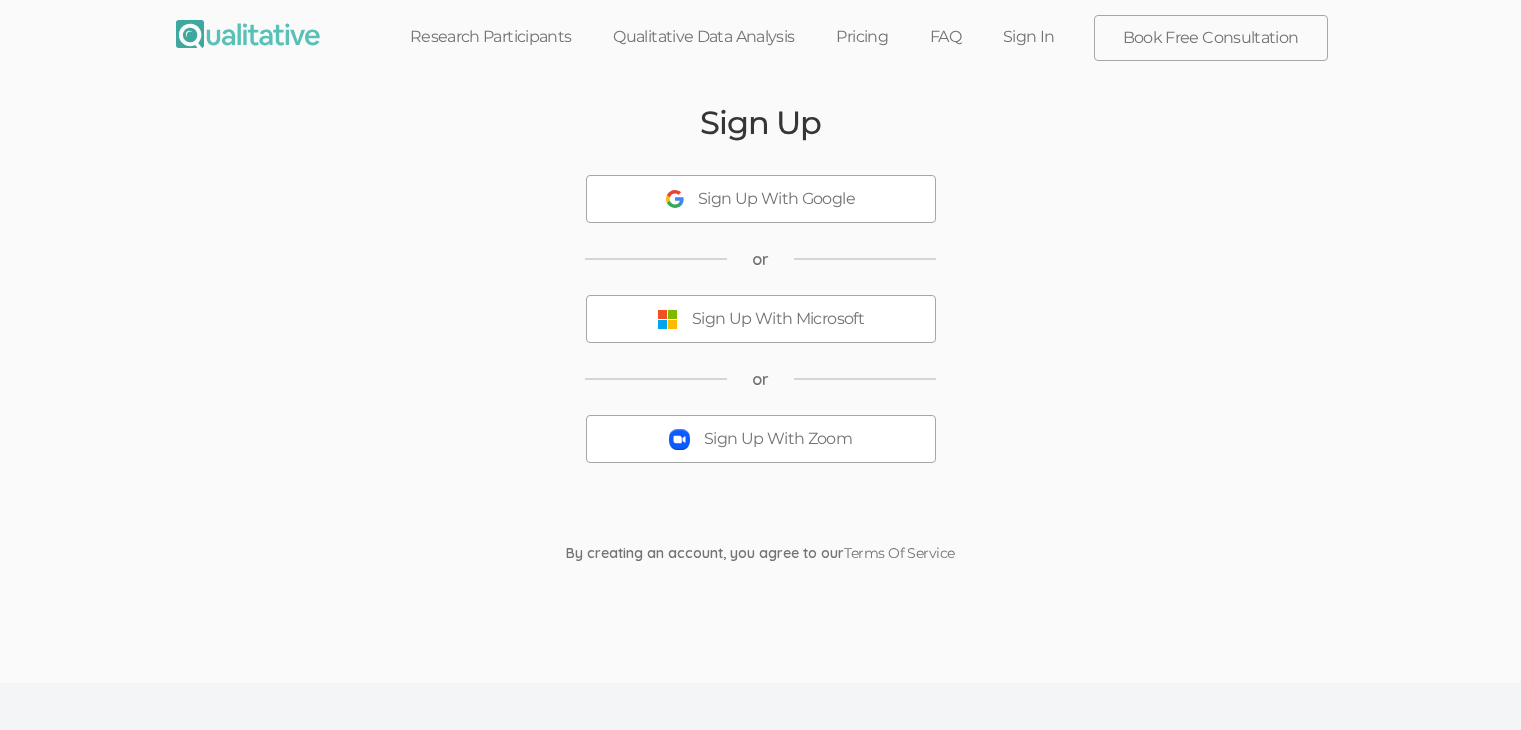 scroll, scrollTop: 0, scrollLeft: 0, axis: both 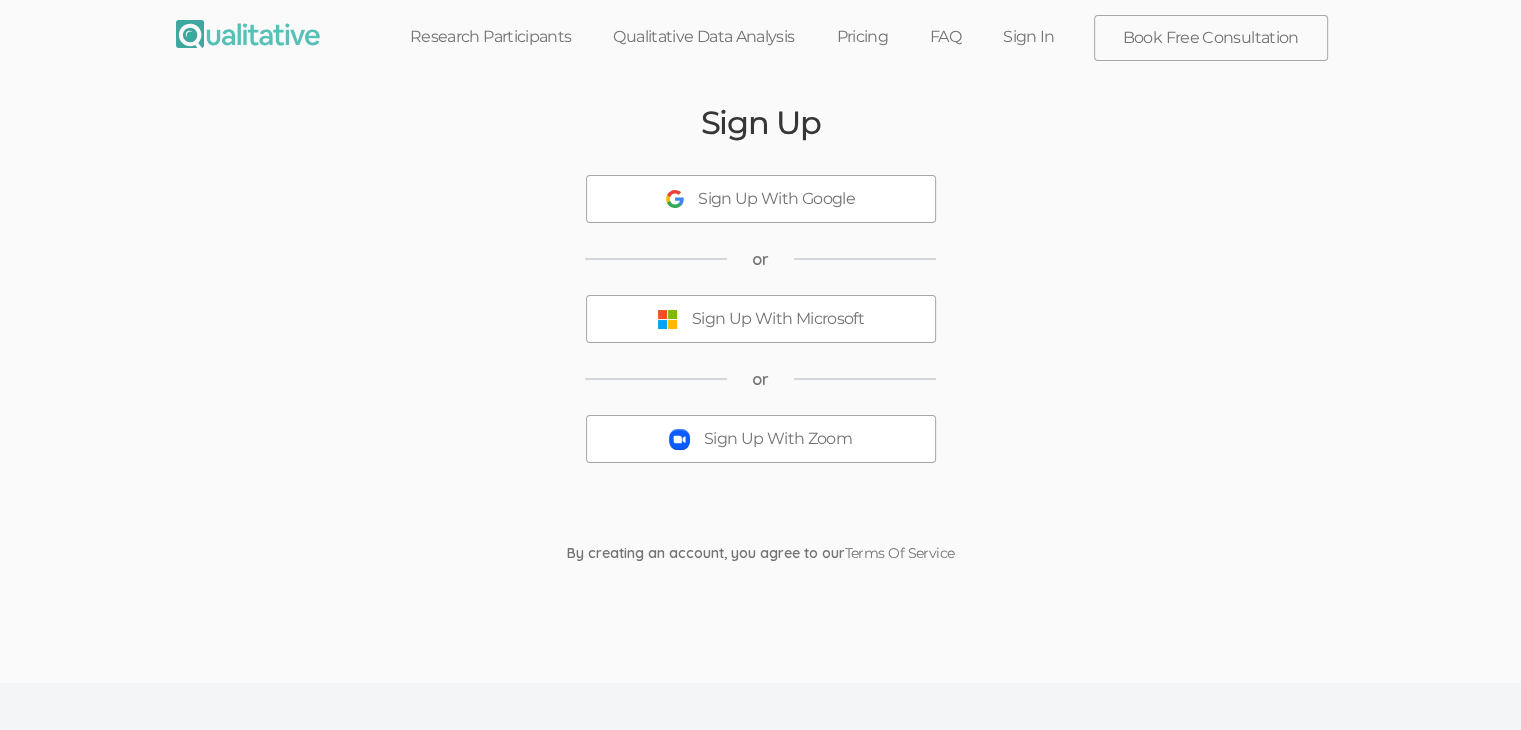 click on "Sign Up With Zoom" at bounding box center (778, 439) 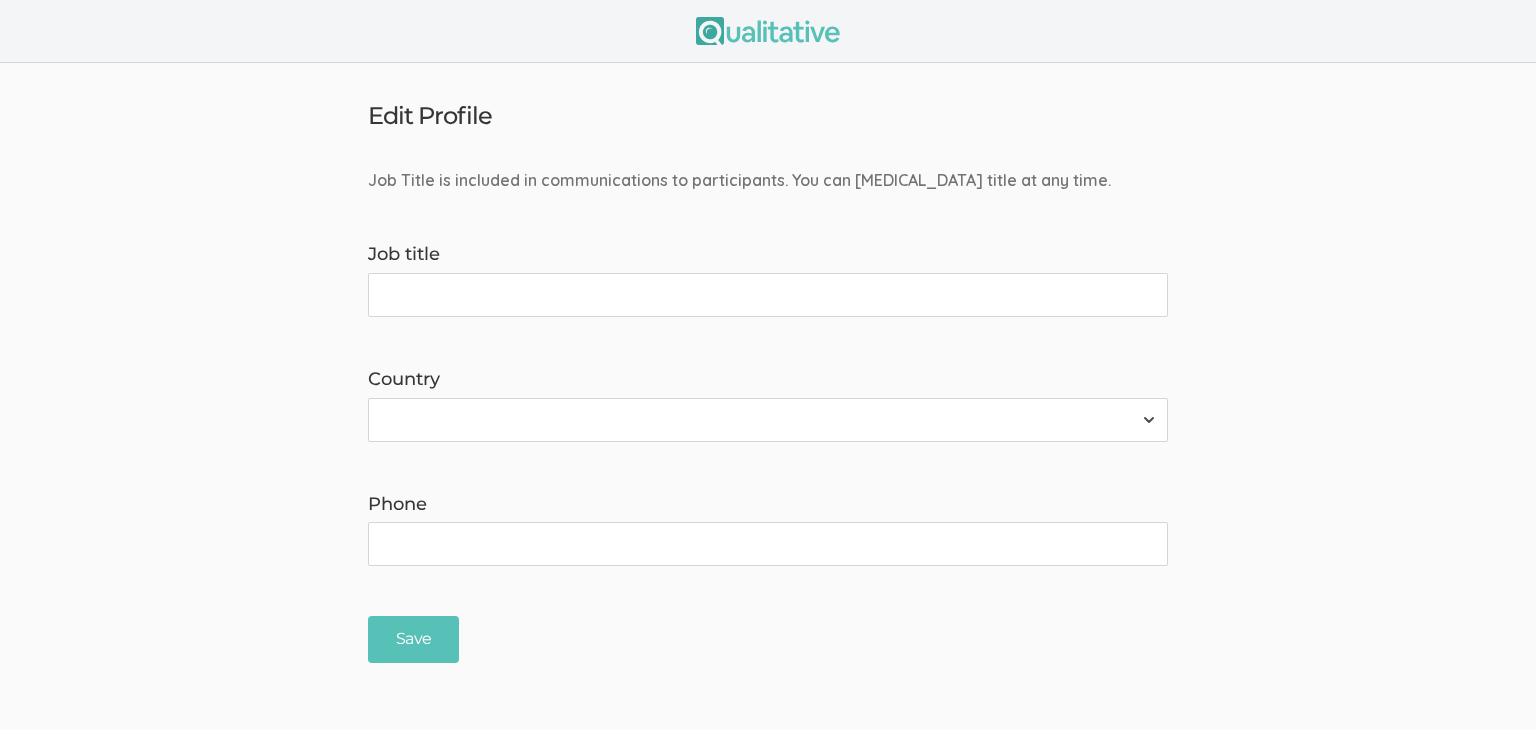 click on "Job title" at bounding box center (768, 295) 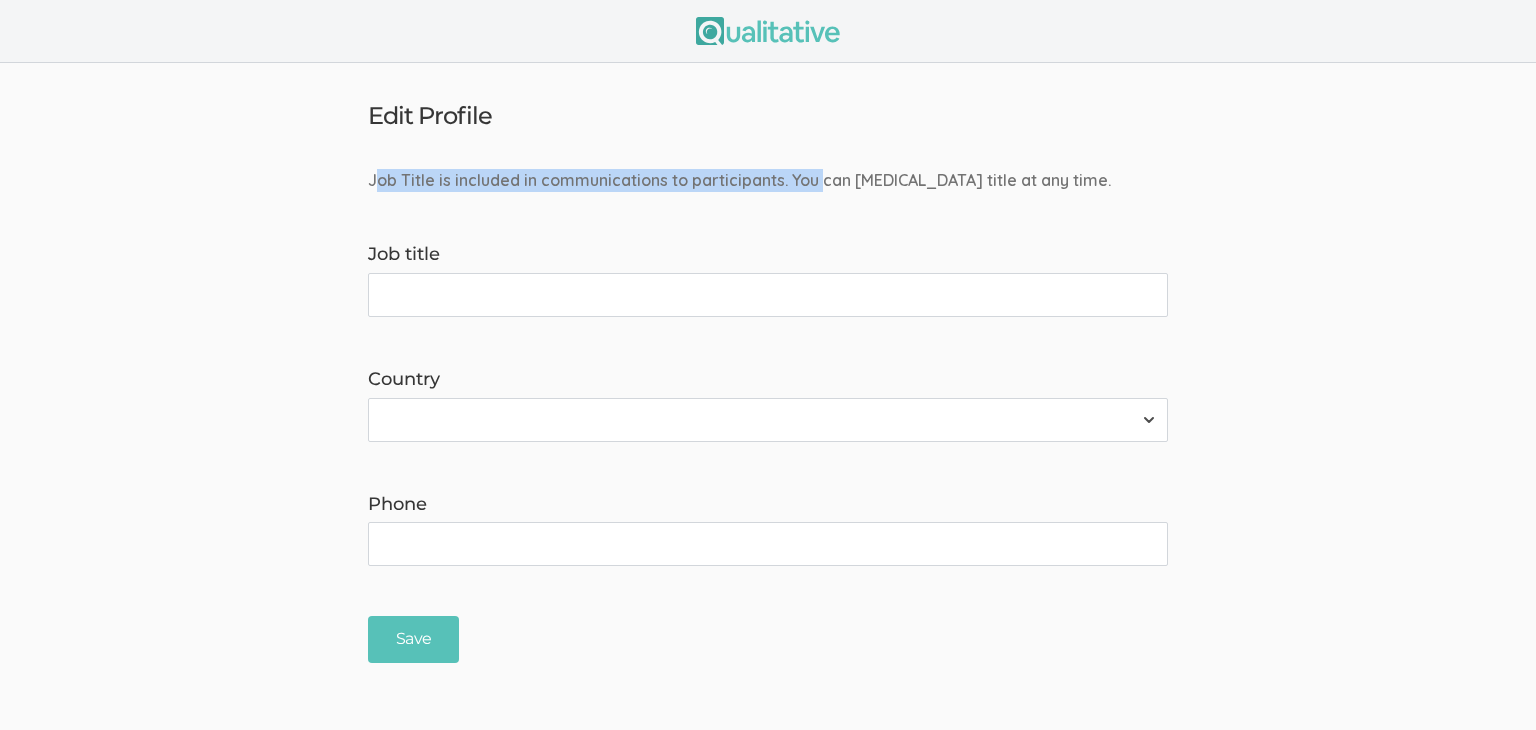 drag, startPoint x: 433, startPoint y: 180, endPoint x: 823, endPoint y: 190, distance: 390.12817 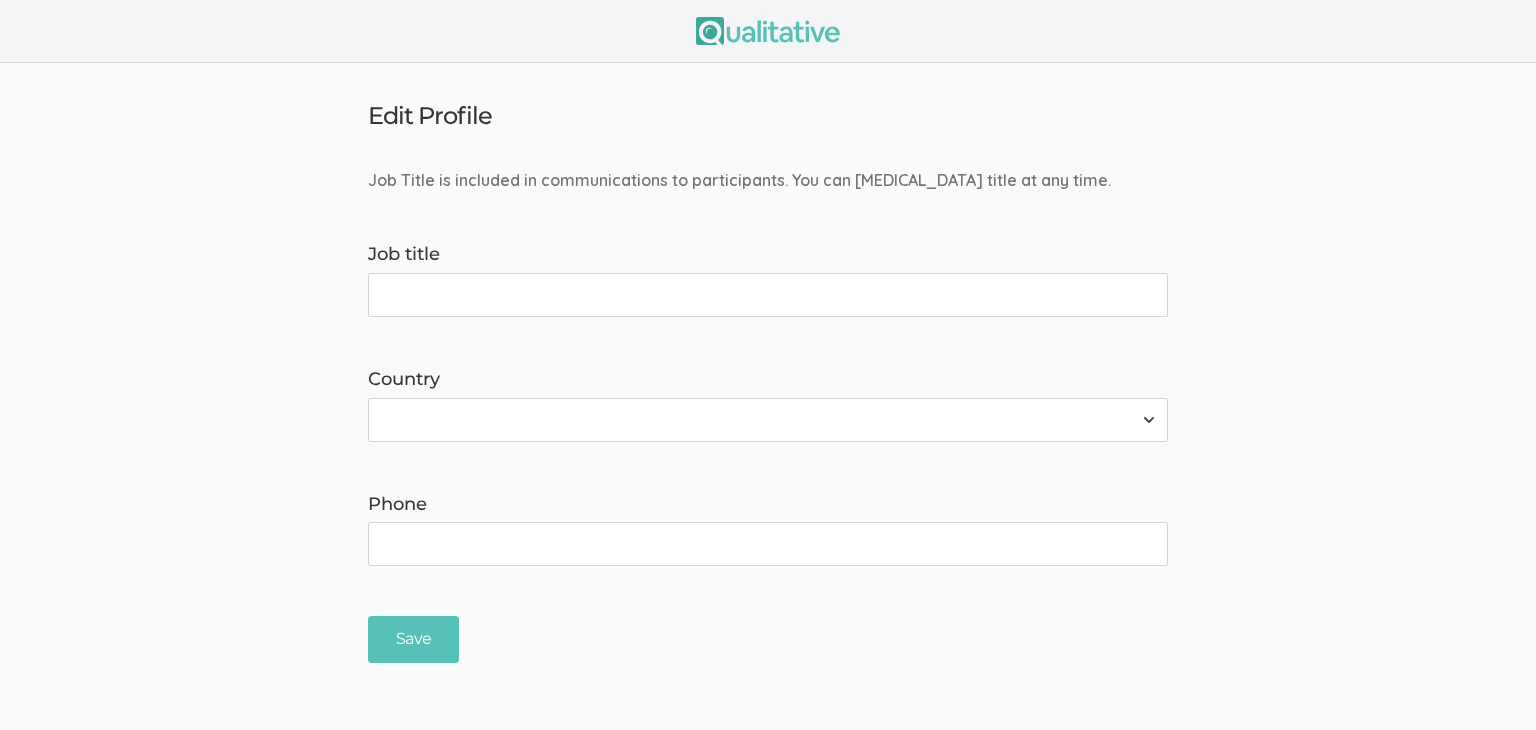 click on "Job Title is included in communications to participants. You can [MEDICAL_DATA] title at any time. Job title     Country [GEOGRAPHIC_DATA] [GEOGRAPHIC_DATA] [GEOGRAPHIC_DATA] [GEOGRAPHIC_DATA] [US_STATE] [GEOGRAPHIC_DATA] [GEOGRAPHIC_DATA] [GEOGRAPHIC_DATA] [GEOGRAPHIC_DATA] [GEOGRAPHIC_DATA] [GEOGRAPHIC_DATA] [GEOGRAPHIC_DATA] [GEOGRAPHIC_DATA] [GEOGRAPHIC_DATA] [GEOGRAPHIC_DATA] [GEOGRAPHIC_DATA] [GEOGRAPHIC_DATA] [GEOGRAPHIC_DATA] [GEOGRAPHIC_DATA] [GEOGRAPHIC_DATA] [GEOGRAPHIC_DATA] [GEOGRAPHIC_DATA] [GEOGRAPHIC_DATA] [GEOGRAPHIC_DATA] [GEOGRAPHIC_DATA] [GEOGRAPHIC_DATA] [GEOGRAPHIC_DATA] [GEOGRAPHIC_DATA], [GEOGRAPHIC_DATA] [GEOGRAPHIC_DATA] [GEOGRAPHIC_DATA] [GEOGRAPHIC_DATA] [GEOGRAPHIC_DATA] [GEOGRAPHIC_DATA] [GEOGRAPHIC_DATA] [GEOGRAPHIC_DATA] [GEOGRAPHIC_DATA] [GEOGRAPHIC_DATA] [GEOGRAPHIC_DATA] [GEOGRAPHIC_DATA] [GEOGRAPHIC_DATA] [GEOGRAPHIC_DATA] [GEOGRAPHIC_DATA] [GEOGRAPHIC_DATA] [GEOGRAPHIC_DATA] [GEOGRAPHIC_DATA] [GEOGRAPHIC_DATA] [GEOGRAPHIC_DATA] [GEOGRAPHIC_DATA] [GEOGRAPHIC_DATA] [GEOGRAPHIC_DATA] [GEOGRAPHIC_DATA] [GEOGRAPHIC_DATA], [GEOGRAPHIC_DATA] [GEOGRAPHIC_DATA] [GEOGRAPHIC_DATA] D'Ivoire [GEOGRAPHIC_DATA] [GEOGRAPHIC_DATA] [GEOGRAPHIC_DATA] [GEOGRAPHIC_DATA] [GEOGRAPHIC_DATA] [GEOGRAPHIC_DATA] [GEOGRAPHIC_DATA] [GEOGRAPHIC_DATA] [GEOGRAPHIC_DATA] [GEOGRAPHIC_DATA] [GEOGRAPHIC_DATA] [GEOGRAPHIC_DATA] [GEOGRAPHIC_DATA] [GEOGRAPHIC_DATA] [GEOGRAPHIC_DATA] [GEOGRAPHIC_DATA] [GEOGRAPHIC_DATA] ([GEOGRAPHIC_DATA]) [GEOGRAPHIC_DATA] [GEOGRAPHIC_DATA] [GEOGRAPHIC_DATA] [GEOGRAPHIC_DATA] [GEOGRAPHIC_DATA] [GEOGRAPHIC_DATA]" at bounding box center [768, 416] 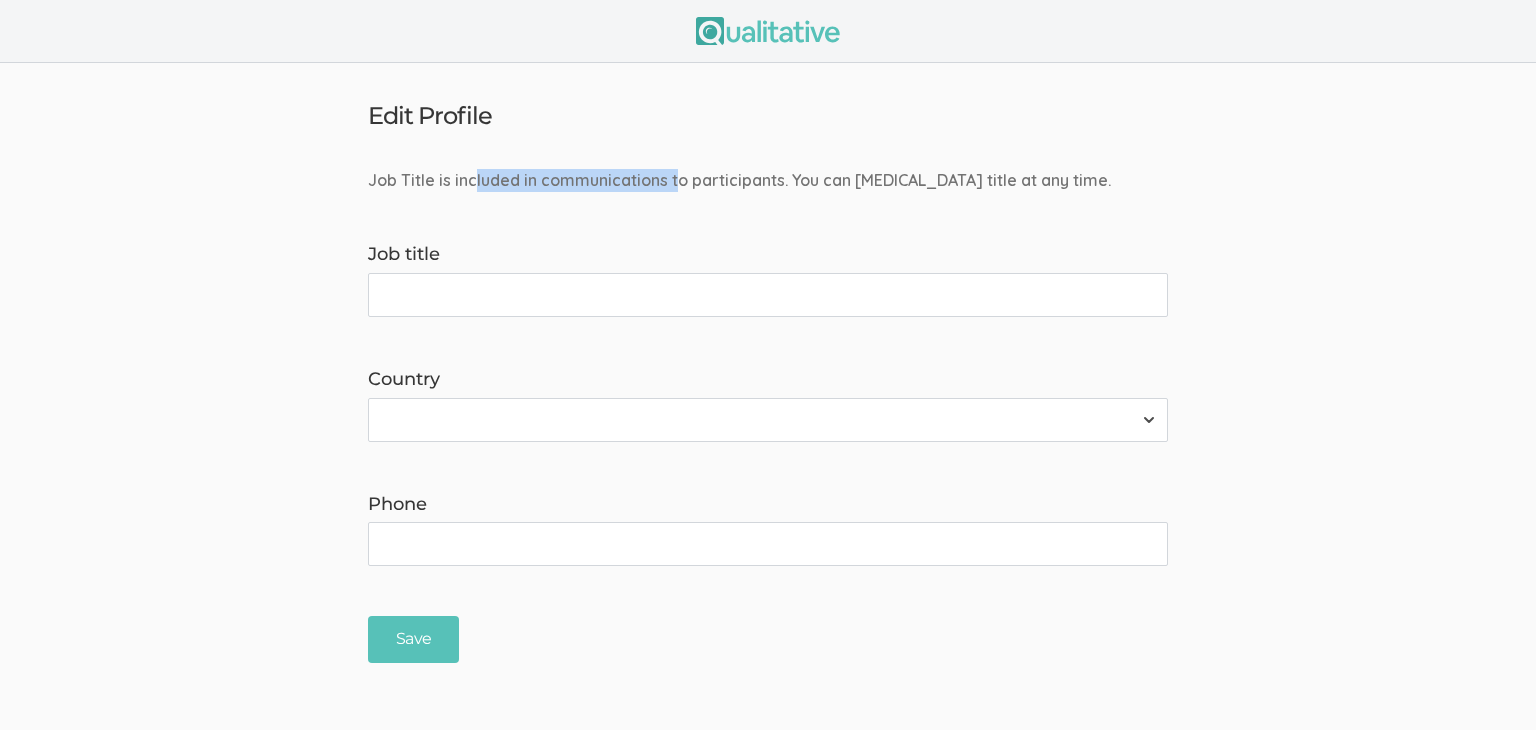drag, startPoint x: 472, startPoint y: 169, endPoint x: 674, endPoint y: 174, distance: 202.06187 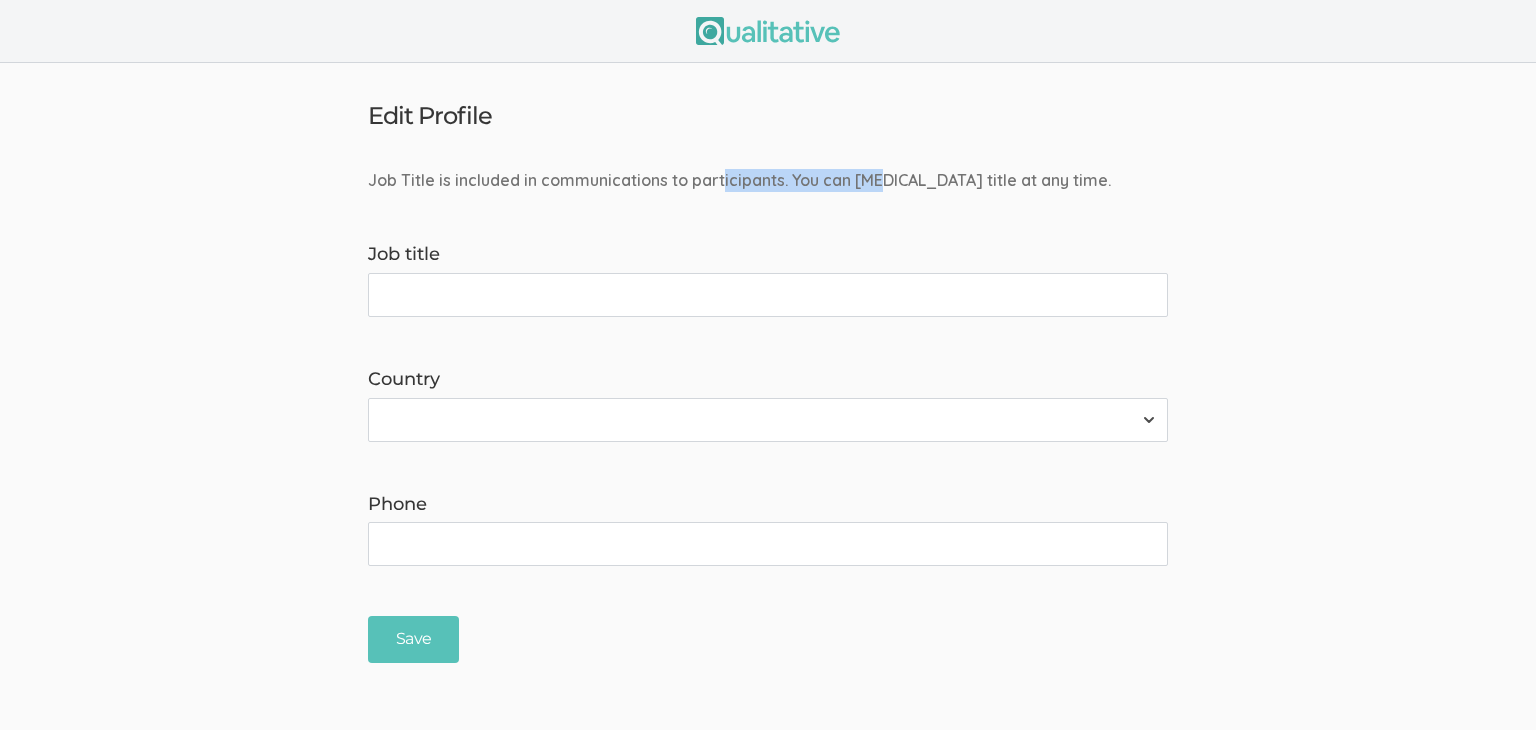 drag, startPoint x: 854, startPoint y: 180, endPoint x: 877, endPoint y: 180, distance: 23 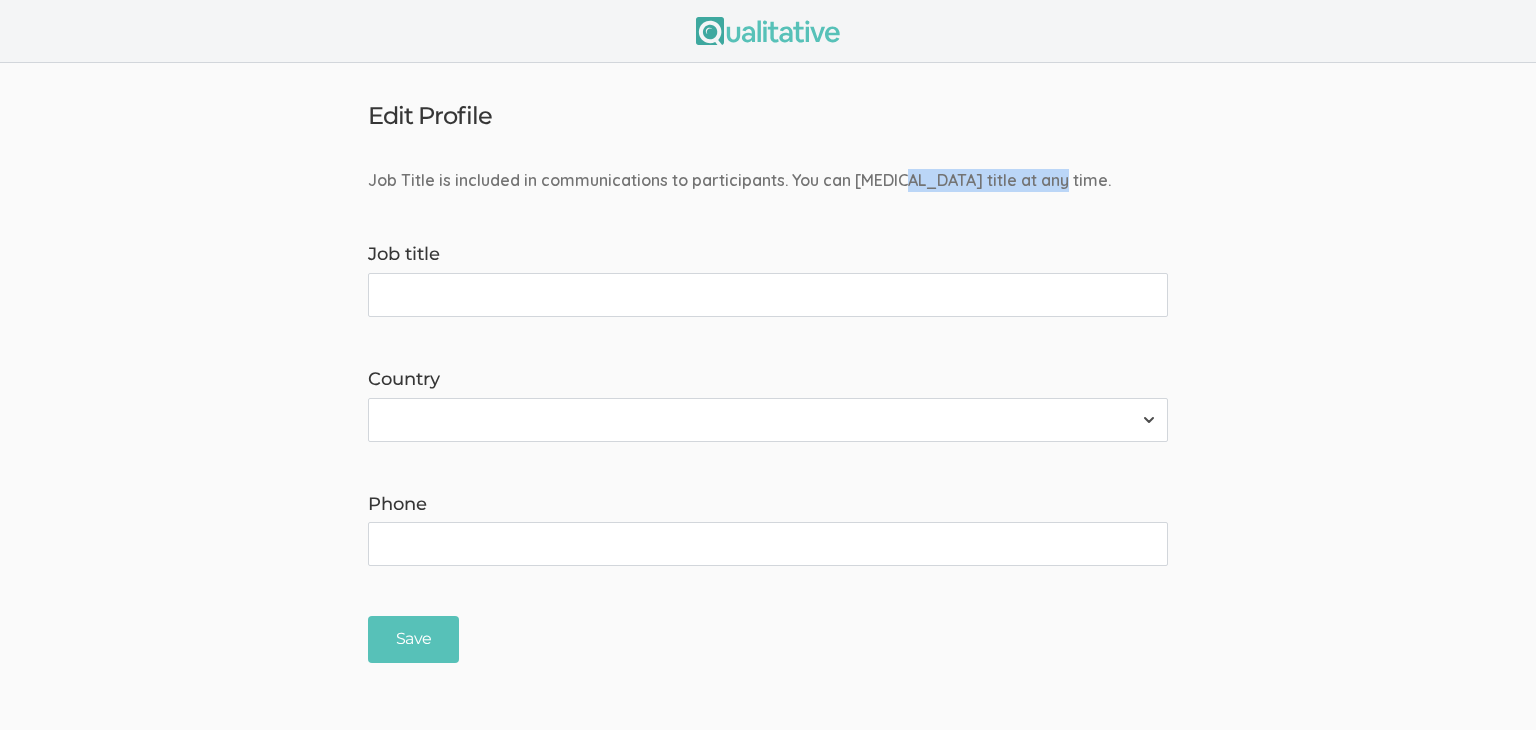 drag, startPoint x: 907, startPoint y: 177, endPoint x: 1056, endPoint y: 177, distance: 149 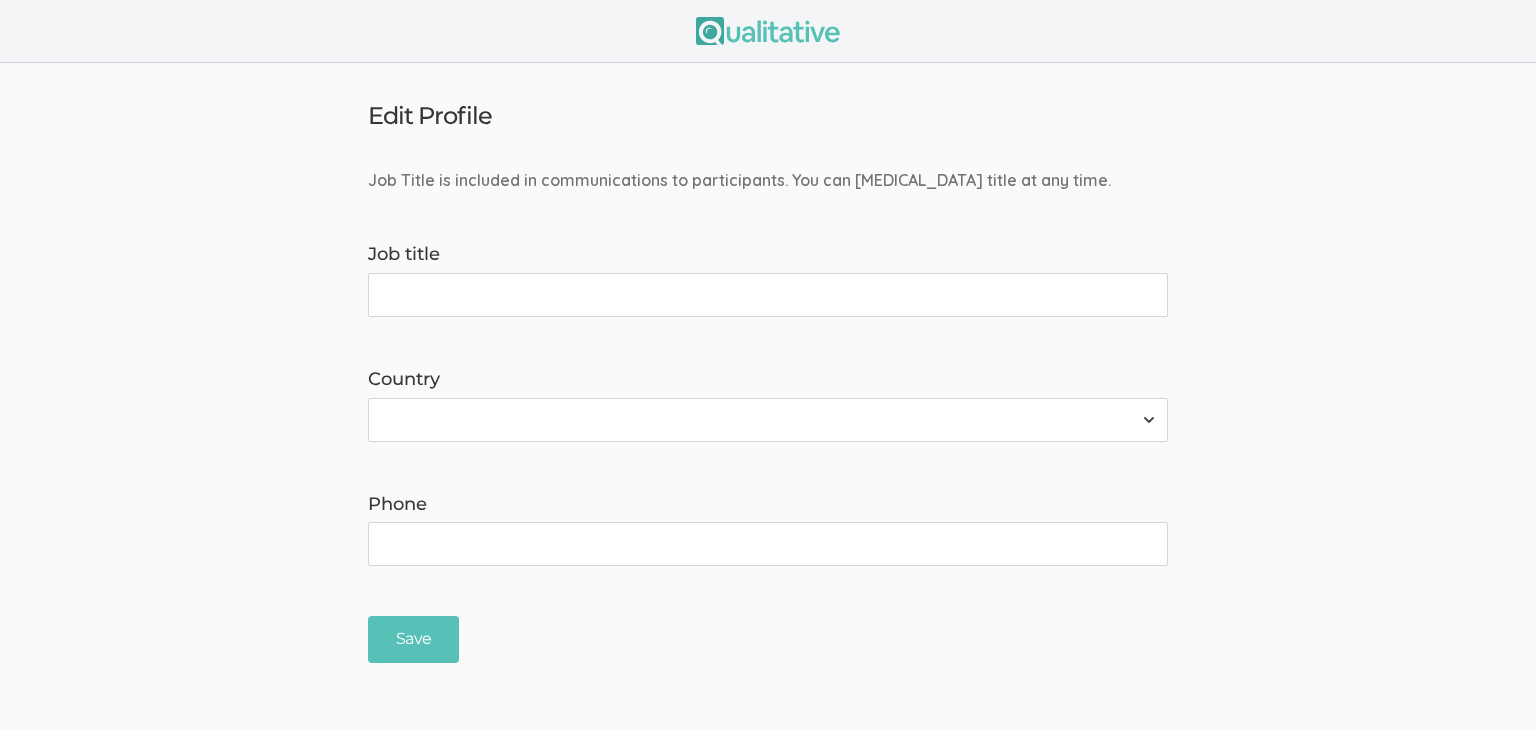 click on "Job title" at bounding box center (768, 295) 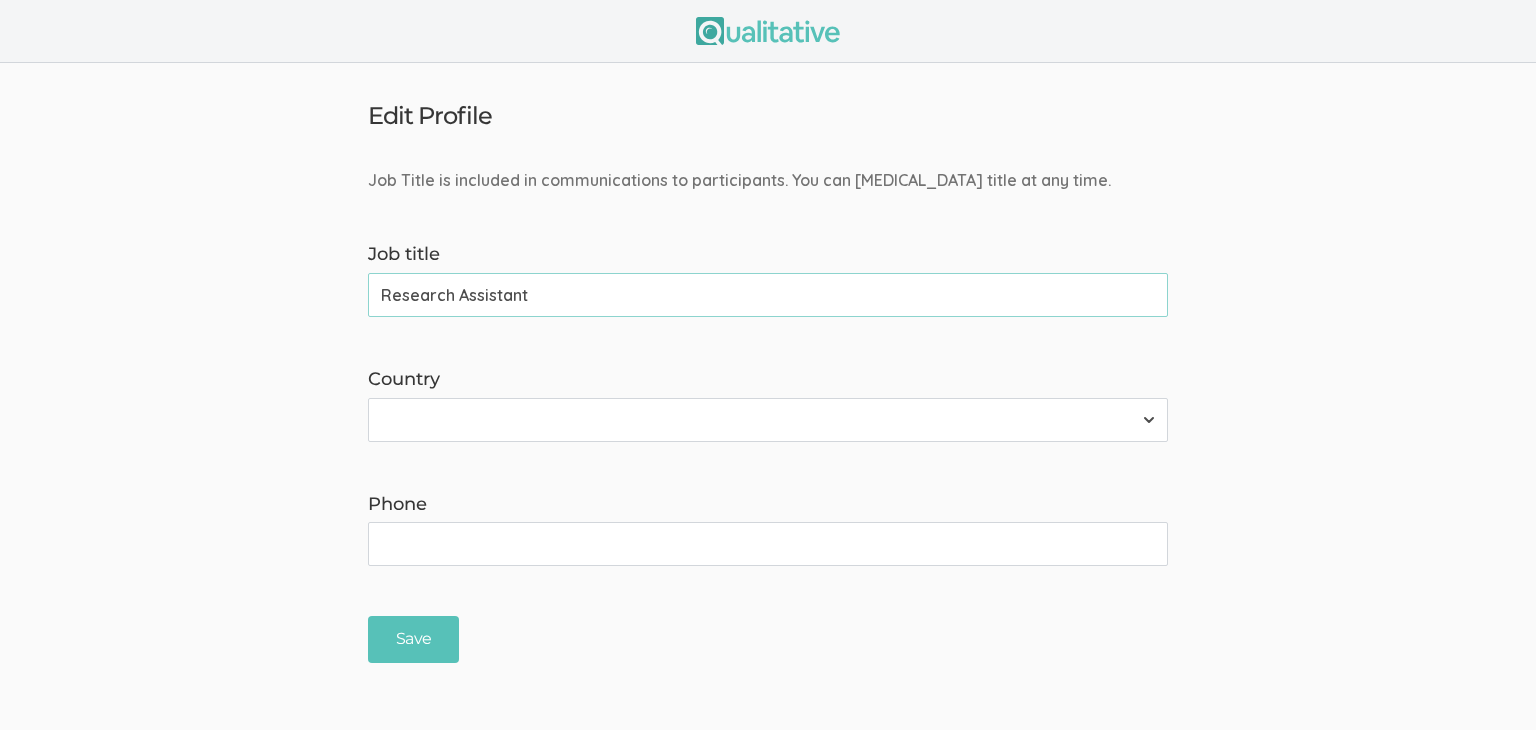 type on "Research Assistant" 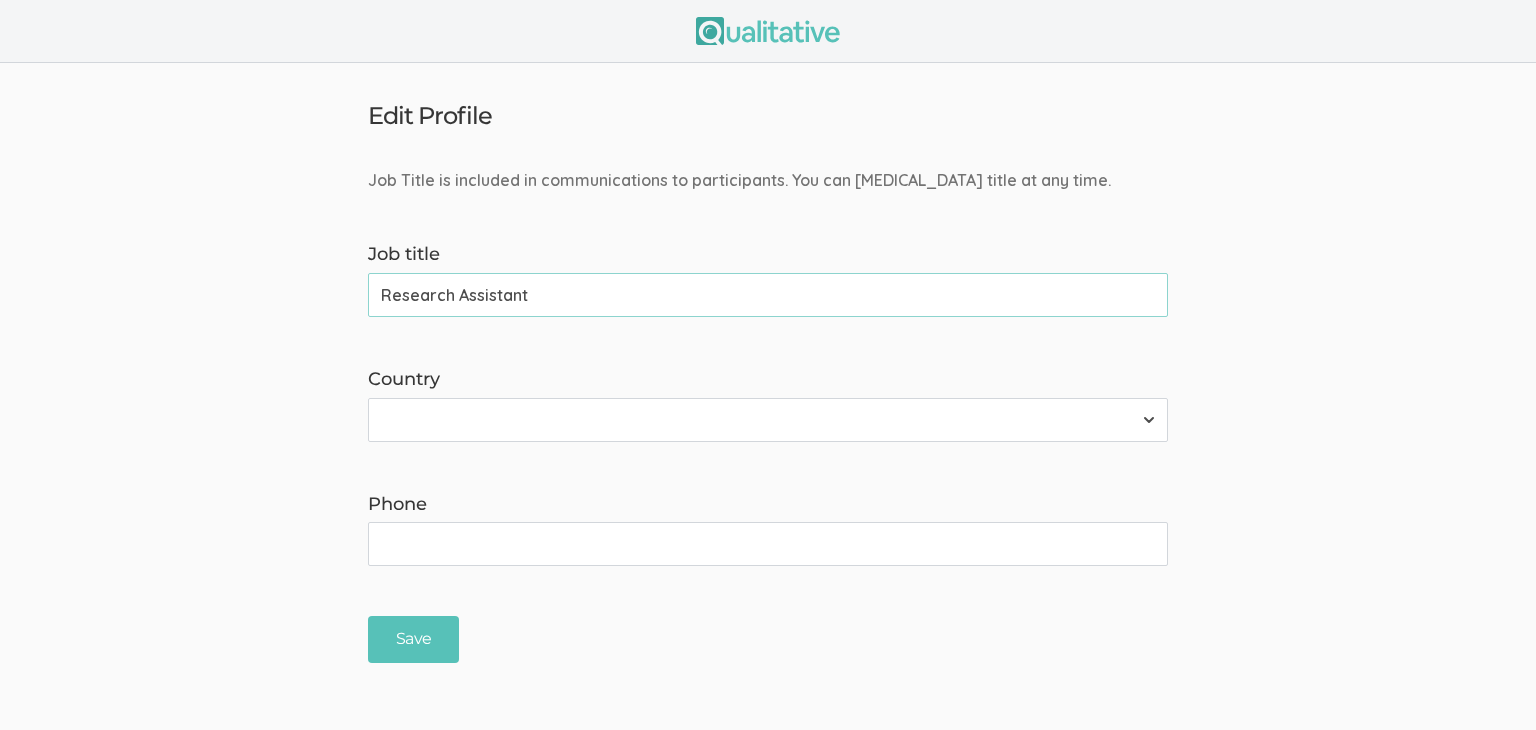 click on "[GEOGRAPHIC_DATA] [GEOGRAPHIC_DATA] [GEOGRAPHIC_DATA] [GEOGRAPHIC_DATA] [US_STATE] [GEOGRAPHIC_DATA] [GEOGRAPHIC_DATA] [GEOGRAPHIC_DATA] [GEOGRAPHIC_DATA] [GEOGRAPHIC_DATA] [GEOGRAPHIC_DATA] [GEOGRAPHIC_DATA] [GEOGRAPHIC_DATA] [GEOGRAPHIC_DATA] [GEOGRAPHIC_DATA] [GEOGRAPHIC_DATA] [GEOGRAPHIC_DATA] [GEOGRAPHIC_DATA] [GEOGRAPHIC_DATA] [GEOGRAPHIC_DATA] [GEOGRAPHIC_DATA] [GEOGRAPHIC_DATA] [GEOGRAPHIC_DATA] [GEOGRAPHIC_DATA] [GEOGRAPHIC_DATA] [GEOGRAPHIC_DATA] [GEOGRAPHIC_DATA] [GEOGRAPHIC_DATA], [GEOGRAPHIC_DATA] [GEOGRAPHIC_DATA] [GEOGRAPHIC_DATA] [GEOGRAPHIC_DATA] [GEOGRAPHIC_DATA] [GEOGRAPHIC_DATA] [GEOGRAPHIC_DATA] [GEOGRAPHIC_DATA] [GEOGRAPHIC_DATA] [GEOGRAPHIC_DATA] [GEOGRAPHIC_DATA] [GEOGRAPHIC_DATA] [GEOGRAPHIC_DATA] [GEOGRAPHIC_DATA] [GEOGRAPHIC_DATA] [GEOGRAPHIC_DATA] [GEOGRAPHIC_DATA] [GEOGRAPHIC_DATA] [GEOGRAPHIC_DATA] [GEOGRAPHIC_DATA] [GEOGRAPHIC_DATA] [GEOGRAPHIC_DATA] [GEOGRAPHIC_DATA] [GEOGRAPHIC_DATA] [GEOGRAPHIC_DATA], [GEOGRAPHIC_DATA] [GEOGRAPHIC_DATA] [GEOGRAPHIC_DATA] D'Ivoire [GEOGRAPHIC_DATA] [GEOGRAPHIC_DATA] [GEOGRAPHIC_DATA] [GEOGRAPHIC_DATA] [GEOGRAPHIC_DATA] [GEOGRAPHIC_DATA] [GEOGRAPHIC_DATA] [GEOGRAPHIC_DATA] [GEOGRAPHIC_DATA] [GEOGRAPHIC_DATA] [GEOGRAPHIC_DATA] [GEOGRAPHIC_DATA] [GEOGRAPHIC_DATA] [GEOGRAPHIC_DATA] [GEOGRAPHIC_DATA] [GEOGRAPHIC_DATA] [GEOGRAPHIC_DATA] ([GEOGRAPHIC_DATA]) [GEOGRAPHIC_DATA] [GEOGRAPHIC_DATA] [GEOGRAPHIC_DATA] [GEOGRAPHIC_DATA] [GEOGRAPHIC_DATA] [GEOGRAPHIC_DATA] [GEOGRAPHIC_DATA] [GEOGRAPHIC_DATA] [GEOGRAPHIC_DATA] [US_STATE] [GEOGRAPHIC_DATA] [GEOGRAPHIC_DATA] [GEOGRAPHIC_DATA] [GEOGRAPHIC_DATA] [GEOGRAPHIC_DATA] [GEOGRAPHIC_DATA] [GEOGRAPHIC_DATA] [US_STATE] [GEOGRAPHIC_DATA]" at bounding box center (768, 420) 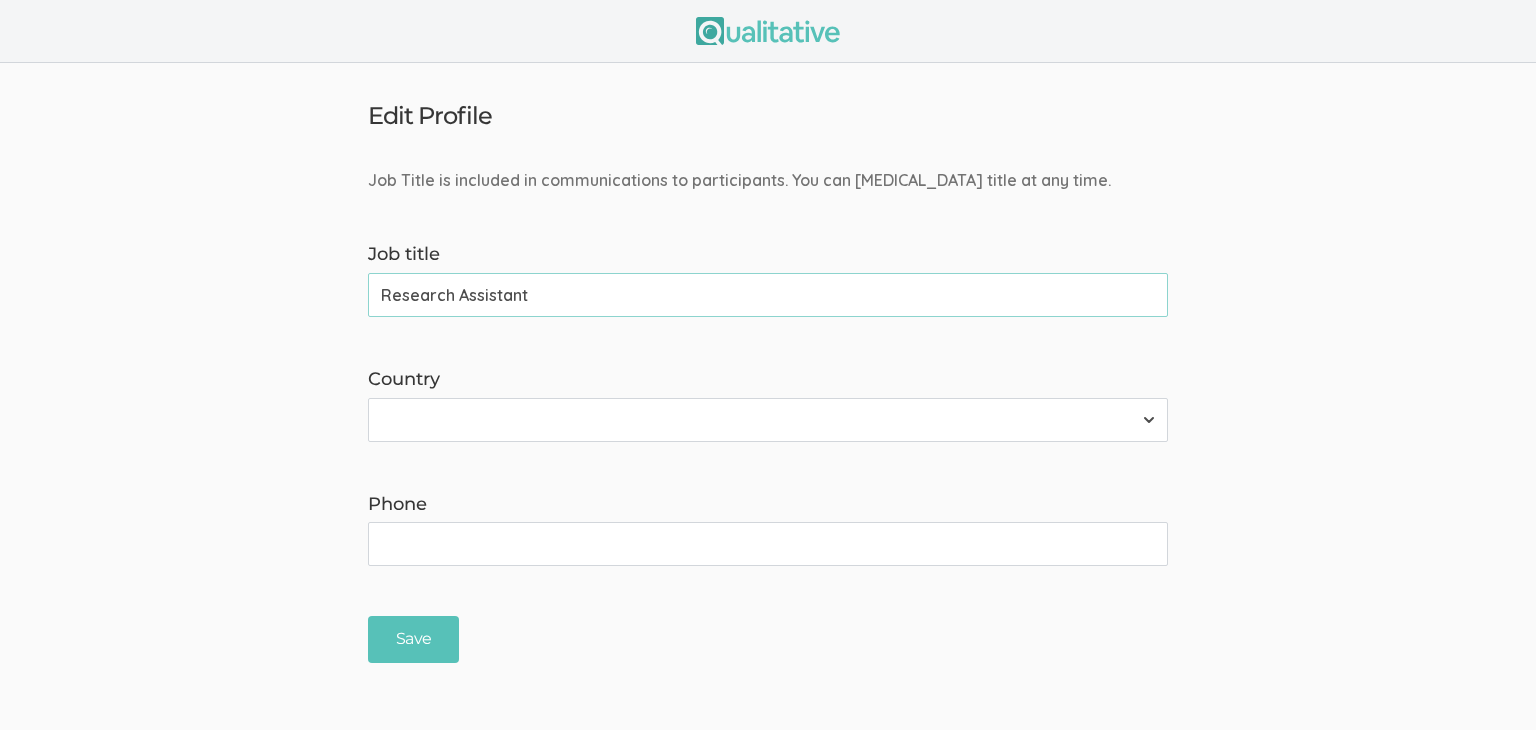 select on "237" 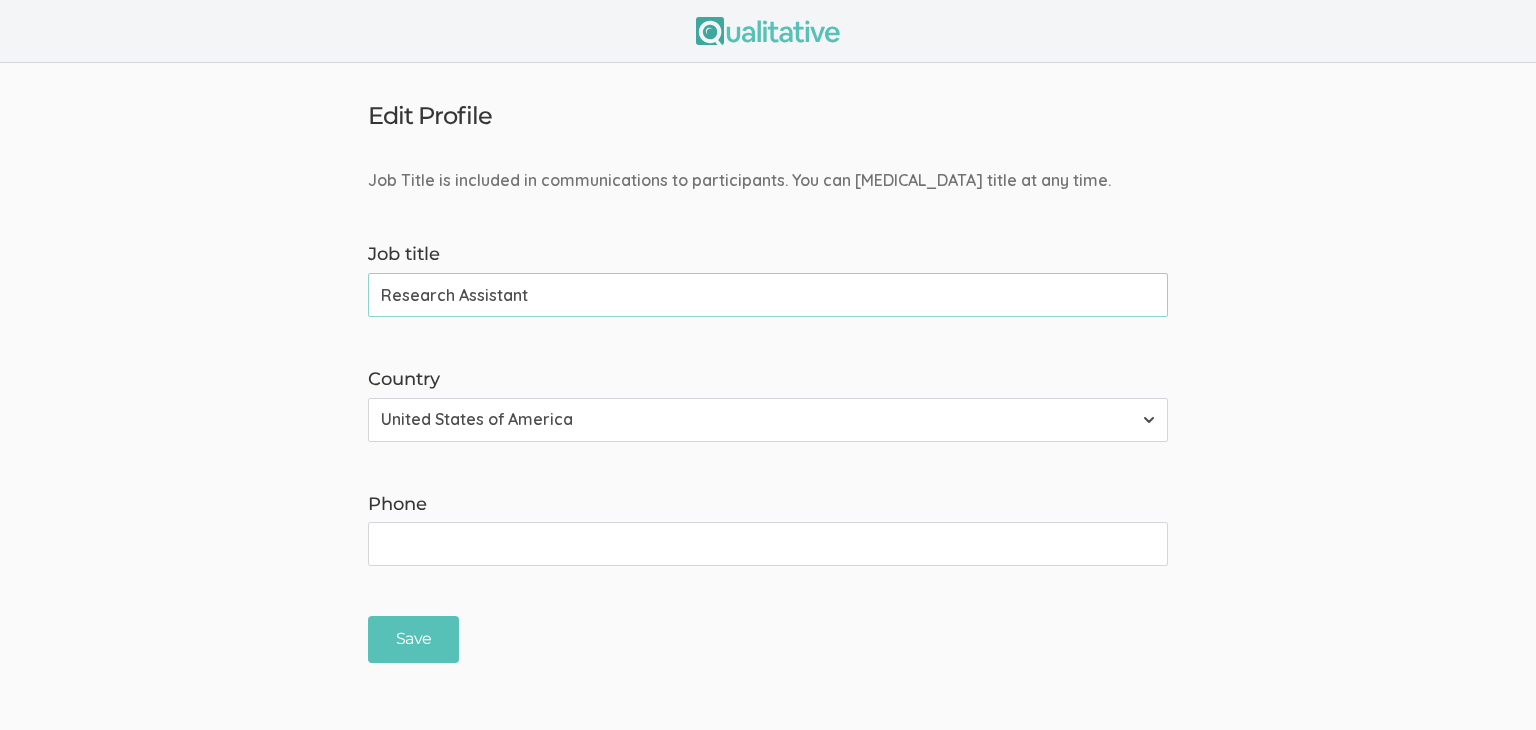 click on "[GEOGRAPHIC_DATA] [GEOGRAPHIC_DATA] [GEOGRAPHIC_DATA] [GEOGRAPHIC_DATA] [US_STATE] [GEOGRAPHIC_DATA] [GEOGRAPHIC_DATA] [GEOGRAPHIC_DATA] [GEOGRAPHIC_DATA] [GEOGRAPHIC_DATA] [GEOGRAPHIC_DATA] [GEOGRAPHIC_DATA] [GEOGRAPHIC_DATA] [GEOGRAPHIC_DATA] [GEOGRAPHIC_DATA] [GEOGRAPHIC_DATA] [GEOGRAPHIC_DATA] [GEOGRAPHIC_DATA] [GEOGRAPHIC_DATA] [GEOGRAPHIC_DATA] [GEOGRAPHIC_DATA] [GEOGRAPHIC_DATA] [GEOGRAPHIC_DATA] [GEOGRAPHIC_DATA] [GEOGRAPHIC_DATA] [GEOGRAPHIC_DATA] [GEOGRAPHIC_DATA] [GEOGRAPHIC_DATA], [GEOGRAPHIC_DATA] [GEOGRAPHIC_DATA] [GEOGRAPHIC_DATA] [GEOGRAPHIC_DATA] [GEOGRAPHIC_DATA] [GEOGRAPHIC_DATA] [GEOGRAPHIC_DATA] [GEOGRAPHIC_DATA] [GEOGRAPHIC_DATA] [GEOGRAPHIC_DATA] [GEOGRAPHIC_DATA] [GEOGRAPHIC_DATA] [GEOGRAPHIC_DATA] [GEOGRAPHIC_DATA] [GEOGRAPHIC_DATA] [GEOGRAPHIC_DATA] [GEOGRAPHIC_DATA] [GEOGRAPHIC_DATA] [GEOGRAPHIC_DATA] [GEOGRAPHIC_DATA] [GEOGRAPHIC_DATA] [GEOGRAPHIC_DATA] [GEOGRAPHIC_DATA] [GEOGRAPHIC_DATA] [GEOGRAPHIC_DATA], [GEOGRAPHIC_DATA] [GEOGRAPHIC_DATA] [GEOGRAPHIC_DATA] D'Ivoire [GEOGRAPHIC_DATA] [GEOGRAPHIC_DATA] [GEOGRAPHIC_DATA] [GEOGRAPHIC_DATA] [GEOGRAPHIC_DATA] [GEOGRAPHIC_DATA] [GEOGRAPHIC_DATA] [GEOGRAPHIC_DATA] [GEOGRAPHIC_DATA] [GEOGRAPHIC_DATA] [GEOGRAPHIC_DATA] [GEOGRAPHIC_DATA] [GEOGRAPHIC_DATA] [GEOGRAPHIC_DATA] [GEOGRAPHIC_DATA] [GEOGRAPHIC_DATA] [GEOGRAPHIC_DATA] ([GEOGRAPHIC_DATA]) [GEOGRAPHIC_DATA] [GEOGRAPHIC_DATA] [GEOGRAPHIC_DATA] [GEOGRAPHIC_DATA] [GEOGRAPHIC_DATA] [GEOGRAPHIC_DATA] [GEOGRAPHIC_DATA] [GEOGRAPHIC_DATA] [GEOGRAPHIC_DATA] [US_STATE] [GEOGRAPHIC_DATA] [GEOGRAPHIC_DATA] [GEOGRAPHIC_DATA] [GEOGRAPHIC_DATA] [GEOGRAPHIC_DATA] [GEOGRAPHIC_DATA] [GEOGRAPHIC_DATA] [US_STATE] [GEOGRAPHIC_DATA]" at bounding box center [768, 420] 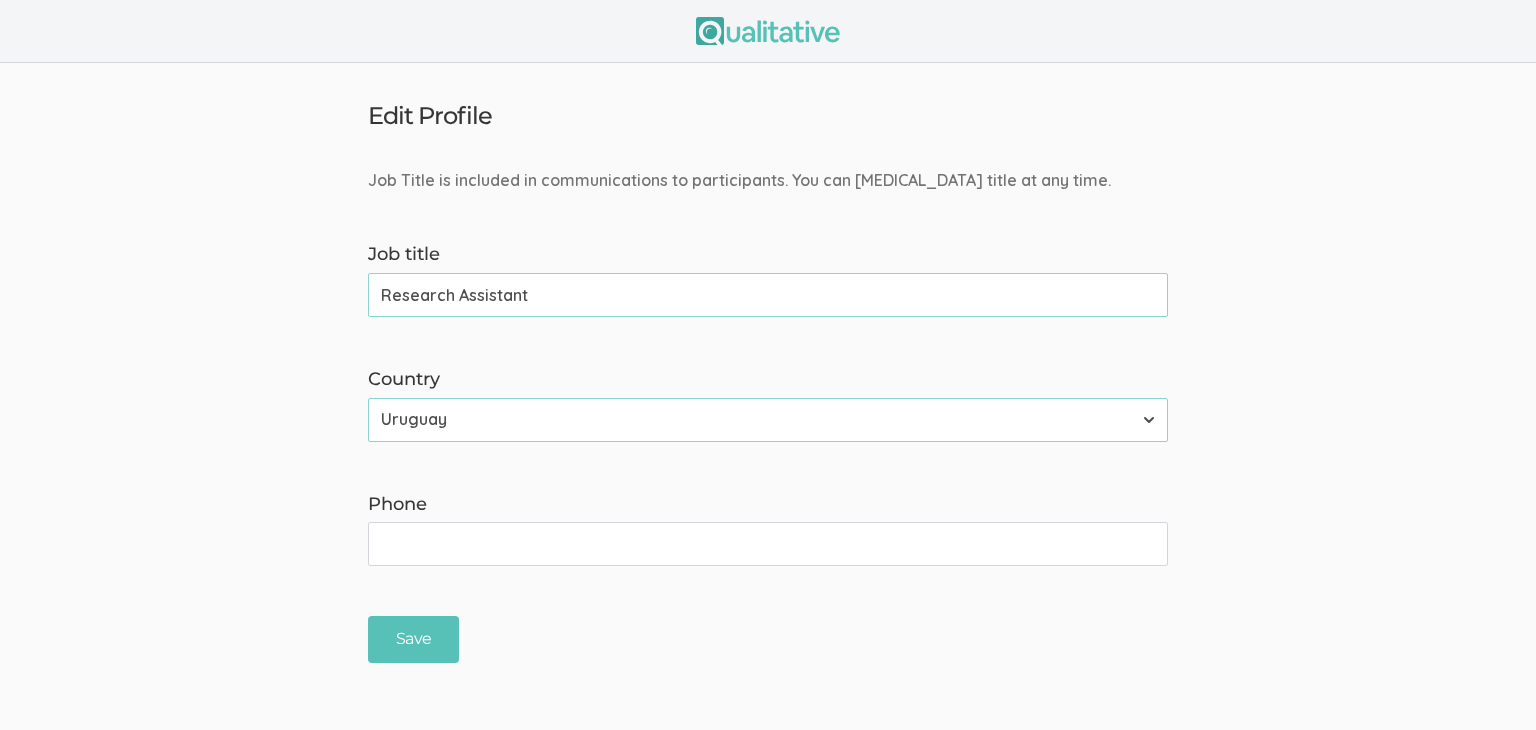 click on "Job Title is included in communications to participants. You can [MEDICAL_DATA] title at any time. Job title   Research Assistant   (success) Country [GEOGRAPHIC_DATA] [GEOGRAPHIC_DATA] [GEOGRAPHIC_DATA] [GEOGRAPHIC_DATA] [US_STATE] [GEOGRAPHIC_DATA] [GEOGRAPHIC_DATA] [GEOGRAPHIC_DATA] [GEOGRAPHIC_DATA] [GEOGRAPHIC_DATA] [GEOGRAPHIC_DATA] [GEOGRAPHIC_DATA] [GEOGRAPHIC_DATA] [GEOGRAPHIC_DATA] [GEOGRAPHIC_DATA] [GEOGRAPHIC_DATA] [GEOGRAPHIC_DATA] [GEOGRAPHIC_DATA] [GEOGRAPHIC_DATA] [GEOGRAPHIC_DATA] [GEOGRAPHIC_DATA] [GEOGRAPHIC_DATA] [GEOGRAPHIC_DATA] [GEOGRAPHIC_DATA] [GEOGRAPHIC_DATA] [GEOGRAPHIC_DATA] [GEOGRAPHIC_DATA] [GEOGRAPHIC_DATA] [GEOGRAPHIC_DATA] [GEOGRAPHIC_DATA] [GEOGRAPHIC_DATA] [GEOGRAPHIC_DATA] [GEOGRAPHIC_DATA] [GEOGRAPHIC_DATA] [GEOGRAPHIC_DATA] [GEOGRAPHIC_DATA] [GEOGRAPHIC_DATA] [GEOGRAPHIC_DATA] [GEOGRAPHIC_DATA] [GEOGRAPHIC_DATA] [GEOGRAPHIC_DATA] [GEOGRAPHIC_DATA] [GEOGRAPHIC_DATA] [GEOGRAPHIC_DATA] [GEOGRAPHIC_DATA] [GEOGRAPHIC_DATA] [GEOGRAPHIC_DATA] [GEOGRAPHIC_DATA] [GEOGRAPHIC_DATA] [GEOGRAPHIC_DATA] [GEOGRAPHIC_DATA] [GEOGRAPHIC_DATA], [GEOGRAPHIC_DATA] [GEOGRAPHIC_DATA] [GEOGRAPHIC_DATA] [GEOGRAPHIC_DATA] [GEOGRAPHIC_DATA] [GEOGRAPHIC_DATA] [GEOGRAPHIC_DATA] [GEOGRAPHIC_DATA] [GEOGRAPHIC_DATA] [GEOGRAPHIC_DATA] [GEOGRAPHIC_DATA] [GEOGRAPHIC_DATA] [GEOGRAPHIC_DATA] [GEOGRAPHIC_DATA] [GEOGRAPHIC_DATA] [GEOGRAPHIC_DATA] [GEOGRAPHIC_DATA] [GEOGRAPHIC_DATA] [GEOGRAPHIC_DATA] [GEOGRAPHIC_DATA] ([GEOGRAPHIC_DATA]) [GEOGRAPHIC_DATA] [GEOGRAPHIC_DATA] [GEOGRAPHIC_DATA] [GEOGRAPHIC_DATA]" at bounding box center [768, 416] 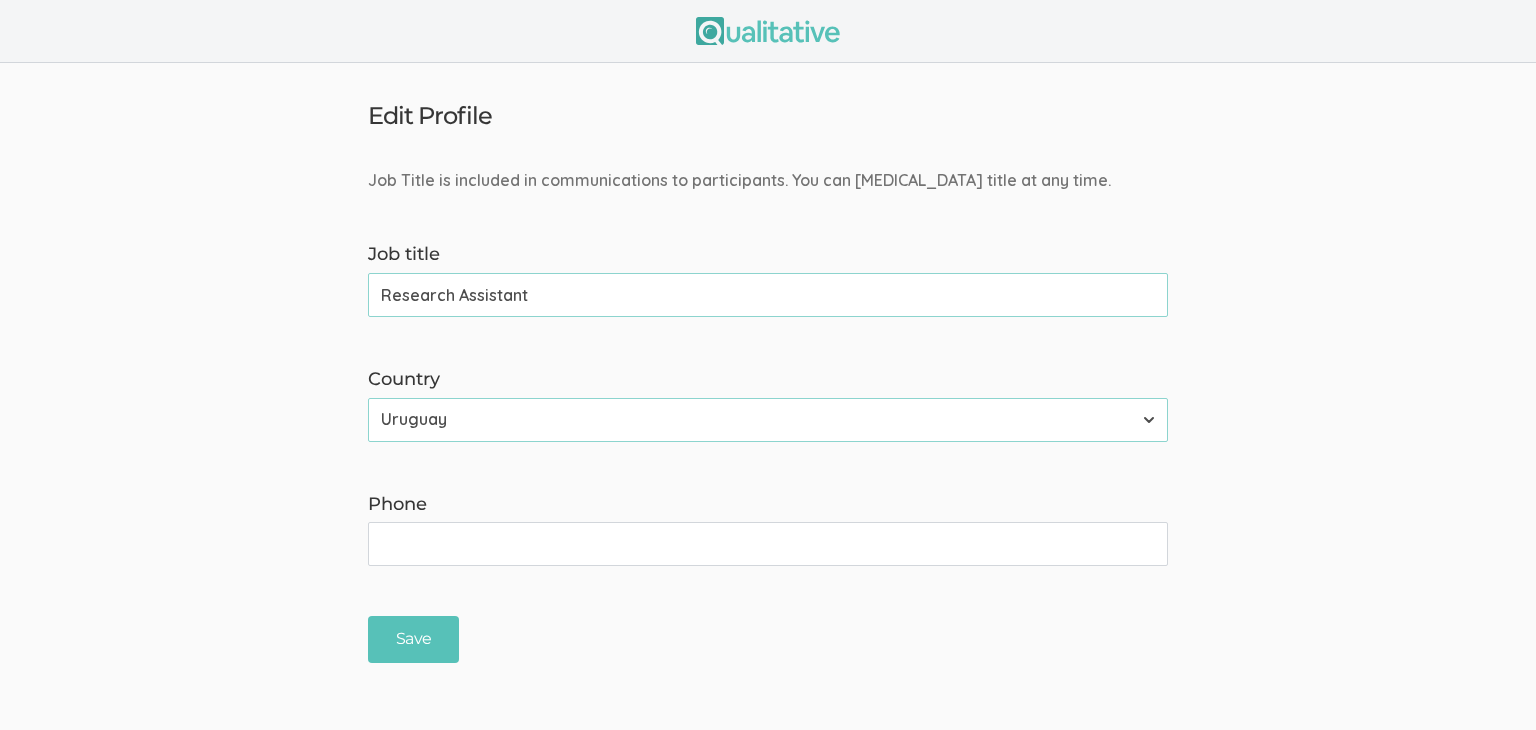 click on "Phone" at bounding box center [768, 544] 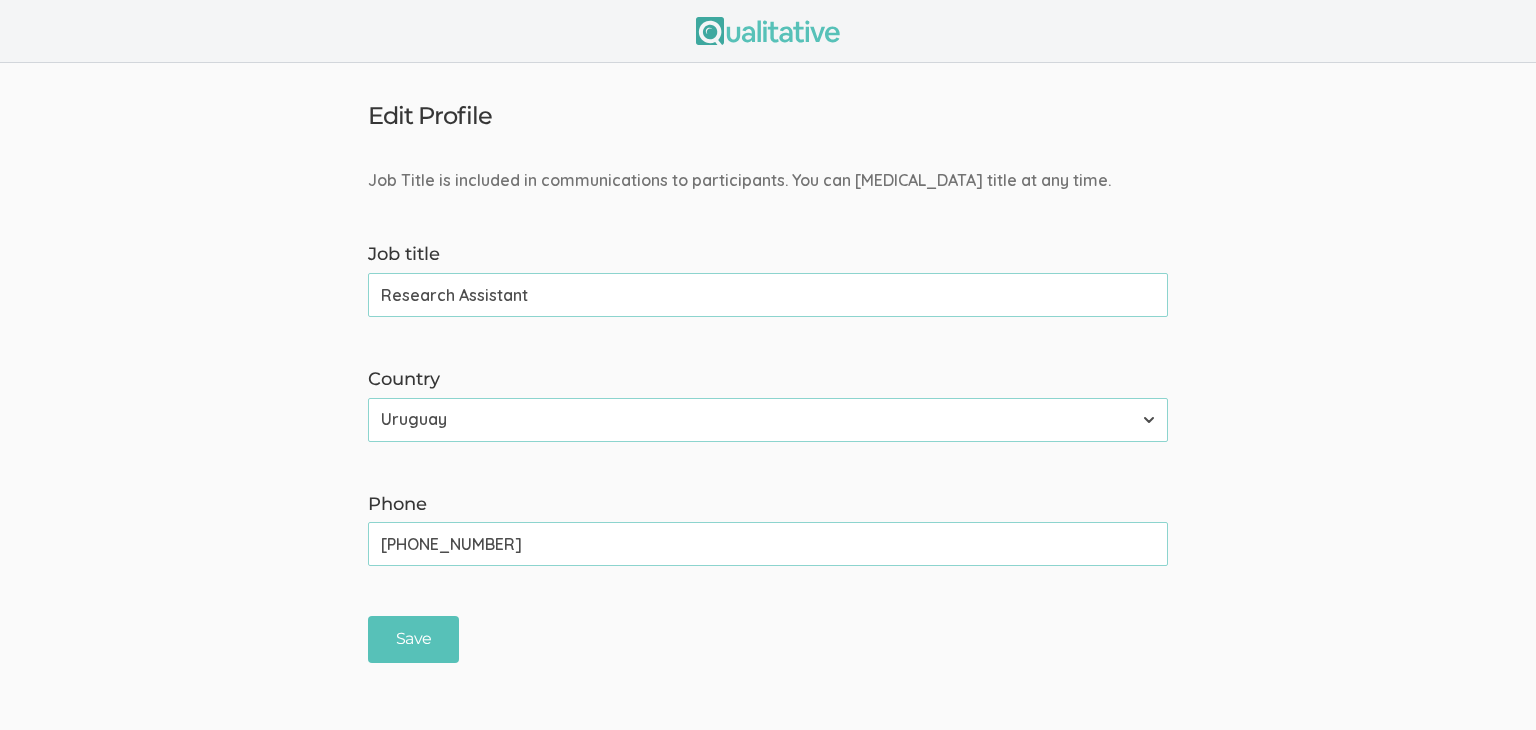 type on "[PHONE_NUMBER]" 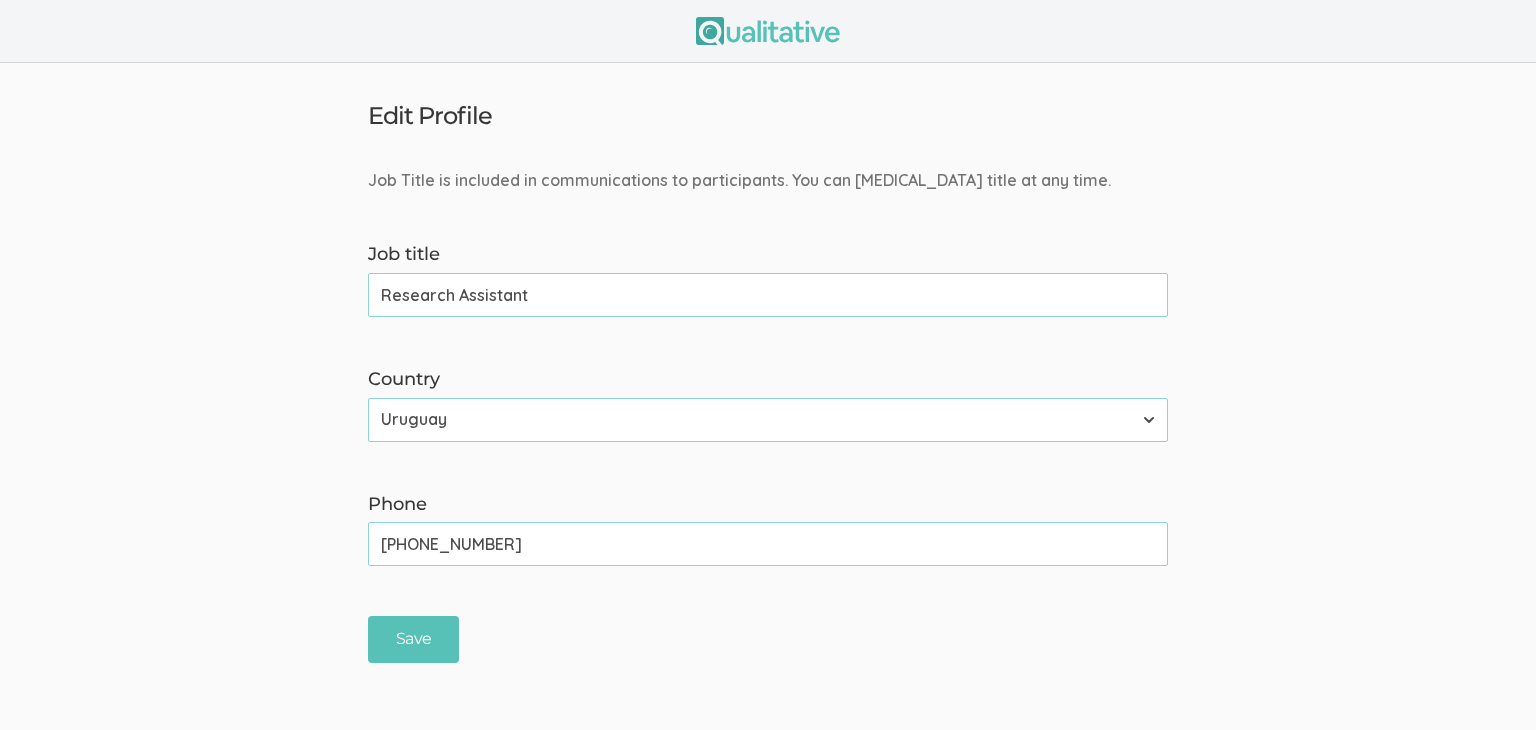 click on "Research Assistant" at bounding box center (768, 295) 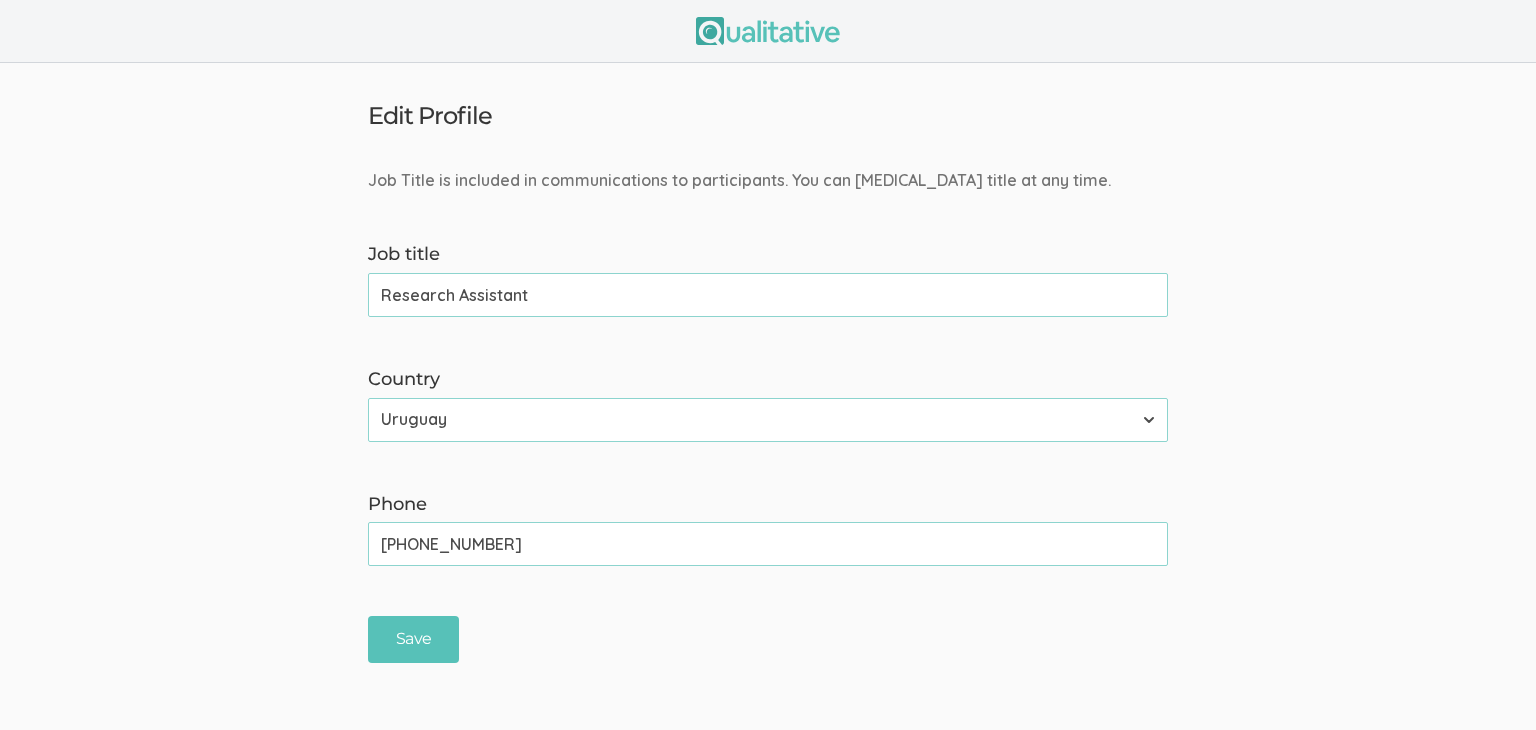 click on "Job Title is included in communications to participants. You can [MEDICAL_DATA] title at any time. Job title   Research Assistant   (success) Country [GEOGRAPHIC_DATA] [GEOGRAPHIC_DATA] [GEOGRAPHIC_DATA] [GEOGRAPHIC_DATA] [US_STATE] [GEOGRAPHIC_DATA] [GEOGRAPHIC_DATA] [GEOGRAPHIC_DATA] [GEOGRAPHIC_DATA] [GEOGRAPHIC_DATA] [GEOGRAPHIC_DATA] [GEOGRAPHIC_DATA] [GEOGRAPHIC_DATA] [GEOGRAPHIC_DATA] [GEOGRAPHIC_DATA] [GEOGRAPHIC_DATA] [GEOGRAPHIC_DATA] [GEOGRAPHIC_DATA] [GEOGRAPHIC_DATA] [GEOGRAPHIC_DATA] [GEOGRAPHIC_DATA] [GEOGRAPHIC_DATA] [GEOGRAPHIC_DATA] [GEOGRAPHIC_DATA] [GEOGRAPHIC_DATA] [GEOGRAPHIC_DATA] [GEOGRAPHIC_DATA] [GEOGRAPHIC_DATA] [GEOGRAPHIC_DATA] [GEOGRAPHIC_DATA] [GEOGRAPHIC_DATA] [GEOGRAPHIC_DATA] [GEOGRAPHIC_DATA] [GEOGRAPHIC_DATA] [GEOGRAPHIC_DATA] [GEOGRAPHIC_DATA] [GEOGRAPHIC_DATA] [GEOGRAPHIC_DATA] [GEOGRAPHIC_DATA] [GEOGRAPHIC_DATA] [GEOGRAPHIC_DATA] [GEOGRAPHIC_DATA] [GEOGRAPHIC_DATA] [GEOGRAPHIC_DATA] [GEOGRAPHIC_DATA] [GEOGRAPHIC_DATA] [GEOGRAPHIC_DATA] [GEOGRAPHIC_DATA] [GEOGRAPHIC_DATA] [GEOGRAPHIC_DATA] [GEOGRAPHIC_DATA] [GEOGRAPHIC_DATA], [GEOGRAPHIC_DATA] [GEOGRAPHIC_DATA] [GEOGRAPHIC_DATA] [GEOGRAPHIC_DATA] [GEOGRAPHIC_DATA] [GEOGRAPHIC_DATA] [GEOGRAPHIC_DATA] [GEOGRAPHIC_DATA] [GEOGRAPHIC_DATA] [GEOGRAPHIC_DATA] [GEOGRAPHIC_DATA] [GEOGRAPHIC_DATA] [GEOGRAPHIC_DATA] [GEOGRAPHIC_DATA] [GEOGRAPHIC_DATA] [GEOGRAPHIC_DATA] [GEOGRAPHIC_DATA] [GEOGRAPHIC_DATA] [GEOGRAPHIC_DATA] [GEOGRAPHIC_DATA] ([GEOGRAPHIC_DATA]) [GEOGRAPHIC_DATA] [GEOGRAPHIC_DATA] [GEOGRAPHIC_DATA] [GEOGRAPHIC_DATA]" at bounding box center [768, 416] 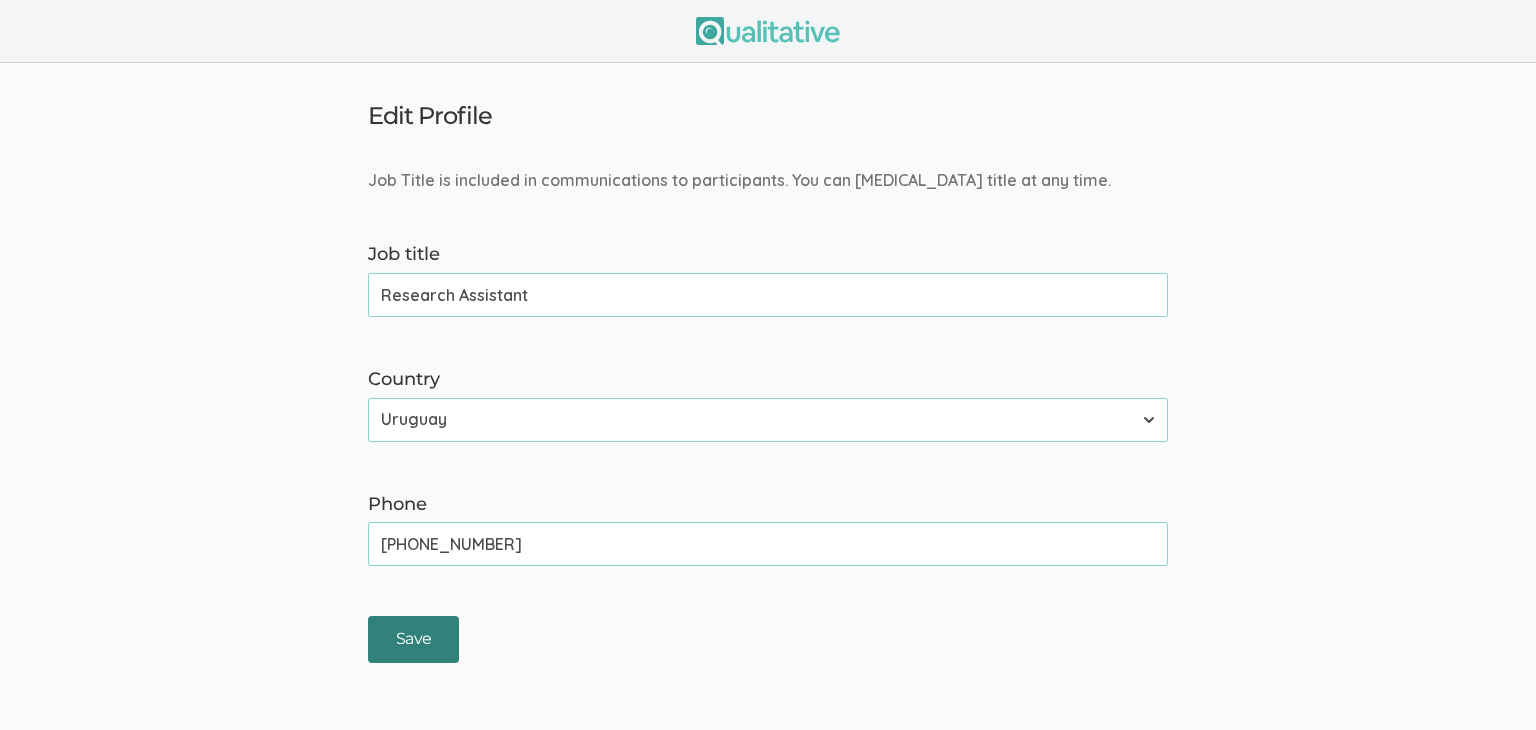 click on "Save" at bounding box center [413, 639] 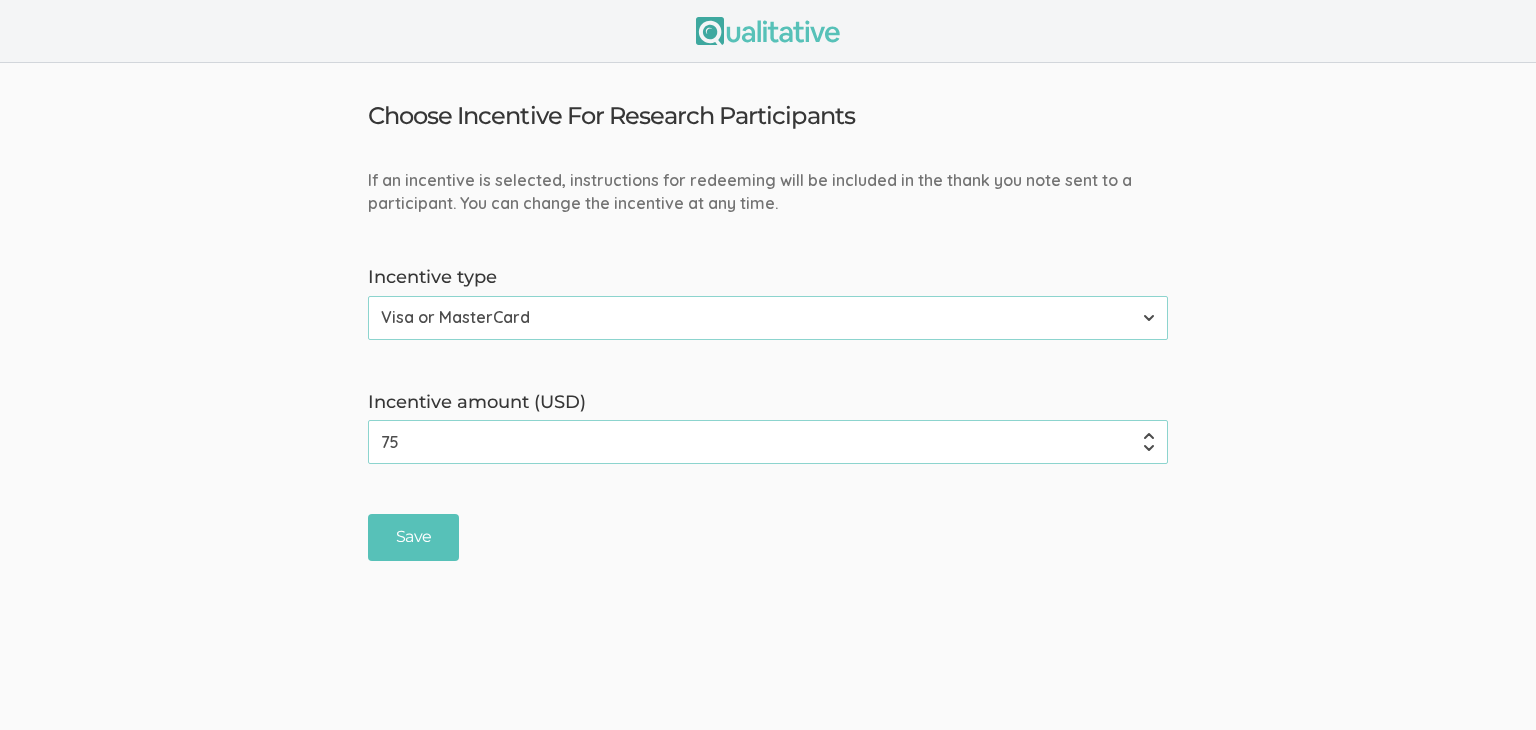click on "None Amazon Gift Card Visa or MasterCard" at bounding box center (768, 318) 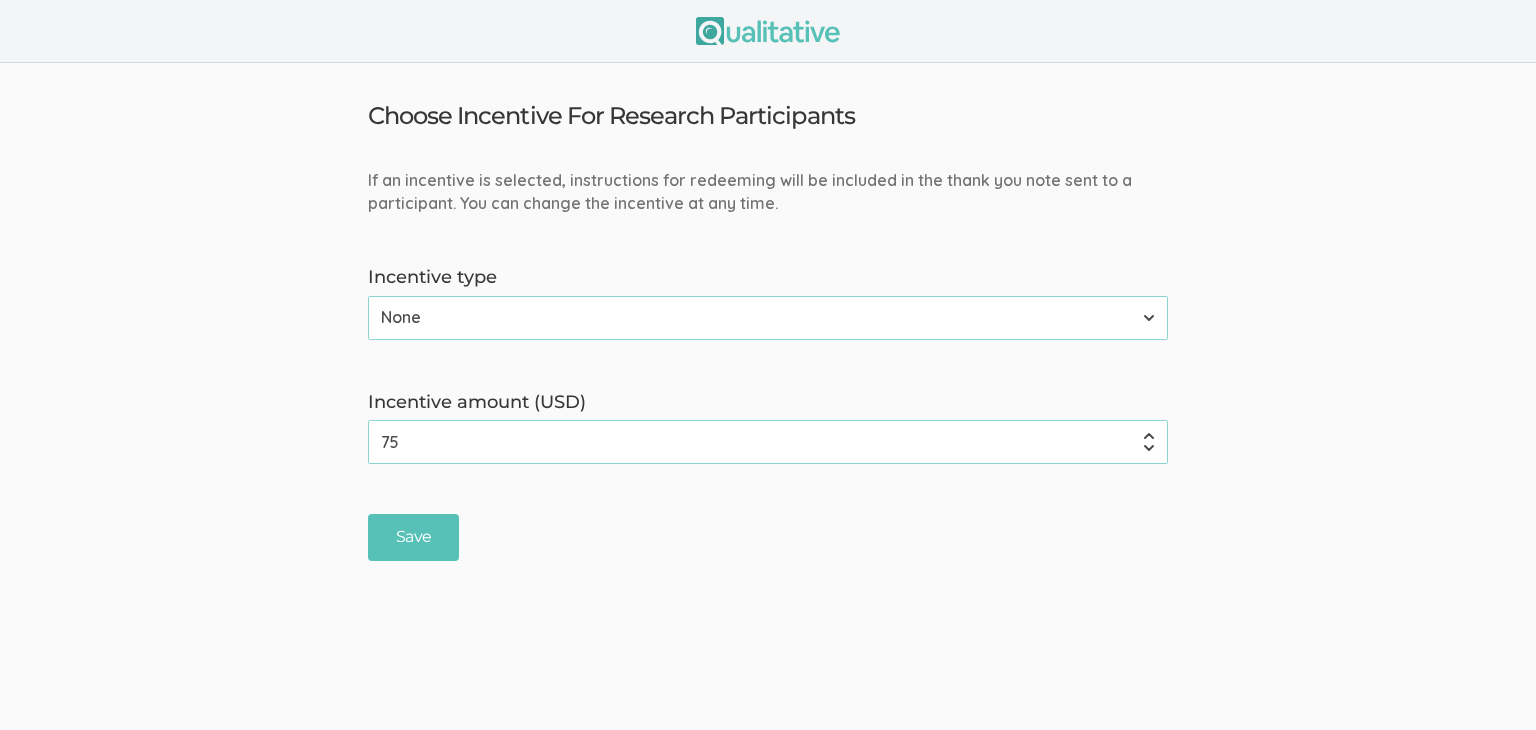 click on "None Amazon Gift Card Visa or MasterCard" at bounding box center [768, 318] 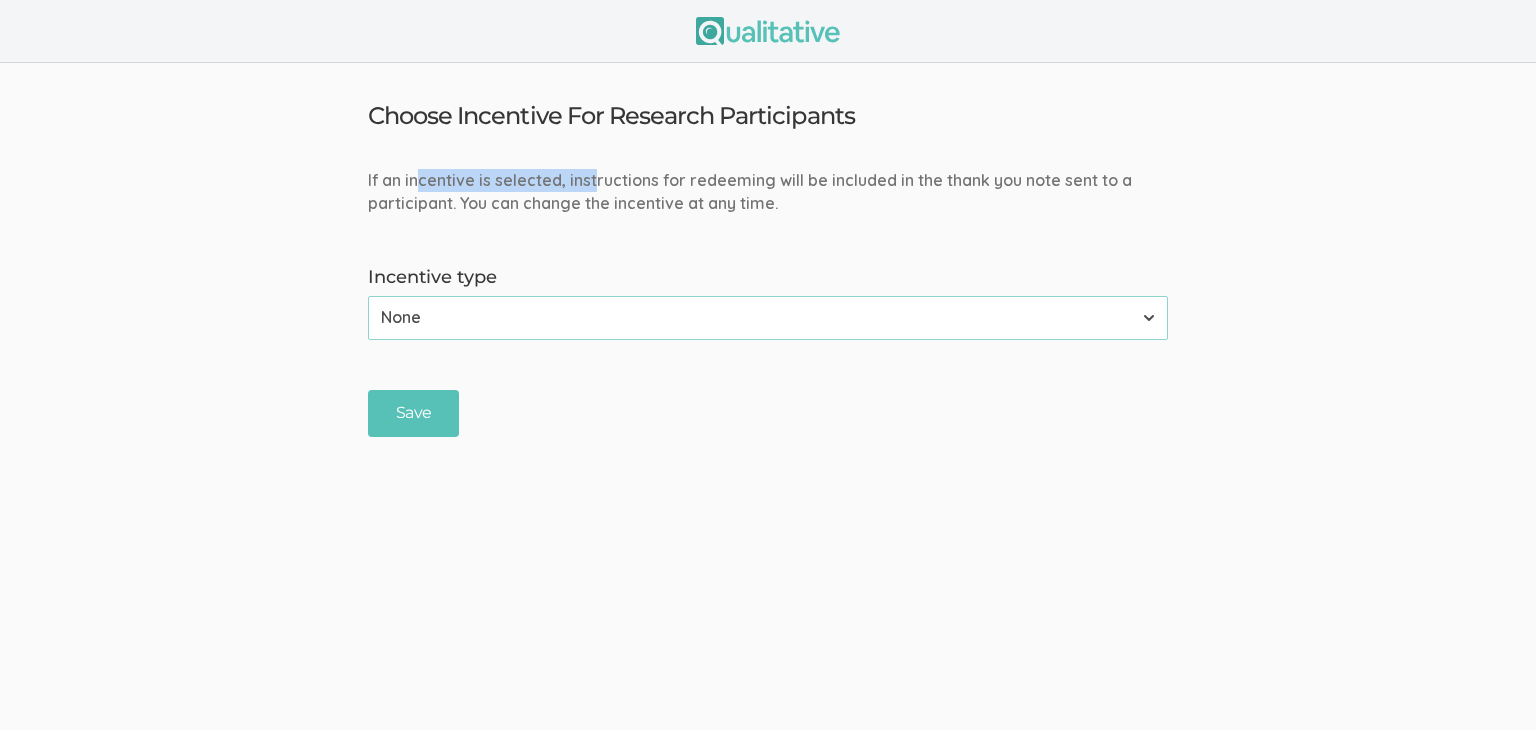 drag, startPoint x: 422, startPoint y: 189, endPoint x: 590, endPoint y: 189, distance: 168 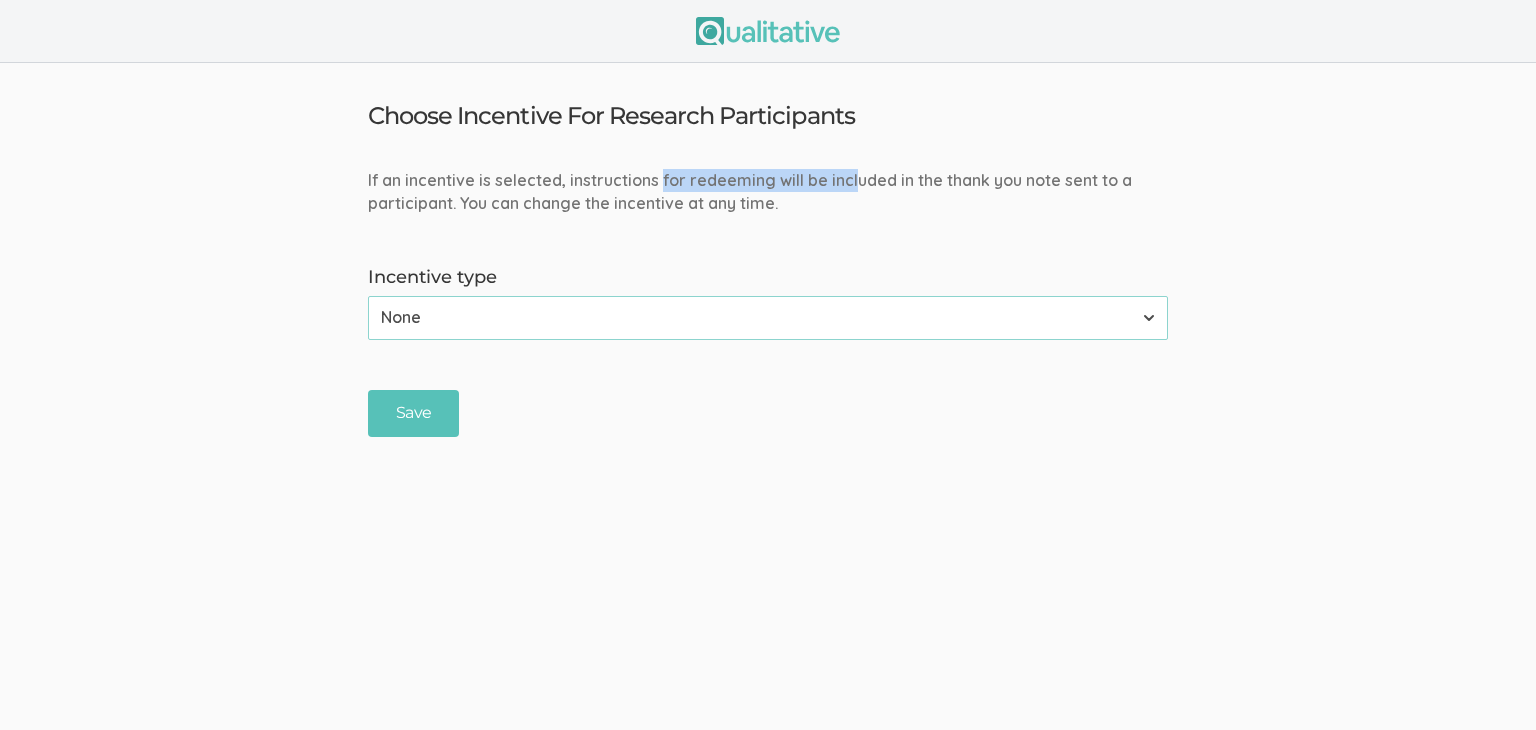 drag, startPoint x: 689, startPoint y: 187, endPoint x: 848, endPoint y: 189, distance: 159.01257 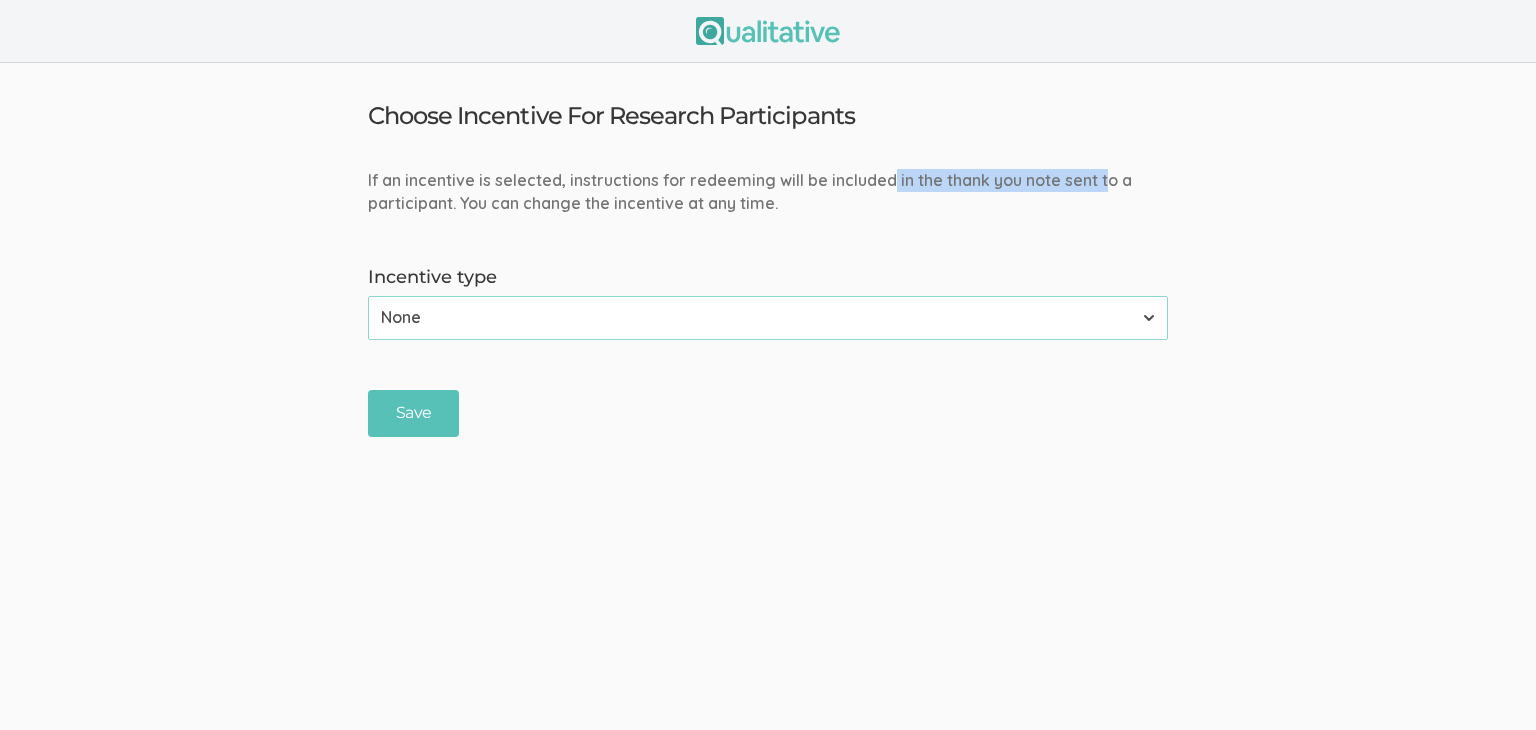 drag, startPoint x: 902, startPoint y: 186, endPoint x: 1098, endPoint y: 188, distance: 196.01021 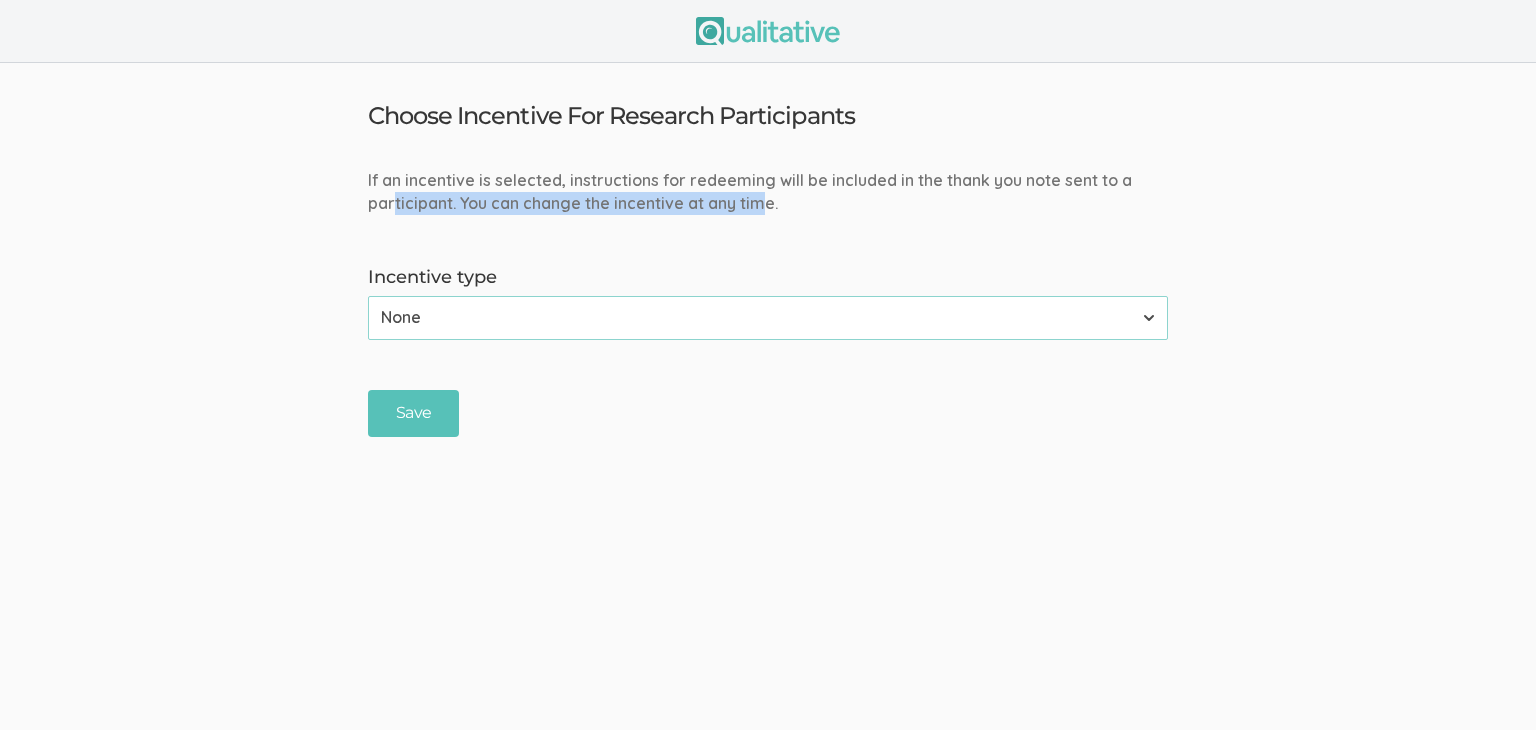 drag, startPoint x: 391, startPoint y: 200, endPoint x: 761, endPoint y: 201, distance: 370.00134 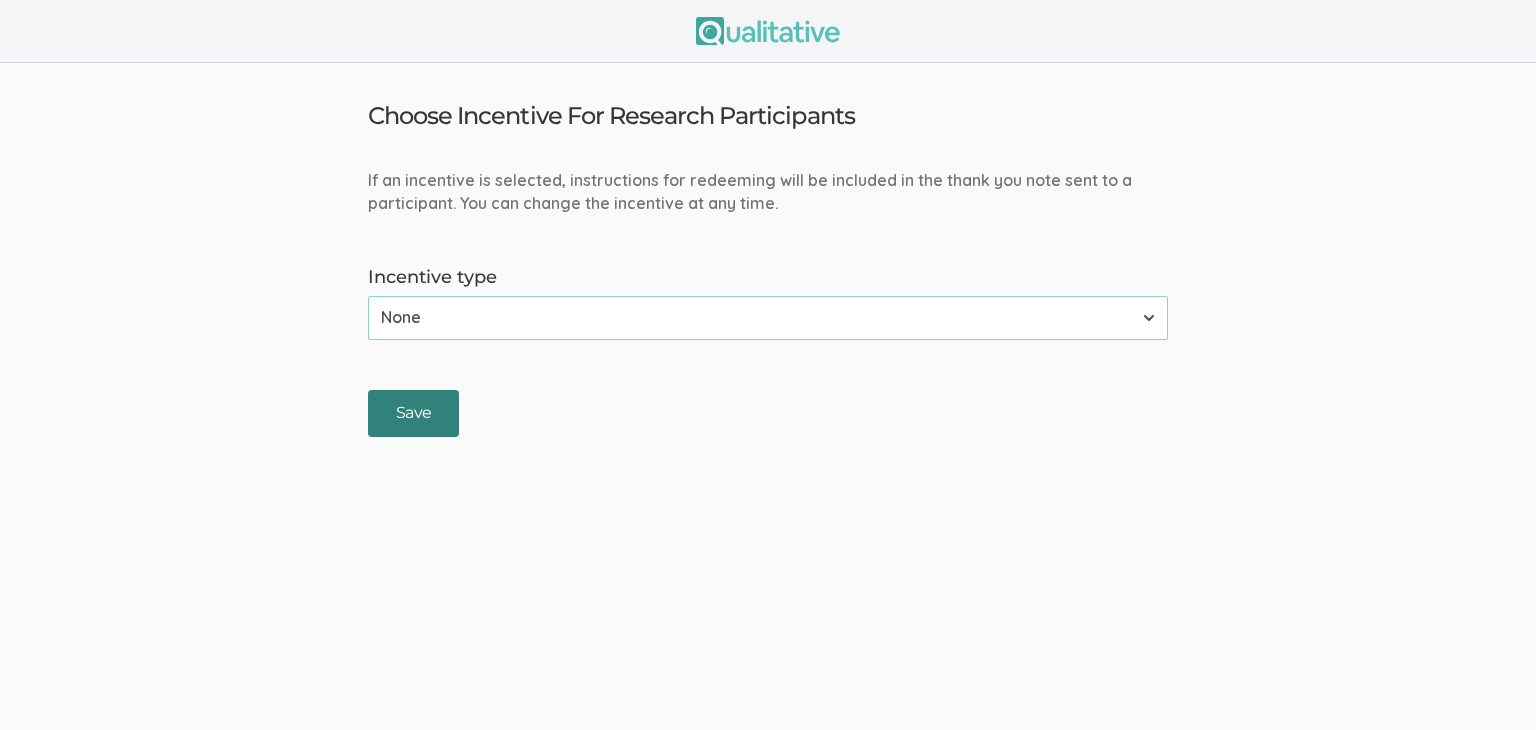 click on "Save" at bounding box center [413, 413] 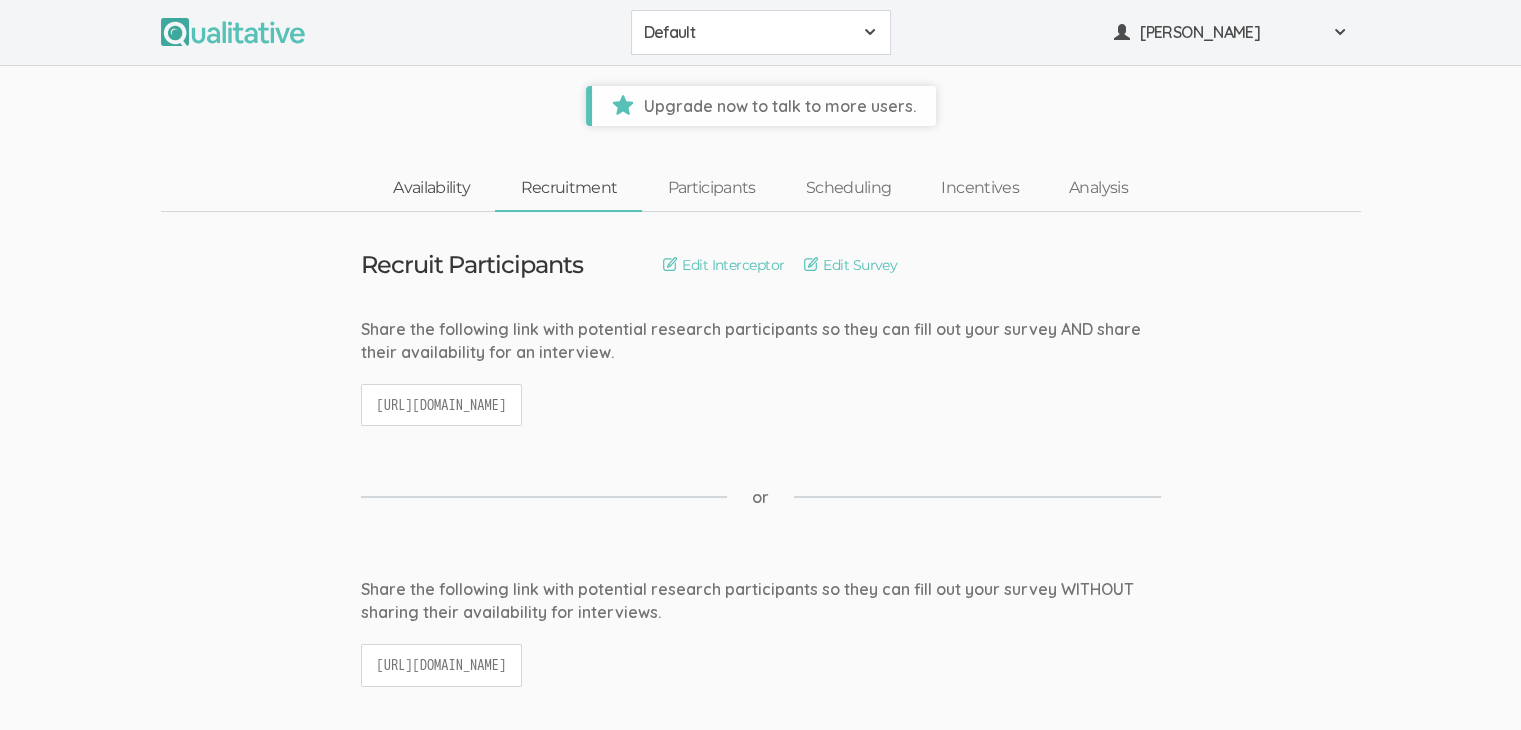 click on "Availability" at bounding box center (431, 188) 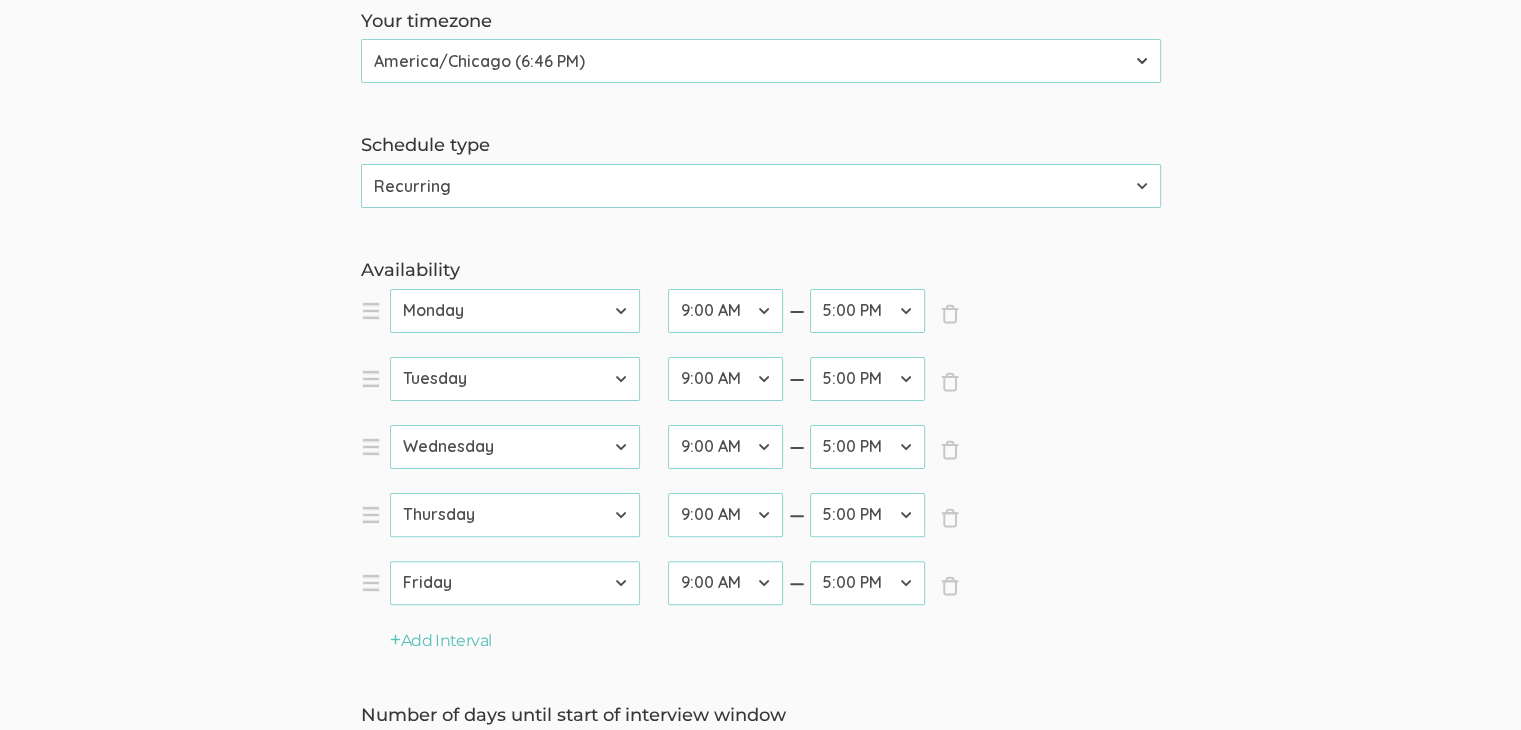 scroll, scrollTop: 0, scrollLeft: 0, axis: both 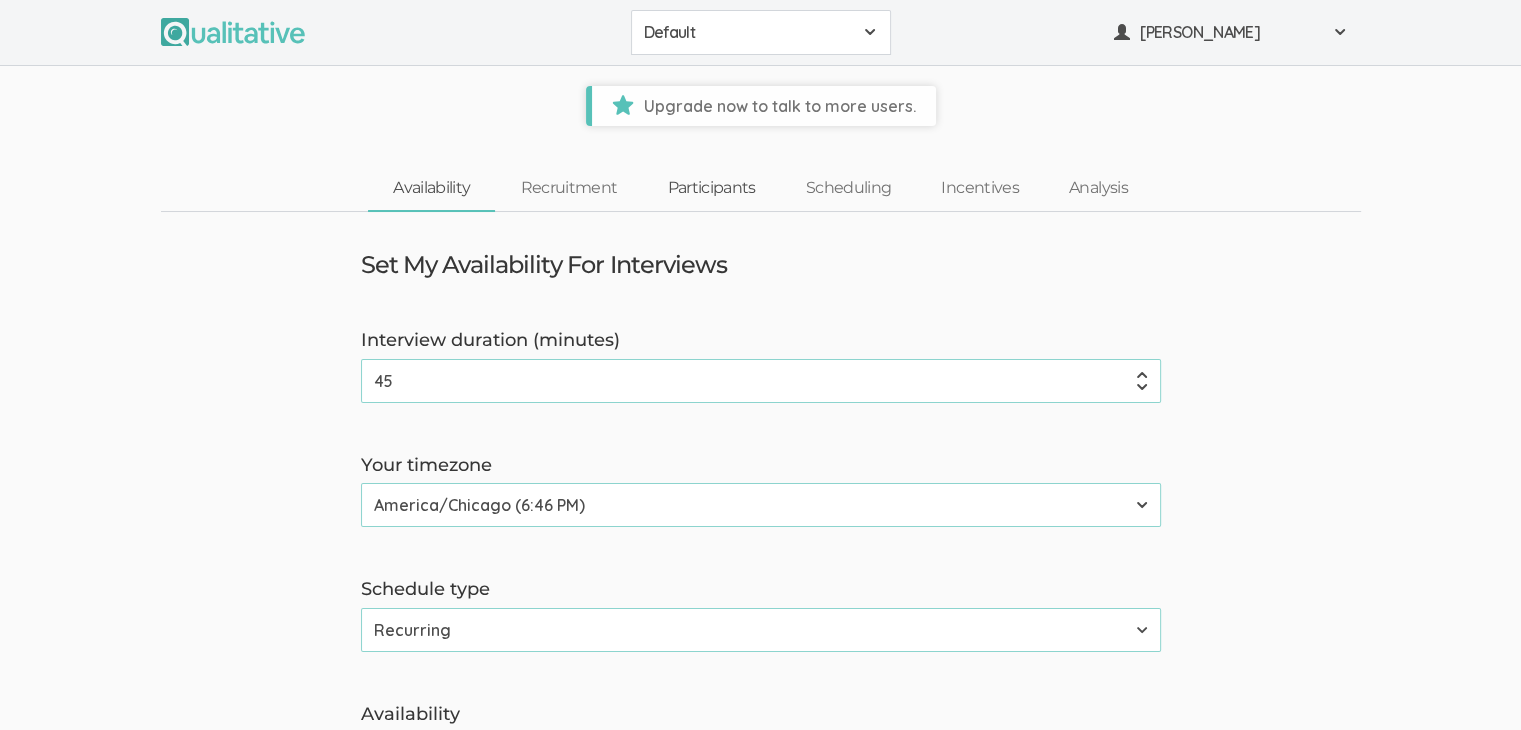 click on "Participants" at bounding box center (711, 188) 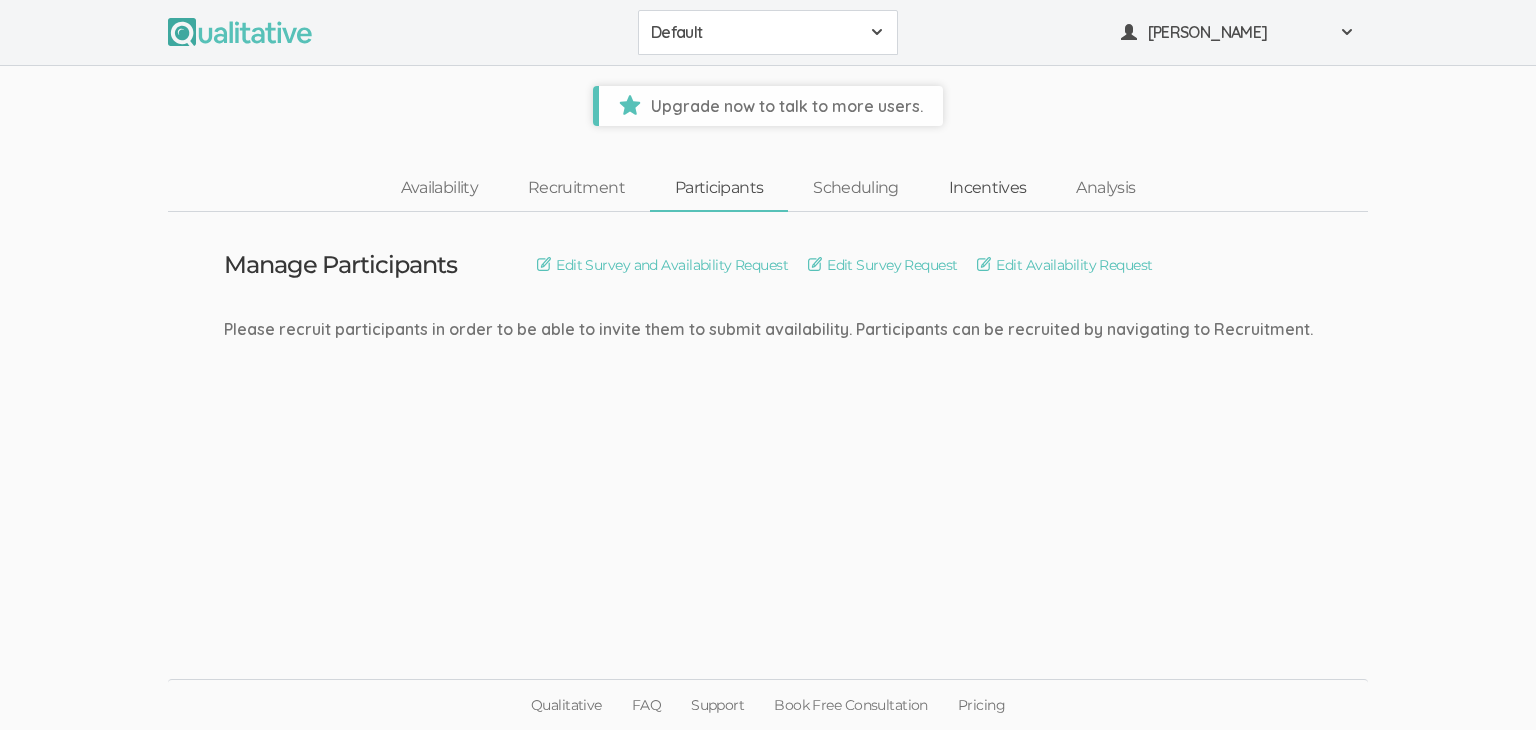 click on "Incentives" at bounding box center (988, 188) 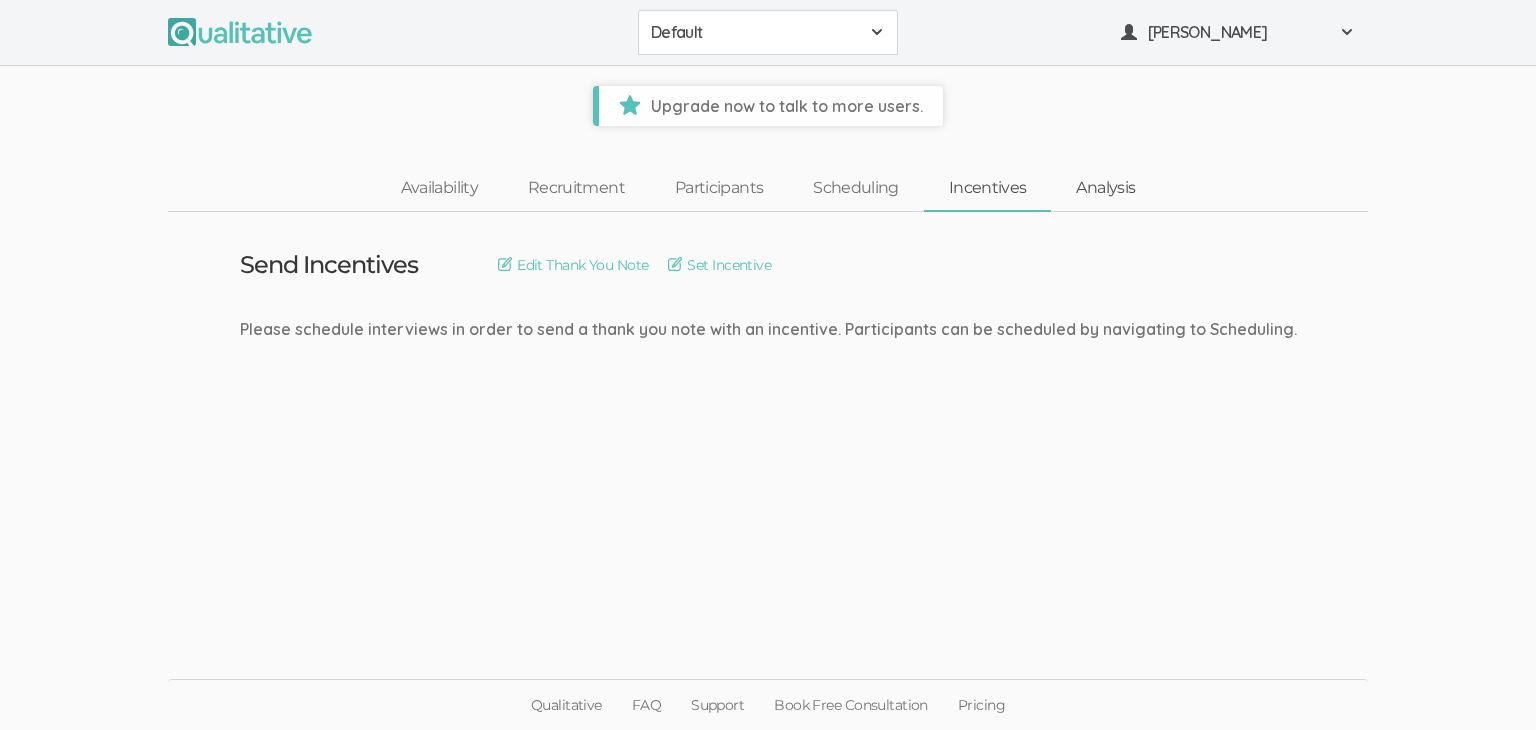 click on "Analysis" at bounding box center [1105, 188] 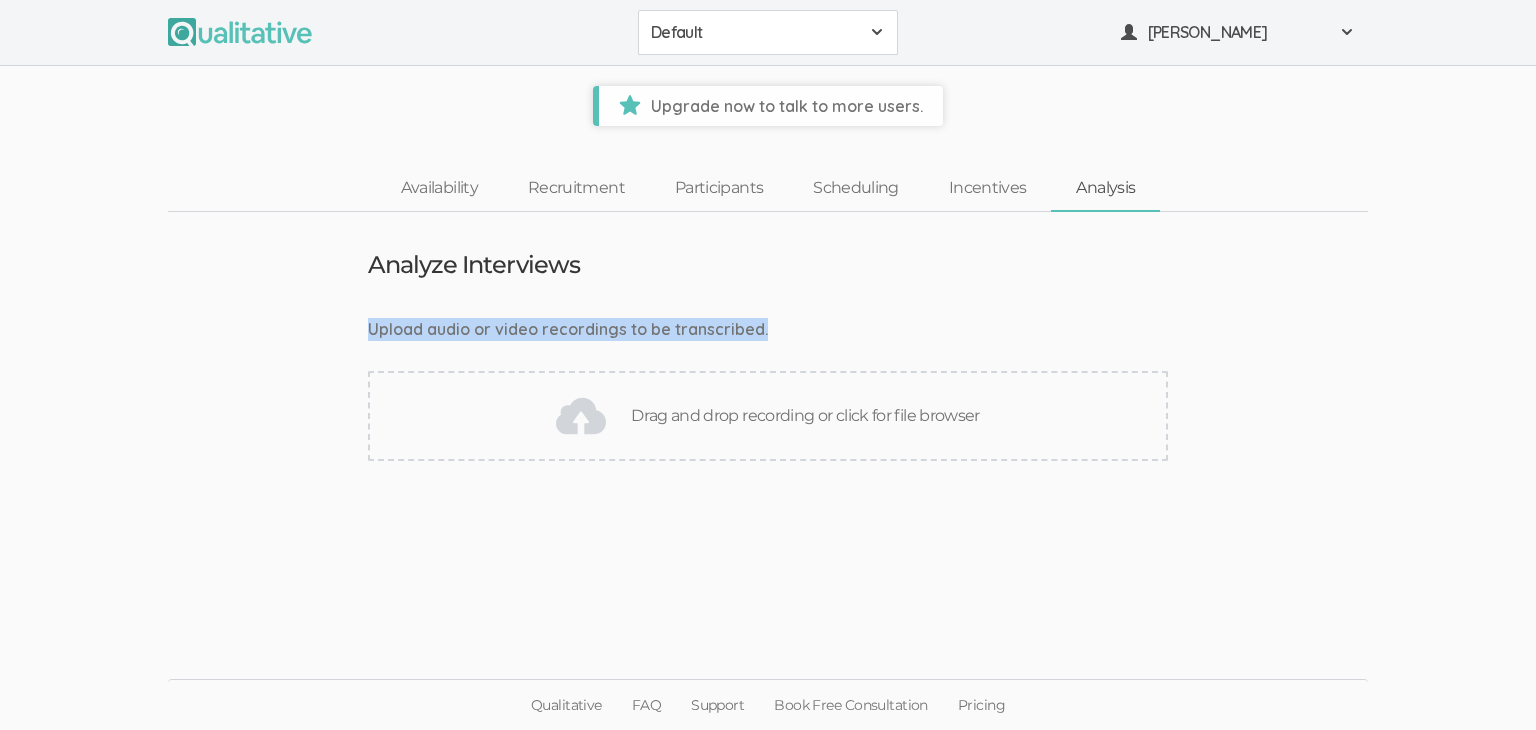 drag, startPoint x: 373, startPoint y: 325, endPoint x: 757, endPoint y: 326, distance: 384.0013 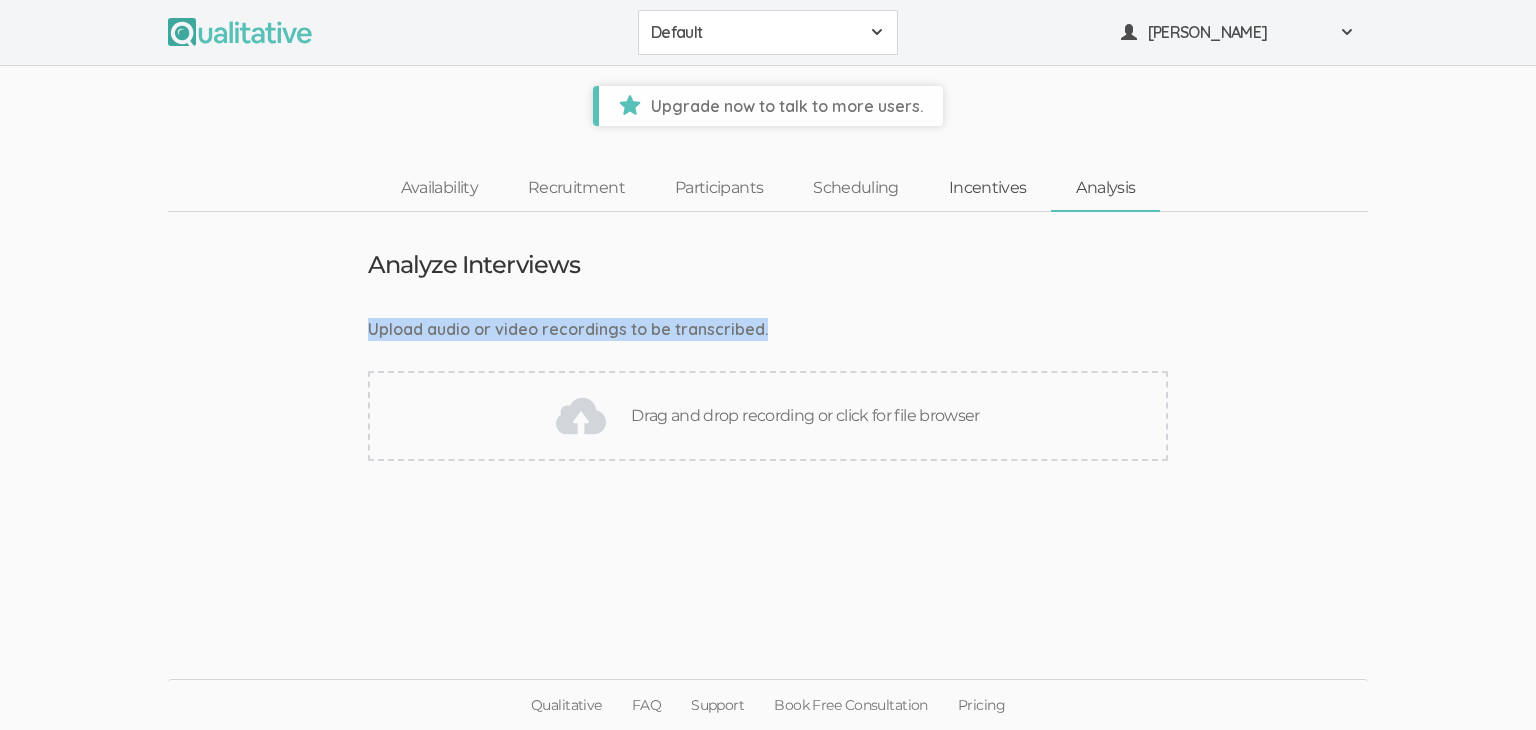 click on "Incentives" at bounding box center (988, 188) 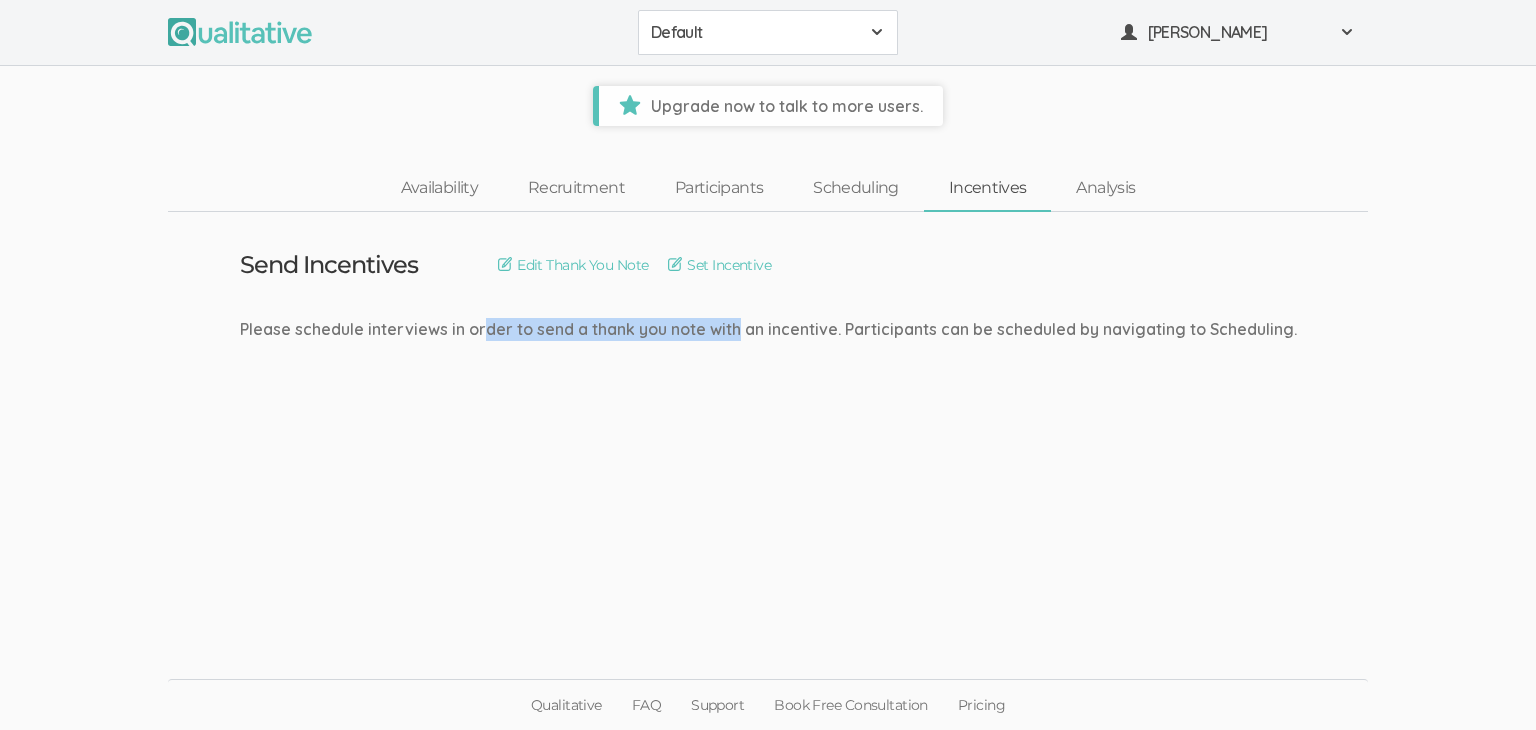 drag, startPoint x: 266, startPoint y: 329, endPoint x: 516, endPoint y: 327, distance: 250.008 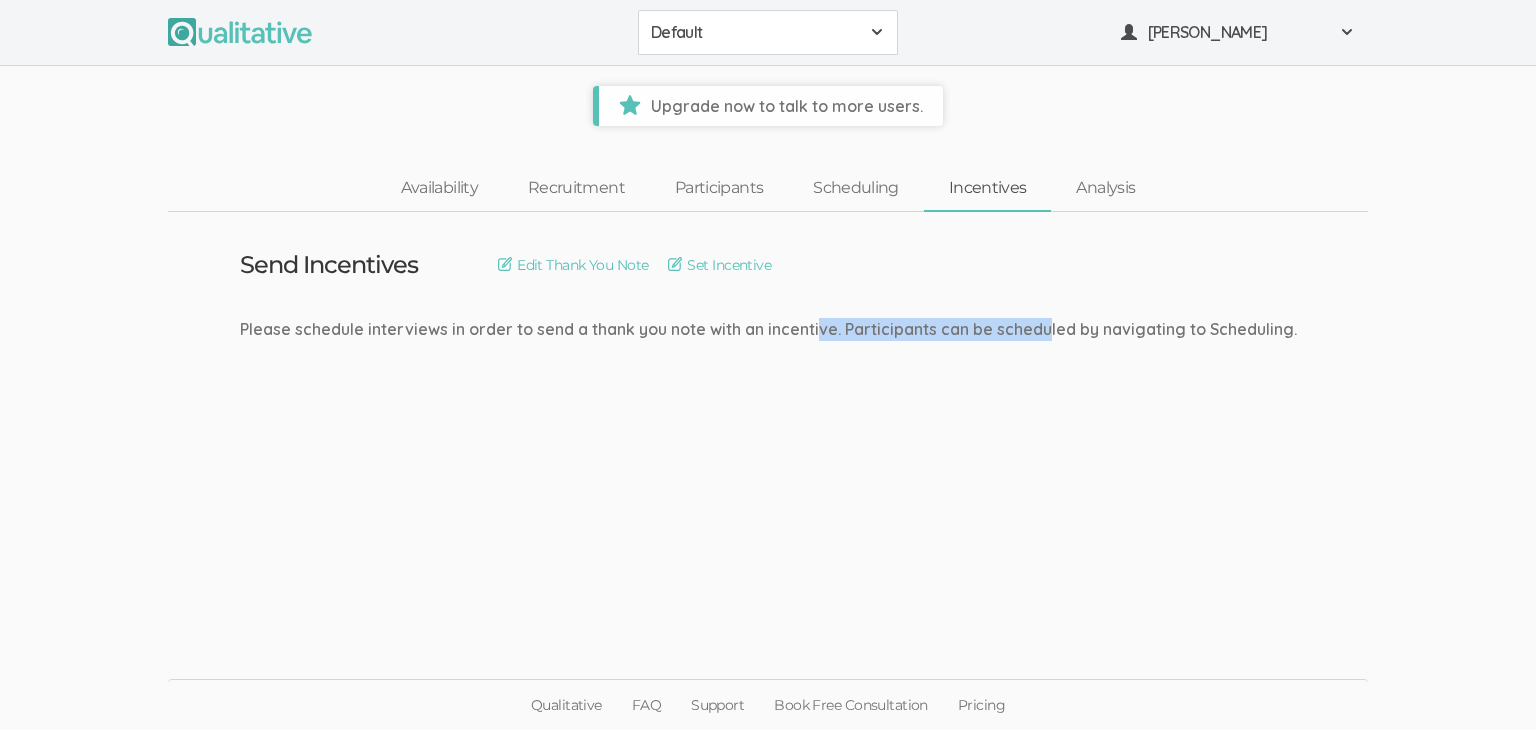 drag, startPoint x: 625, startPoint y: 333, endPoint x: 828, endPoint y: 333, distance: 203 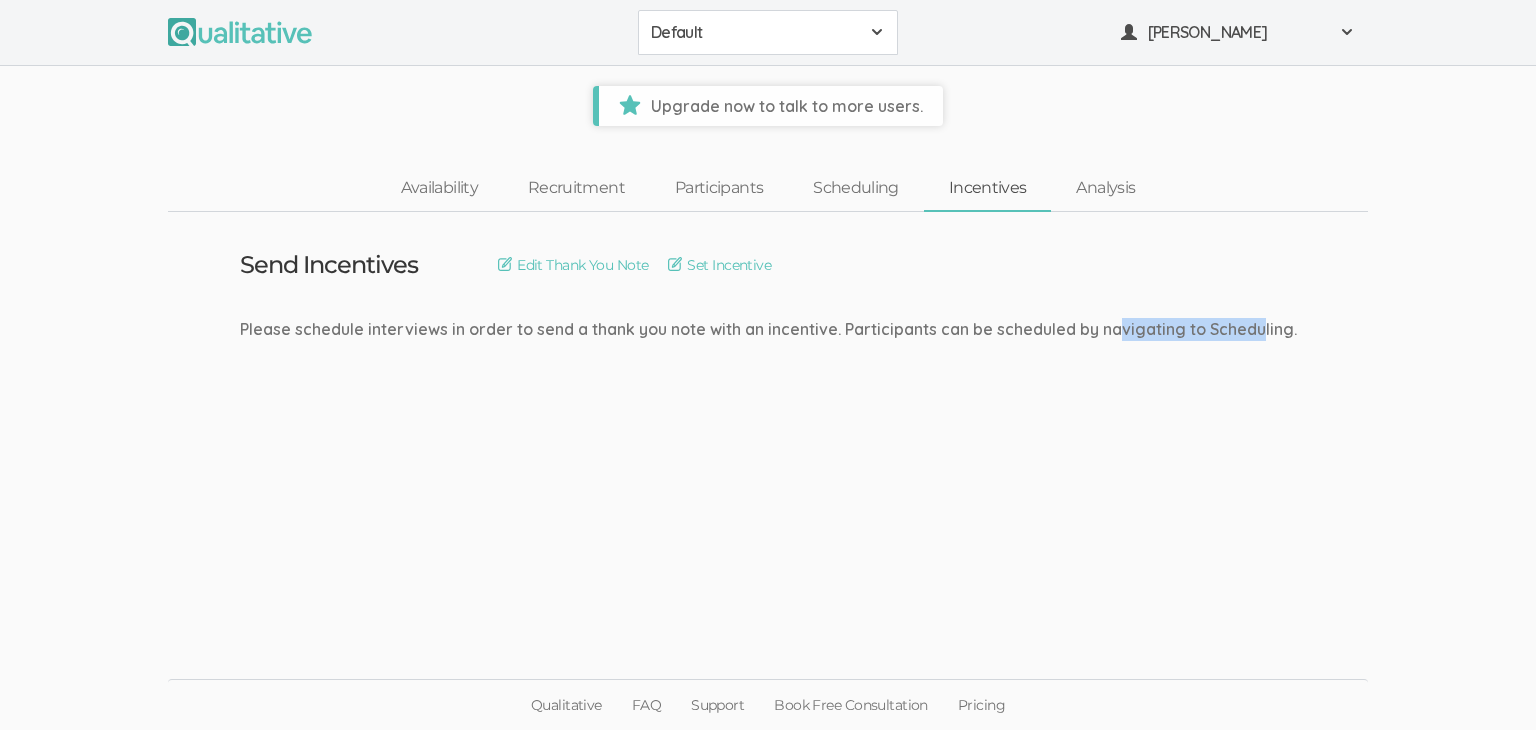 drag, startPoint x: 888, startPoint y: 333, endPoint x: 1032, endPoint y: 337, distance: 144.05554 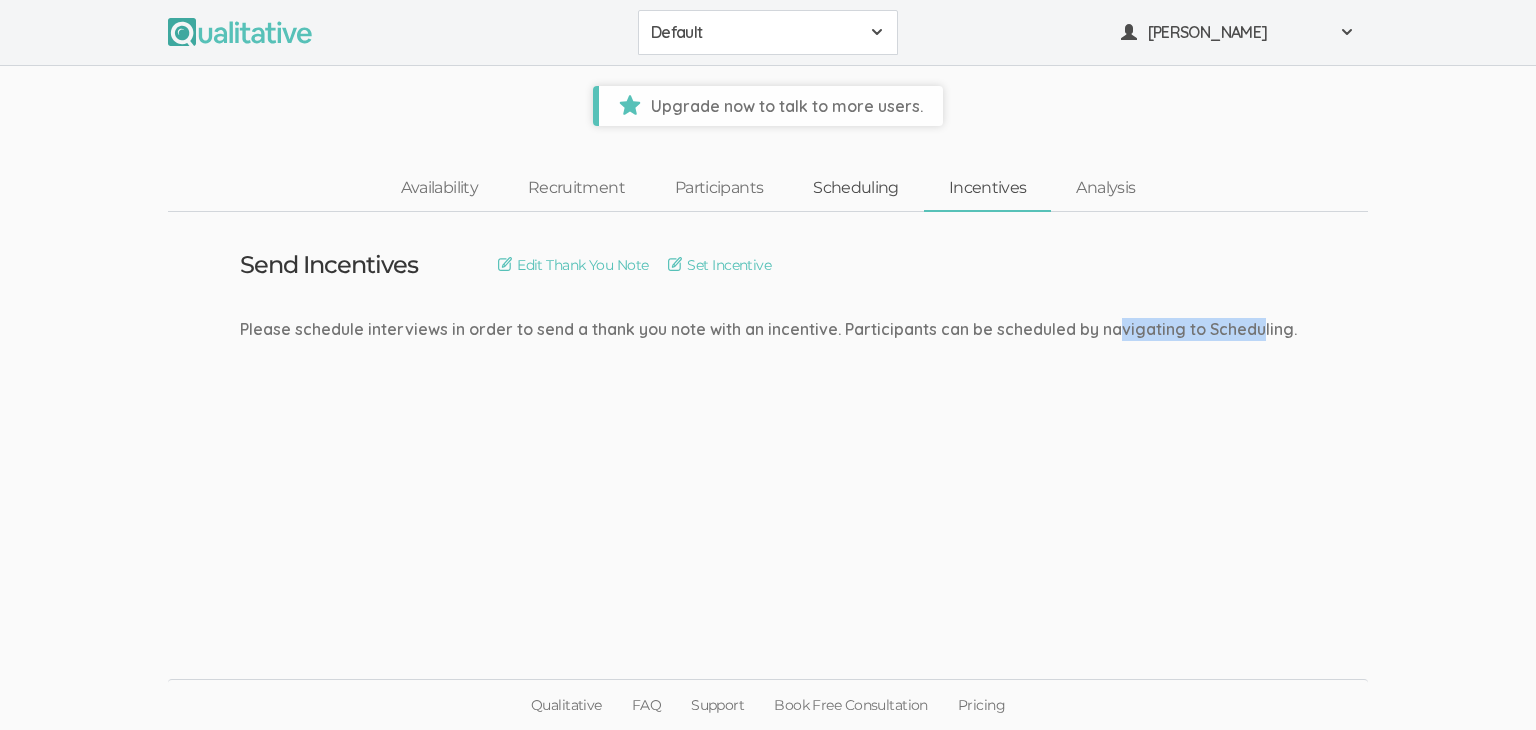 click on "Scheduling" at bounding box center [856, 188] 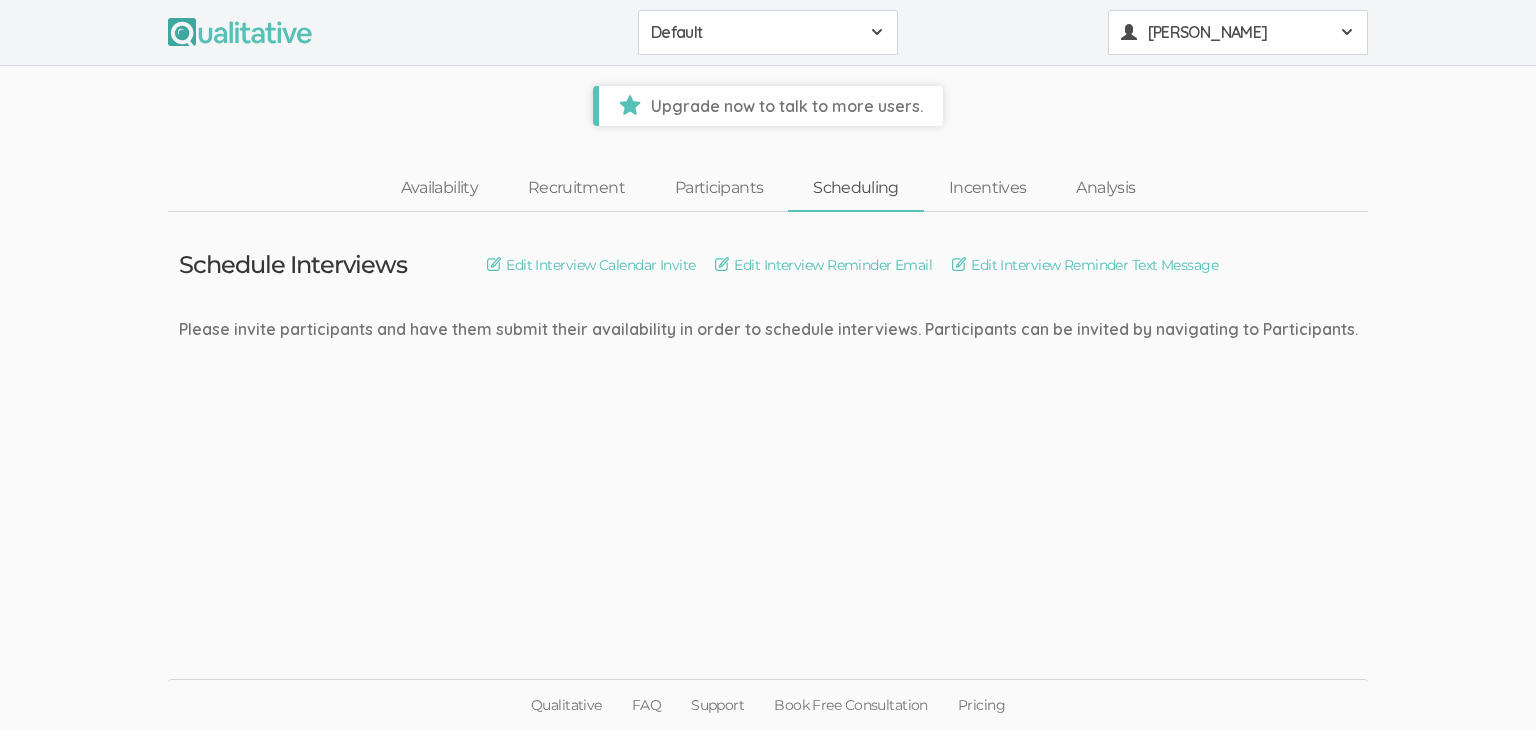 click at bounding box center [1347, 32] 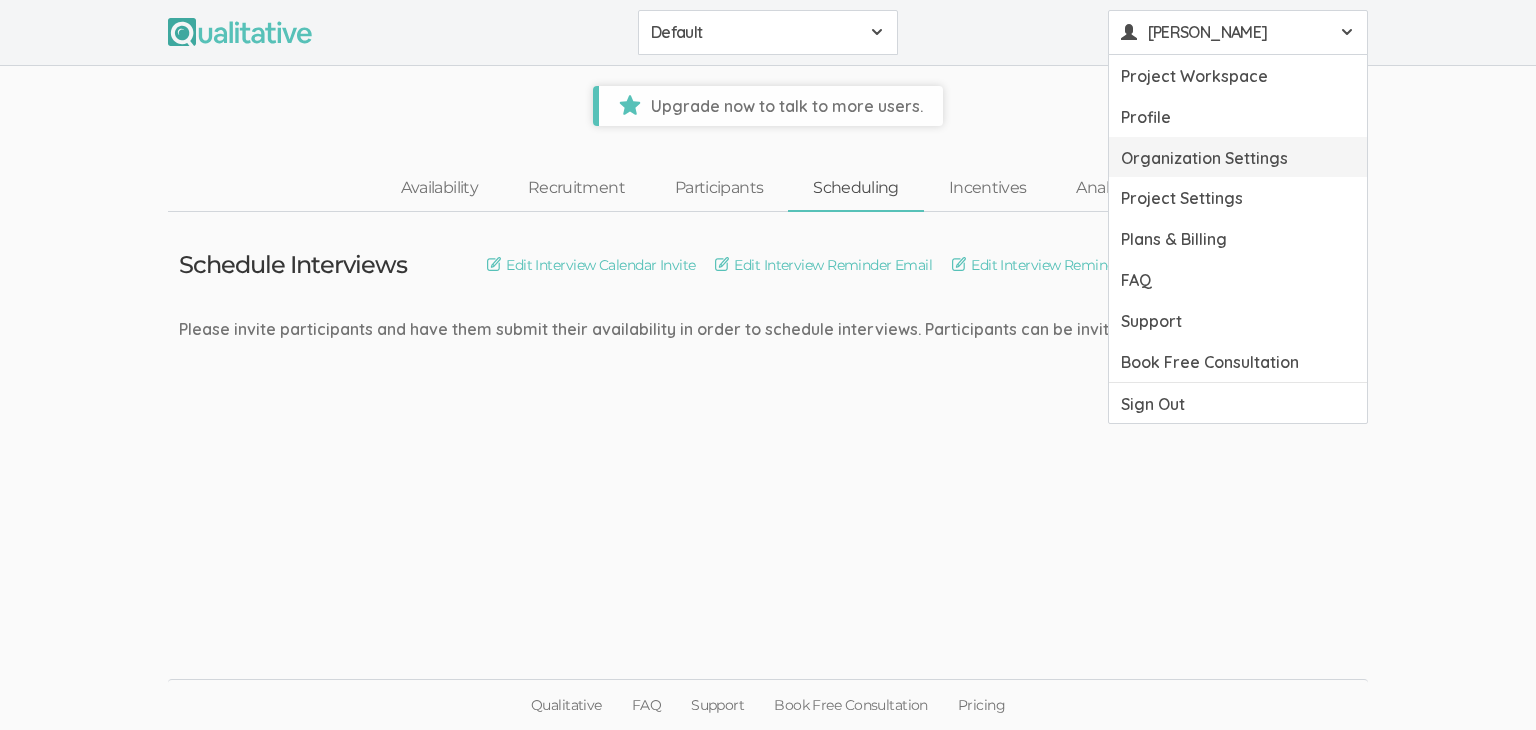 click on "Organization Settings" at bounding box center (1238, 157) 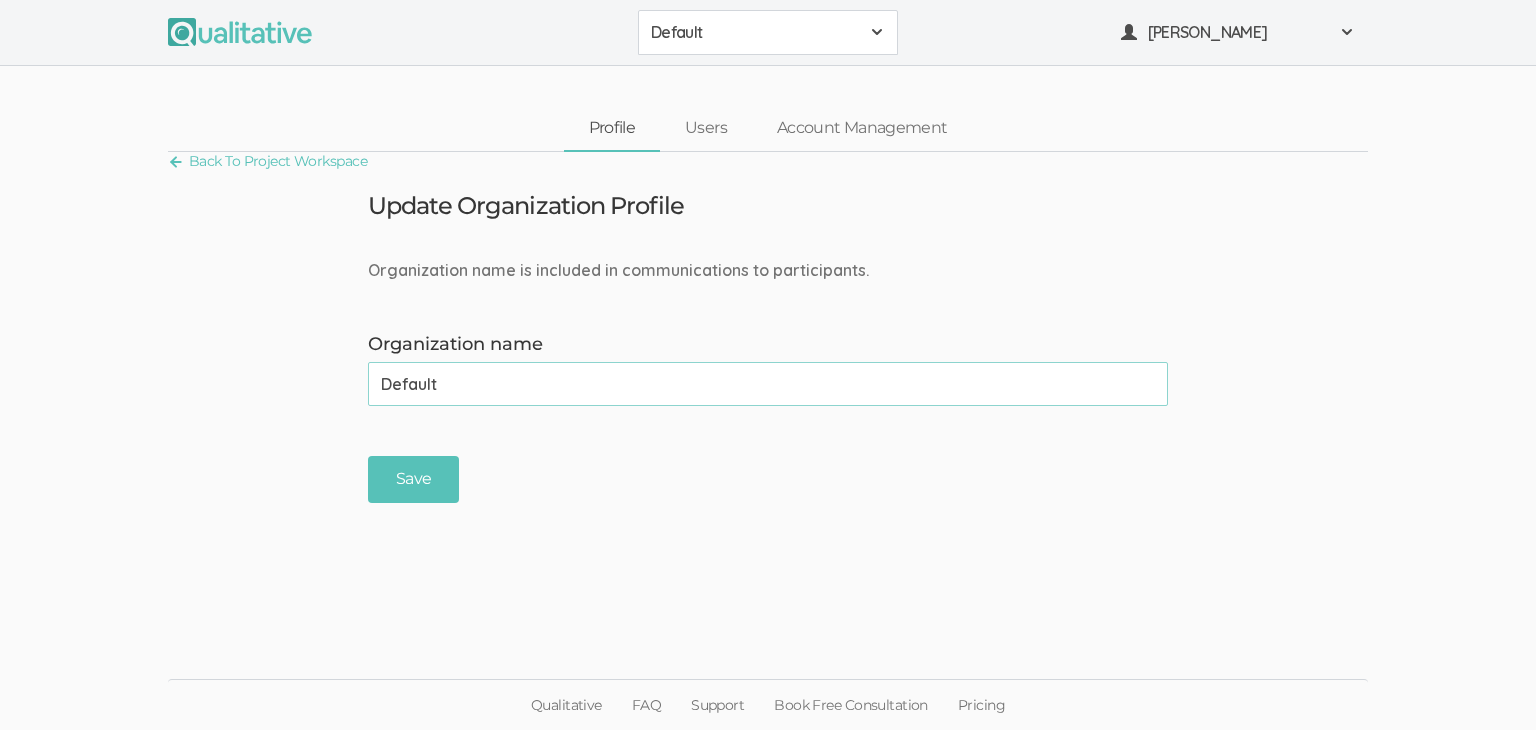 click on "Default" at bounding box center [768, 384] 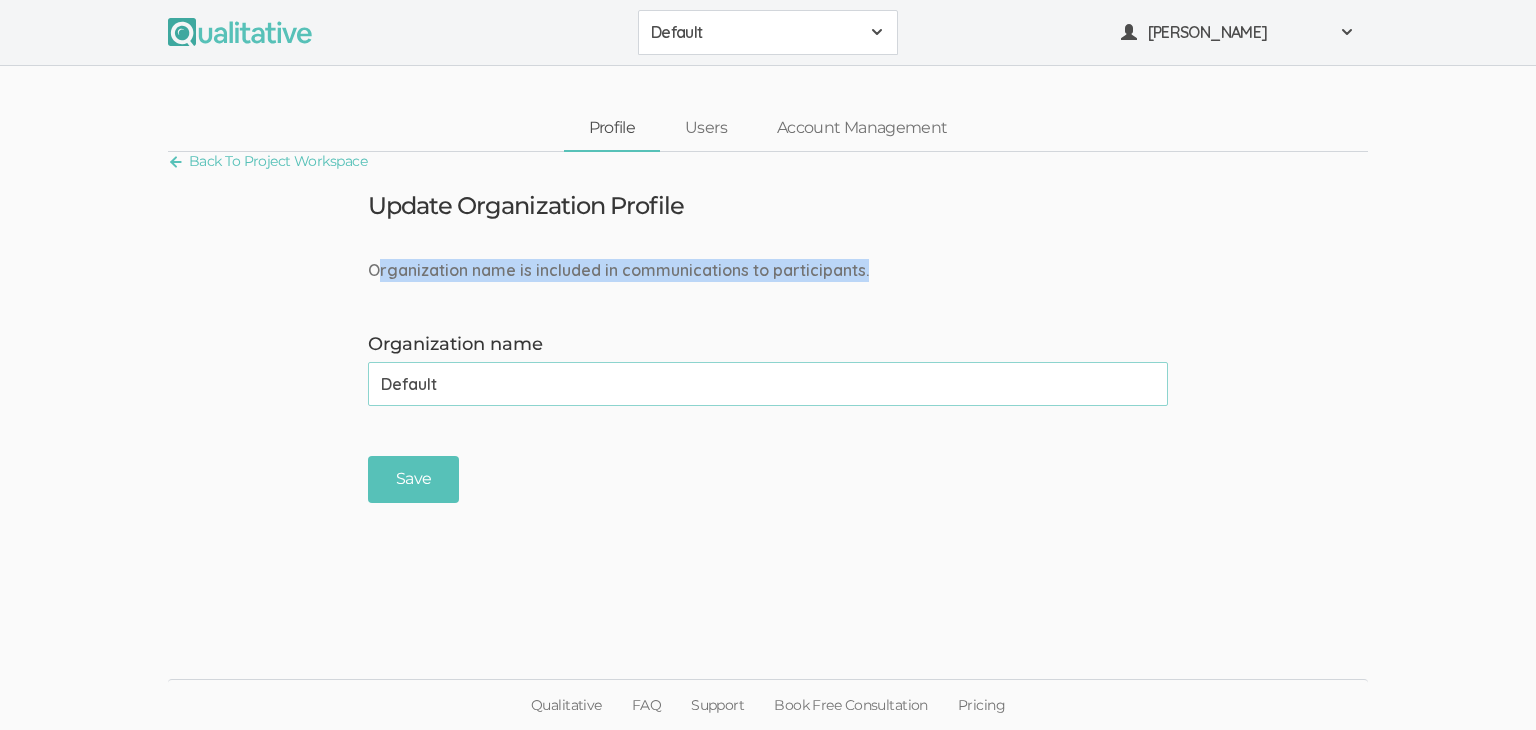drag, startPoint x: 380, startPoint y: 265, endPoint x: 883, endPoint y: 269, distance: 503.0159 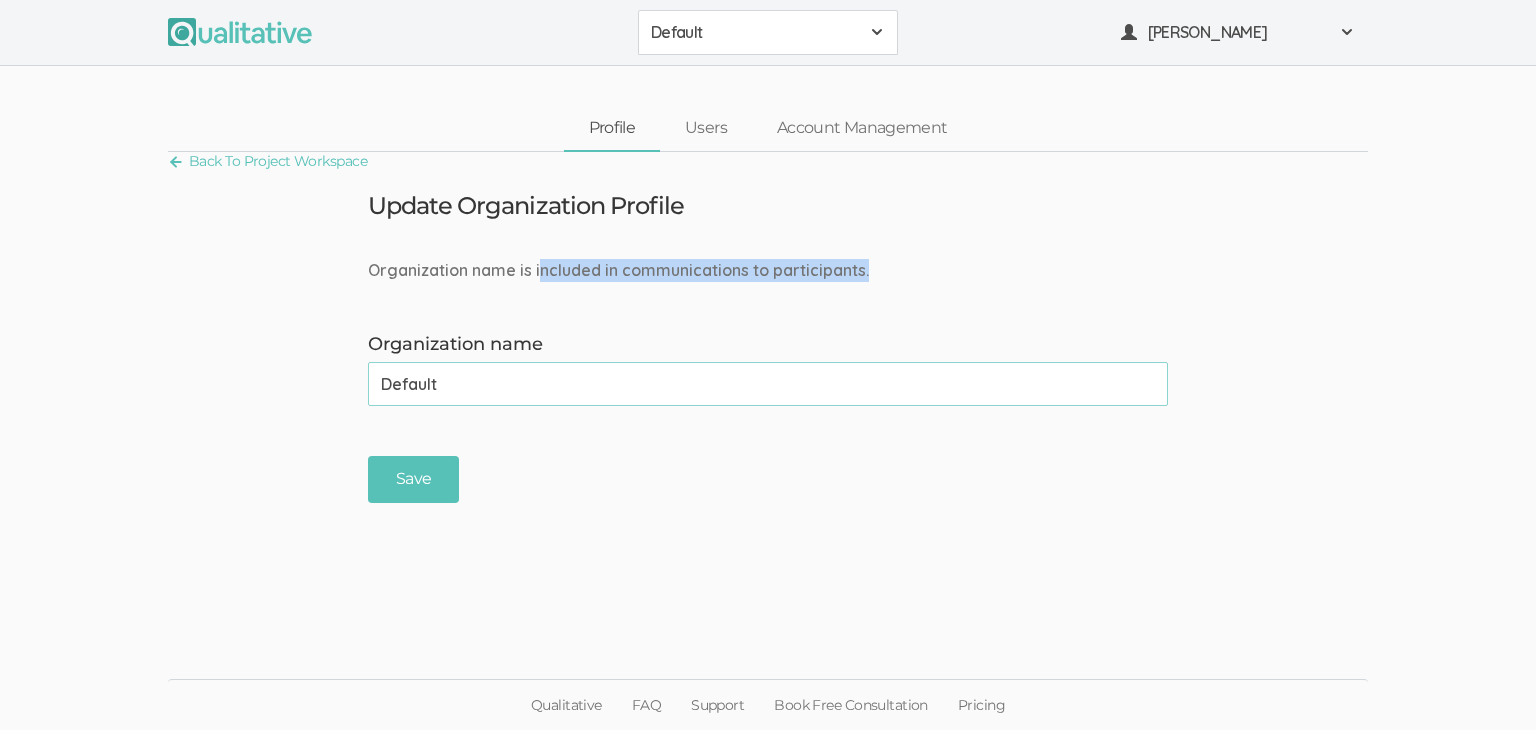 drag, startPoint x: 540, startPoint y: 265, endPoint x: 928, endPoint y: 272, distance: 388.06314 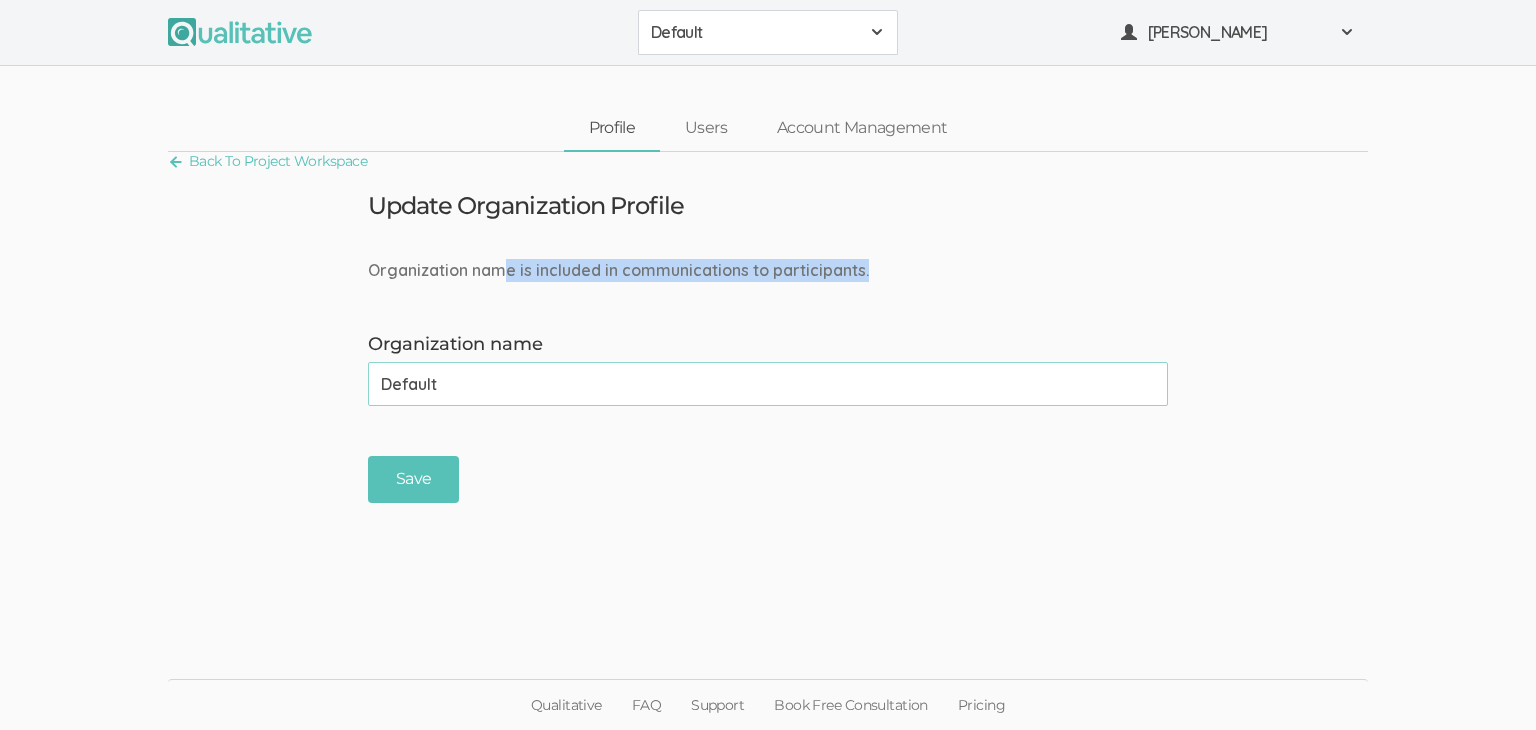 drag, startPoint x: 504, startPoint y: 262, endPoint x: 888, endPoint y: 270, distance: 384.0833 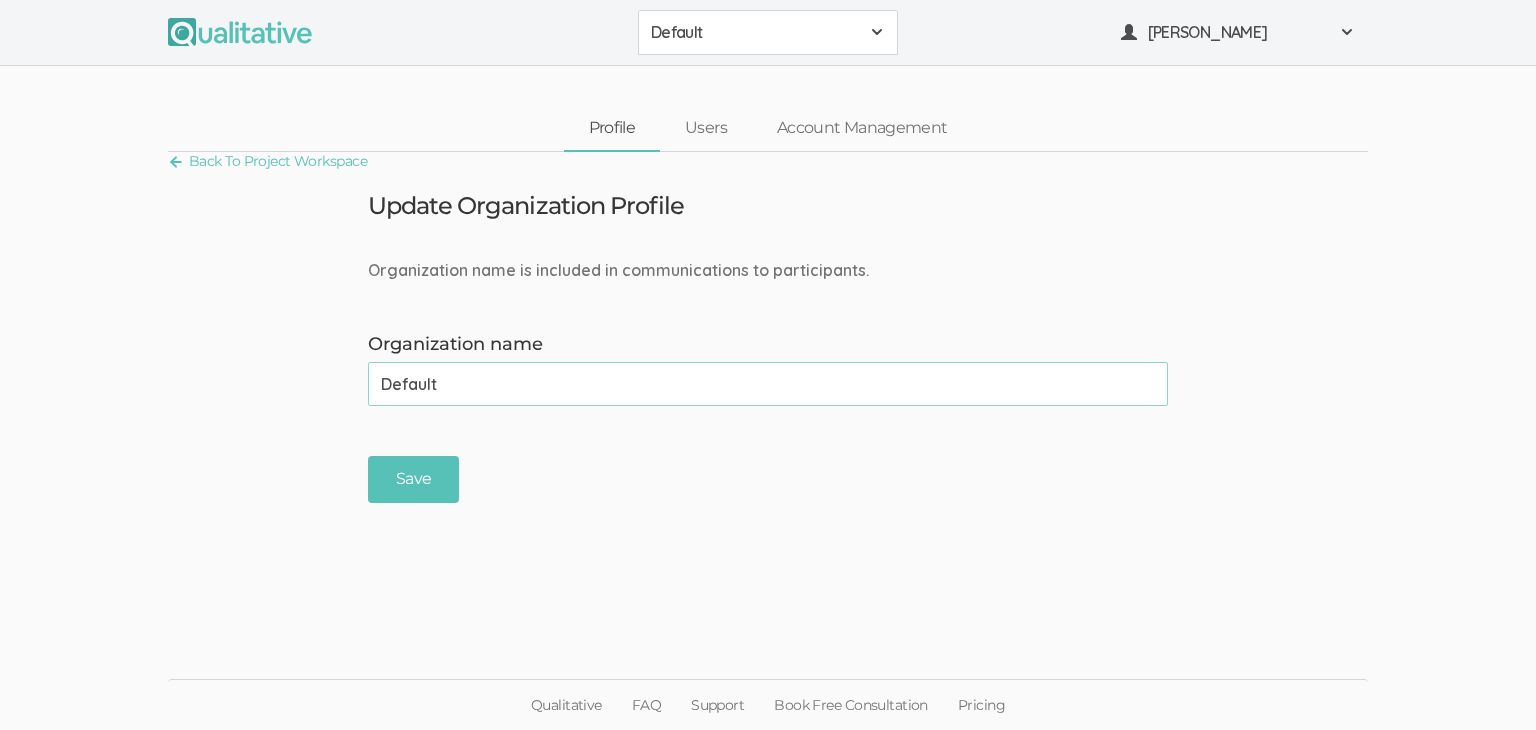 click on "Default" at bounding box center (768, 384) 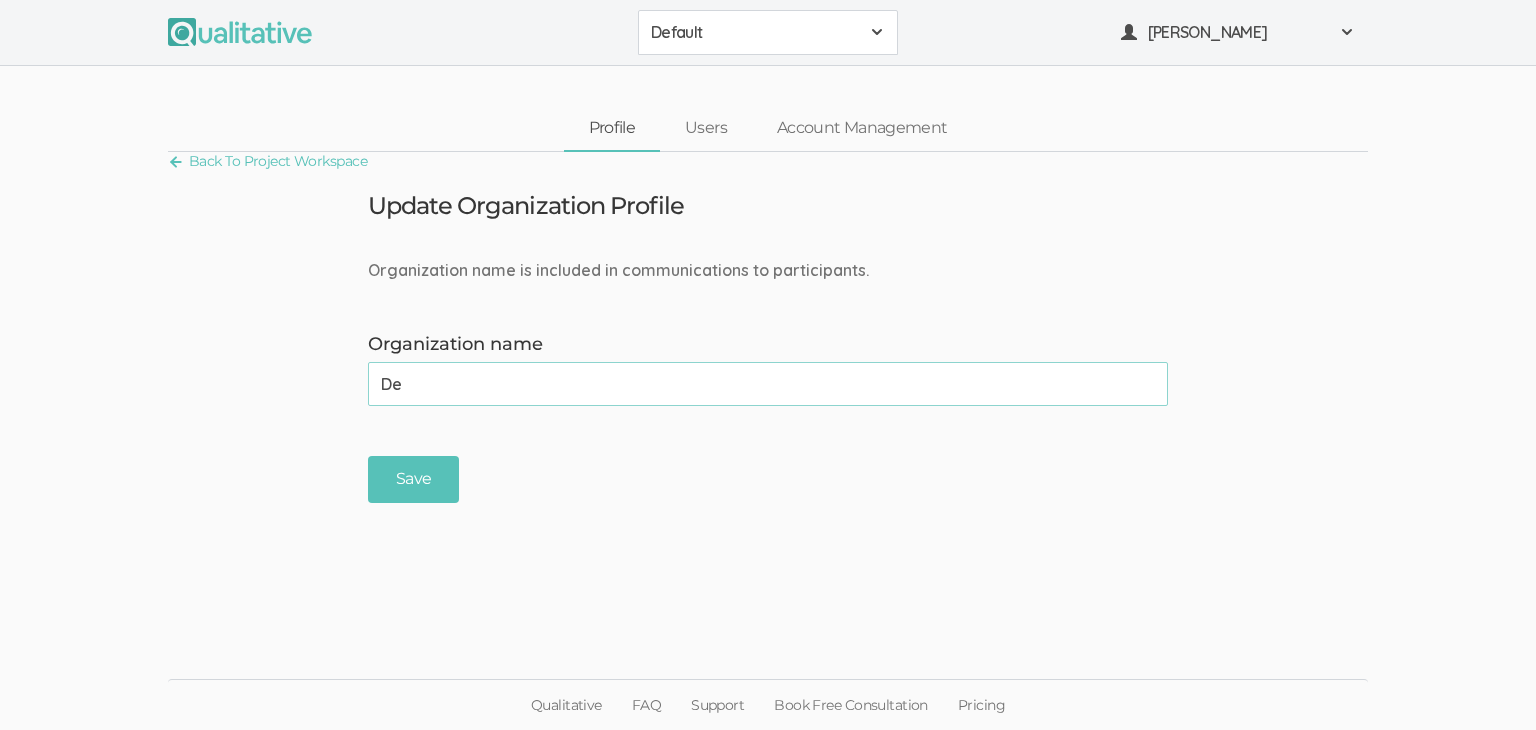 type on "D" 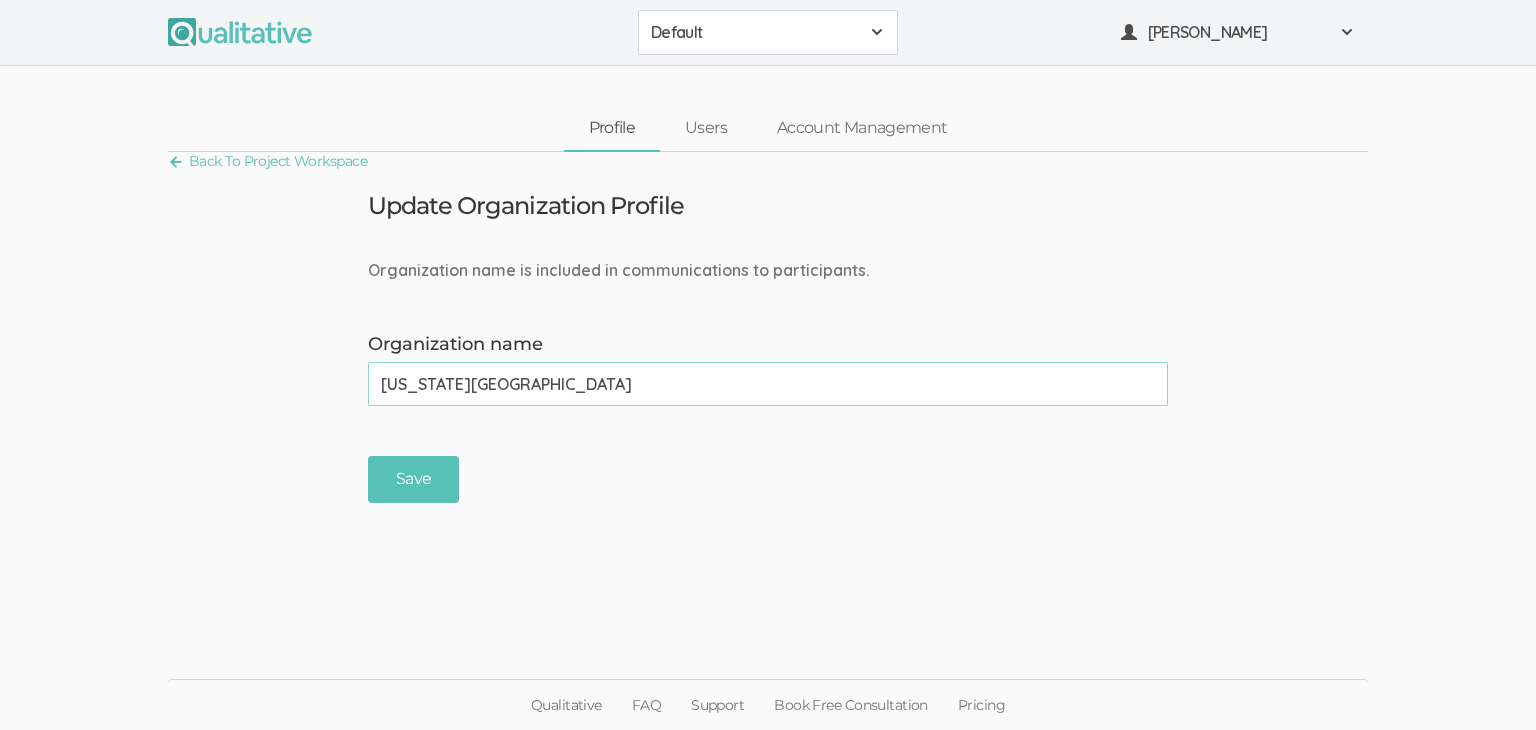 click on "[US_STATE][GEOGRAPHIC_DATA]" at bounding box center (768, 384) 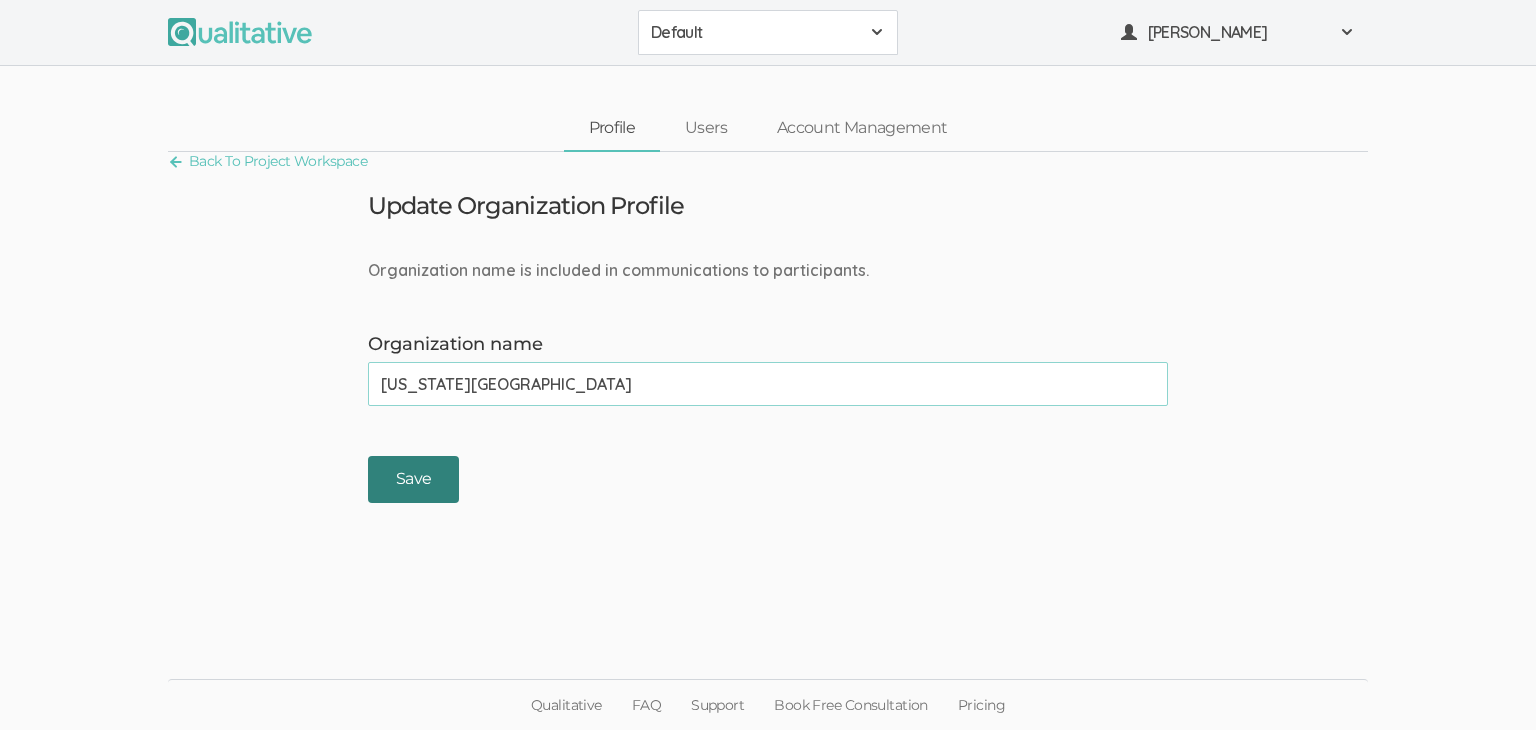 click on "Save" at bounding box center (413, 479) 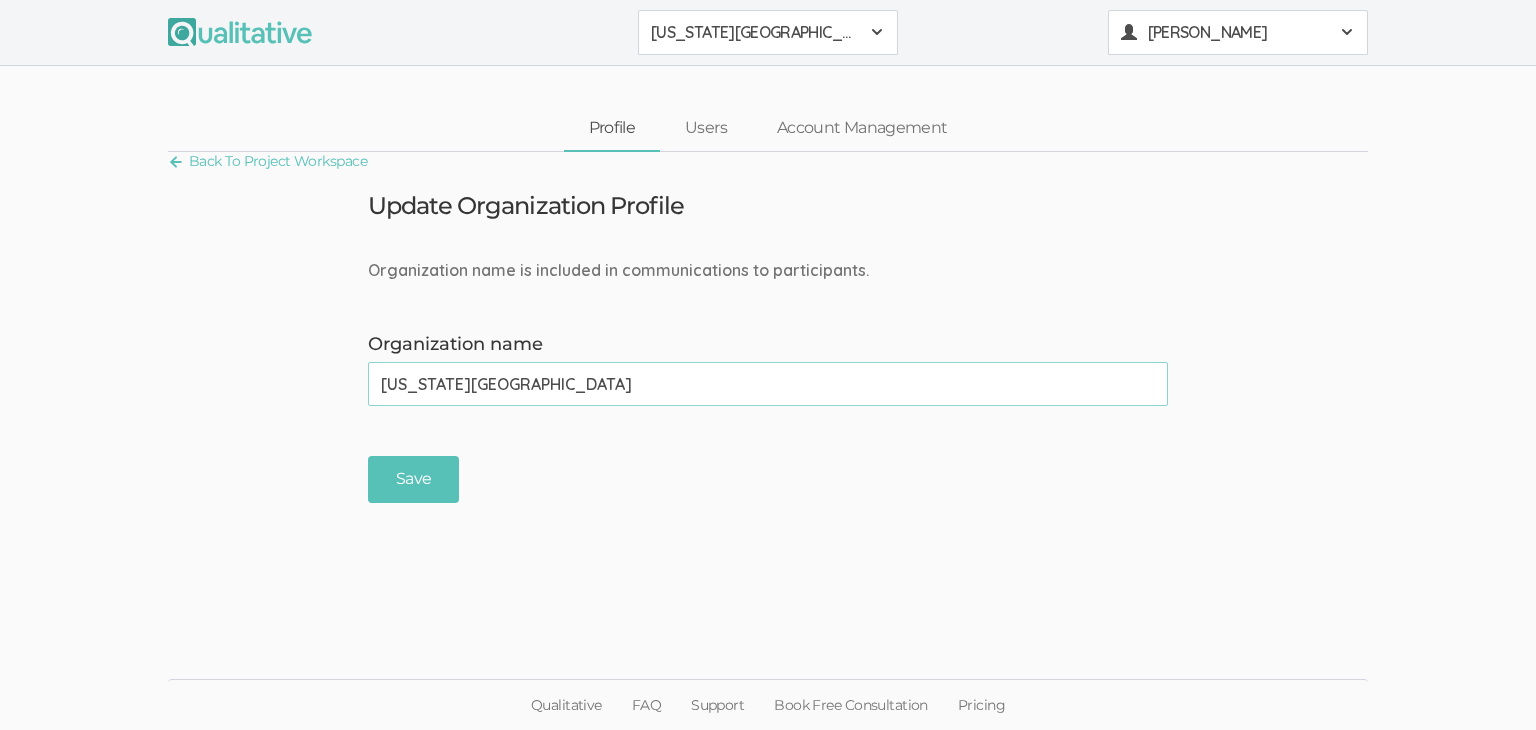 click at bounding box center (1347, 32) 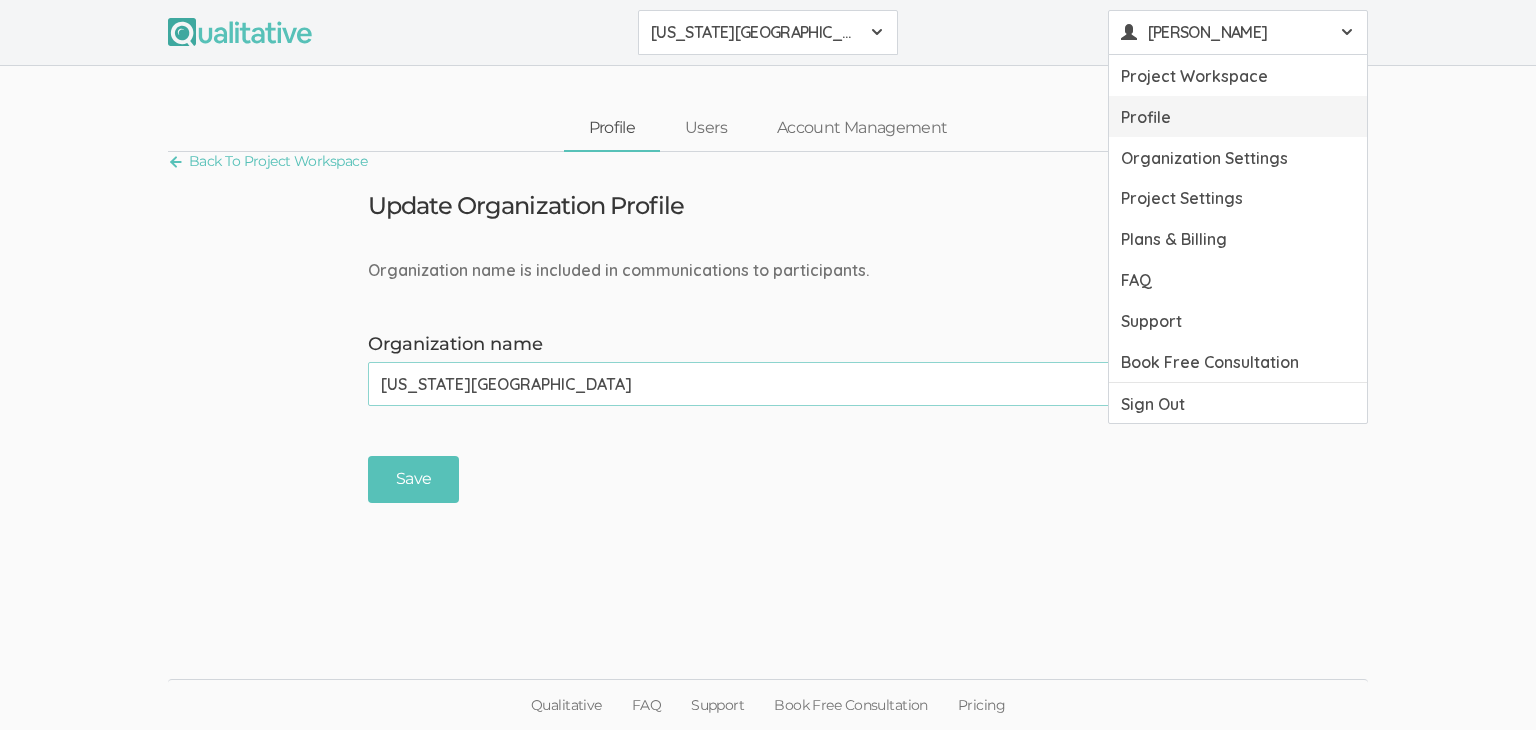 click on "Profile" at bounding box center [1238, 116] 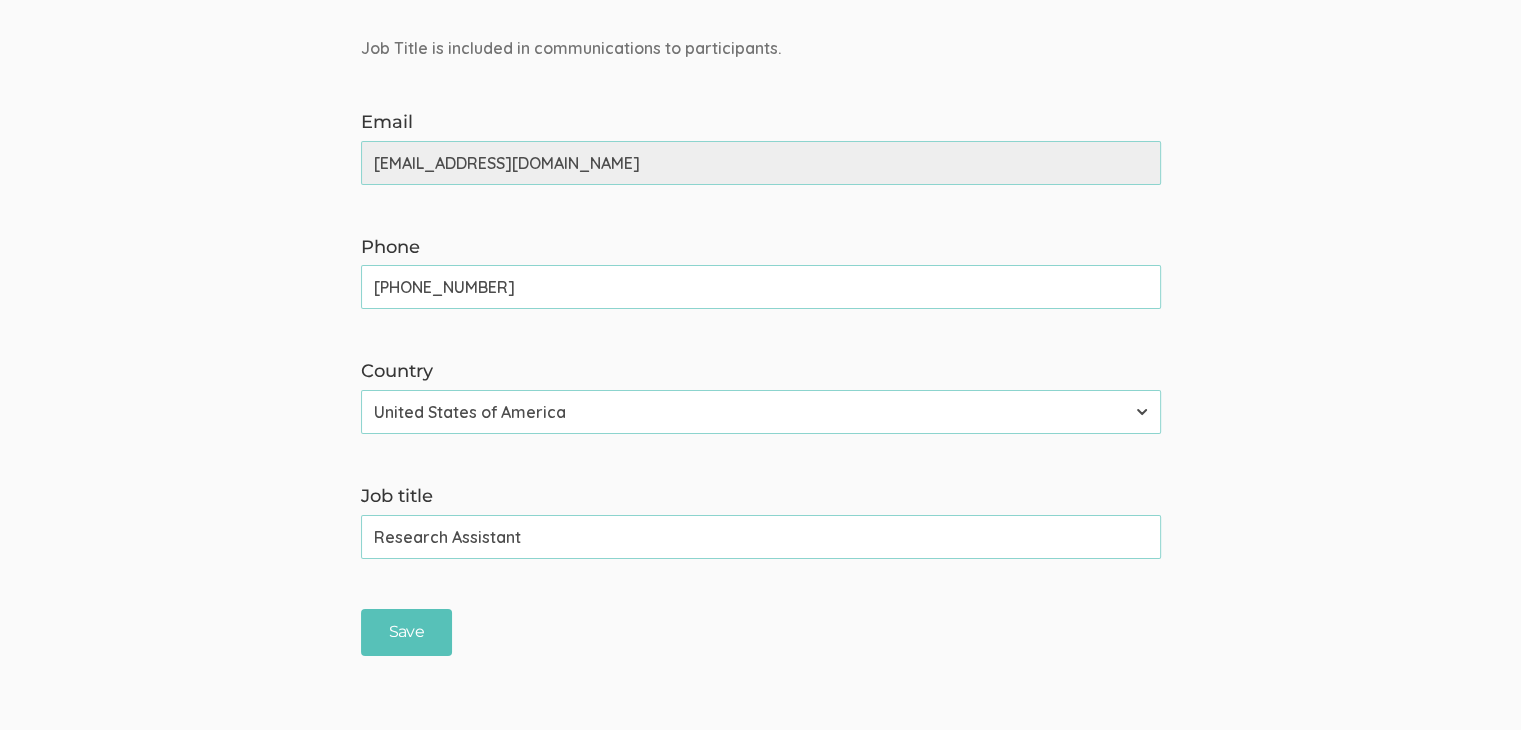 scroll, scrollTop: 0, scrollLeft: 0, axis: both 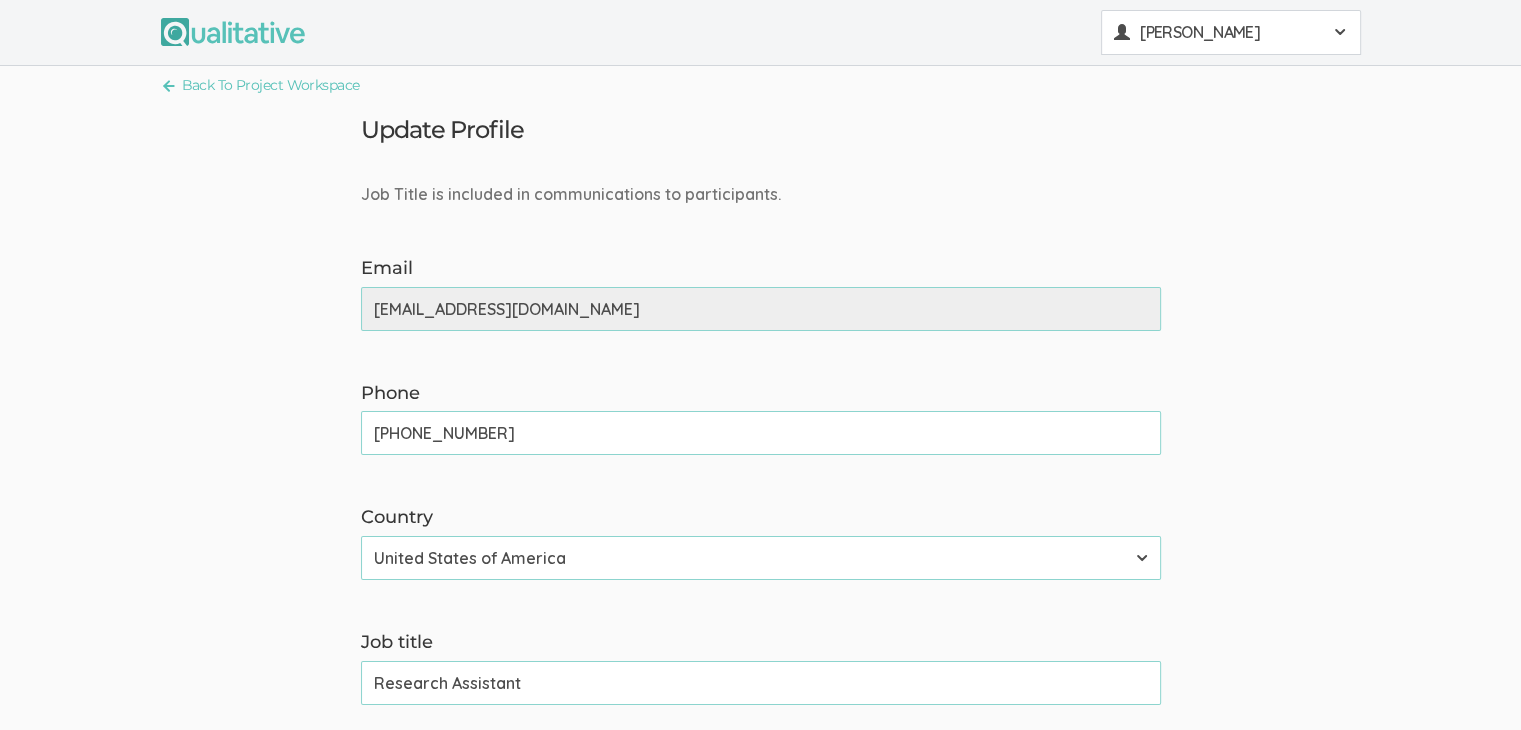 click at bounding box center [1340, 32] 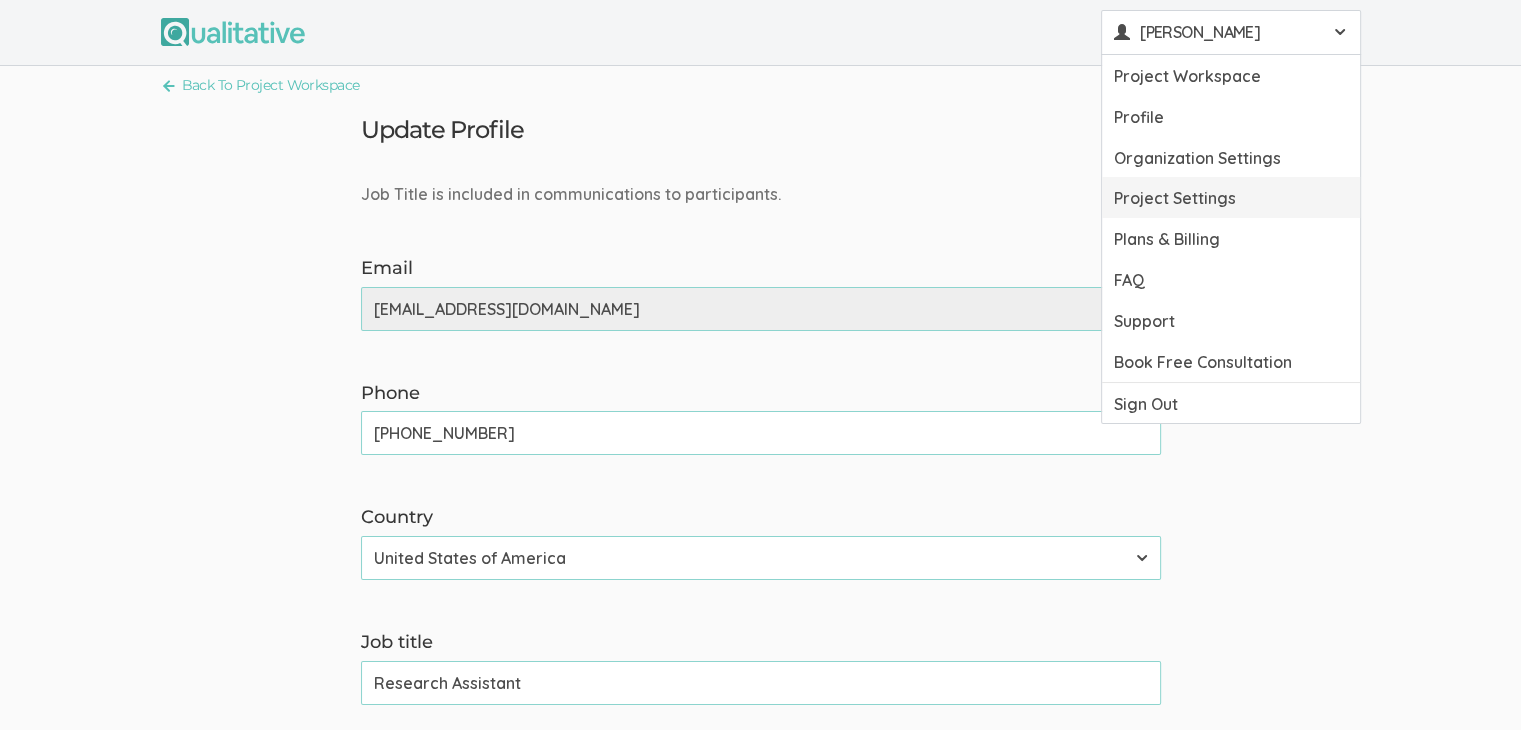 click on "Project Settings" at bounding box center (1231, 197) 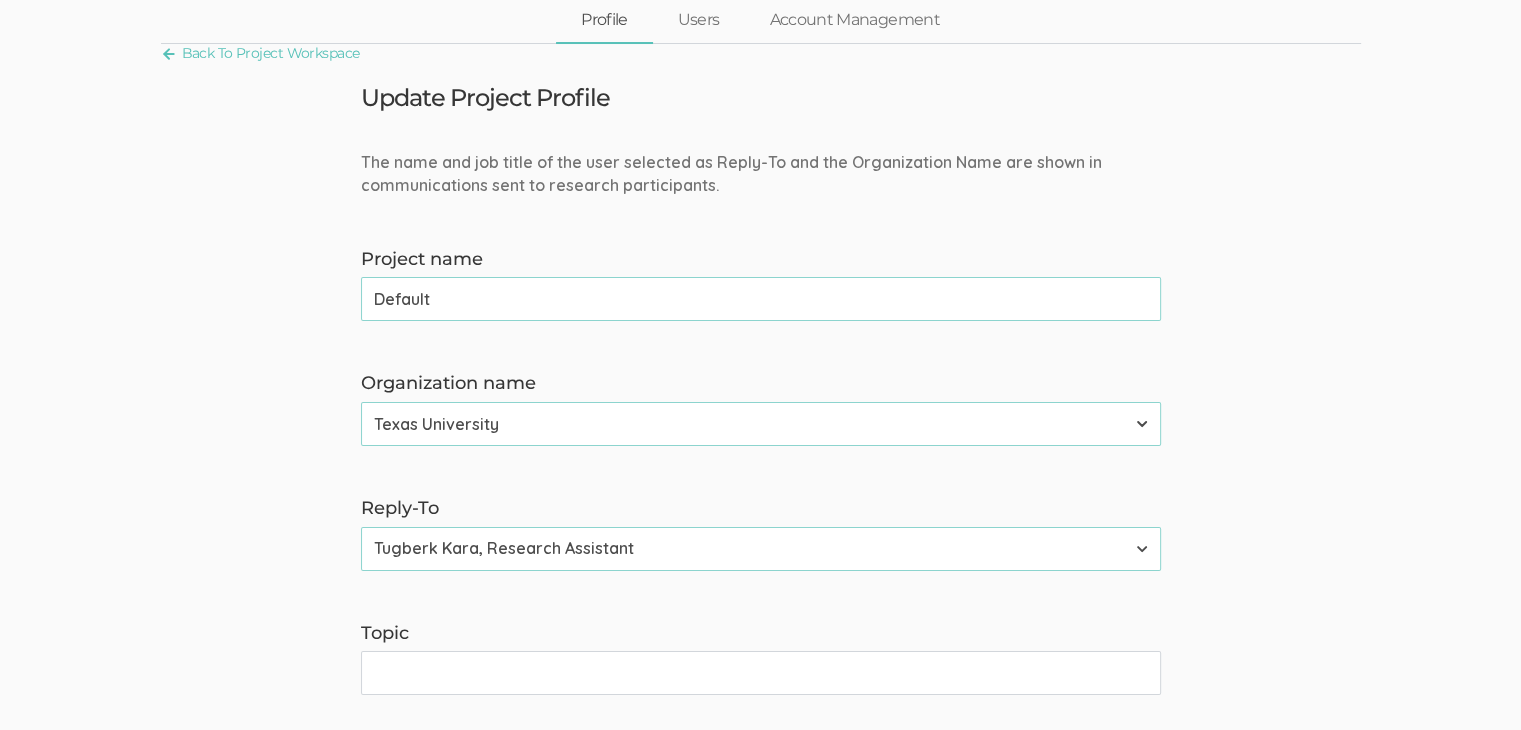 scroll, scrollTop: 0, scrollLeft: 0, axis: both 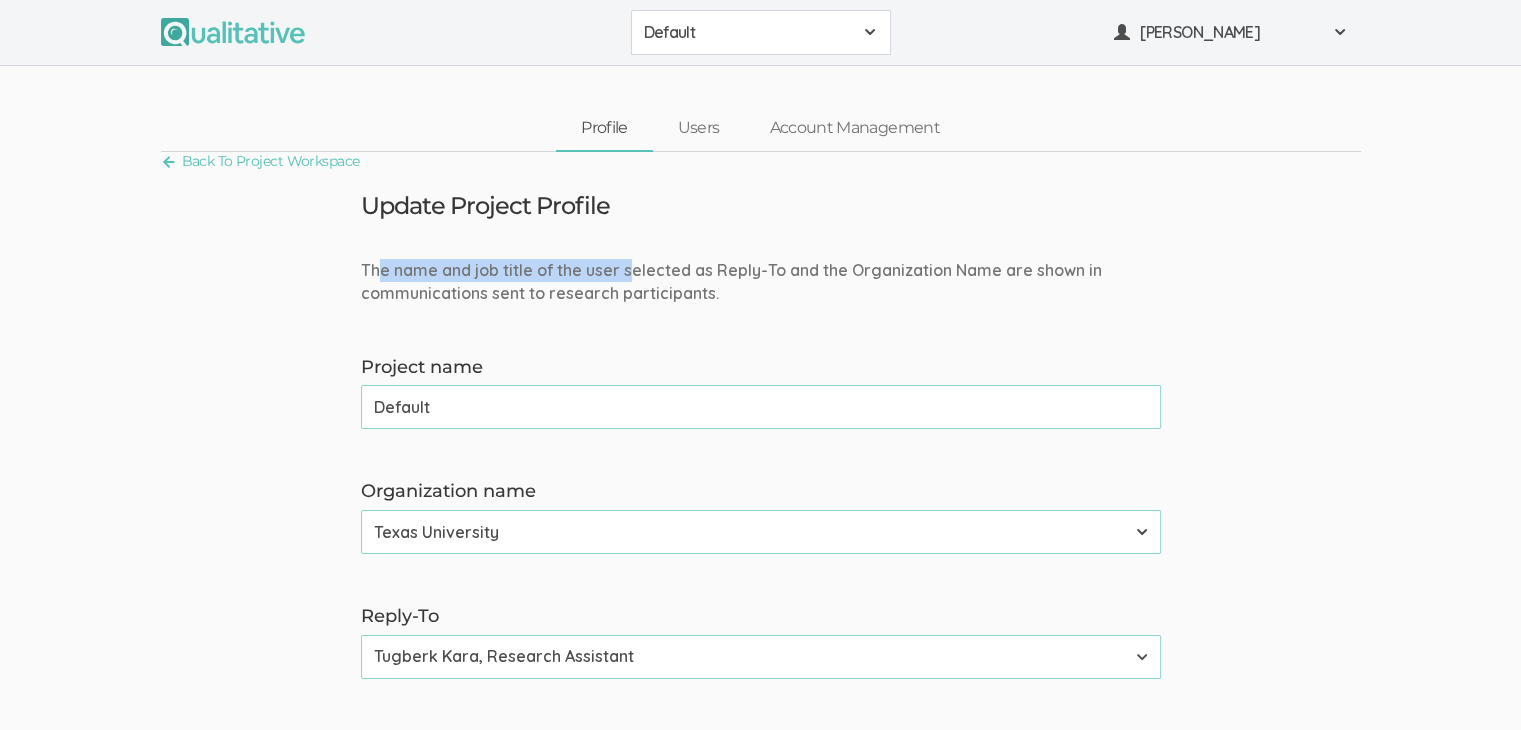 drag, startPoint x: 380, startPoint y: 265, endPoint x: 632, endPoint y: 264, distance: 252.00198 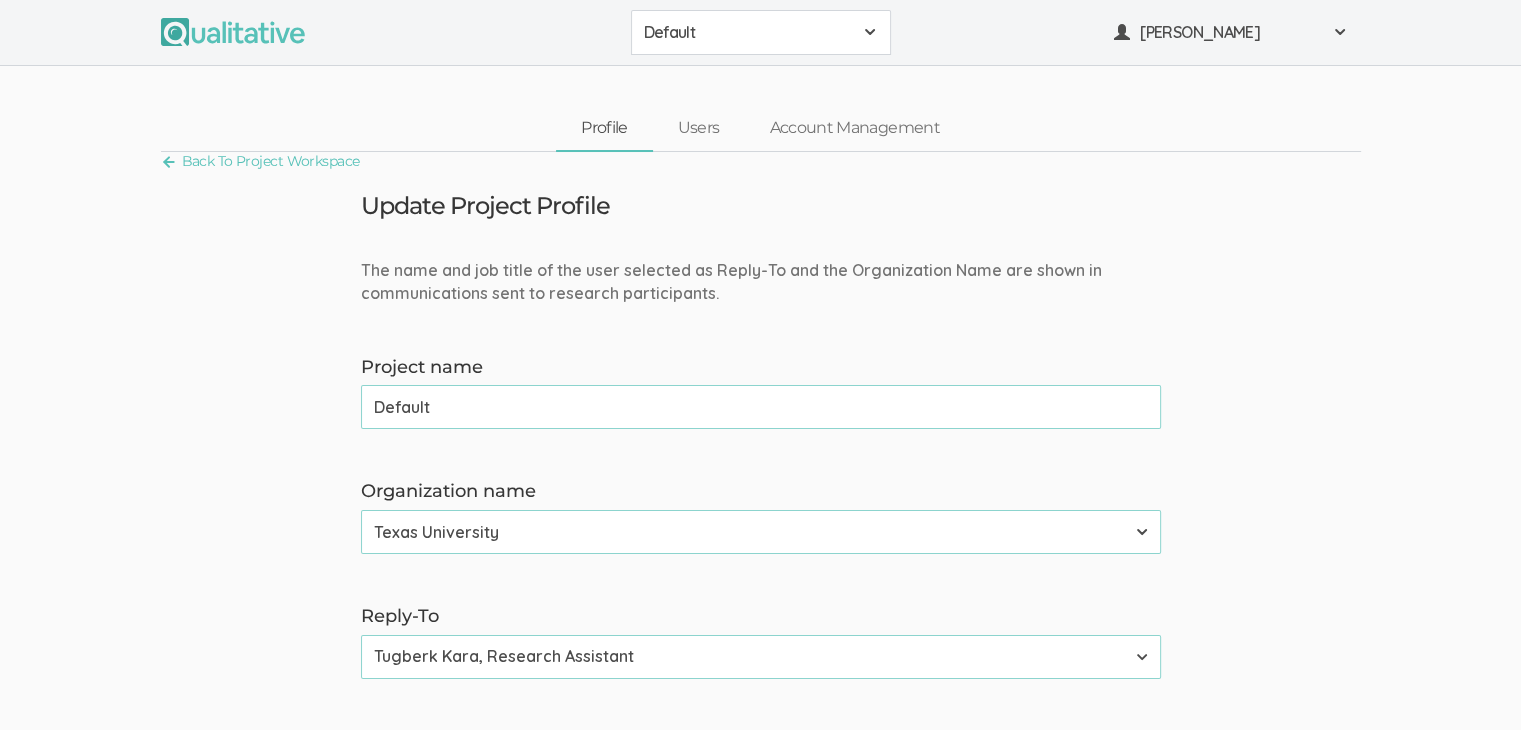 click on "The name and job title of the user selected as Reply-To and the Organization Name are shown in communications sent to research participants." at bounding box center (761, 282) 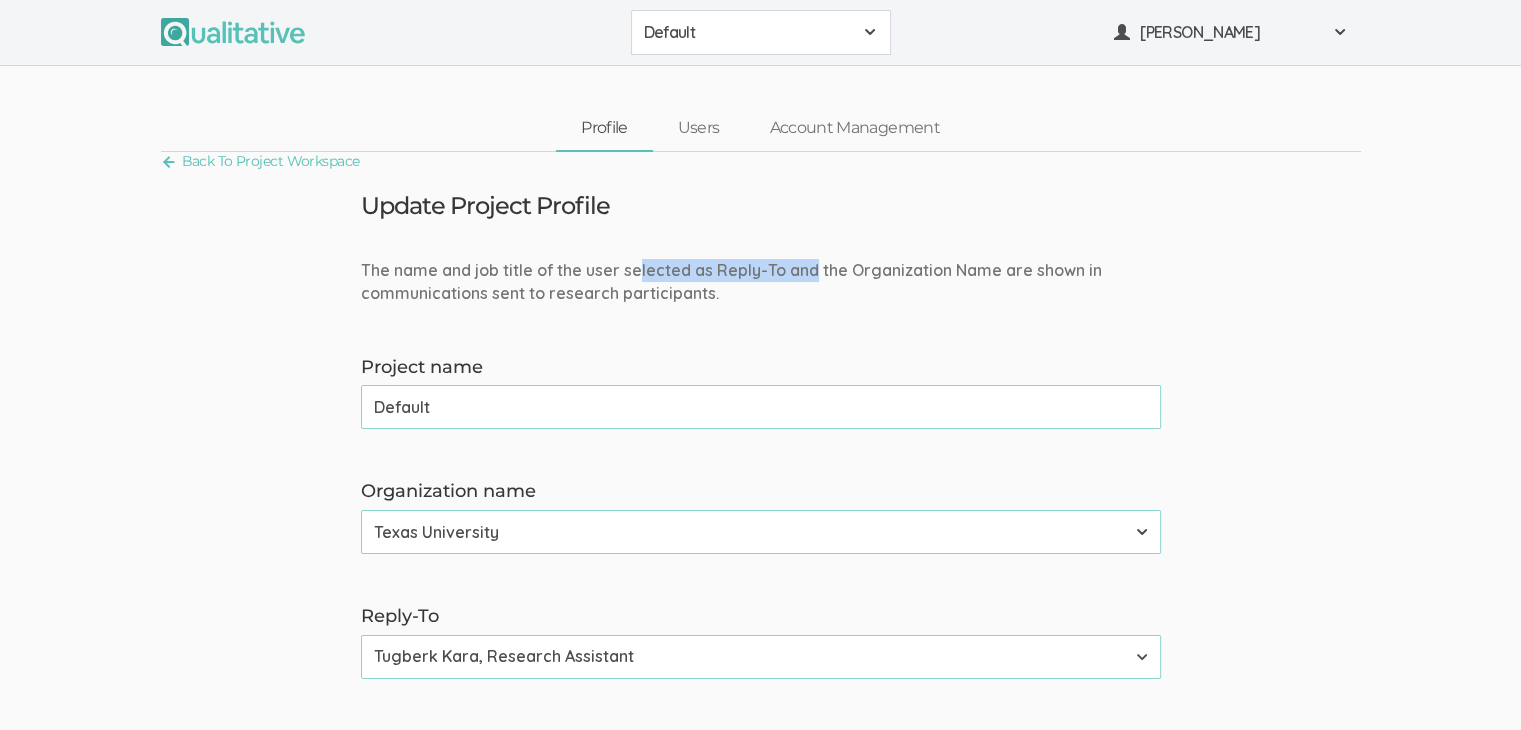 drag, startPoint x: 636, startPoint y: 265, endPoint x: 810, endPoint y: 263, distance: 174.01149 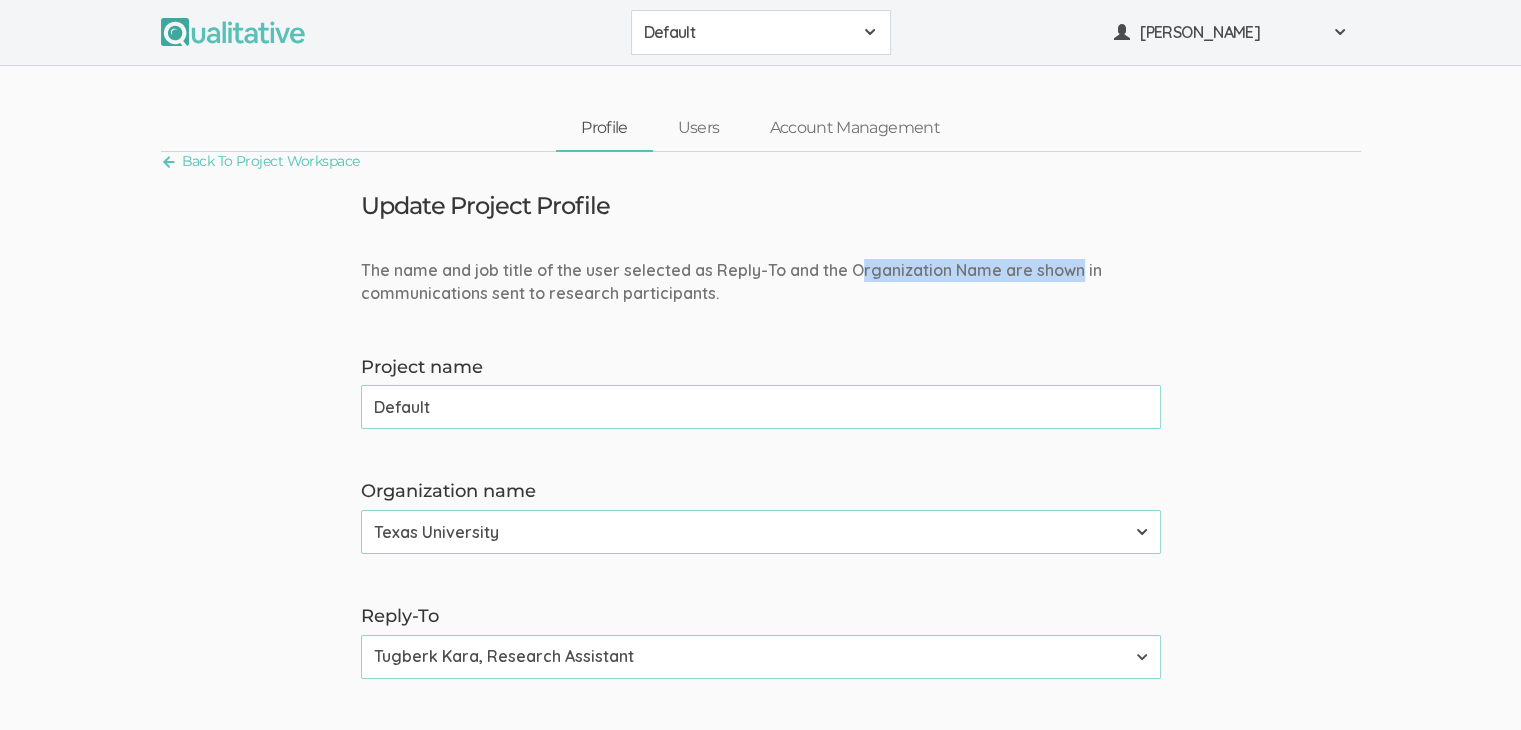 drag, startPoint x: 861, startPoint y: 268, endPoint x: 1076, endPoint y: 273, distance: 215.05814 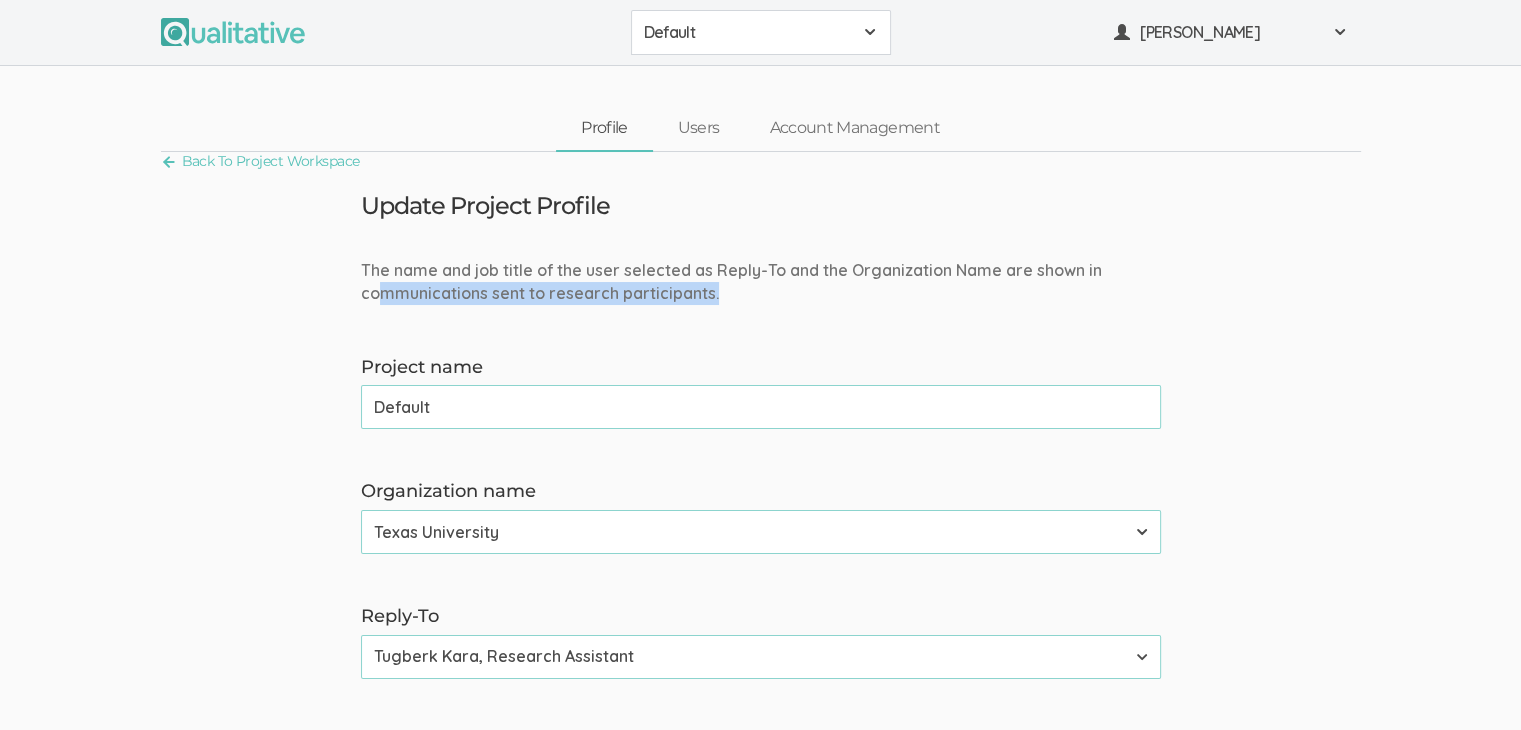drag, startPoint x: 377, startPoint y: 289, endPoint x: 823, endPoint y: 297, distance: 446.07175 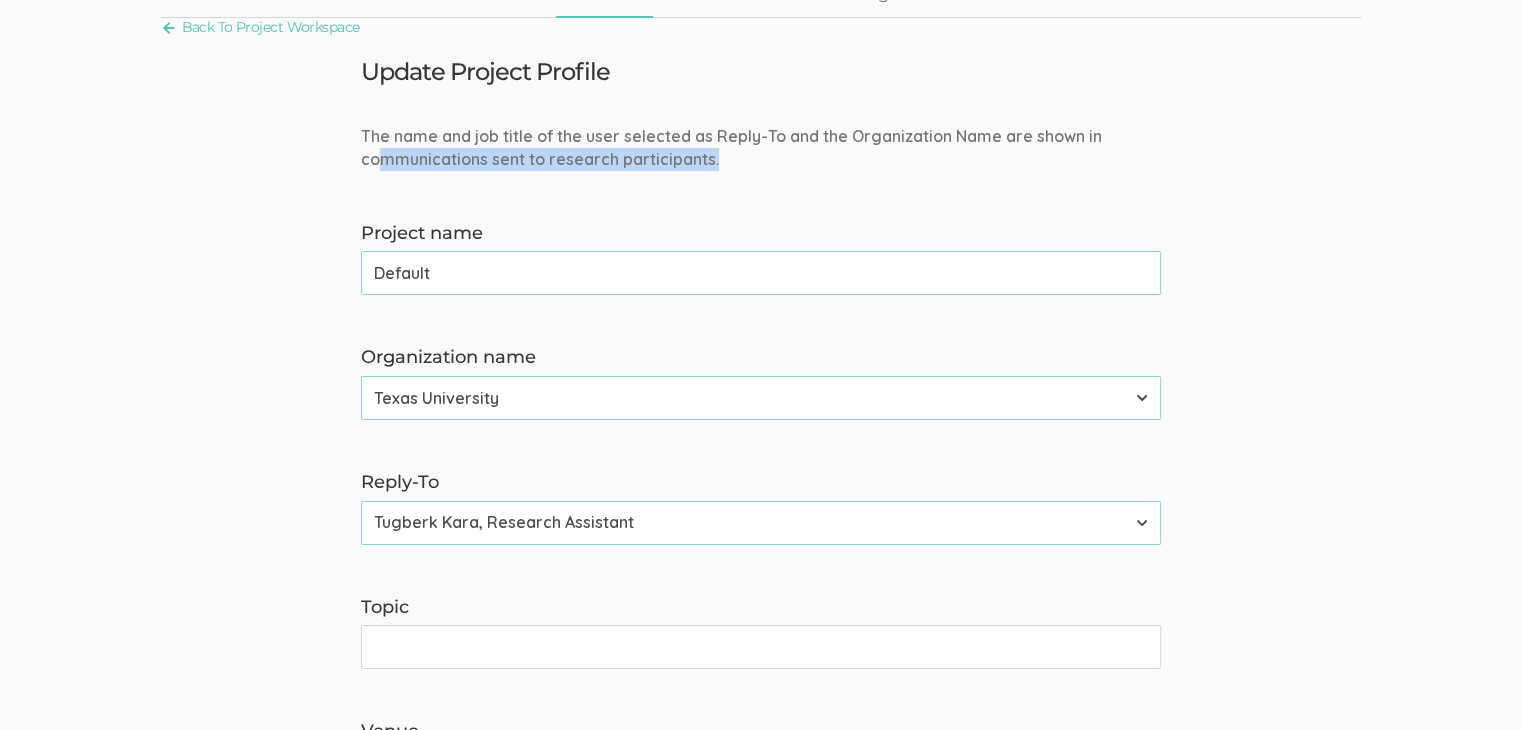 scroll, scrollTop: 300, scrollLeft: 0, axis: vertical 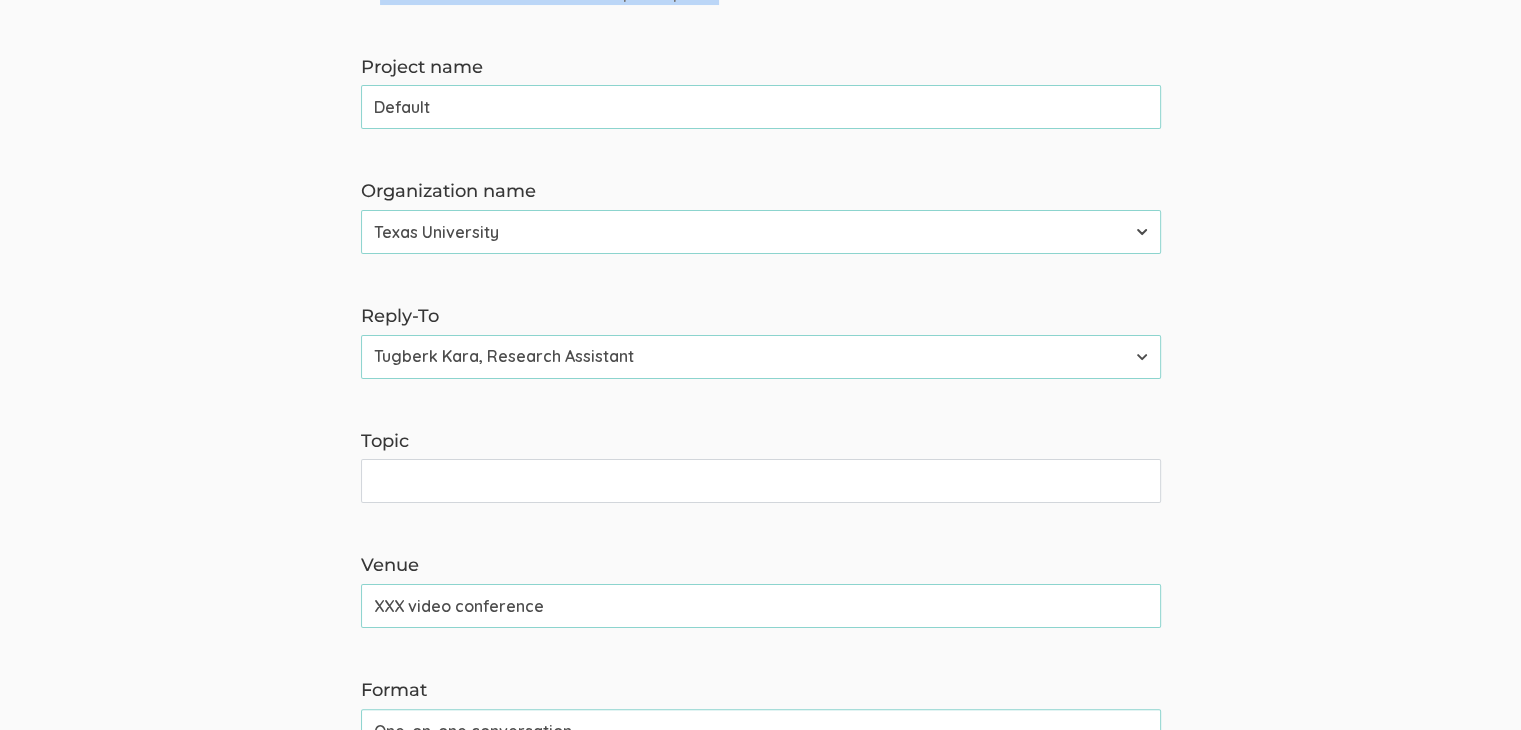 click on "[PERSON_NAME], Research Assistant" at bounding box center [761, 357] 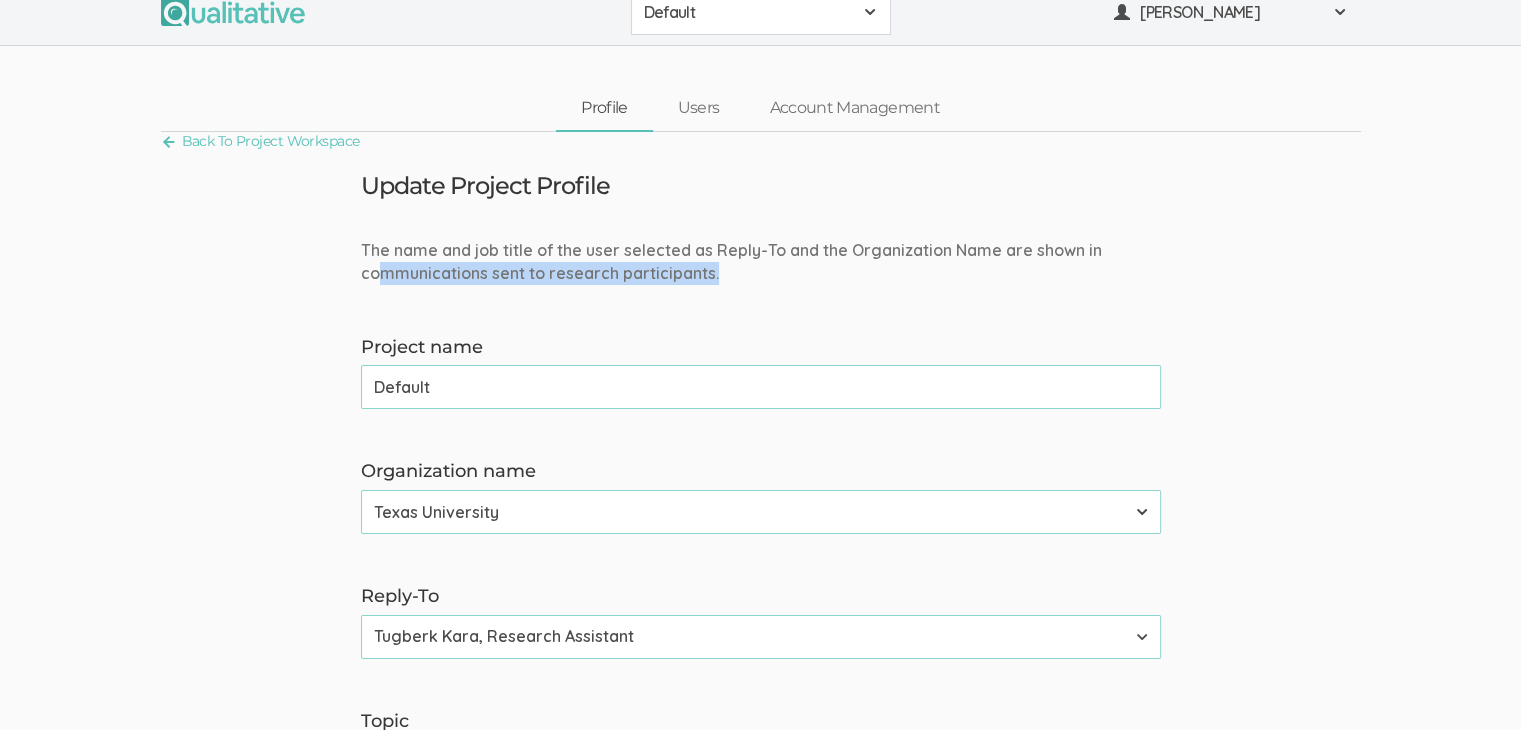 scroll, scrollTop: 0, scrollLeft: 0, axis: both 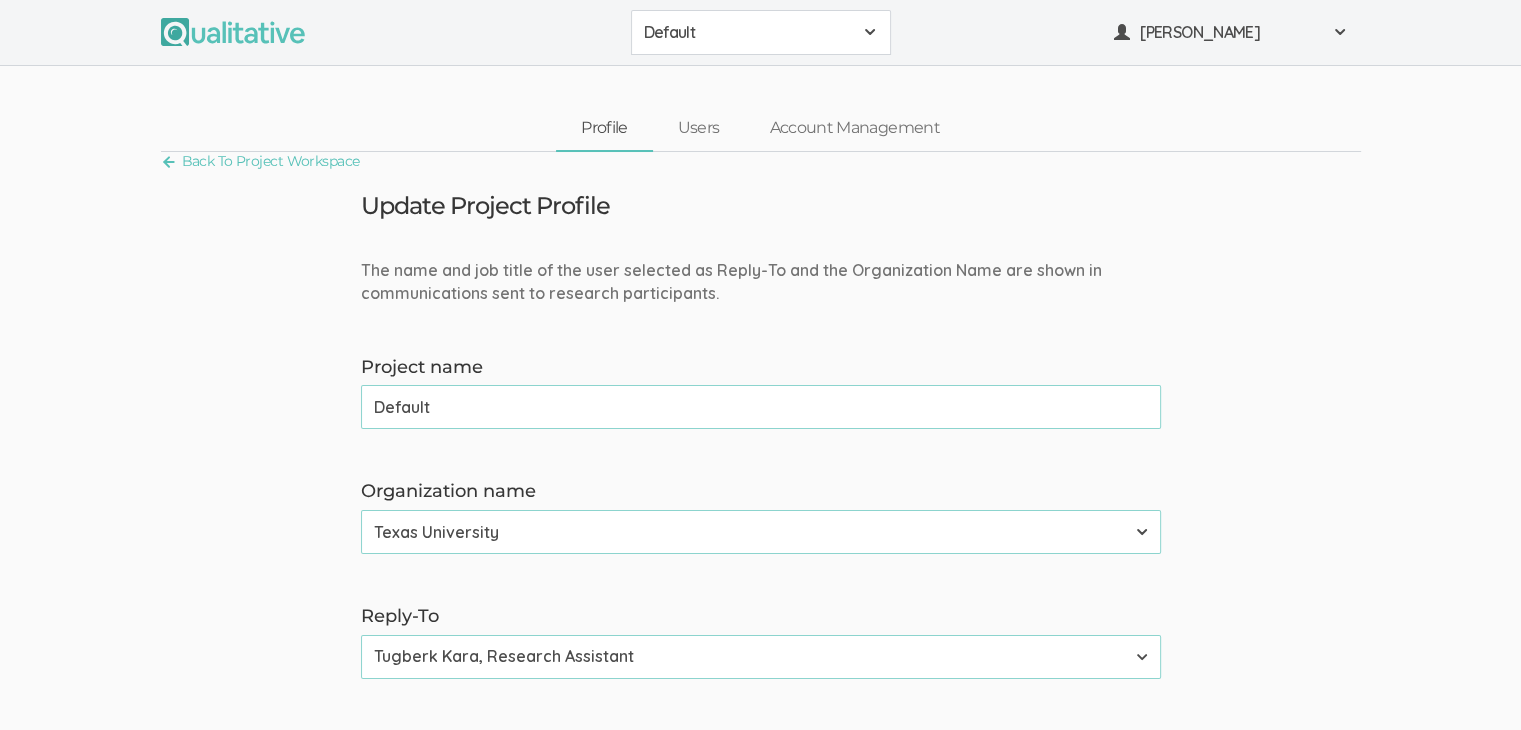 click on "Default" at bounding box center [761, 407] 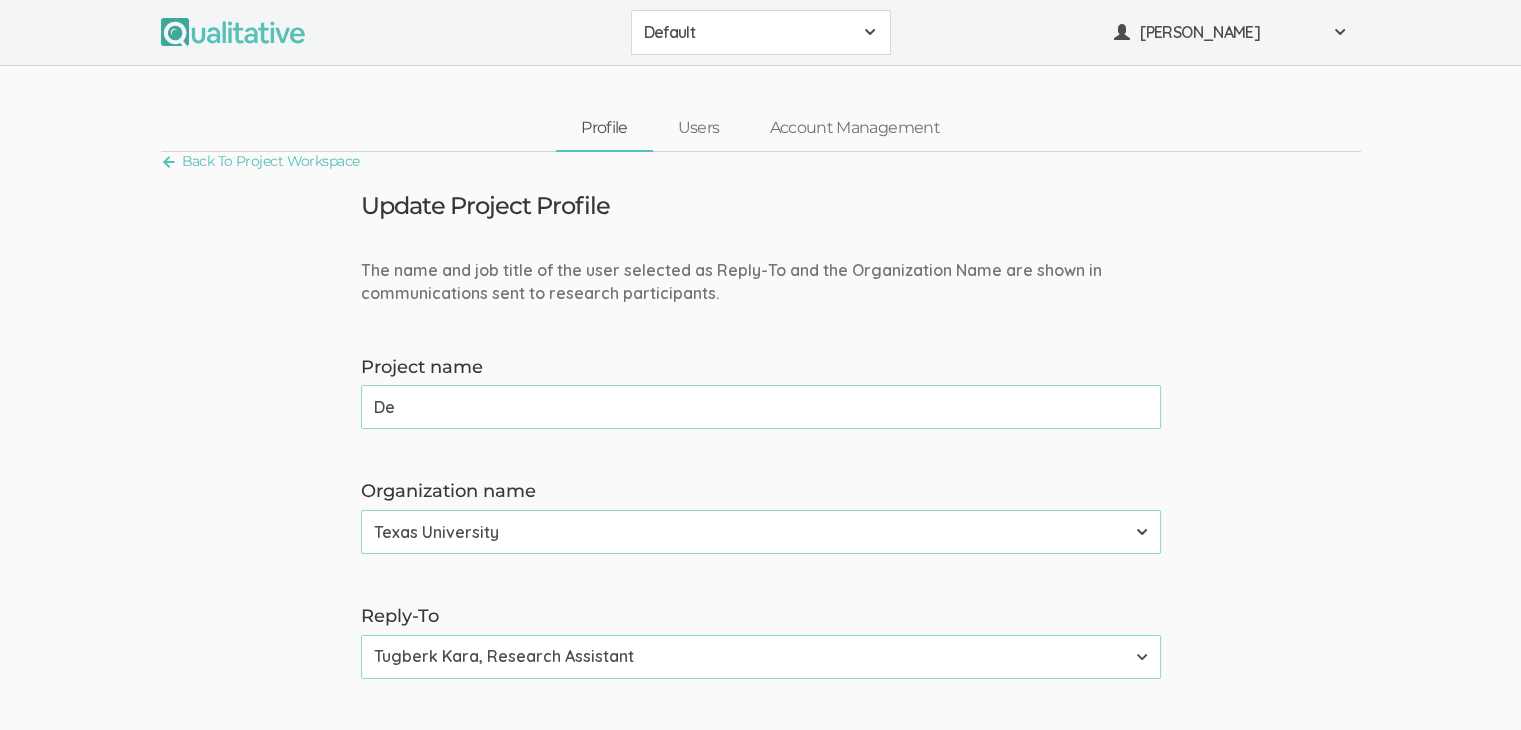 type on "D" 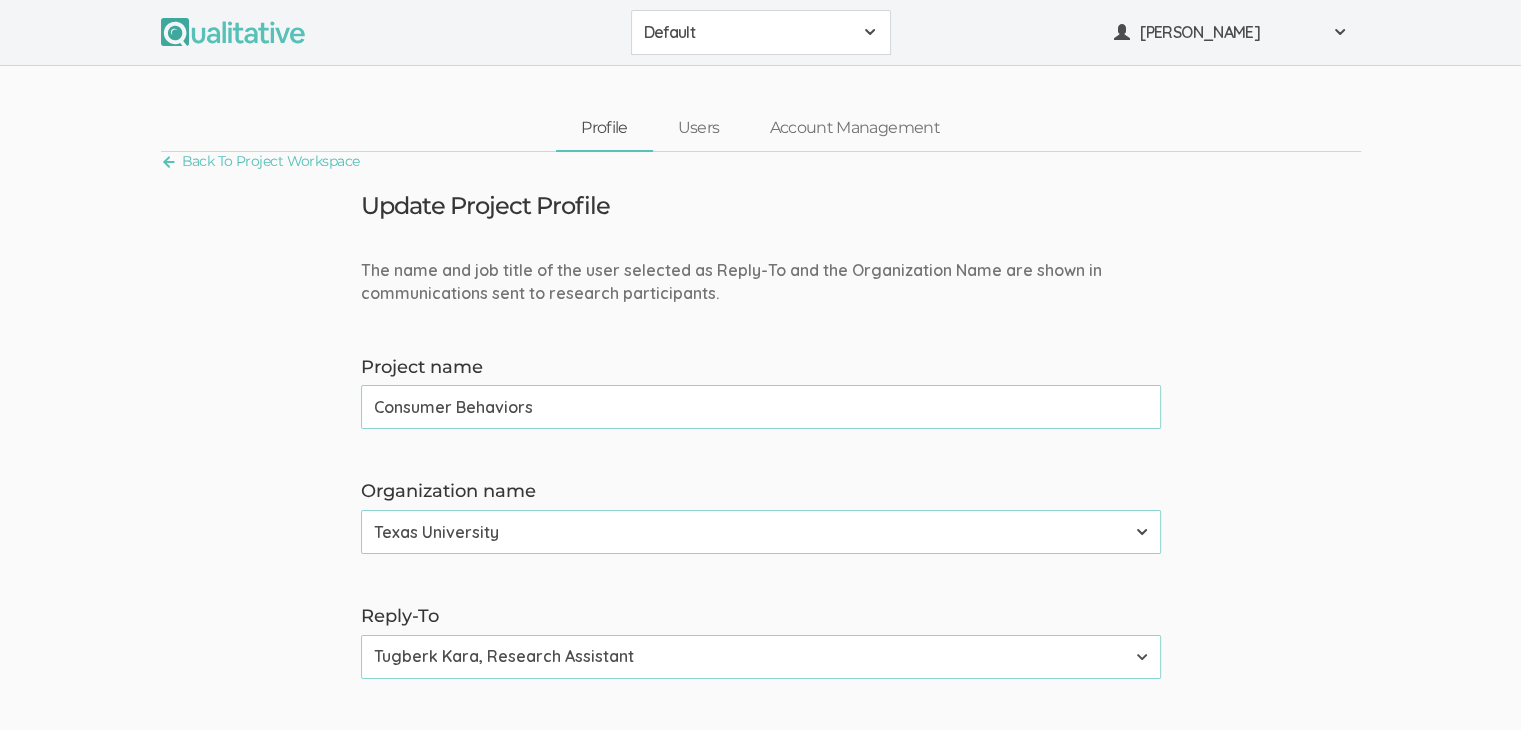 click on "The name and job title of the user selected as Reply-To and the Organization Name are shown in communications sent to research participants. Project name   Consumer Behaviors   (success) Organization name [US_STATE] University Reply-To Tugberk Kara, Research Assistant Topic     Venue   XXX video conference   (success) Format   One-on-one conversation   (success) Outcome     Incentive amount override     Currency override AFN ؋ ALL Lek ANG ƒ ARS $ AUD $ AWG ƒ AZN ₼ BAM KM BBD $ BGN лв BMD $ BND $ [PERSON_NAME] $b BRL R$ BSD $ BWP P BYN Br BZD BZ$ CAD $ CHF ₣ CLP $ CNY ¥ COP $ CRC ₡ CUP ₱ CZK Kč DKK kr DOP RD$ EGP £ EUR € FJD FJ$ FKP £ GBP £ GGP £ GHS ¢ GIP £ GTQ Q GYD $ HKD $ HNL L HRK kn HUF Ft IDR Rp ILS ₪ IMP £ INR ₹ IRR ﷼ ISK kr JEP £ JMD J$ JPY ¥ KGS лв KHR ៛ KPW ₩ KRW ₩ KYD $ KZT лв LAK ₭ LBP £ LKR ₨ LRD $ MKD ден MNT ₮ MUR ₨ MXN $ MYR RM MZN MT NAD $ NGN ₦ NIO C$ NOK kr NPR ₨ NZD $ OMR ﷼ PAB B/. PEN S/. PHP ₱ PKR ₨ PLN zł PYG Gs QAR ﷼ [PERSON_NAME] RUB ₽" at bounding box center [760, 919] 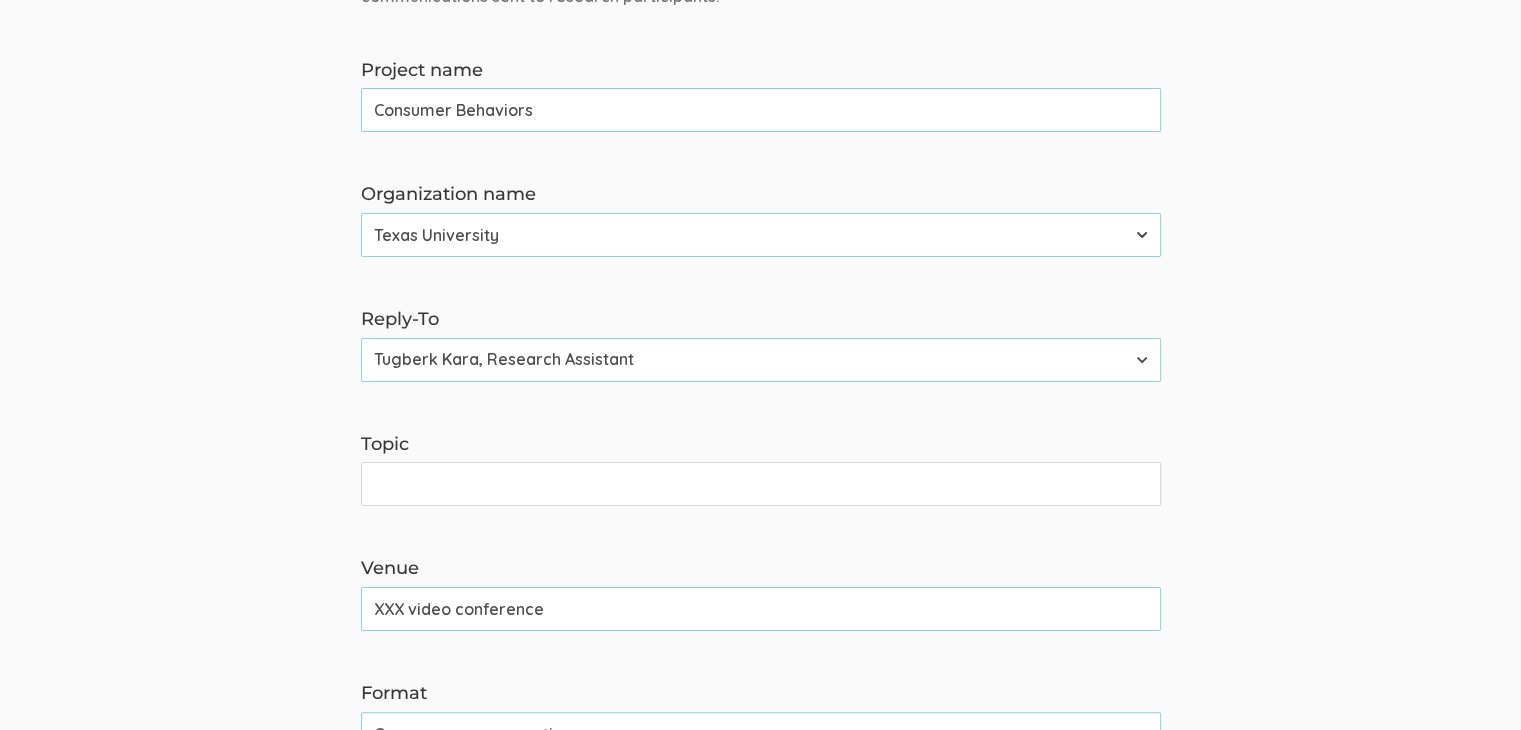 scroll, scrollTop: 300, scrollLeft: 0, axis: vertical 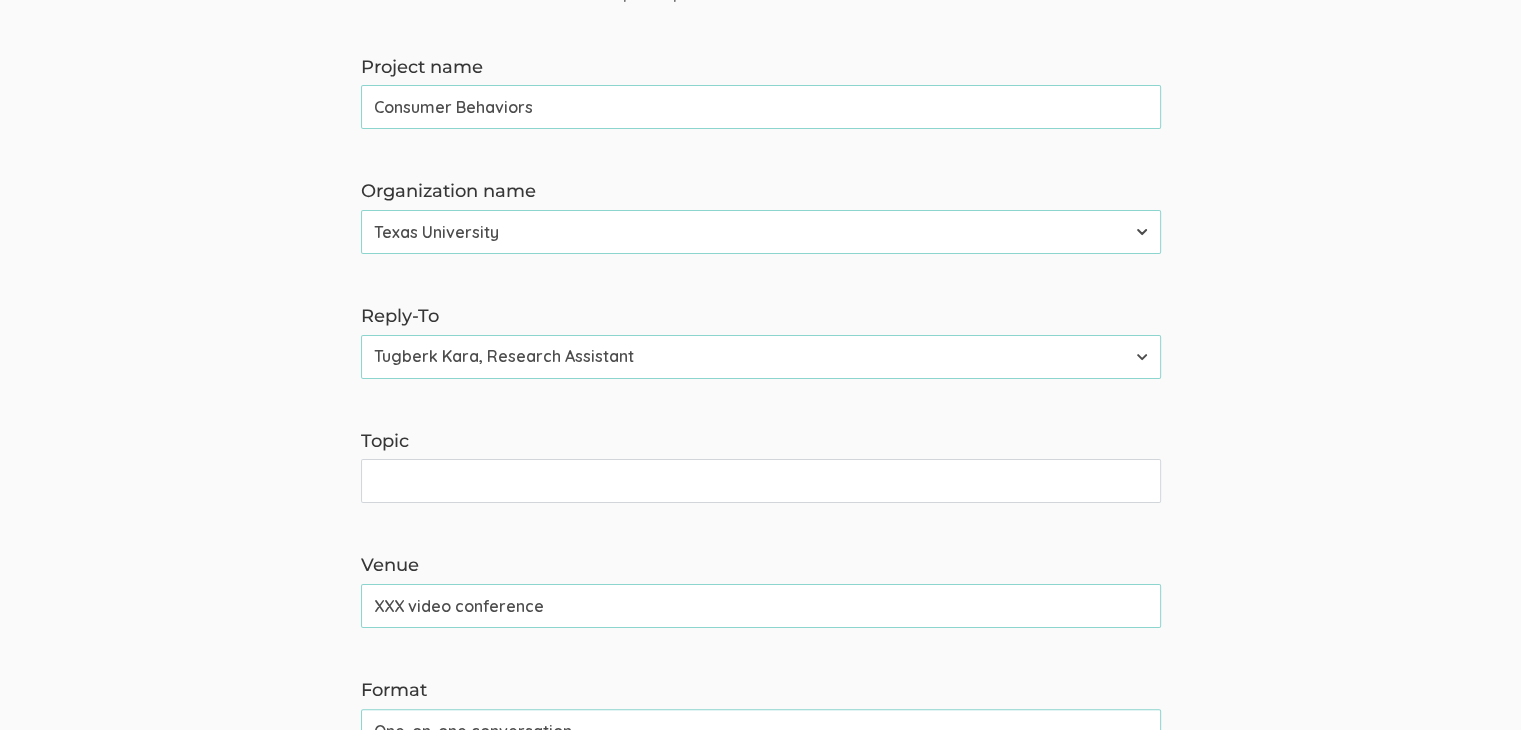 drag, startPoint x: 538, startPoint y: 101, endPoint x: 455, endPoint y: 101, distance: 83 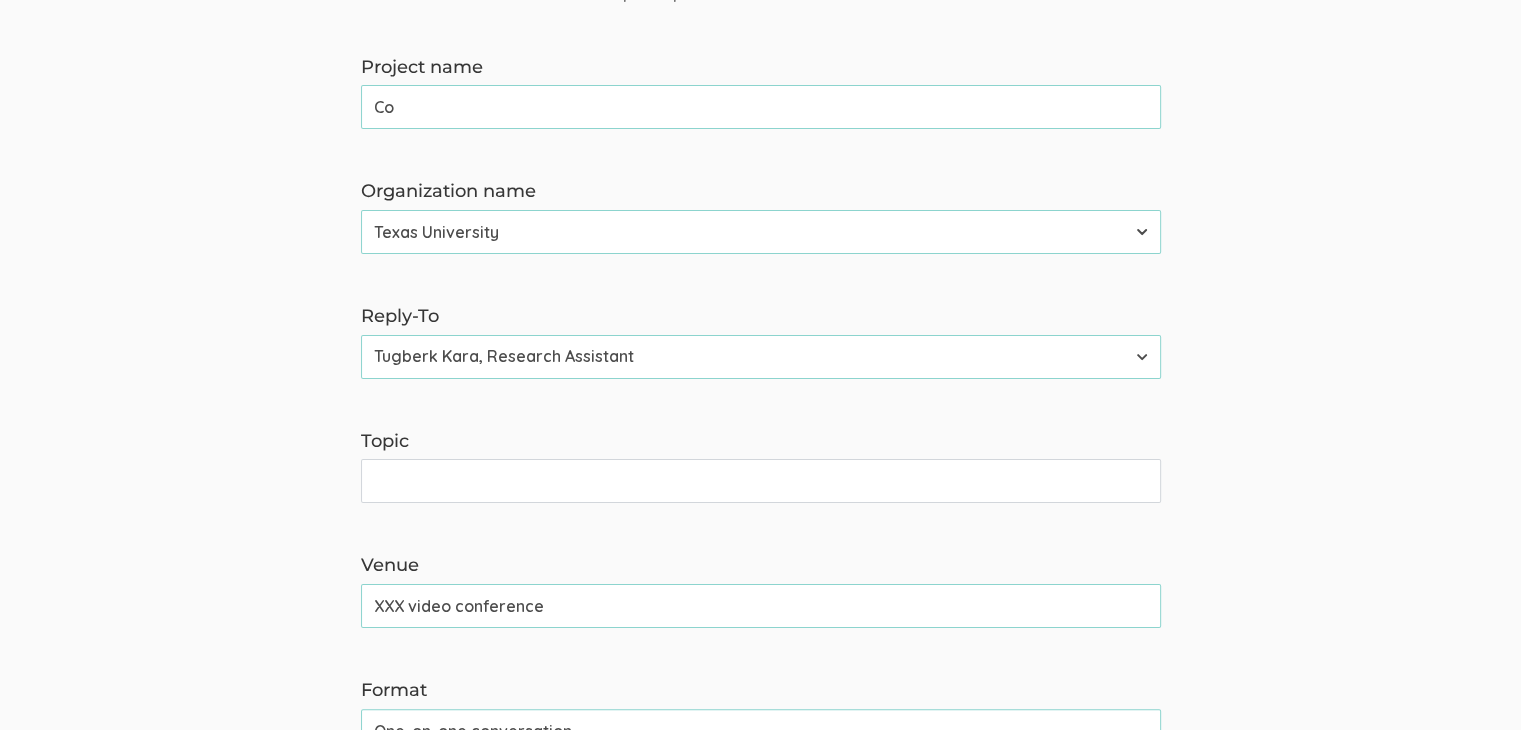 type on "C" 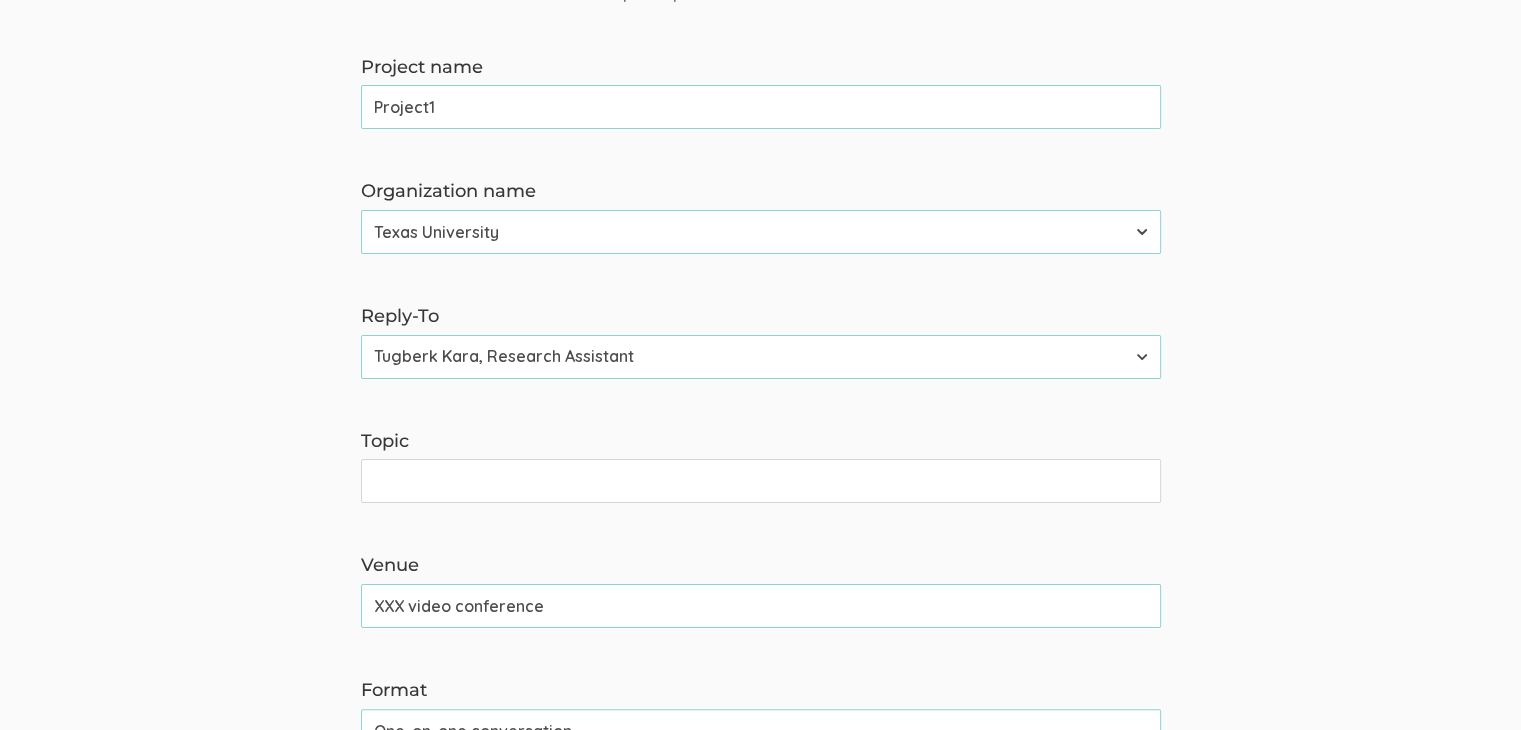 type on "Project1" 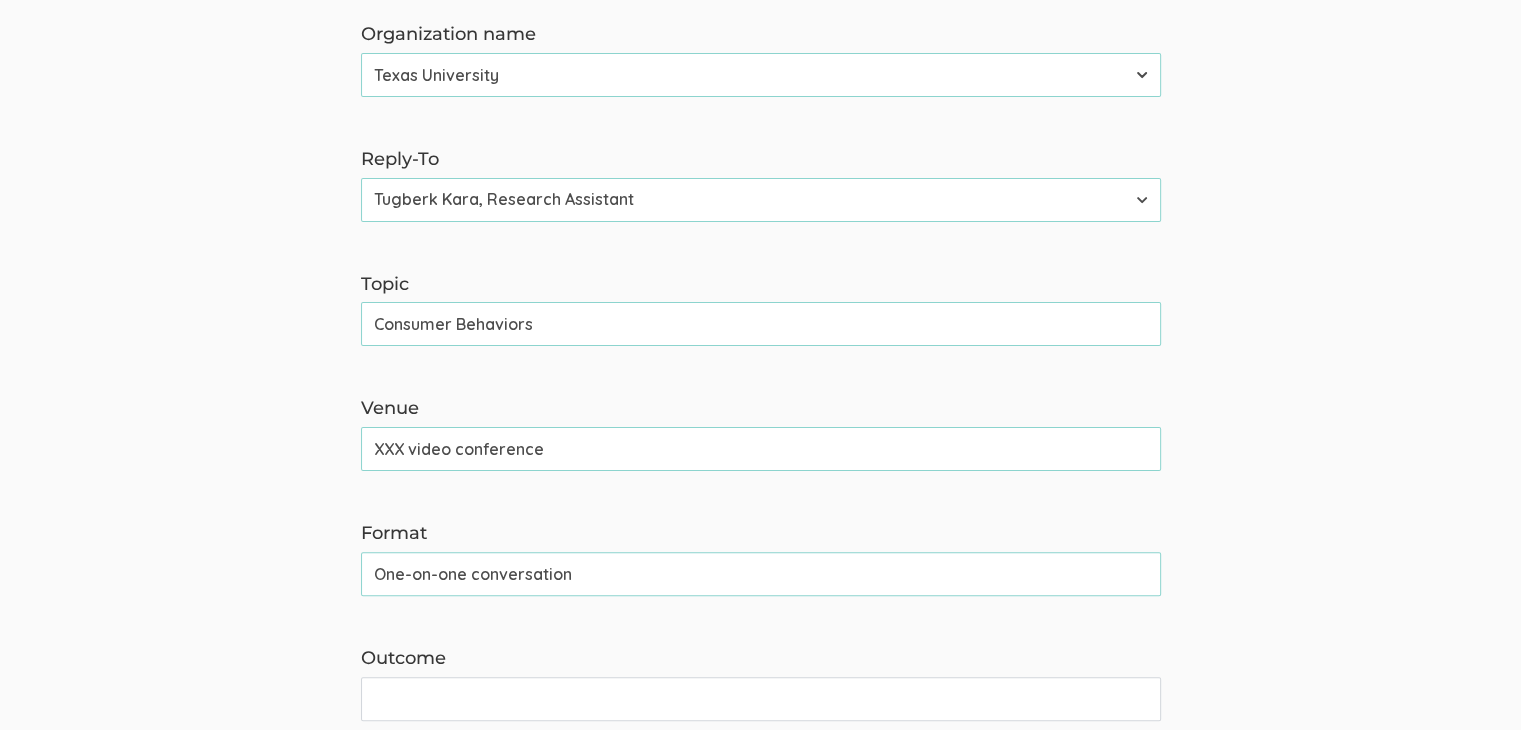 scroll, scrollTop: 600, scrollLeft: 0, axis: vertical 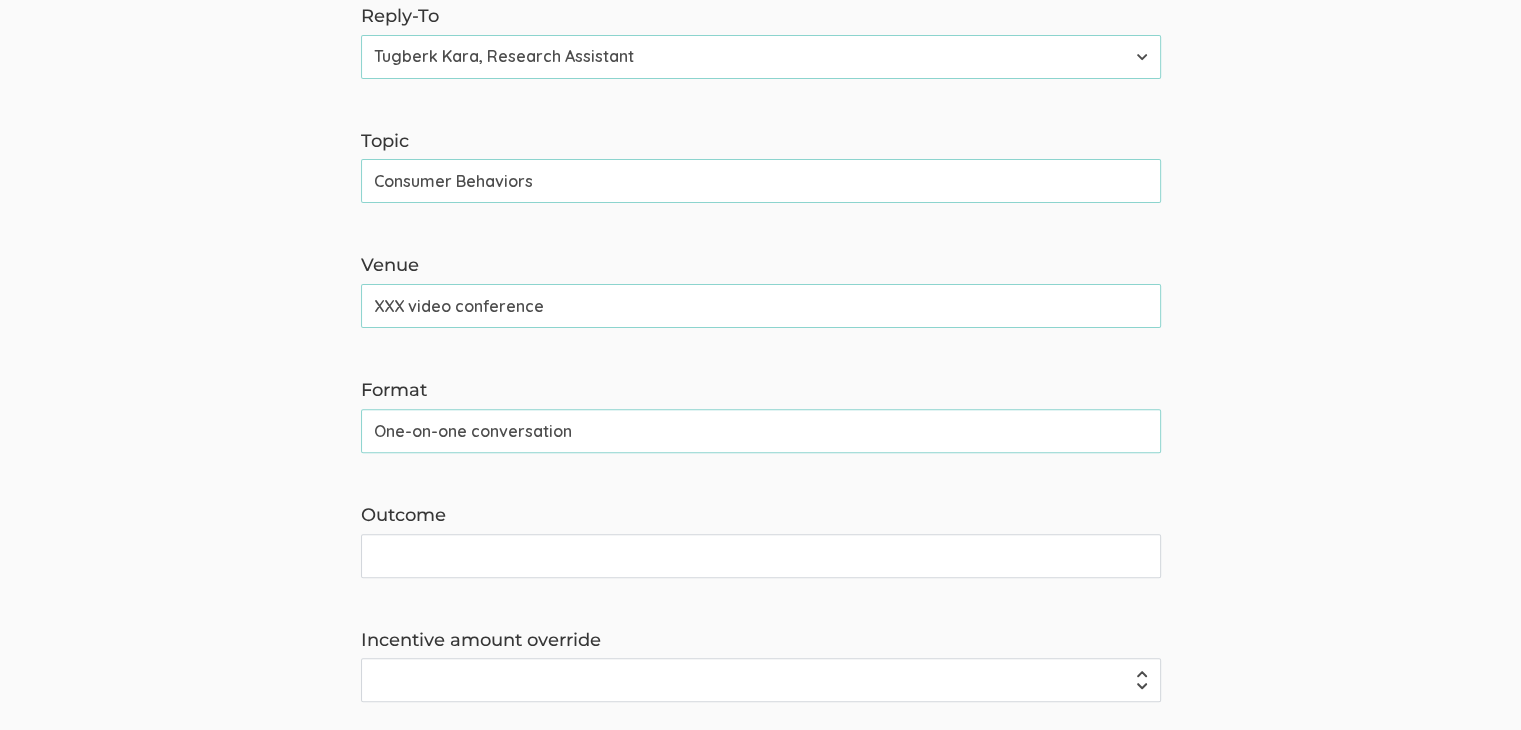 type on "Consumer Behaviors" 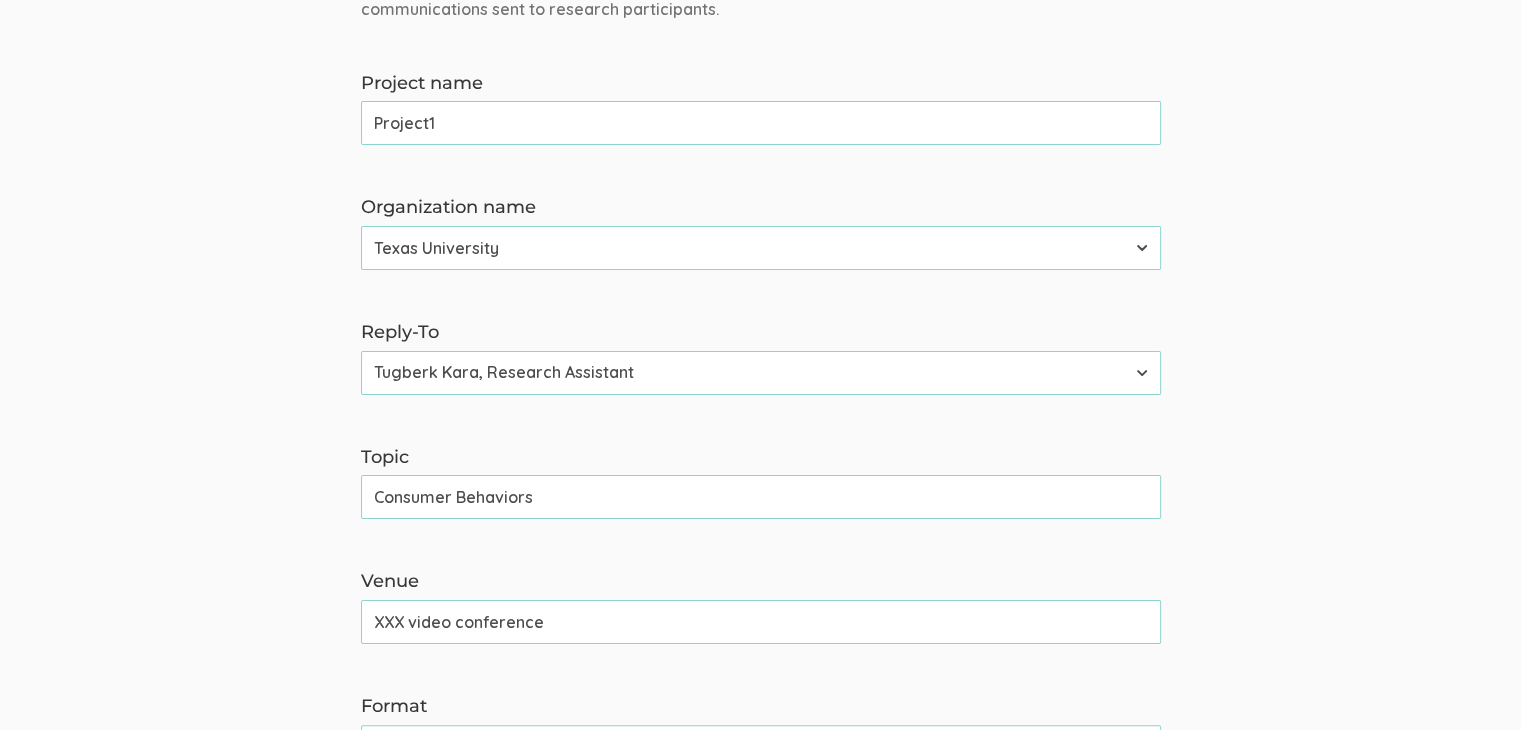 scroll, scrollTop: 315, scrollLeft: 0, axis: vertical 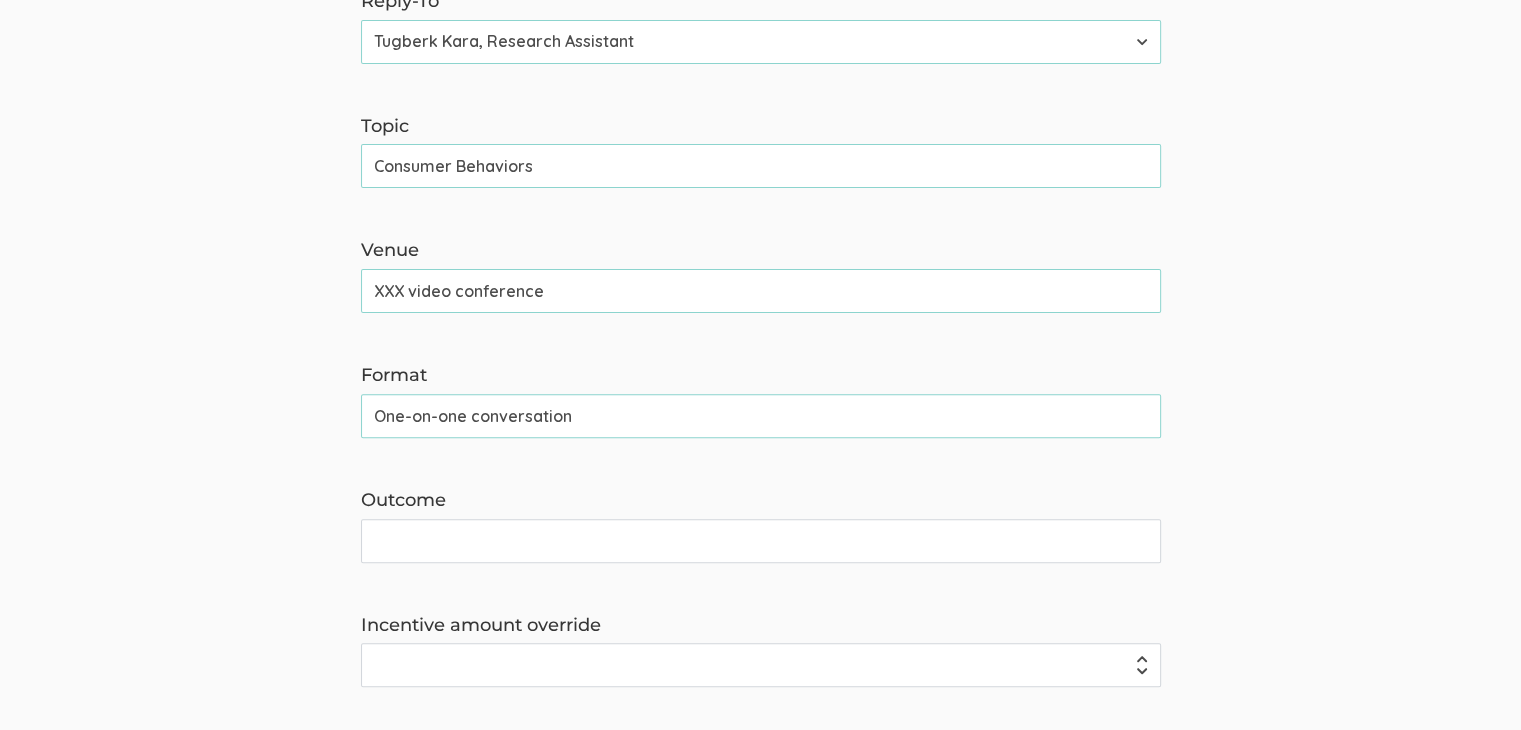 click on "XXX video conference" at bounding box center (761, 291) 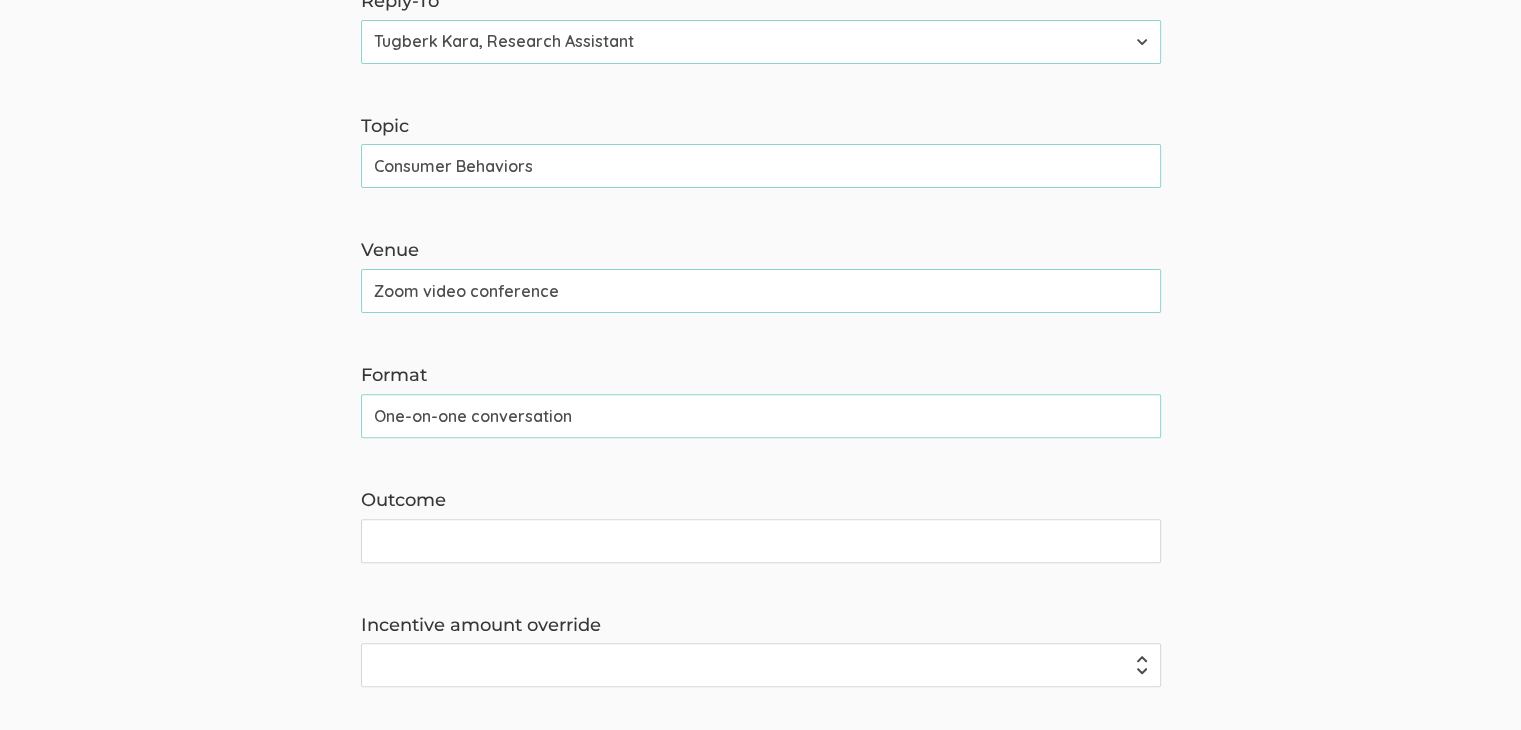 type on "Zoom video conference" 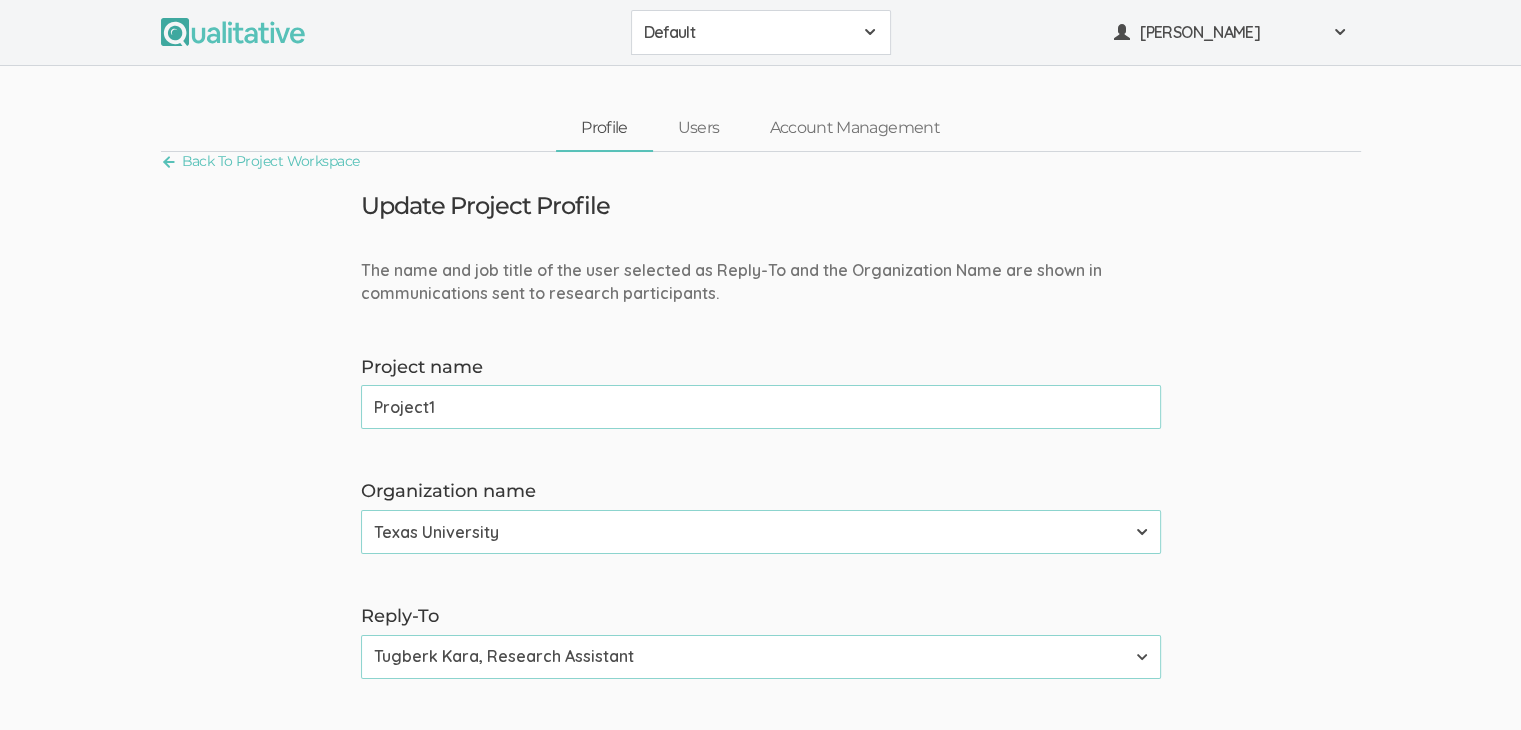 scroll, scrollTop: 300, scrollLeft: 0, axis: vertical 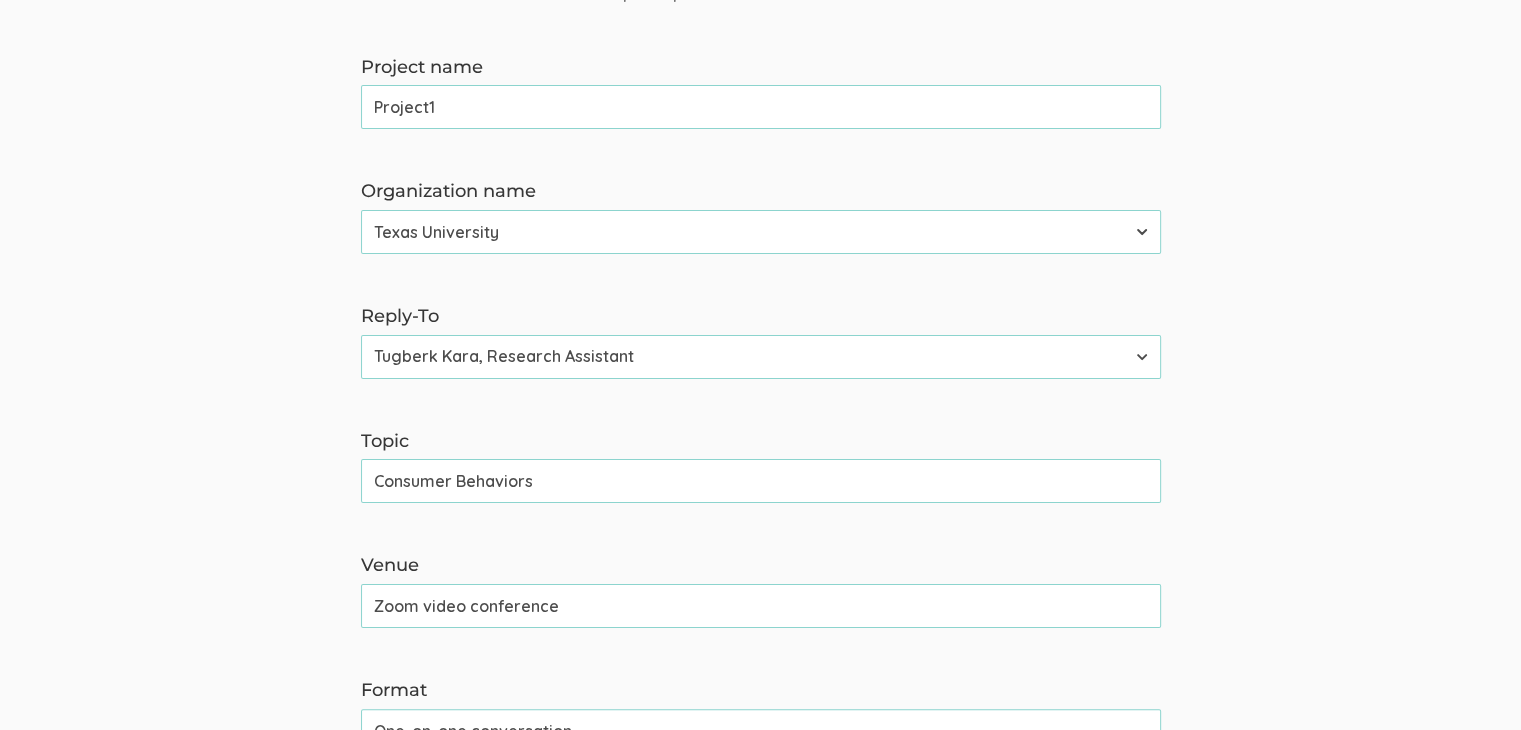 click on "Project1" at bounding box center [761, 107] 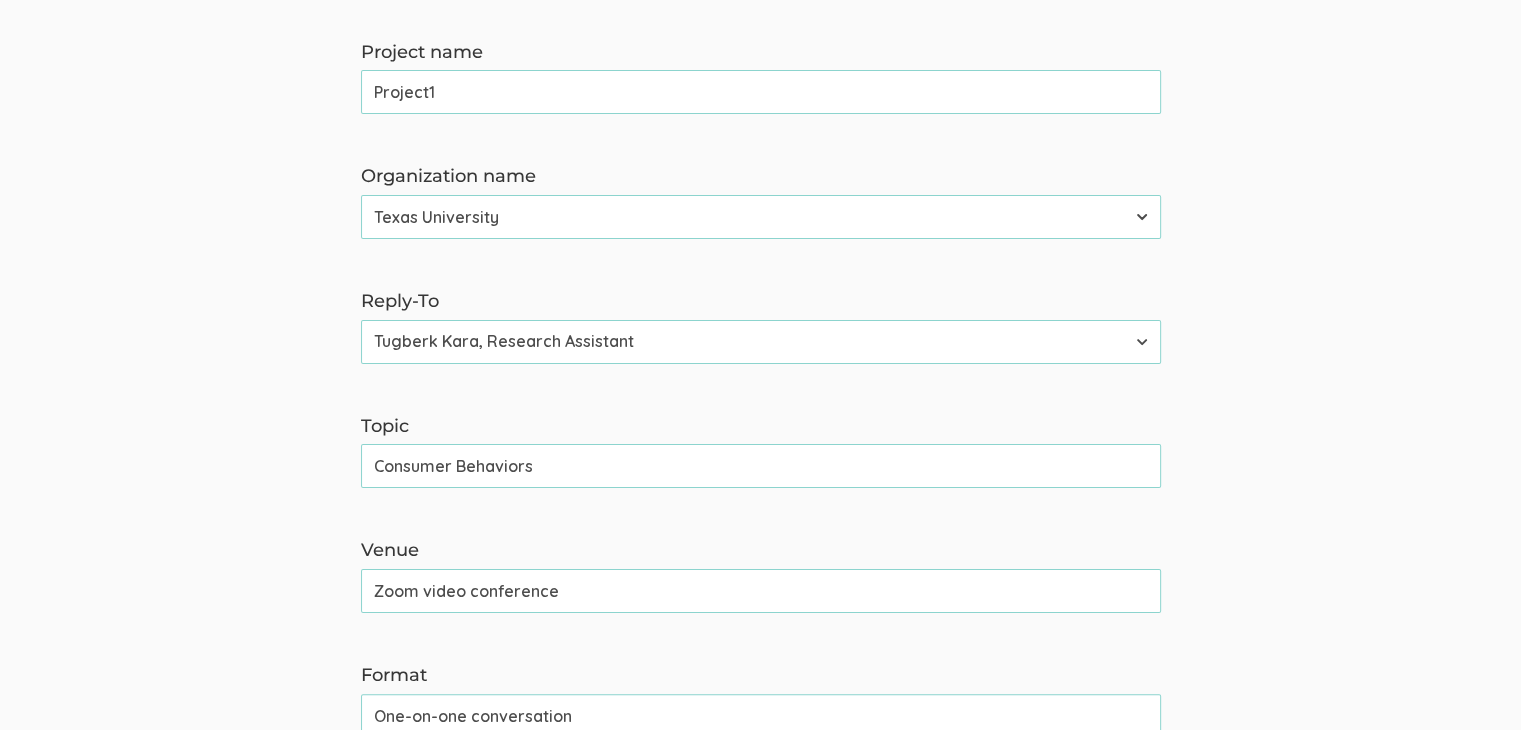 scroll, scrollTop: 300, scrollLeft: 0, axis: vertical 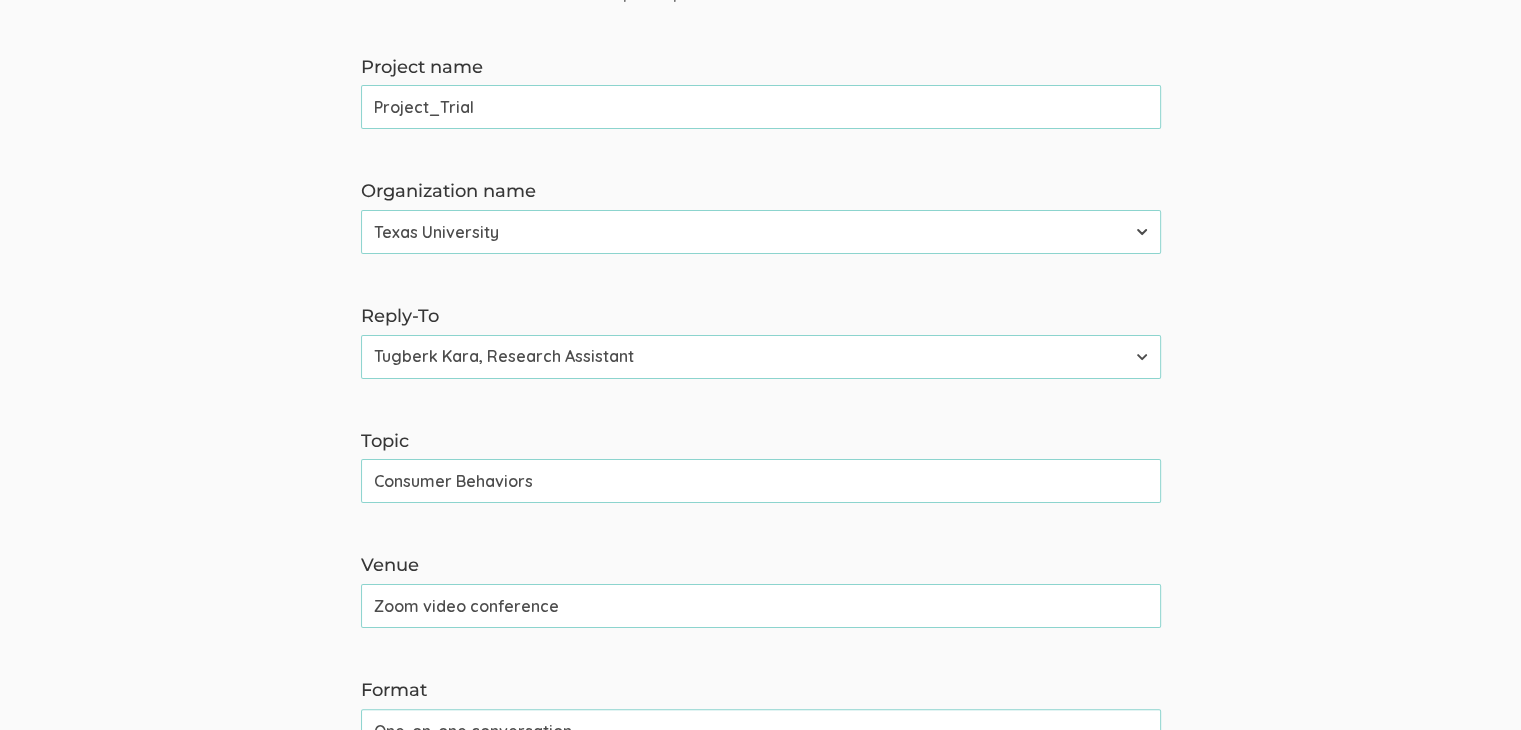 click on "Project_Trial" at bounding box center [761, 107] 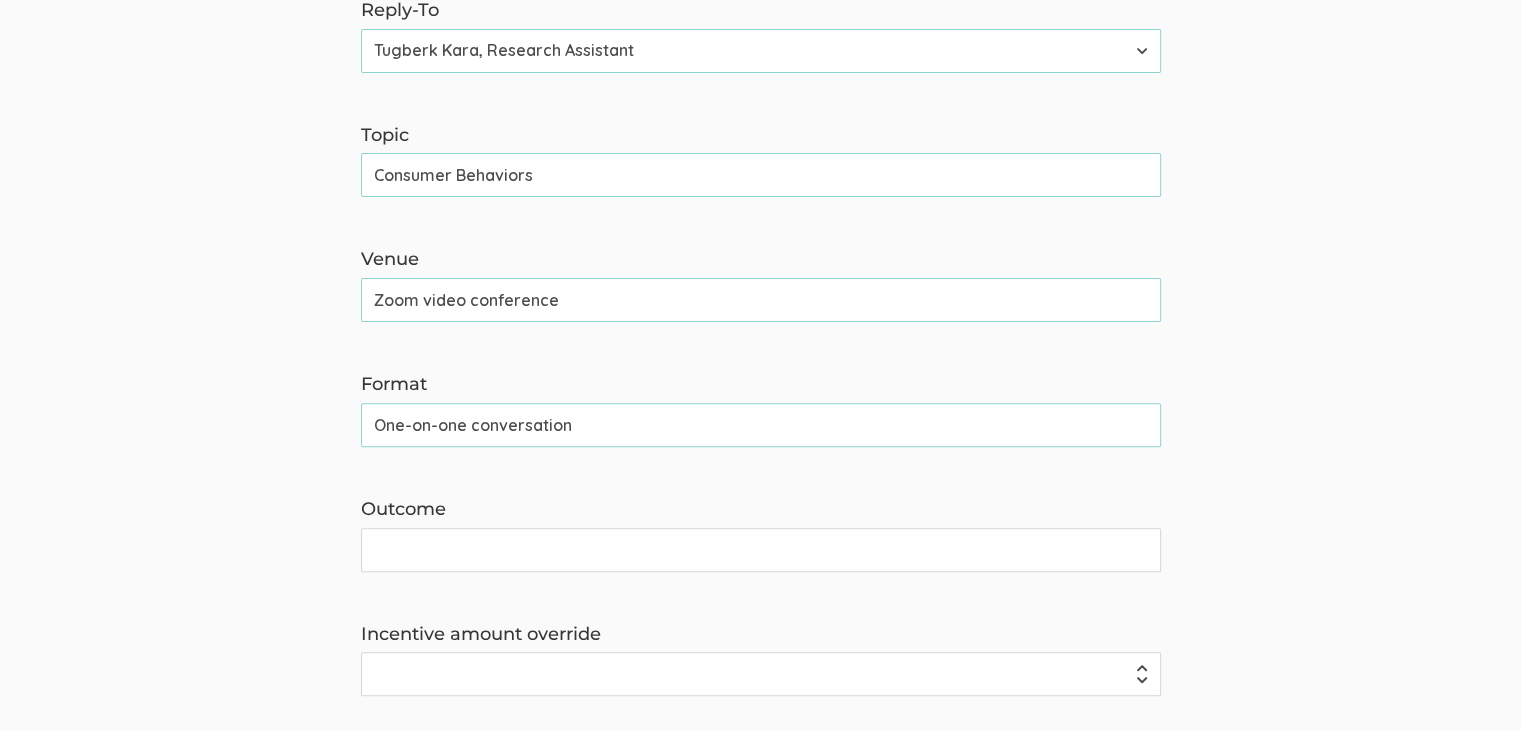 scroll, scrollTop: 800, scrollLeft: 0, axis: vertical 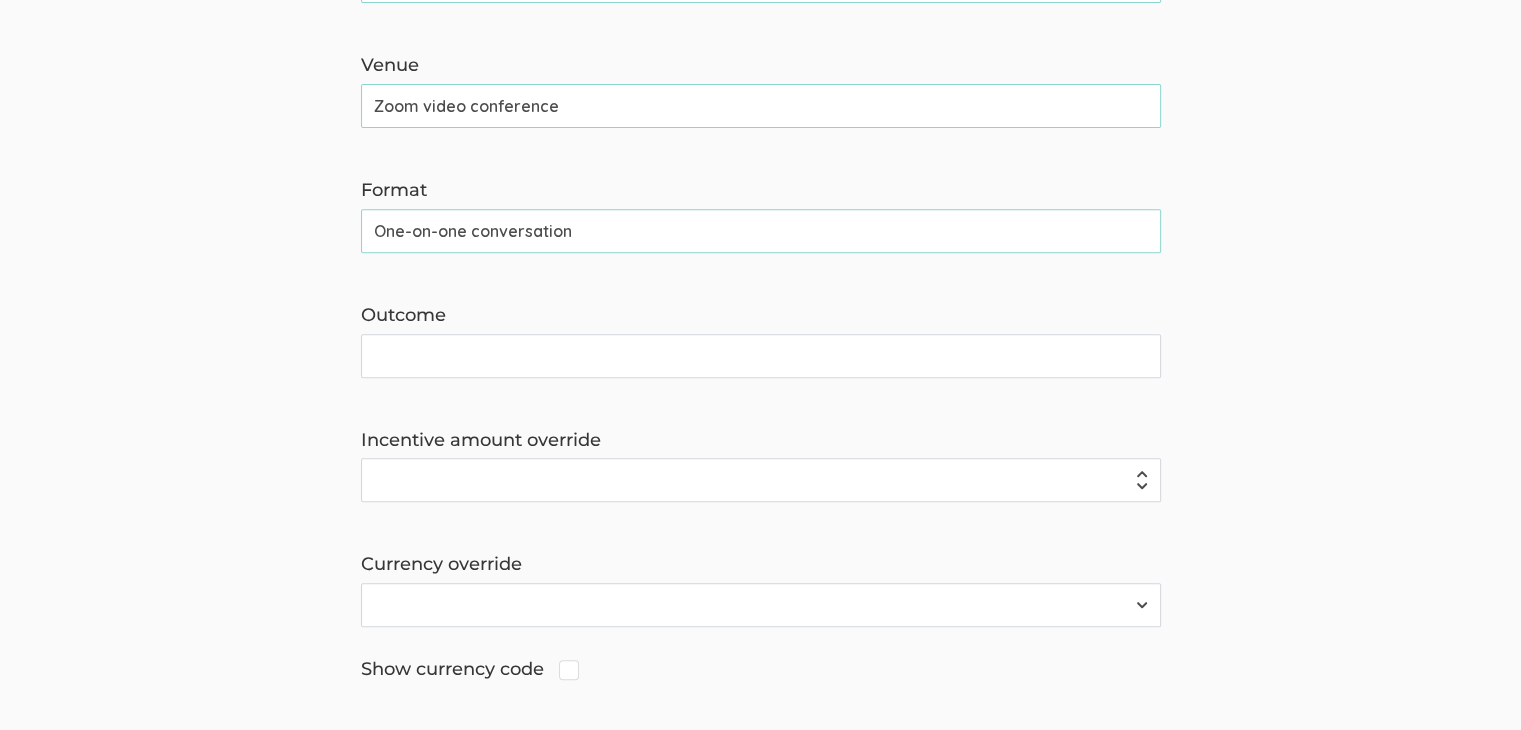 click on "Outcome" at bounding box center [761, 356] 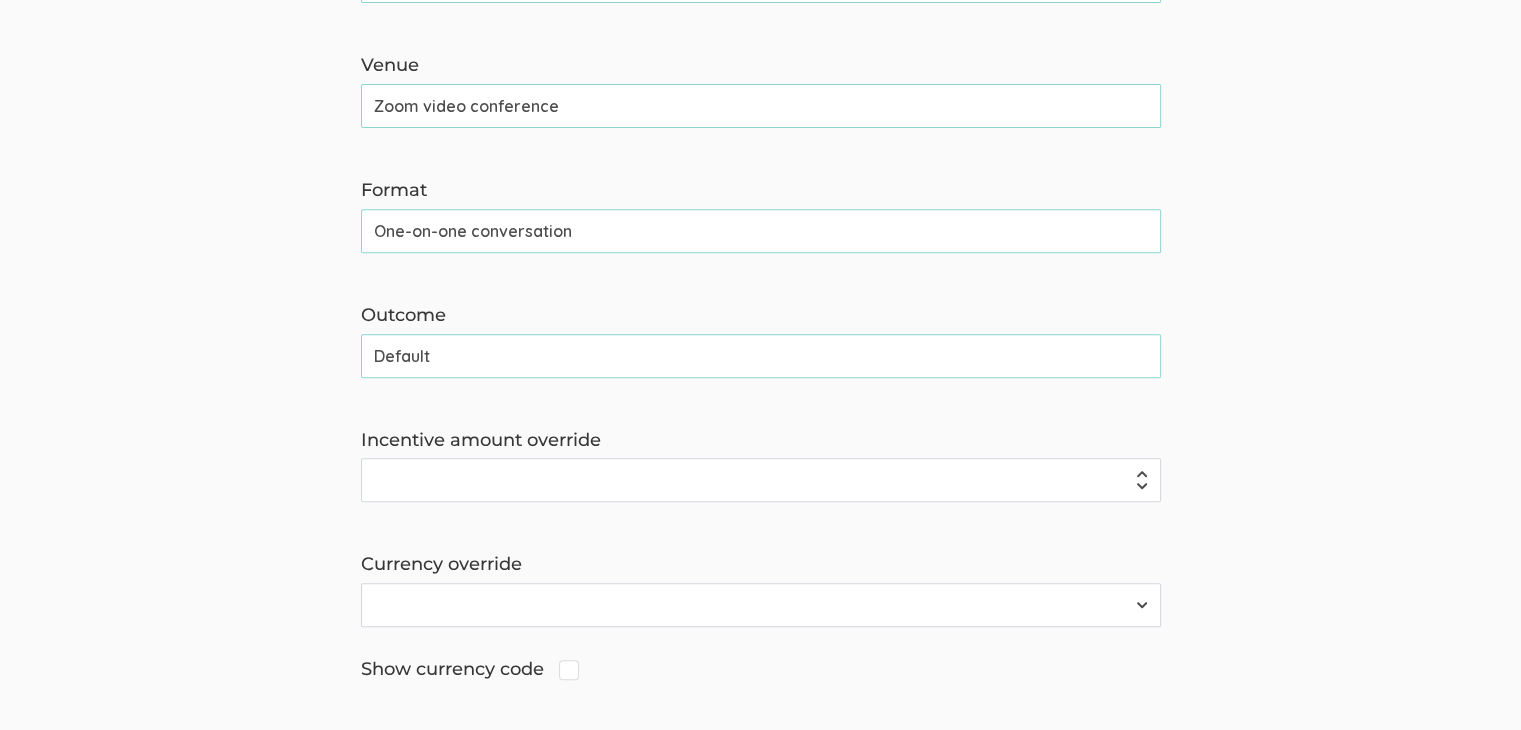 type on "Default" 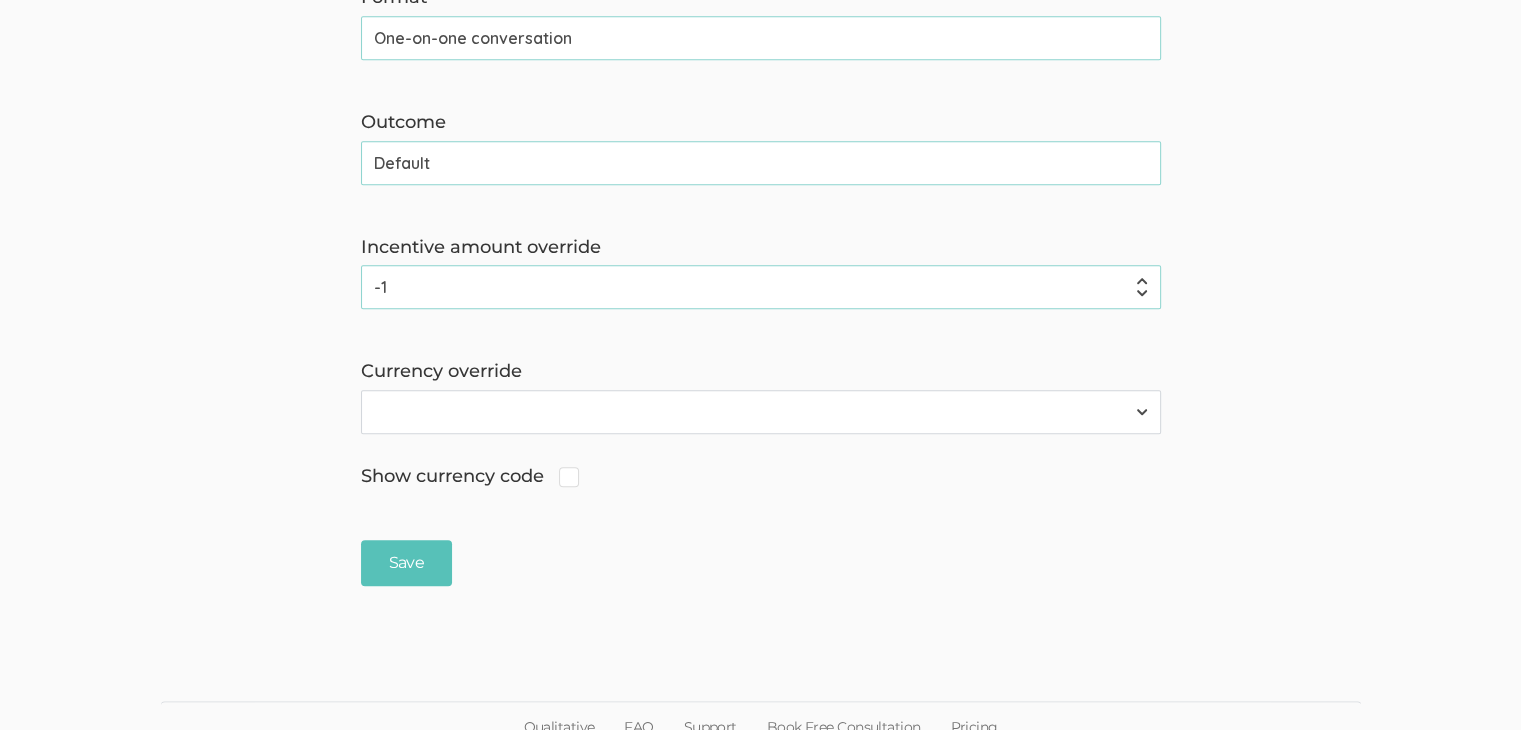 scroll, scrollTop: 1000, scrollLeft: 0, axis: vertical 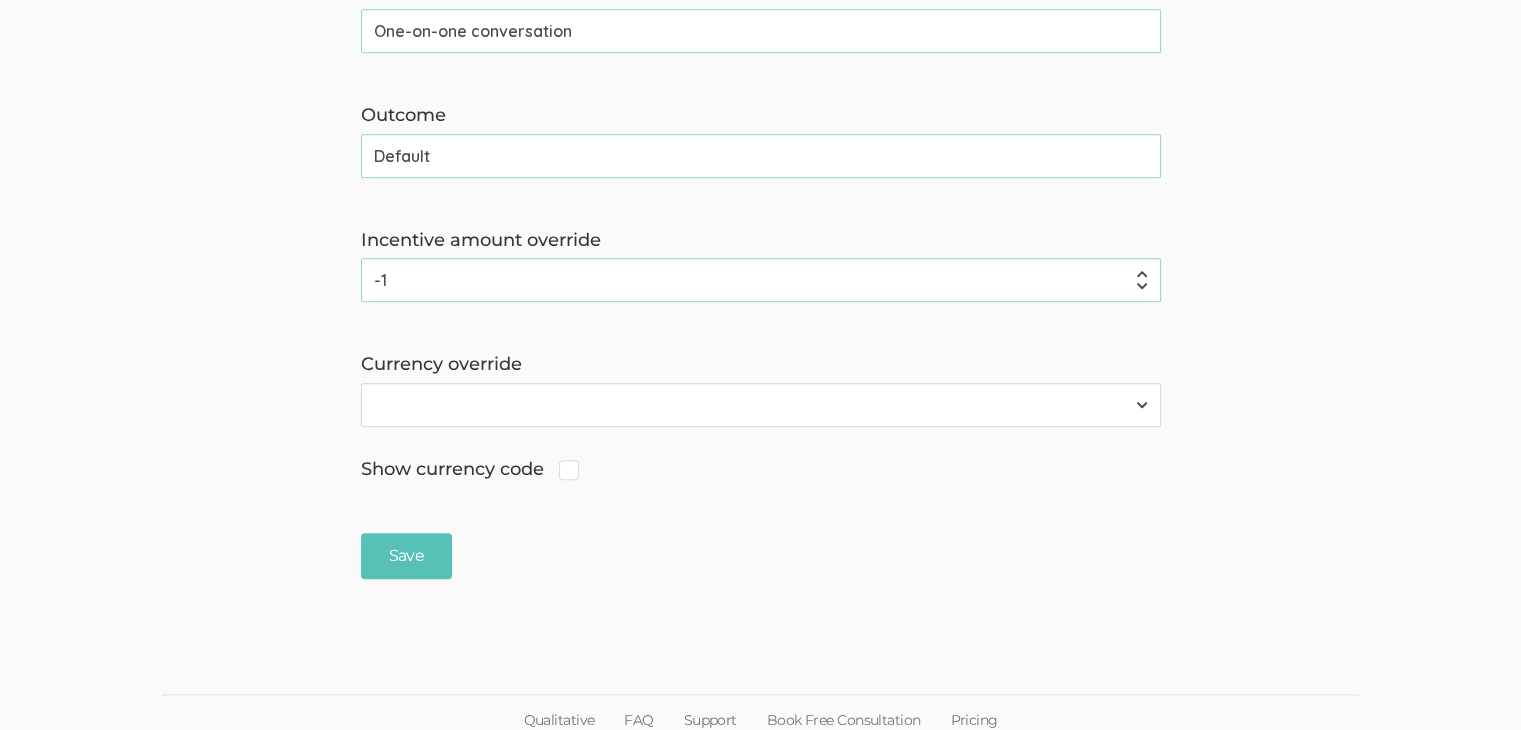 type on "0" 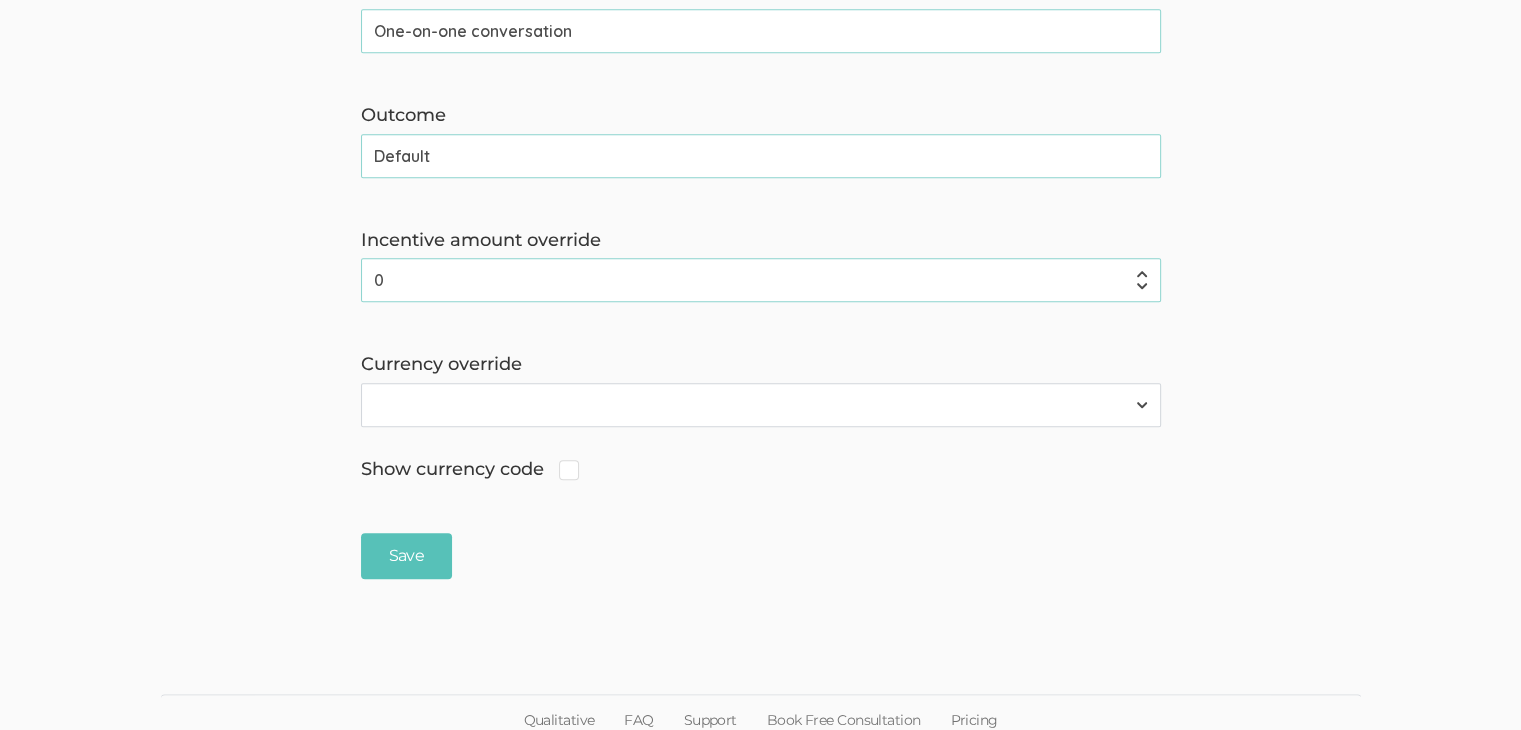 click on "0" at bounding box center [761, 280] 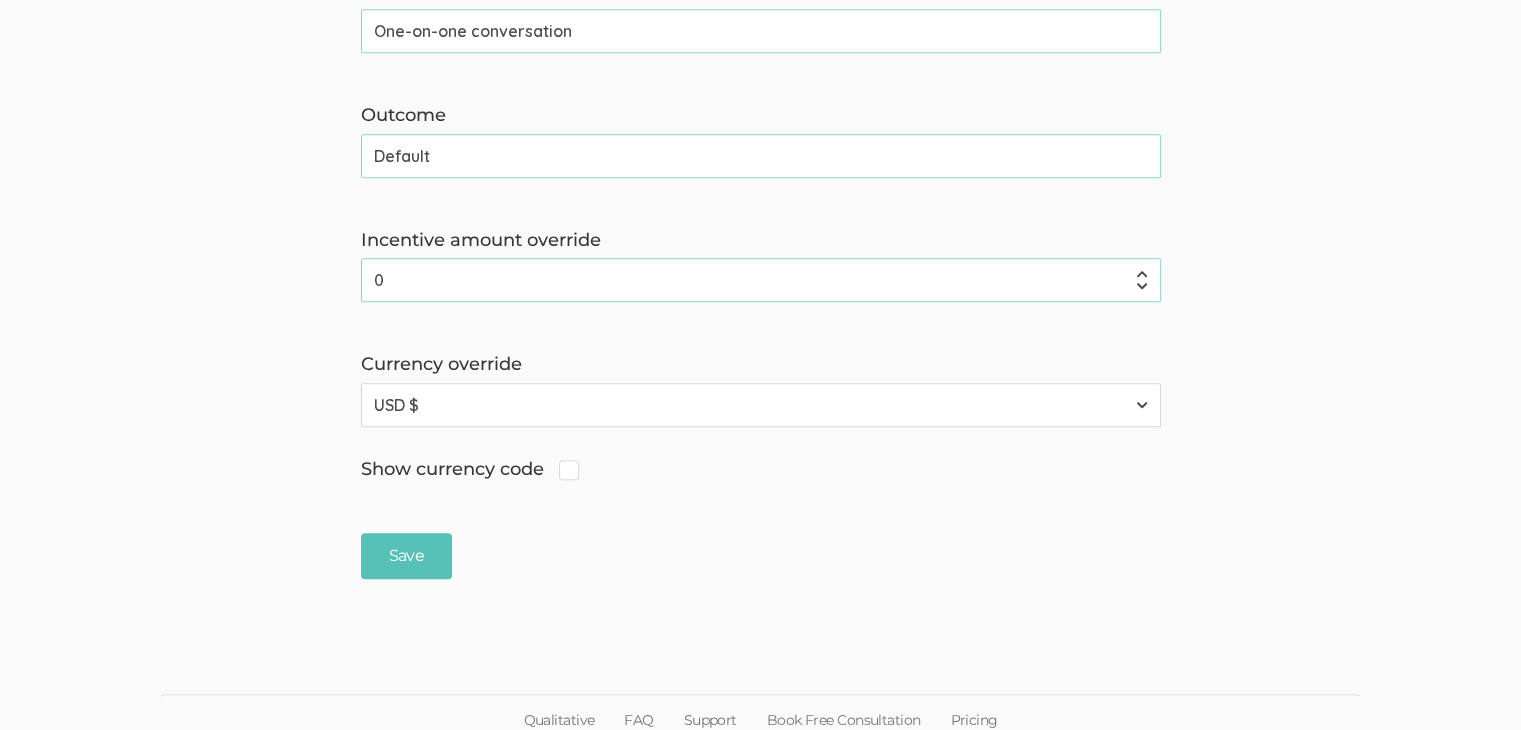 click on "AFN ؋ ALL Lek ANG ƒ ARS $ AUD $ AWG ƒ AZN ₼ BAM KM BBD $ BGN лв BMD $ BND $ [PERSON_NAME] $b BRL R$ BSD $ BWP P BYN Br BZD BZ$ CAD $ CHF ₣ CLP $ CNY ¥ COP $ CRC ₡ CUP ₱ CZK Kč DKK kr DOP RD$ EGP £ EUR € FJD FJ$ FKP £ GBP £ GGP £ GHS ¢ GIP £ GTQ Q GYD $ HKD $ HNL L HRK kn HUF Ft IDR Rp ILS ₪ IMP £ INR ₹ IRR ﷼ ISK kr JEP £ JMD J$ JPY ¥ KGS лв KHR ៛ KPW ₩ KRW ₩ KYD $ KZT лв LAK ₭ LBP £ LKR ₨ LRD $ MKD ден MNT ₮ MUR ₨ MXN $ MYR RM MZN MT NAD $ NGN ₦ NIO C$ NOK kr NPR ₨ NZD $ OMR ﷼ PAB B/. PEN S/. PHP ₱ PKR ₨ PLN zł PYG Gs QAR ﷼ [PERSON_NAME] RSD Дин. RUB ₽ SAR ﷼ SBD $ SCR ₨ SEK kr SGD $ SHP £ SOS S SRD $ SVC $ SYP £ THB ฿ TRY ₺ TTD TT$ TVD $ TWD NT$ UAH ₴ USD $ UYU $U UZS лв VEF Bs VND ₫ XCD $ YER ﷼ ZAR R ZWD Z$" at bounding box center [761, 405] 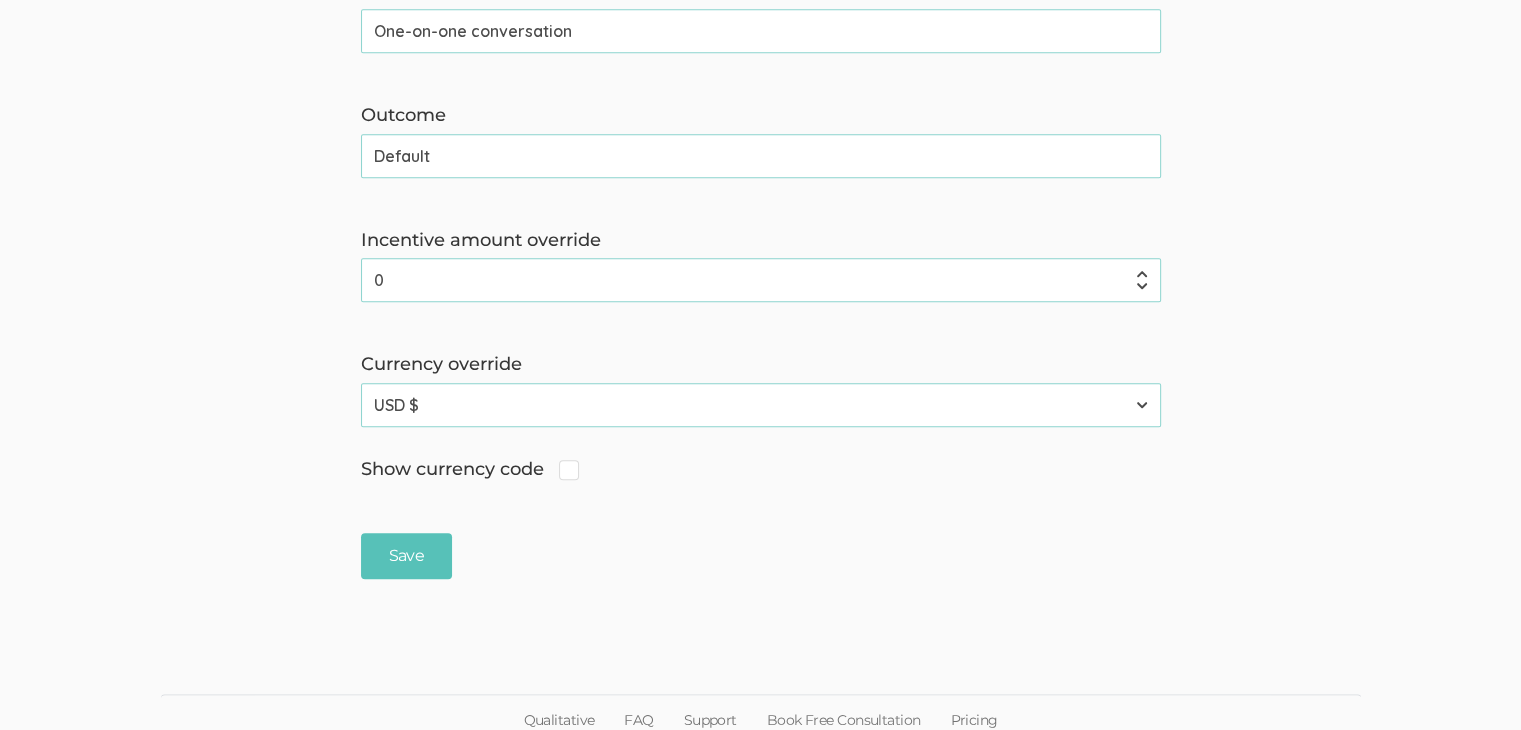 click on "The name and job title of the user selected as Reply-To and the Organization Name are shown in communications sent to research participants. Project name   Project_Trial   (success) Organization name [US_STATE] University Reply-To Tugberk Kara, Research Assistant Topic   Consumer Behaviors   (success) Venue   Zoom video conference   (success) Format   One-on-one conversation   (success) Outcome   Default   (success) Incentive amount override   0   (success) Currency override AFN ؋ ALL Lek ANG ƒ ARS $ AUD $ AWG ƒ AZN ₼ BAM KM BBD $ BGN лв BMD $ BND $ [PERSON_NAME] $b BRL R$ BSD $ BWP P BYN Br BZD BZ$ CAD $ CHF ₣ CLP $ CNY ¥ COP $ CRC ₡ CUP ₱ CZK Kč DKK kr DOP RD$ EGP £ EUR € FJD FJ$ FKP £ GBP £ GGP £ GHS ¢ GIP £ GTQ Q GYD $ HKD $ HNL L HRK kn HUF Ft IDR Rp ILS ₪ IMP £ INR ₹ IRR ﷼ ISK kr JEP £ JMD J$ JPY ¥ KGS лв KHR ៛ KPW ₩ KRW ₩ KYD $ KZT лв LAK ₭ LBP £ LKR ₨ LRD $ MKD ден MNT ₮ MUR ₨ MXN $ MYR RM MZN MT NAD $ NGN ₦ NIO C$ NOK kr NPR ₨ NZD $ OMR ﷼ PAB B/. PEN S/." at bounding box center (760, -81) 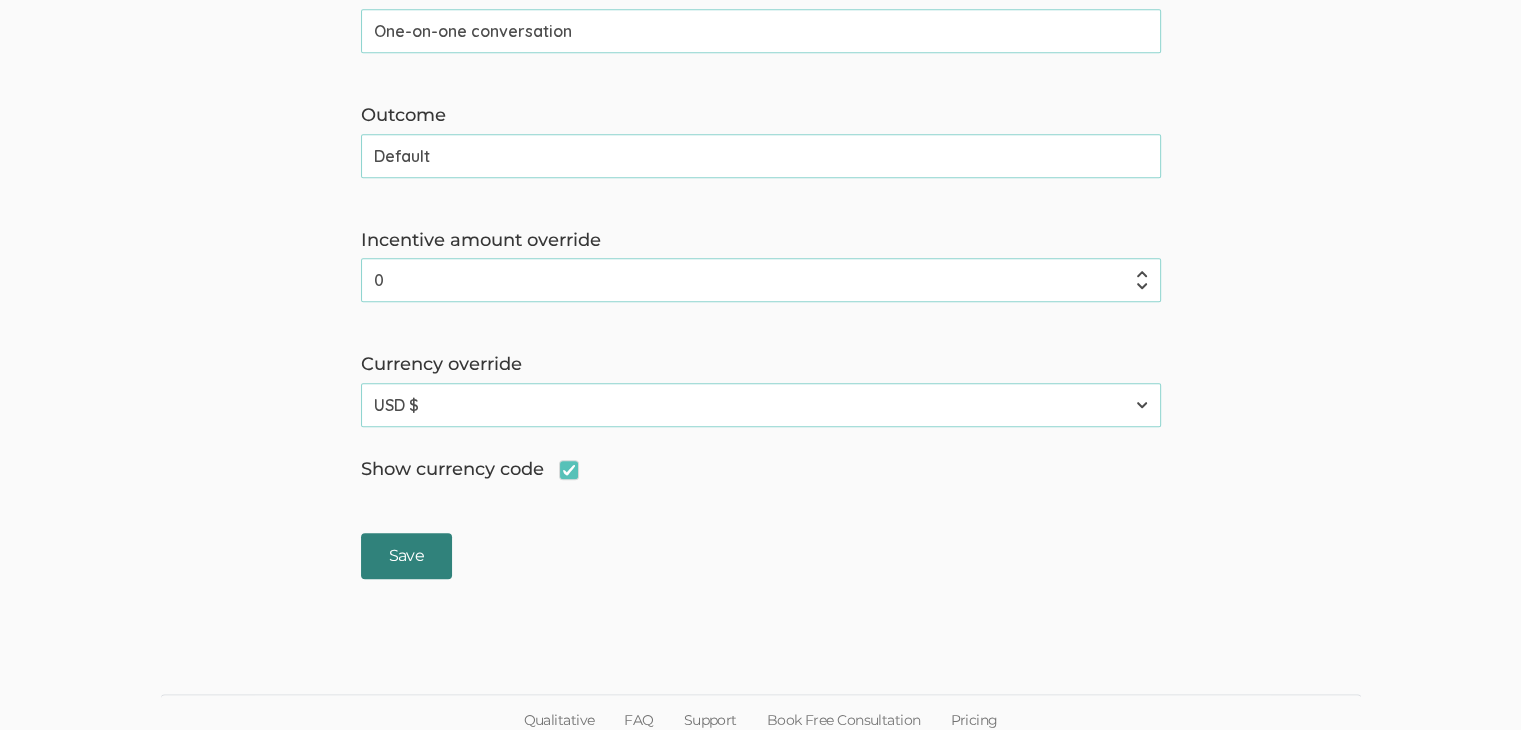 click on "Save" at bounding box center (406, 556) 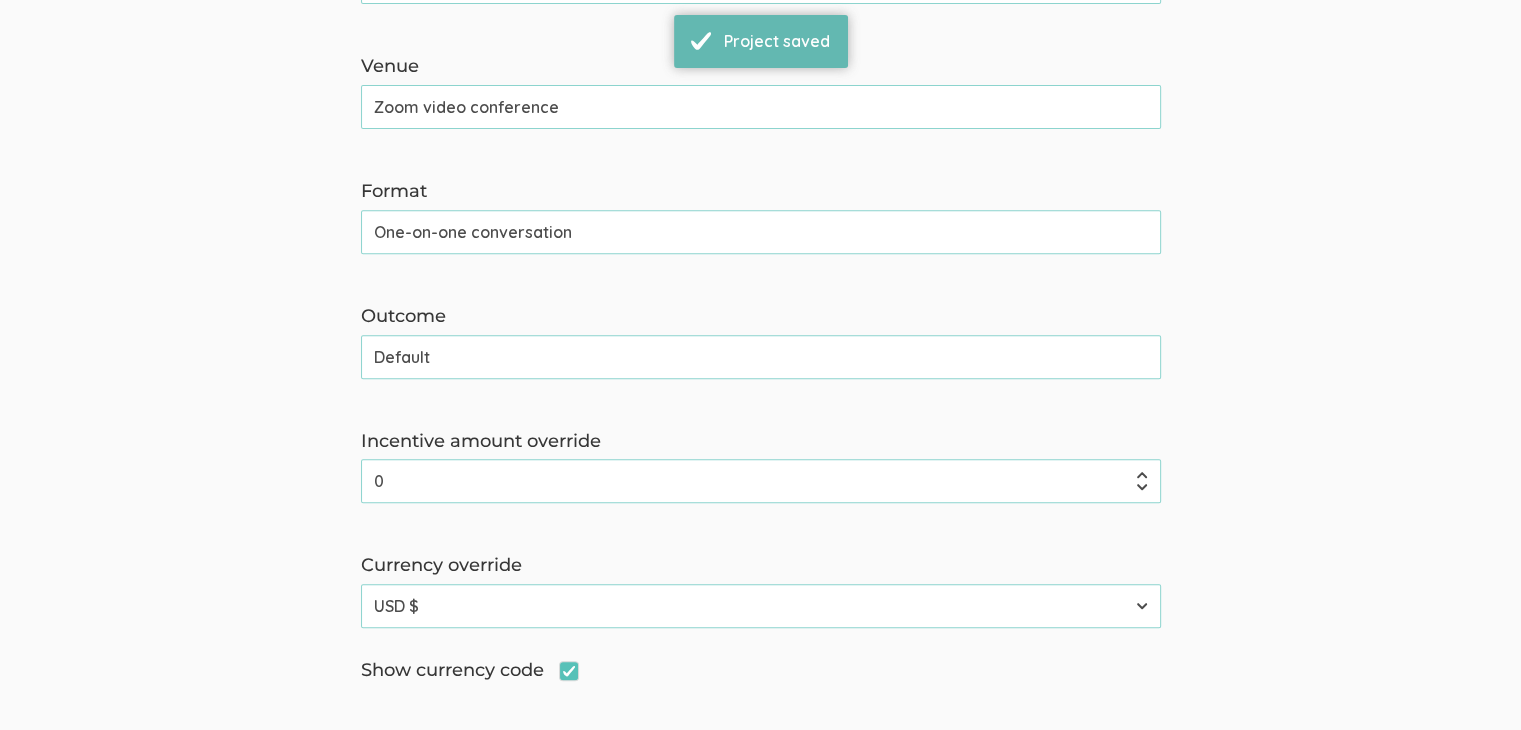 scroll, scrollTop: 1015, scrollLeft: 0, axis: vertical 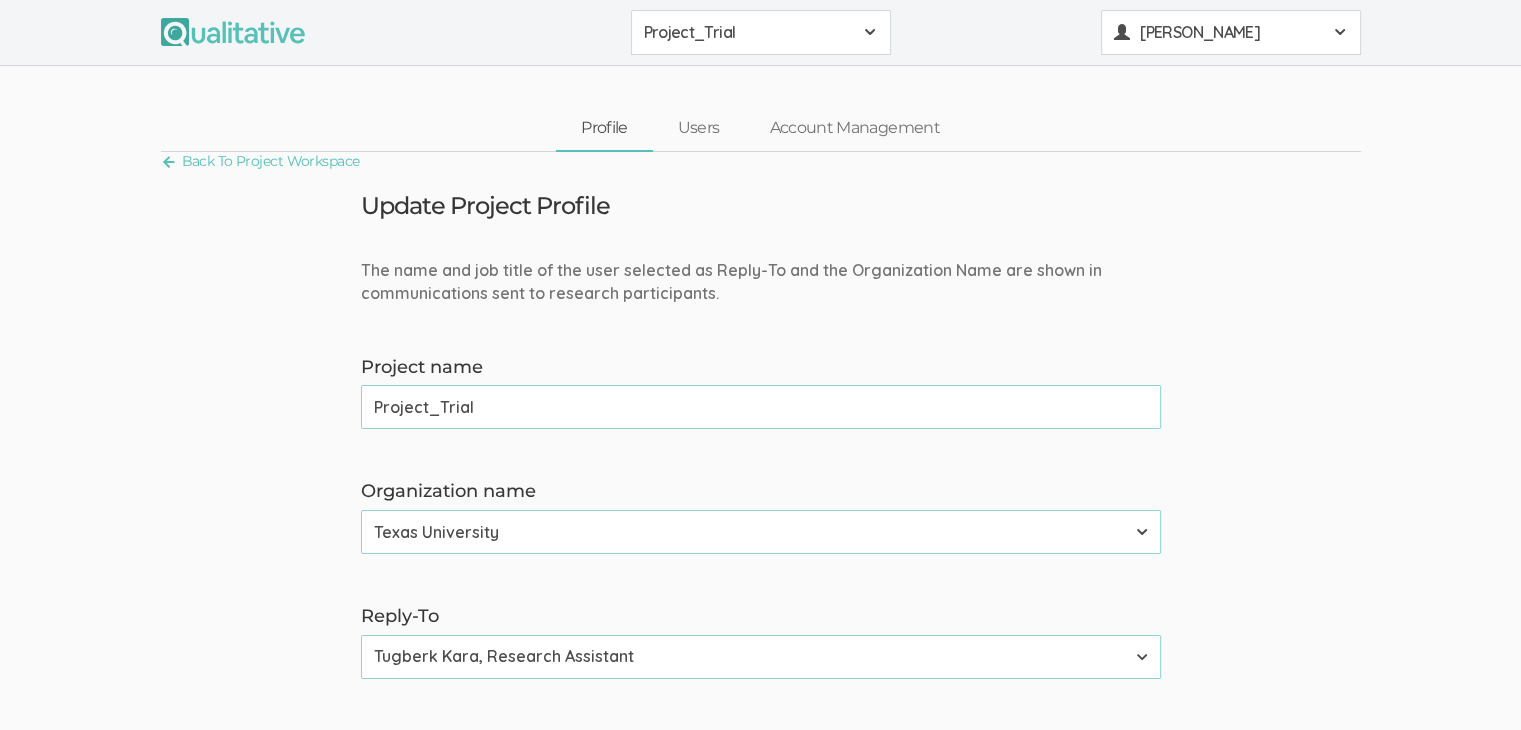 click on "[PERSON_NAME]" at bounding box center [1230, 32] 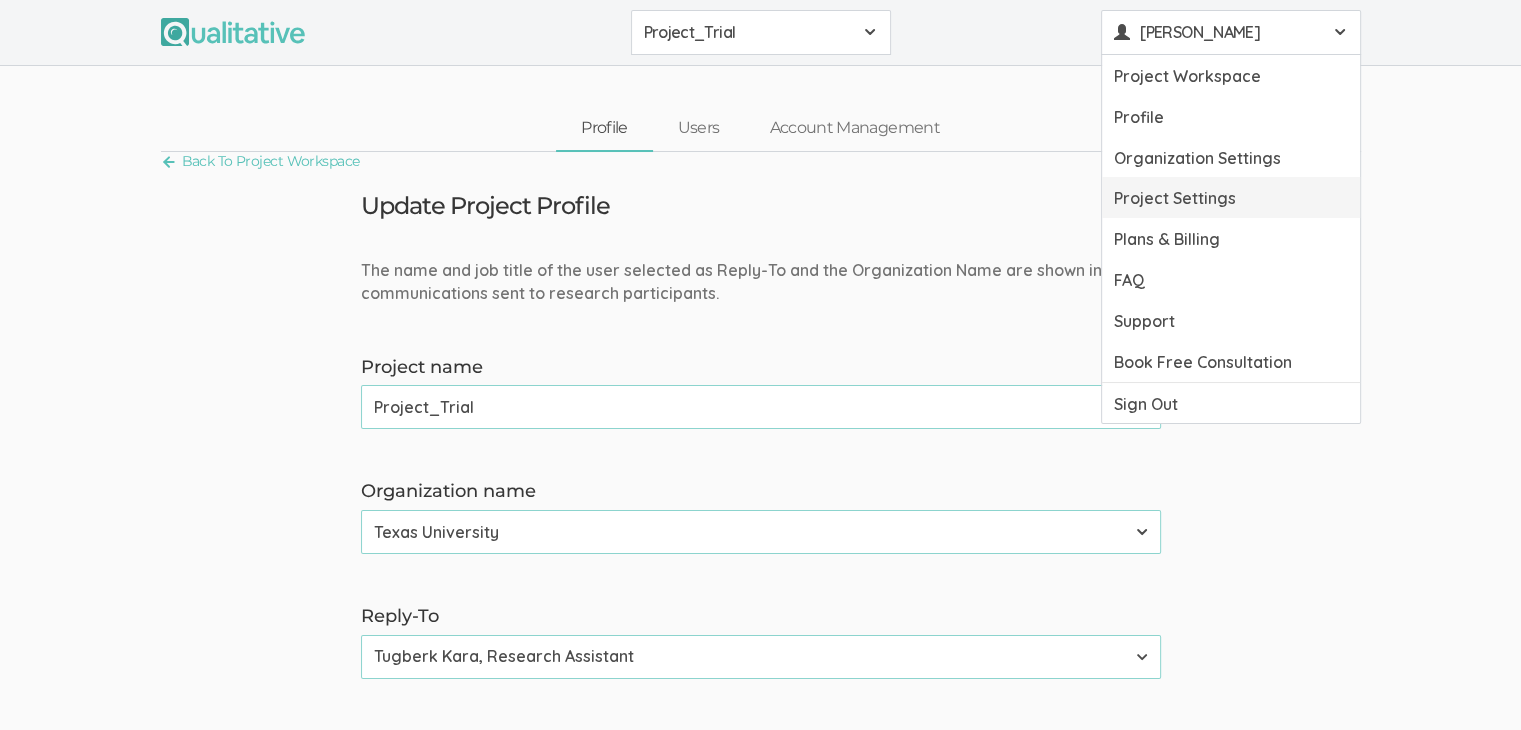 click on "Project Settings" at bounding box center [1231, 197] 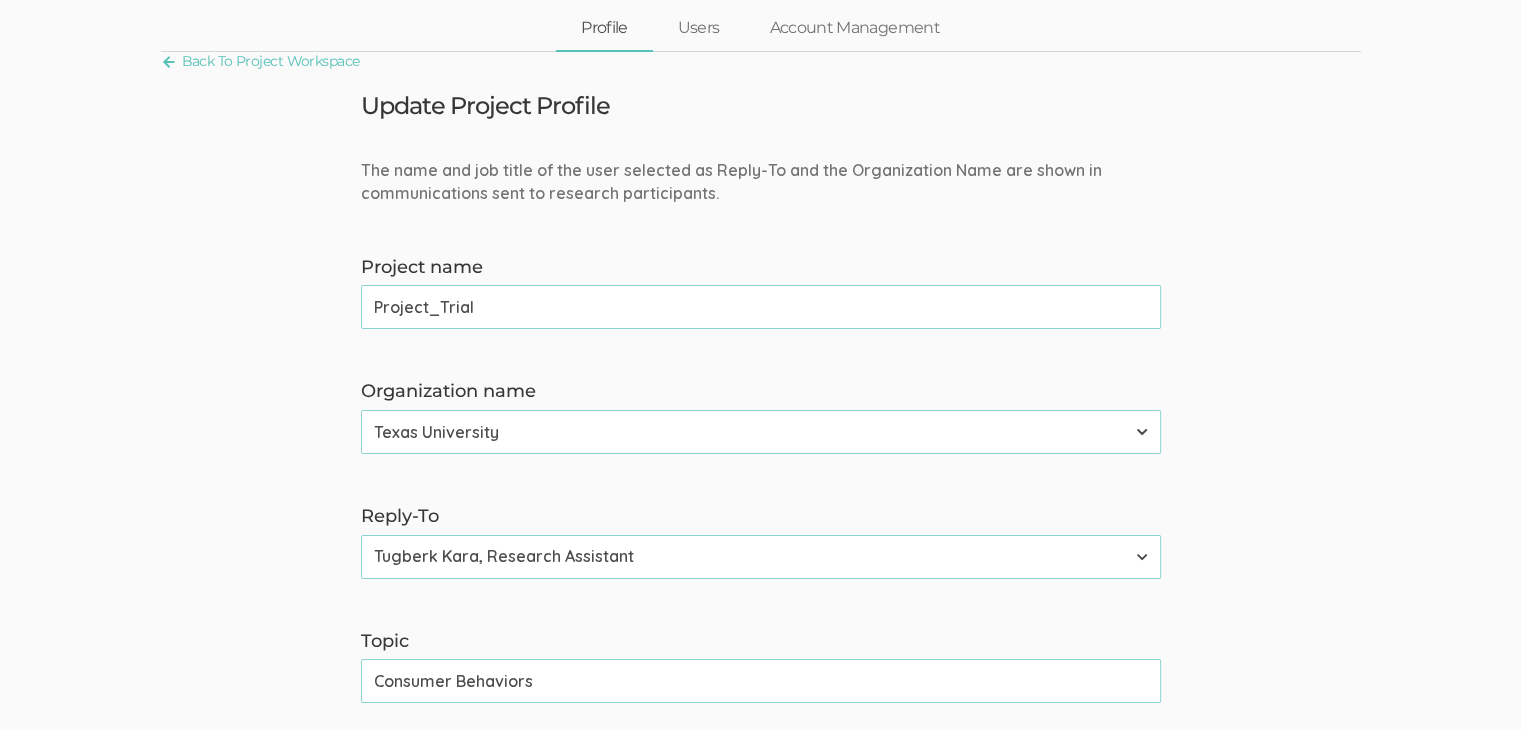 scroll, scrollTop: 0, scrollLeft: 0, axis: both 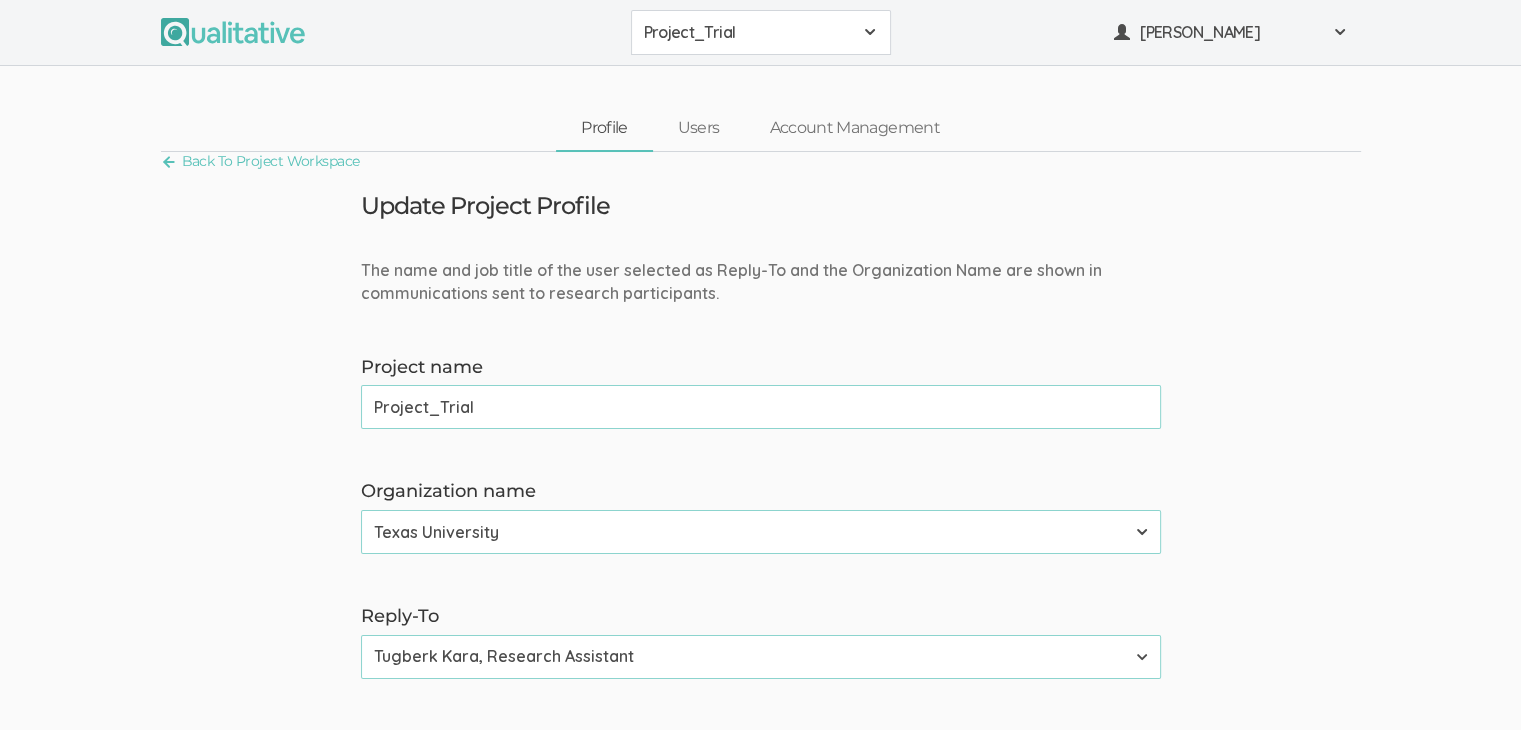 click at bounding box center [870, 32] 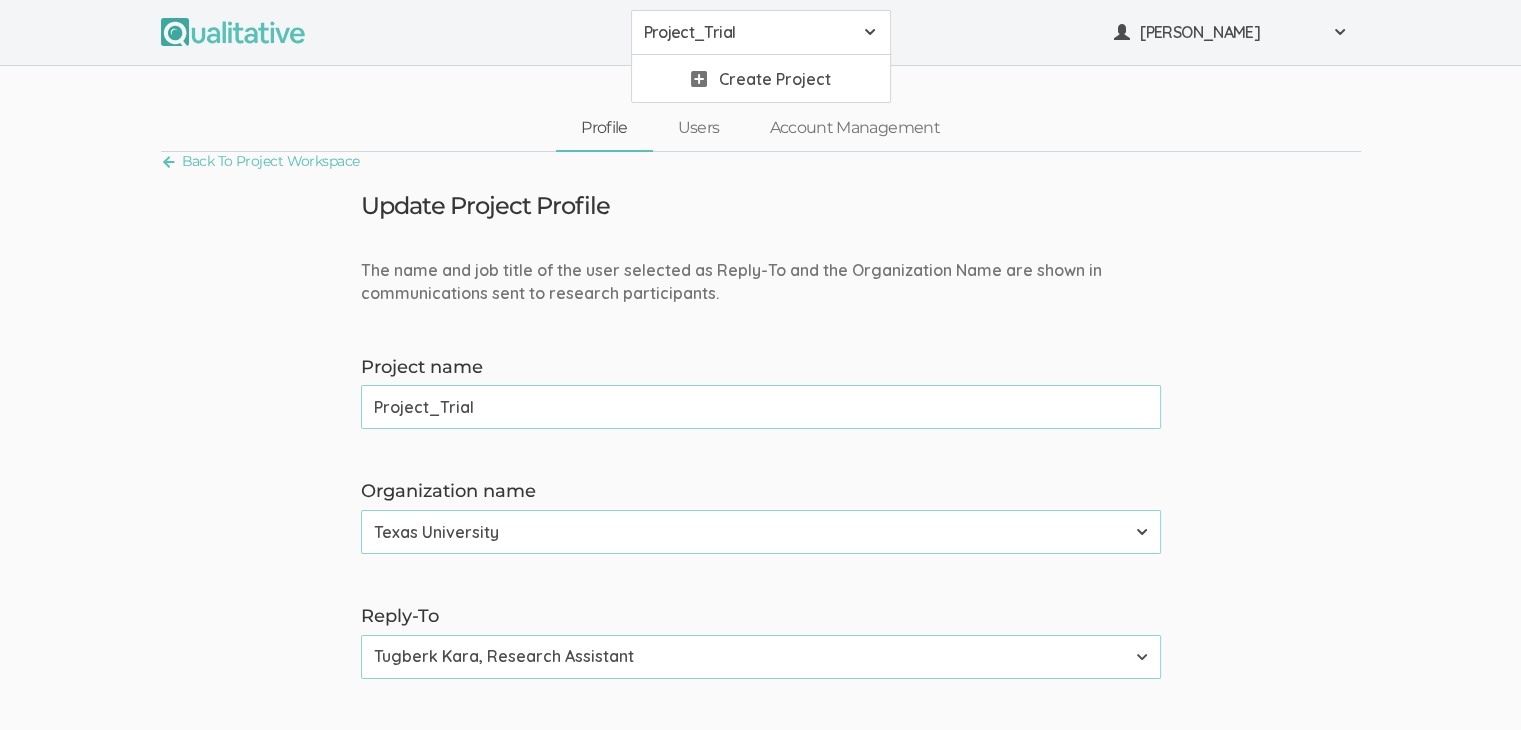 click at bounding box center (870, 32) 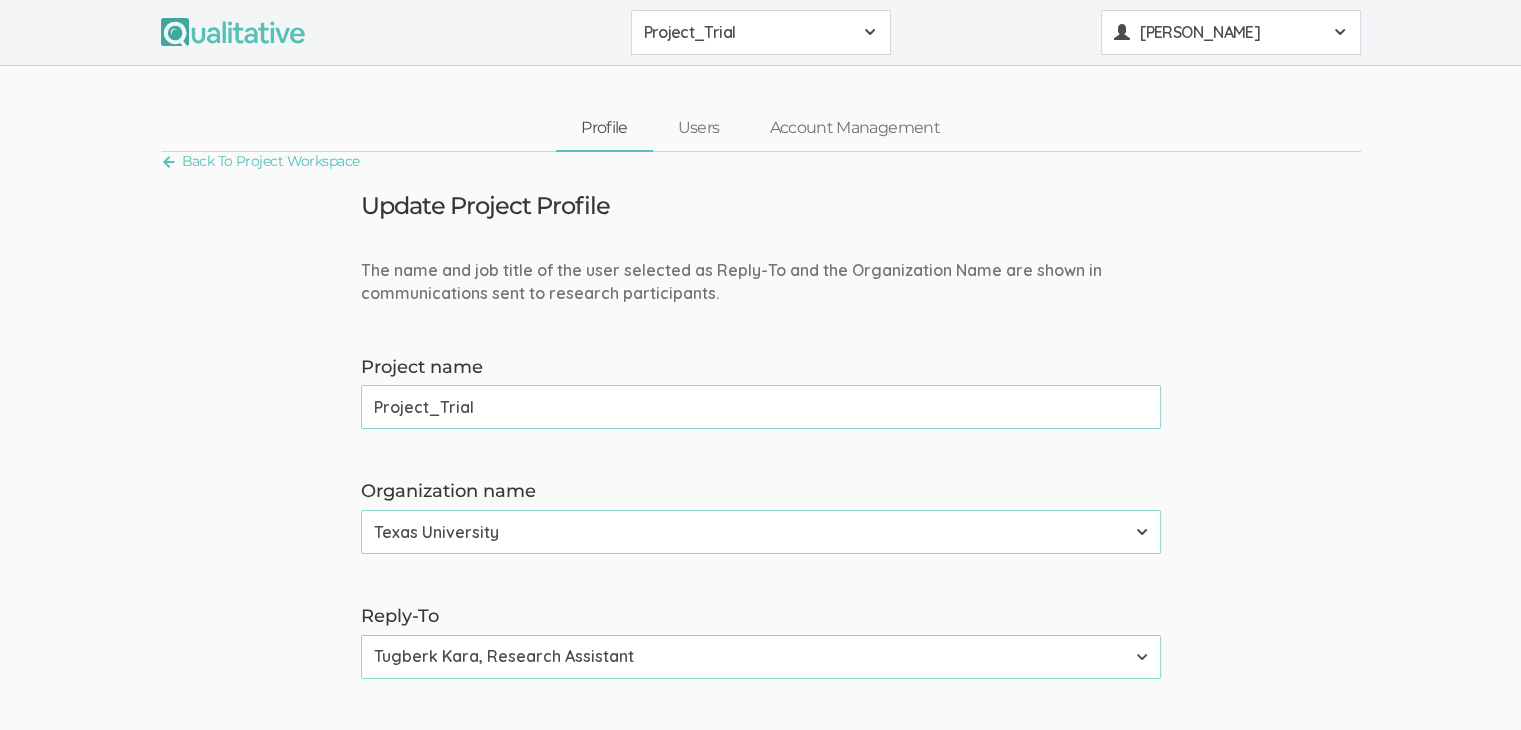 click on "[PERSON_NAME]" at bounding box center [1230, 32] 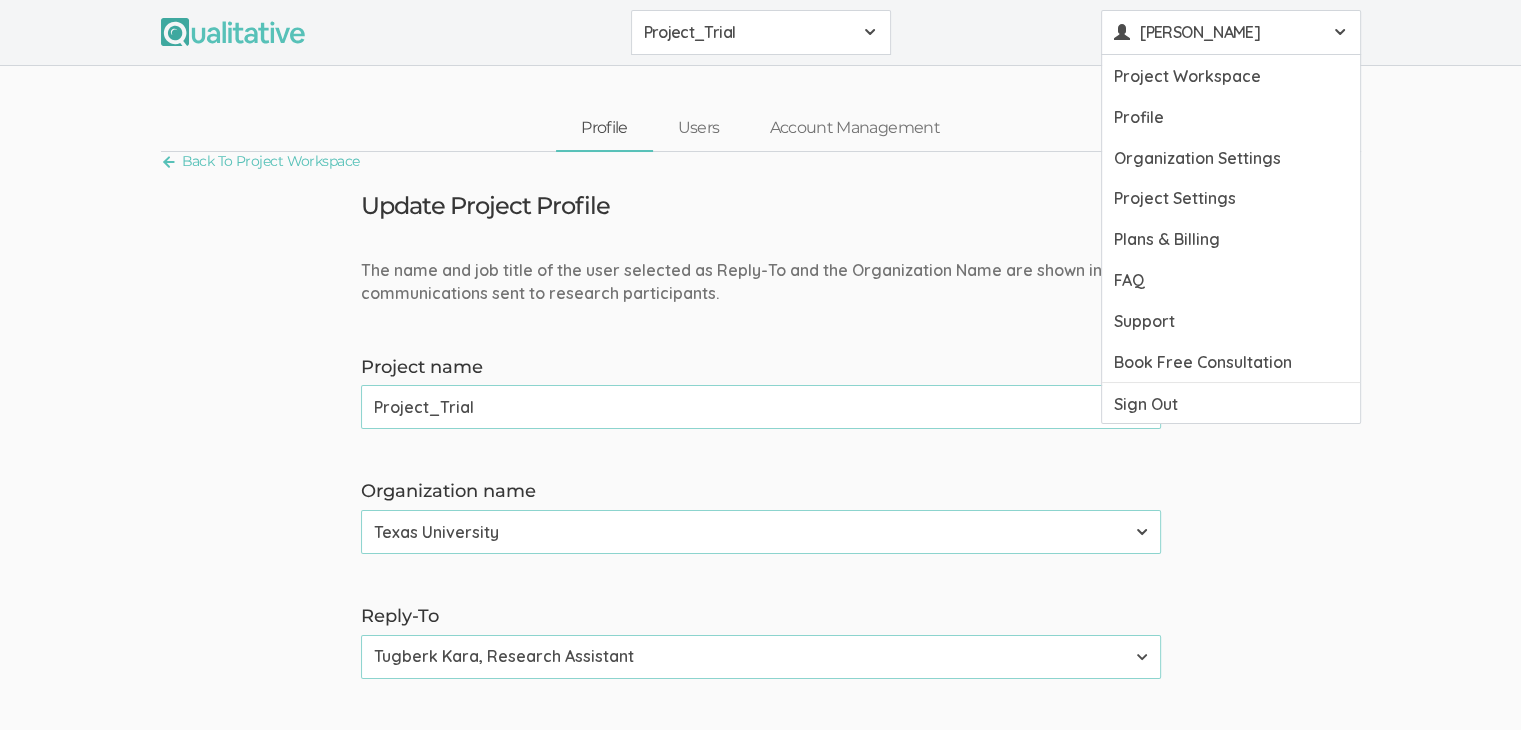 click on "Project_Trial
Project_Trial
Create Project
Tugberk Kara Sign Out" at bounding box center [761, 32] 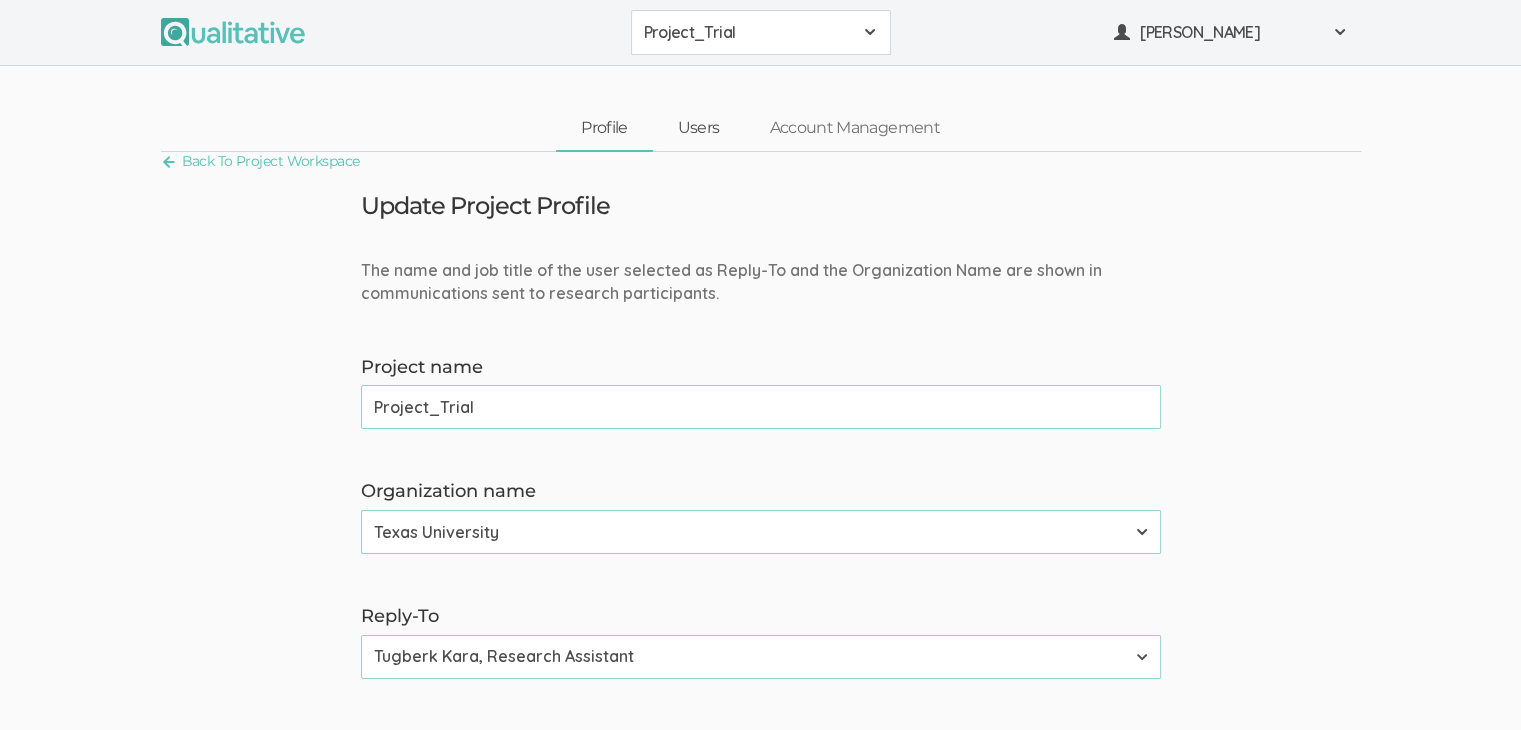 click on "Users" at bounding box center [699, 128] 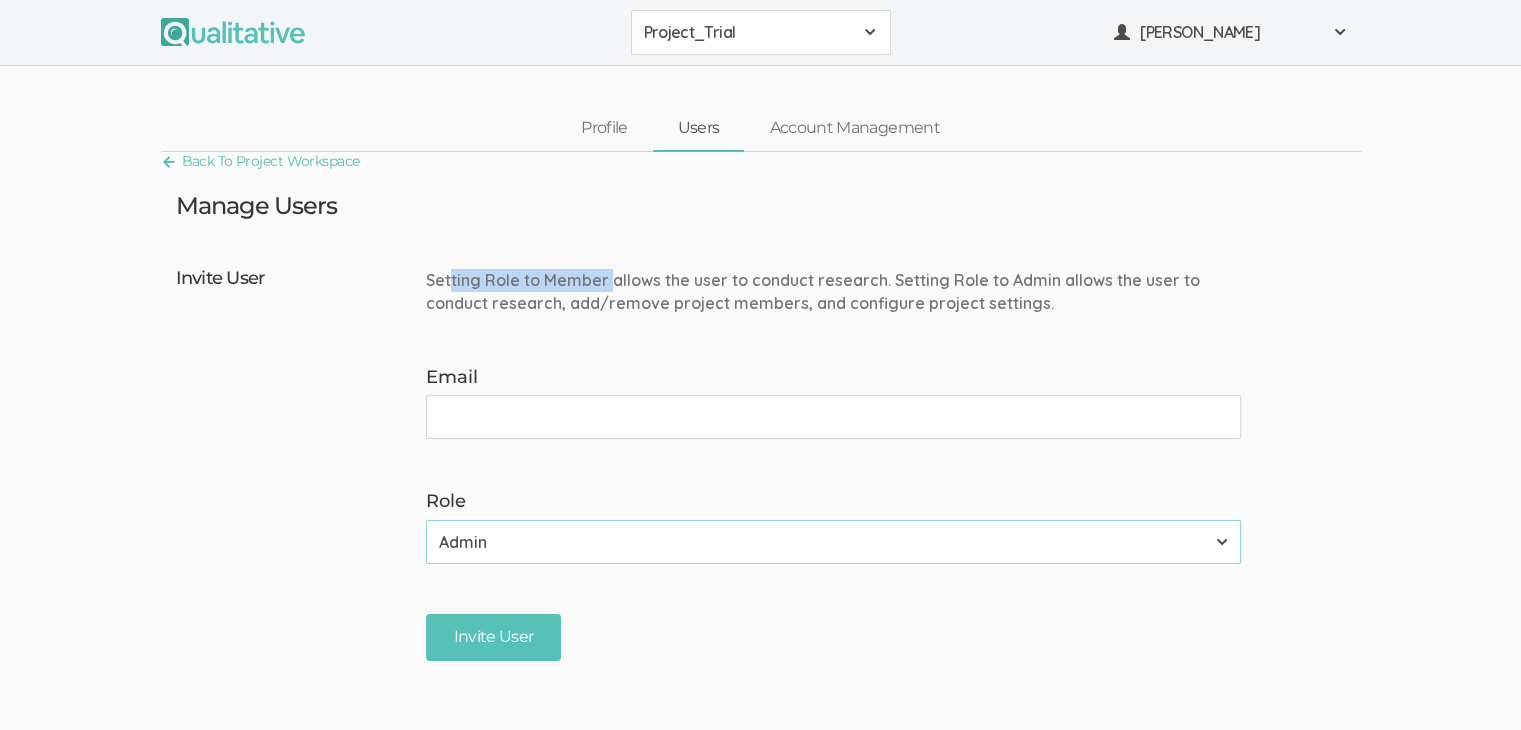 drag, startPoint x: 451, startPoint y: 270, endPoint x: 607, endPoint y: 268, distance: 156.01282 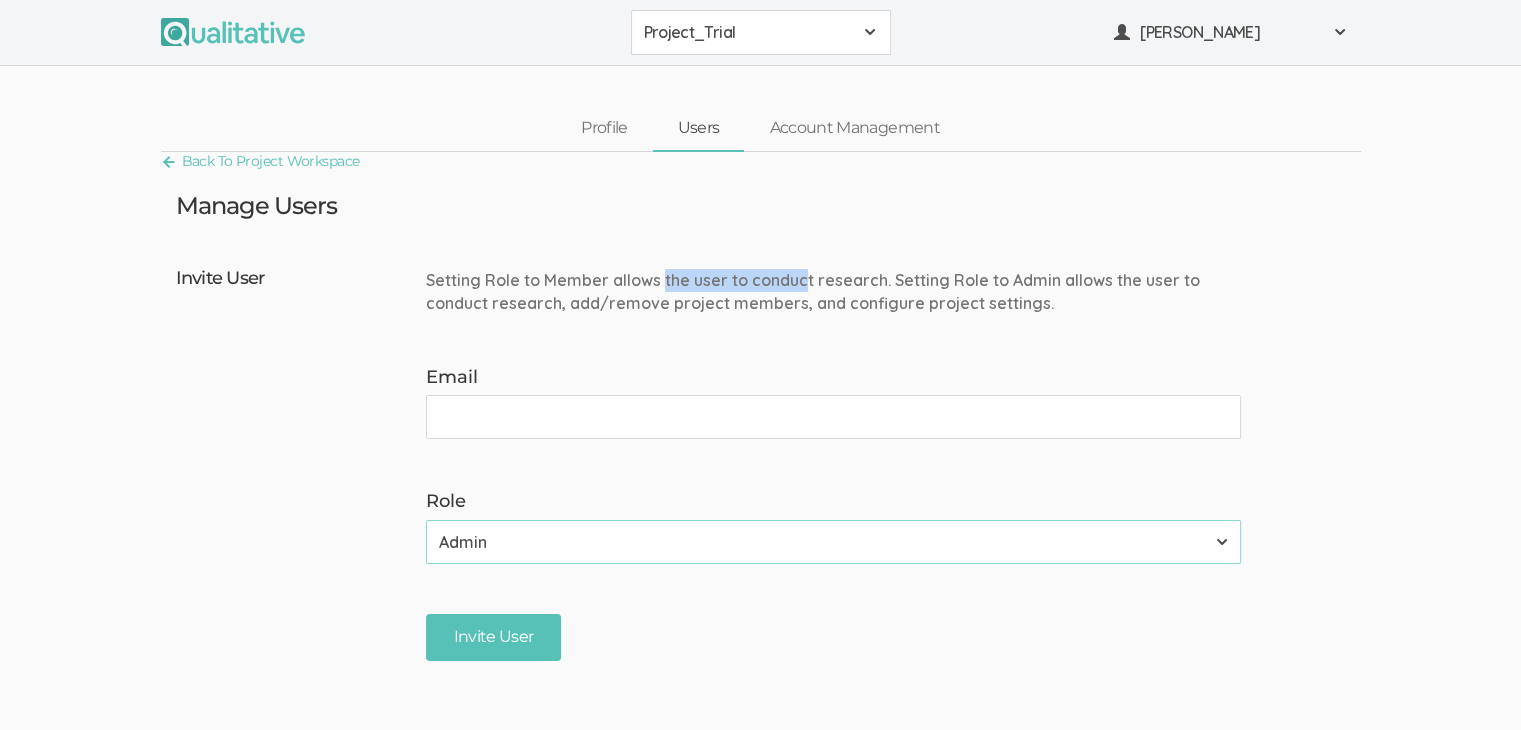 drag, startPoint x: 660, startPoint y: 273, endPoint x: 800, endPoint y: 273, distance: 140 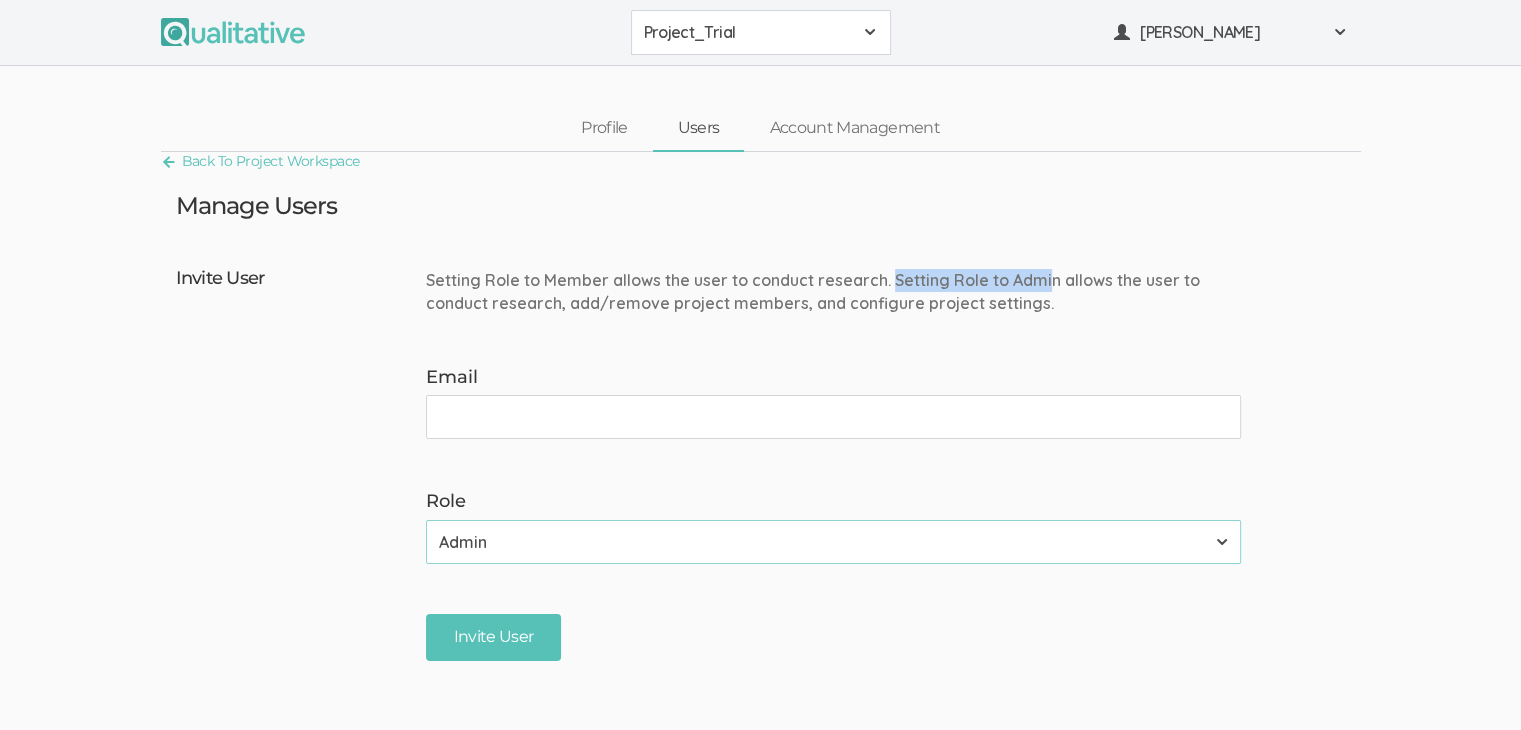 drag, startPoint x: 889, startPoint y: 273, endPoint x: 1043, endPoint y: 273, distance: 154 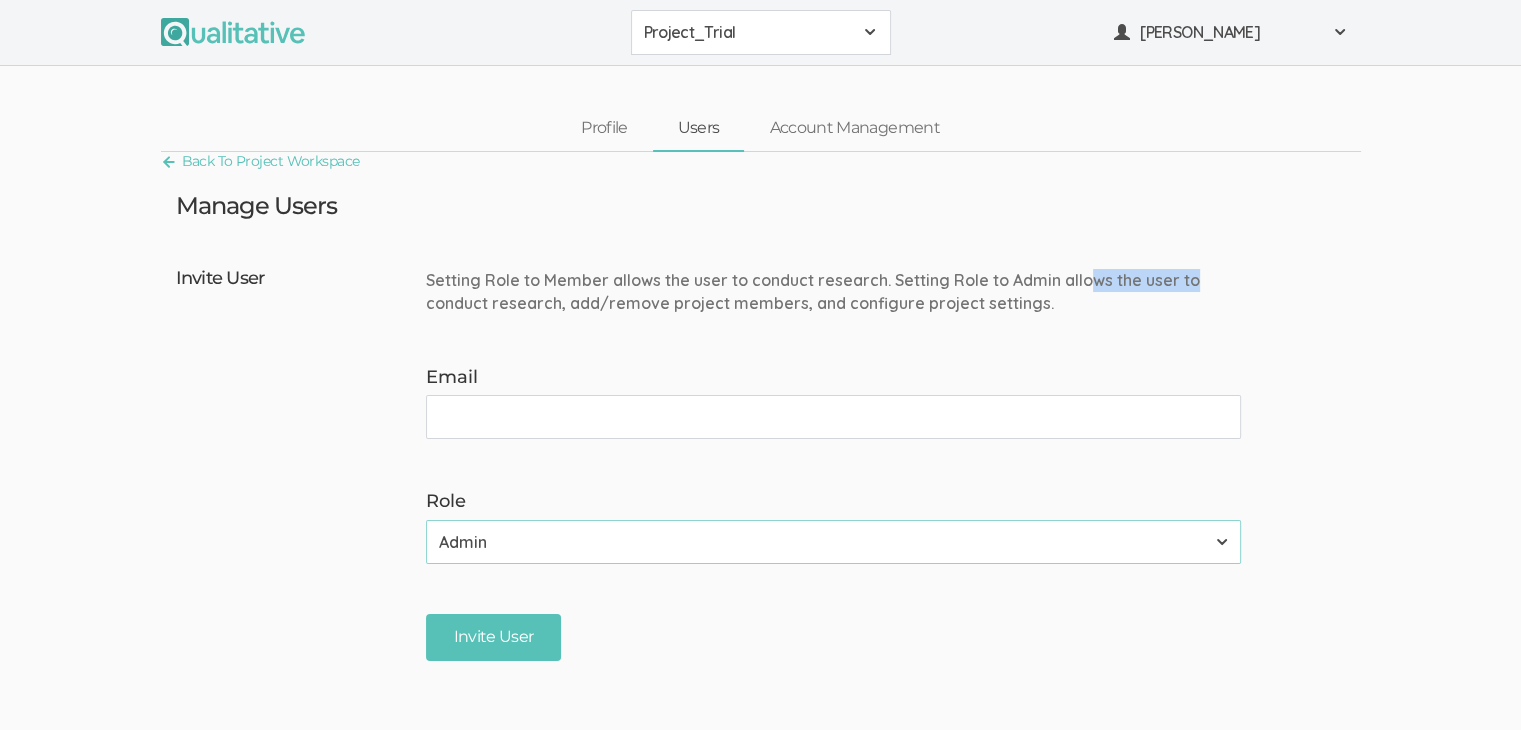drag, startPoint x: 1080, startPoint y: 273, endPoint x: 1199, endPoint y: 271, distance: 119.01681 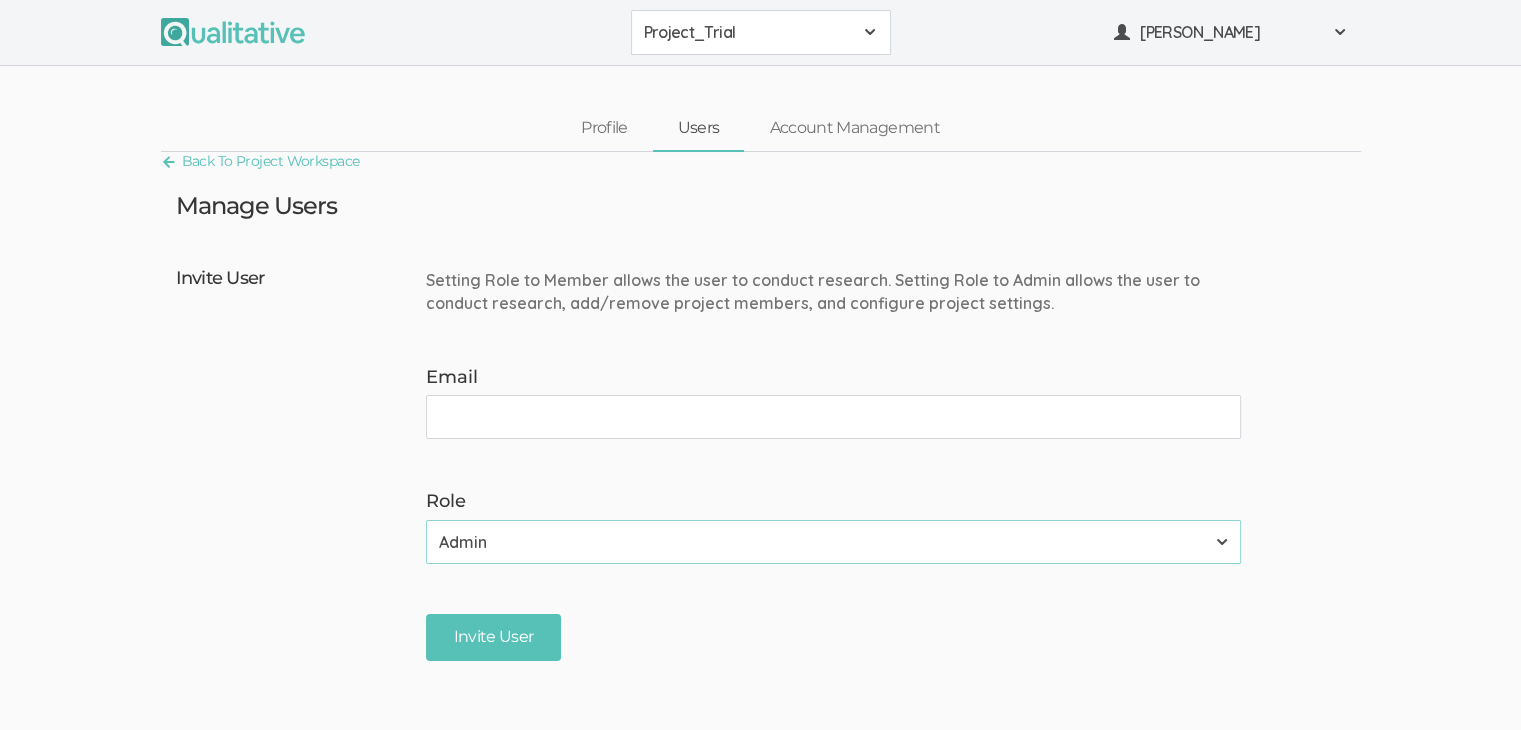 click on "Setting Role to Member allows the user to conduct research. Setting Role to Admin allows the user to conduct research, add/remove project members, and configure project settings." at bounding box center [841, 292] 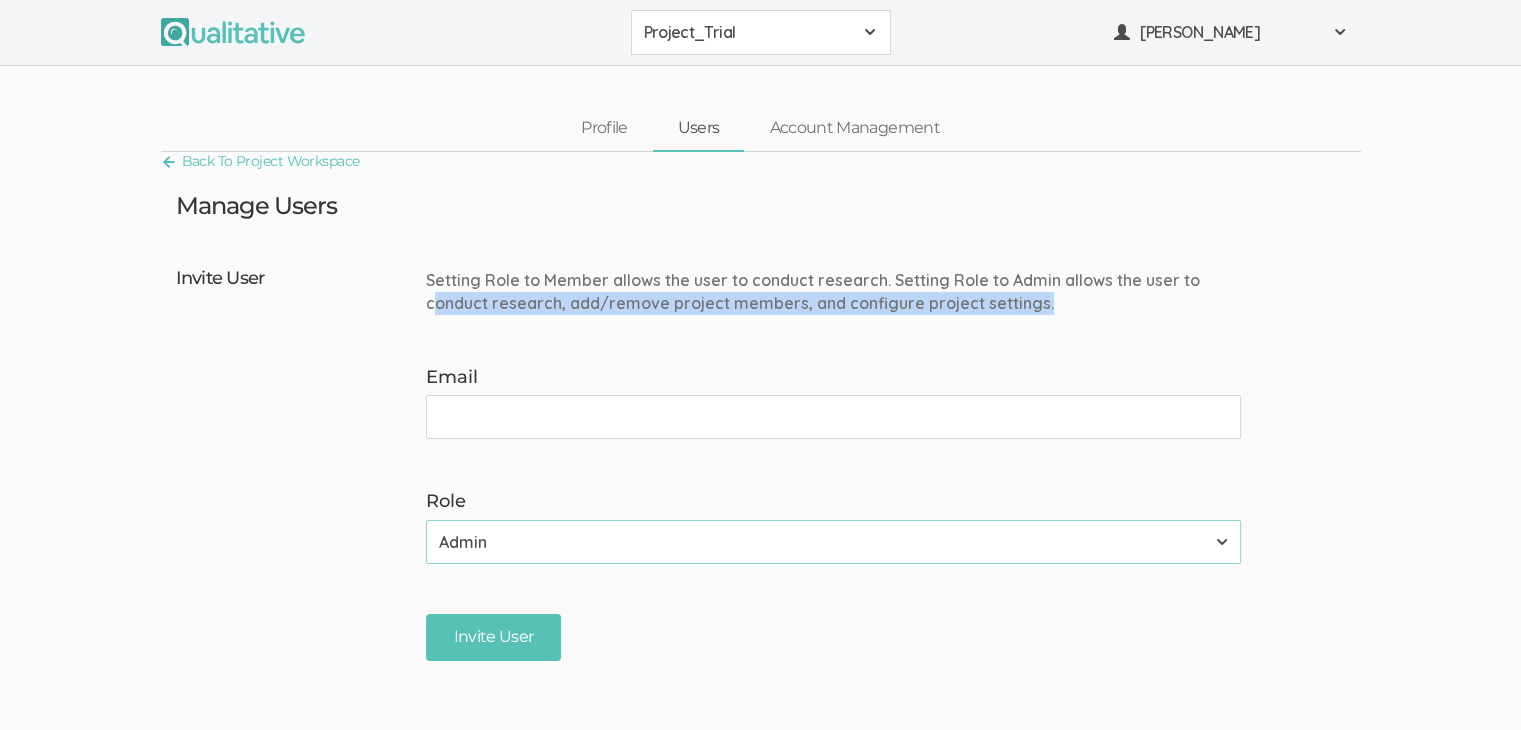 drag, startPoint x: 433, startPoint y: 301, endPoint x: 1080, endPoint y: 304, distance: 647.00696 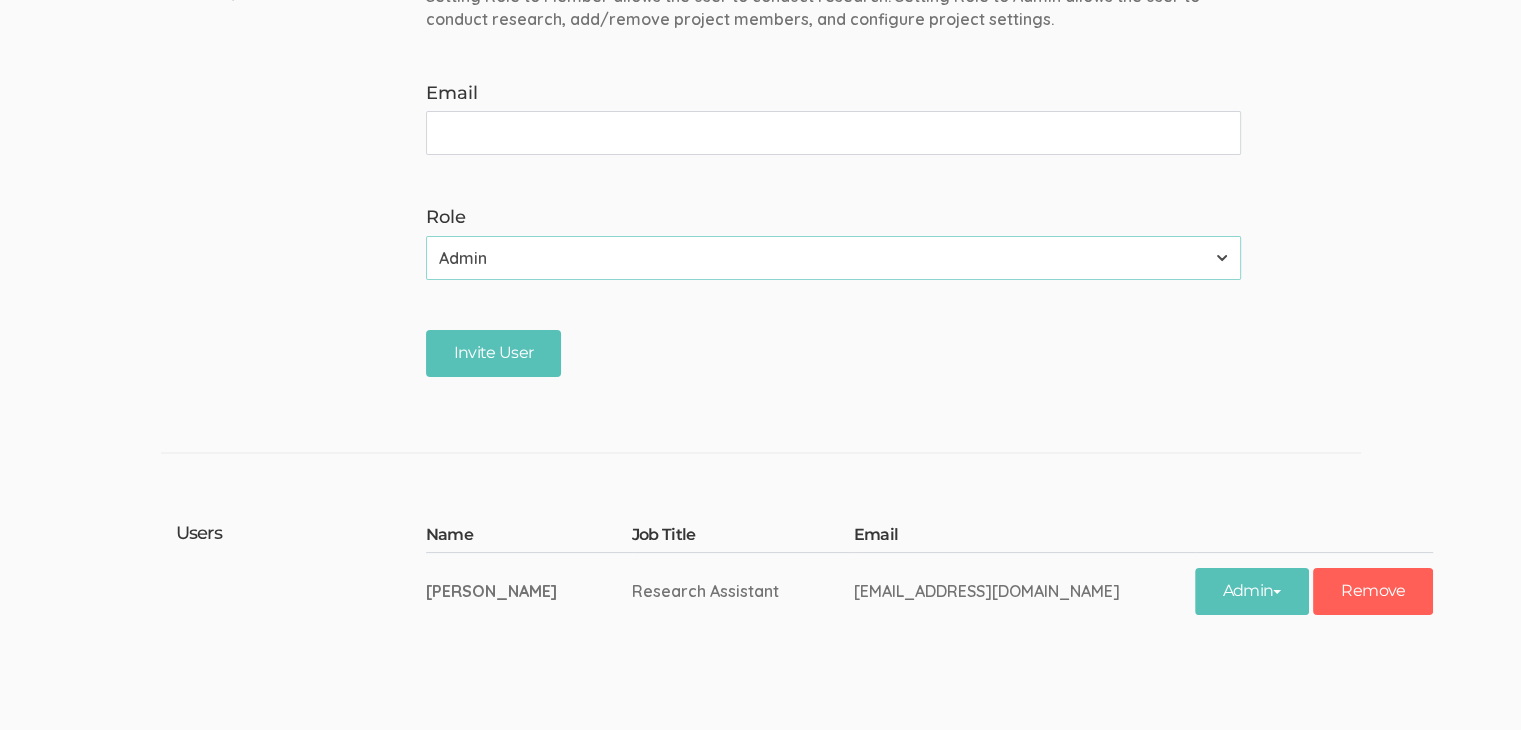 scroll, scrollTop: 300, scrollLeft: 0, axis: vertical 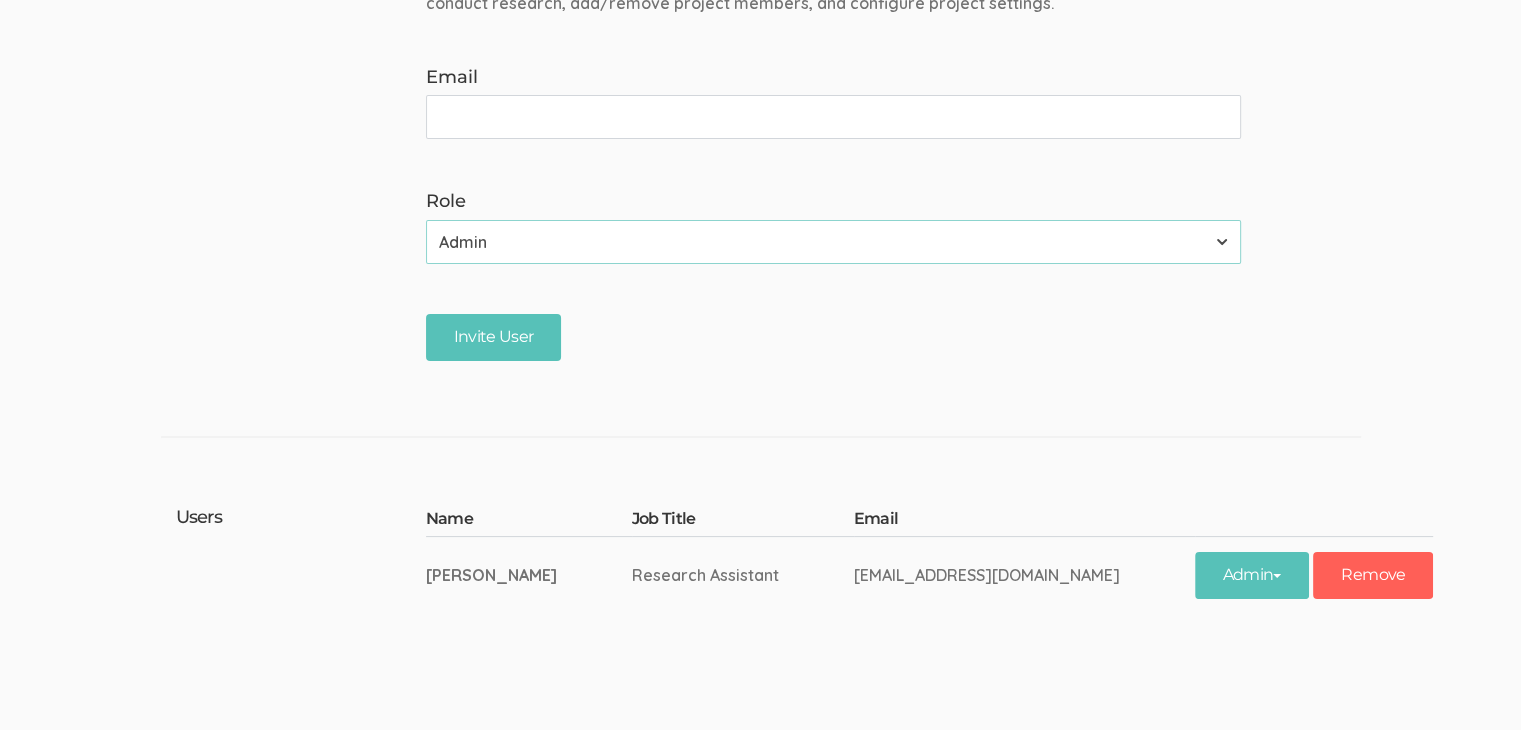 click on "Admin Member" at bounding box center (833, 242) 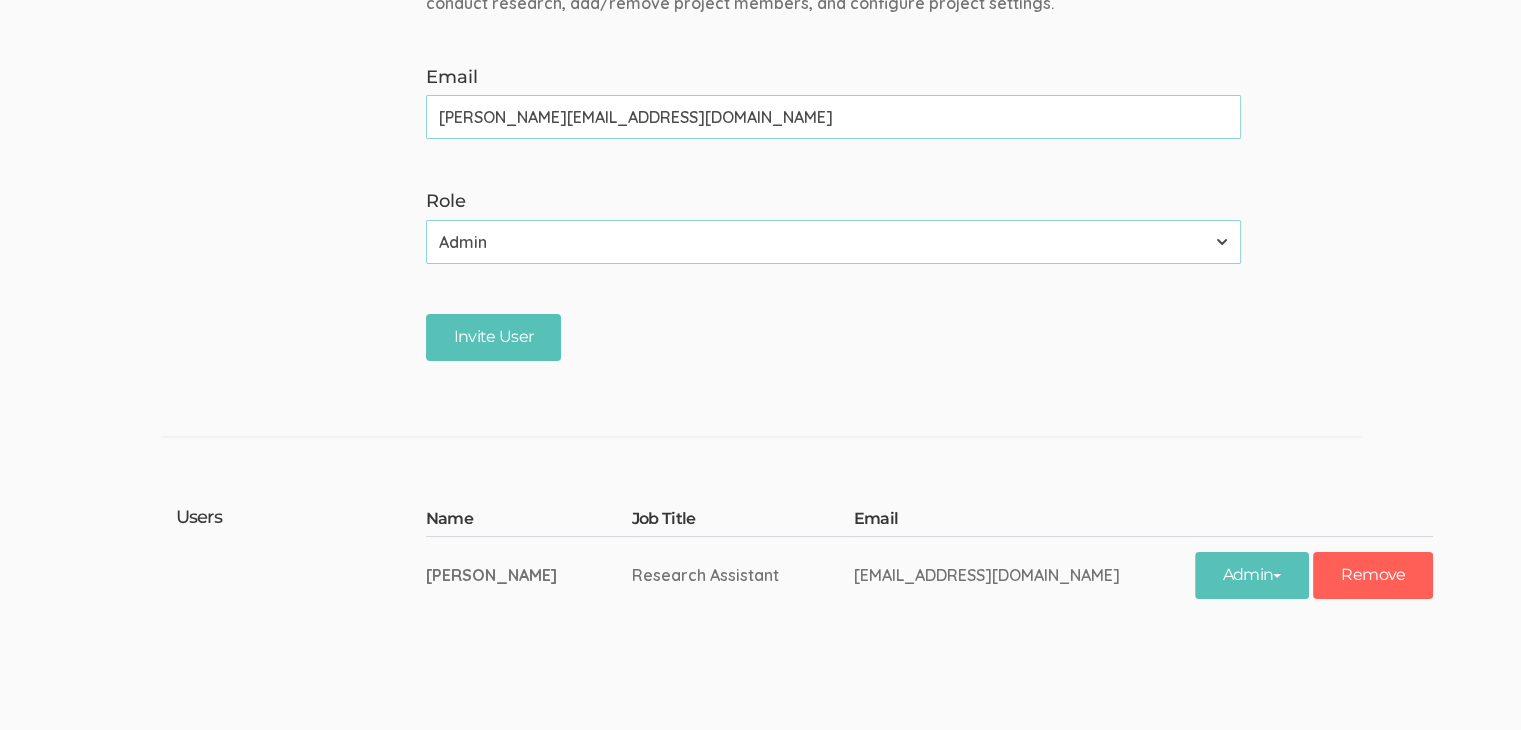 type on "[PERSON_NAME][EMAIL_ADDRESS][DOMAIN_NAME]" 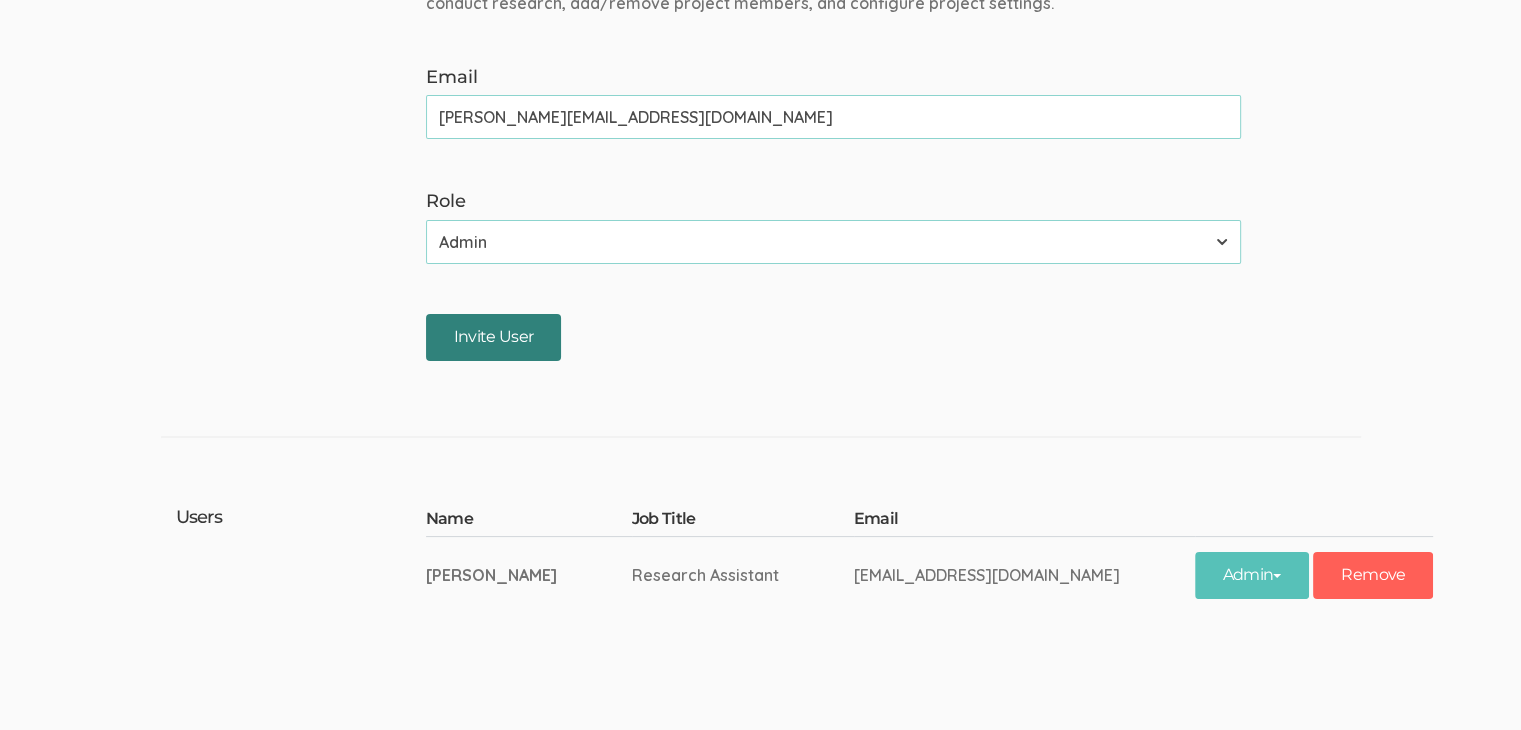 click on "Invite User" at bounding box center (494, 337) 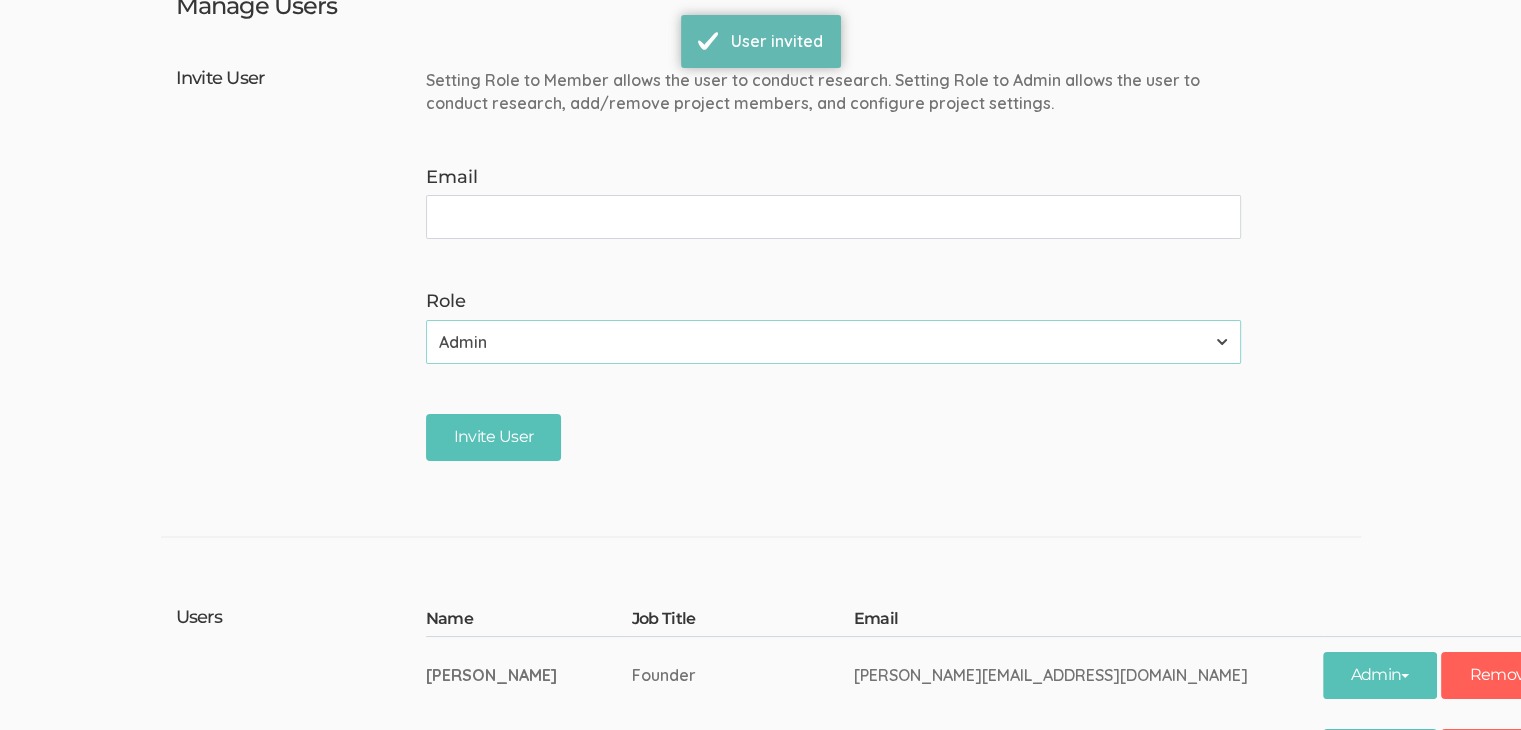 scroll, scrollTop: 490, scrollLeft: 0, axis: vertical 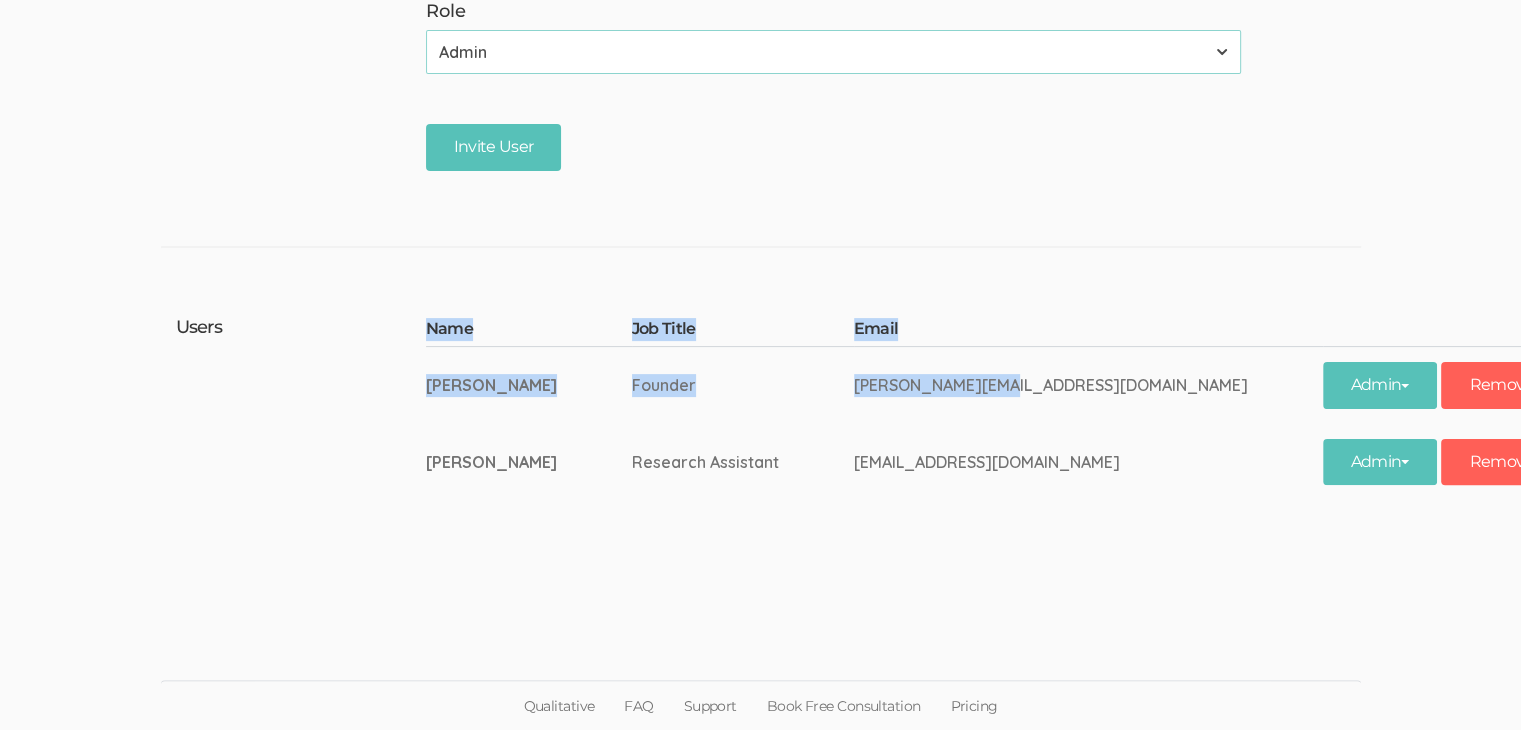 drag, startPoint x: 424, startPoint y: 382, endPoint x: 997, endPoint y: 386, distance: 573.014 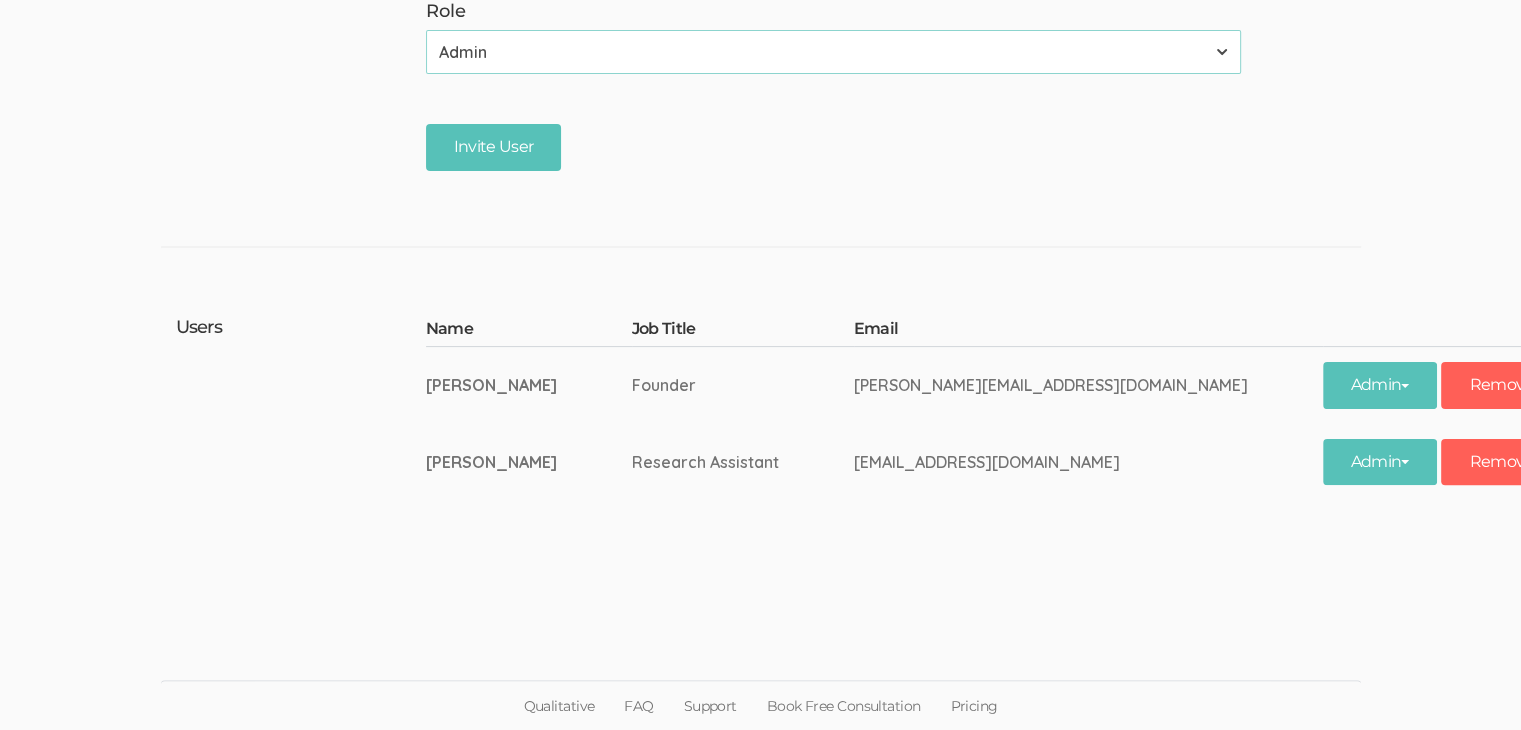 click on "Back To Project Workspace
Manage Users
Invite User
Setting Role to Member allows the user to conduct research. Setting Role to Admin allows the user to conduct research, add/remove project members, and configure project settings. Email     Role Admin Member Invite User
Invitees
Email
Users
Name Job Title Email Founder" at bounding box center [760, 121] 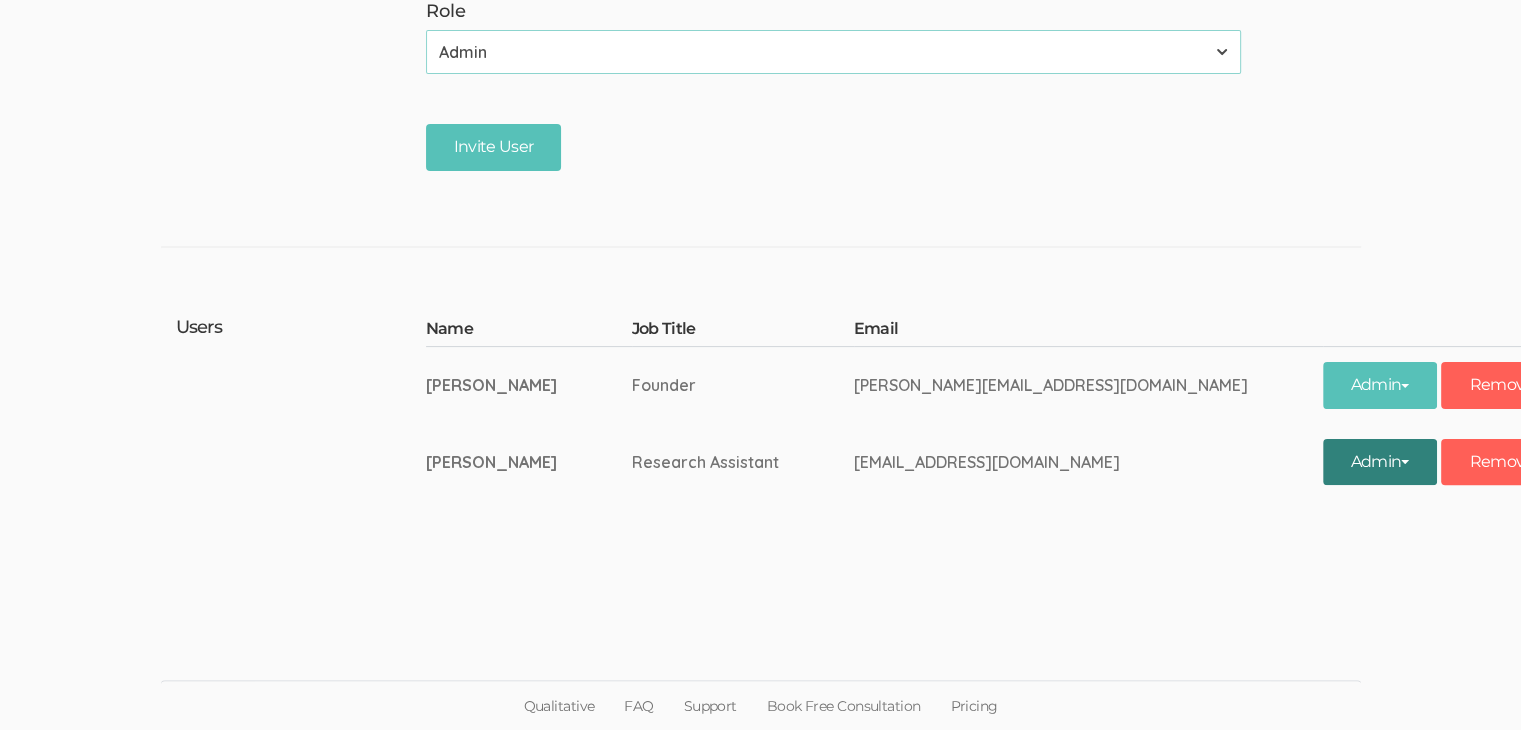 click on "Admin" at bounding box center (1380, 462) 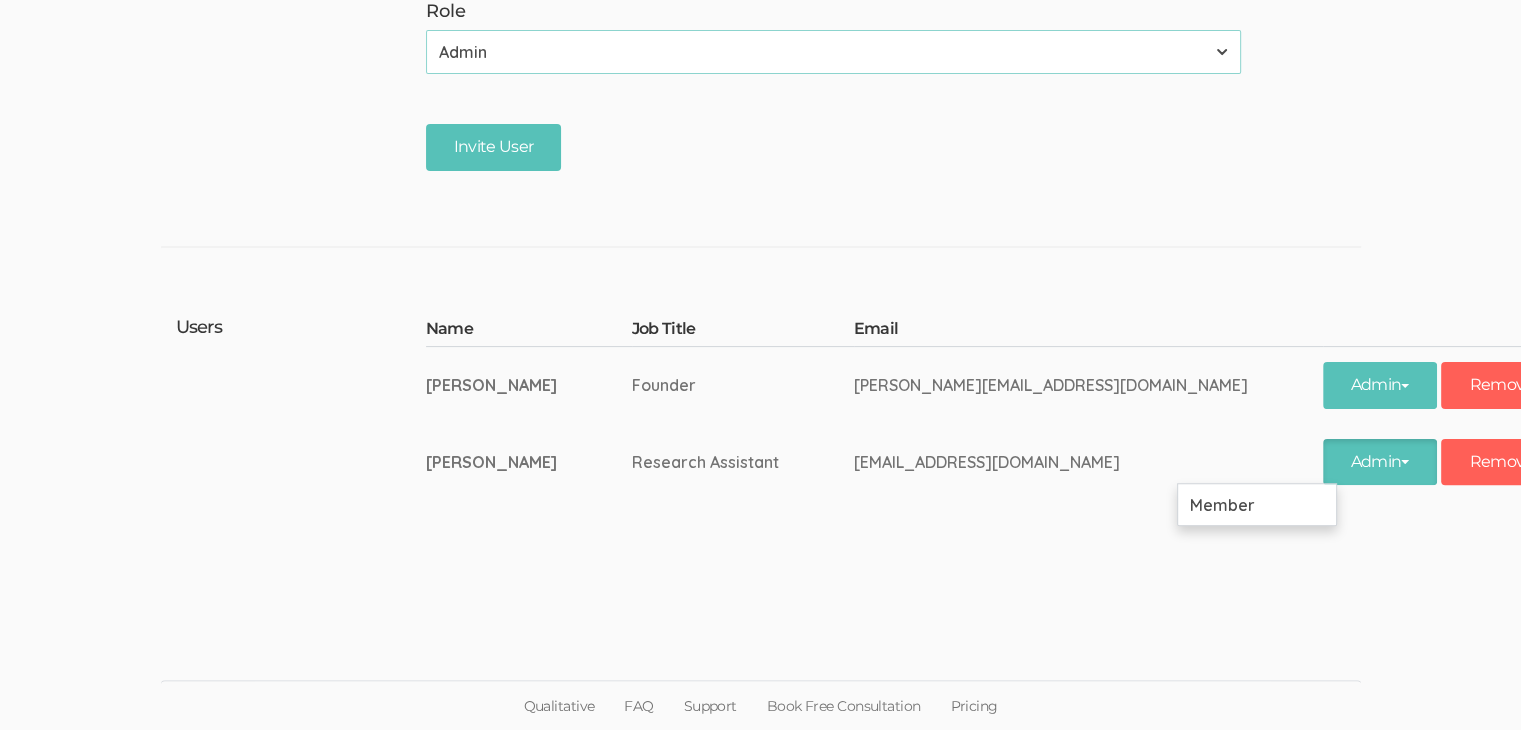 click on "Back To Project Workspace
Manage Users
Invite User
Setting Role to Member allows the user to conduct research. Setting Role to Admin allows the user to conduct research, add/remove project members, and configure project settings. Email     Role Admin Member Invite User
Invitees
Email
Users
Name Job Title Email Founder" at bounding box center [760, 121] 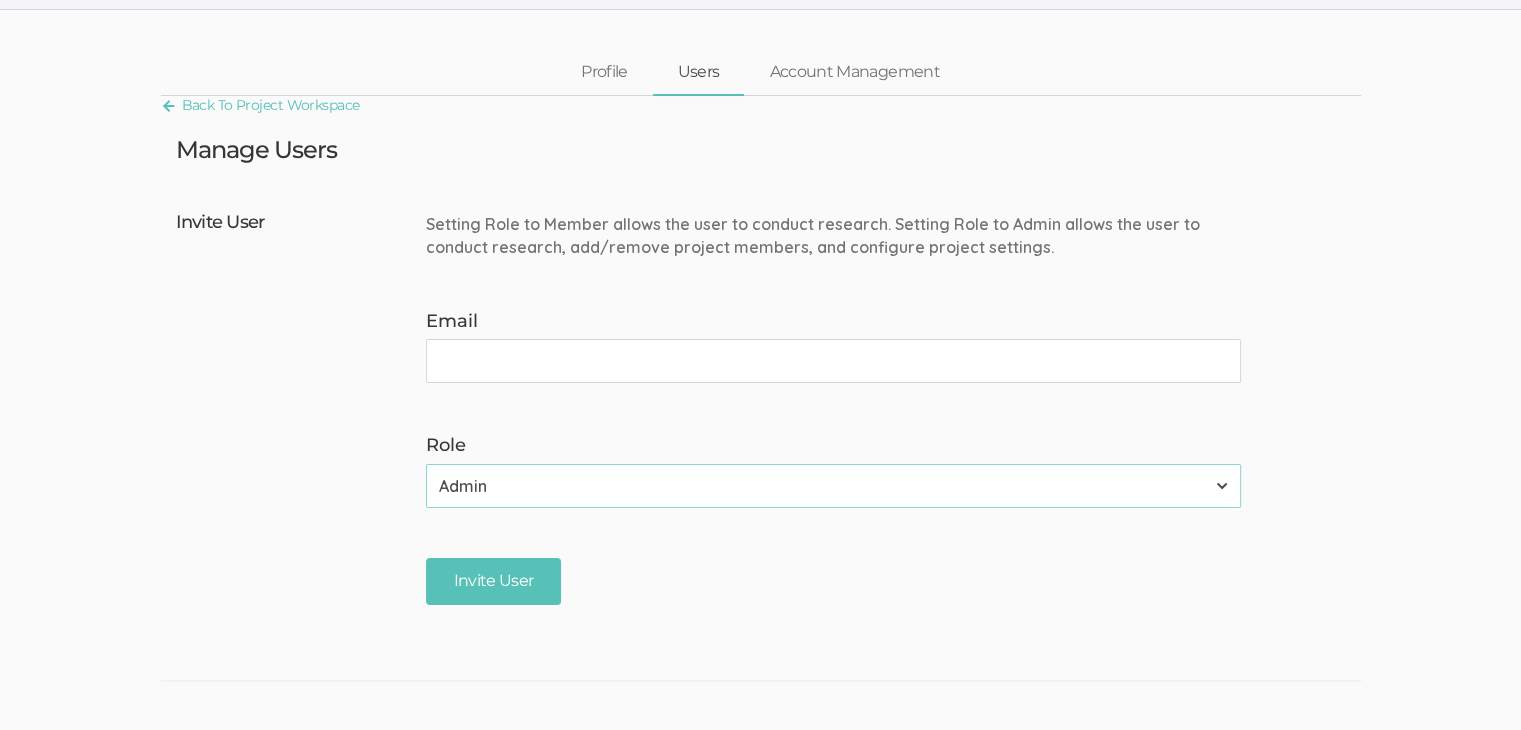 scroll, scrollTop: 0, scrollLeft: 0, axis: both 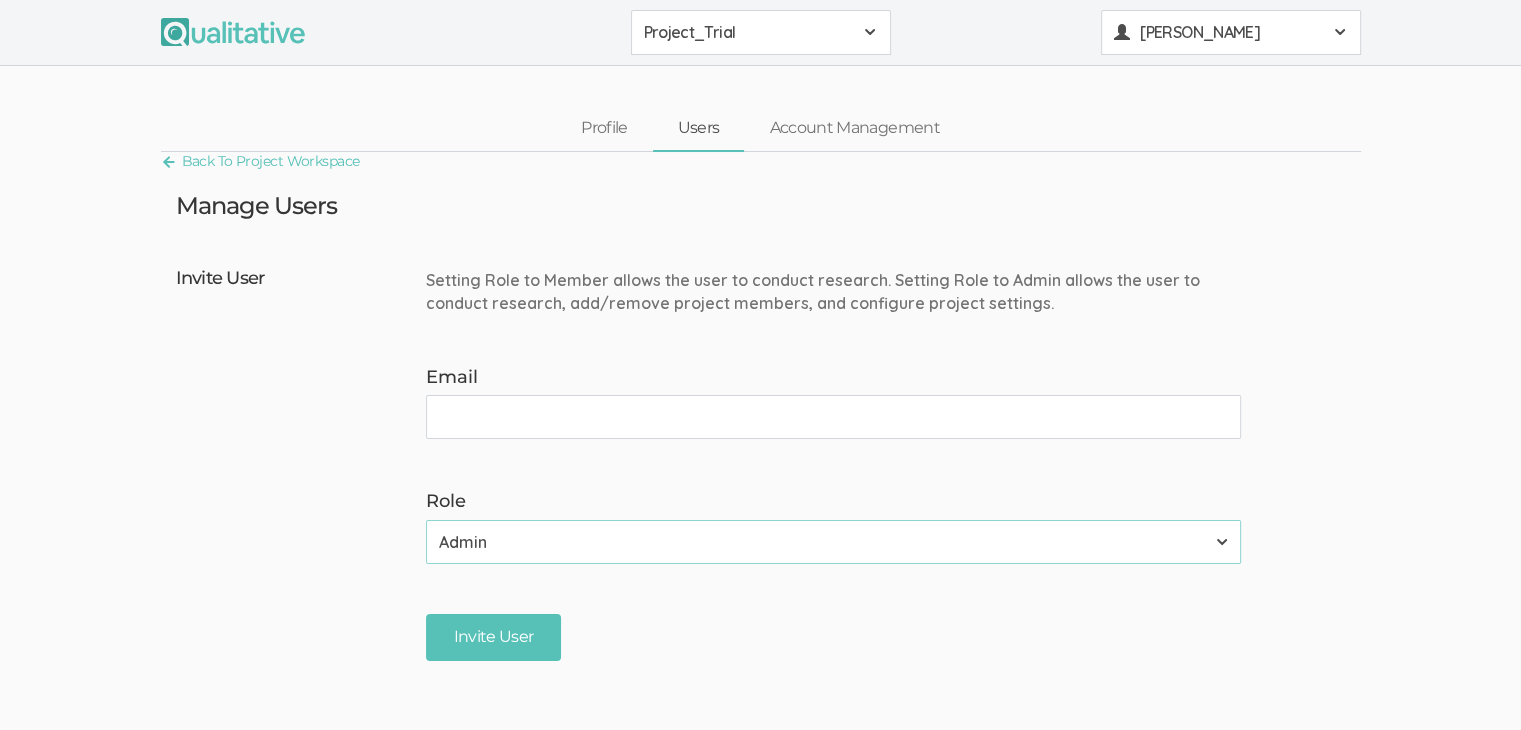 click on "[PERSON_NAME]" at bounding box center [1230, 32] 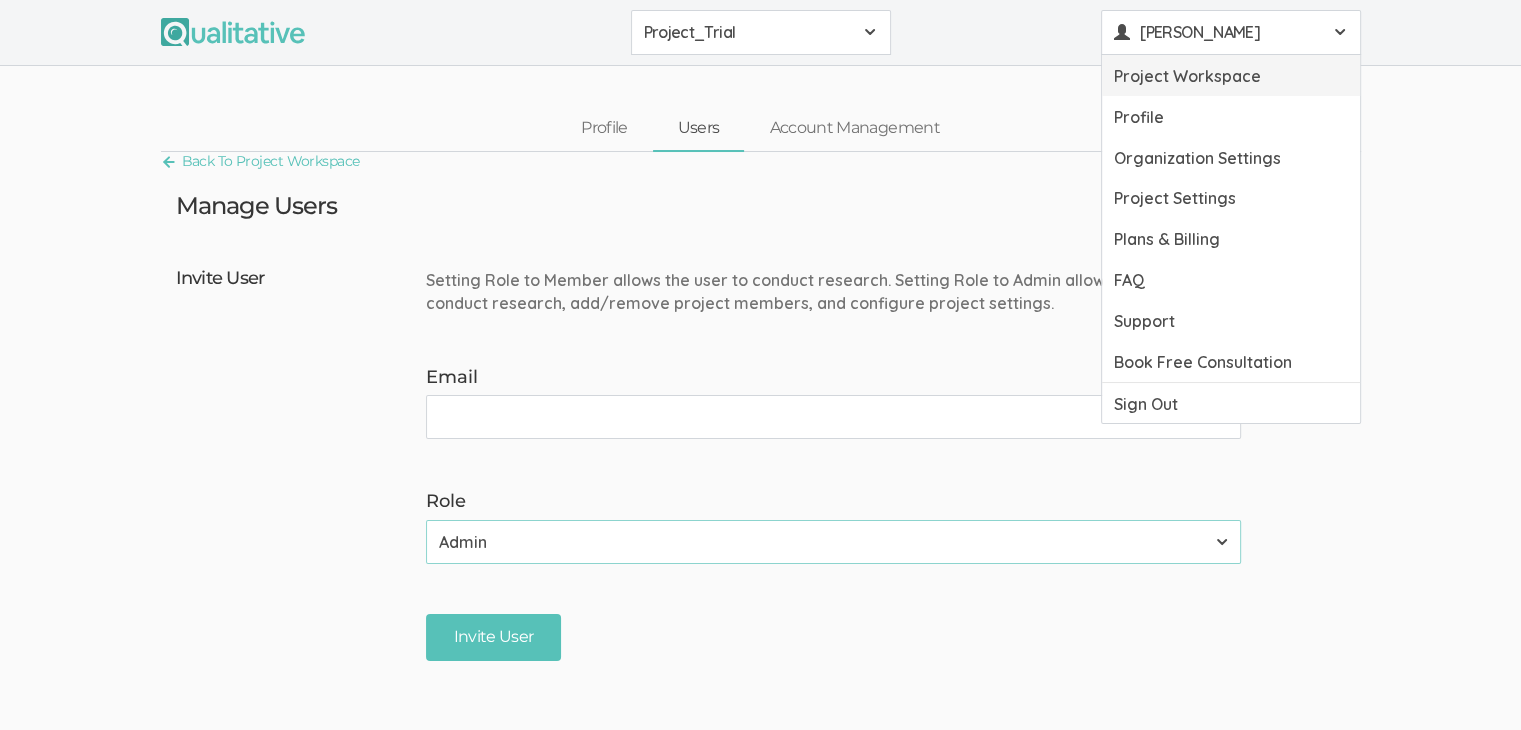 click on "Project Workspace" at bounding box center (1231, 75) 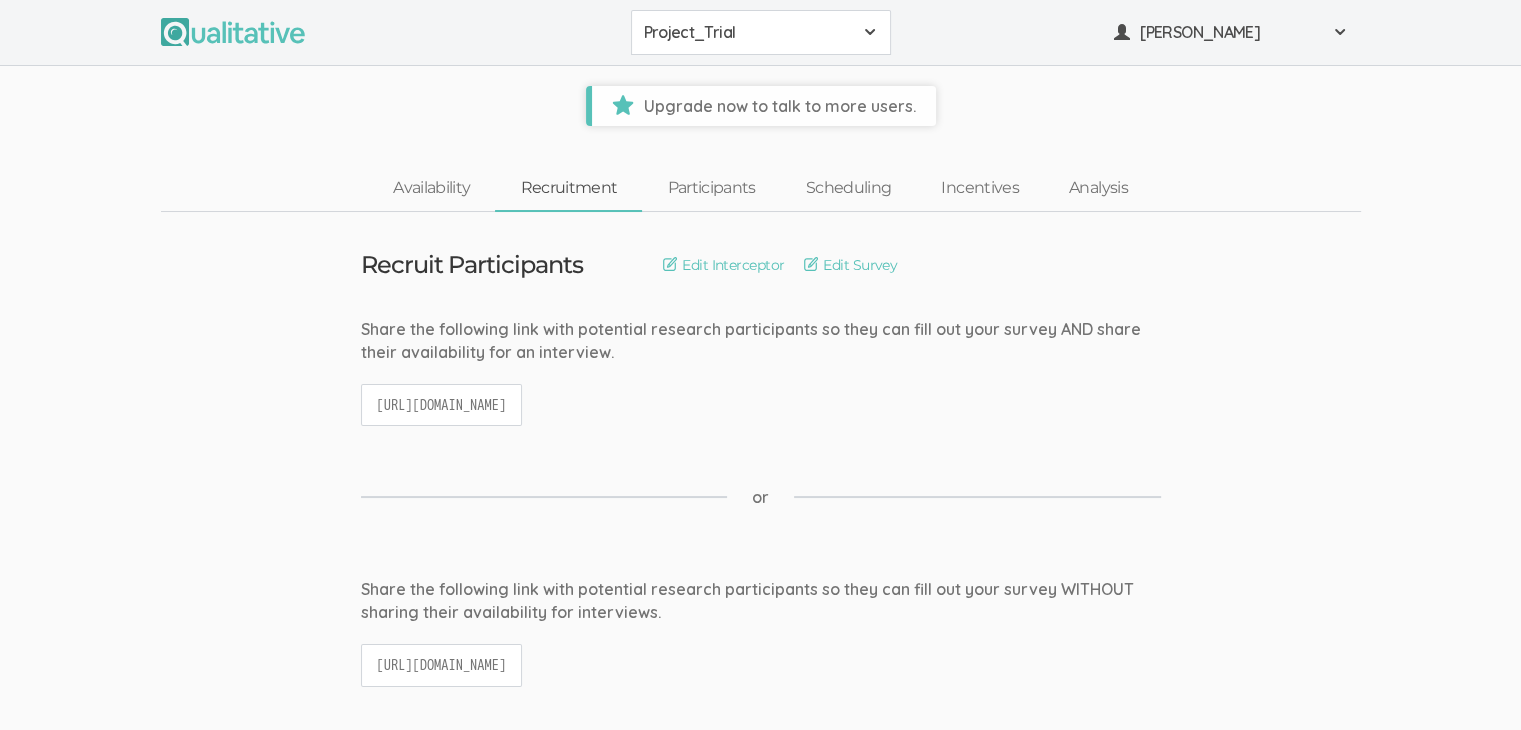 scroll, scrollTop: 100, scrollLeft: 0, axis: vertical 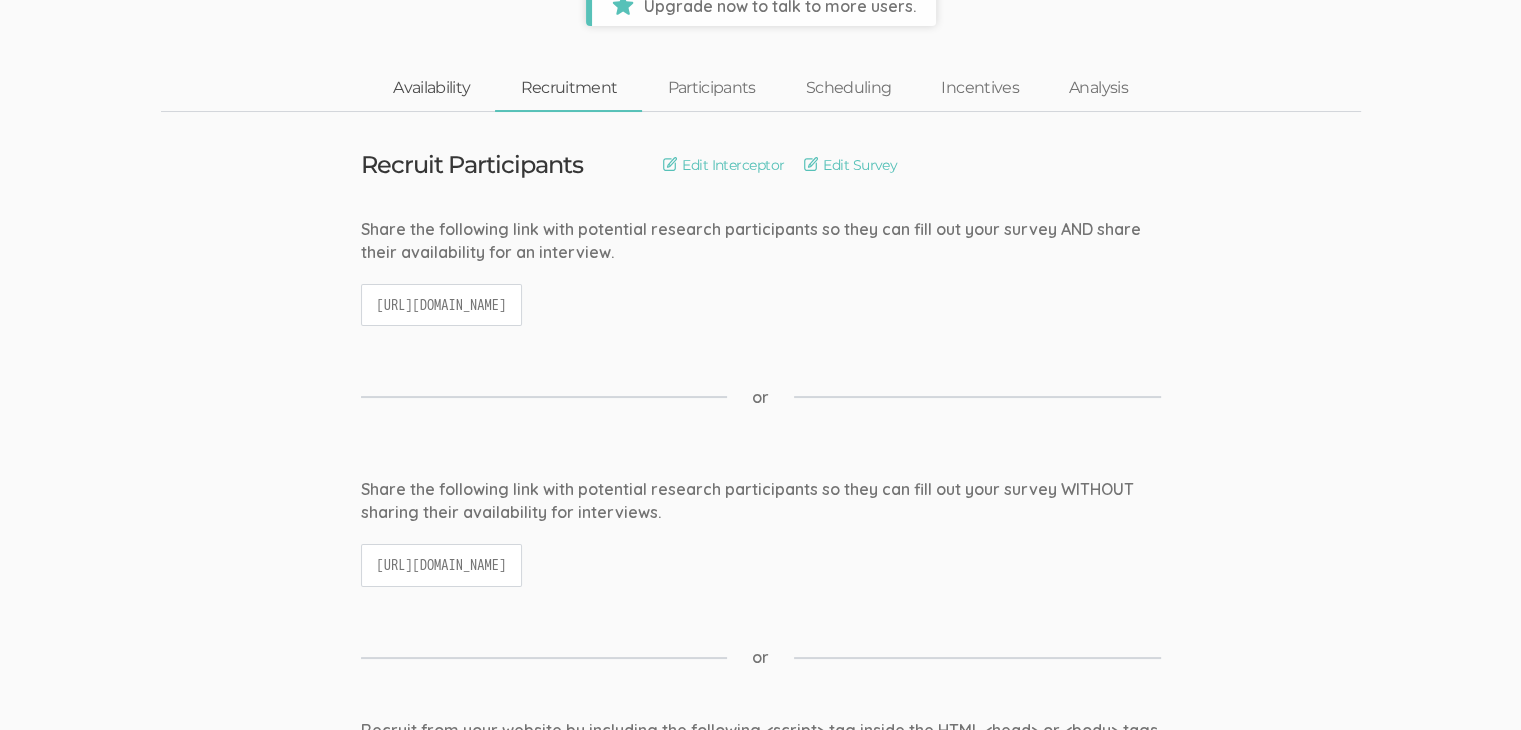 click on "Availability" at bounding box center [431, 88] 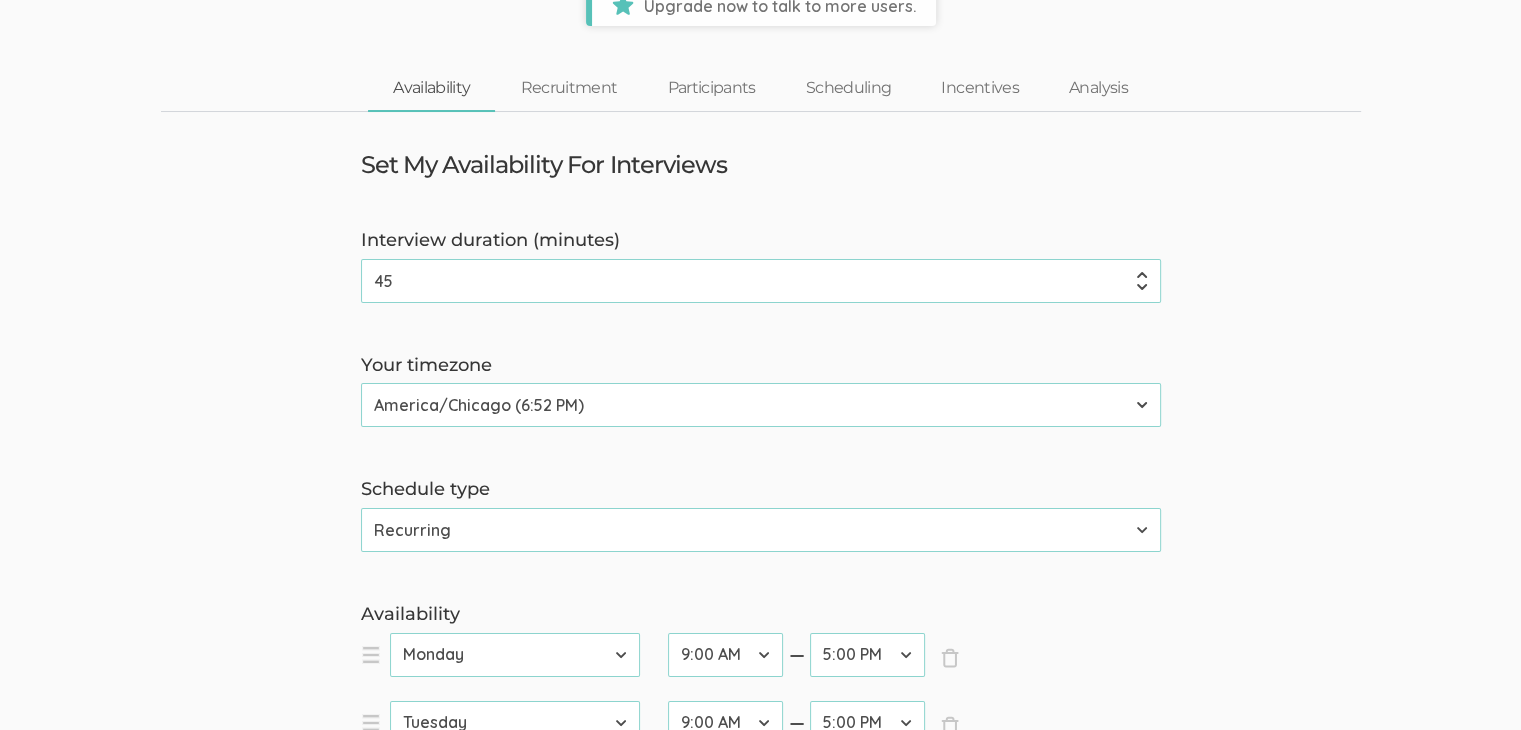 scroll, scrollTop: 0, scrollLeft: 0, axis: both 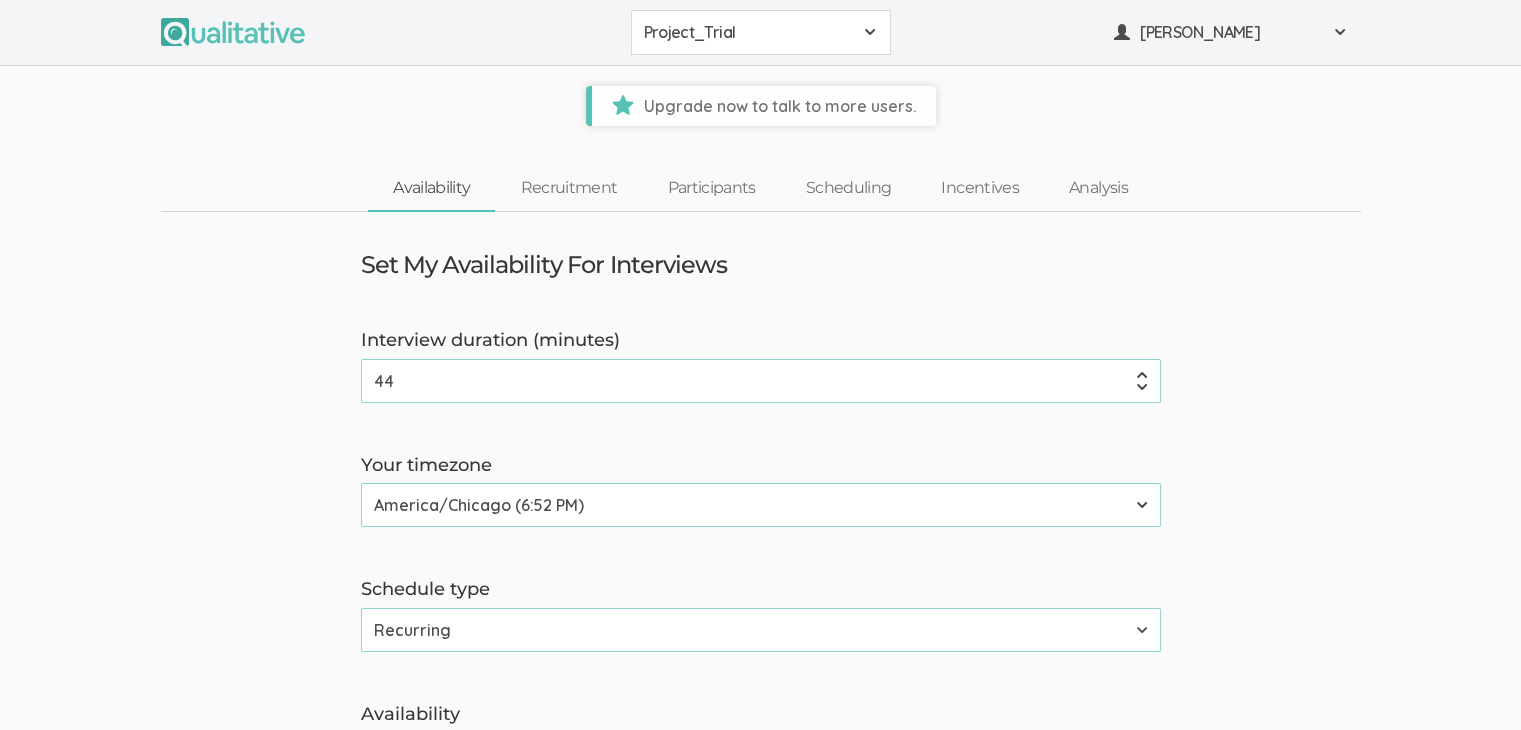 type on "44" 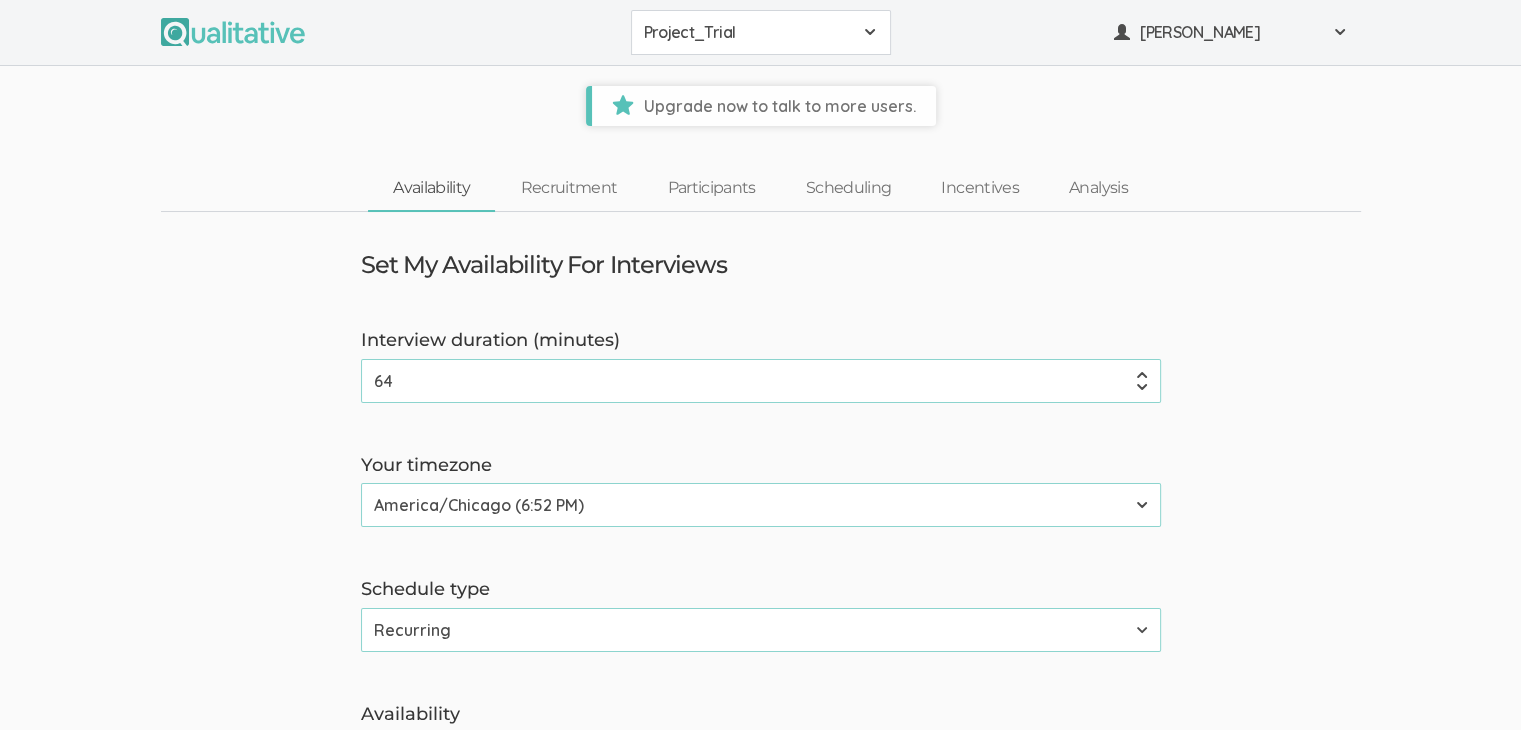 type on "64" 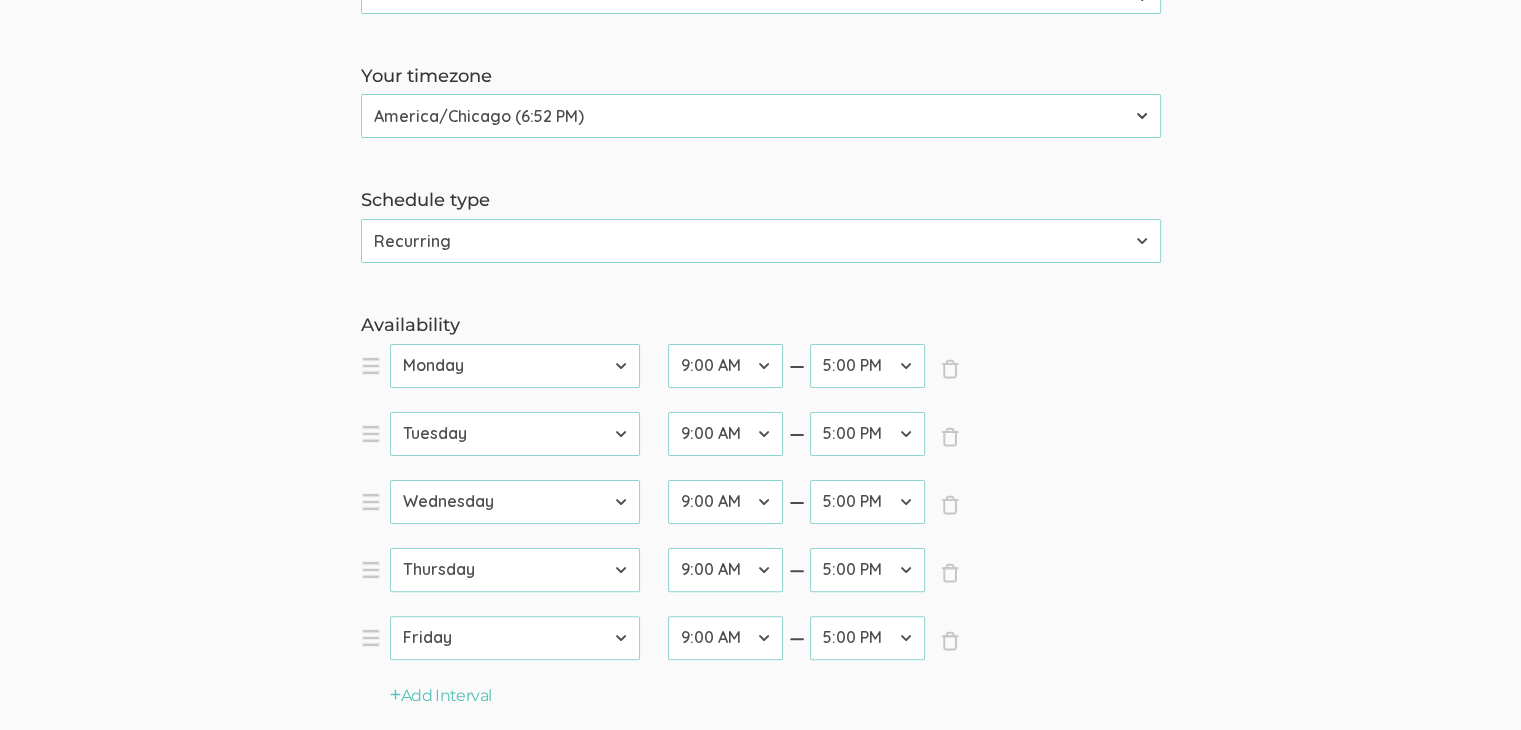 scroll, scrollTop: 400, scrollLeft: 0, axis: vertical 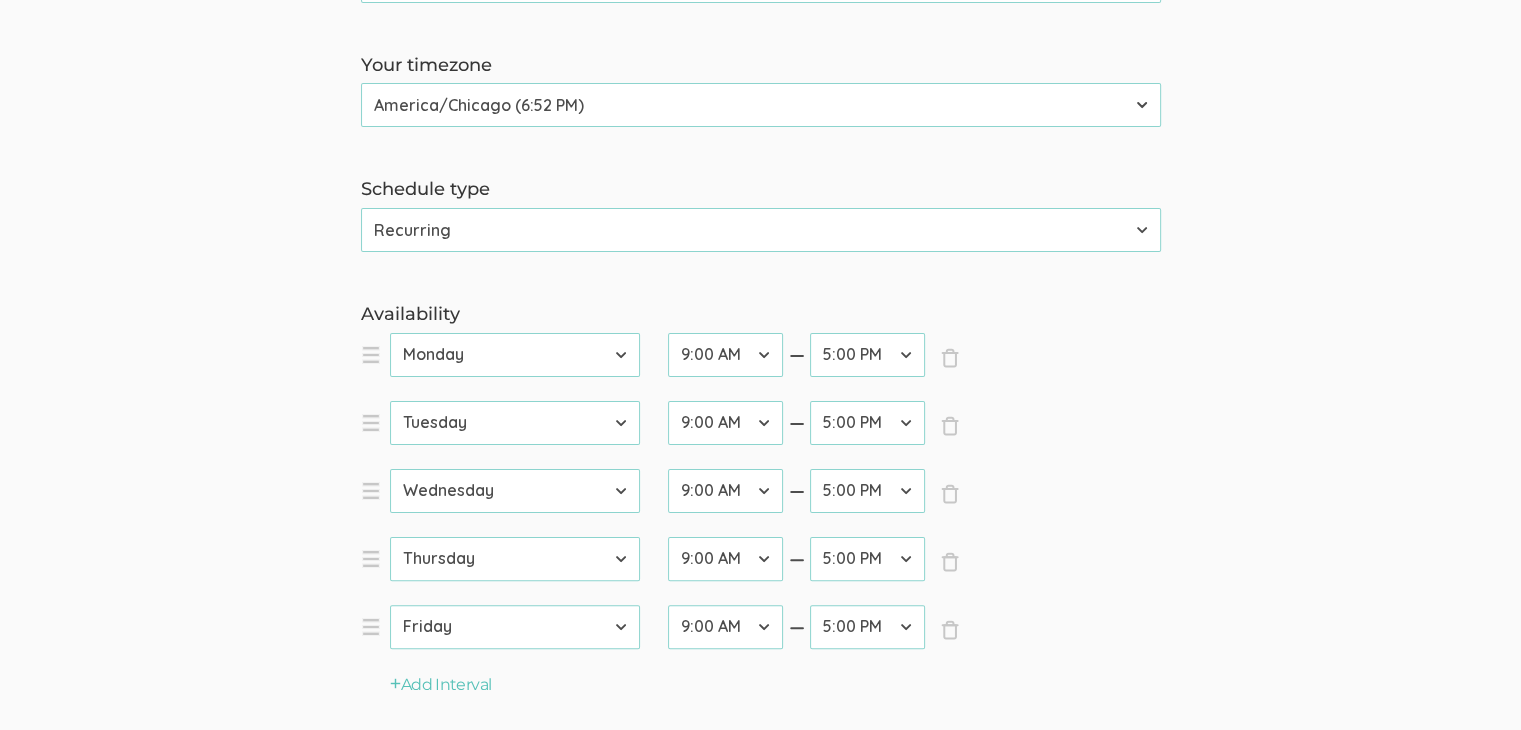 click on "Calendar Recurring" at bounding box center (761, 230) 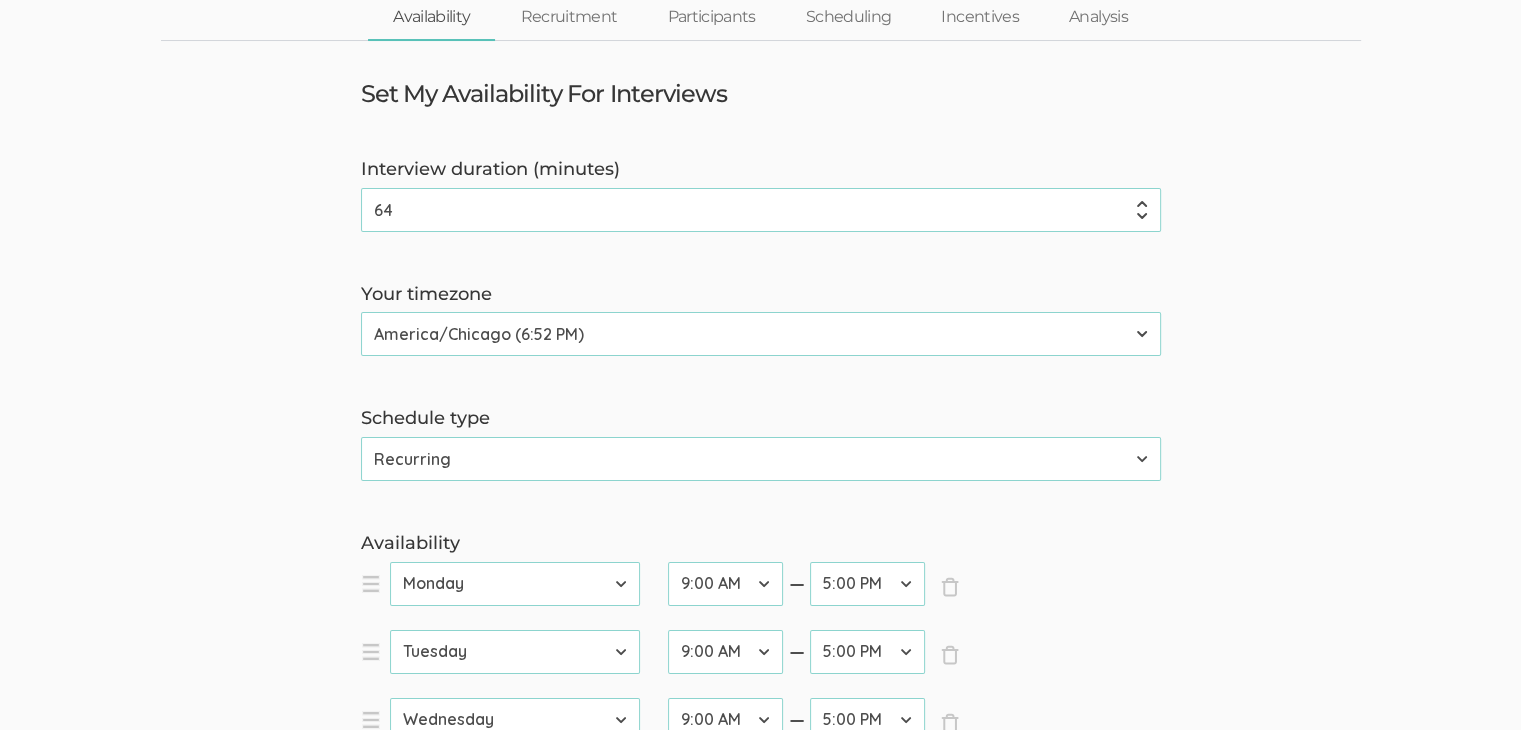 scroll, scrollTop: 300, scrollLeft: 0, axis: vertical 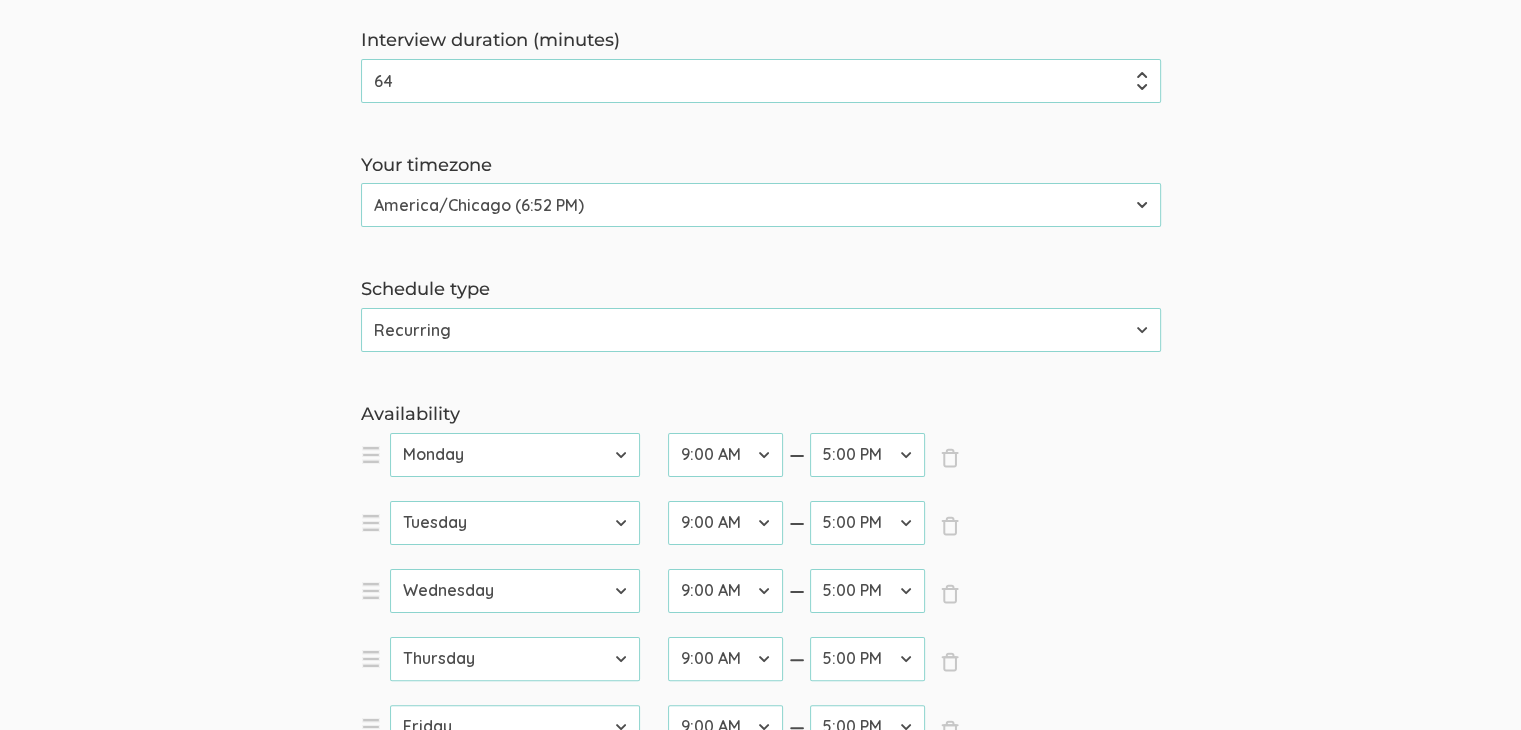 click on "Calendar Recurring" at bounding box center [761, 330] 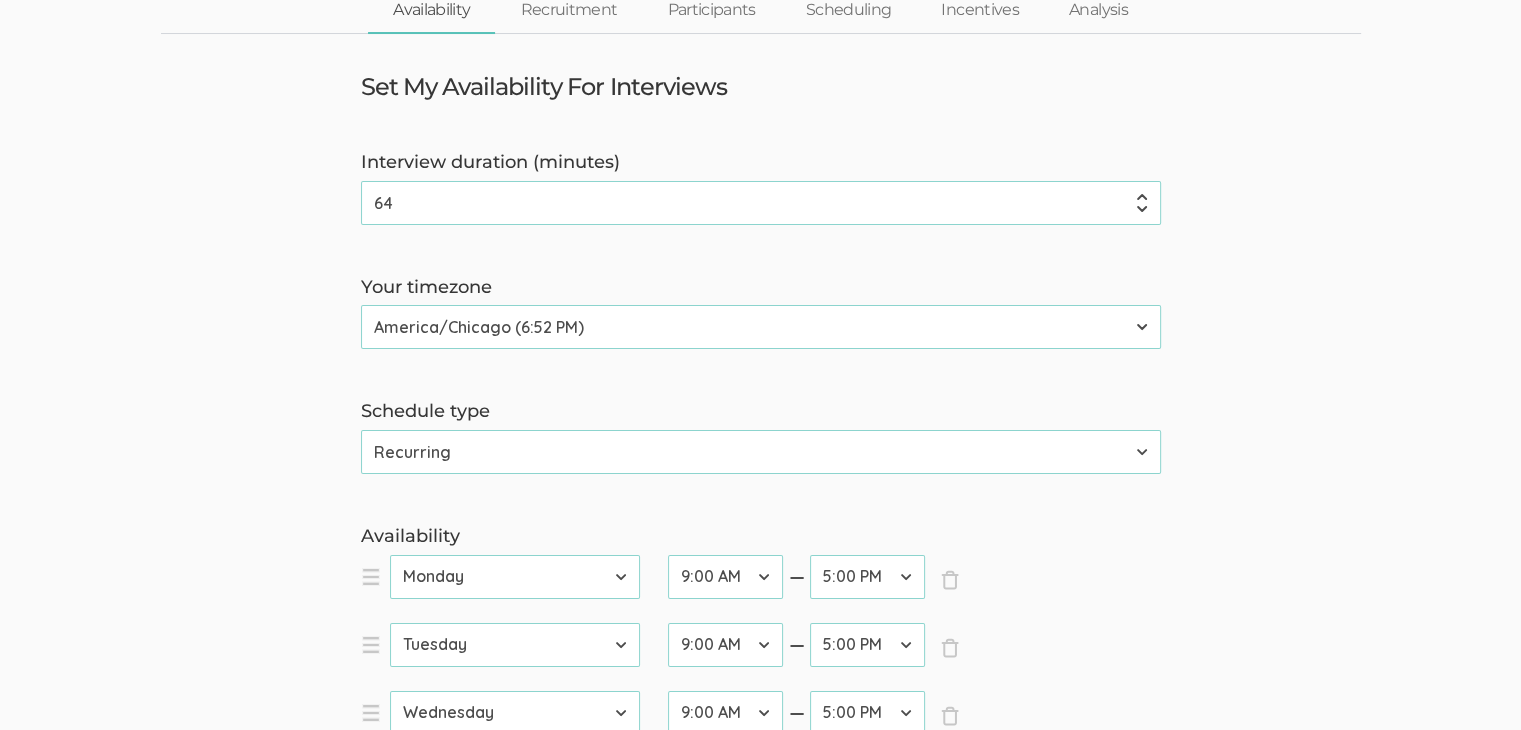 scroll, scrollTop: 300, scrollLeft: 0, axis: vertical 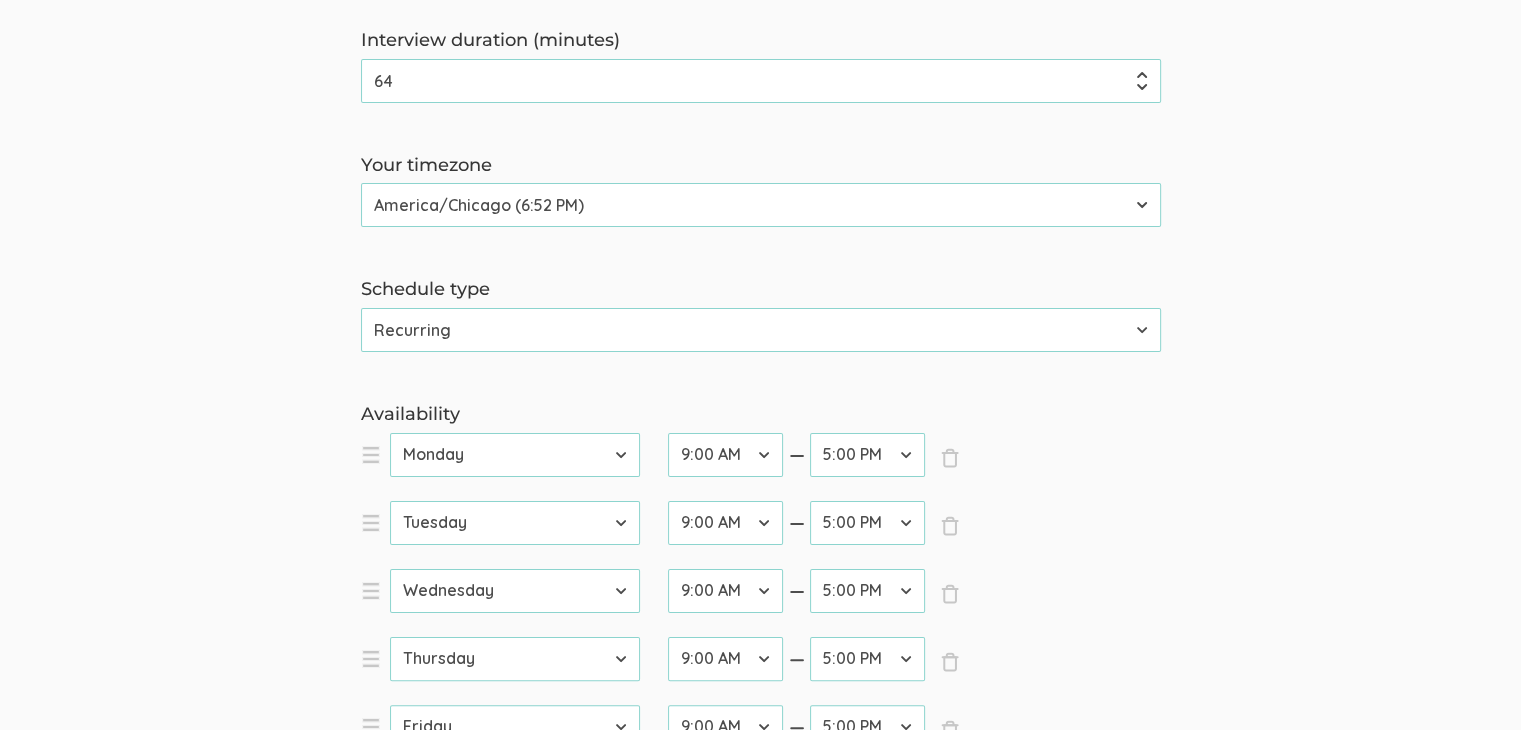 click on "Calendar Recurring" at bounding box center (761, 330) 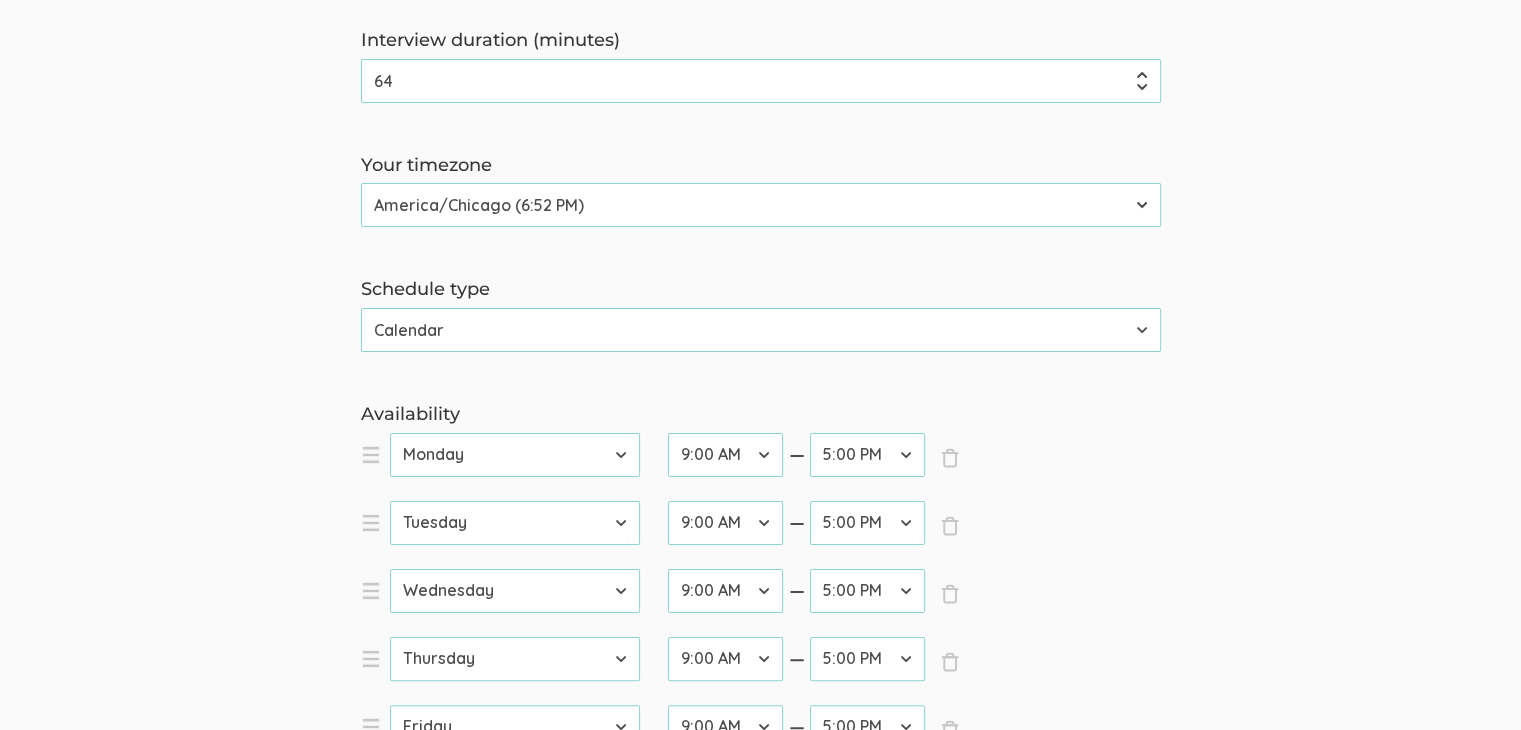 click on "Calendar Recurring" at bounding box center [761, 330] 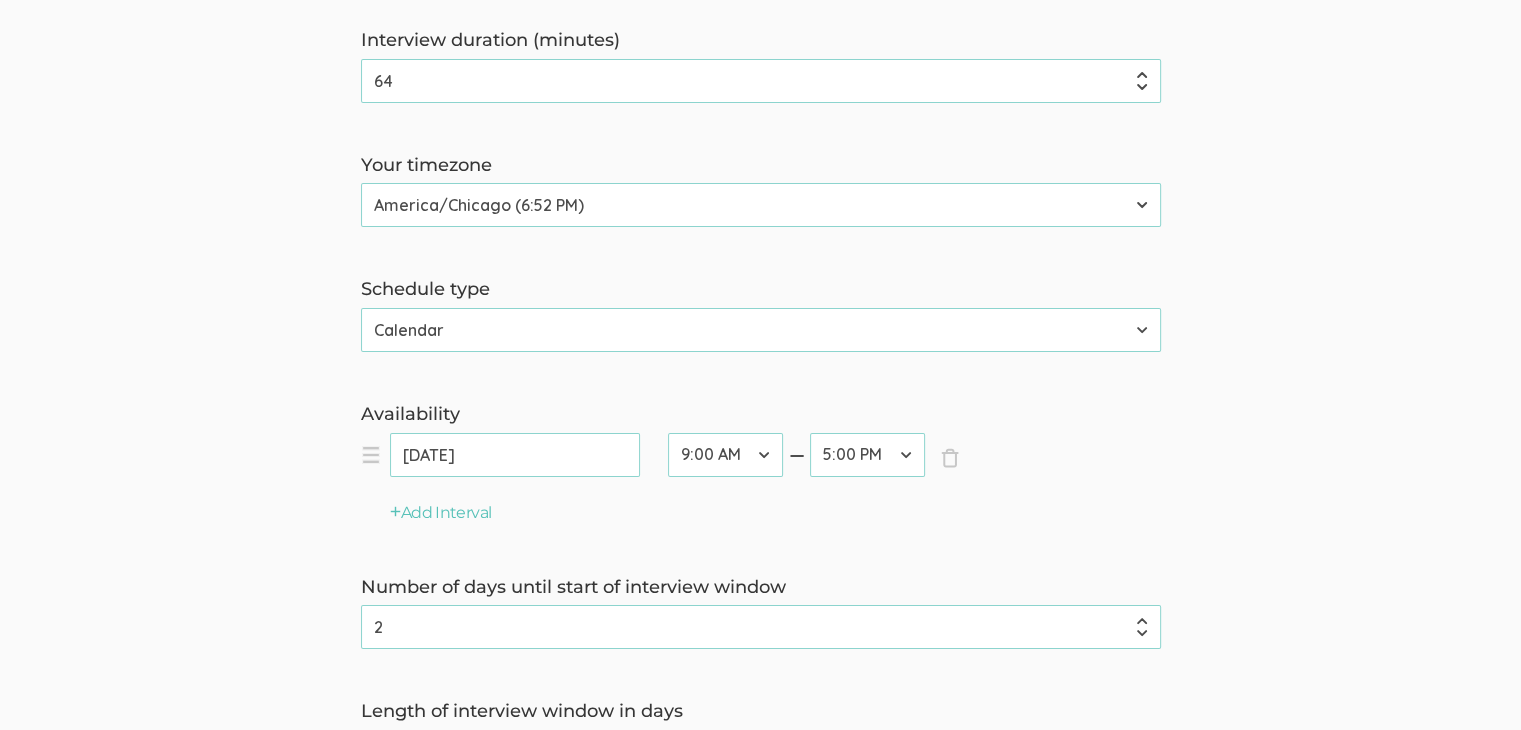 scroll, scrollTop: 500, scrollLeft: 0, axis: vertical 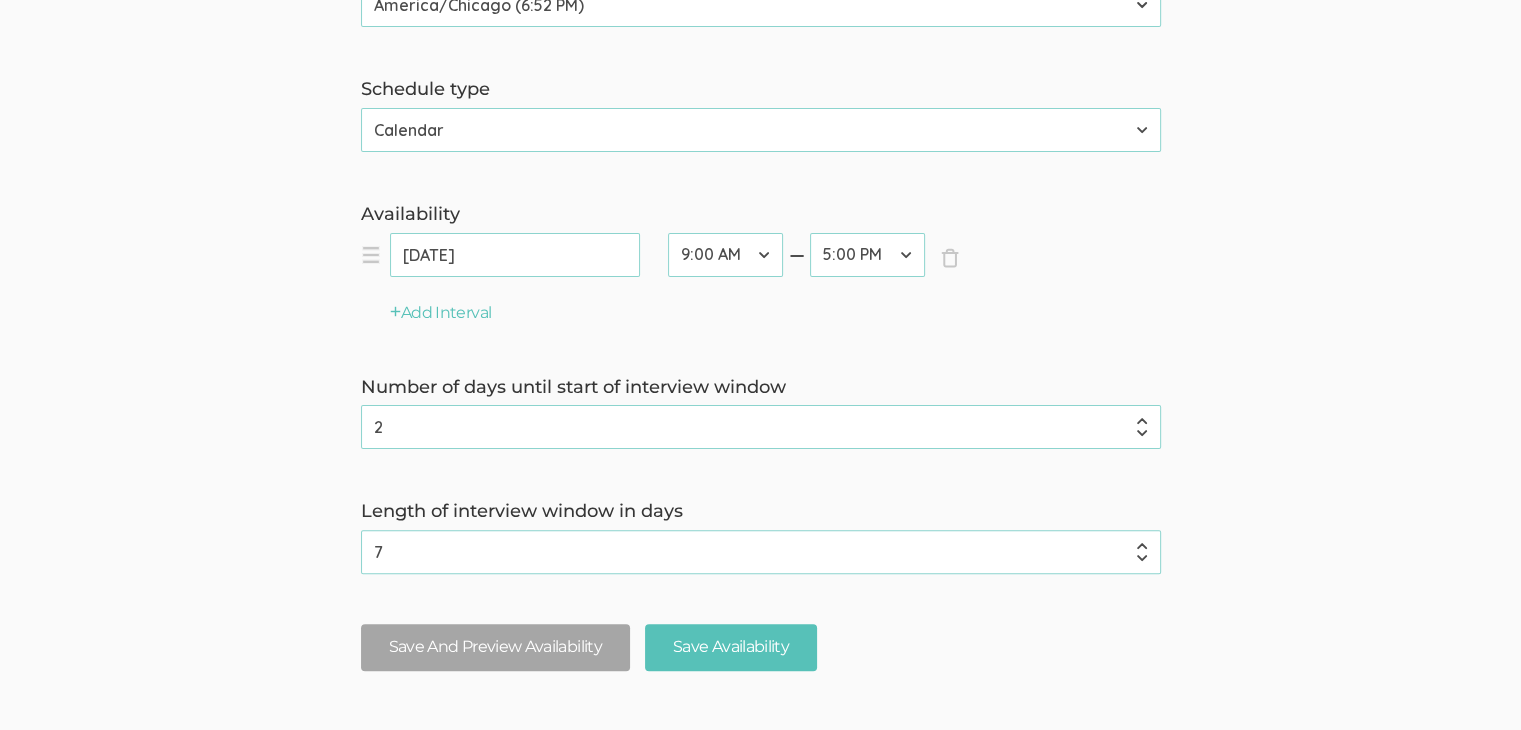 drag, startPoint x: 1126, startPoint y: 133, endPoint x: 1041, endPoint y: 148, distance: 86.313385 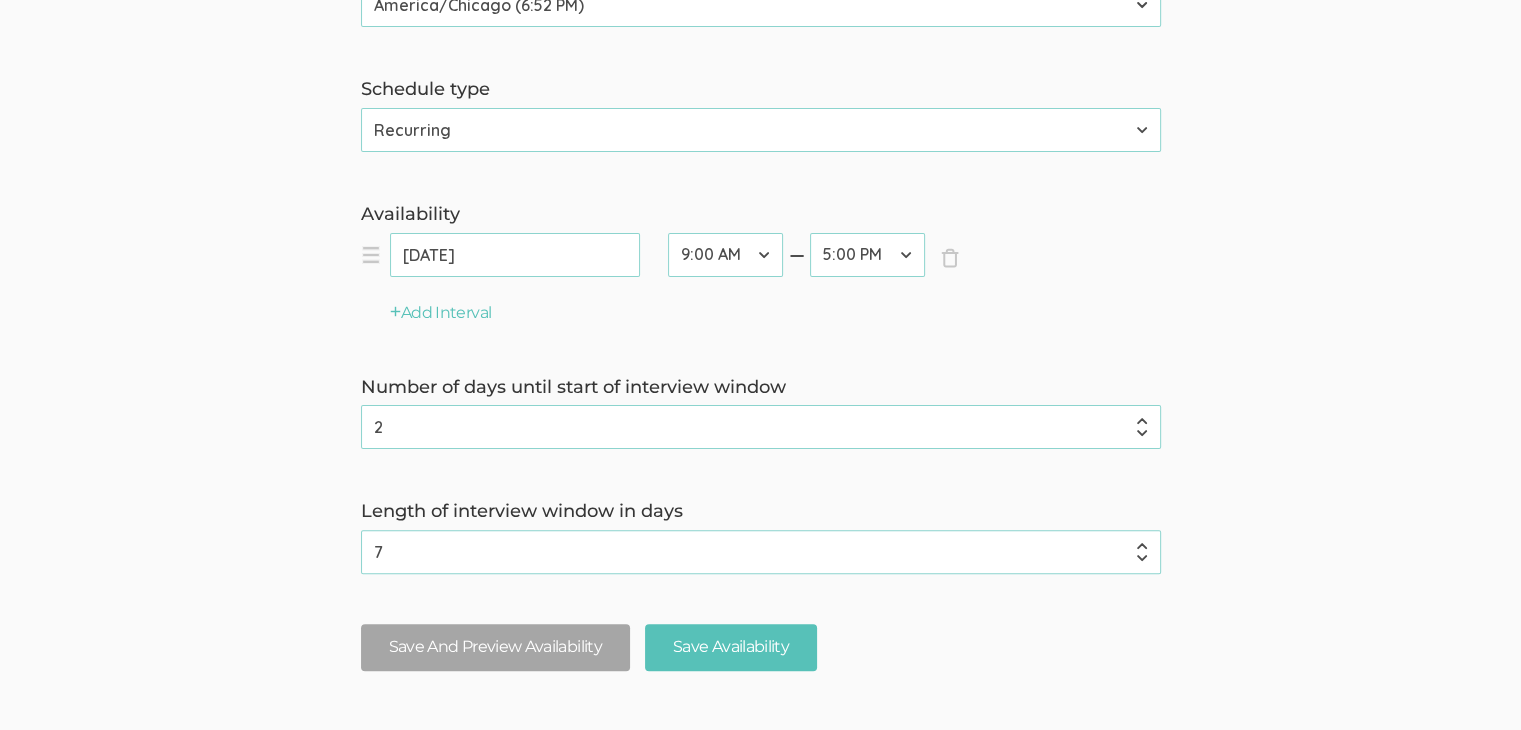 click on "Calendar Recurring" at bounding box center (761, 130) 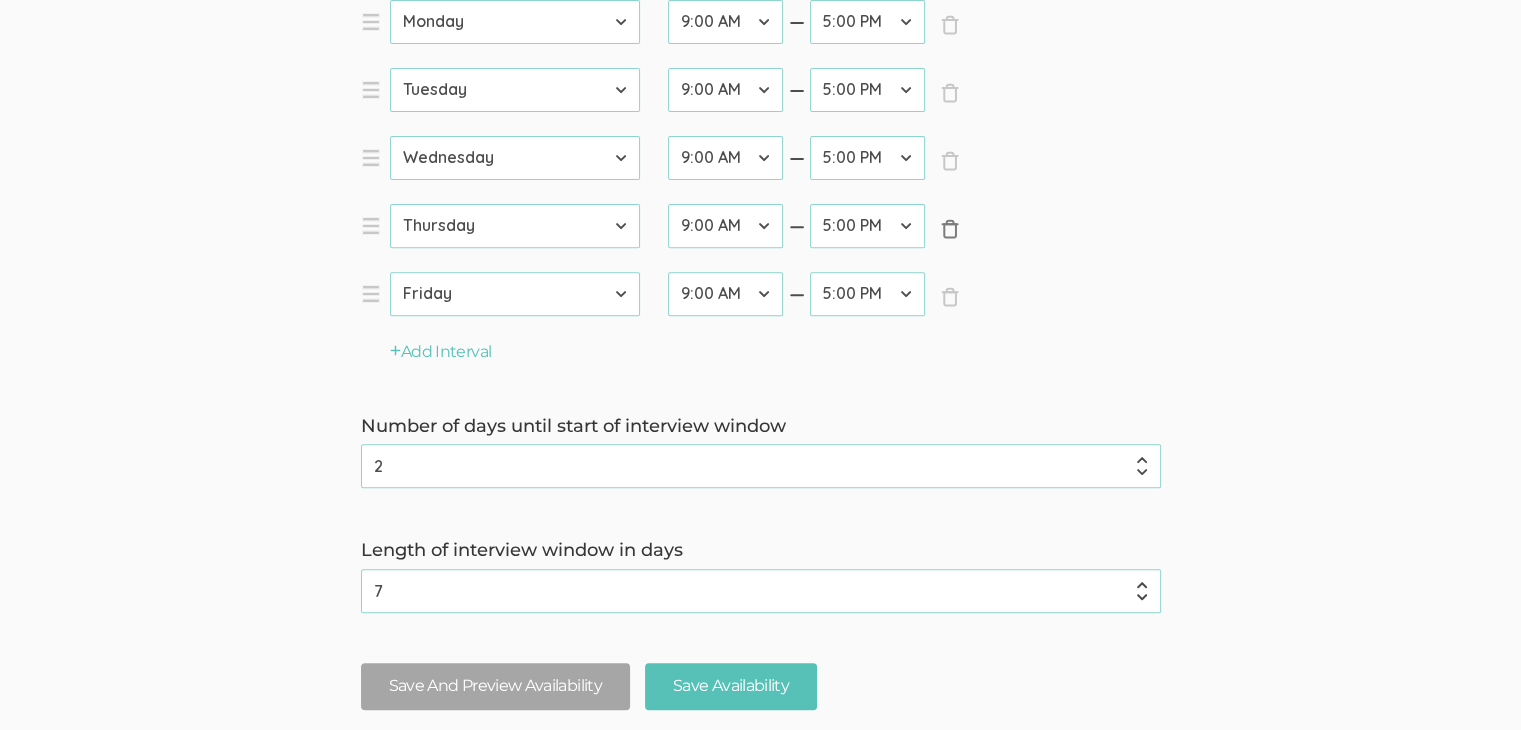 scroll, scrollTop: 500, scrollLeft: 0, axis: vertical 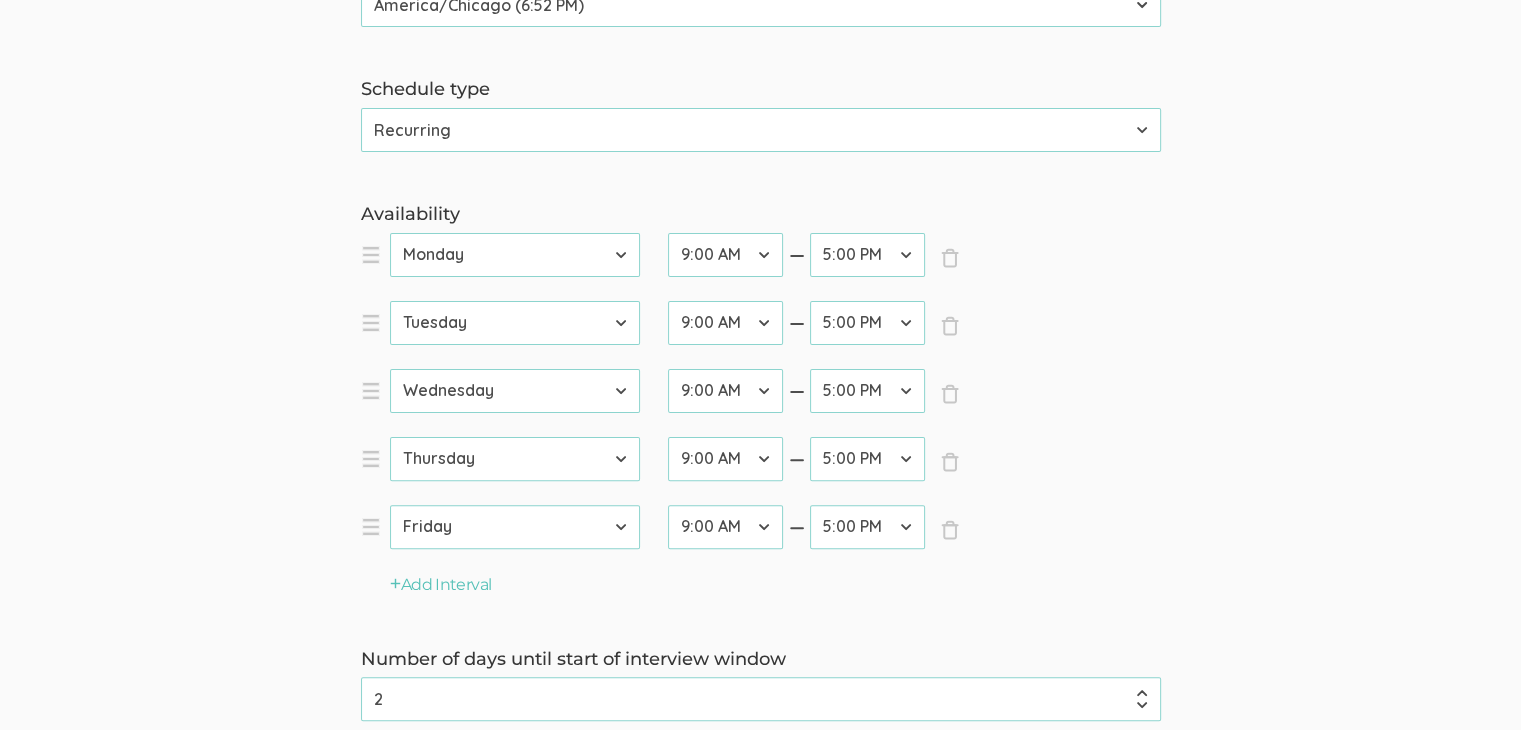 click on "Calendar Recurring" at bounding box center (761, 130) 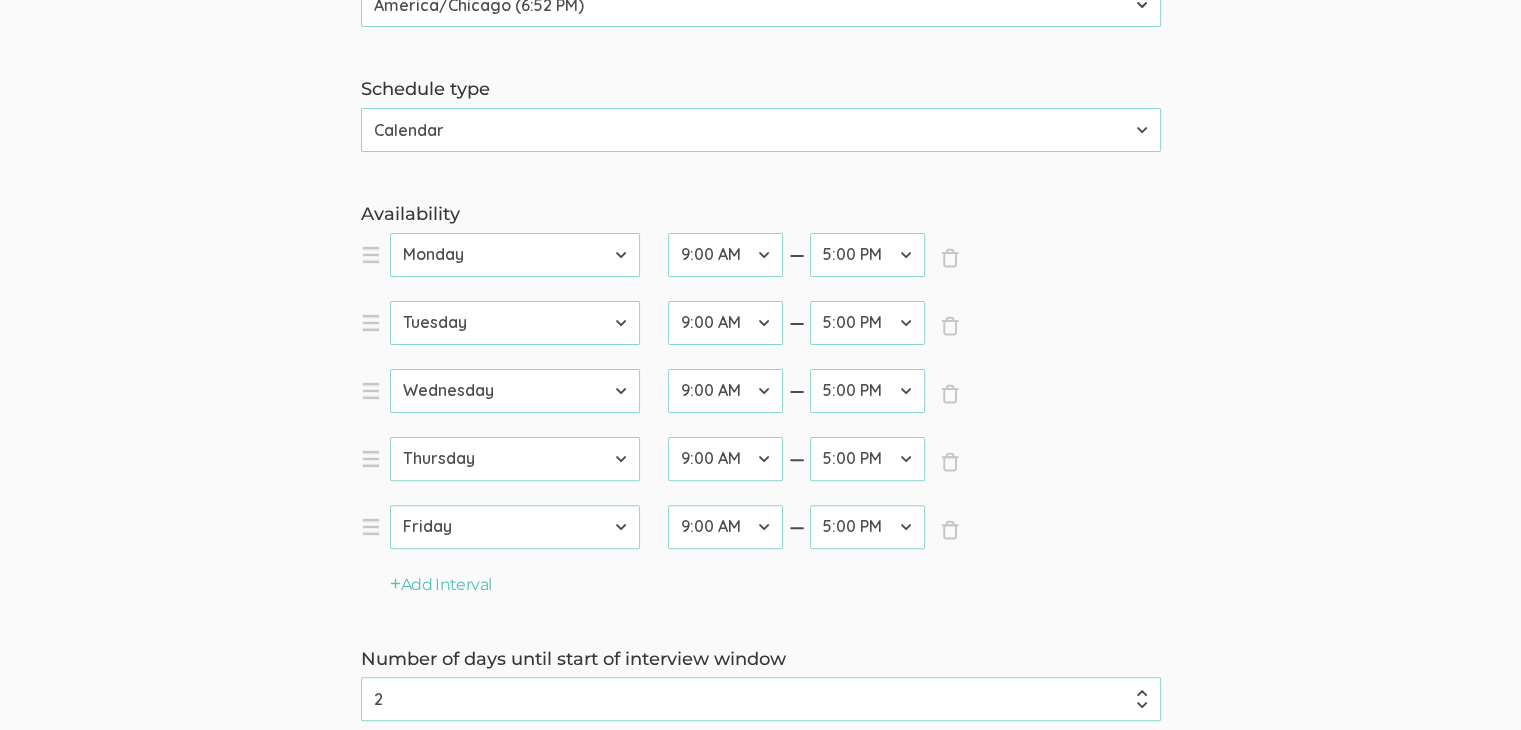 click on "Calendar Recurring" at bounding box center (761, 130) 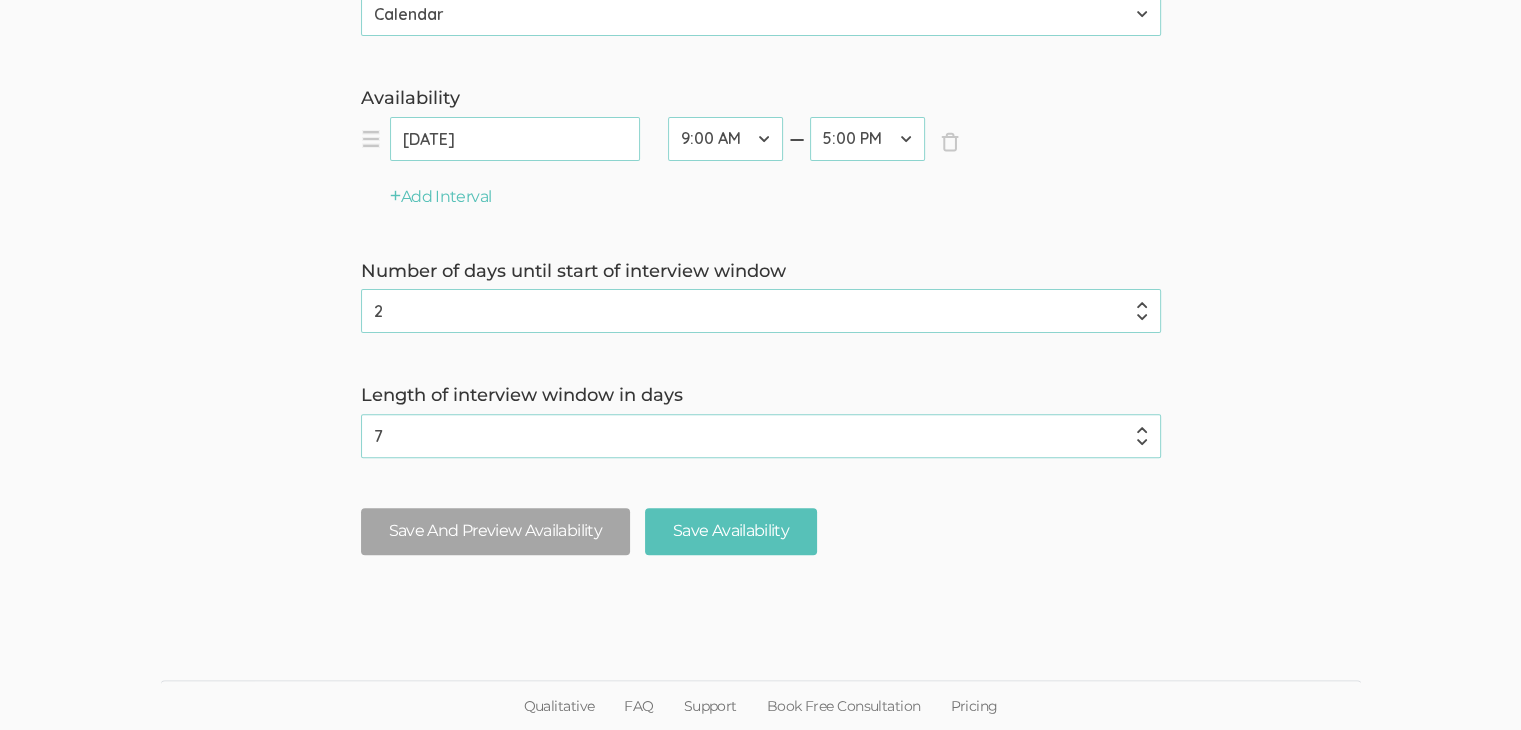 scroll, scrollTop: 516, scrollLeft: 0, axis: vertical 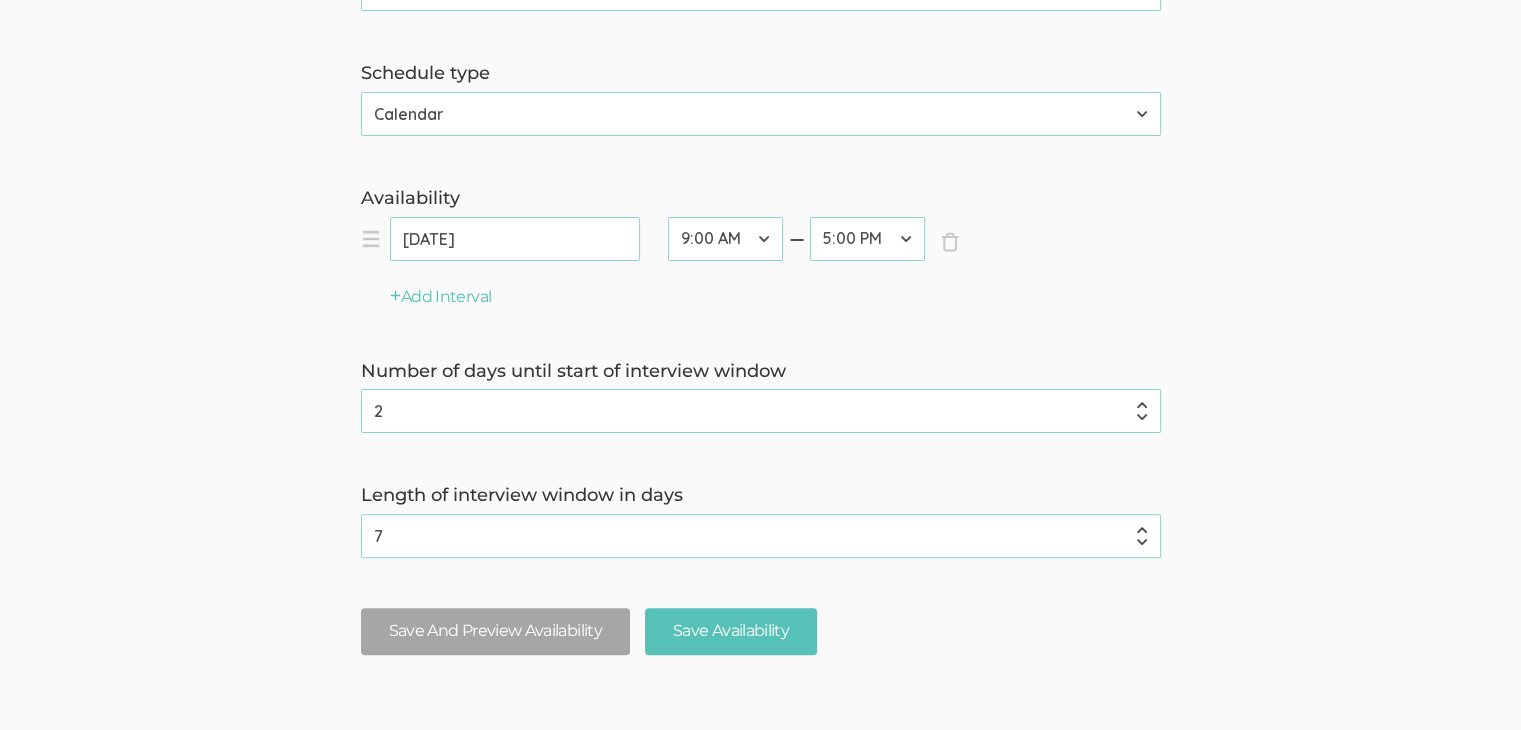click on "Calendar Recurring" at bounding box center (761, 114) 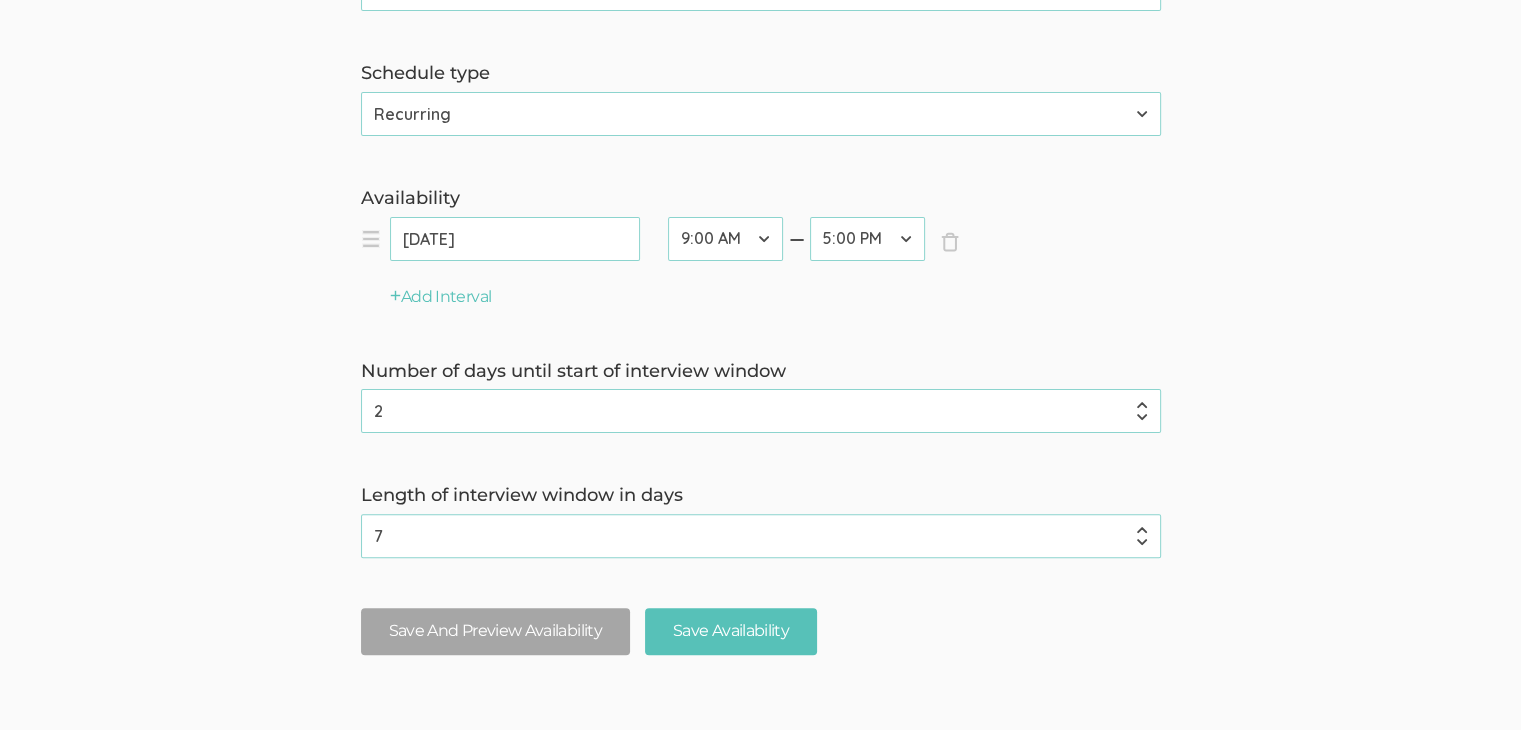 click on "Calendar Recurring" at bounding box center [761, 114] 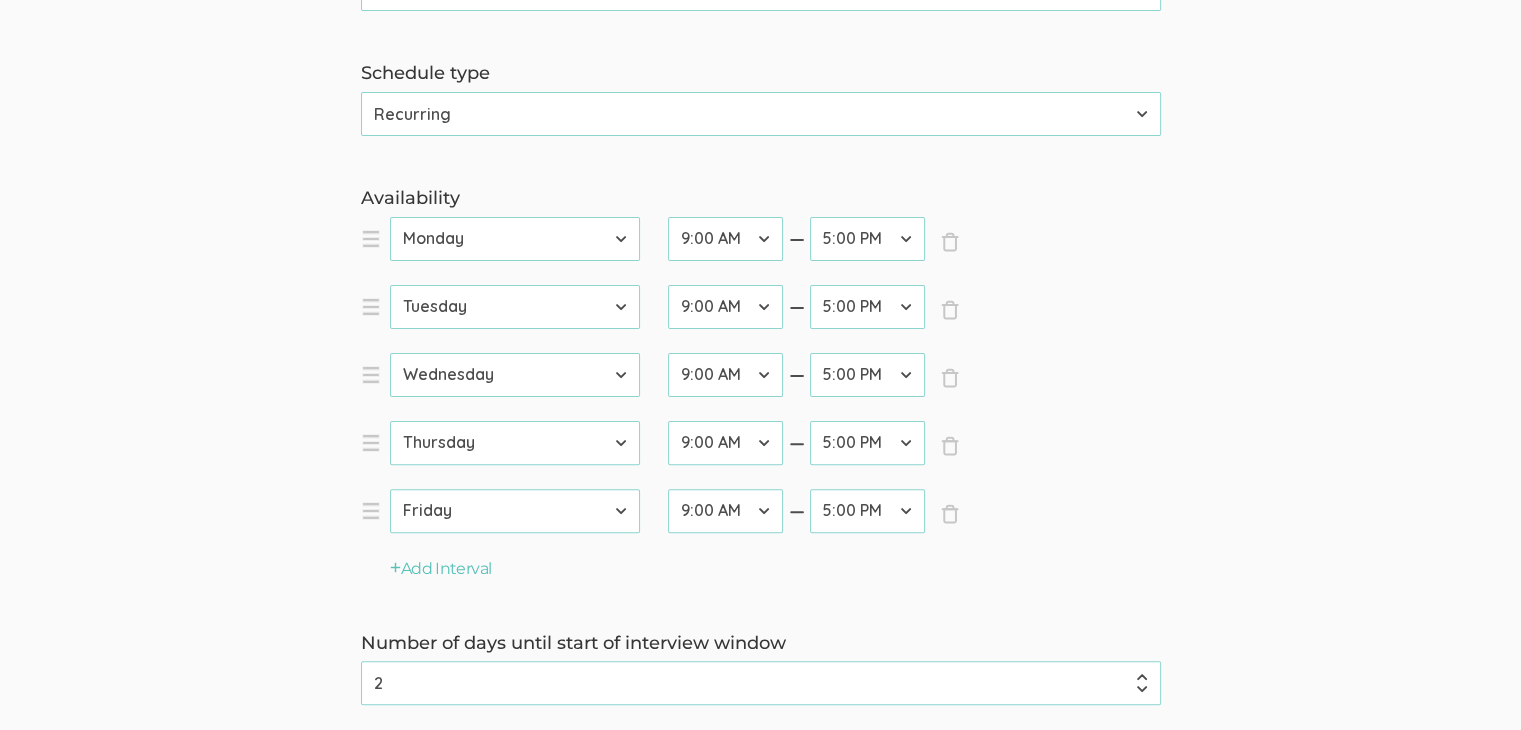 click on "Interview duration (minutes)   64   (success) Your timezone Etc/GMT-14 (1:52 PM) [GEOGRAPHIC_DATA]/Kiritimati (1:52 PM) Etc/GMT-13 (12:52 PM) [GEOGRAPHIC_DATA]/[GEOGRAPHIC_DATA] (12:52 PM) Pacific/[GEOGRAPHIC_DATA] (12:52 PM) Pacific/Fakaofo (12:52 PM) Pacific/[GEOGRAPHIC_DATA] (12:52 PM) [GEOGRAPHIC_DATA]/[GEOGRAPHIC_DATA] (12:52 PM) NZ-CHAT (12:37 PM) [GEOGRAPHIC_DATA]/[GEOGRAPHIC_DATA] (12:37 PM) [GEOGRAPHIC_DATA]/[GEOGRAPHIC_DATA] (11:52 AM) [GEOGRAPHIC_DATA]/[GEOGRAPHIC_DATA] (11:52 AM) [GEOGRAPHIC_DATA]/[GEOGRAPHIC_DATA] (11:52 AM) [GEOGRAPHIC_DATA]/[GEOGRAPHIC_DATA] (11:52 AM) Etc/GMT-12 (11:52 AM) [GEOGRAPHIC_DATA] (11:52 AM) [GEOGRAPHIC_DATA] (11:52 AM) Pacific/[GEOGRAPHIC_DATA] (11:52 AM) Pacific/[GEOGRAPHIC_DATA] (11:52 AM) Pacific/Funafuti (11:52 AM) Pacific/[GEOGRAPHIC_DATA] (11:52 AM) Pacific/[GEOGRAPHIC_DATA] (11:52 AM) [GEOGRAPHIC_DATA]/[GEOGRAPHIC_DATA] (11:52 AM) Pacific/[GEOGRAPHIC_DATA] (11:52 AM) Pacific/[GEOGRAPHIC_DATA] (11:52 AM) Pacific/[GEOGRAPHIC_DATA] (11:52 AM) [GEOGRAPHIC_DATA]/[GEOGRAPHIC_DATA] (10:52 AM) [GEOGRAPHIC_DATA]/[GEOGRAPHIC_DATA] (10:52 AM) [GEOGRAPHIC_DATA]/Srednekolymsk (10:52 AM) Etc/GMT-11 (10:52 AM) Pacific/[GEOGRAPHIC_DATA] (10:52 AM) Pacific/[GEOGRAPHIC_DATA] (10:52 AM) Pacific/[GEOGRAPHIC_DATA] (10:52 AM) Pacific/Kosrae (10:52 AM) Pacific/[GEOGRAPHIC_DATA] (10:52 AM) Pacific/[GEOGRAPHIC_DATA] (10:52 AM) Pacific/[GEOGRAPHIC_DATA] (10:52 AM) Calendar ×" at bounding box center [760, 377] 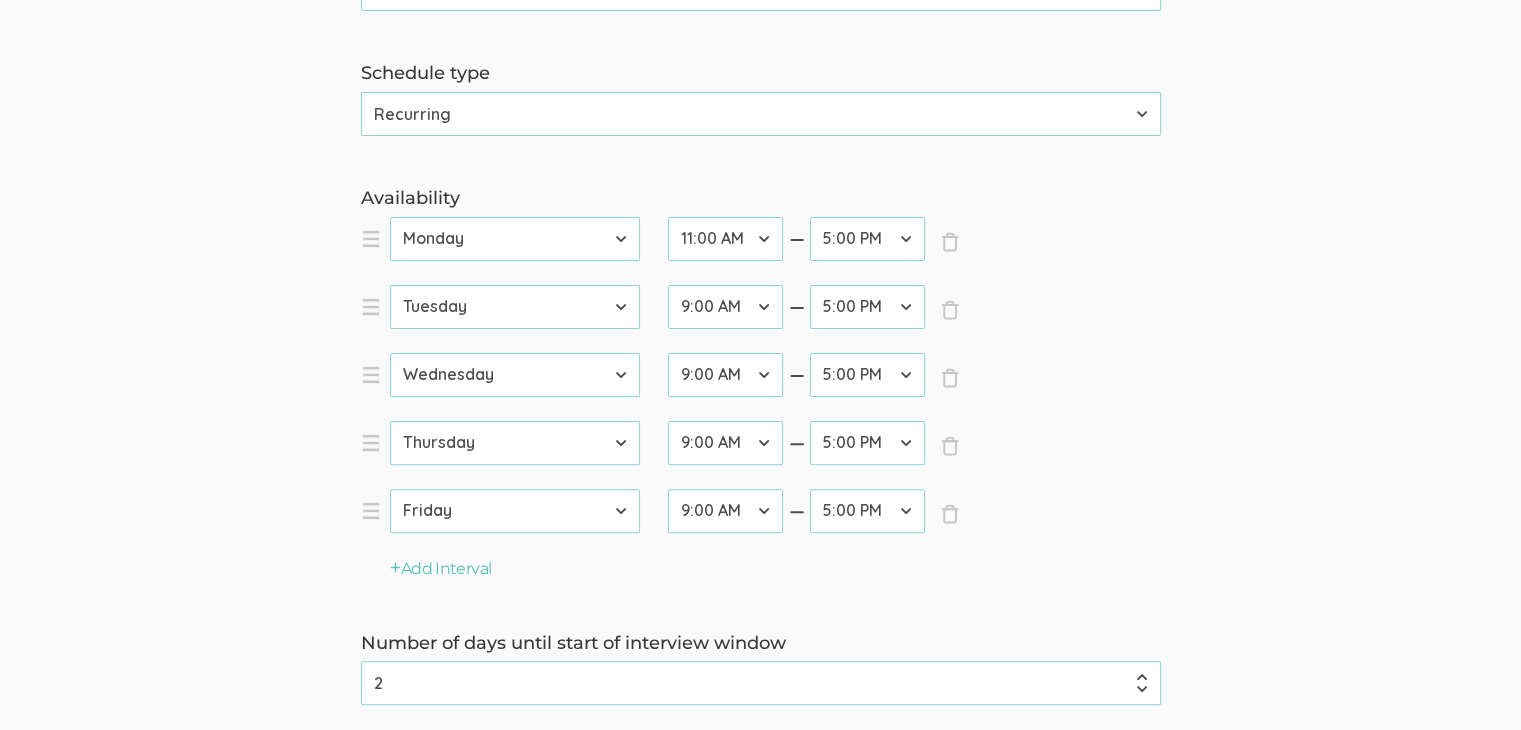 click on "12:00 AM 12:30 AM 1:00 AM 1:30 AM 2:00 AM 2:30 AM 3:00 AM 3:30 AM 4:00 AM 4:30 AM 5:00 AM 5:30 AM 6:00 AM 6:30 AM 7:00 AM 7:30 AM 8:00 AM 8:30 AM 9:00 AM 9:30 AM 10:00 AM 10:30 AM 11:00 AM 11:30 AM 12:00 PM 12:30 PM 1:00 PM 1:30 PM 2:00 PM 2:30 PM 3:00 PM 3:30 PM 4:00 PM 4:30 PM 5:00 PM 5:30 PM 6:00 PM 6:30 PM 7:00 PM 7:30 PM 8:00 PM 8:30 PM 9:00 PM 9:30 PM 10:00 PM 10:30 PM 11:00 PM 11:30 PM 12:00 AM" at bounding box center [725, 239] 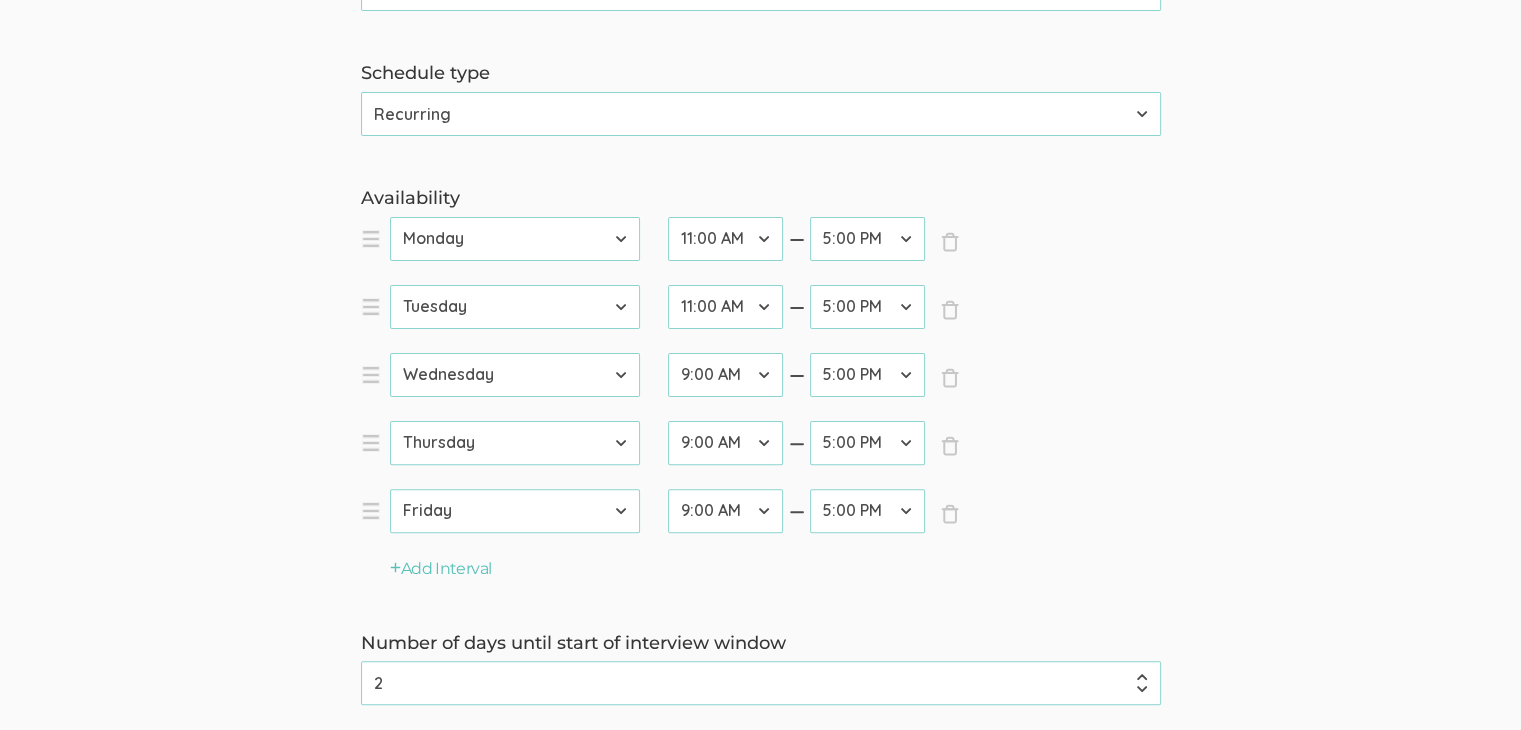click on "12:00 AM 12:30 AM 1:00 AM 1:30 AM 2:00 AM 2:30 AM 3:00 AM 3:30 AM 4:00 AM 4:30 AM 5:00 AM 5:30 AM 6:00 AM 6:30 AM 7:00 AM 7:30 AM 8:00 AM 8:30 AM 9:00 AM 9:30 AM 10:00 AM 10:30 AM 11:00 AM 11:30 AM 12:00 PM 12:30 PM 1:00 PM 1:30 PM 2:00 PM 2:30 PM 3:00 PM 3:30 PM 4:00 PM 4:30 PM 5:00 PM 5:30 PM 6:00 PM 6:30 PM 7:00 PM 7:30 PM 8:00 PM 8:30 PM 9:00 PM 9:30 PM 10:00 PM 10:30 PM 11:00 PM 11:30 PM 12:00 AM" at bounding box center [725, 307] 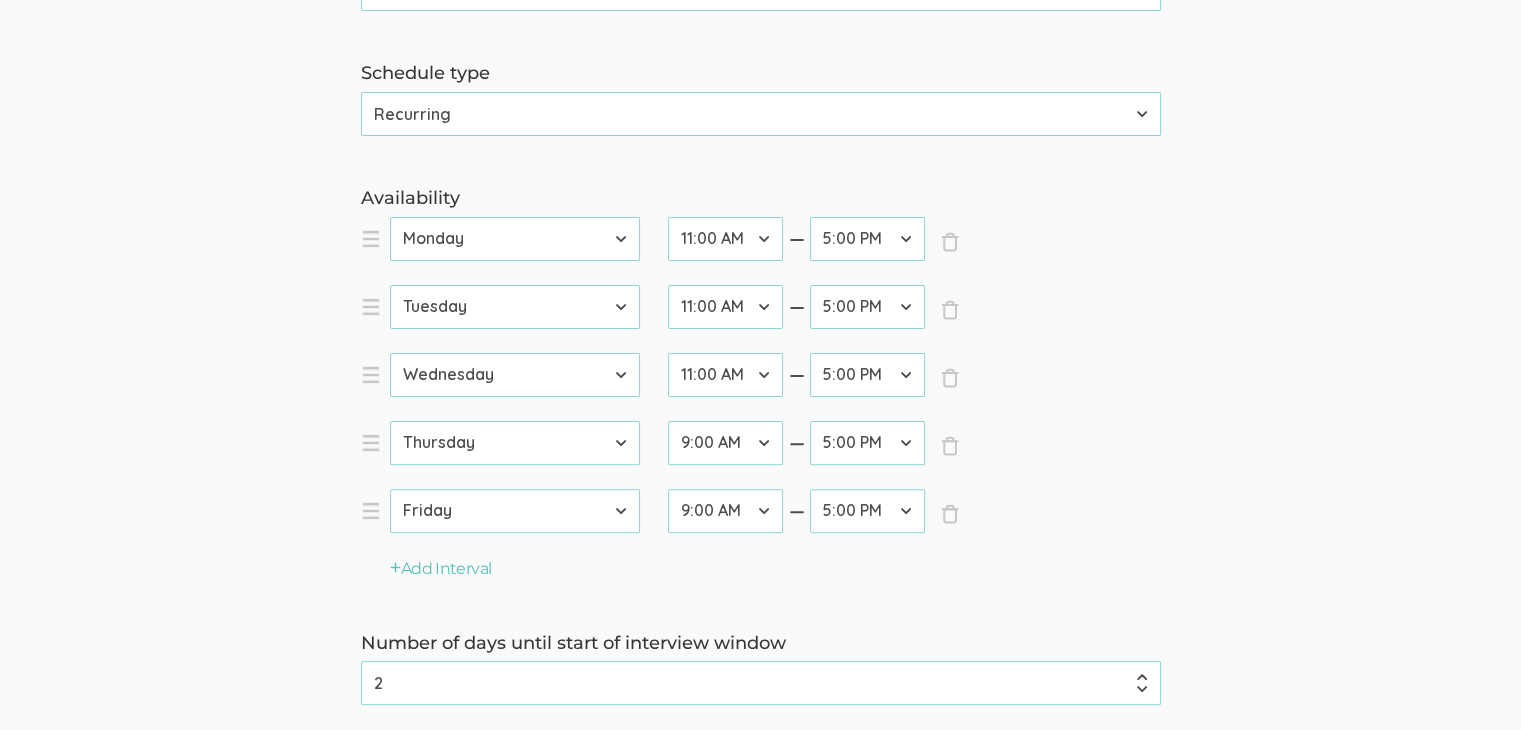 click on "12:00 AM 12:30 AM 1:00 AM 1:30 AM 2:00 AM 2:30 AM 3:00 AM 3:30 AM 4:00 AM 4:30 AM 5:00 AM 5:30 AM 6:00 AM 6:30 AM 7:00 AM 7:30 AM 8:00 AM 8:30 AM 9:00 AM 9:30 AM 10:00 AM 10:30 AM 11:00 AM 11:30 AM 12:00 PM 12:30 PM 1:00 PM 1:30 PM 2:00 PM 2:30 PM 3:00 PM 3:30 PM 4:00 PM 4:30 PM 5:00 PM 5:30 PM 6:00 PM 6:30 PM 7:00 PM 7:30 PM 8:00 PM 8:30 PM 9:00 PM 9:30 PM 10:00 PM 10:30 PM 11:00 PM 11:30 PM 12:00 AM" at bounding box center (725, 375) 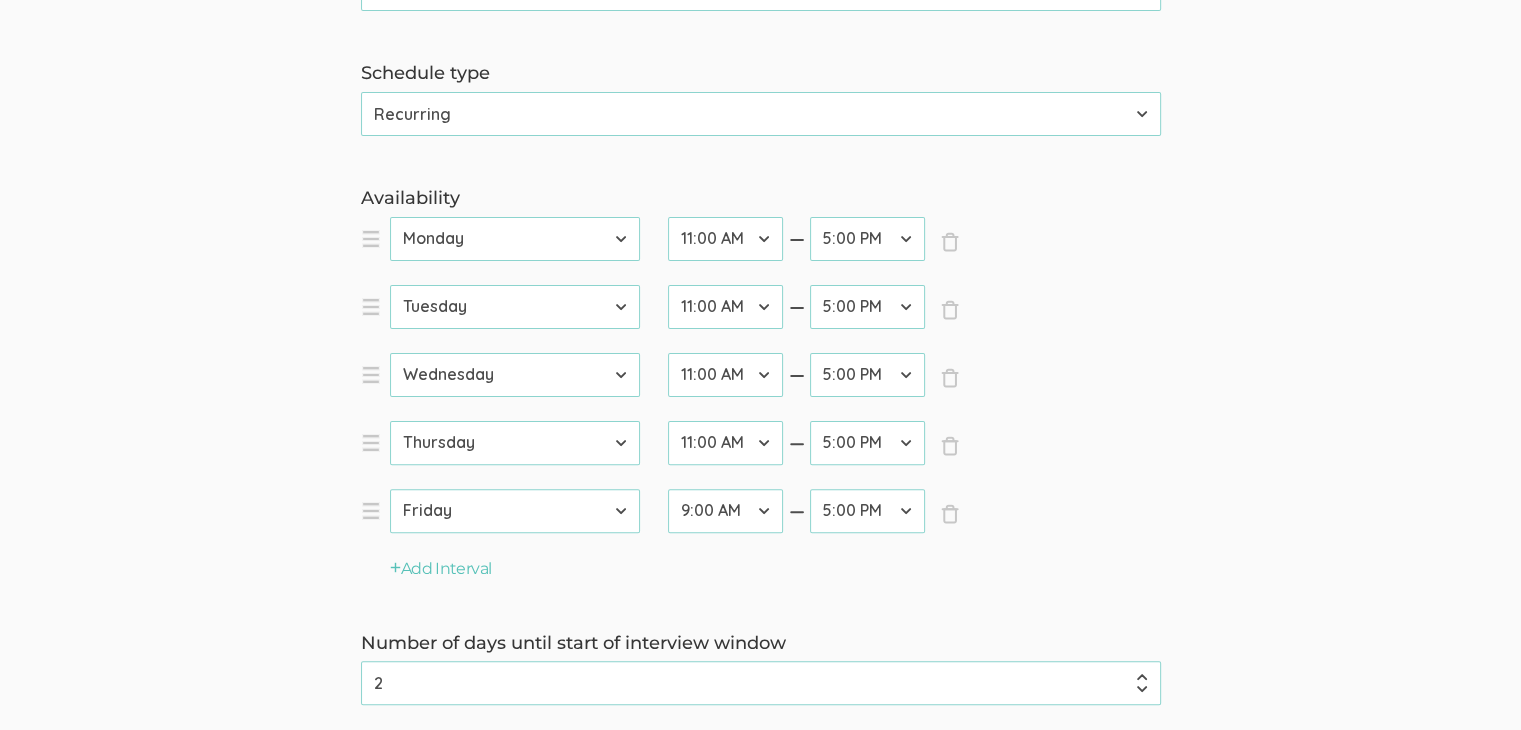 click on "12:00 AM 12:30 AM 1:00 AM 1:30 AM 2:00 AM 2:30 AM 3:00 AM 3:30 AM 4:00 AM 4:30 AM 5:00 AM 5:30 AM 6:00 AM 6:30 AM 7:00 AM 7:30 AM 8:00 AM 8:30 AM 9:00 AM 9:30 AM 10:00 AM 10:30 AM 11:00 AM 11:30 AM 12:00 PM 12:30 PM 1:00 PM 1:30 PM 2:00 PM 2:30 PM 3:00 PM 3:30 PM 4:00 PM 4:30 PM 5:00 PM 5:30 PM 6:00 PM 6:30 PM 7:00 PM 7:30 PM 8:00 PM 8:30 PM 9:00 PM 9:30 PM 10:00 PM 10:30 PM 11:00 PM 11:30 PM 12:00 AM" at bounding box center [725, 443] 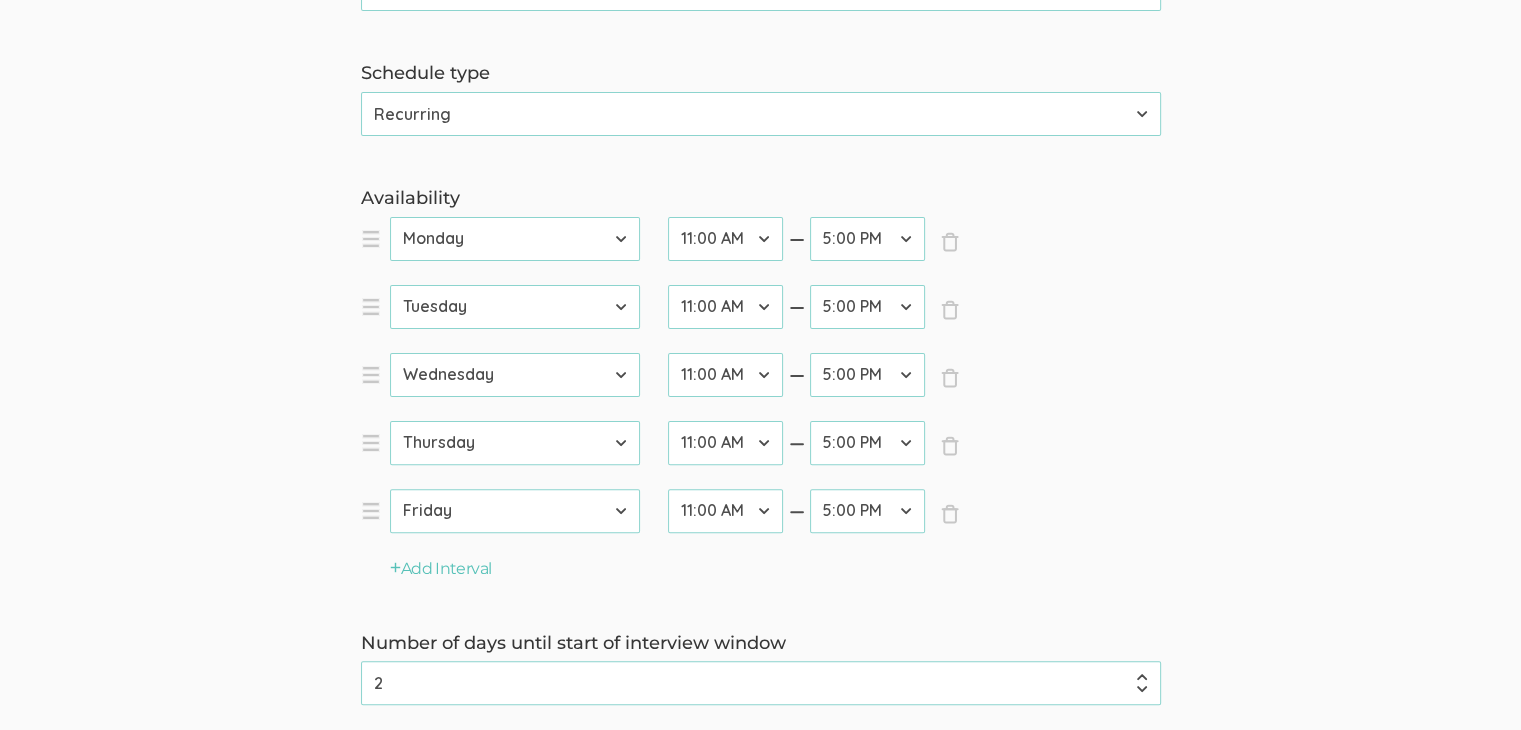 click on "12:00 AM 12:30 AM 1:00 AM 1:30 AM 2:00 AM 2:30 AM 3:00 AM 3:30 AM 4:00 AM 4:30 AM 5:00 AM 5:30 AM 6:00 AM 6:30 AM 7:00 AM 7:30 AM 8:00 AM 8:30 AM 9:00 AM 9:30 AM 10:00 AM 10:30 AM 11:00 AM 11:30 AM 12:00 PM 12:30 PM 1:00 PM 1:30 PM 2:00 PM 2:30 PM 3:00 PM 3:30 PM 4:00 PM 4:30 PM 5:00 PM 5:30 PM 6:00 PM 6:30 PM 7:00 PM 7:30 PM 8:00 PM 8:30 PM 9:00 PM 9:30 PM 10:00 PM 10:30 PM 11:00 PM 11:30 PM 12:00 AM" at bounding box center (725, 511) 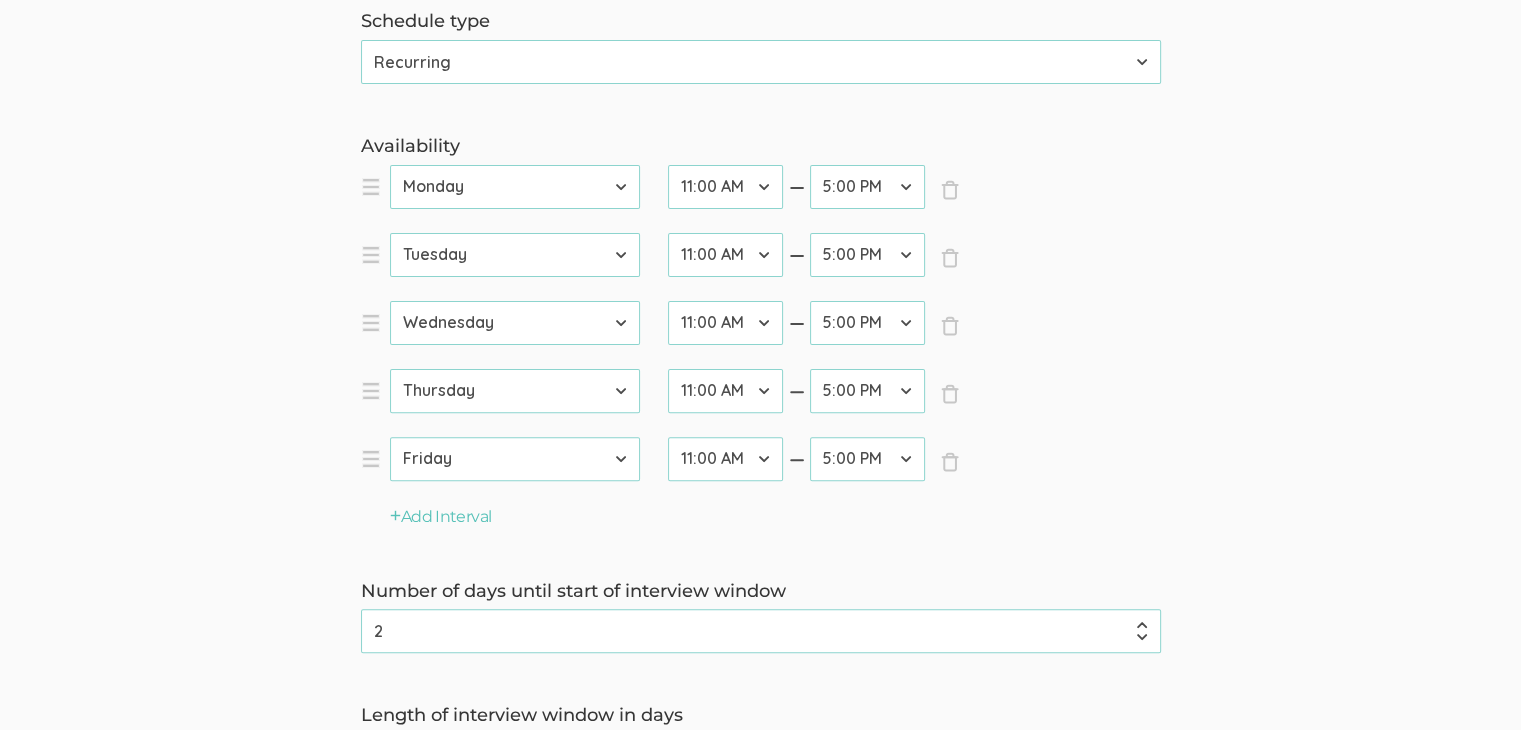 scroll, scrollTop: 616, scrollLeft: 0, axis: vertical 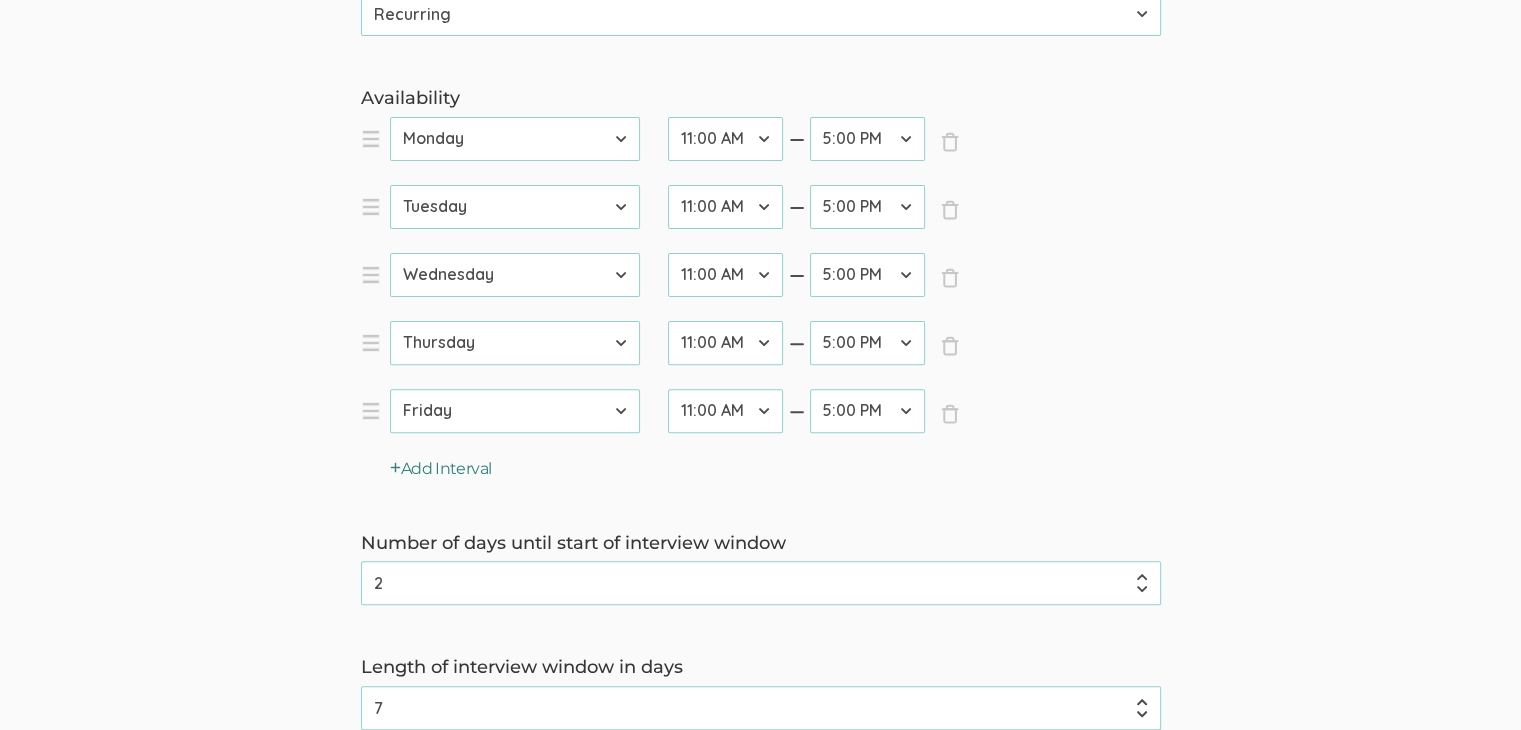 click on "Add Interval" at bounding box center (441, 469) 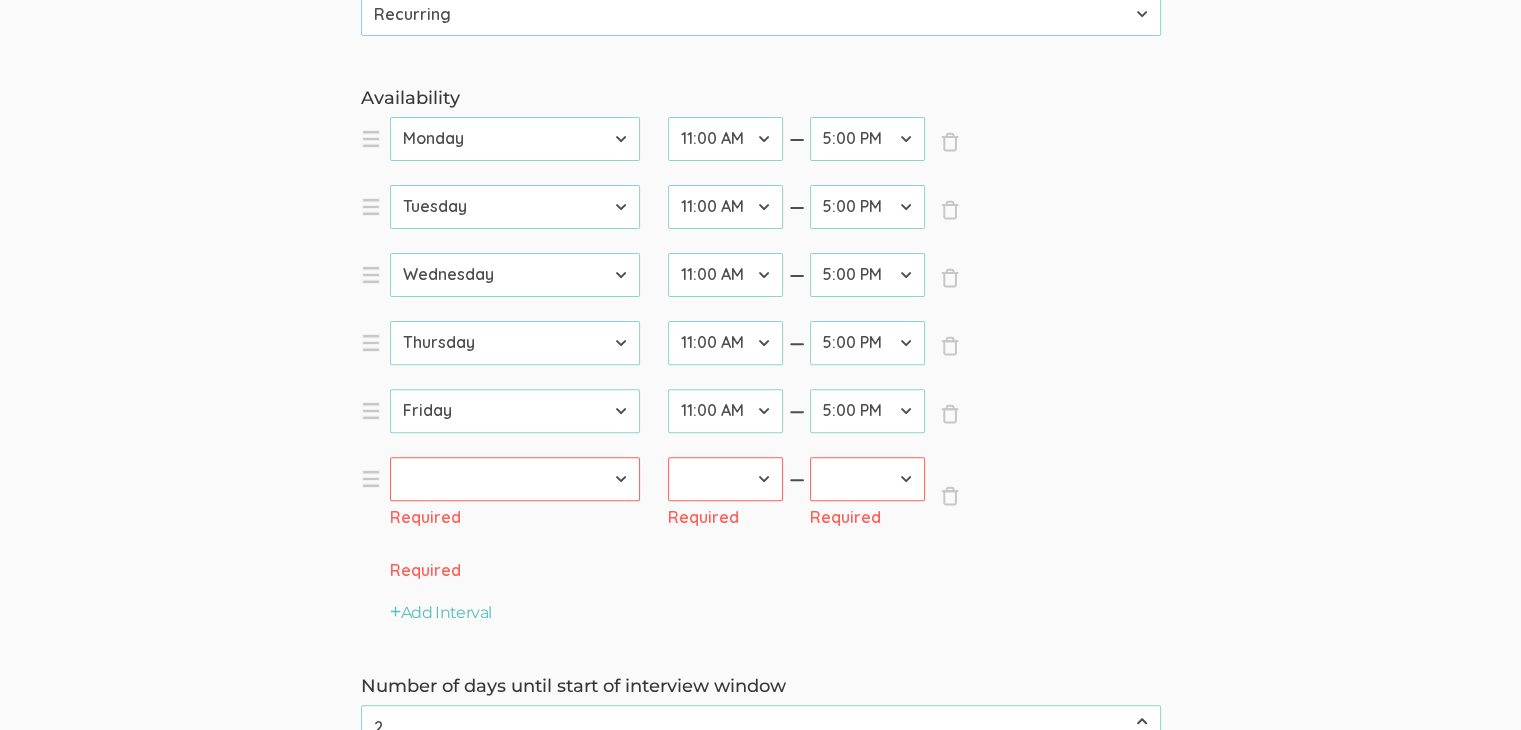 click on "[DATE] [DATE] [DATE] [DATE] [DATE] [DATE] [DATE]" at bounding box center (515, 479) 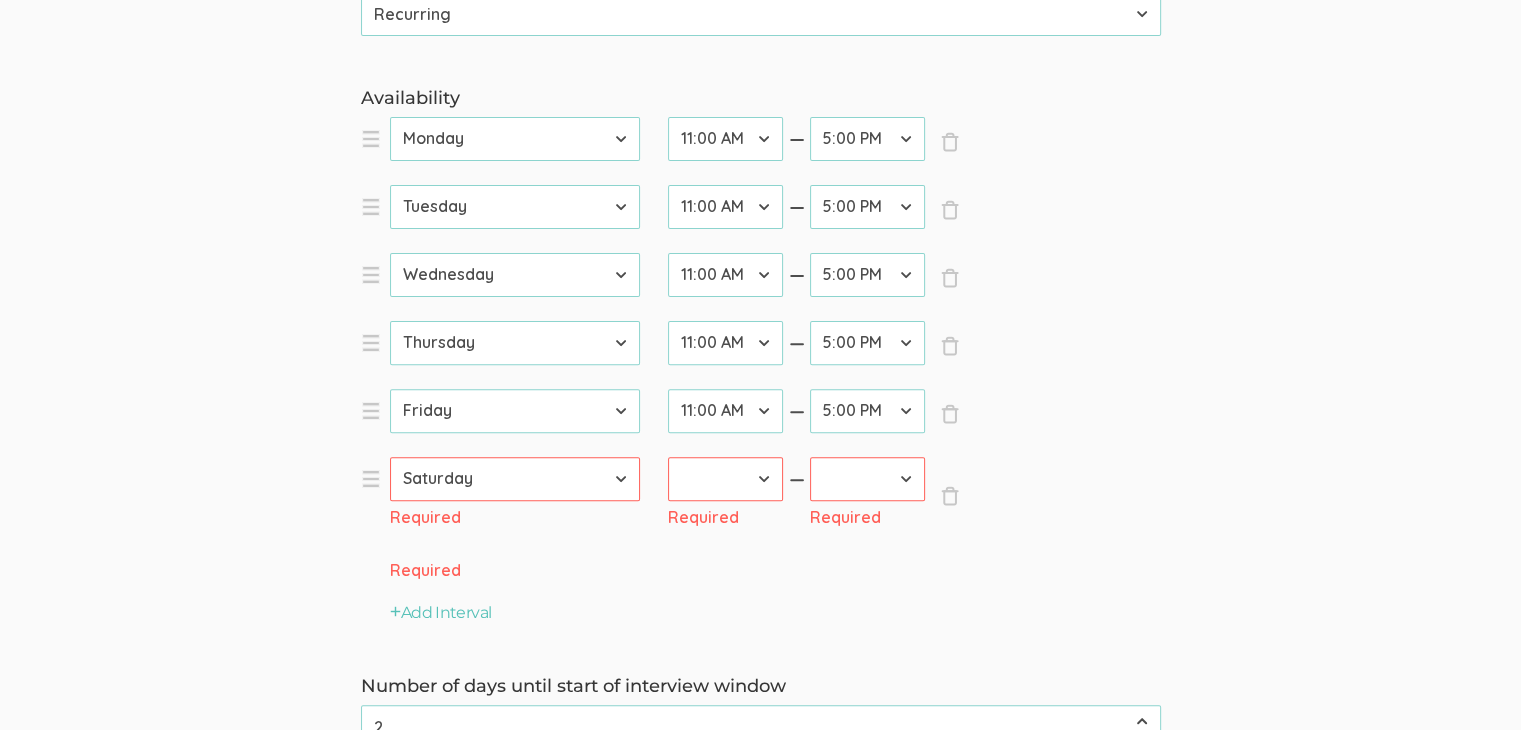 click on "[DATE] [DATE] [DATE] [DATE] [DATE] [DATE] [DATE]" at bounding box center [515, 479] 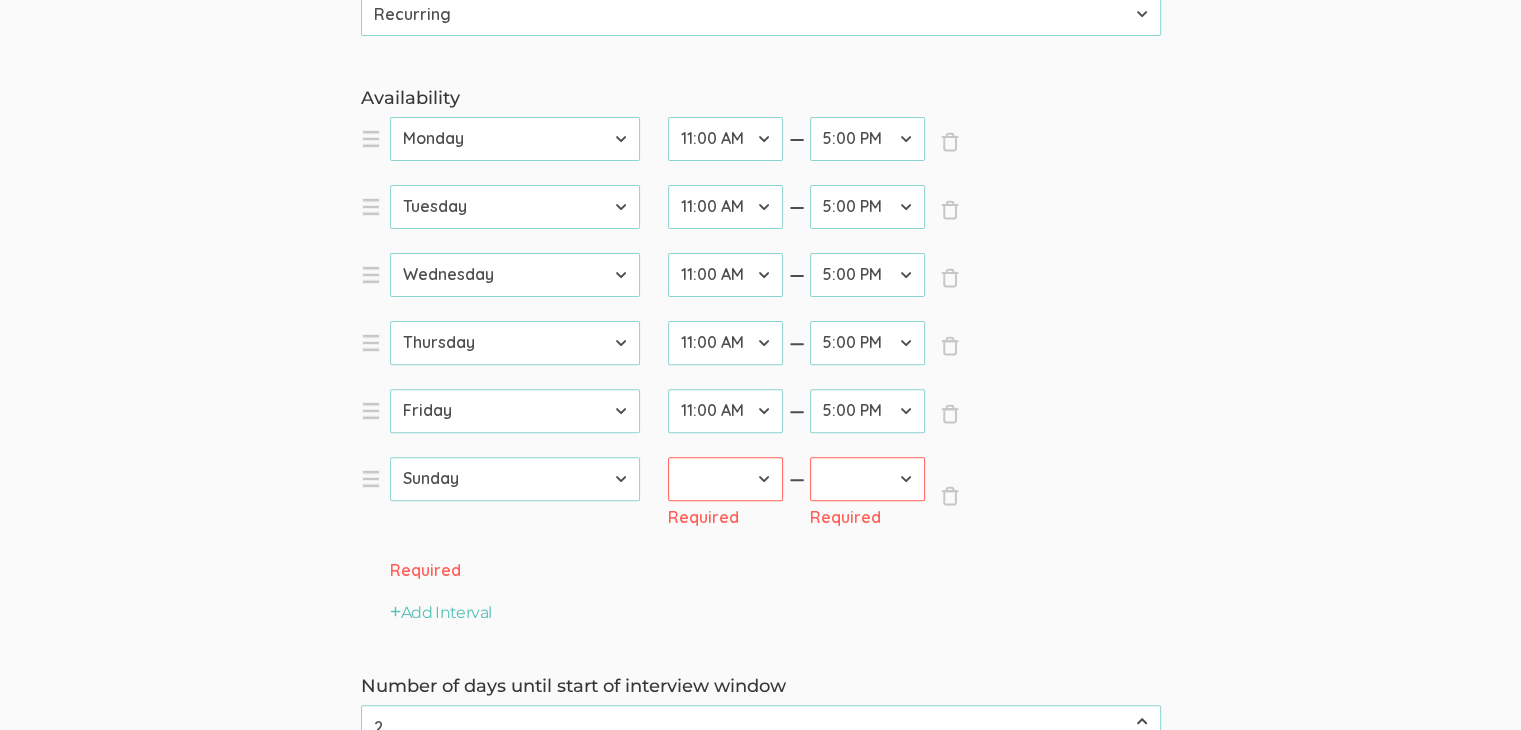 click on "12:00 AM 12:30 AM 1:00 AM 1:30 AM 2:00 AM 2:30 AM 3:00 AM 3:30 AM 4:00 AM 4:30 AM 5:00 AM 5:30 AM 6:00 AM 6:30 AM 7:00 AM 7:30 AM 8:00 AM 8:30 AM 9:00 AM 9:30 AM 10:00 AM 10:30 AM 11:00 AM 11:30 AM 12:00 PM 12:30 PM 1:00 PM 1:30 PM 2:00 PM 2:30 PM 3:00 PM 3:30 PM 4:00 PM 4:30 PM 5:00 PM 5:30 PM 6:00 PM 6:30 PM 7:00 PM 7:30 PM 8:00 PM 8:30 PM 9:00 PM 9:30 PM 10:00 PM 10:30 PM 11:00 PM 11:30 PM 12:00 AM" at bounding box center (725, 479) 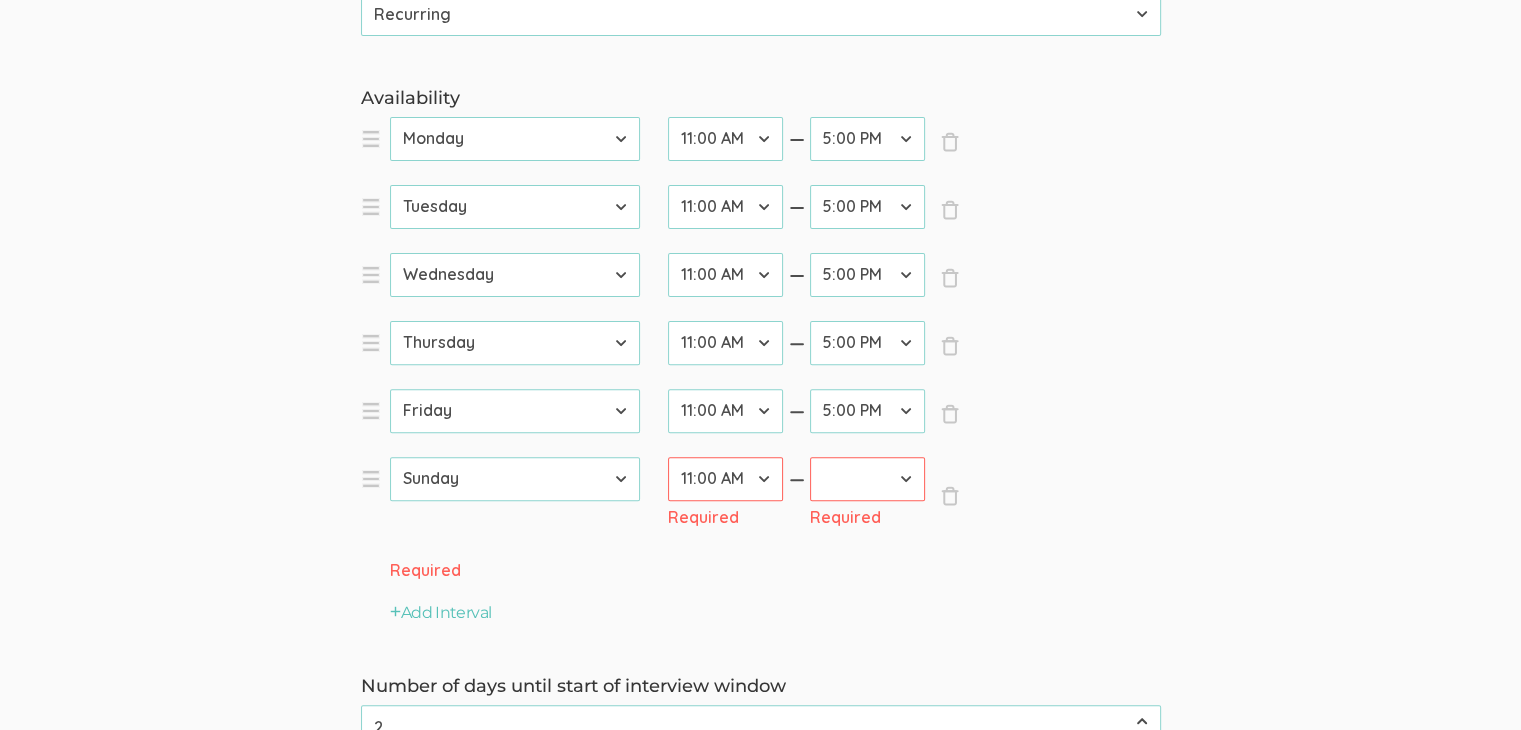 click on "12:00 AM 12:30 AM 1:00 AM 1:30 AM 2:00 AM 2:30 AM 3:00 AM 3:30 AM 4:00 AM 4:30 AM 5:00 AM 5:30 AM 6:00 AM 6:30 AM 7:00 AM 7:30 AM 8:00 AM 8:30 AM 9:00 AM 9:30 AM 10:00 AM 10:30 AM 11:00 AM 11:30 AM 12:00 PM 12:30 PM 1:00 PM 1:30 PM 2:00 PM 2:30 PM 3:00 PM 3:30 PM 4:00 PM 4:30 PM 5:00 PM 5:30 PM 6:00 PM 6:30 PM 7:00 PM 7:30 PM 8:00 PM 8:30 PM 9:00 PM 9:30 PM 10:00 PM 10:30 PM 11:00 PM 11:30 PM 12:00 AM" at bounding box center [725, 479] 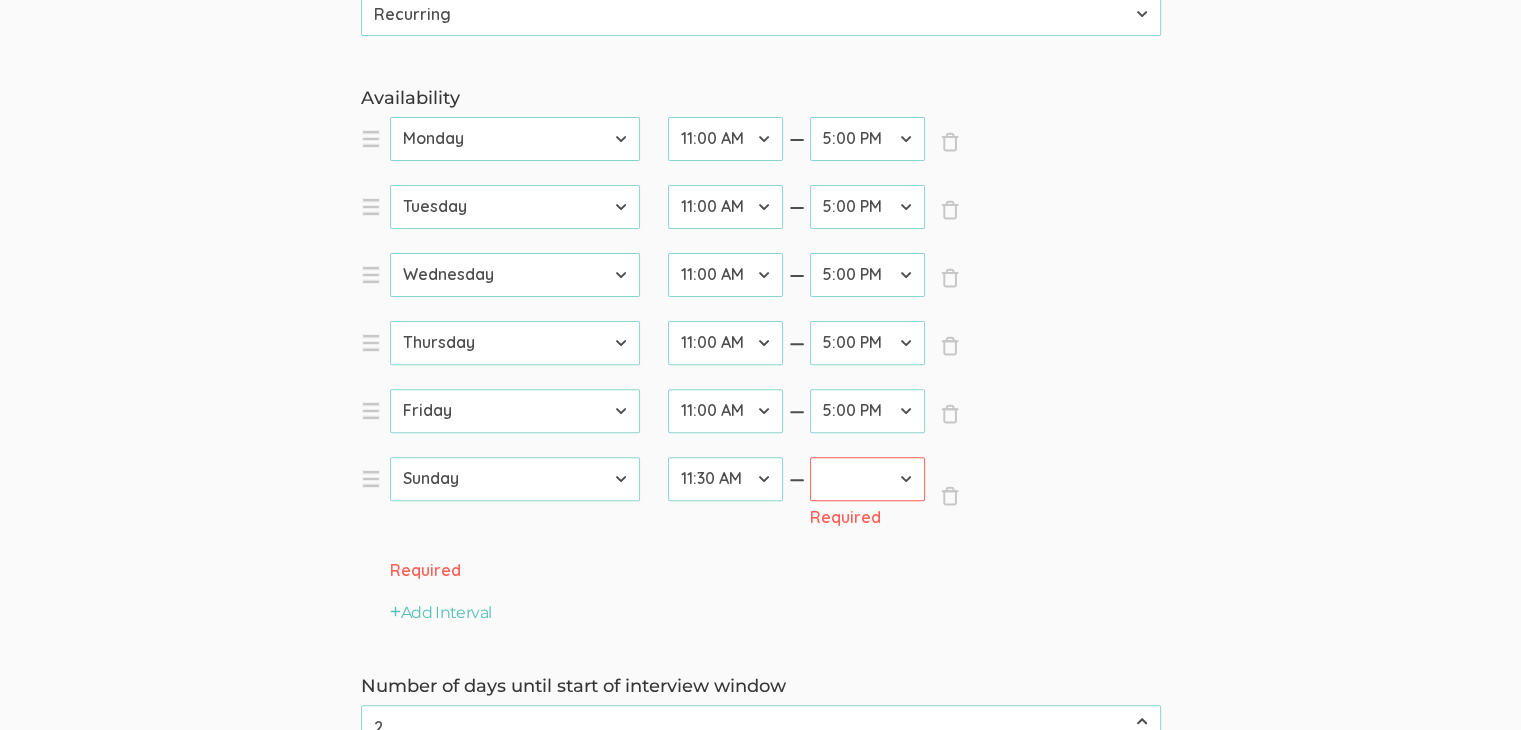 click on "12:00 AM 12:30 AM 1:00 AM 1:30 AM 2:00 AM 2:30 AM 3:00 AM 3:30 AM 4:00 AM 4:30 AM 5:00 AM 5:30 AM 6:00 AM 6:30 AM 7:00 AM 7:30 AM 8:00 AM 8:30 AM 9:00 AM 9:30 AM 10:00 AM 10:30 AM 11:00 AM 11:30 AM 12:00 PM 12:30 PM 1:00 PM 1:30 PM 2:00 PM 2:30 PM 3:00 PM 3:30 PM 4:00 PM 4:30 PM 5:00 PM 5:30 PM 6:00 PM 6:30 PM 7:00 PM 7:30 PM 8:00 PM 8:30 PM 9:00 PM 9:30 PM 10:00 PM 10:30 PM 11:00 PM 11:30 PM 12:00 AM" at bounding box center [867, 479] 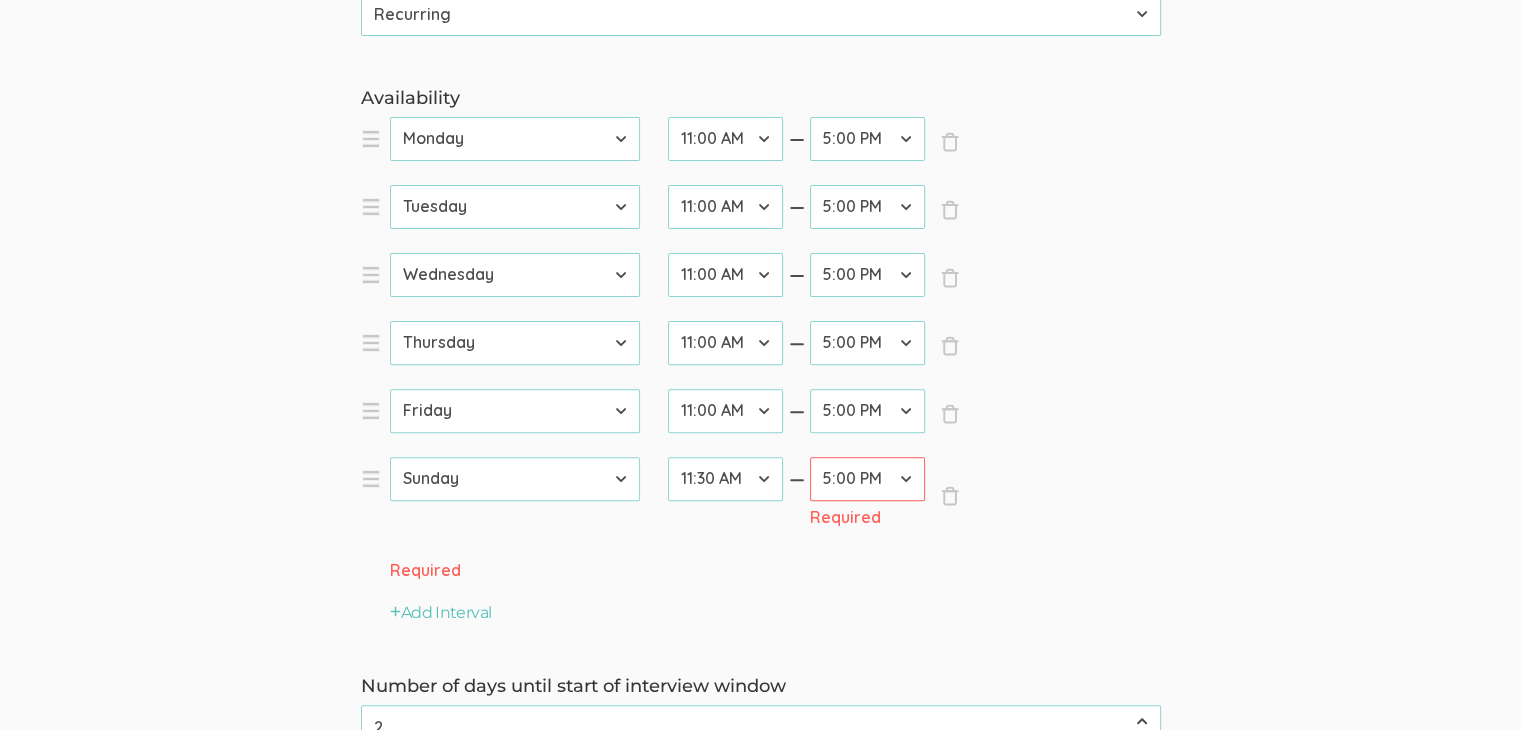 click on "12:00 AM 12:30 AM 1:00 AM 1:30 AM 2:00 AM 2:30 AM 3:00 AM 3:30 AM 4:00 AM 4:30 AM 5:00 AM 5:30 AM 6:00 AM 6:30 AM 7:00 AM 7:30 AM 8:00 AM 8:30 AM 9:00 AM 9:30 AM 10:00 AM 10:30 AM 11:00 AM 11:30 AM 12:00 PM 12:30 PM 1:00 PM 1:30 PM 2:00 PM 2:30 PM 3:00 PM 3:30 PM 4:00 PM 4:30 PM 5:00 PM 5:30 PM 6:00 PM 6:30 PM 7:00 PM 7:30 PM 8:00 PM 8:30 PM 9:00 PM 9:30 PM 10:00 PM 10:30 PM 11:00 PM 11:30 PM 12:00 AM" at bounding box center (867, 479) 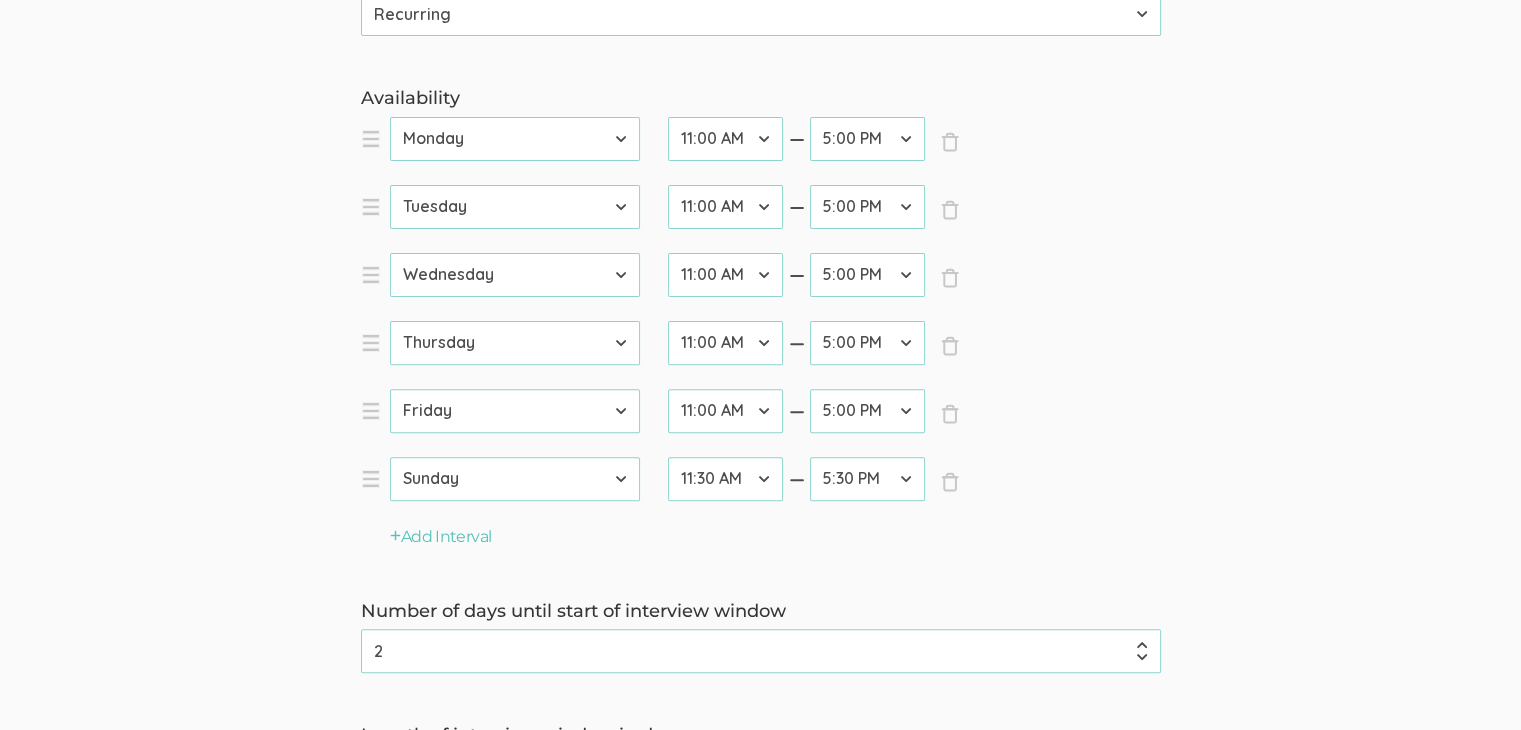 click on "Interview duration (minutes)   64   (success) Your timezone Etc/GMT-14 (1:52 PM) [GEOGRAPHIC_DATA]/Kiritimati (1:52 PM) Etc/GMT-13 (12:52 PM) [GEOGRAPHIC_DATA]/[GEOGRAPHIC_DATA] (12:52 PM) Pacific/[GEOGRAPHIC_DATA] (12:52 PM) Pacific/Fakaofo (12:52 PM) Pacific/[GEOGRAPHIC_DATA] (12:52 PM) [GEOGRAPHIC_DATA]/[GEOGRAPHIC_DATA] (12:52 PM) NZ-CHAT (12:37 PM) [GEOGRAPHIC_DATA]/[GEOGRAPHIC_DATA] (12:37 PM) [GEOGRAPHIC_DATA]/[GEOGRAPHIC_DATA] (11:52 AM) [GEOGRAPHIC_DATA]/[GEOGRAPHIC_DATA] (11:52 AM) [GEOGRAPHIC_DATA]/[GEOGRAPHIC_DATA] (11:52 AM) [GEOGRAPHIC_DATA]/[GEOGRAPHIC_DATA] (11:52 AM) Etc/GMT-12 (11:52 AM) [GEOGRAPHIC_DATA] (11:52 AM) [GEOGRAPHIC_DATA] (11:52 AM) Pacific/[GEOGRAPHIC_DATA] (11:52 AM) Pacific/[GEOGRAPHIC_DATA] (11:52 AM) Pacific/Funafuti (11:52 AM) Pacific/[GEOGRAPHIC_DATA] (11:52 AM) Pacific/[GEOGRAPHIC_DATA] (11:52 AM) [GEOGRAPHIC_DATA]/[GEOGRAPHIC_DATA] (11:52 AM) Pacific/[GEOGRAPHIC_DATA] (11:52 AM) Pacific/[GEOGRAPHIC_DATA] (11:52 AM) Pacific/[GEOGRAPHIC_DATA] (11:52 AM) [GEOGRAPHIC_DATA]/[GEOGRAPHIC_DATA] (10:52 AM) [GEOGRAPHIC_DATA]/[GEOGRAPHIC_DATA] (10:52 AM) [GEOGRAPHIC_DATA]/Srednekolymsk (10:52 AM) Etc/GMT-11 (10:52 AM) Pacific/[GEOGRAPHIC_DATA] (10:52 AM) Pacific/[GEOGRAPHIC_DATA] (10:52 AM) Pacific/[GEOGRAPHIC_DATA] (10:52 AM) Pacific/Kosrae (10:52 AM) Pacific/[GEOGRAPHIC_DATA] (10:52 AM) Pacific/[GEOGRAPHIC_DATA] (10:52 AM) Pacific/[GEOGRAPHIC_DATA] (10:52 AM) Calendar ×" at bounding box center [760, 311] 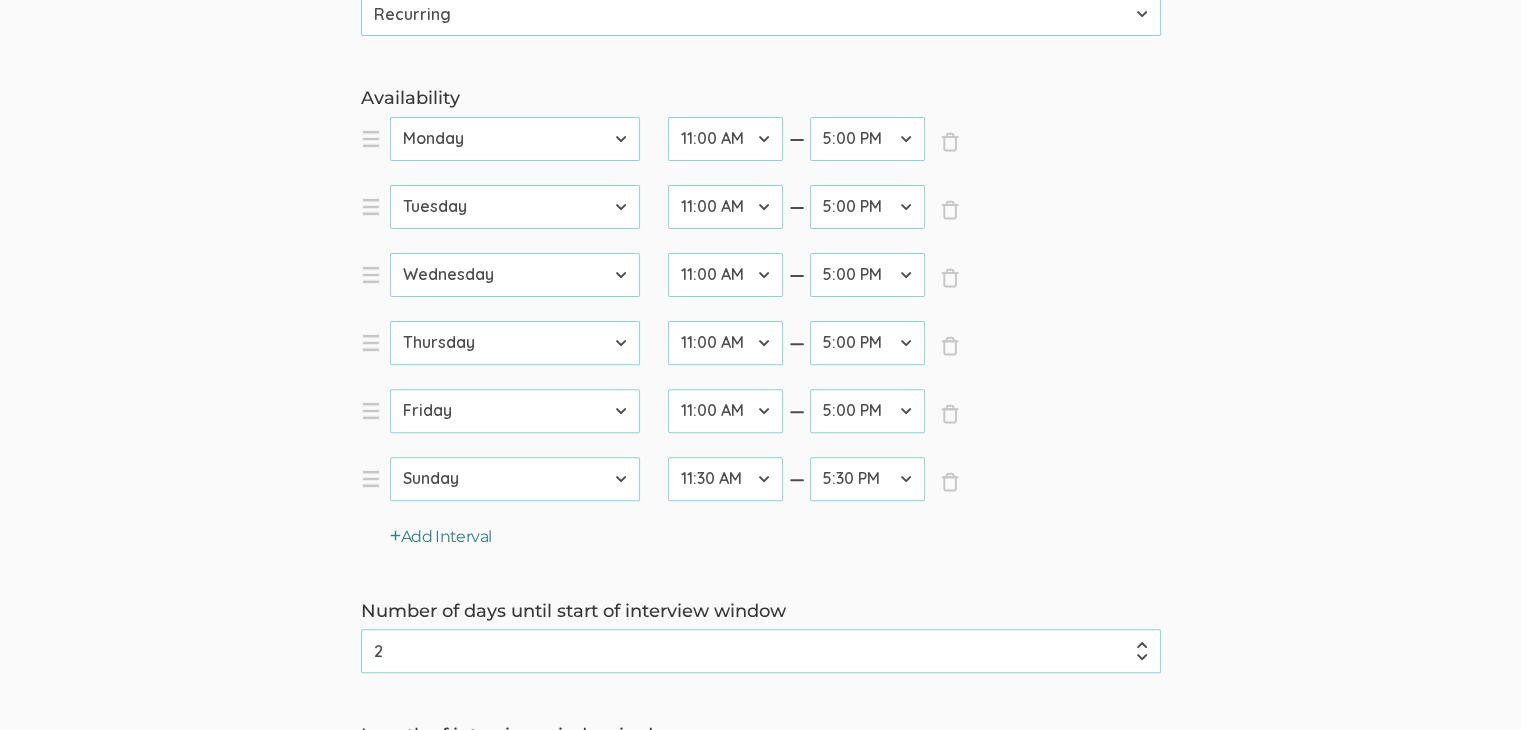 click on "Add Interval" at bounding box center (441, 537) 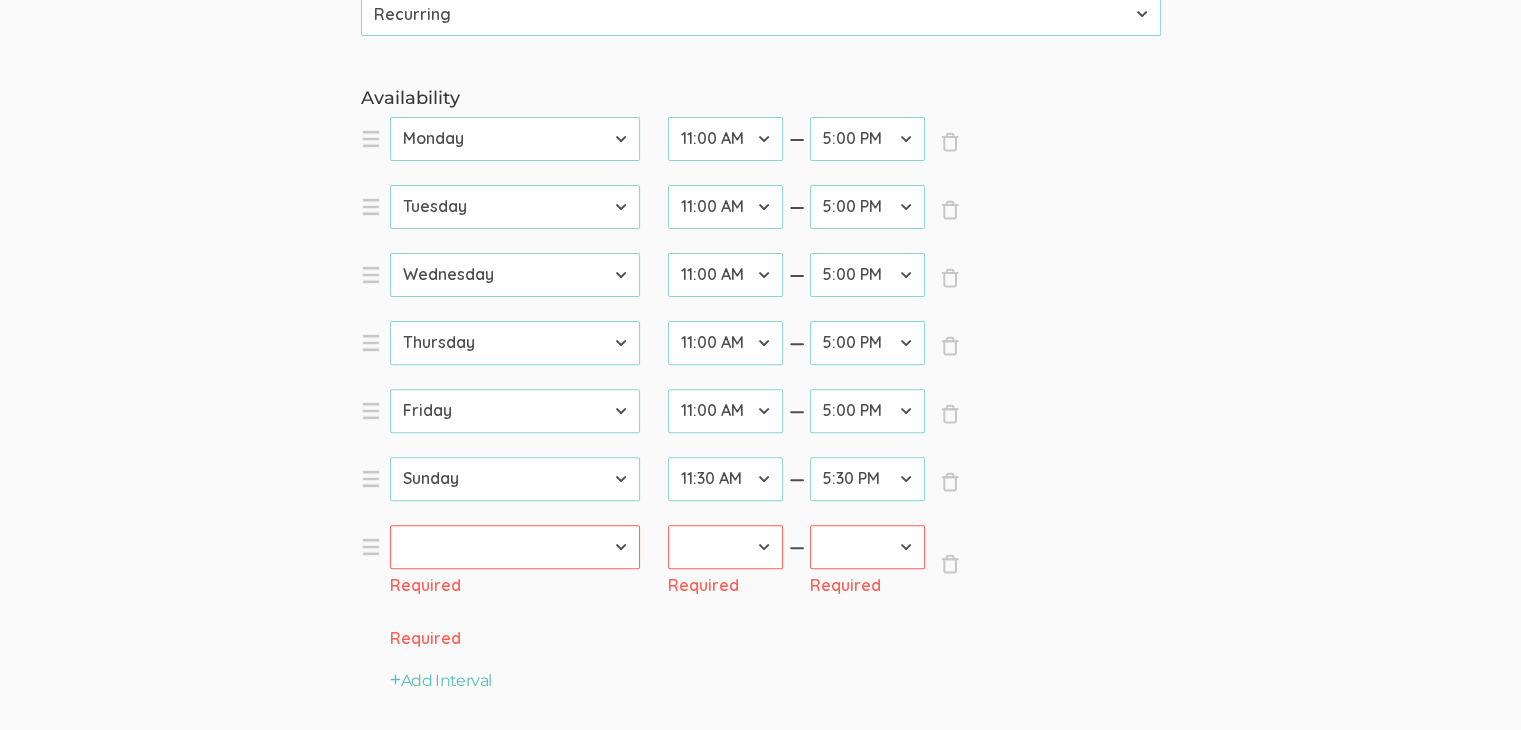 click on "[DATE] [DATE] [DATE] [DATE] [DATE] [DATE] [DATE]" at bounding box center (515, 547) 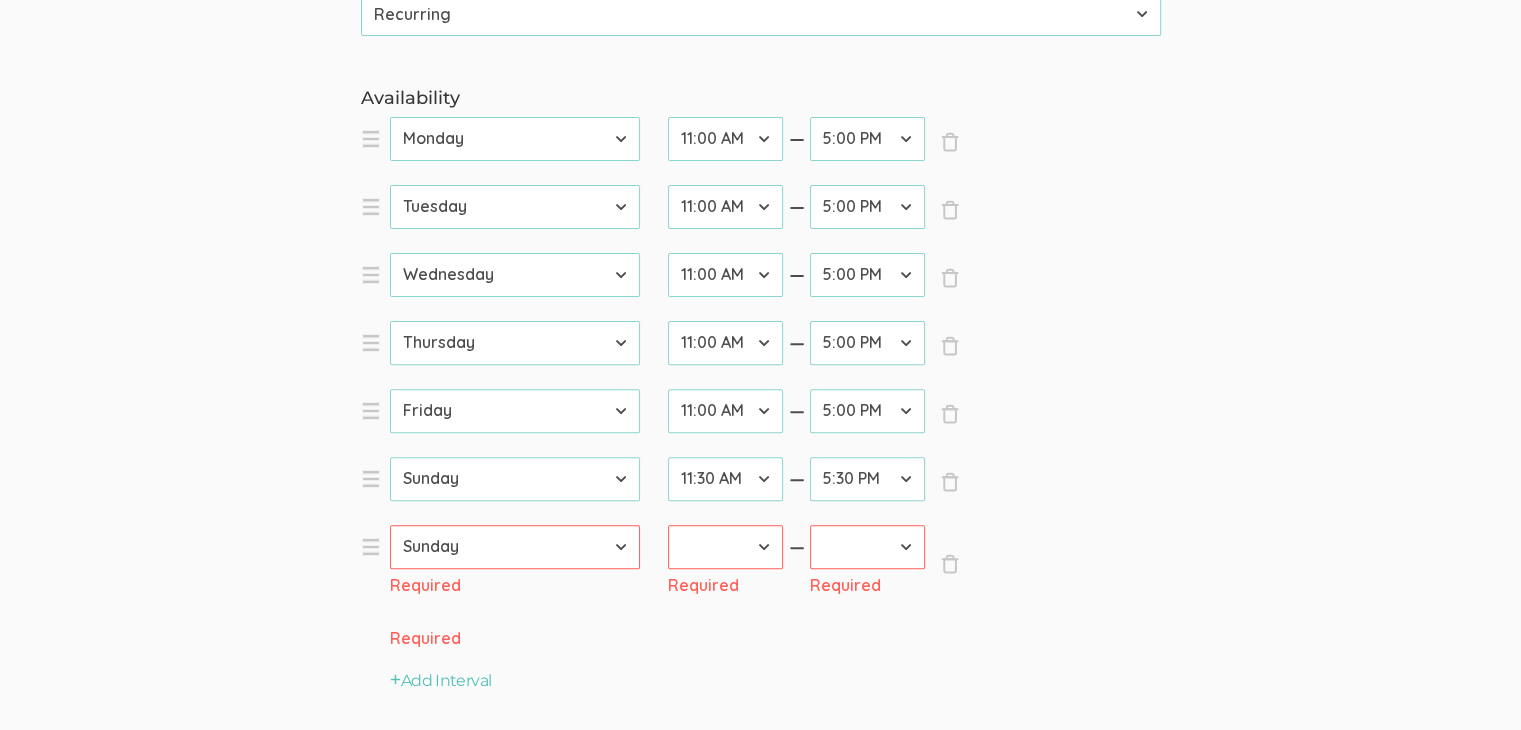 click on "[DATE] [DATE] [DATE] [DATE] [DATE] [DATE] [DATE]" at bounding box center [515, 547] 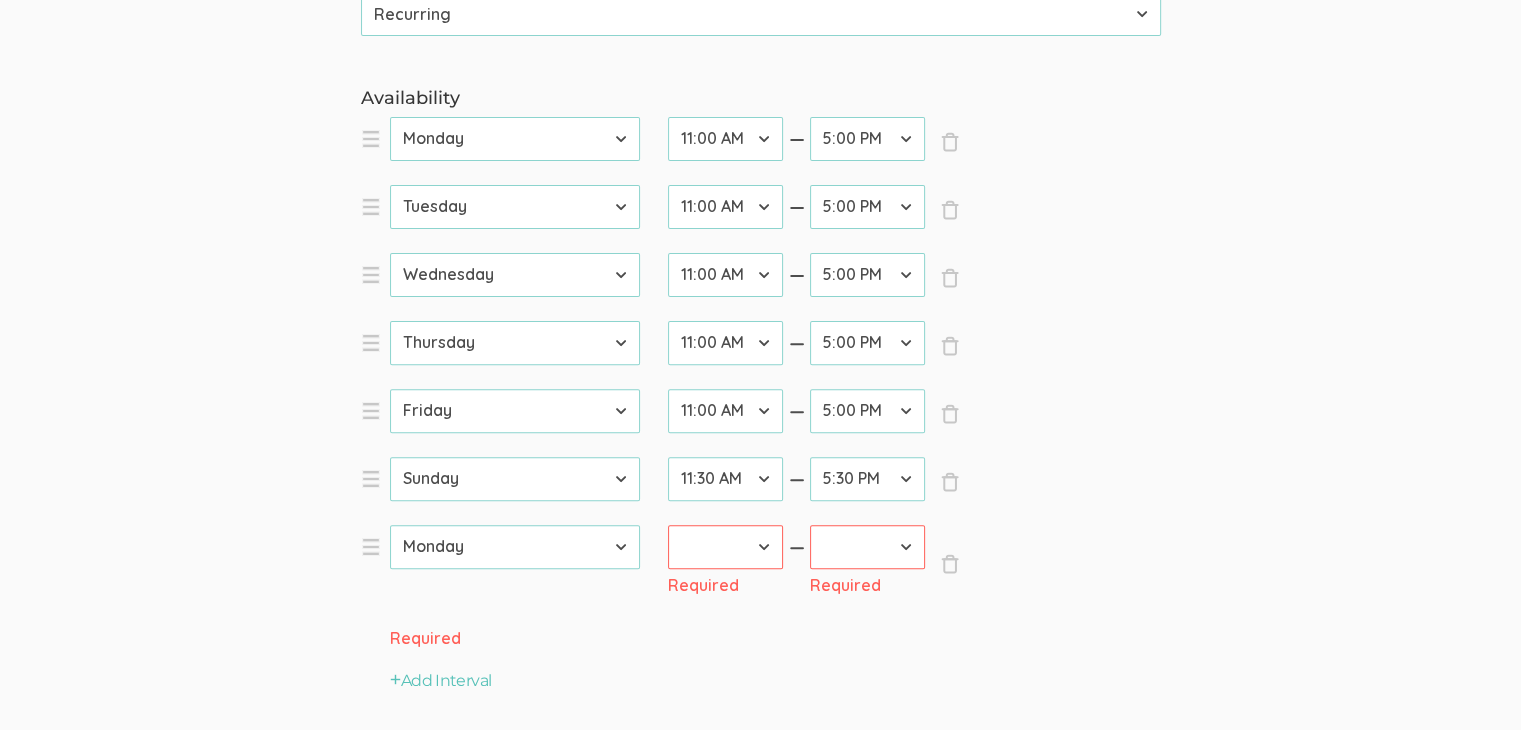 click on "12:00 AM 12:30 AM 1:00 AM 1:30 AM 2:00 AM 2:30 AM 3:00 AM 3:30 AM 4:00 AM 4:30 AM 5:00 AM 5:30 AM 6:00 AM 6:30 AM 7:00 AM 7:30 AM 8:00 AM 8:30 AM 9:00 AM 9:30 AM 10:00 AM 10:30 AM 11:00 AM 11:30 AM 12:00 PM 12:30 PM 1:00 PM 1:30 PM 2:00 PM 2:30 PM 3:00 PM 3:30 PM 4:00 PM 4:30 PM 5:00 PM 5:30 PM 6:00 PM 6:30 PM 7:00 PM 7:30 PM 8:00 PM 8:30 PM 9:00 PM 9:30 PM 10:00 PM 10:30 PM 11:00 PM 11:30 PM 12:00 AM" at bounding box center [725, 547] 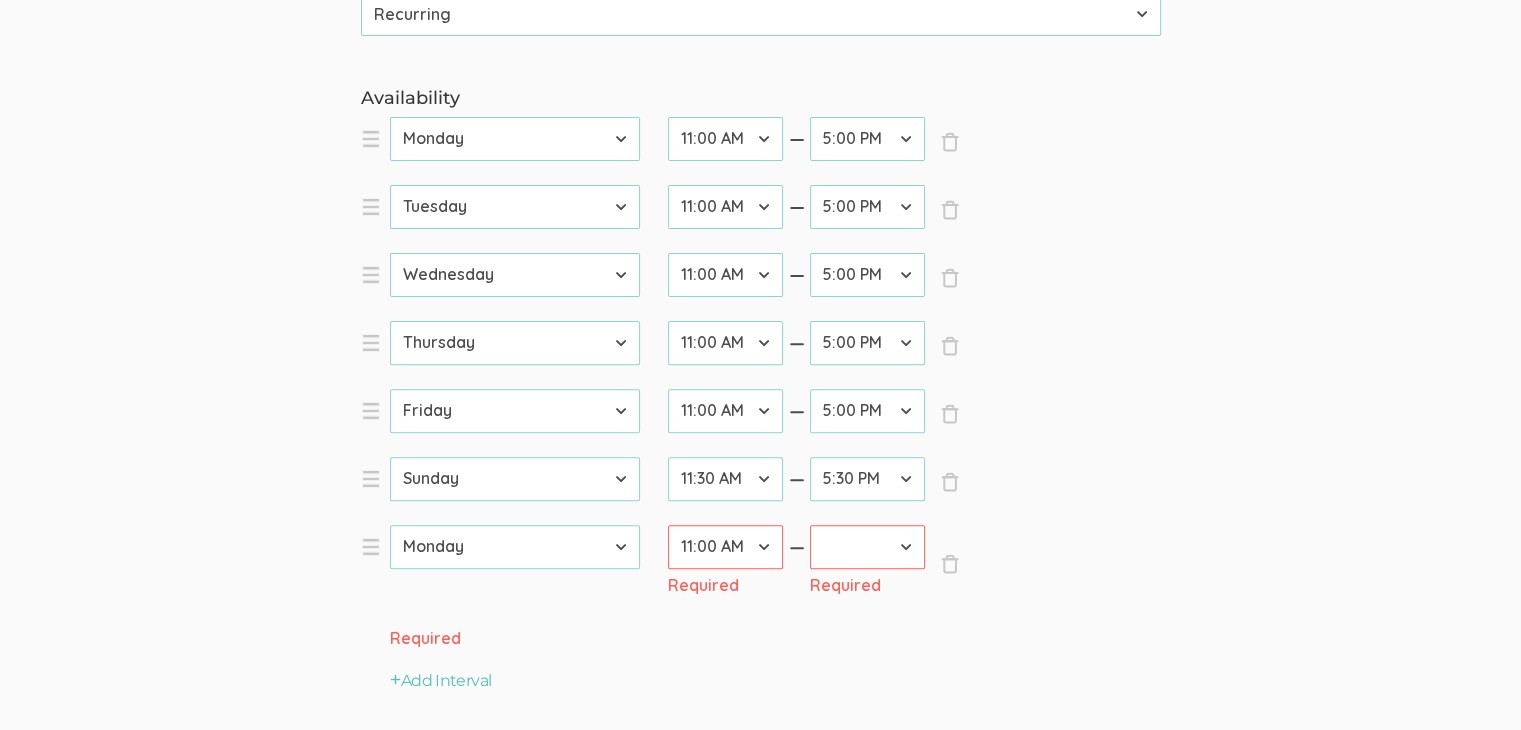click on "12:00 AM 12:30 AM 1:00 AM 1:30 AM 2:00 AM 2:30 AM 3:00 AM 3:30 AM 4:00 AM 4:30 AM 5:00 AM 5:30 AM 6:00 AM 6:30 AM 7:00 AM 7:30 AM 8:00 AM 8:30 AM 9:00 AM 9:30 AM 10:00 AM 10:30 AM 11:00 AM 11:30 AM 12:00 PM 12:30 PM 1:00 PM 1:30 PM 2:00 PM 2:30 PM 3:00 PM 3:30 PM 4:00 PM 4:30 PM 5:00 PM 5:30 PM 6:00 PM 6:30 PM 7:00 PM 7:30 PM 8:00 PM 8:30 PM 9:00 PM 9:30 PM 10:00 PM 10:30 PM 11:00 PM 11:30 PM 12:00 AM" at bounding box center [725, 547] 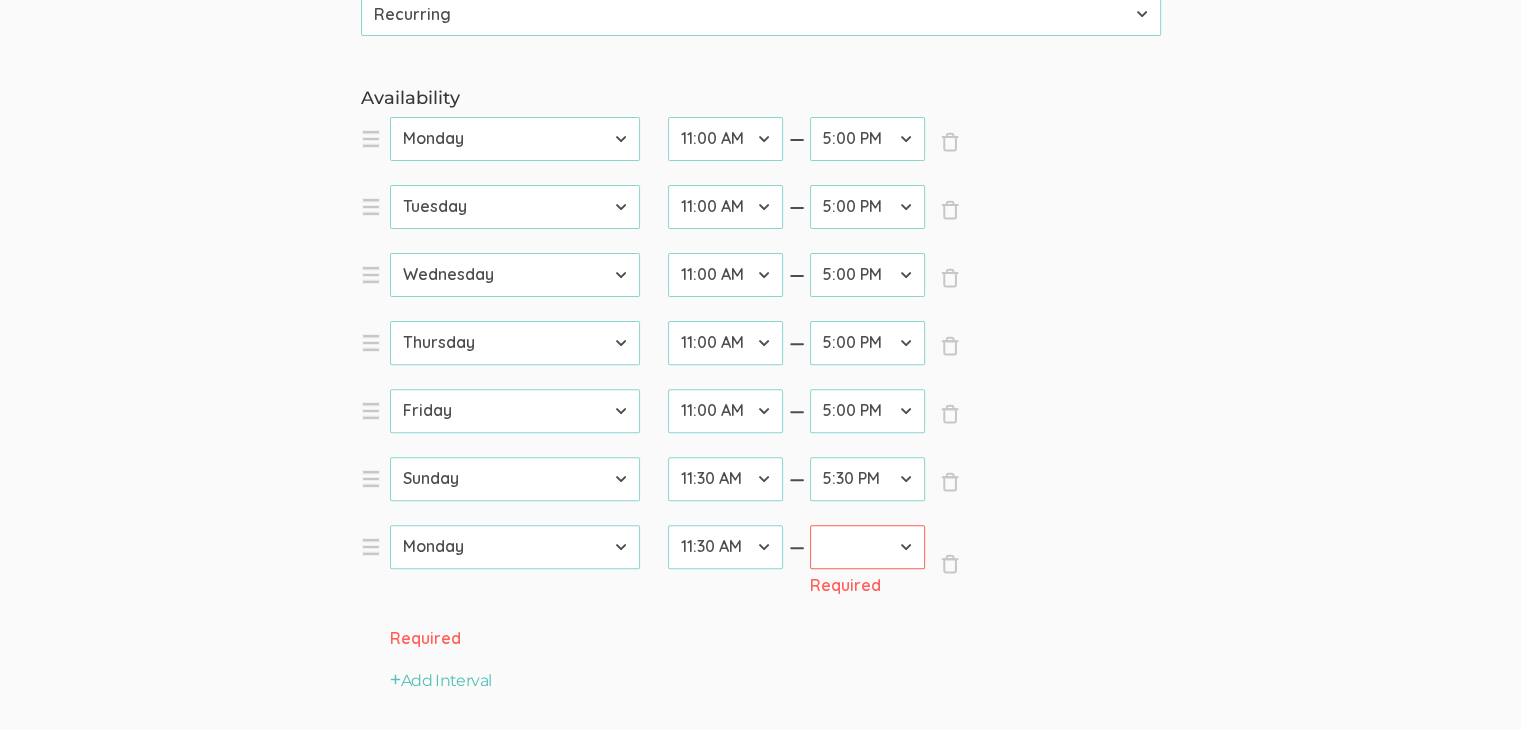 click on "12:00 AM 12:30 AM 1:00 AM 1:30 AM 2:00 AM 2:30 AM 3:00 AM 3:30 AM 4:00 AM 4:30 AM 5:00 AM 5:30 AM 6:00 AM 6:30 AM 7:00 AM 7:30 AM 8:00 AM 8:30 AM 9:00 AM 9:30 AM 10:00 AM 10:30 AM 11:00 AM 11:30 AM 12:00 PM 12:30 PM 1:00 PM 1:30 PM 2:00 PM 2:30 PM 3:00 PM 3:30 PM 4:00 PM 4:30 PM 5:00 PM 5:30 PM 6:00 PM 6:30 PM 7:00 PM 7:30 PM 8:00 PM 8:30 PM 9:00 PM 9:30 PM 10:00 PM 10:30 PM 11:00 PM 11:30 PM 12:00 AM" at bounding box center [867, 547] 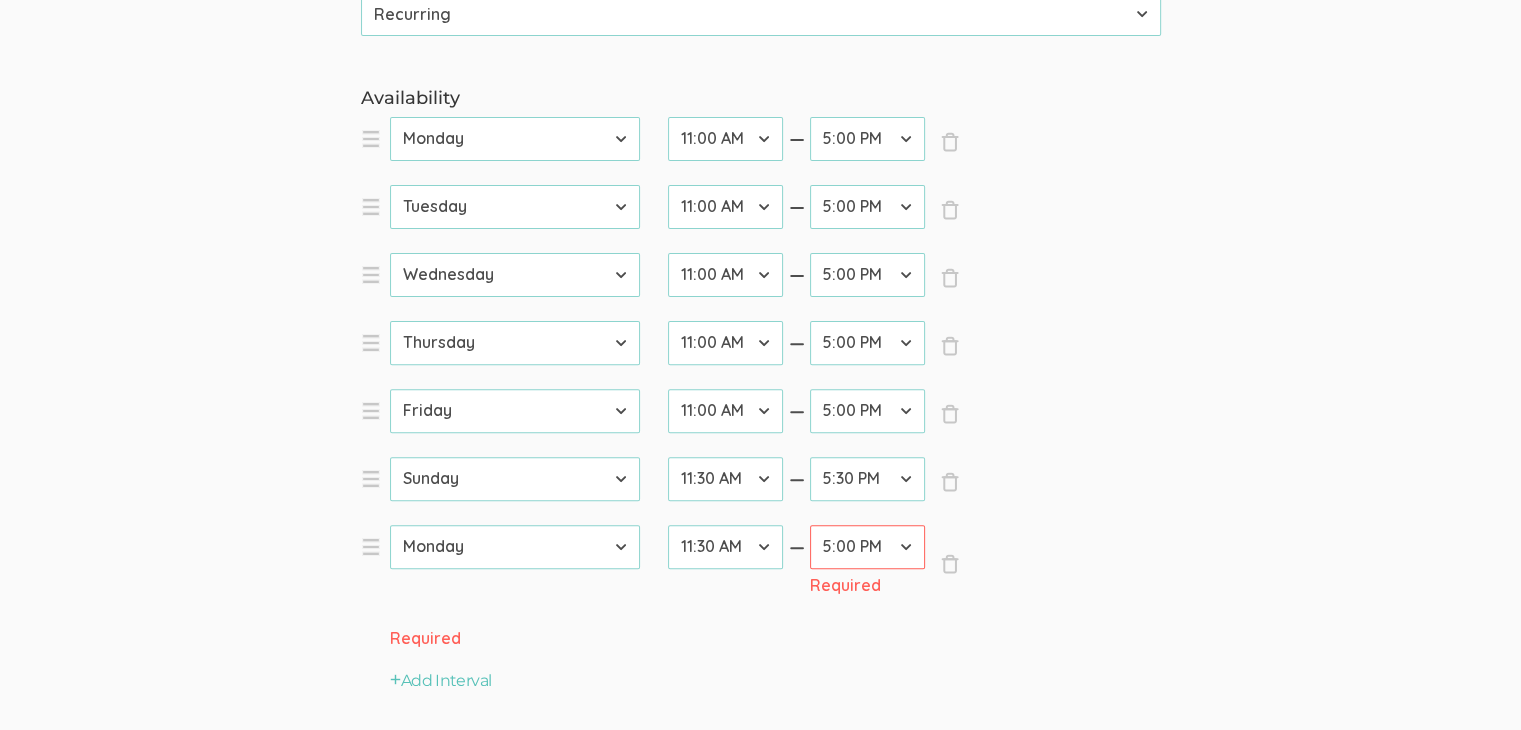 click on "12:00 AM 12:30 AM 1:00 AM 1:30 AM 2:00 AM 2:30 AM 3:00 AM 3:30 AM 4:00 AM 4:30 AM 5:00 AM 5:30 AM 6:00 AM 6:30 AM 7:00 AM 7:30 AM 8:00 AM 8:30 AM 9:00 AM 9:30 AM 10:00 AM 10:30 AM 11:00 AM 11:30 AM 12:00 PM 12:30 PM 1:00 PM 1:30 PM 2:00 PM 2:30 PM 3:00 PM 3:30 PM 4:00 PM 4:30 PM 5:00 PM 5:30 PM 6:00 PM 6:30 PM 7:00 PM 7:30 PM 8:00 PM 8:30 PM 9:00 PM 9:30 PM 10:00 PM 10:30 PM 11:00 PM 11:30 PM 12:00 AM" at bounding box center (867, 547) 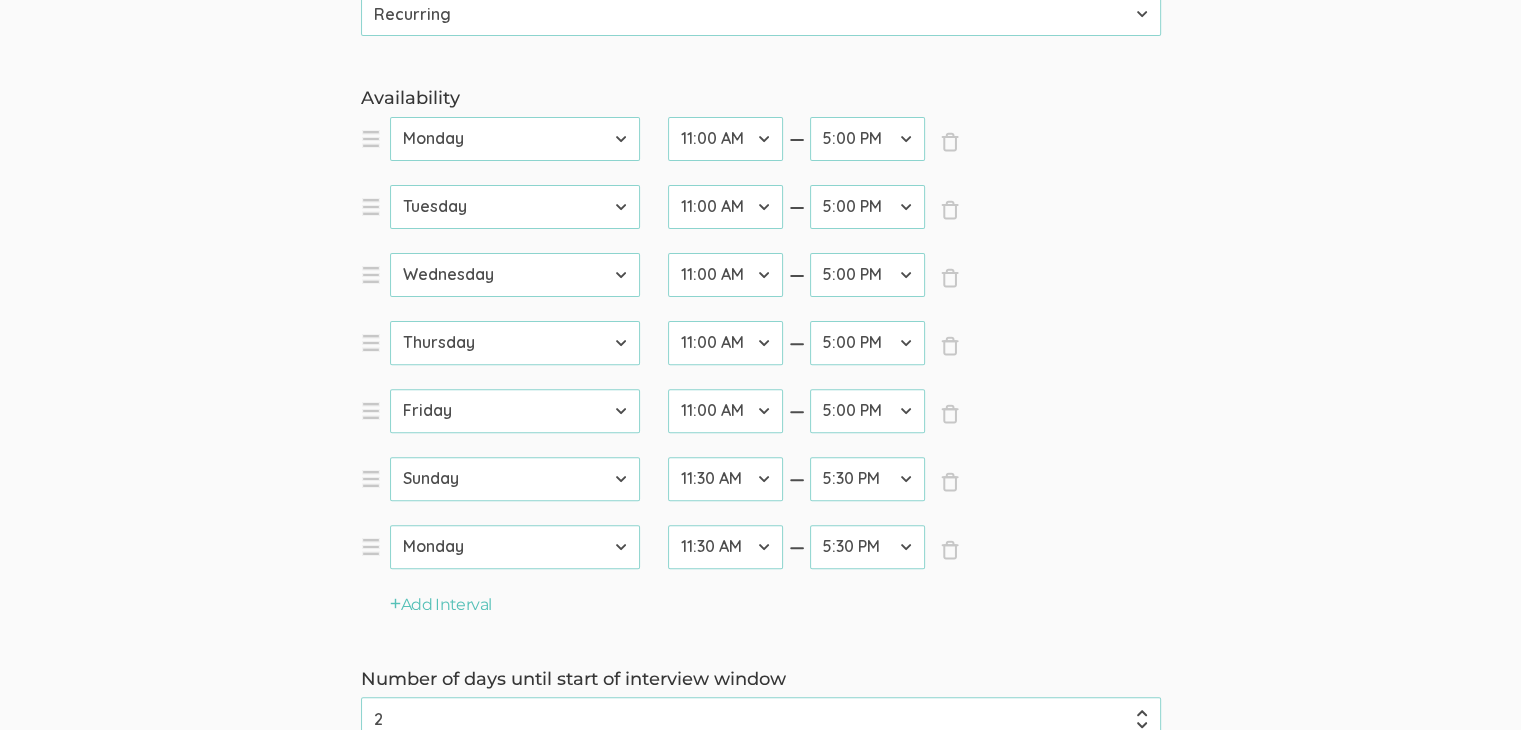 click on "Interview duration (minutes)   64   (success) Your timezone Etc/GMT-14 (1:52 PM) [GEOGRAPHIC_DATA]/Kiritimati (1:52 PM) Etc/GMT-13 (12:52 PM) [GEOGRAPHIC_DATA]/[GEOGRAPHIC_DATA] (12:52 PM) Pacific/[GEOGRAPHIC_DATA] (12:52 PM) Pacific/Fakaofo (12:52 PM) Pacific/[GEOGRAPHIC_DATA] (12:52 PM) [GEOGRAPHIC_DATA]/[GEOGRAPHIC_DATA] (12:52 PM) NZ-CHAT (12:37 PM) [GEOGRAPHIC_DATA]/[GEOGRAPHIC_DATA] (12:37 PM) [GEOGRAPHIC_DATA]/[GEOGRAPHIC_DATA] (11:52 AM) [GEOGRAPHIC_DATA]/[GEOGRAPHIC_DATA] (11:52 AM) [GEOGRAPHIC_DATA]/[GEOGRAPHIC_DATA] (11:52 AM) [GEOGRAPHIC_DATA]/[GEOGRAPHIC_DATA] (11:52 AM) Etc/GMT-12 (11:52 AM) [GEOGRAPHIC_DATA] (11:52 AM) [GEOGRAPHIC_DATA] (11:52 AM) Pacific/[GEOGRAPHIC_DATA] (11:52 AM) Pacific/[GEOGRAPHIC_DATA] (11:52 AM) Pacific/Funafuti (11:52 AM) Pacific/[GEOGRAPHIC_DATA] (11:52 AM) Pacific/[GEOGRAPHIC_DATA] (11:52 AM) [GEOGRAPHIC_DATA]/[GEOGRAPHIC_DATA] (11:52 AM) Pacific/[GEOGRAPHIC_DATA] (11:52 AM) Pacific/[GEOGRAPHIC_DATA] (11:52 AM) Pacific/[GEOGRAPHIC_DATA] (11:52 AM) [GEOGRAPHIC_DATA]/[GEOGRAPHIC_DATA] (10:52 AM) [GEOGRAPHIC_DATA]/[GEOGRAPHIC_DATA] (10:52 AM) [GEOGRAPHIC_DATA]/Srednekolymsk (10:52 AM) Etc/GMT-11 (10:52 AM) Pacific/[GEOGRAPHIC_DATA] (10:52 AM) Pacific/[GEOGRAPHIC_DATA] (10:52 AM) Pacific/[GEOGRAPHIC_DATA] (10:52 AM) Pacific/Kosrae (10:52 AM) Pacific/[GEOGRAPHIC_DATA] (10:52 AM) Pacific/[GEOGRAPHIC_DATA] (10:52 AM) Pacific/[GEOGRAPHIC_DATA] (10:52 AM) Calendar ×" at bounding box center (760, 345) 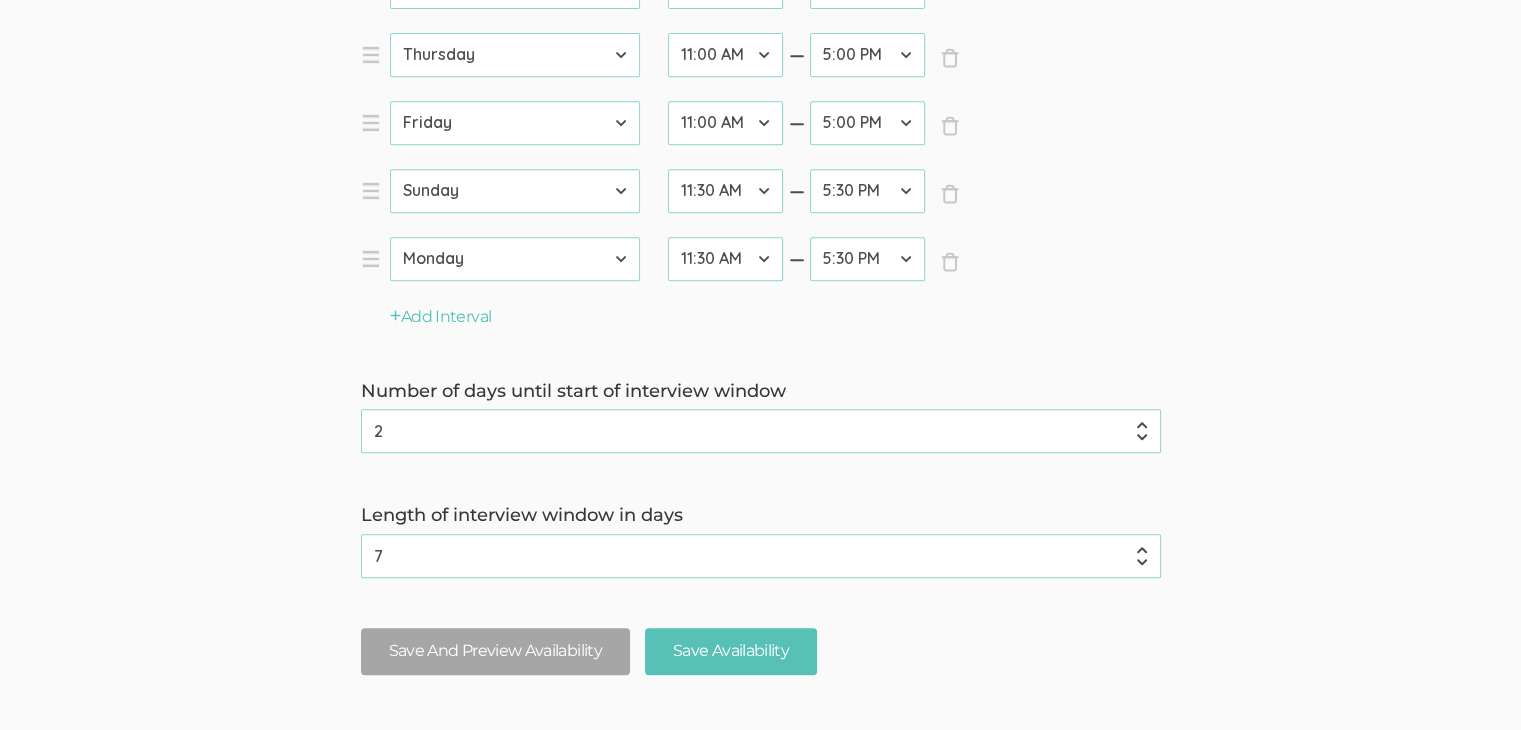 scroll, scrollTop: 916, scrollLeft: 0, axis: vertical 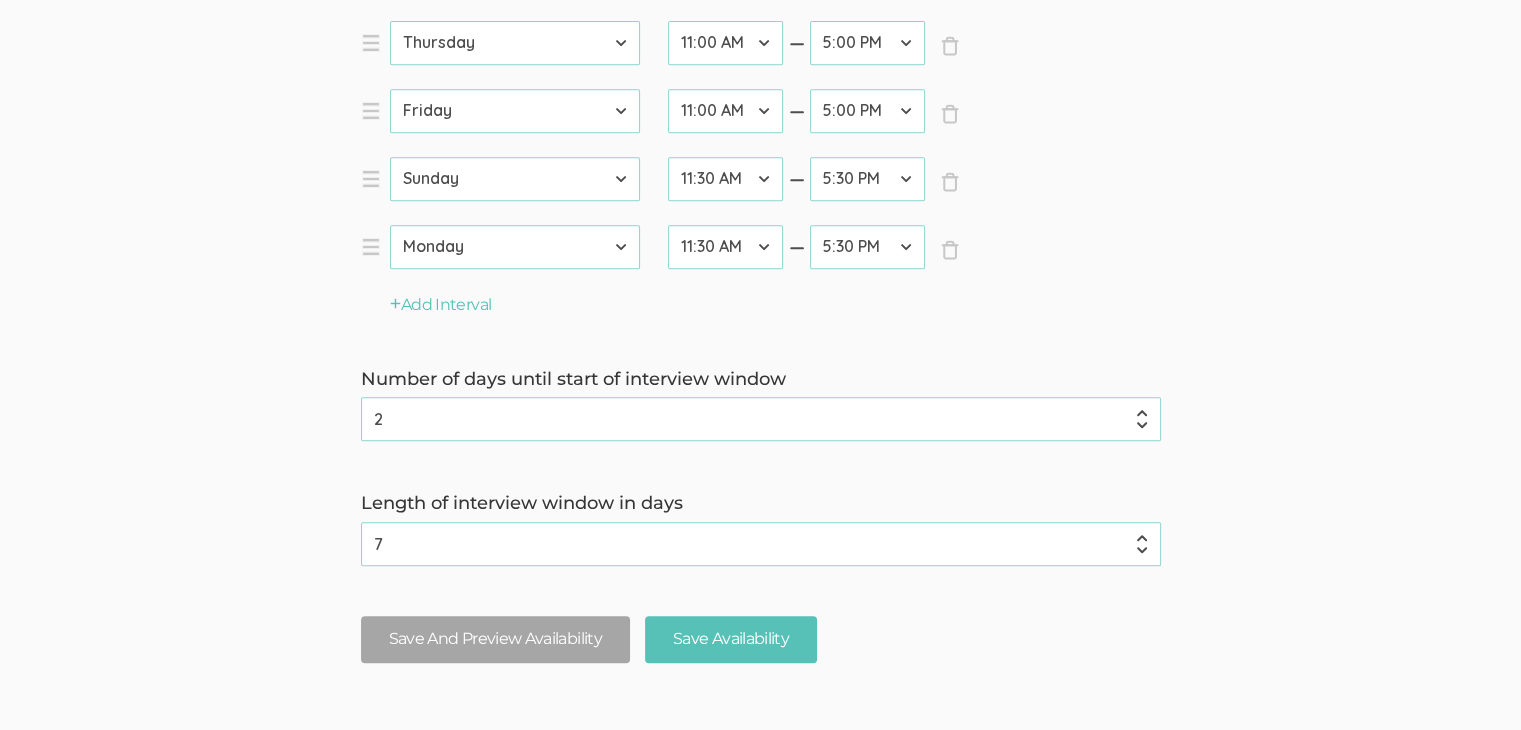 click on "× Close day [DATE] [DATE] [DATE] [DATE] [DATE] [DATE] [DATE] startTime 12:00 AM 12:30 AM 1:00 AM 1:30 AM 2:00 AM 2:30 AM 3:00 AM 3:30 AM 4:00 AM 4:30 AM 5:00 AM 5:30 AM 6:00 AM 6:30 AM 7:00 AM 7:30 AM 8:00 AM 8:30 AM 9:00 AM 9:30 AM 10:00 AM 10:30 AM 11:00 AM 11:30 AM 12:00 PM 12:30 PM 1:00 PM 1:30 PM 2:00 PM 2:30 PM 3:00 PM 3:30 PM 4:00 PM 4:30 PM 5:00 PM 5:30 PM 6:00 PM 6:30 PM 7:00 PM 7:30 PM 8:00 PM 8:30 PM 9:00 PM 9:30 PM 10:00 PM 10:30 PM 11:00 PM 11:30 PM 12:00 AM endTime 12:00 AM 12:30 AM 1:00 AM 1:30 AM 2:00 AM 2:30 AM 3:00 AM 3:30 AM 4:00 AM 4:30 AM 5:00 AM 5:30 AM 6:00 AM 6:30 AM 7:00 AM 7:30 AM 8:00 AM 8:30 AM 9:00 AM 9:30 AM 10:00 AM 10:30 AM 11:00 AM 11:30 AM 12:00 PM 12:30 PM 1:00 PM 1:30 PM 2:00 PM 2:30 PM 3:00 PM 3:30 PM 4:00 PM 4:30 PM 5:00 PM 5:30 PM 6:00 PM 6:30 PM 7:00 PM 7:30 PM 8:00 PM 8:30 PM 9:00 PM 9:30 PM 10:00 PM 10:30 PM 11:00 PM 11:30 PM 12:00 AM × Close day [DATE] [DATE] [DATE] [DATE] [DATE] [DATE] [DATE] startTime 12:00 AM 12:30 AM 1:00 AM 1:30 AM 2:00 AM ×" at bounding box center [761, 55] 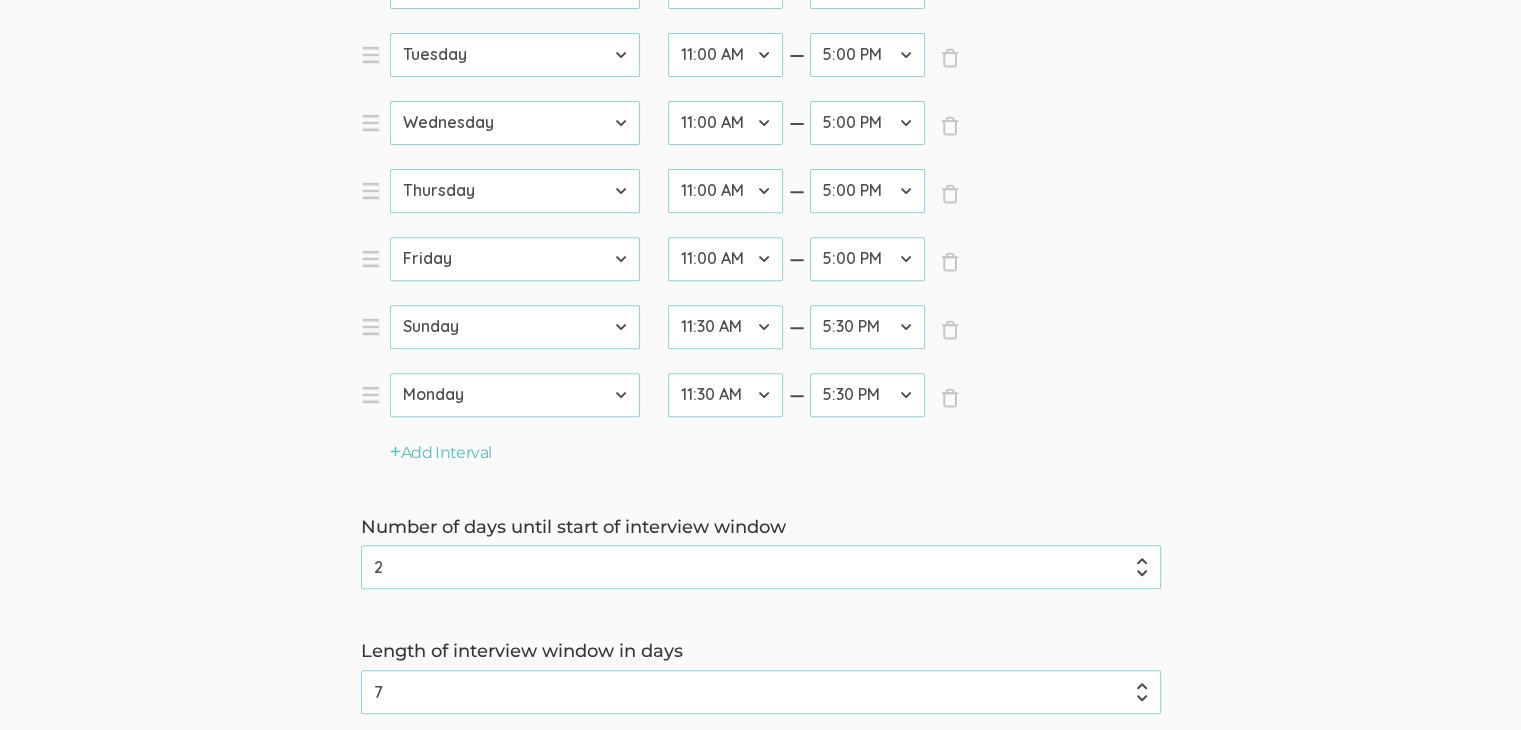 scroll, scrollTop: 1024, scrollLeft: 0, axis: vertical 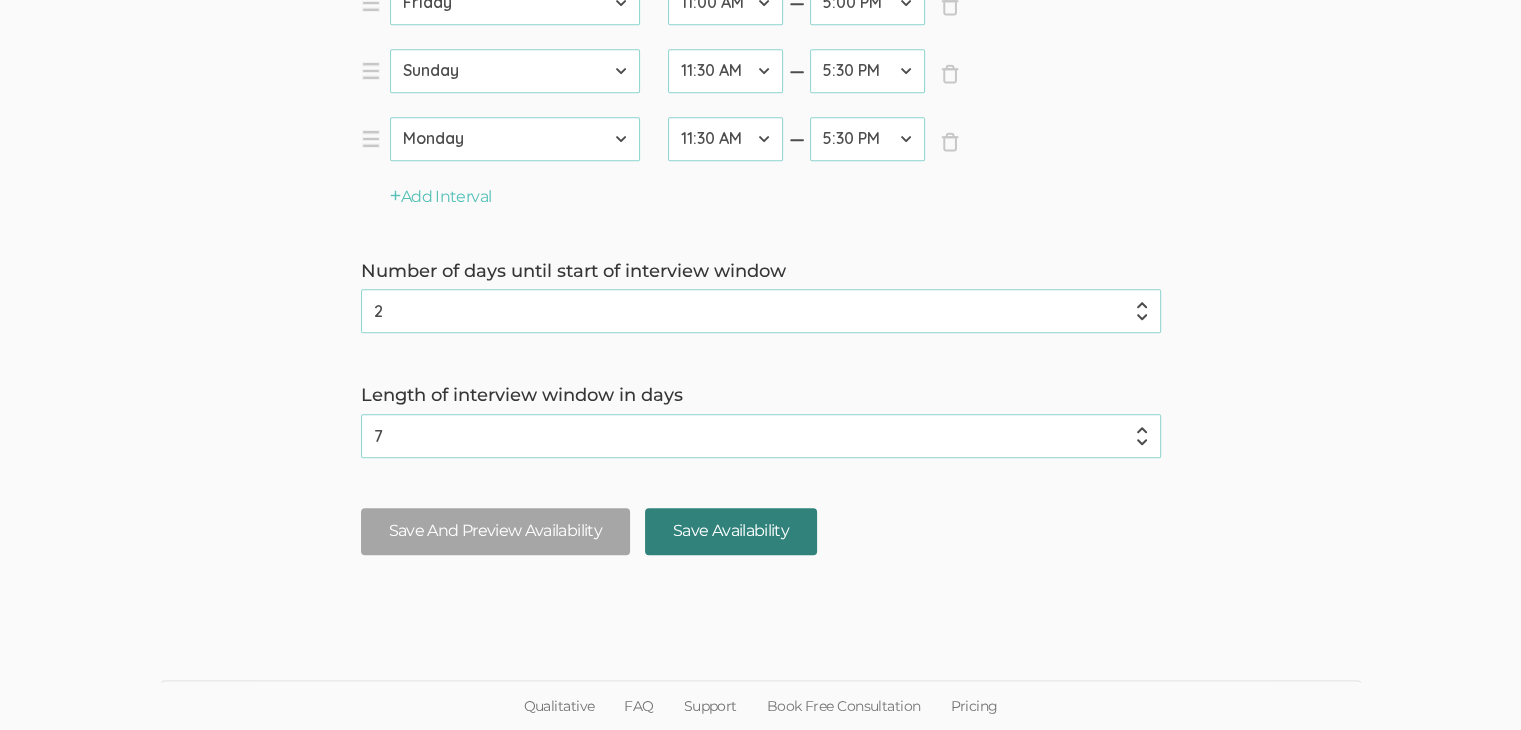 click on "Save Availability" at bounding box center [731, 531] 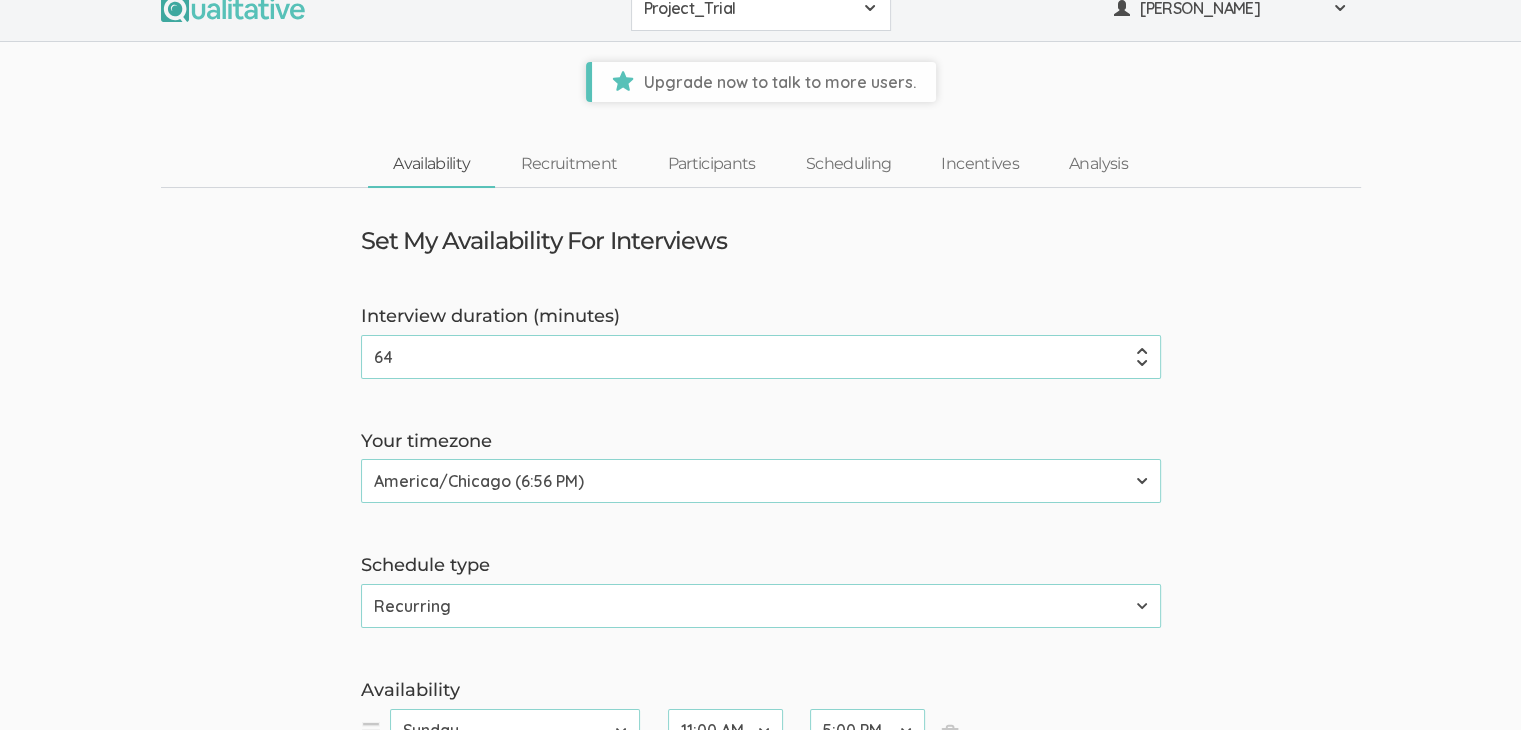 scroll, scrollTop: 0, scrollLeft: 0, axis: both 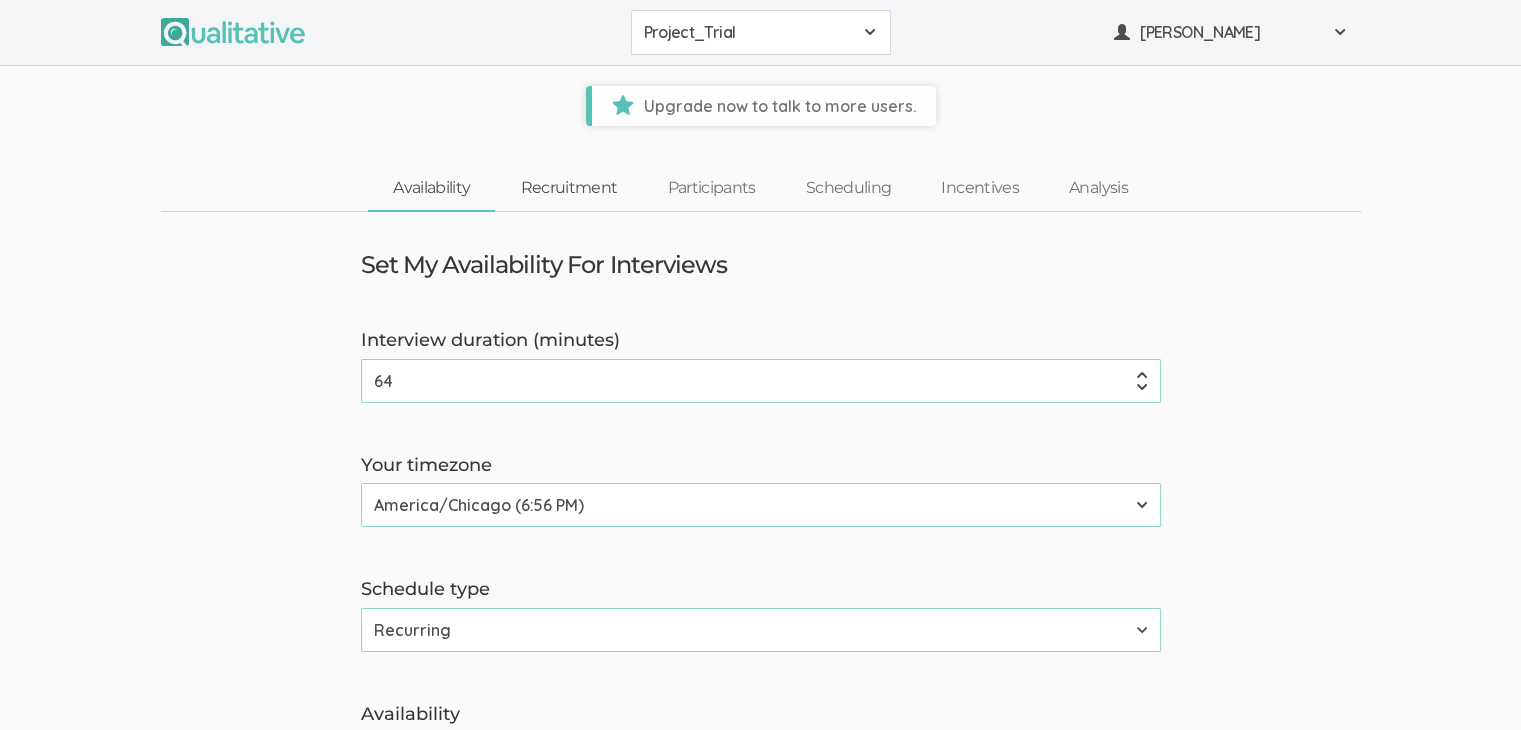 click on "Recruitment" at bounding box center [568, 188] 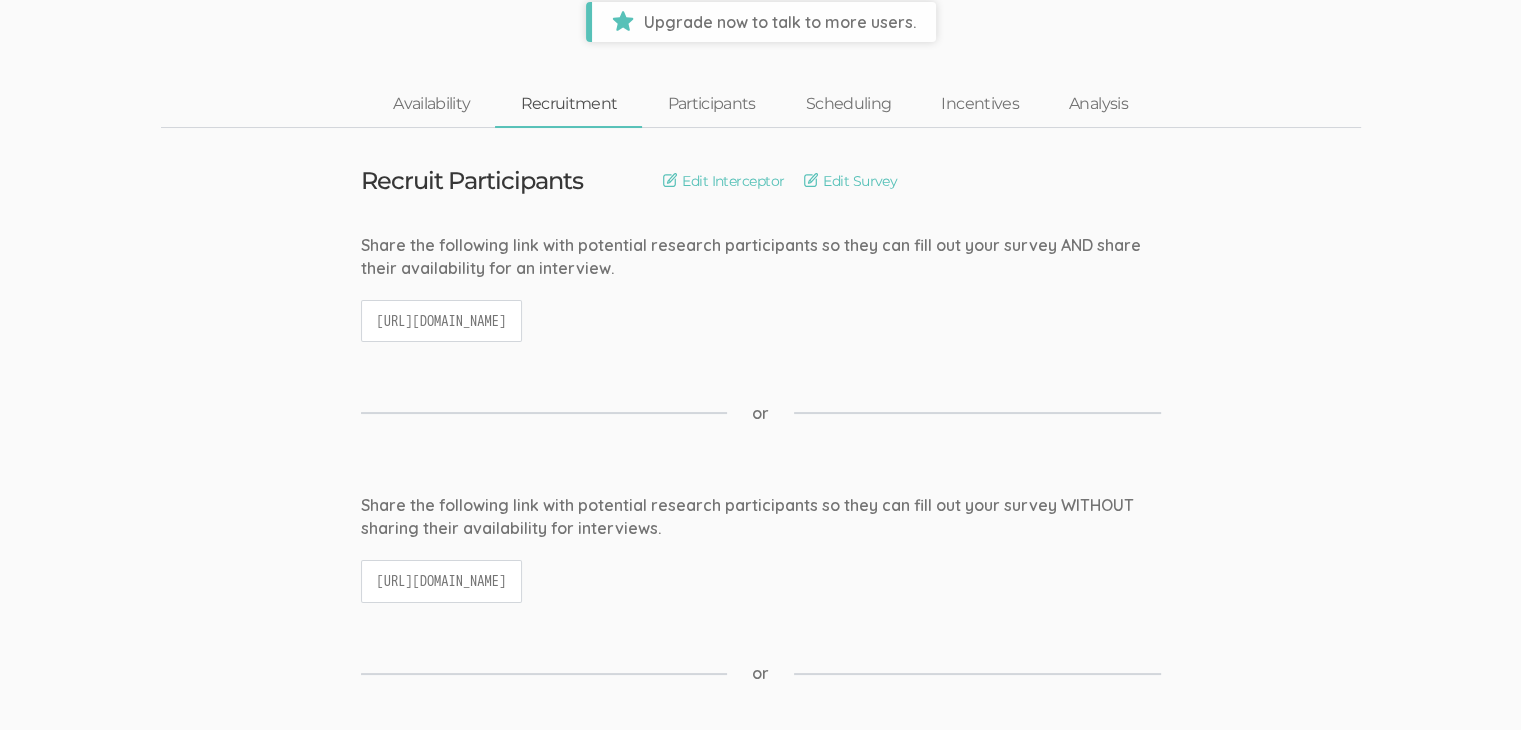 scroll, scrollTop: 0, scrollLeft: 0, axis: both 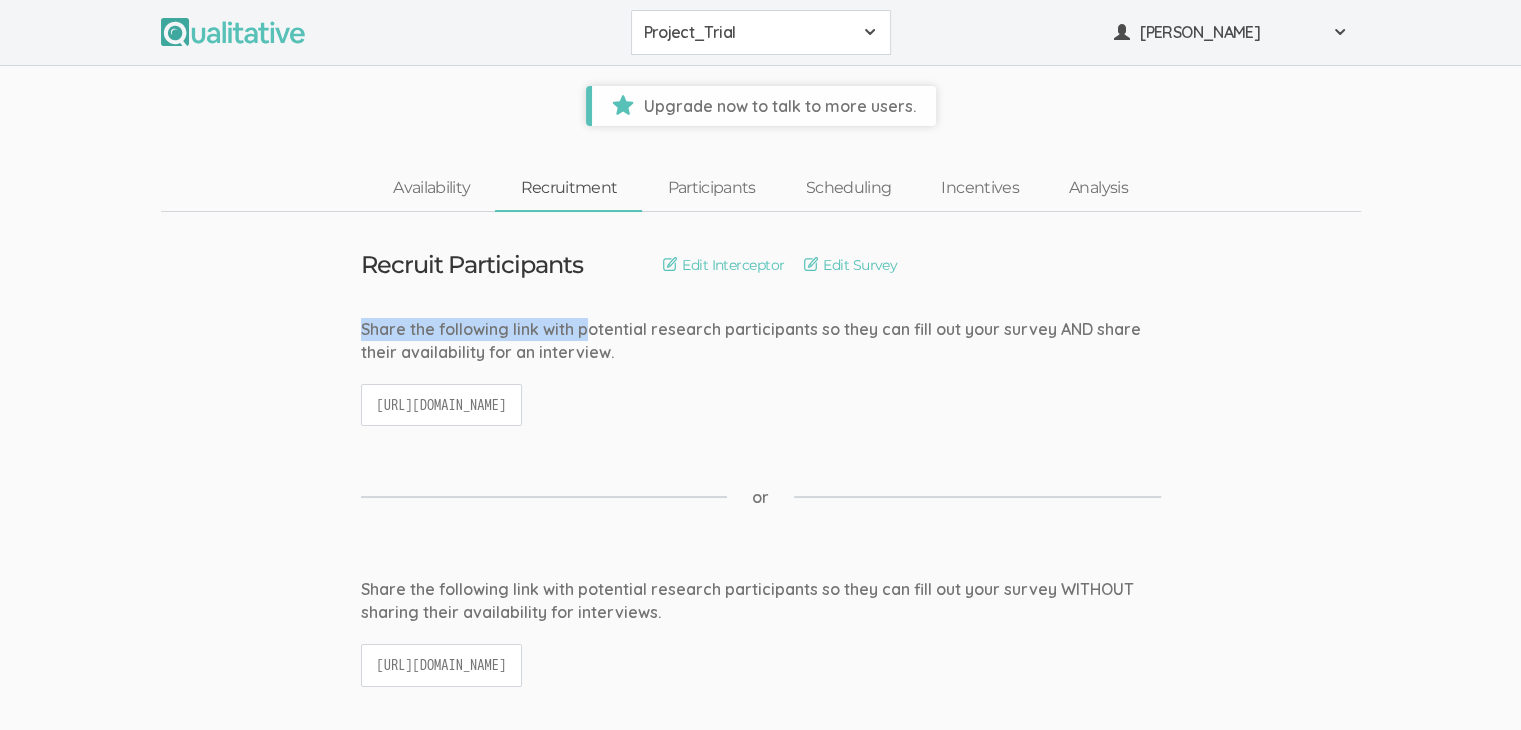 drag, startPoint x: 363, startPoint y: 321, endPoint x: 587, endPoint y: 321, distance: 224 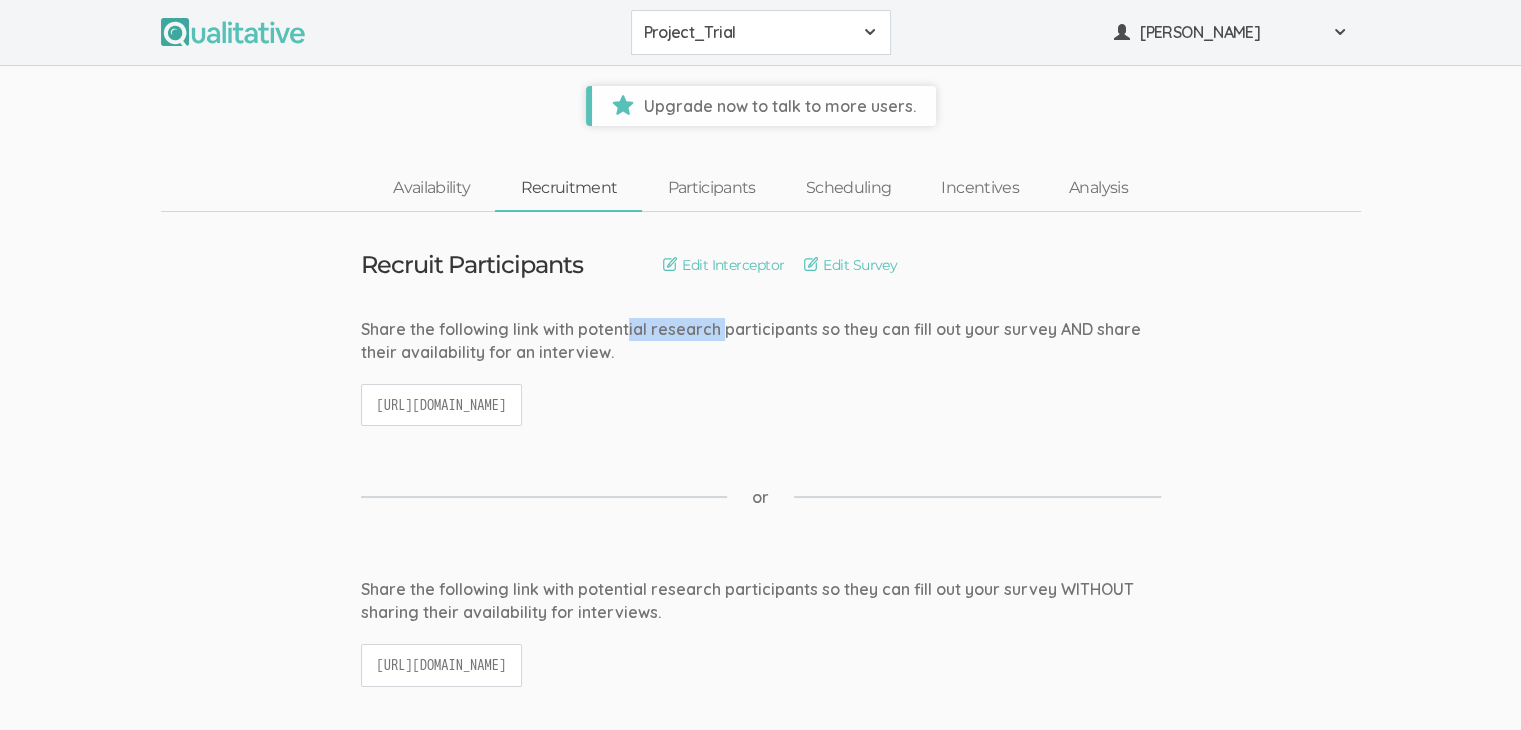drag, startPoint x: 628, startPoint y: 322, endPoint x: 722, endPoint y: 321, distance: 94.00532 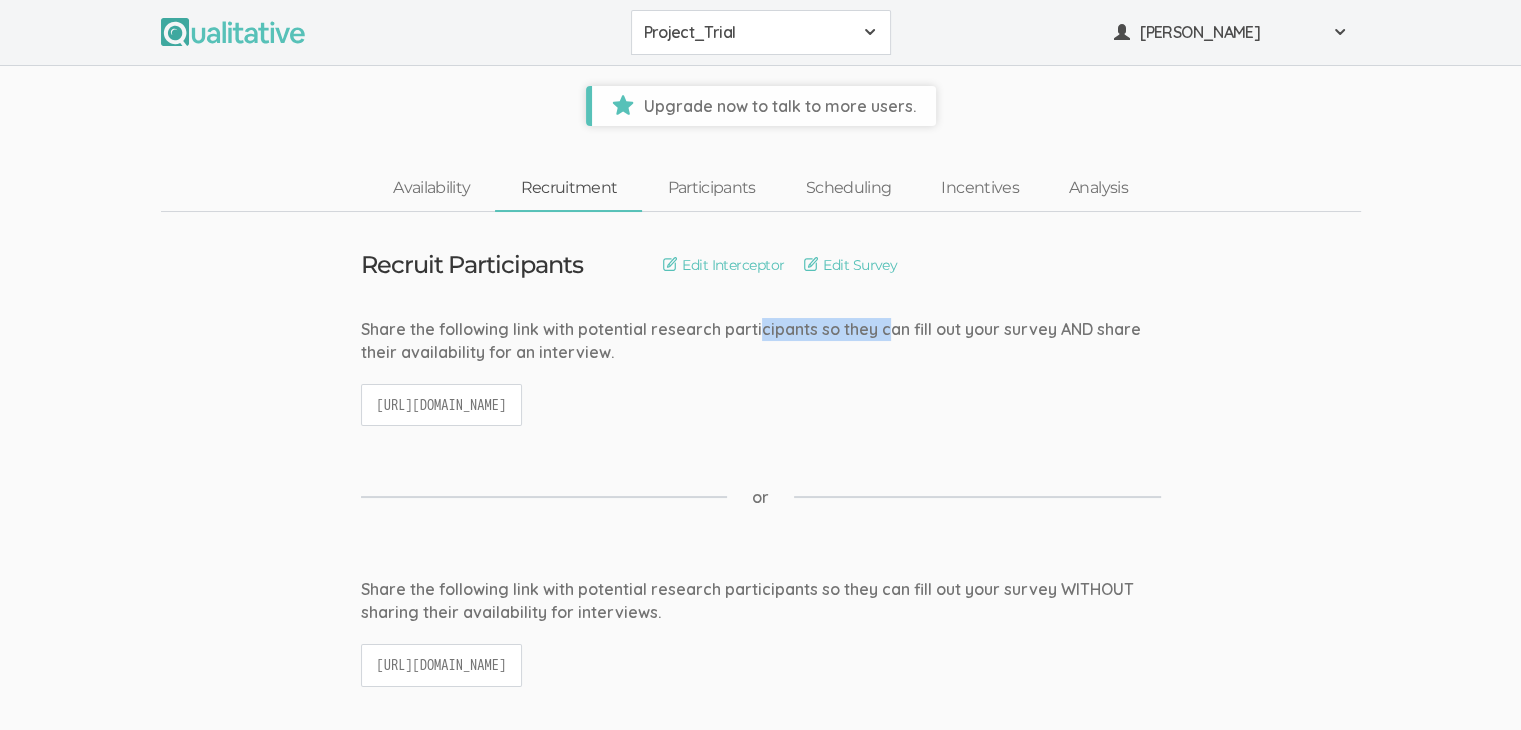 drag, startPoint x: 828, startPoint y: 325, endPoint x: 883, endPoint y: 325, distance: 55 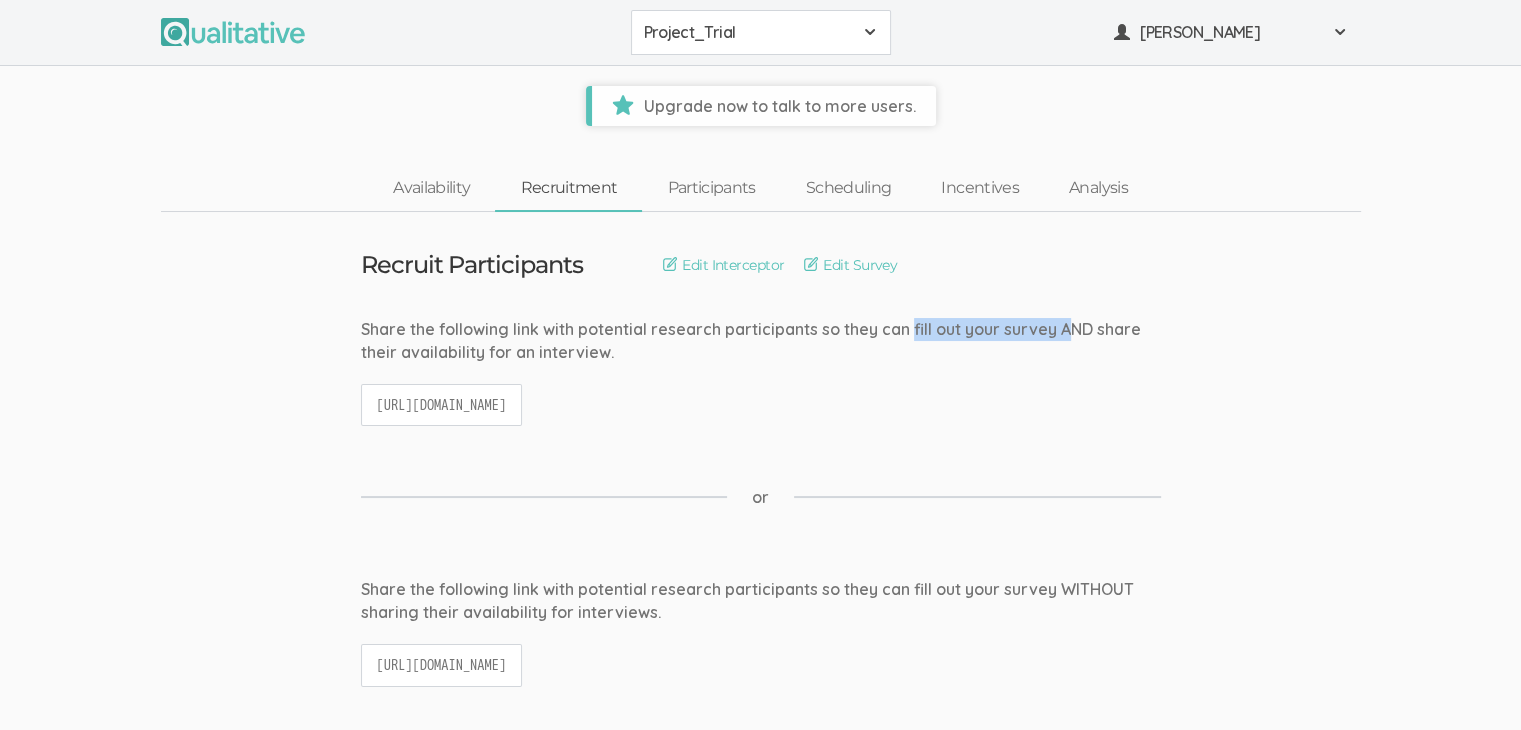 drag, startPoint x: 909, startPoint y: 325, endPoint x: 1066, endPoint y: 325, distance: 157 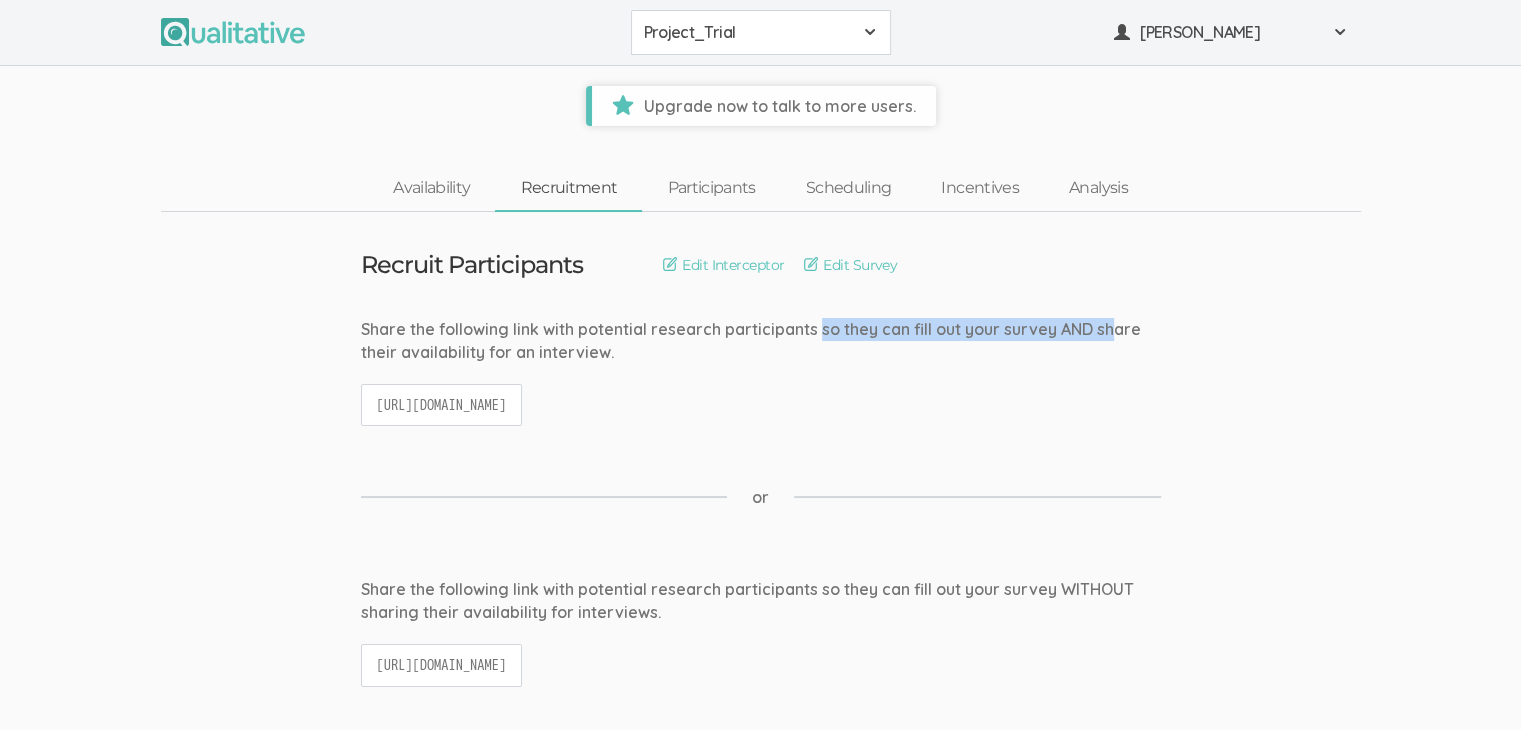 drag, startPoint x: 1116, startPoint y: 326, endPoint x: 819, endPoint y: 325, distance: 297.00168 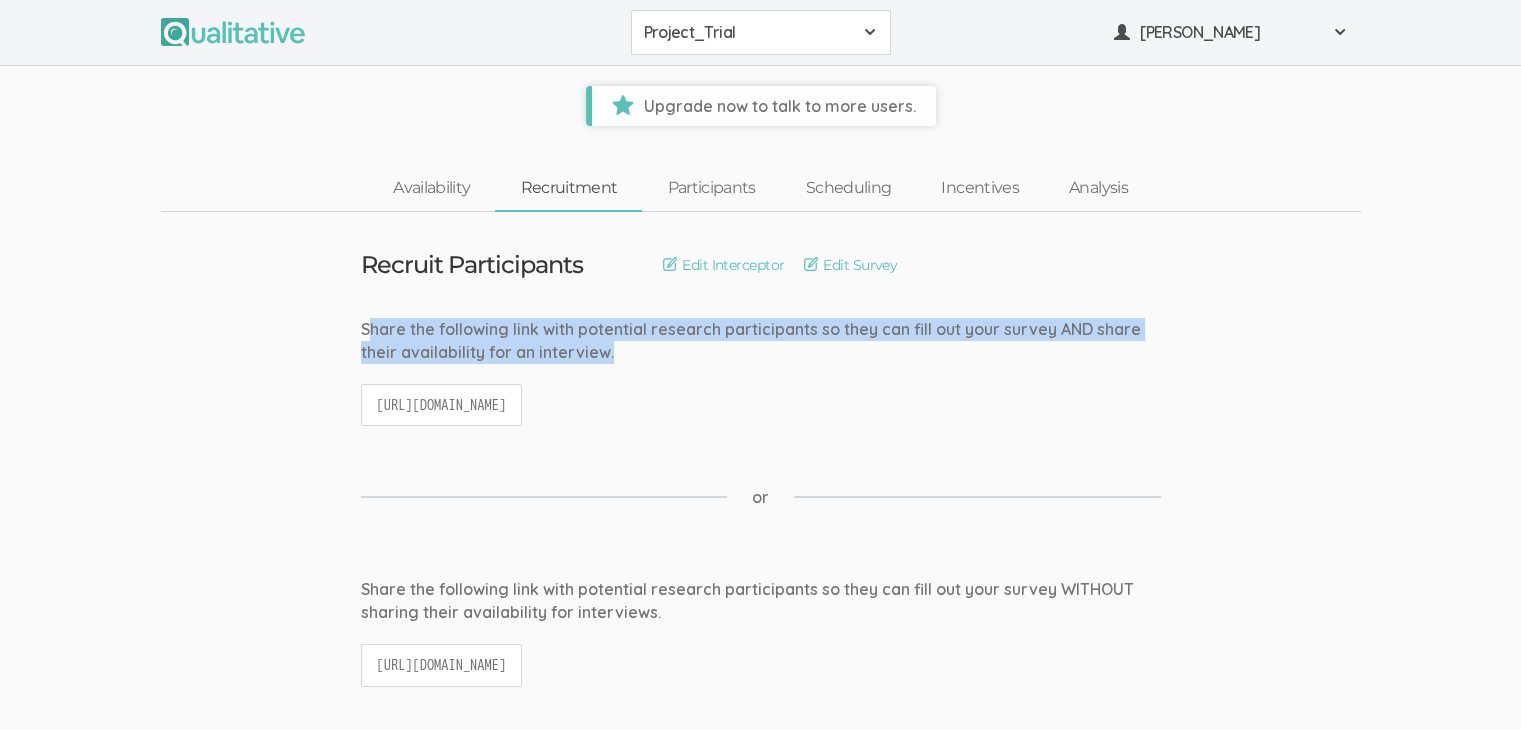drag, startPoint x: 416, startPoint y: 333, endPoint x: 662, endPoint y: 351, distance: 246.65765 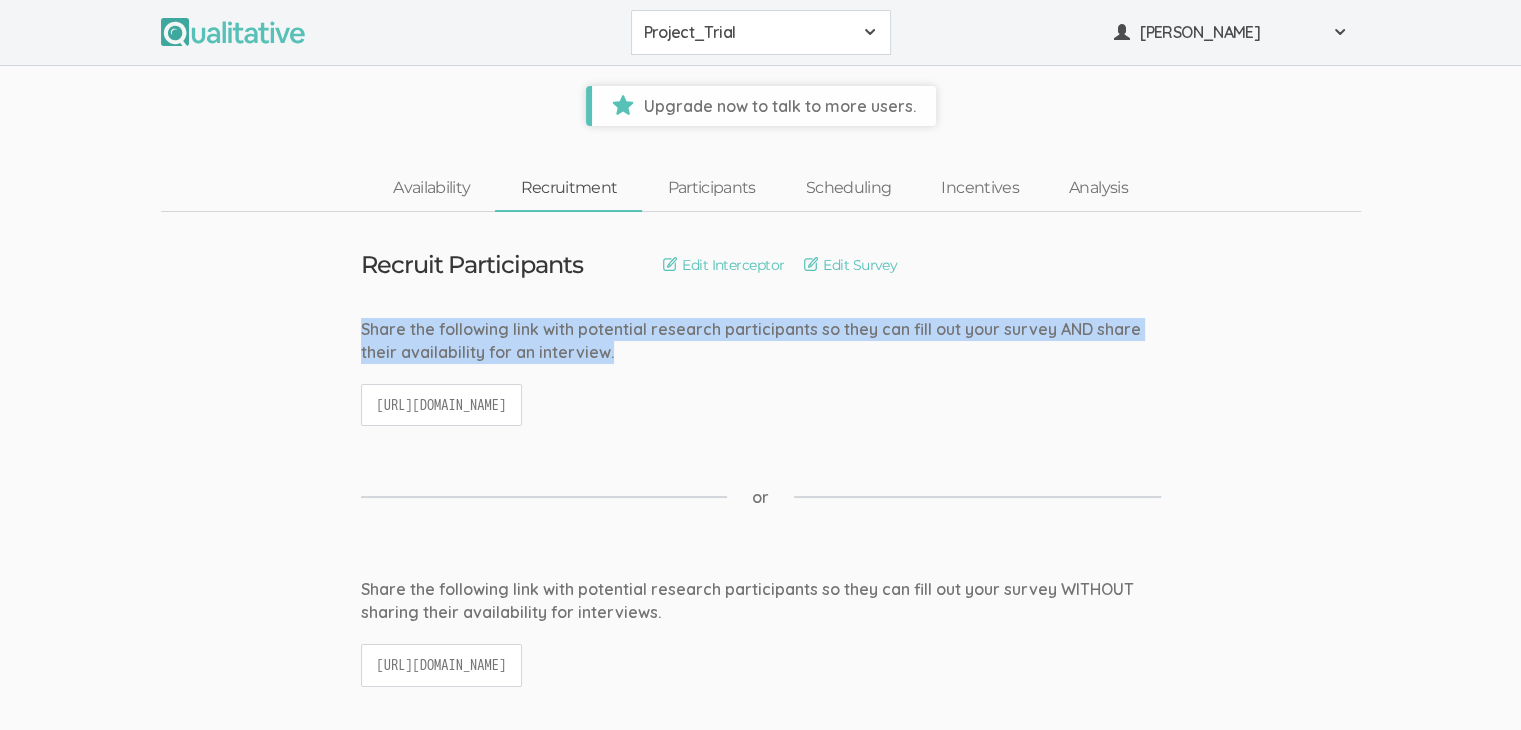 drag, startPoint x: 625, startPoint y: 345, endPoint x: 271, endPoint y: 310, distance: 355.726 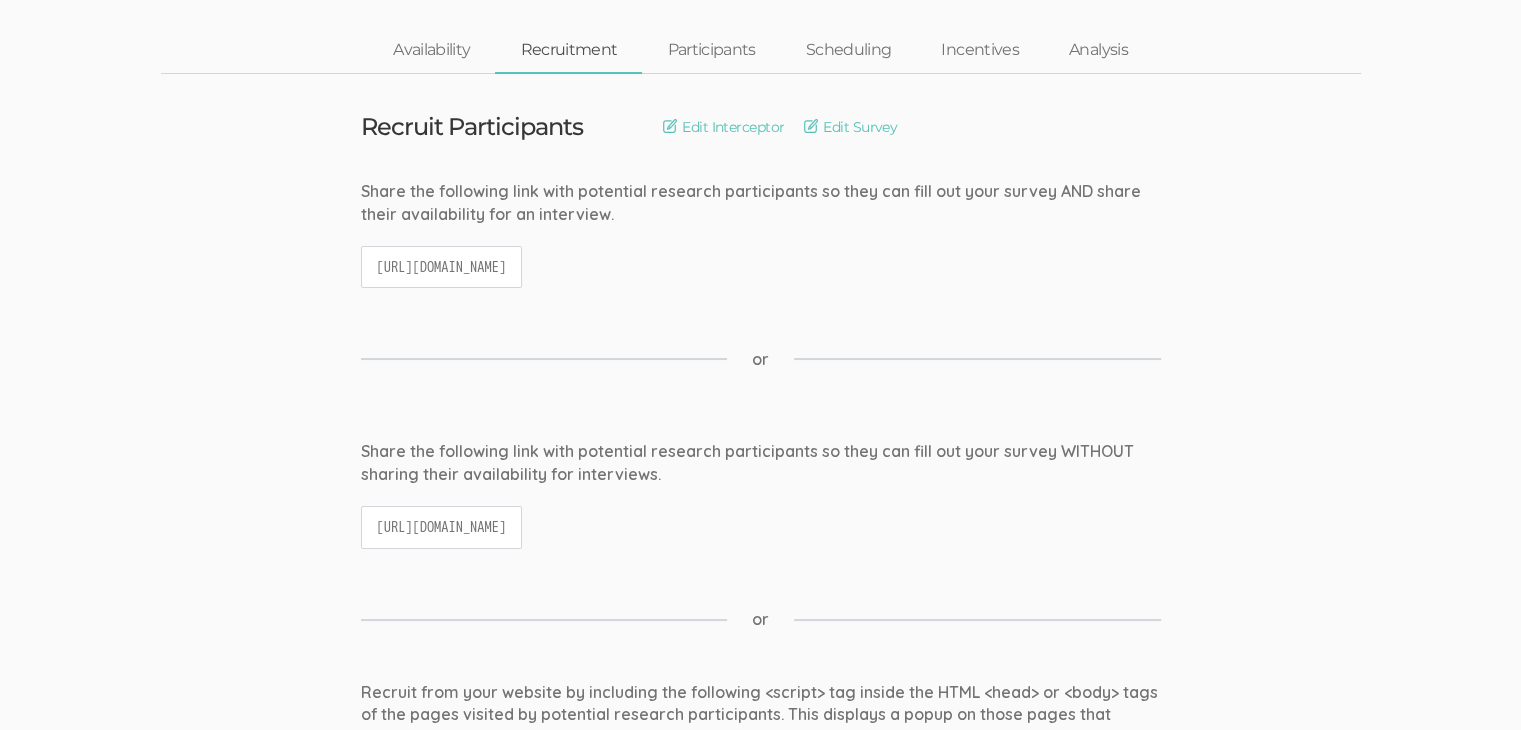 scroll, scrollTop: 200, scrollLeft: 0, axis: vertical 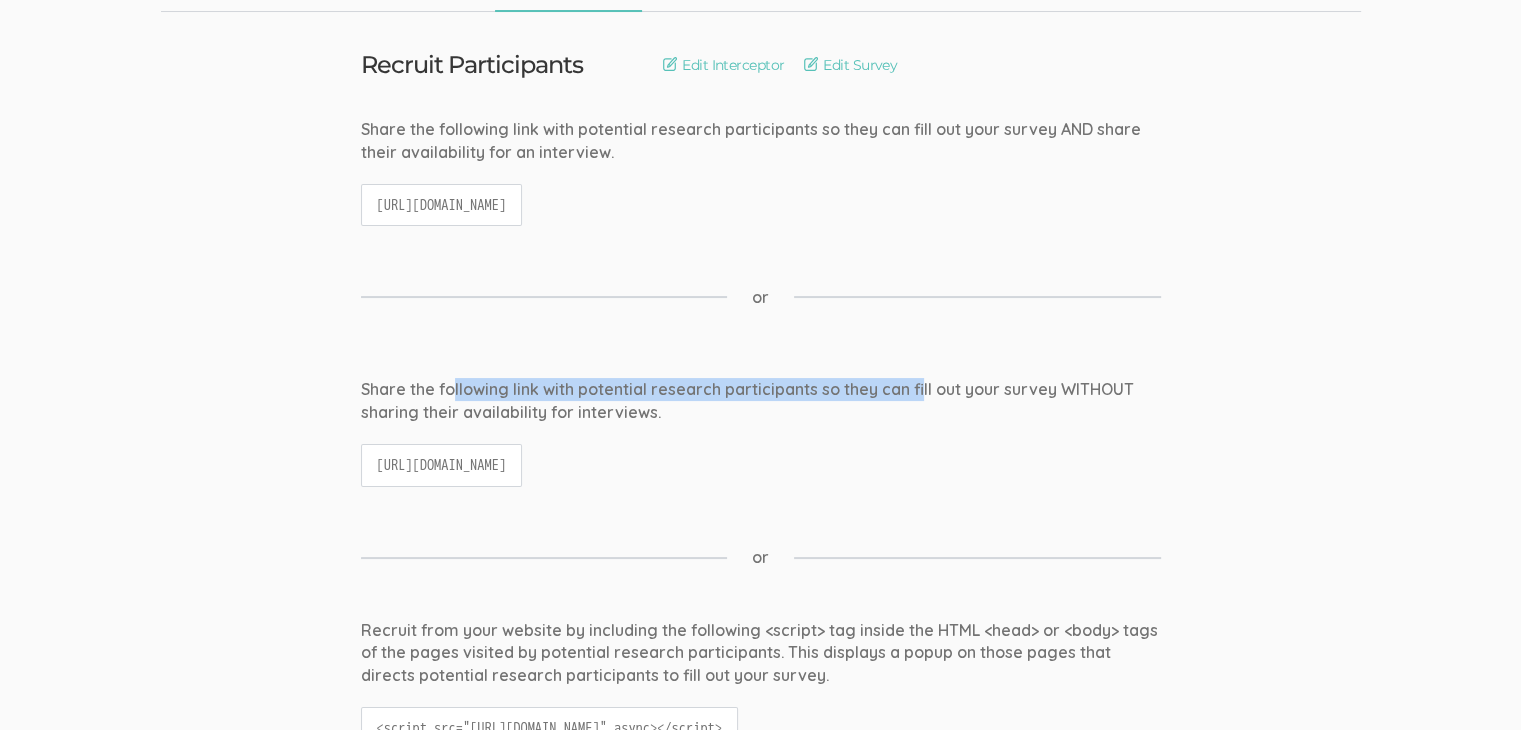 drag, startPoint x: 531, startPoint y: 385, endPoint x: 918, endPoint y: 387, distance: 387.00516 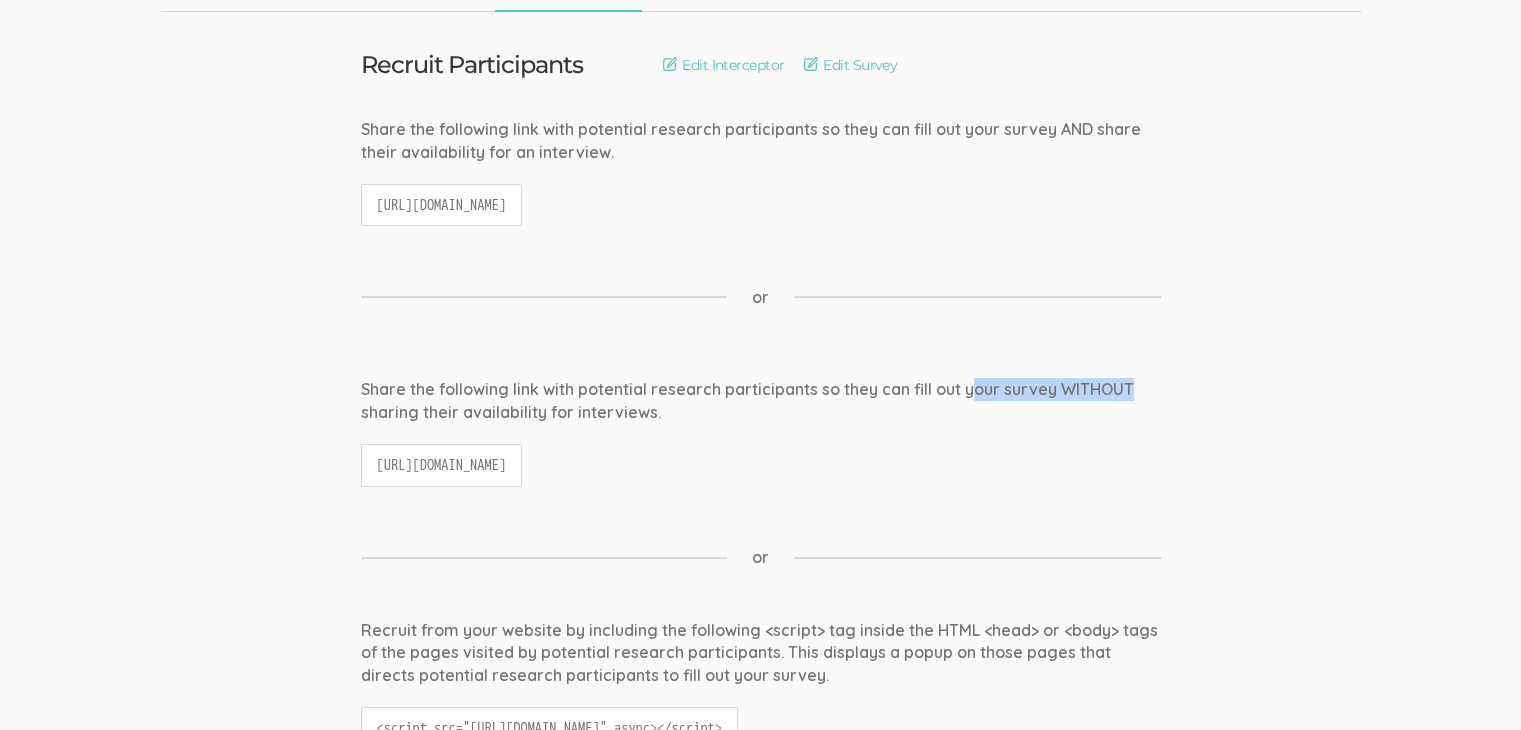 click on "Share the following link with potential research participants so they can fill out your survey WITHOUT sharing their availability for interviews." at bounding box center (761, 401) 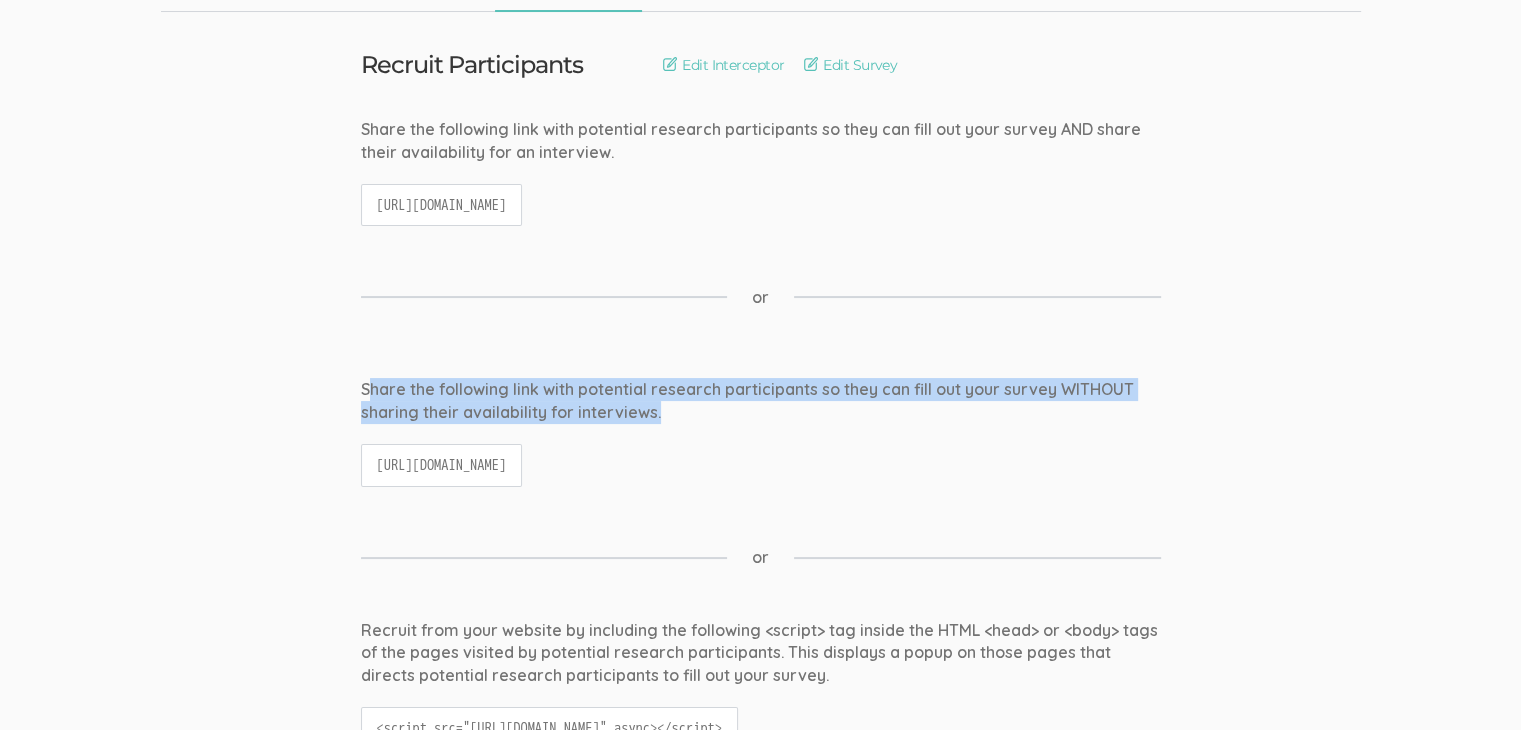 drag, startPoint x: 372, startPoint y: 396, endPoint x: 771, endPoint y: 416, distance: 399.50095 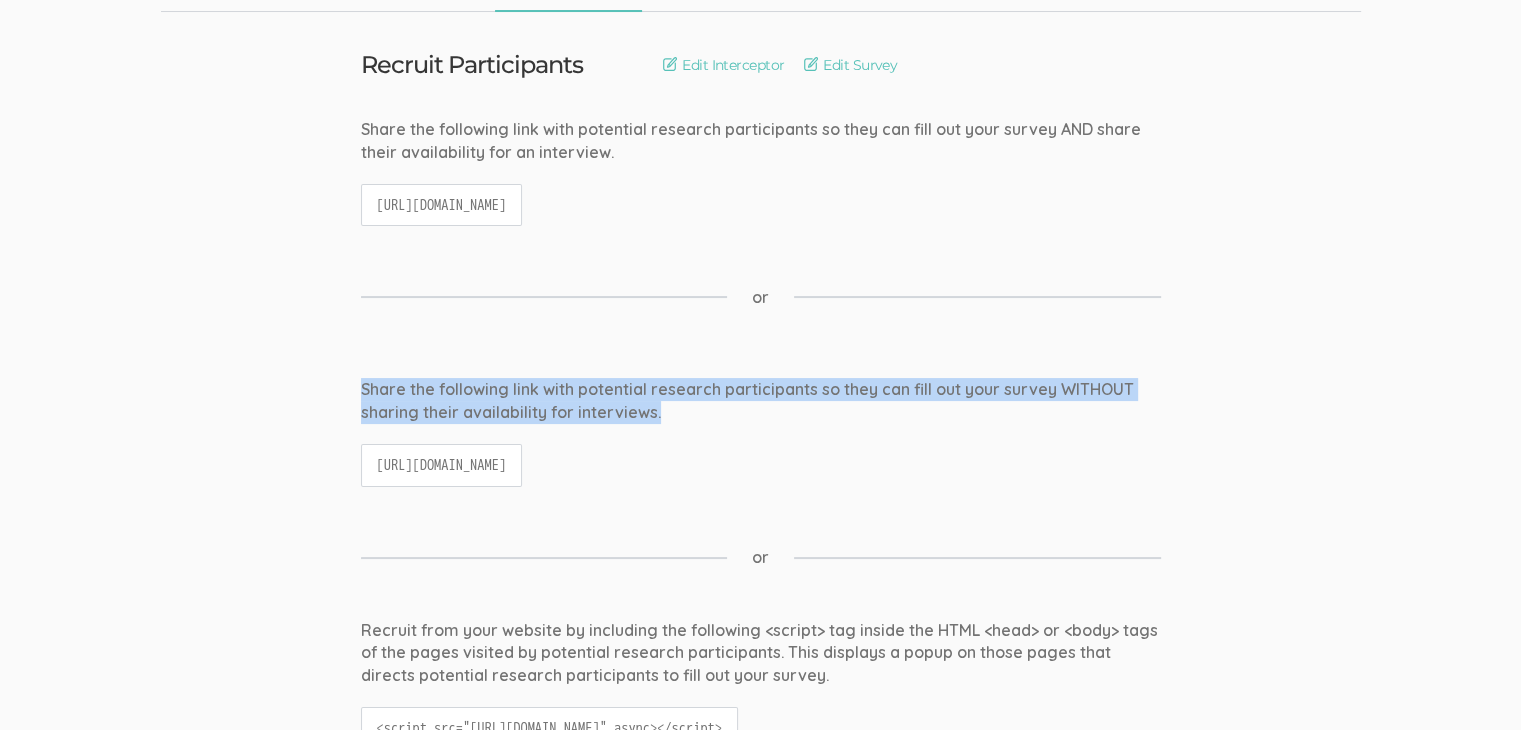 drag, startPoint x: 732, startPoint y: 413, endPoint x: 284, endPoint y: 377, distance: 449.4441 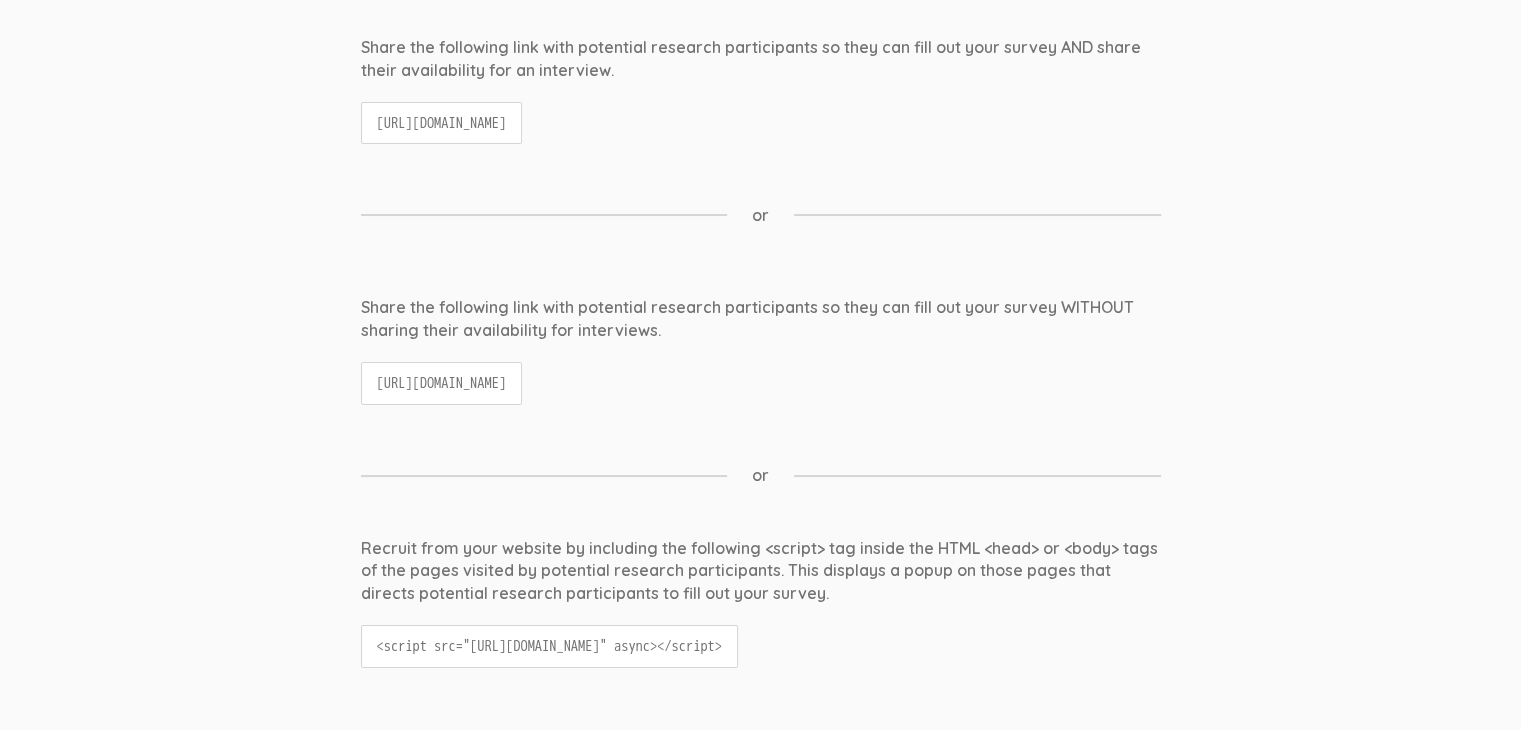 scroll, scrollTop: 400, scrollLeft: 0, axis: vertical 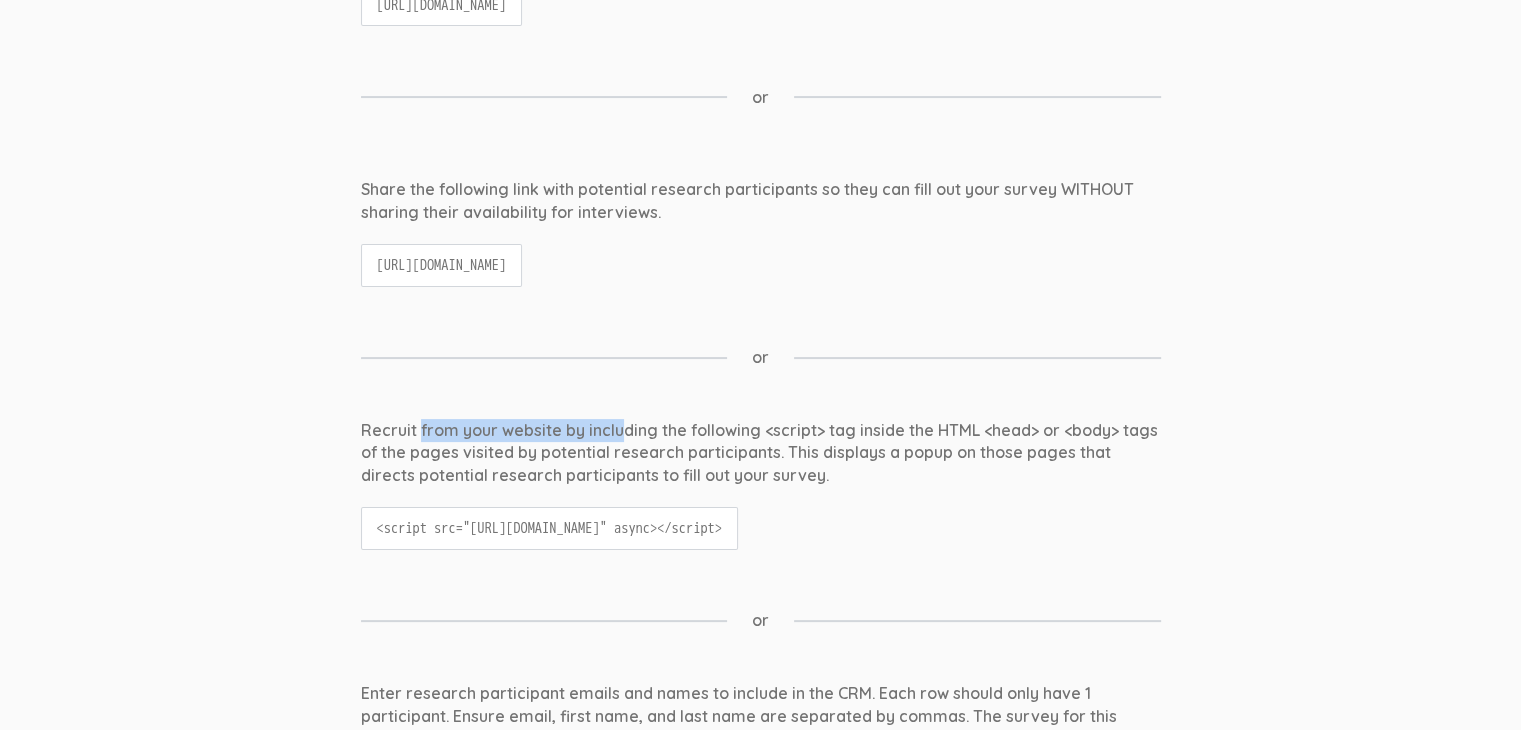 drag, startPoint x: 504, startPoint y: 418, endPoint x: 748, endPoint y: 421, distance: 244.01845 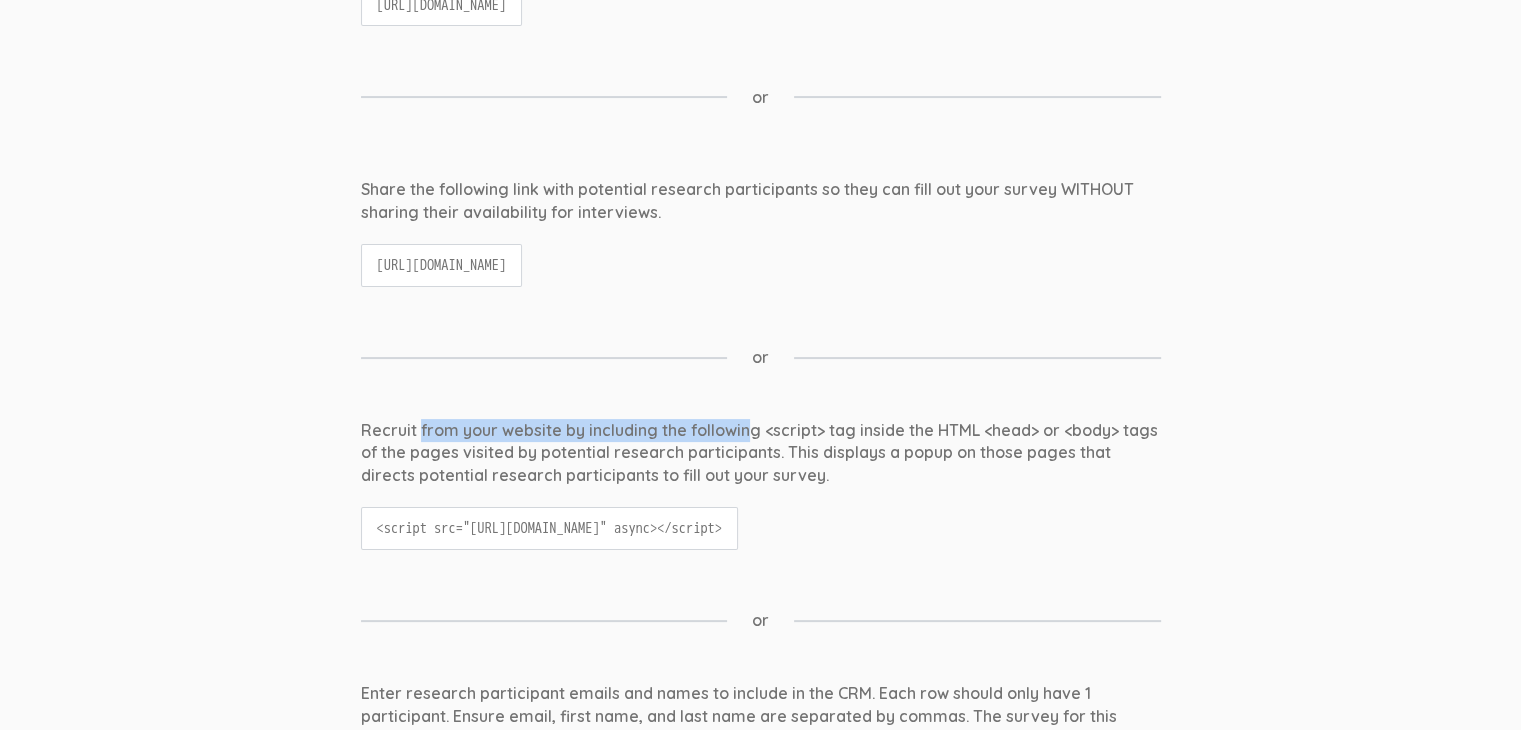 scroll, scrollTop: 600, scrollLeft: 0, axis: vertical 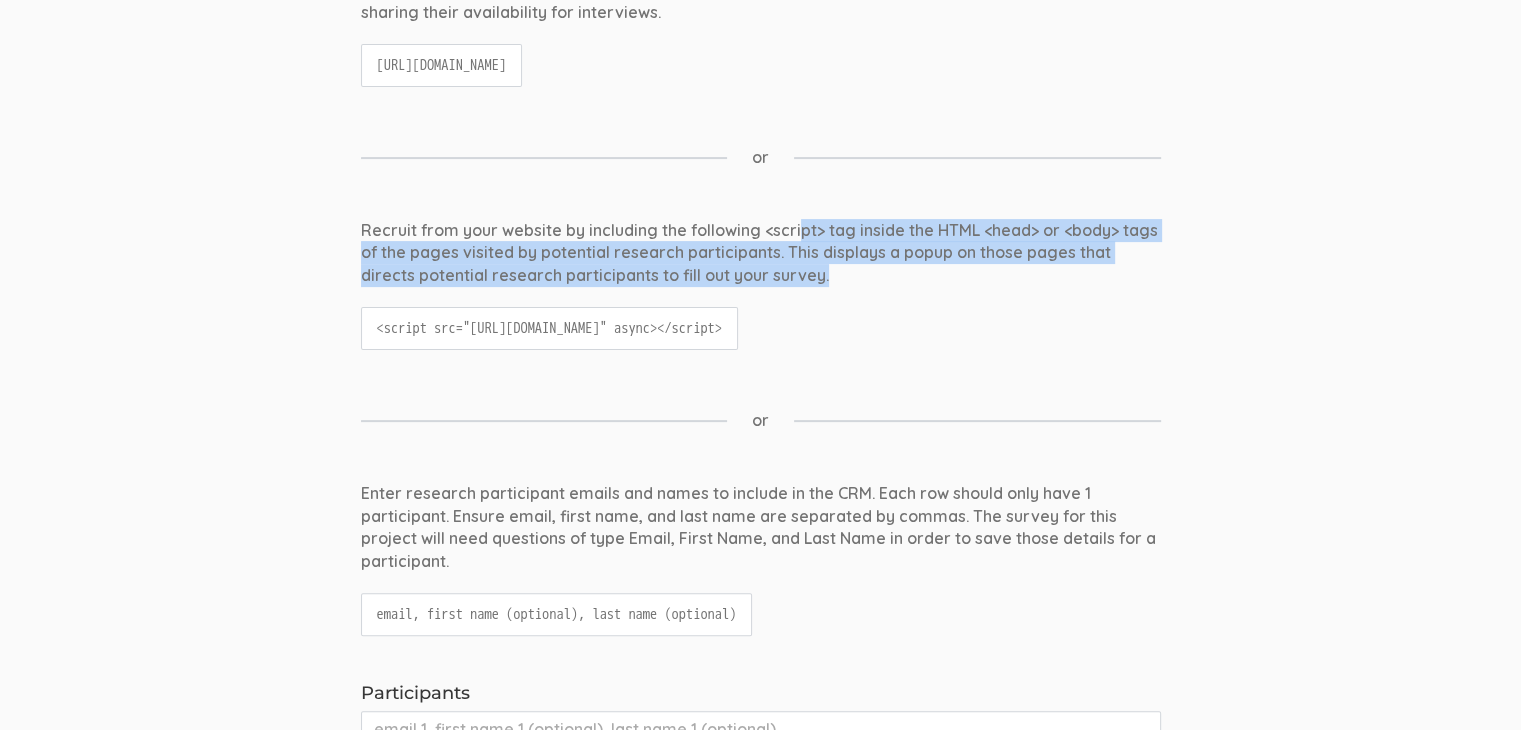 drag, startPoint x: 851, startPoint y: 223, endPoint x: 1140, endPoint y: 265, distance: 292.03595 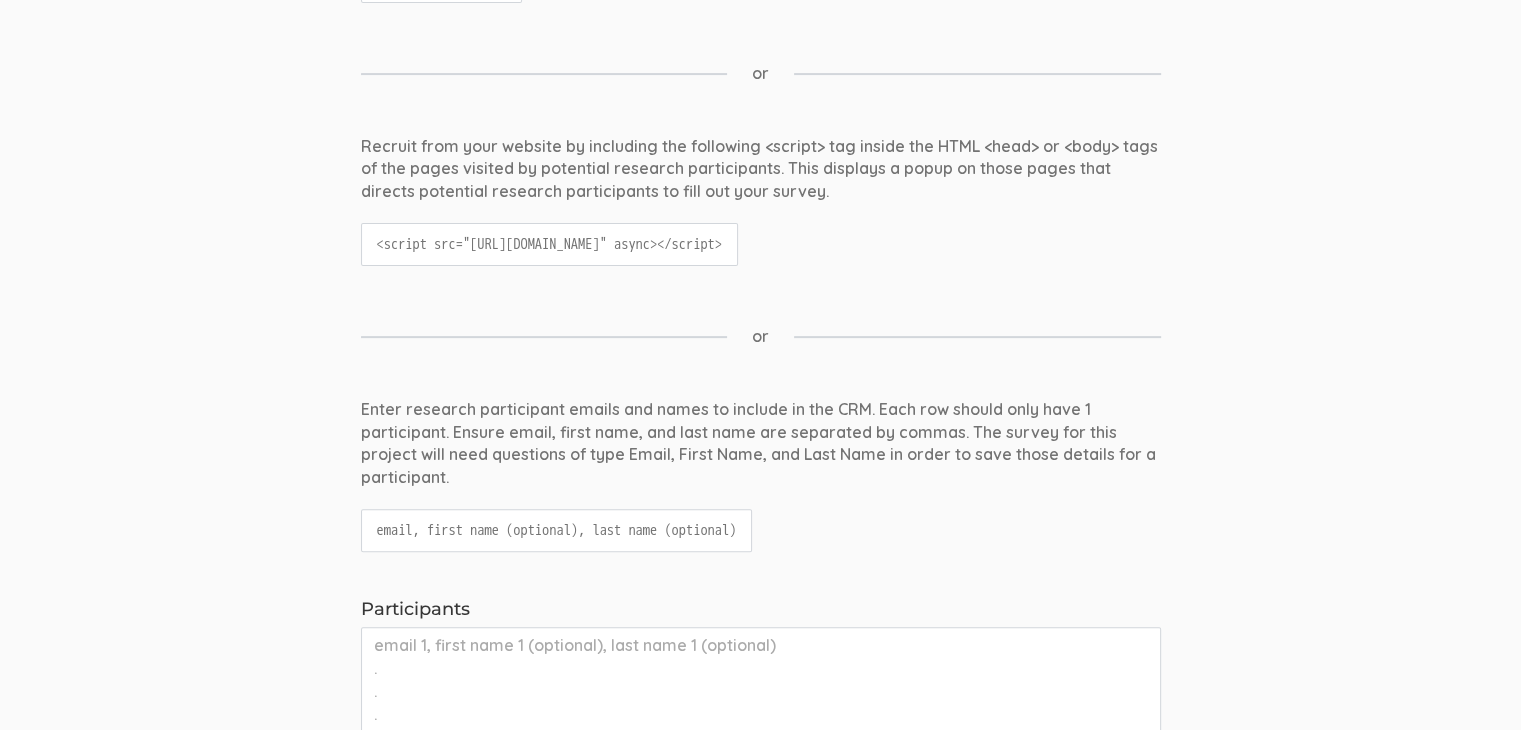 scroll, scrollTop: 800, scrollLeft: 0, axis: vertical 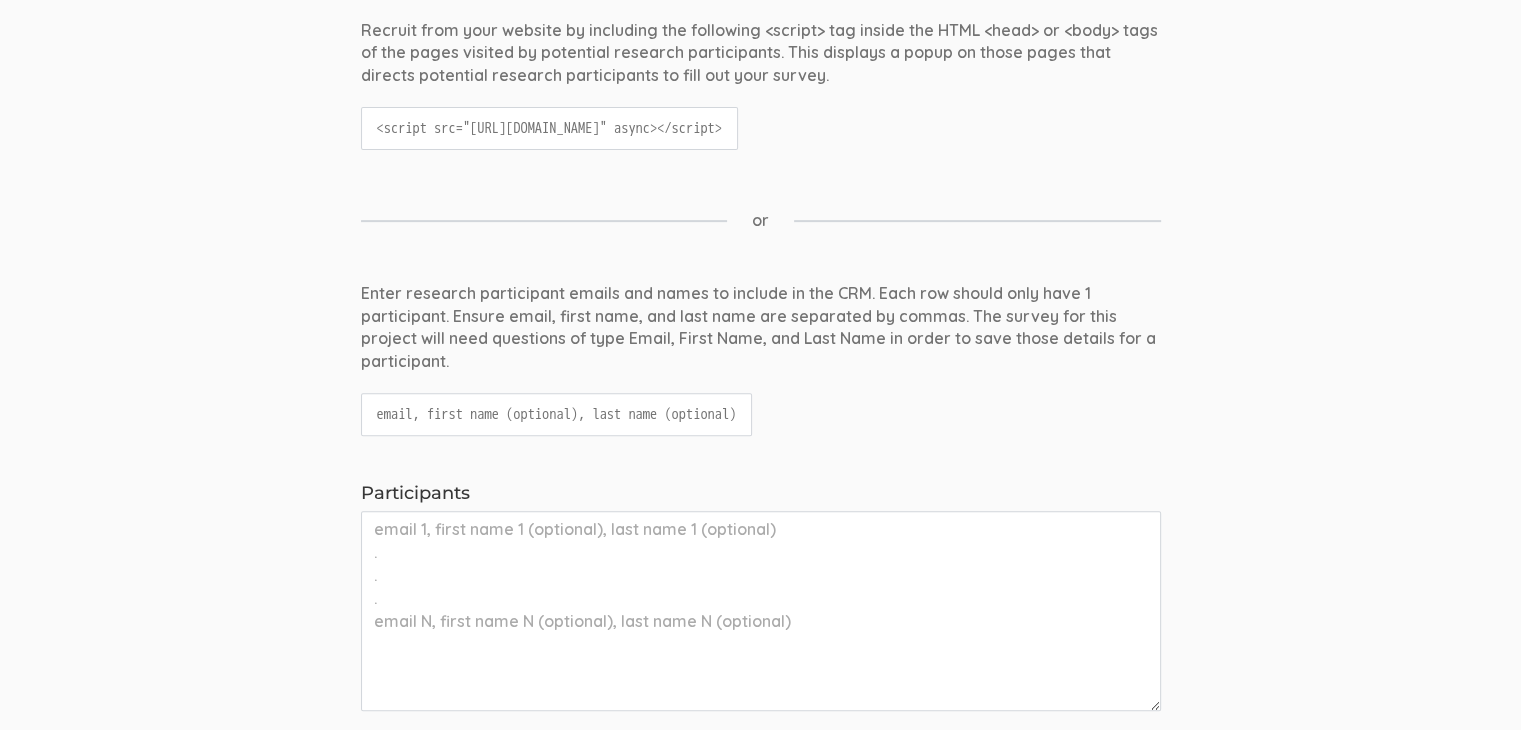 drag, startPoint x: 448, startPoint y: 288, endPoint x: 971, endPoint y: 374, distance: 530.02356 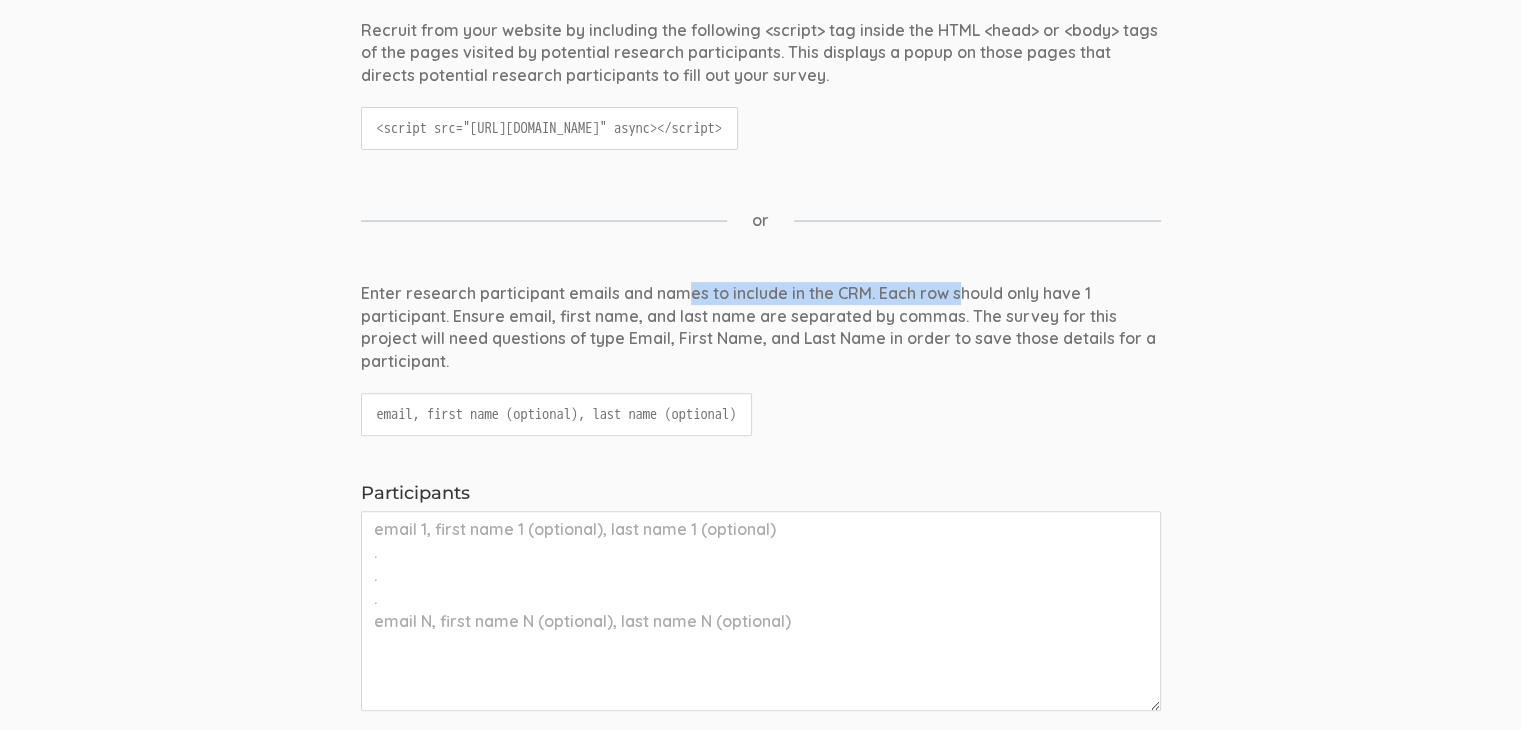 drag, startPoint x: 680, startPoint y: 284, endPoint x: 952, endPoint y: 287, distance: 272.01654 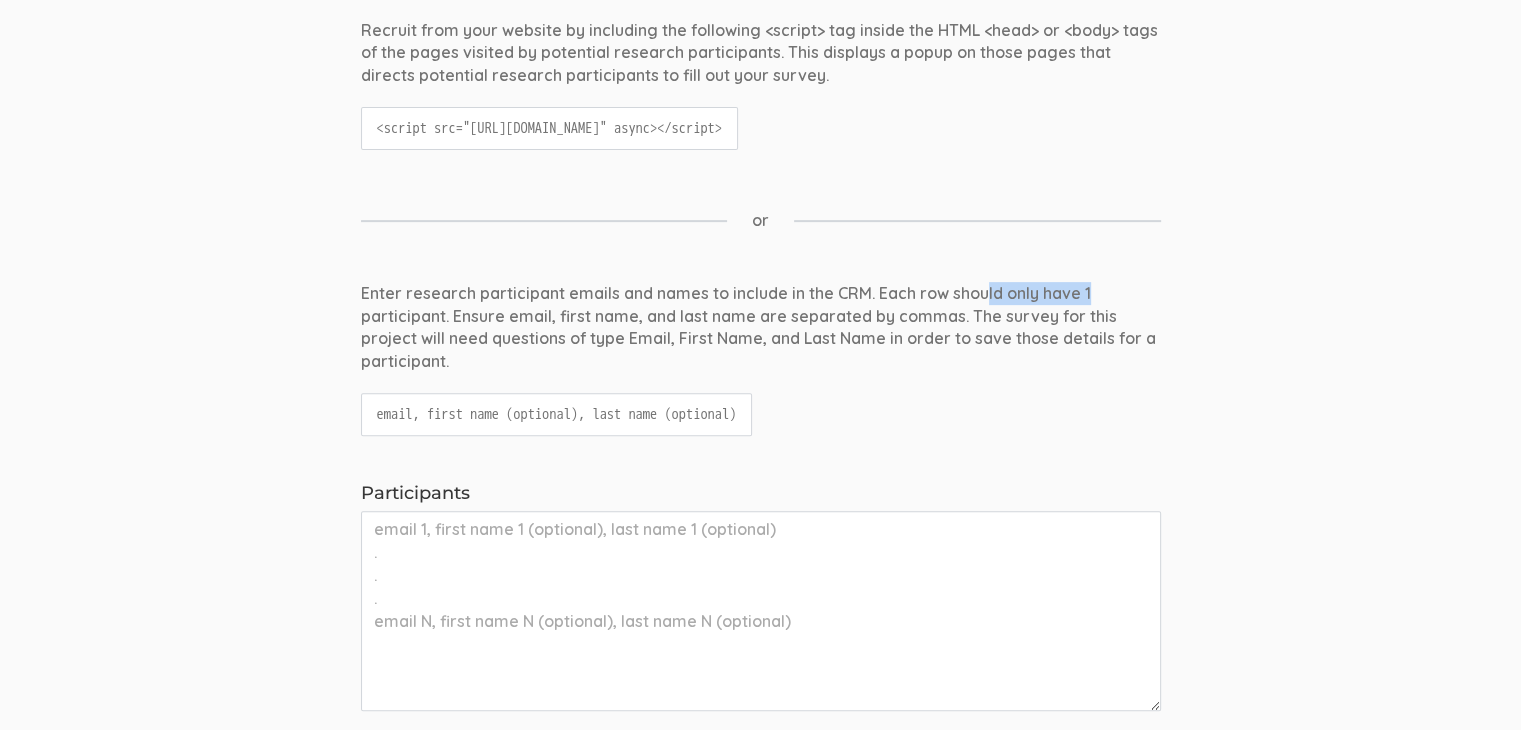 drag, startPoint x: 984, startPoint y: 287, endPoint x: 1095, endPoint y: 287, distance: 111 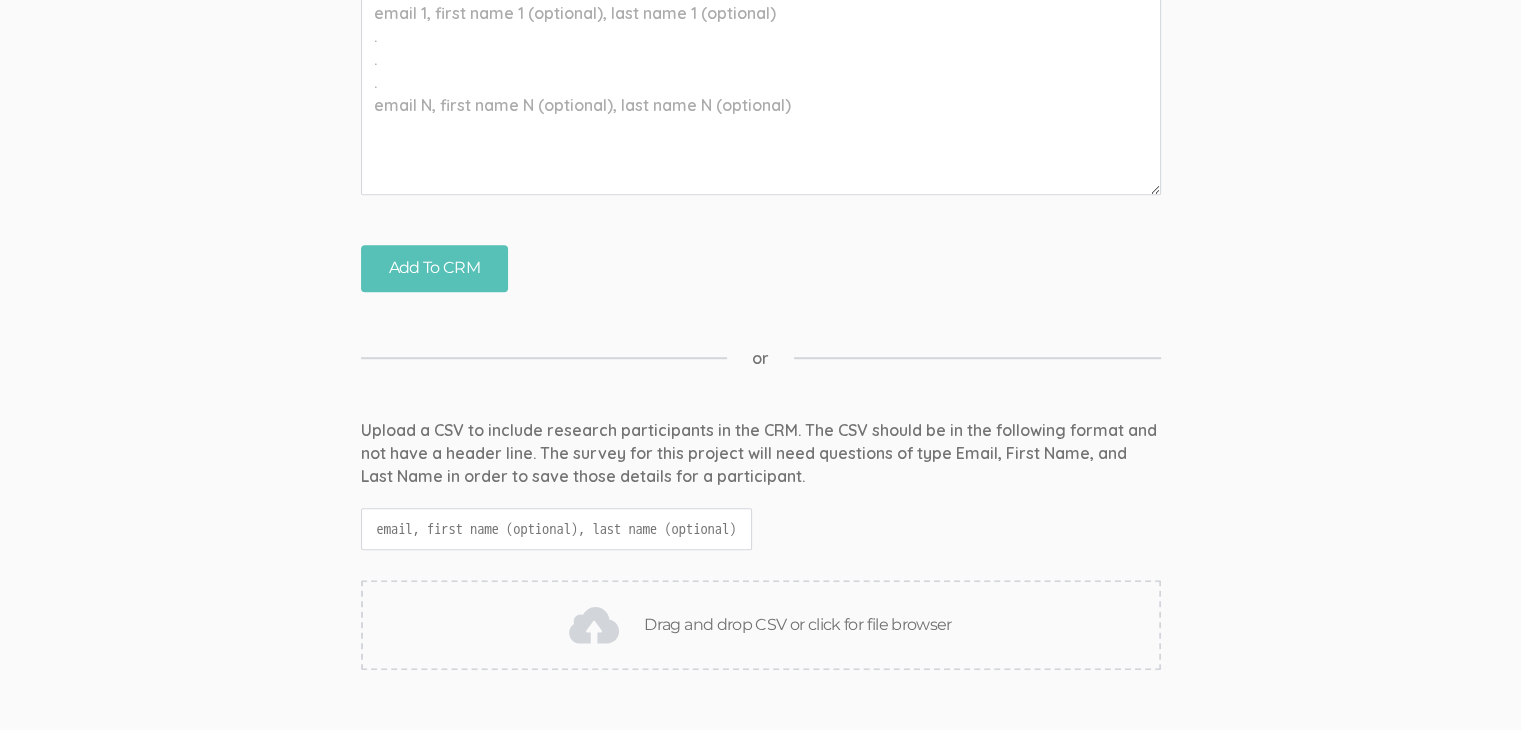 scroll, scrollTop: 1400, scrollLeft: 0, axis: vertical 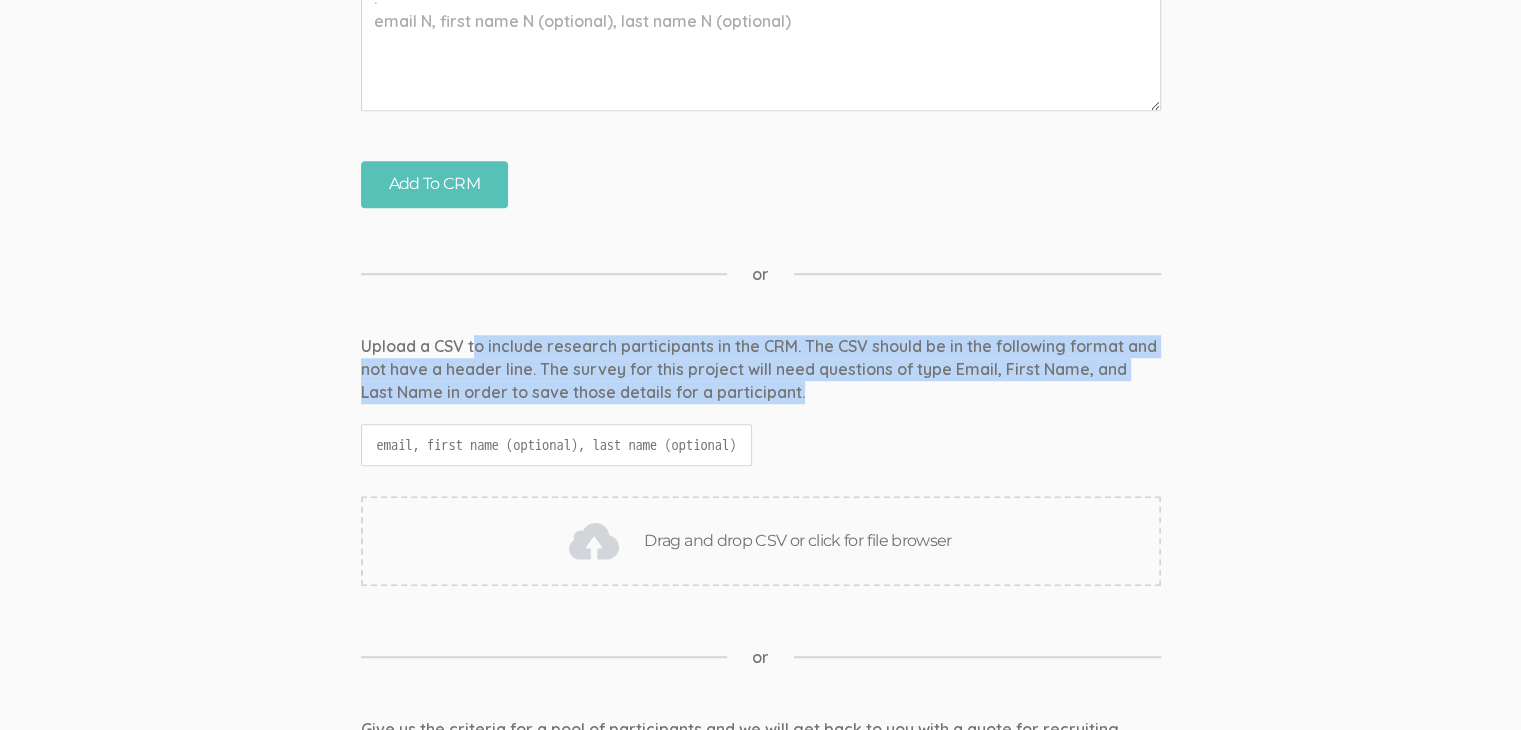drag, startPoint x: 472, startPoint y: 336, endPoint x: 956, endPoint y: 389, distance: 486.89322 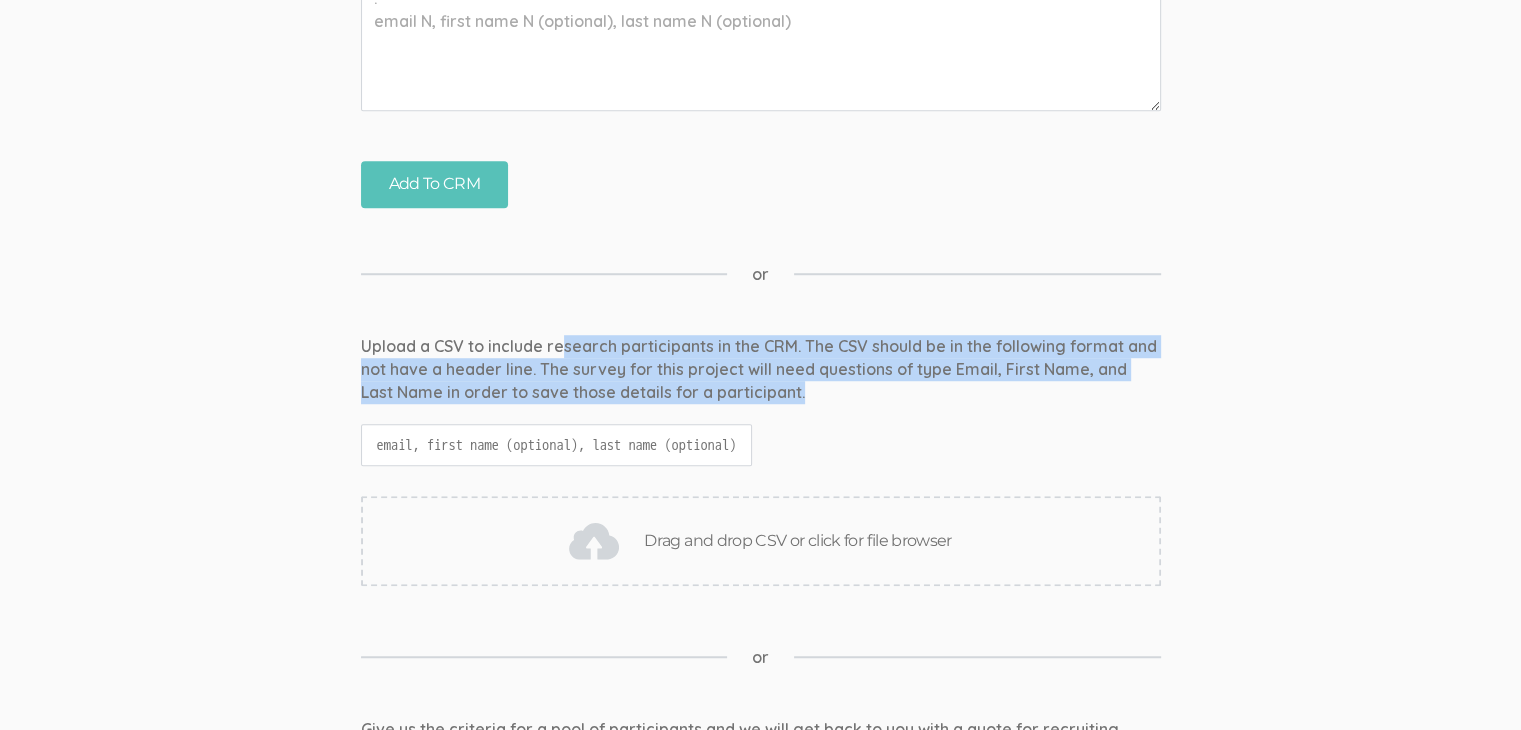 drag, startPoint x: 607, startPoint y: 344, endPoint x: 1041, endPoint y: 398, distance: 437.34656 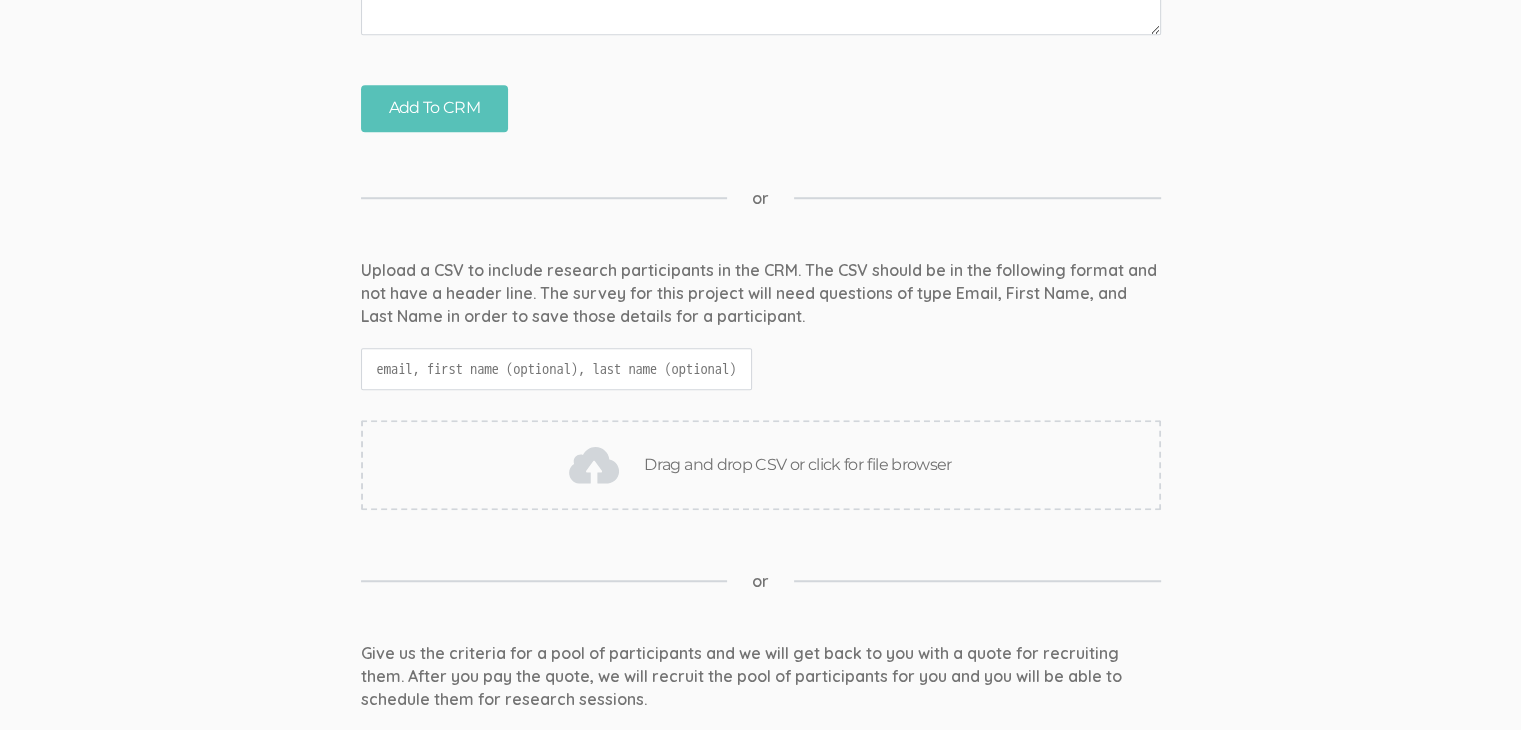 scroll, scrollTop: 1800, scrollLeft: 0, axis: vertical 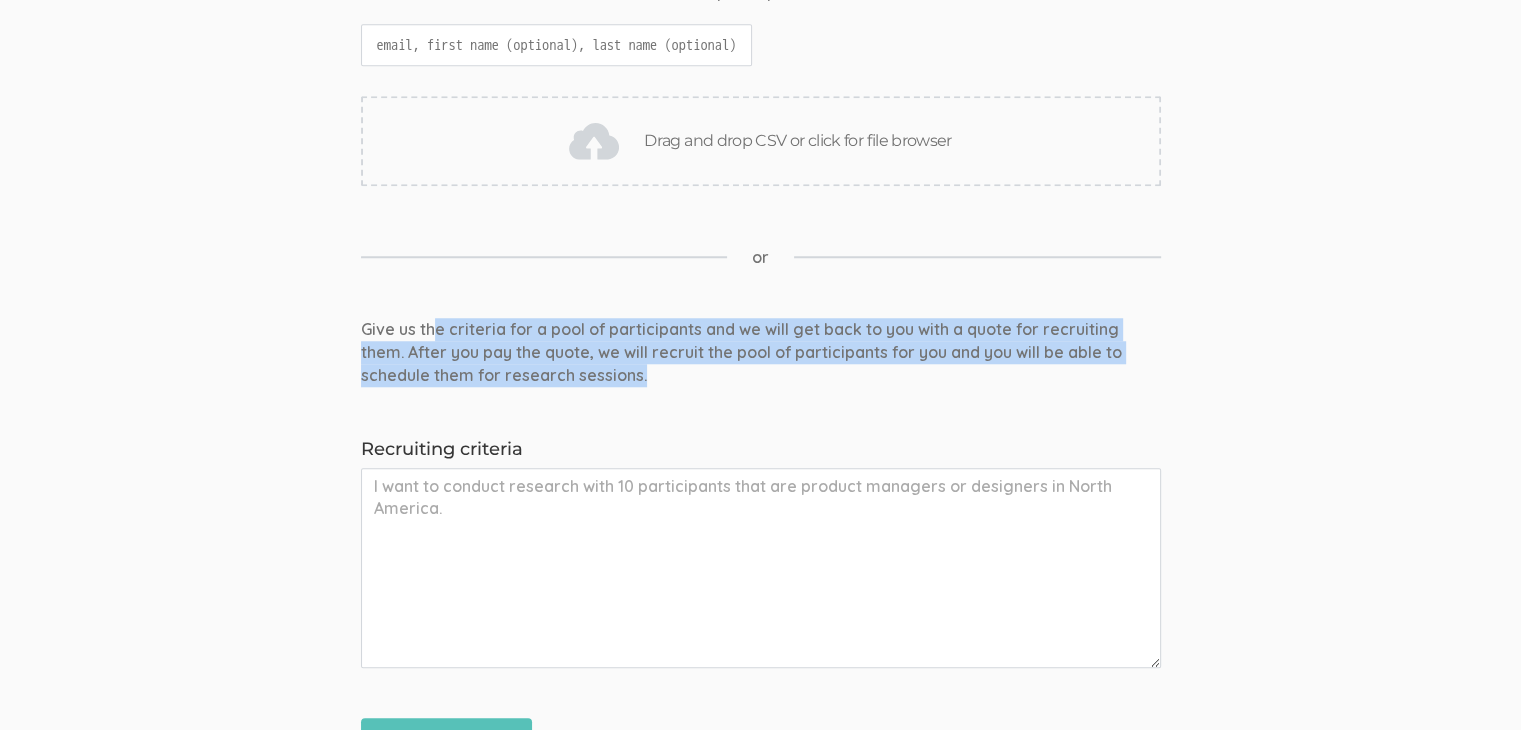 drag, startPoint x: 435, startPoint y: 334, endPoint x: 795, endPoint y: 364, distance: 361.24783 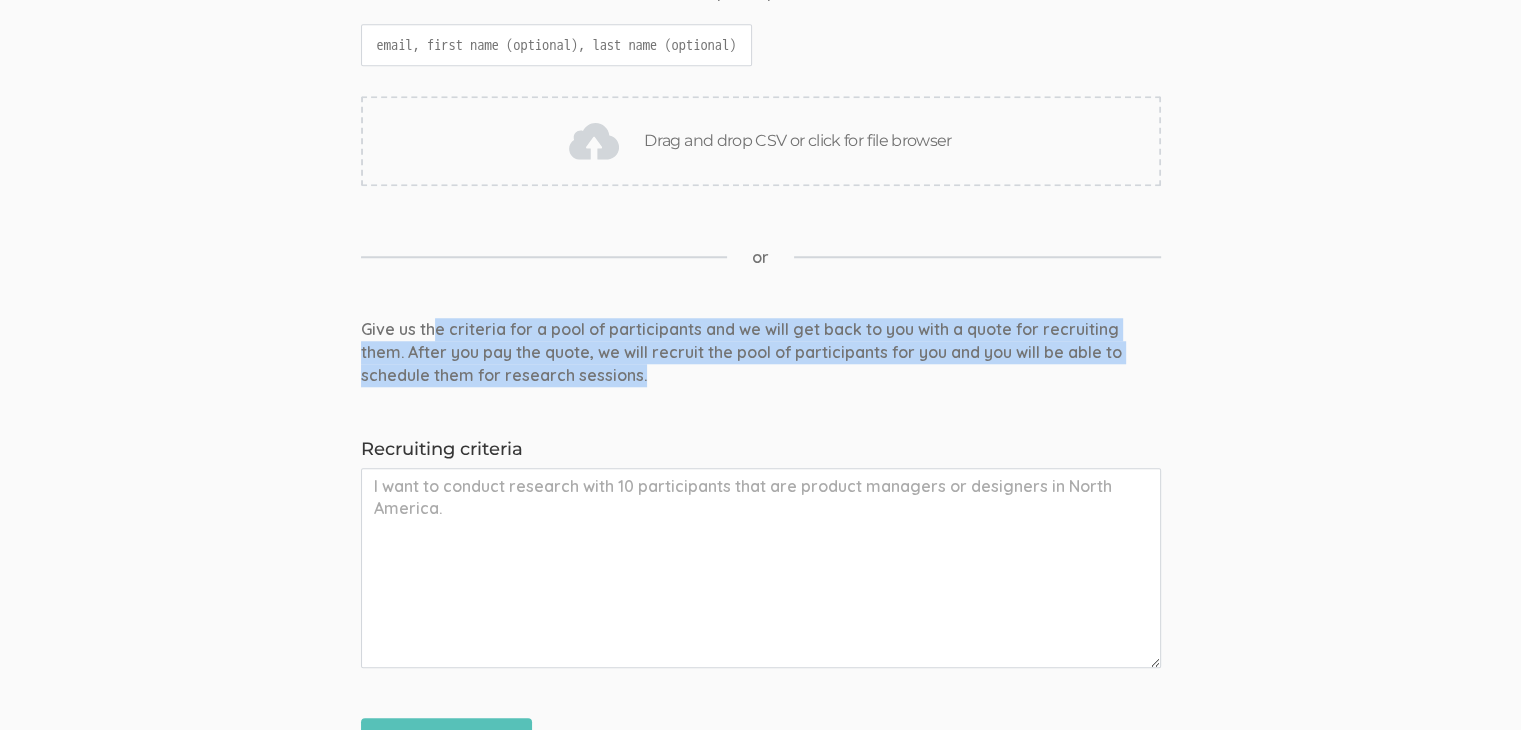 click on "Give us the criteria for a pool of participants and we will get back to you with a quote for recruiting them. After you pay the quote, we will recruit the pool of participants for you and you will be able to schedule them for research sessions." at bounding box center [761, 352] 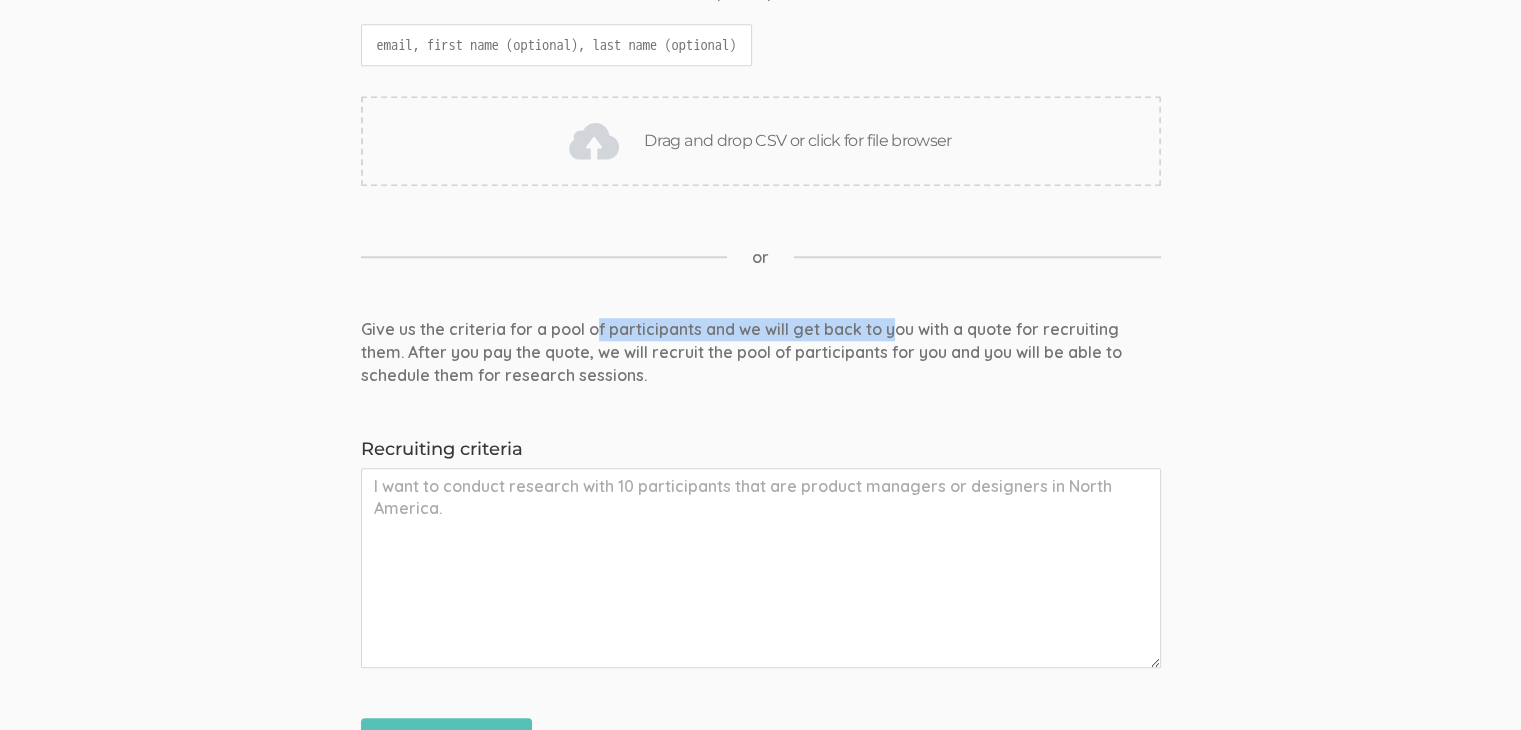 drag, startPoint x: 592, startPoint y: 317, endPoint x: 891, endPoint y: 319, distance: 299.00668 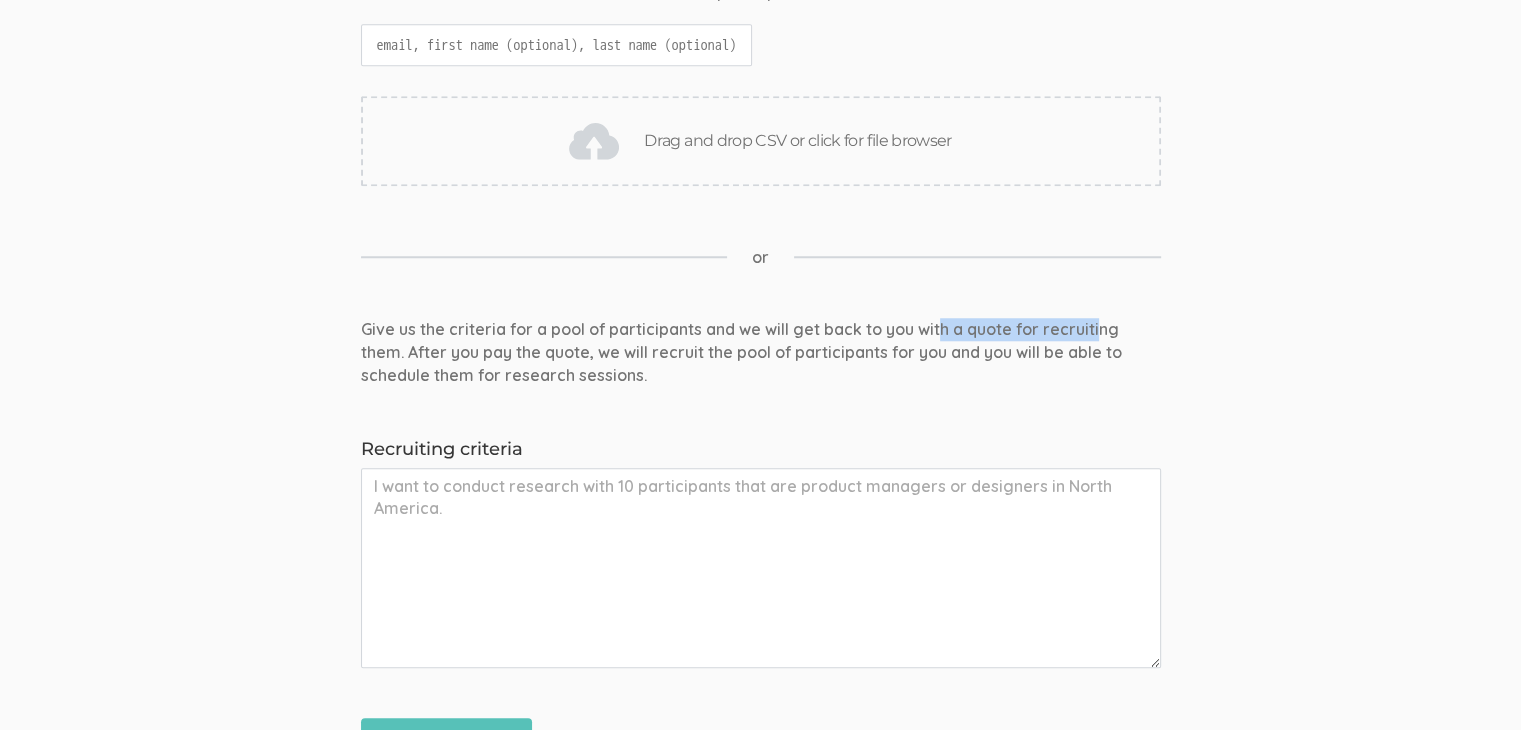 drag, startPoint x: 940, startPoint y: 325, endPoint x: 1093, endPoint y: 327, distance: 153.01308 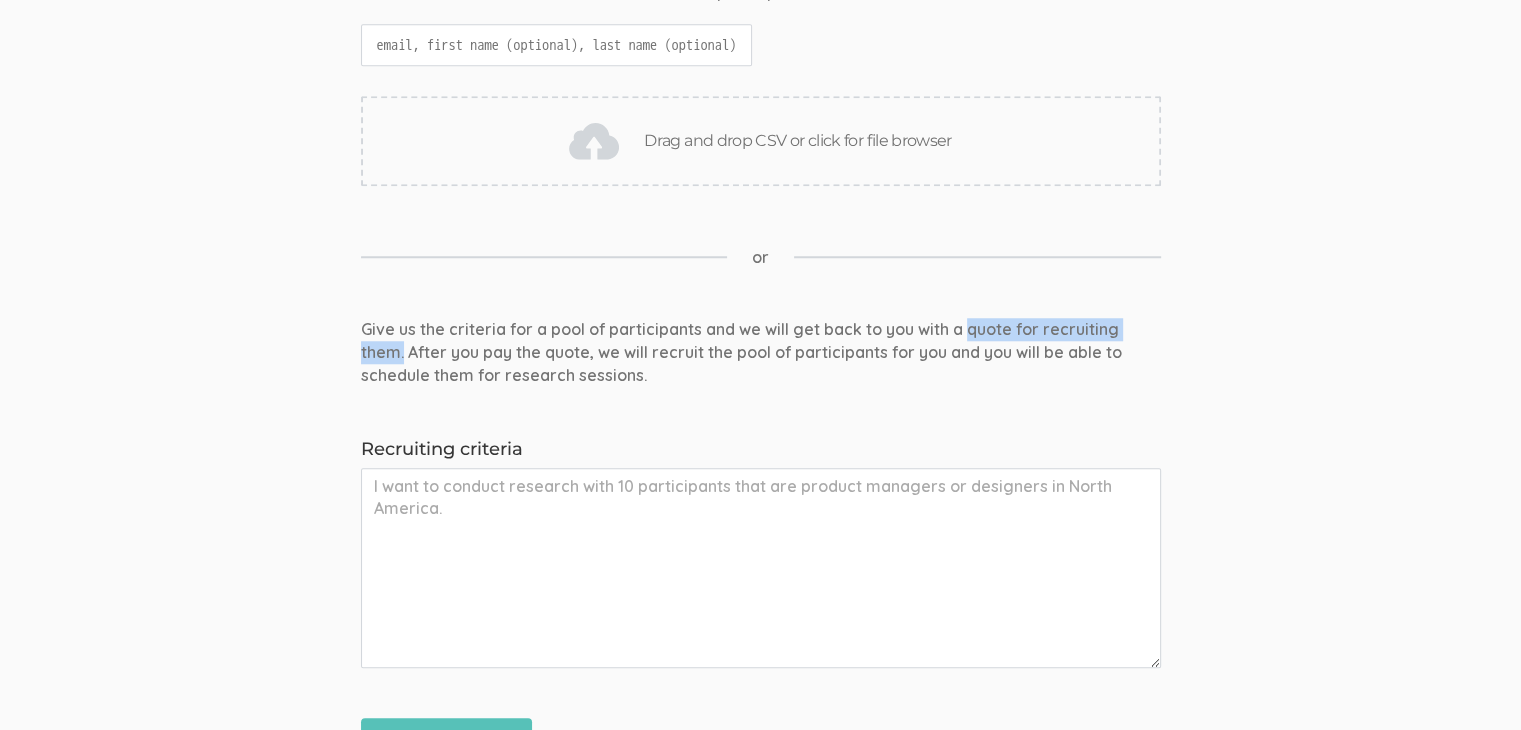 drag, startPoint x: 964, startPoint y: 322, endPoint x: 1179, endPoint y: 323, distance: 215.00232 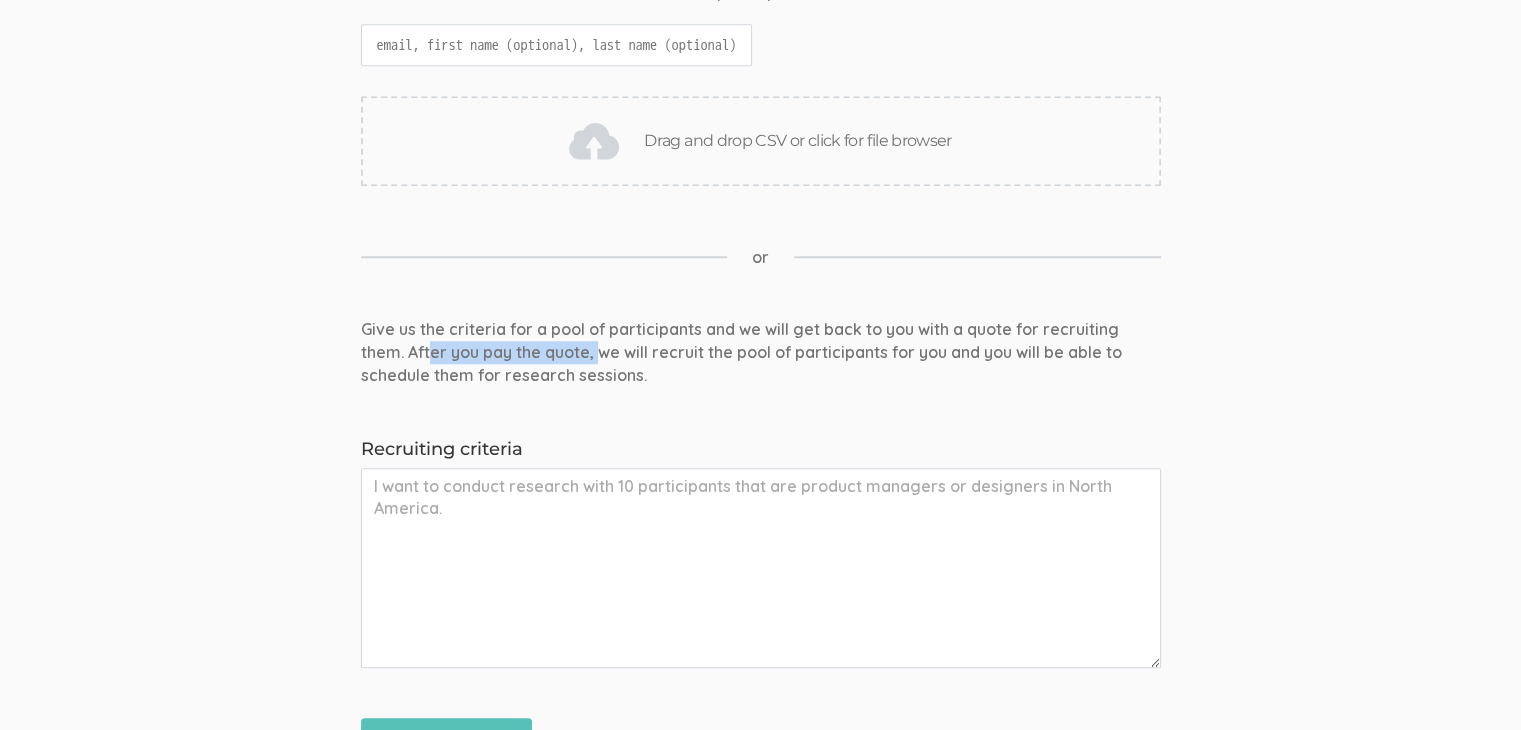 drag, startPoint x: 384, startPoint y: 345, endPoint x: 556, endPoint y: 345, distance: 172 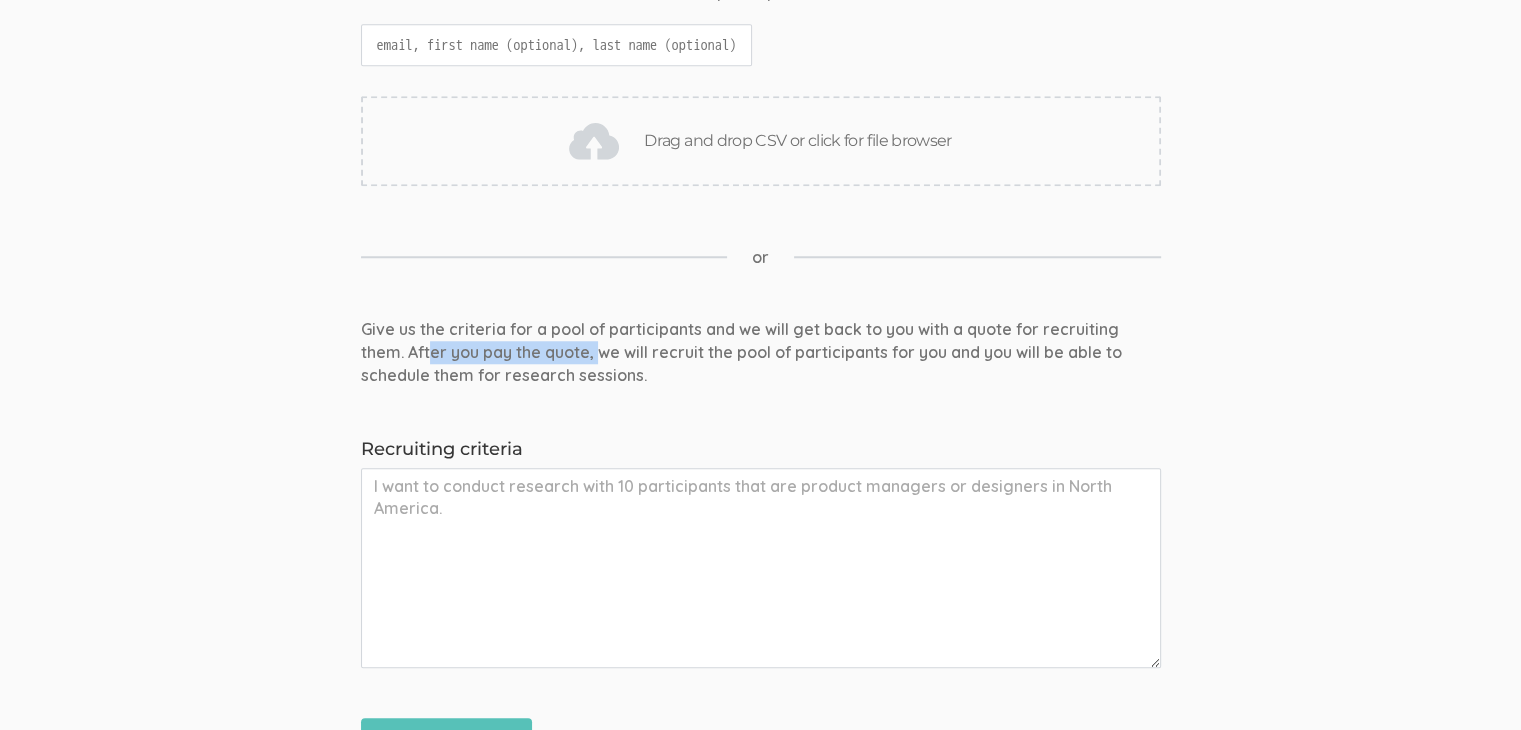click on "Give us the criteria for a pool of participants and we will get back to you with a quote for recruiting them. After you pay the quote, we will recruit the pool of participants for you and you will be able to schedule them for research sessions." at bounding box center [761, 352] 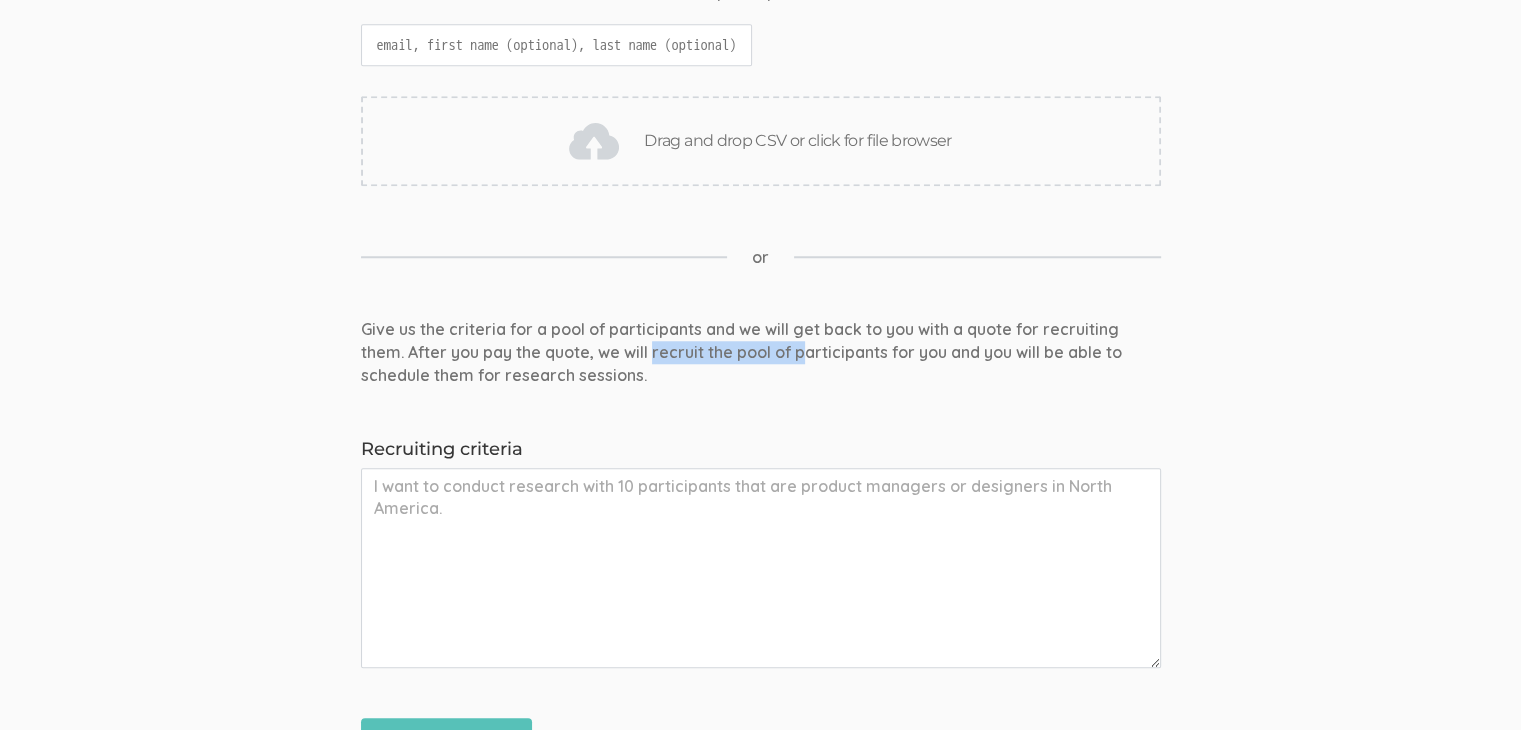 drag, startPoint x: 610, startPoint y: 345, endPoint x: 769, endPoint y: 348, distance: 159.0283 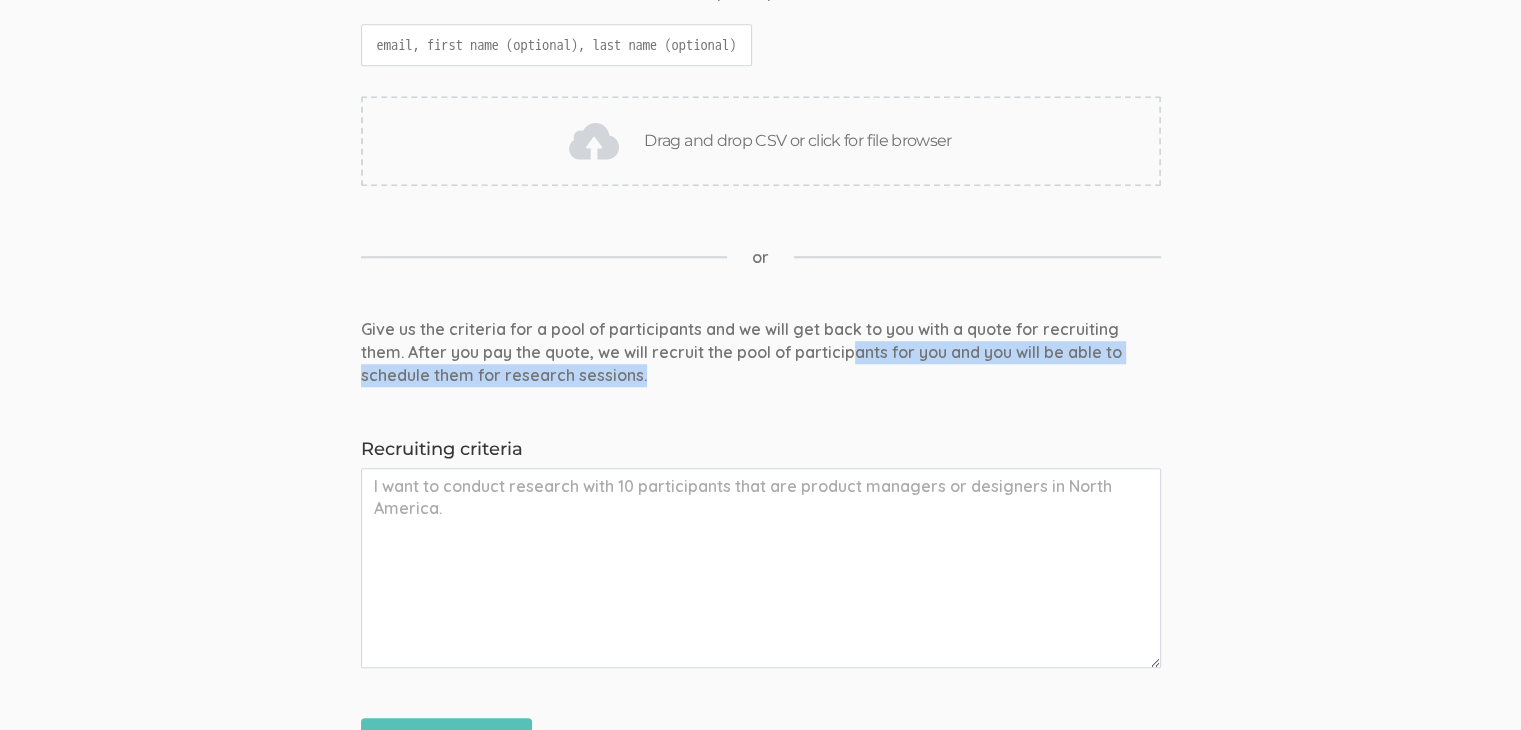 drag, startPoint x: 808, startPoint y: 348, endPoint x: 1152, endPoint y: 370, distance: 344.70276 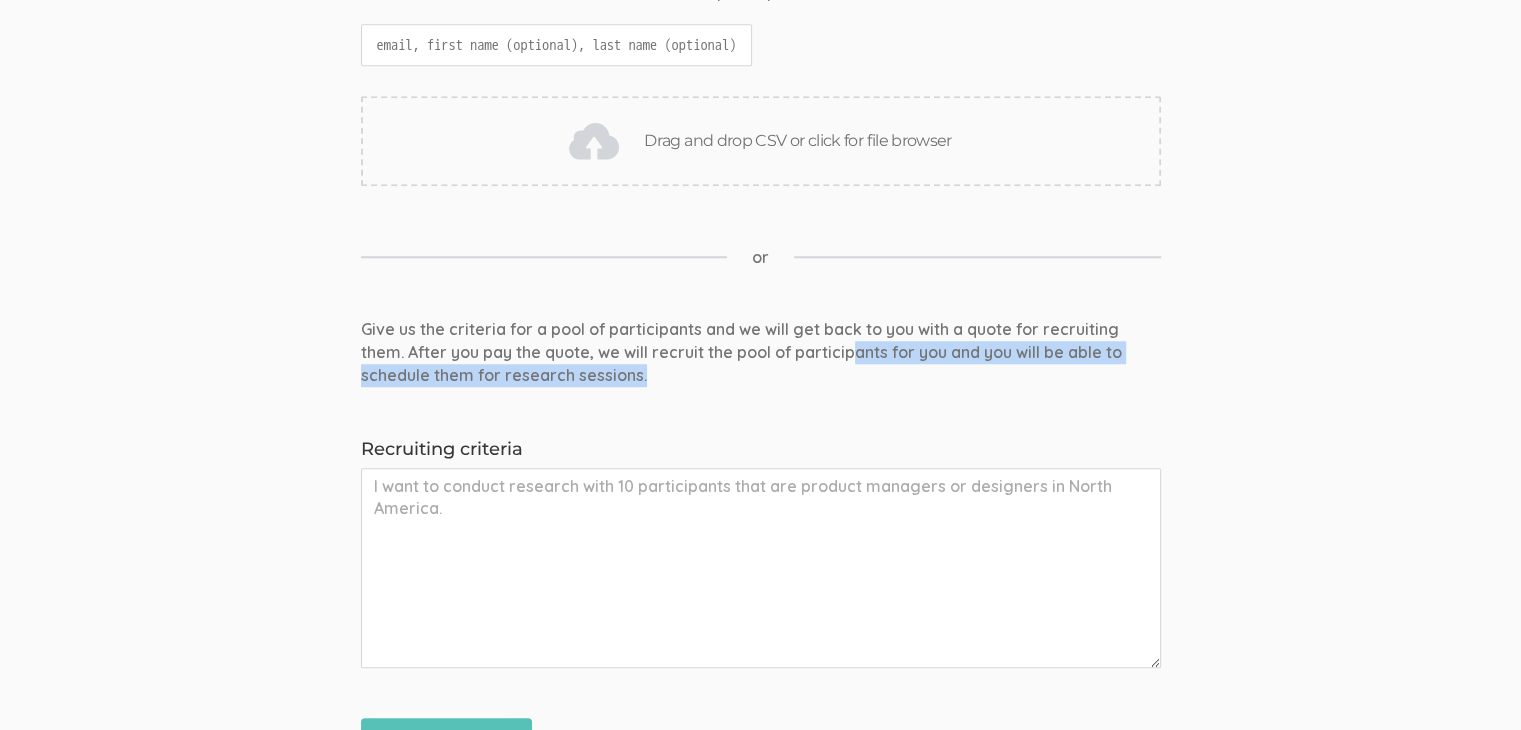 click on "Give us the criteria for a pool of participants and we will get back to you with a quote for recruiting them. After you pay the quote, we will recruit the pool of participants for you and you will be able to schedule them for research sessions." at bounding box center [761, 352] 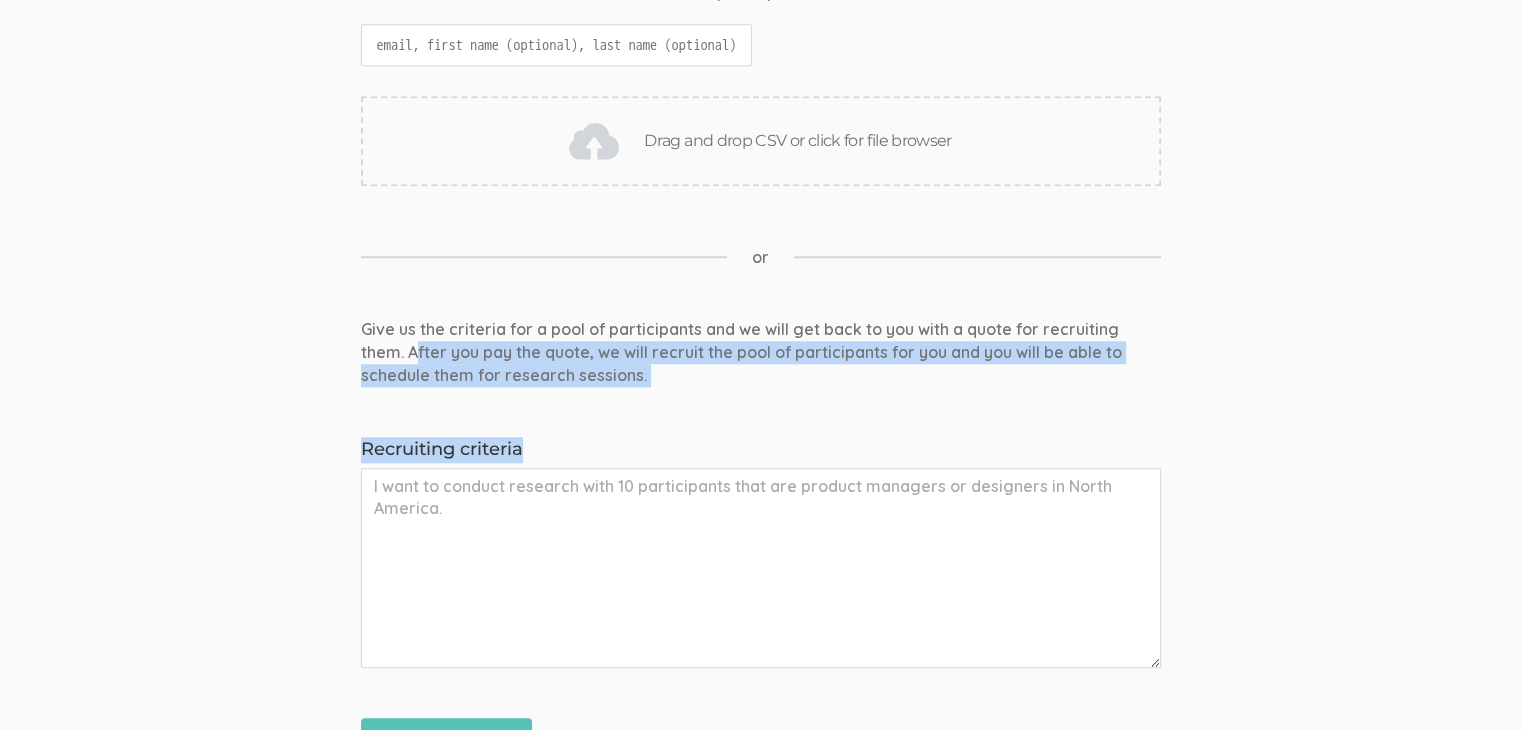drag, startPoint x: 370, startPoint y: 340, endPoint x: 589, endPoint y: 389, distance: 224.4148 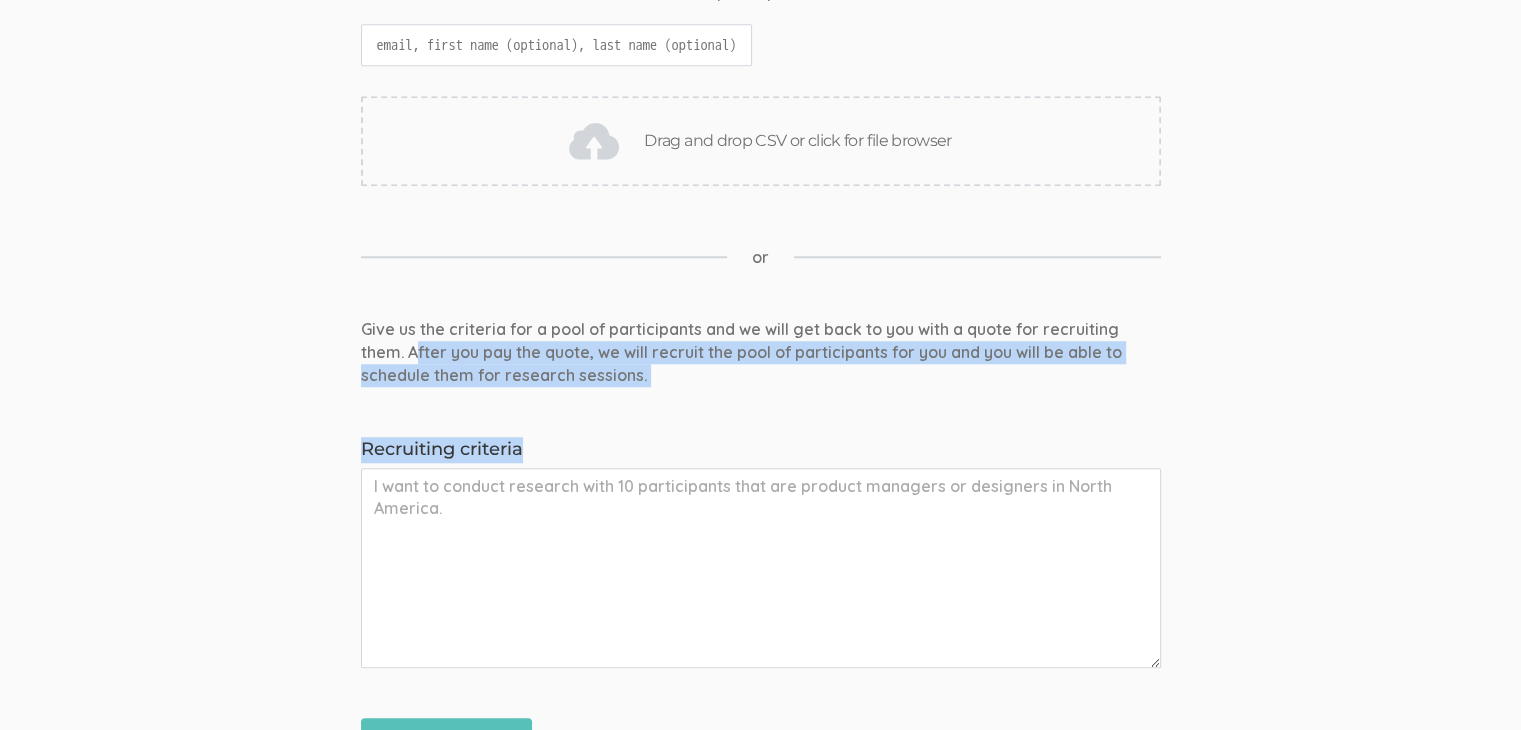 click on "Give us the criteria for a pool of participants and we will get back to you with a quote for recruiting them. After you pay the quote, we will recruit the pool of participants for you and you will be able to schedule them for research sessions. Recruiting criteria   Request Quote" at bounding box center [760, 541] 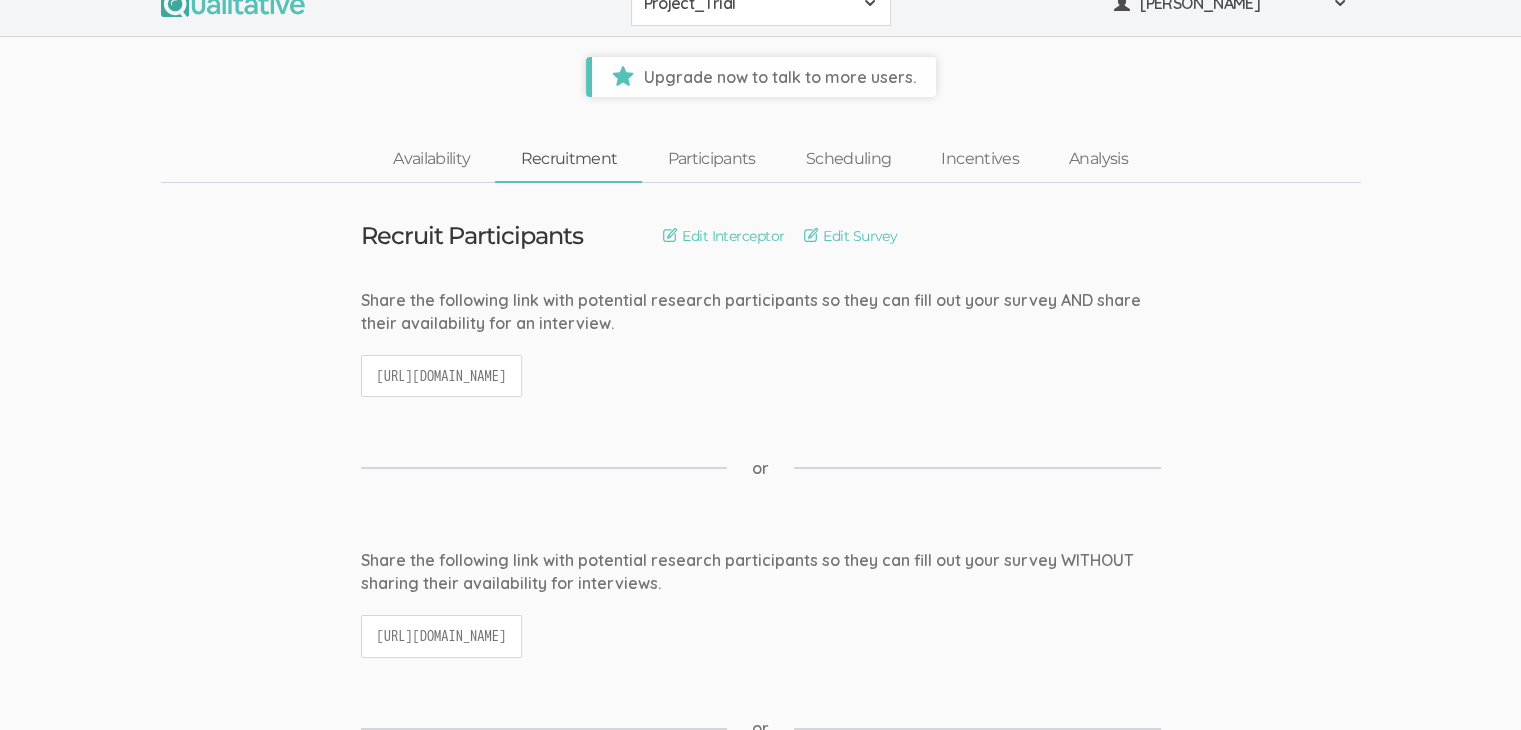 scroll, scrollTop: 0, scrollLeft: 0, axis: both 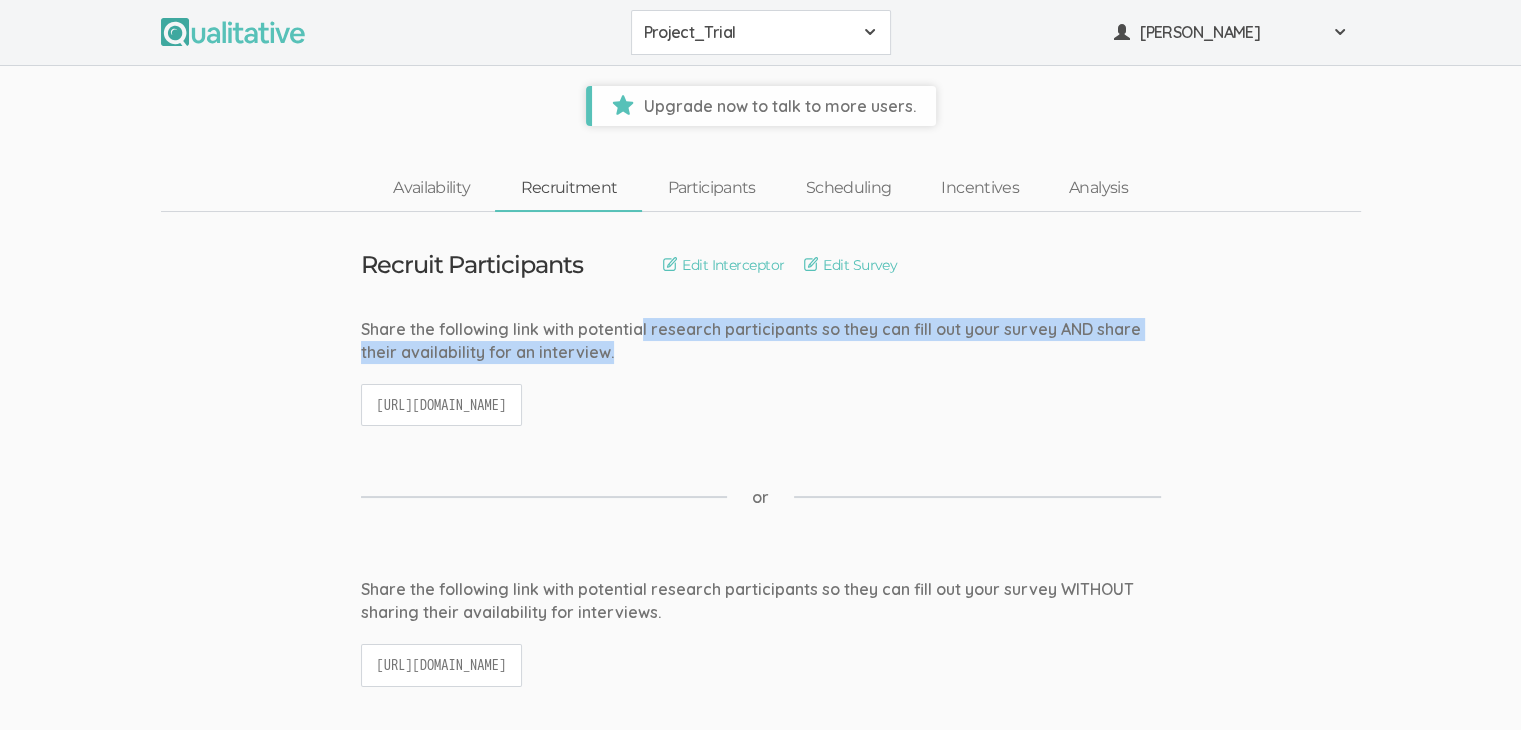 drag, startPoint x: 640, startPoint y: 323, endPoint x: 1055, endPoint y: 351, distance: 415.9435 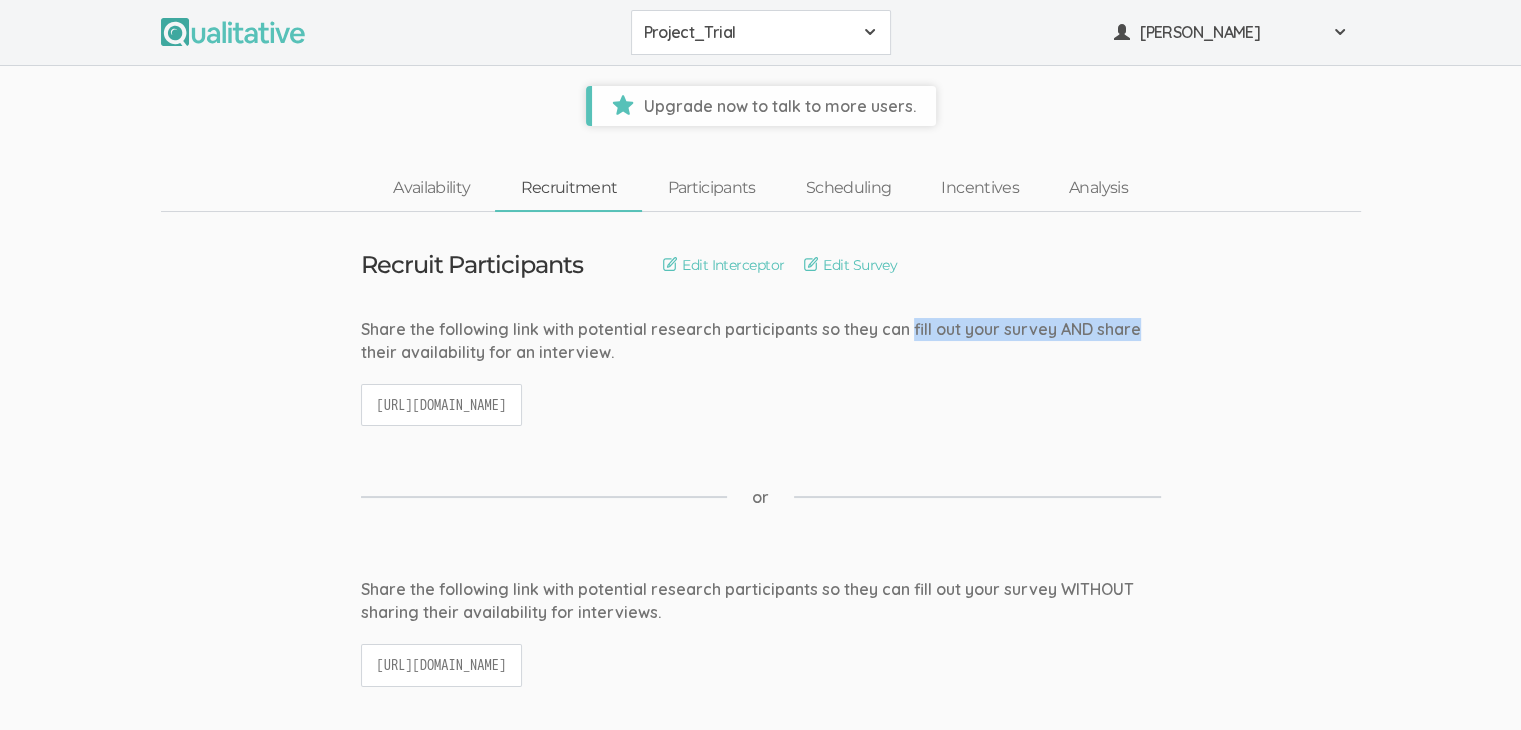 drag, startPoint x: 907, startPoint y: 327, endPoint x: 1162, endPoint y: 335, distance: 255.12546 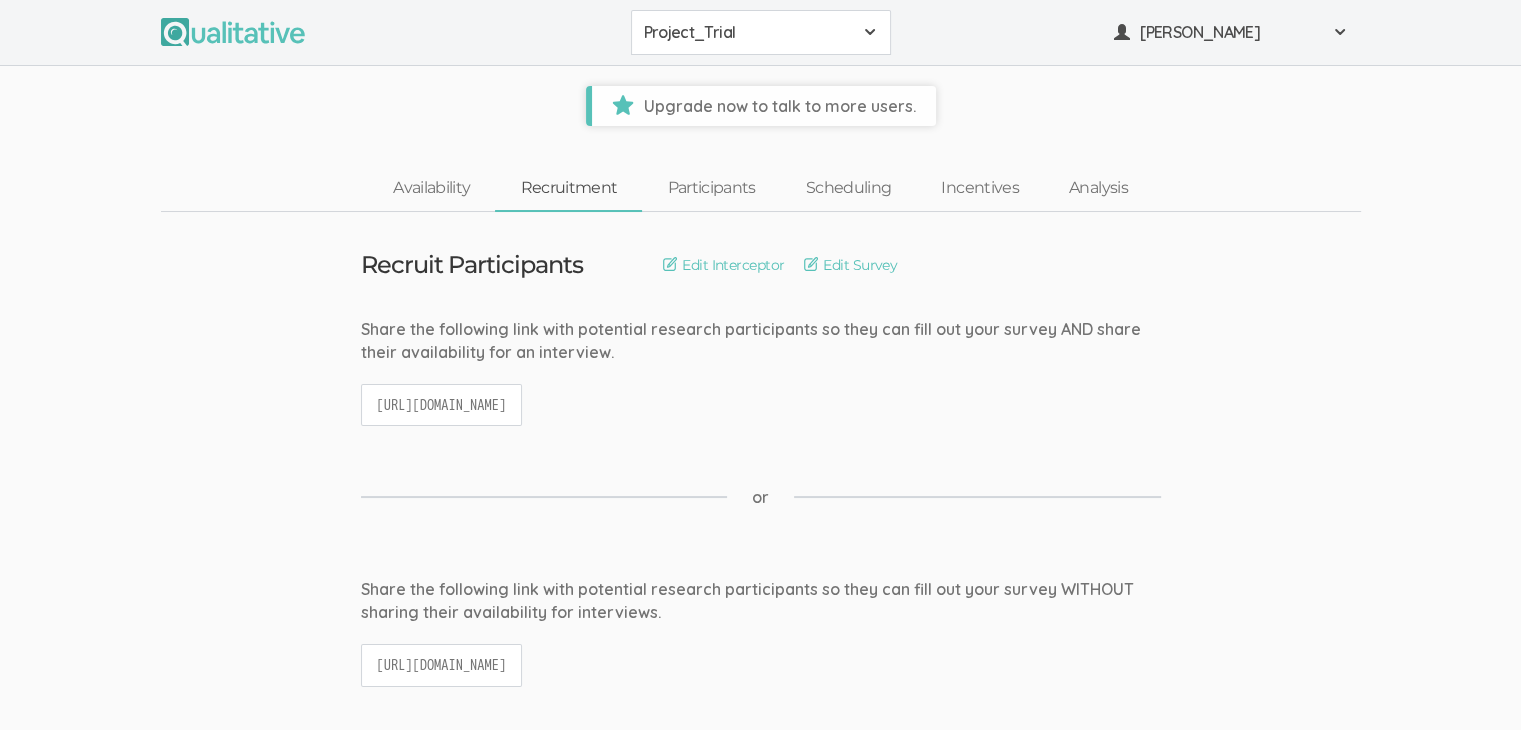 click on "Share the following link with potential research participants so they can fill out your survey AND share their availability for an interview.
[URL][DOMAIN_NAME]" at bounding box center (761, 382) 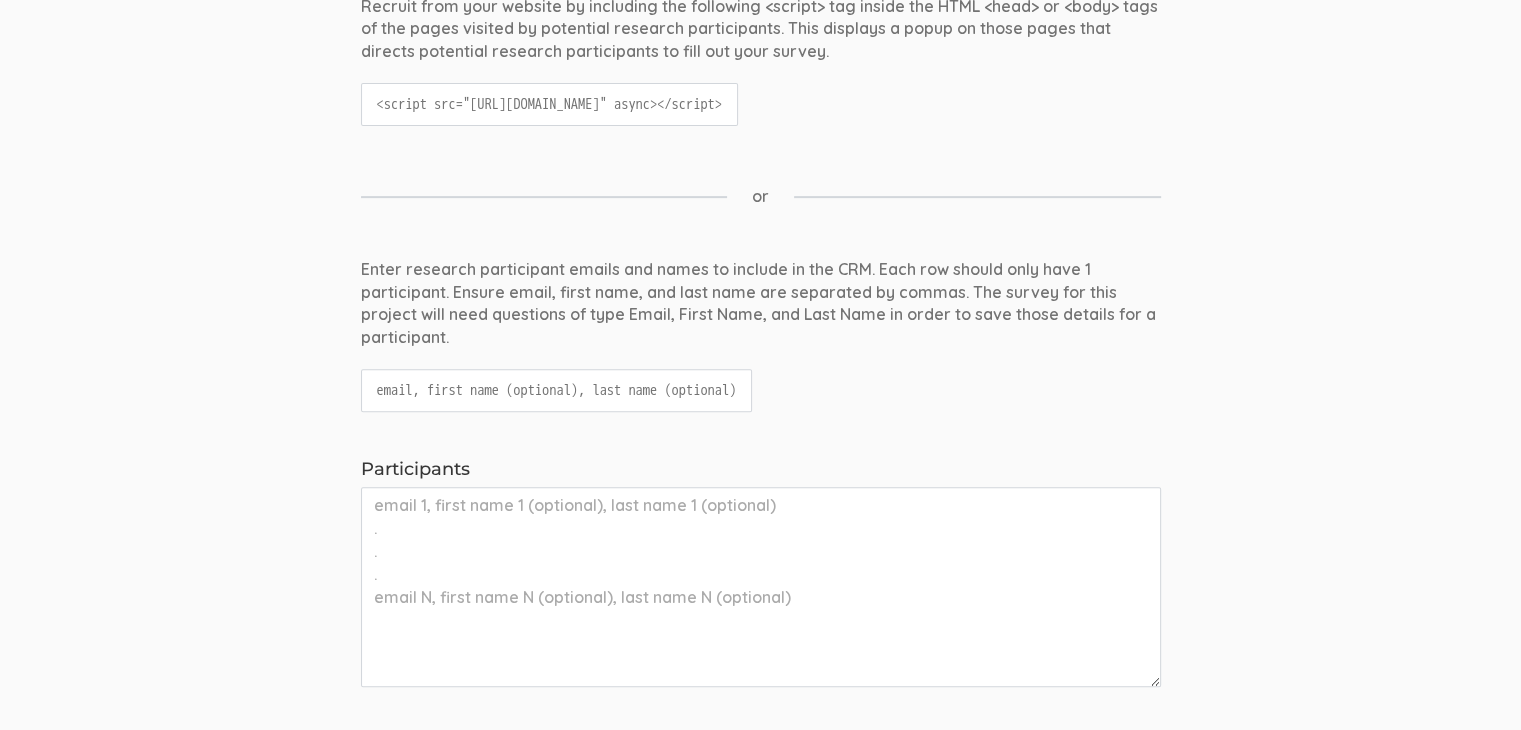 scroll, scrollTop: 1995, scrollLeft: 0, axis: vertical 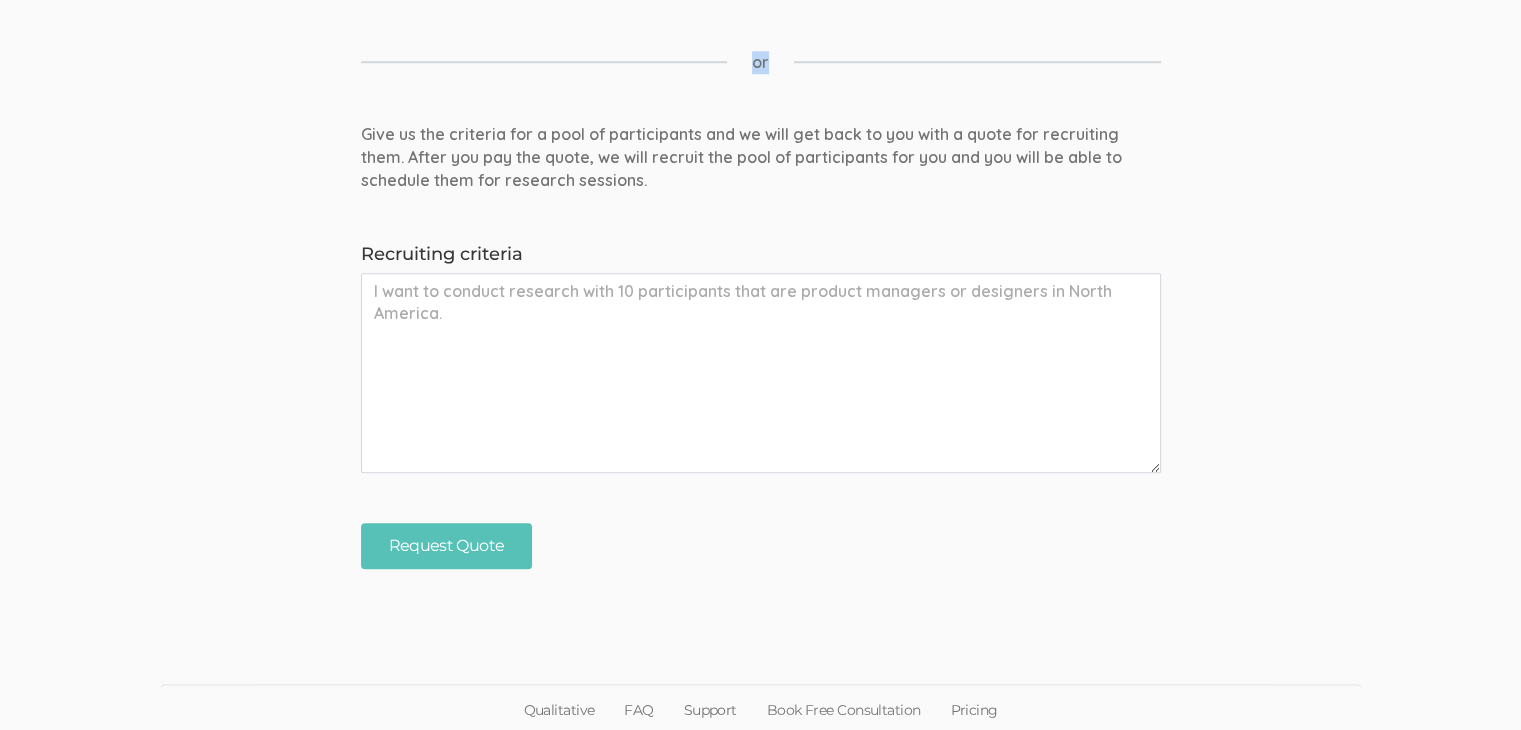 drag, startPoint x: 836, startPoint y: 104, endPoint x: 872, endPoint y: 104, distance: 36 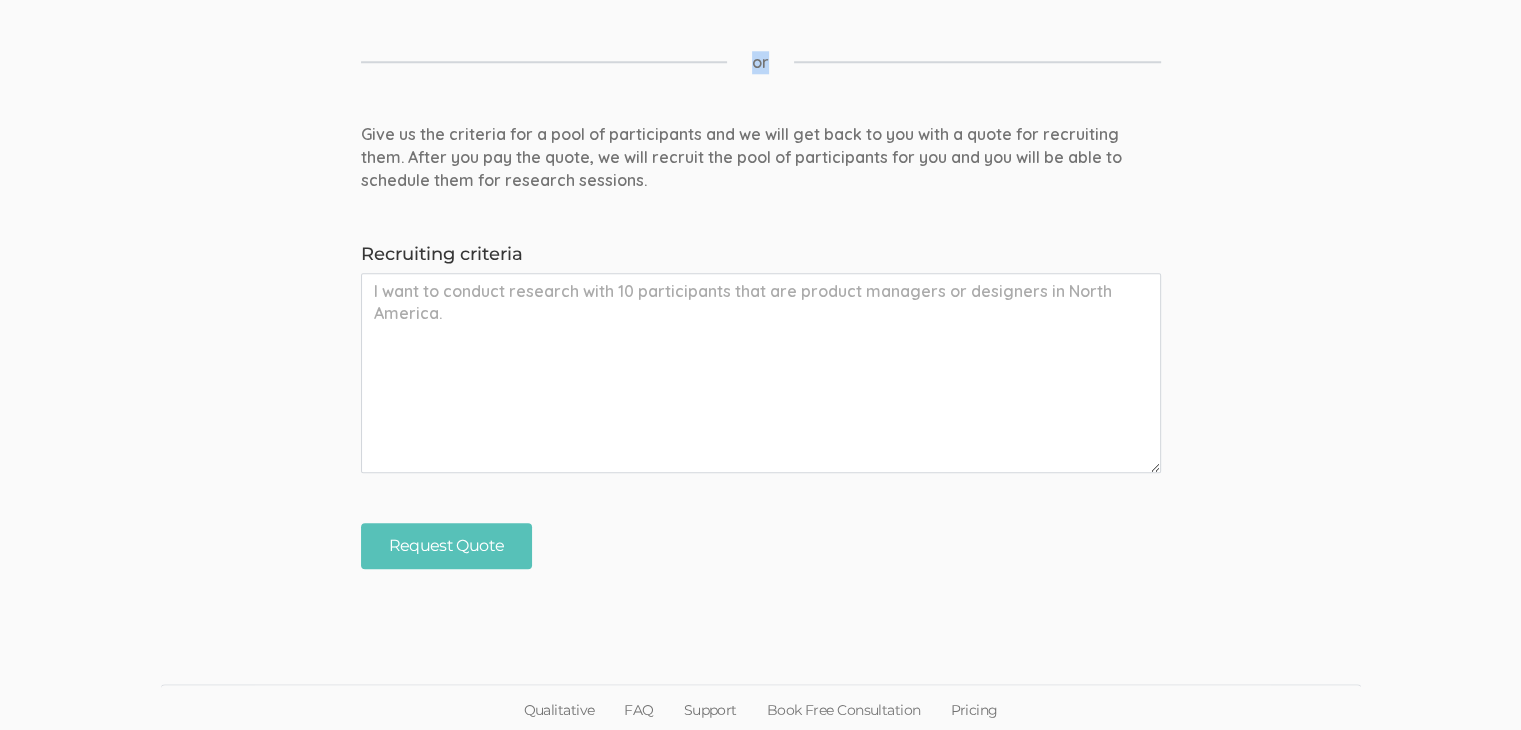 click on "or" at bounding box center (761, 62) 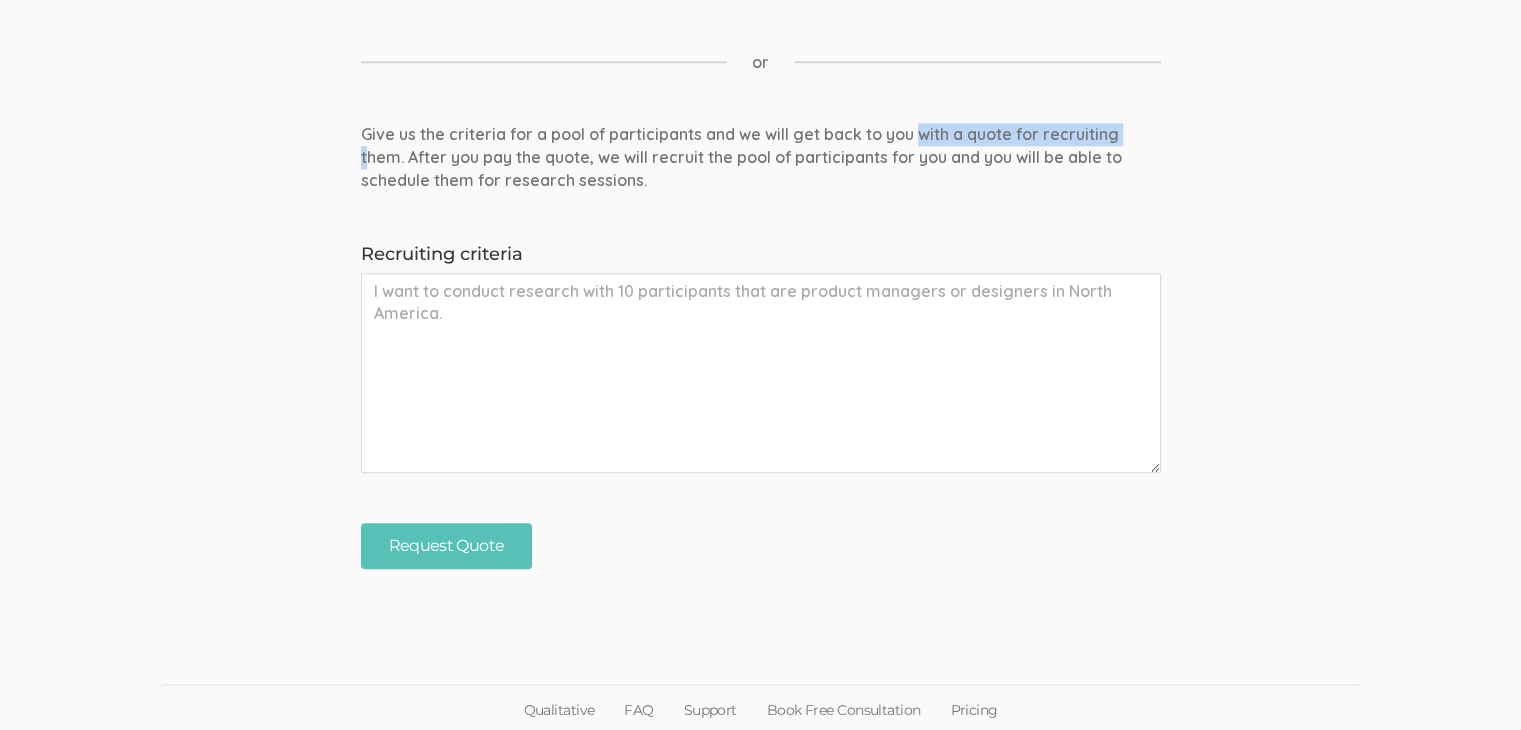 drag, startPoint x: 916, startPoint y: 121, endPoint x: 1126, endPoint y: 125, distance: 210.03809 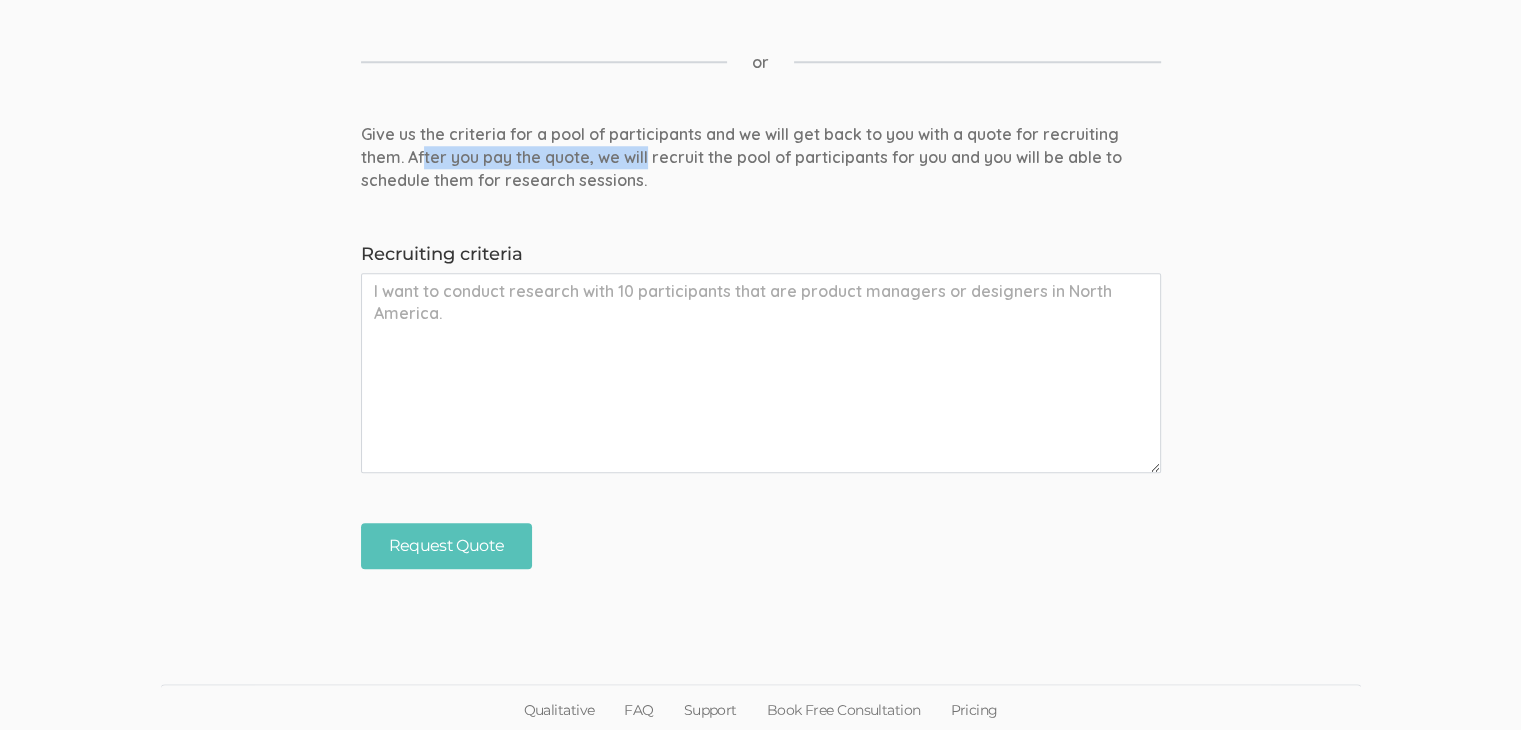drag, startPoint x: 415, startPoint y: 153, endPoint x: 623, endPoint y: 152, distance: 208.00241 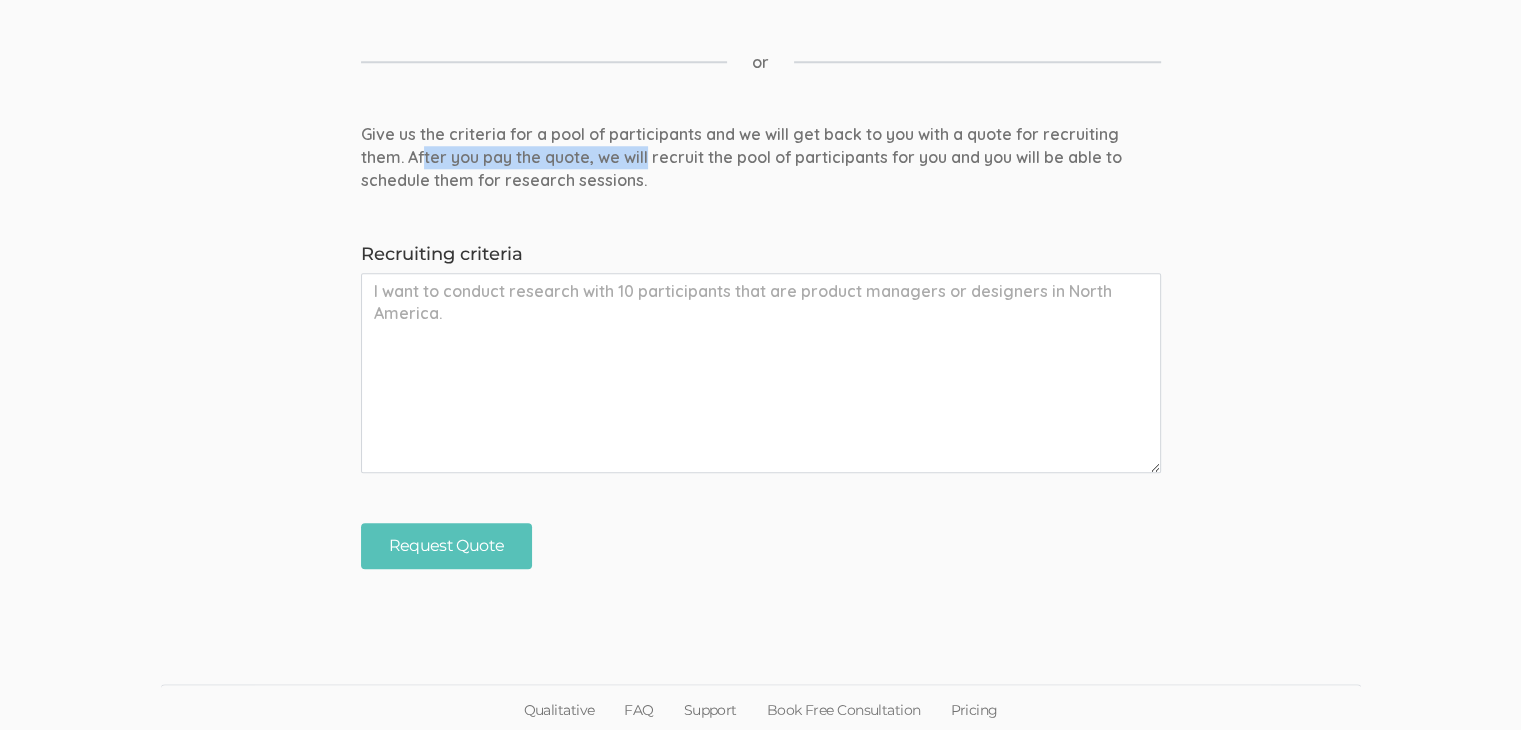 click on "Give us the criteria for a pool of participants and we will get back to you with a quote for recruiting them. After you pay the quote, we will recruit the pool of participants for you and you will be able to schedule them for research sessions." at bounding box center [761, 157] 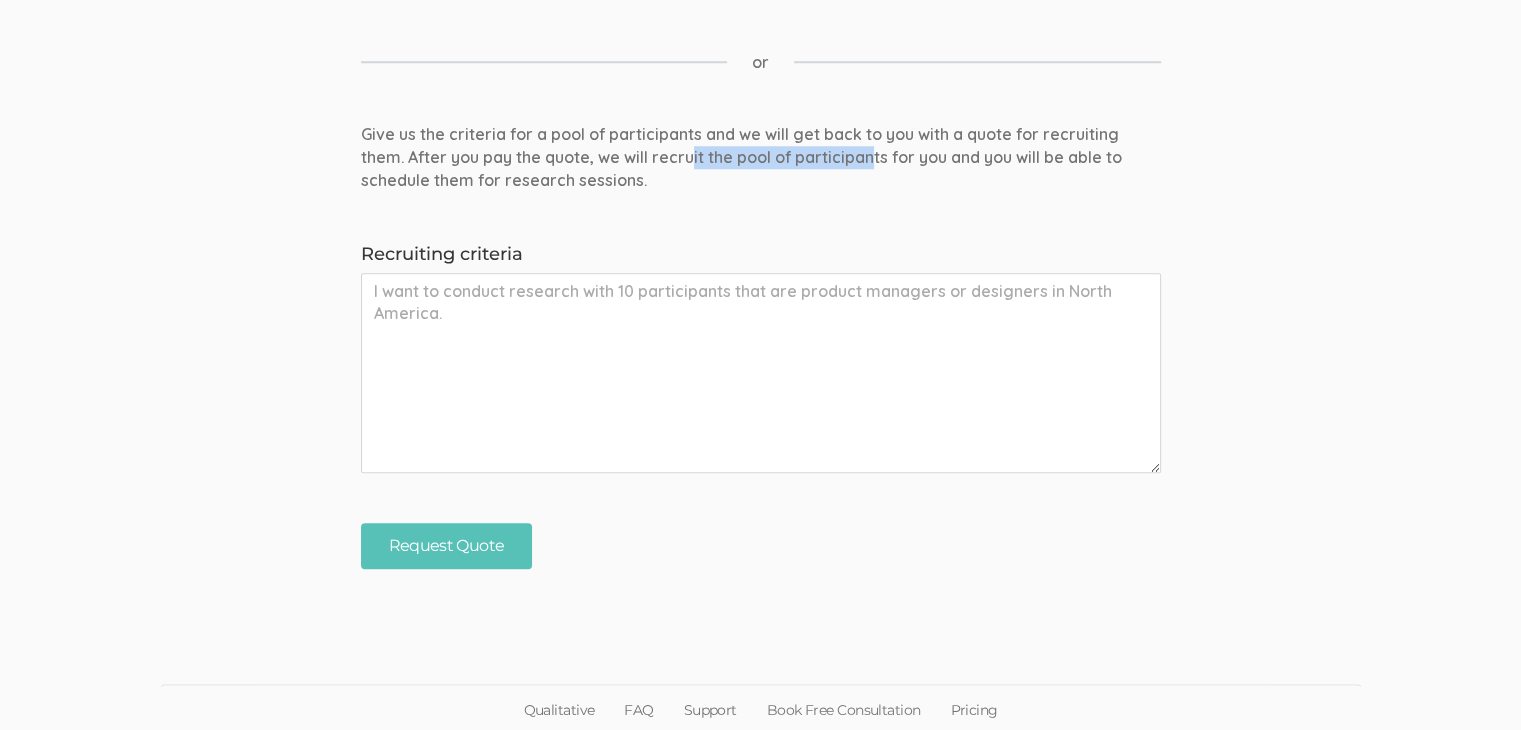 drag 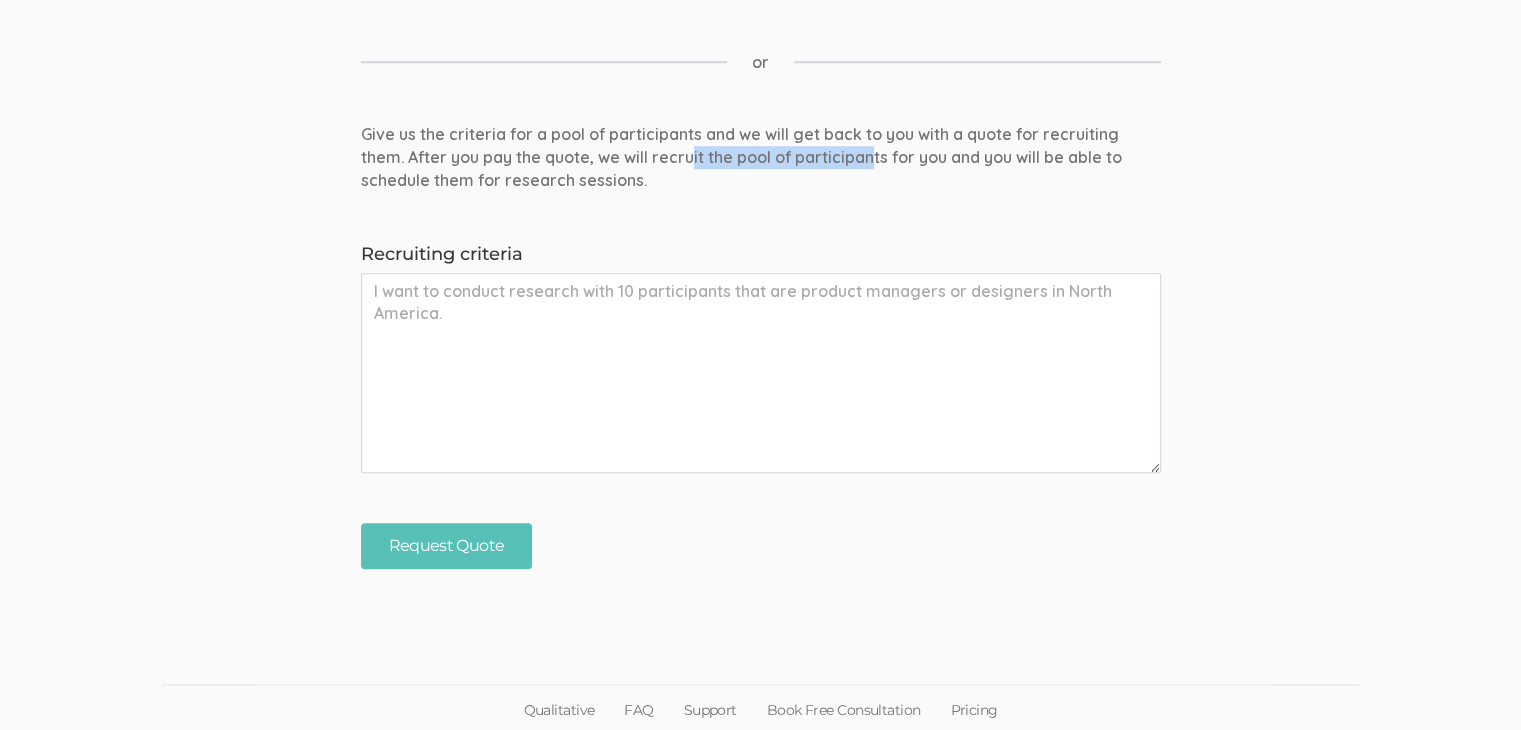 click on "Give us the criteria for a pool of participants and we will get back to you with a quote for recruiting them. After you pay the quote, we will recruit the pool of participants for you and you will be able to schedule them for research sessions." at bounding box center (761, 157) 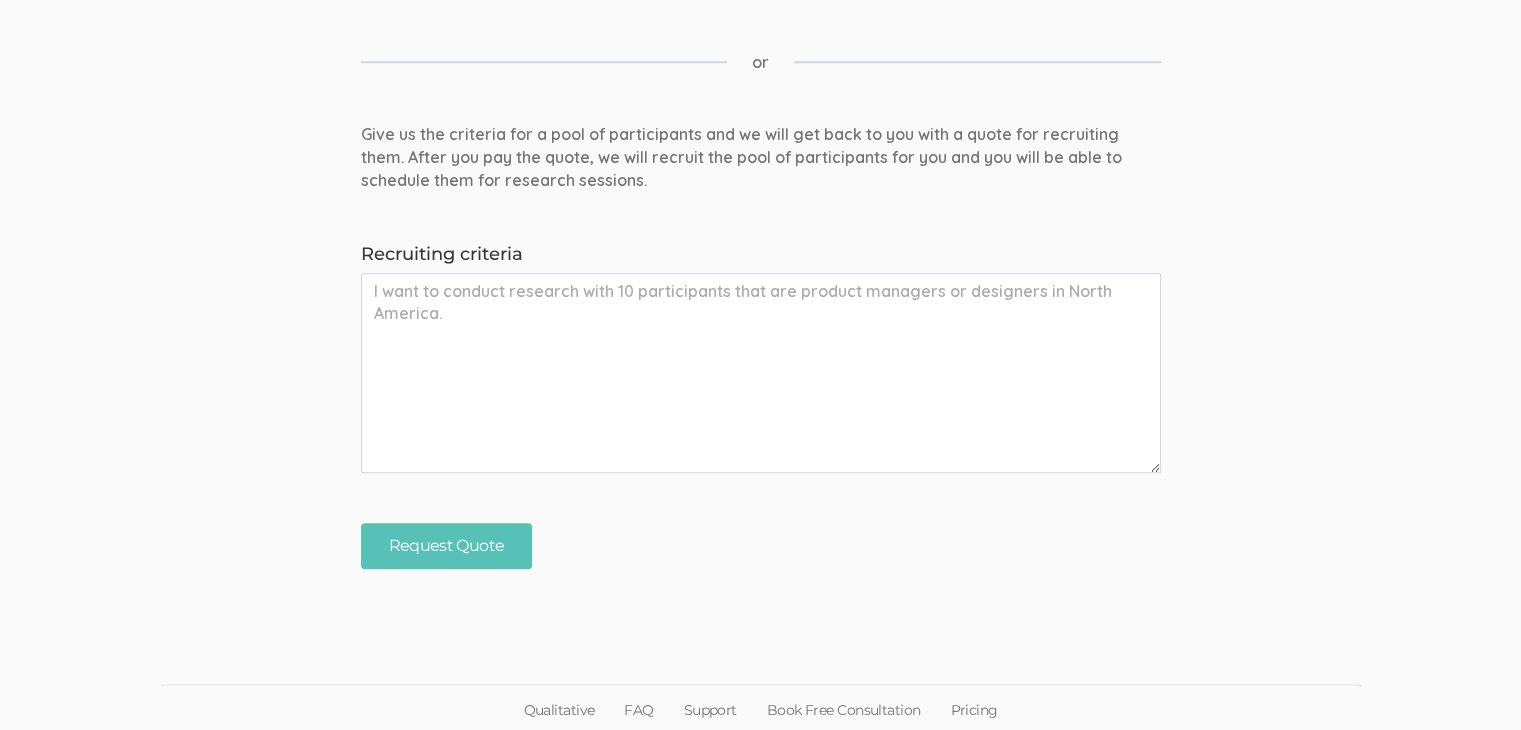 click on "Give us the criteria for a pool of participants and we will get back to you with a quote for recruiting them. After you pay the quote, we will recruit the pool of participants for you and you will be able to schedule them for research sessions. Recruiting criteria   Request Quote" at bounding box center (760, 346) 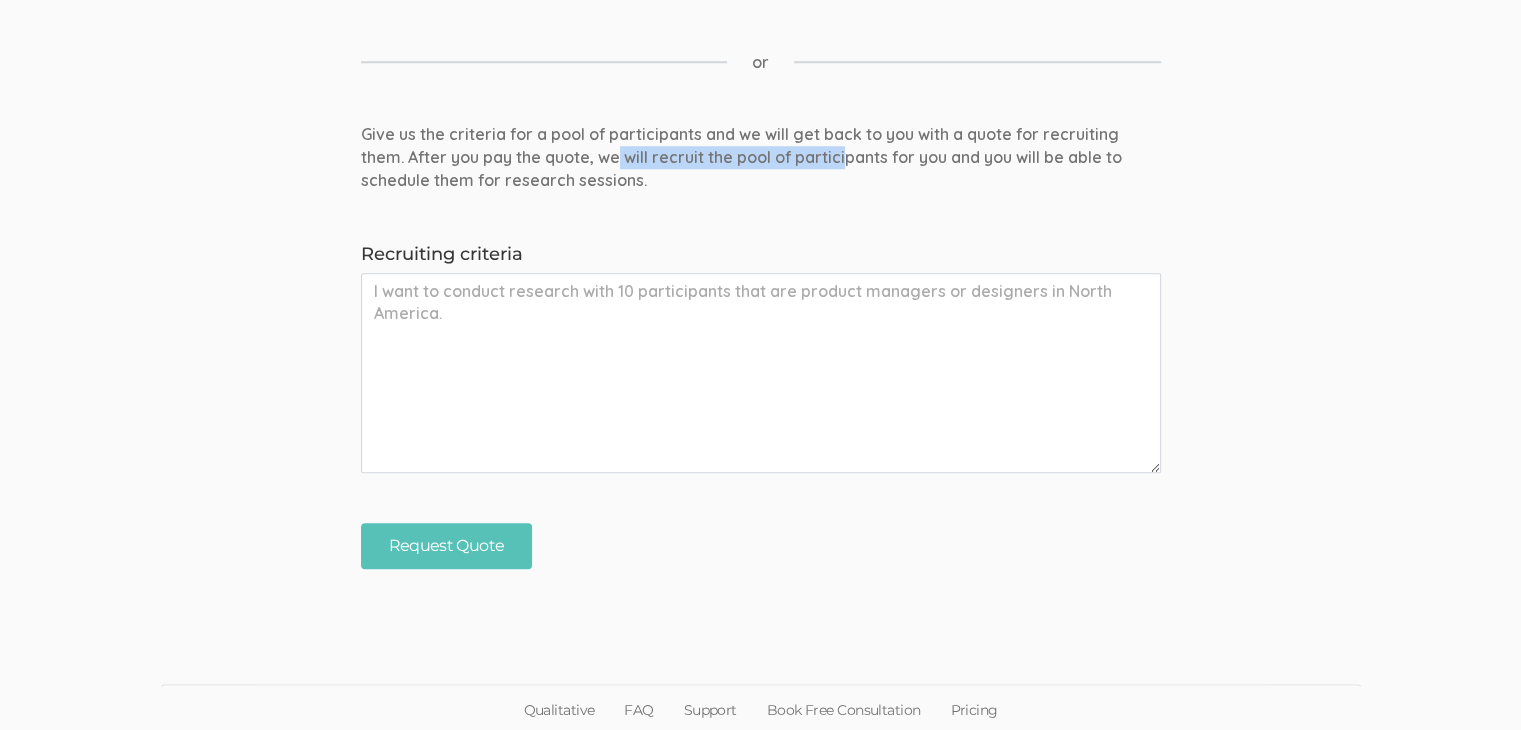 click on "Give us the criteria for a pool of participants and we will get back to you with a quote for recruiting them. After you pay the quote, we will recruit the pool of participants for you and you will be able to schedule them for research sessions." at bounding box center (761, 157) 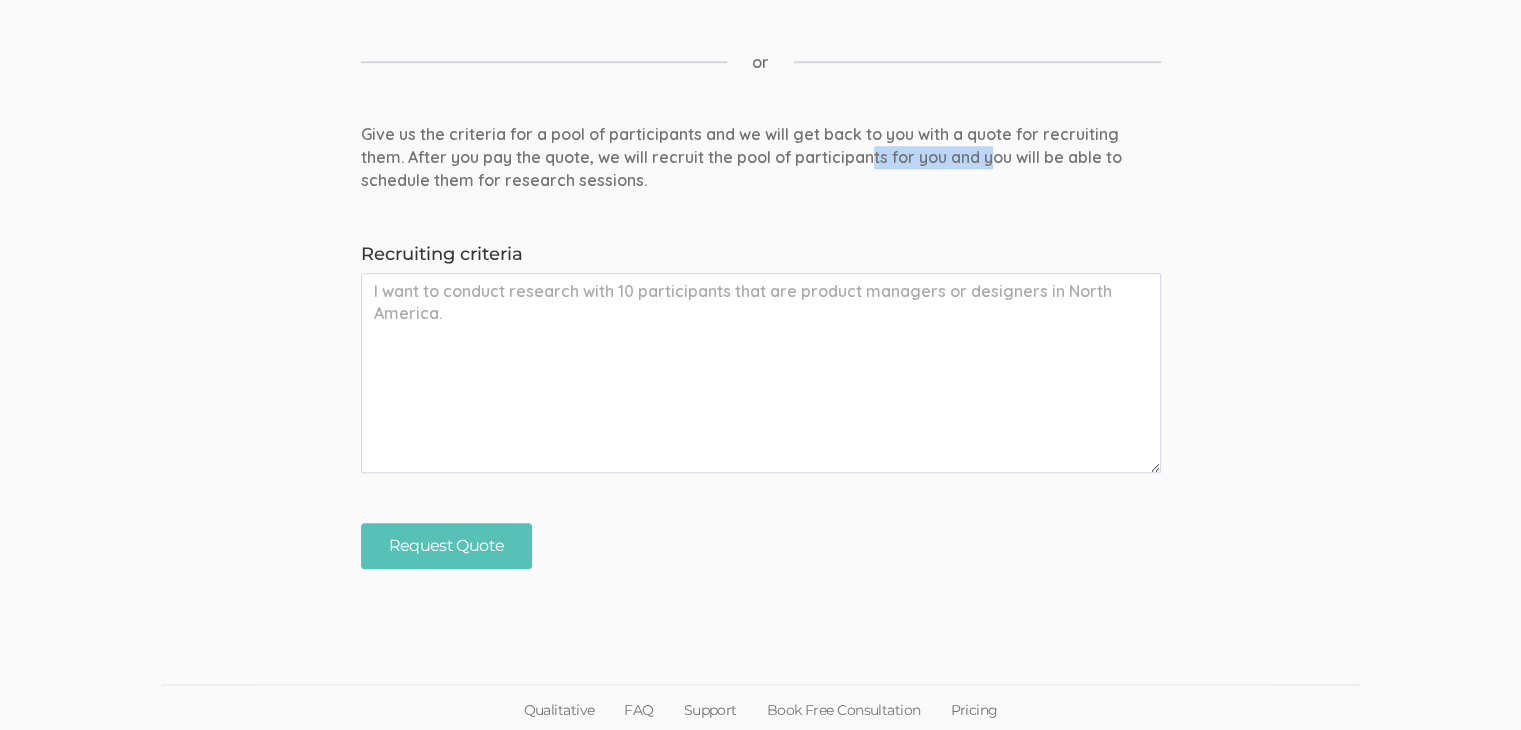 click on "Give us the criteria for a pool of participants and we will get back to you with a quote for recruiting them. After you pay the quote, we will recruit the pool of participants for you and you will be able to schedule them for research sessions." at bounding box center (761, 157) 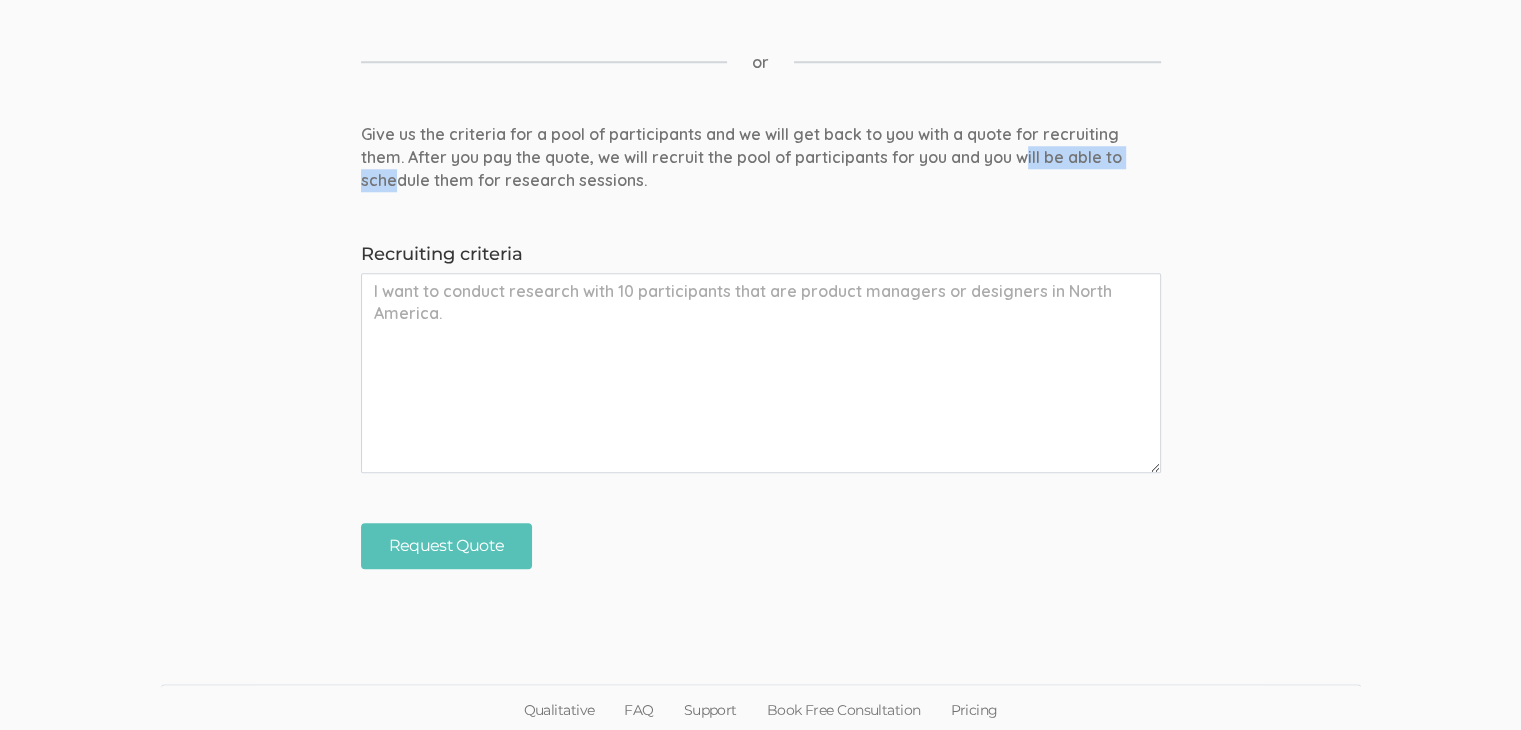click on "Give us the criteria for a pool of participants and we will get back to you with a quote for recruiting them. After you pay the quote, we will recruit the pool of participants for you and you will be able to schedule them for research sessions." at bounding box center [761, 157] 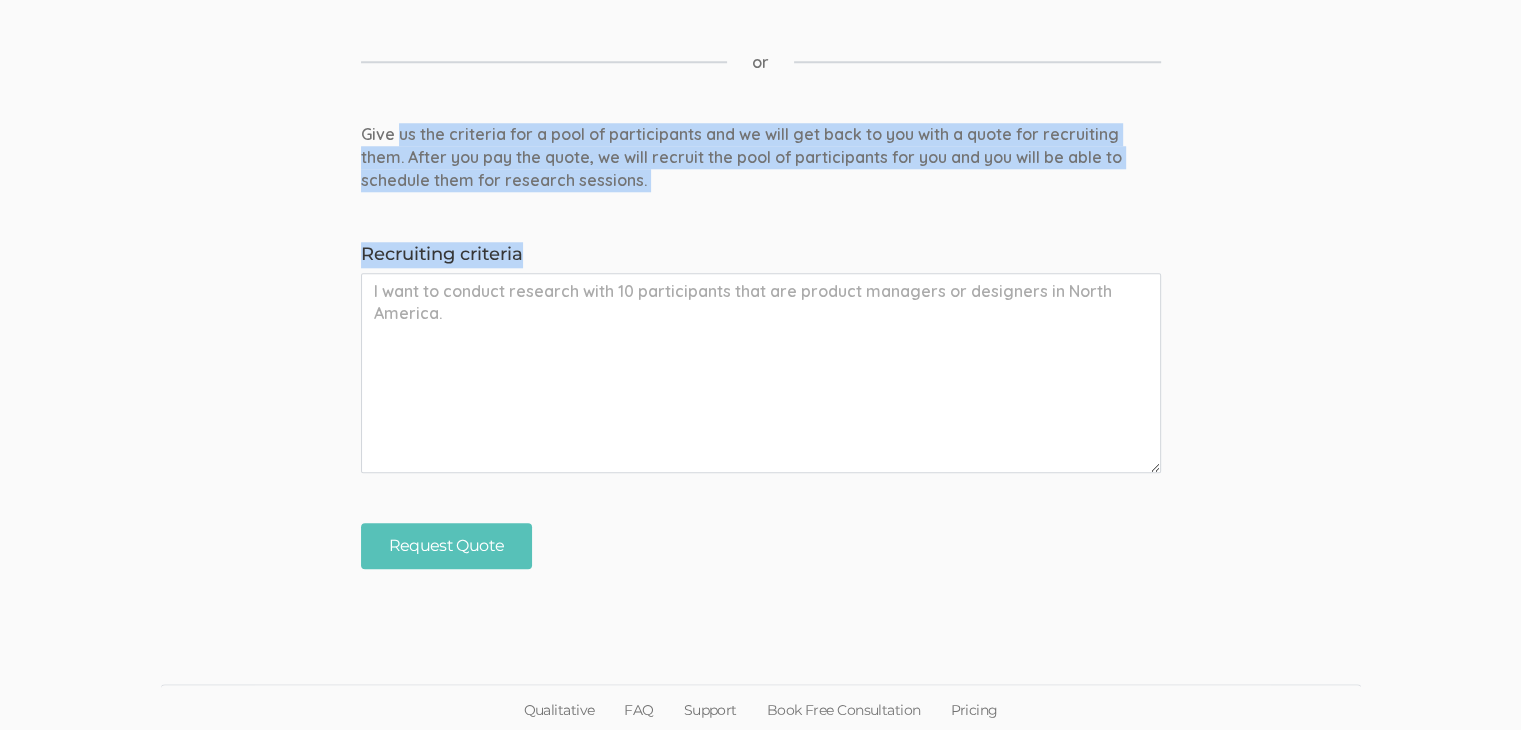 click on "Give us the criteria for a pool of participants and we will get back to you with a quote for recruiting them. After you pay the quote, we will recruit the pool of participants for you and you will be able to schedule them for research sessions. Recruiting criteria   Request Quote" at bounding box center [760, 346] 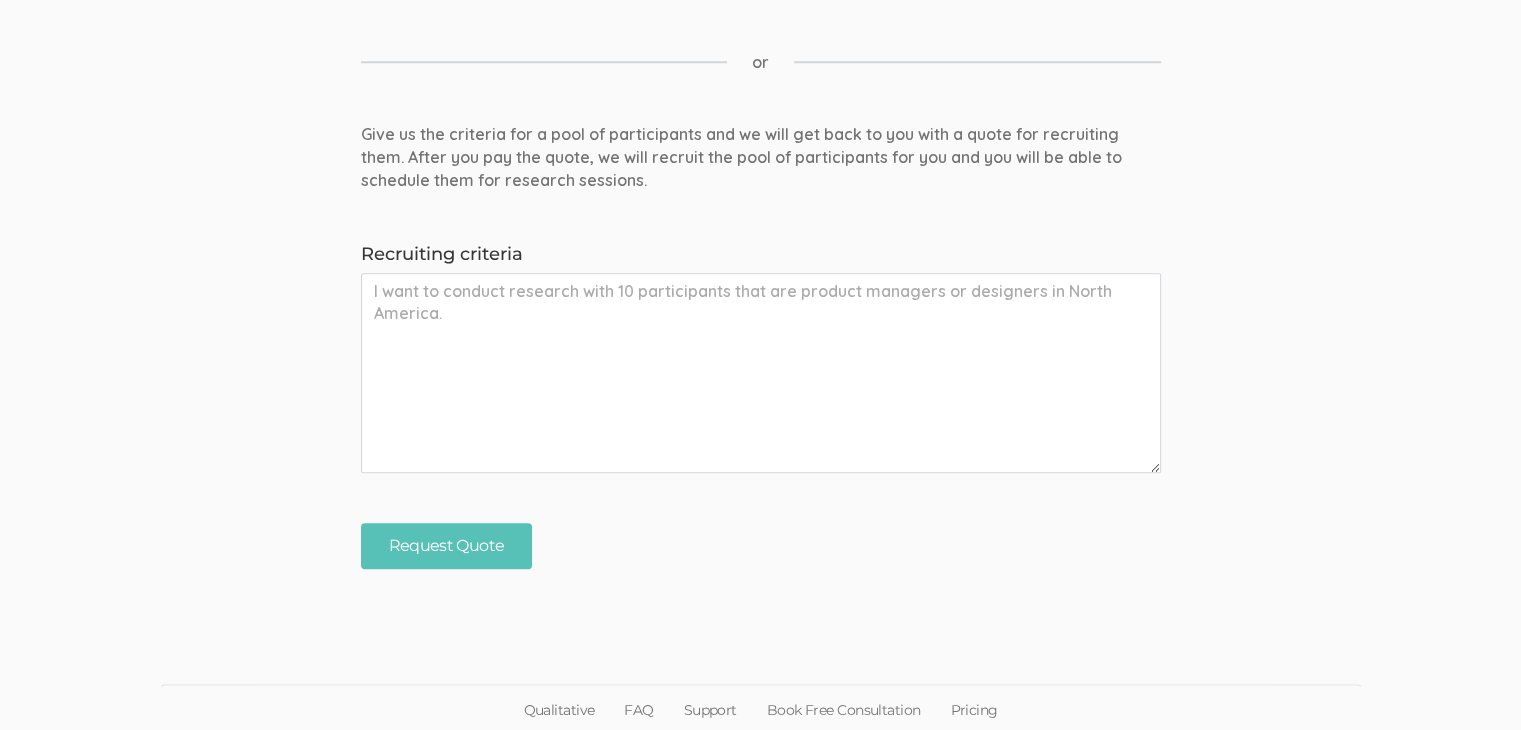click on "Recruiting criteria" at bounding box center [761, 373] 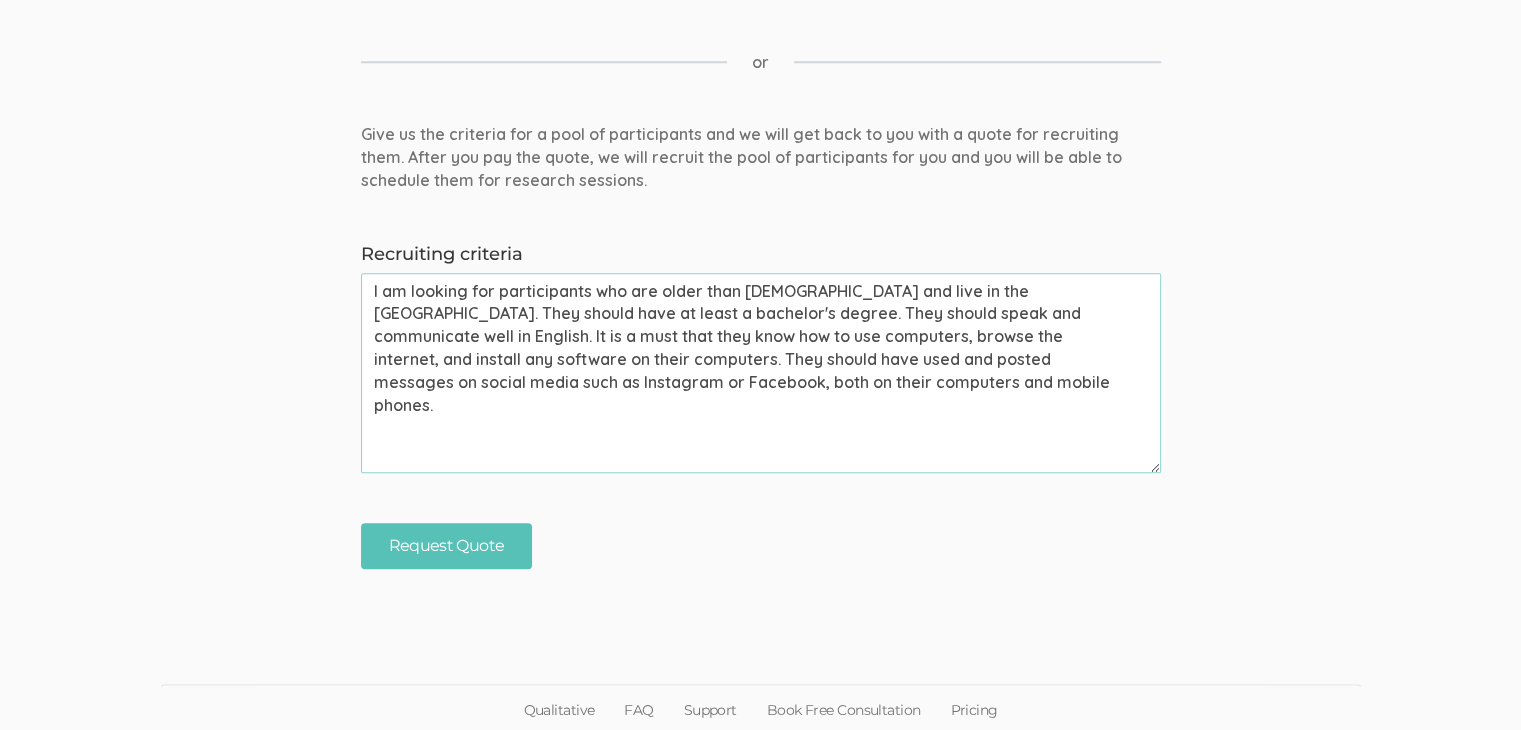 click on "I am looking for participants who are older than [DEMOGRAPHIC_DATA] and live in the [GEOGRAPHIC_DATA]. They should have at least a bachelor's degree. They should speak and communicate well in English. It is a must that they know how to use computers, browse the internet, and install any software on their computers. They should have used and posted messages on social media such as Instagram or Facebook, both on their computers and mobile phones." at bounding box center [761, 373] 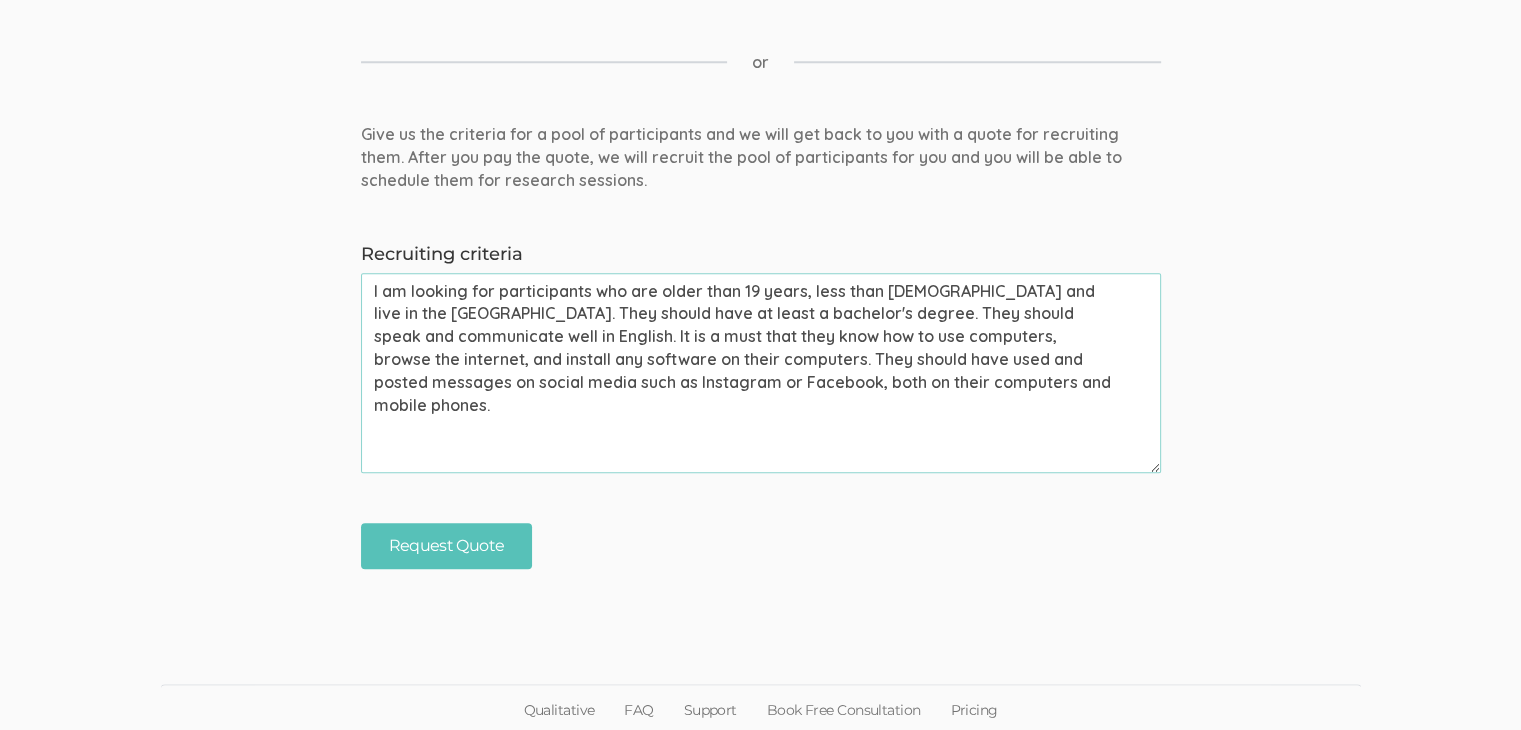 type on "I am looking for participants who are older than 19 years, less than [DEMOGRAPHIC_DATA] and live in the [GEOGRAPHIC_DATA]. They should have at least a bachelor's degree. They should speak and communicate well in English. It is a must that they know how to use computers, browse the internet, and install any software on their computers. They should have used and posted messages on social media such as Instagram or Facebook, both on their computers and mobile phones." 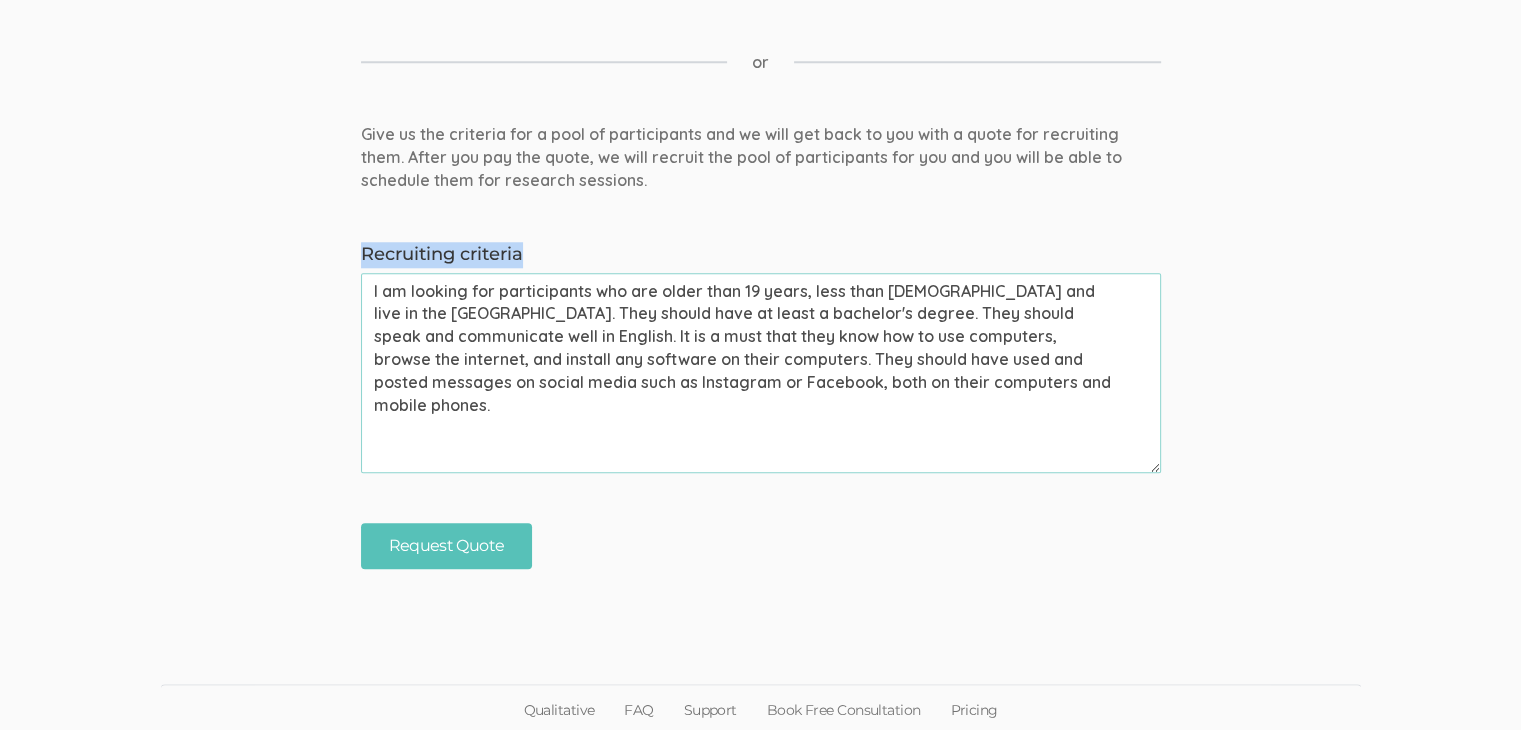drag, startPoint x: 542, startPoint y: 249, endPoint x: 332, endPoint y: 247, distance: 210.00952 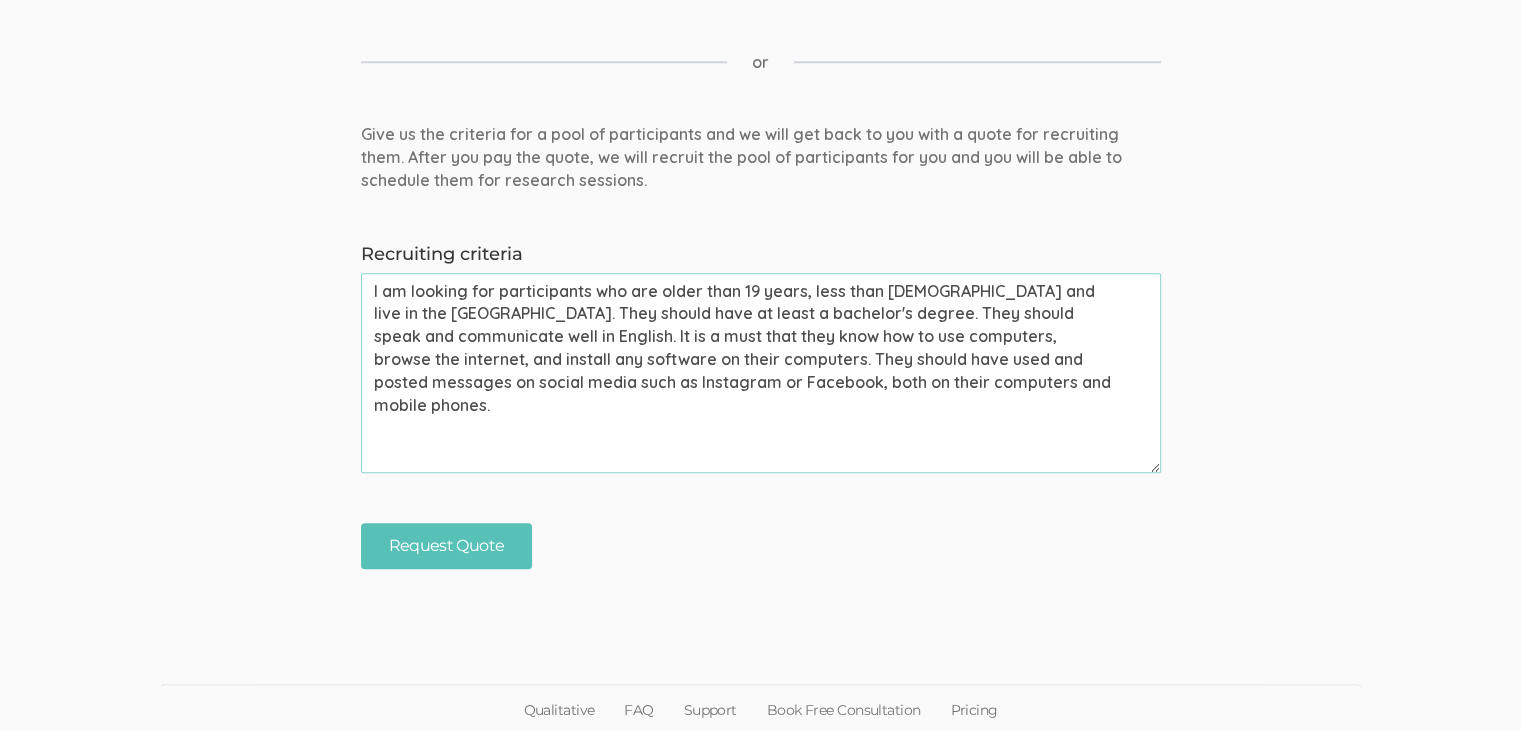 drag, startPoint x: 430, startPoint y: 313, endPoint x: 990, endPoint y: 322, distance: 560.0723 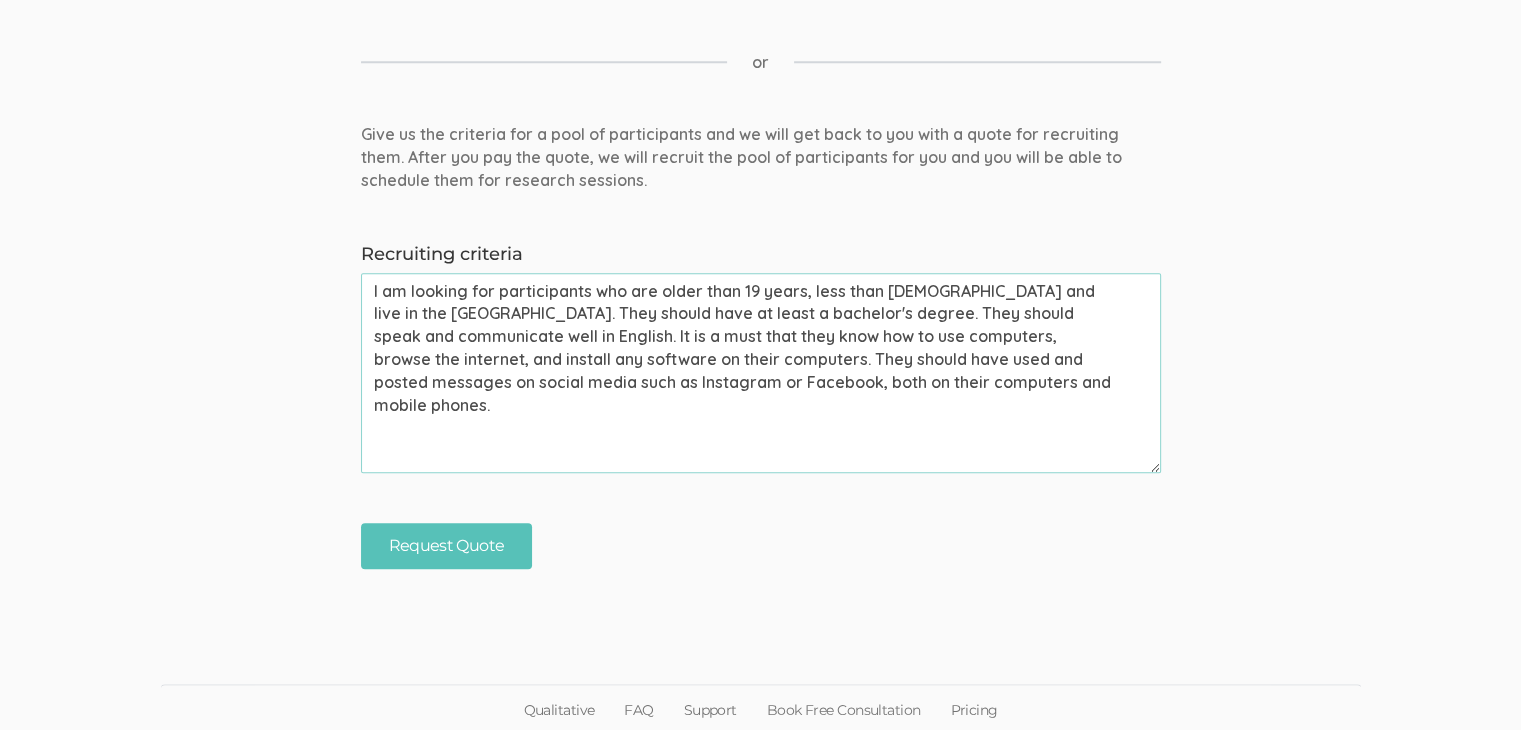 click on "I am looking for participants who are older than 19 years, less than [DEMOGRAPHIC_DATA] and live in the [GEOGRAPHIC_DATA]. They should have at least a bachelor's degree. They should speak and communicate well in English. It is a must that they know how to use computers, browse the internet, and install any software on their computers. They should have used and posted messages on social media such as Instagram or Facebook, both on their computers and mobile phones." at bounding box center (761, 373) 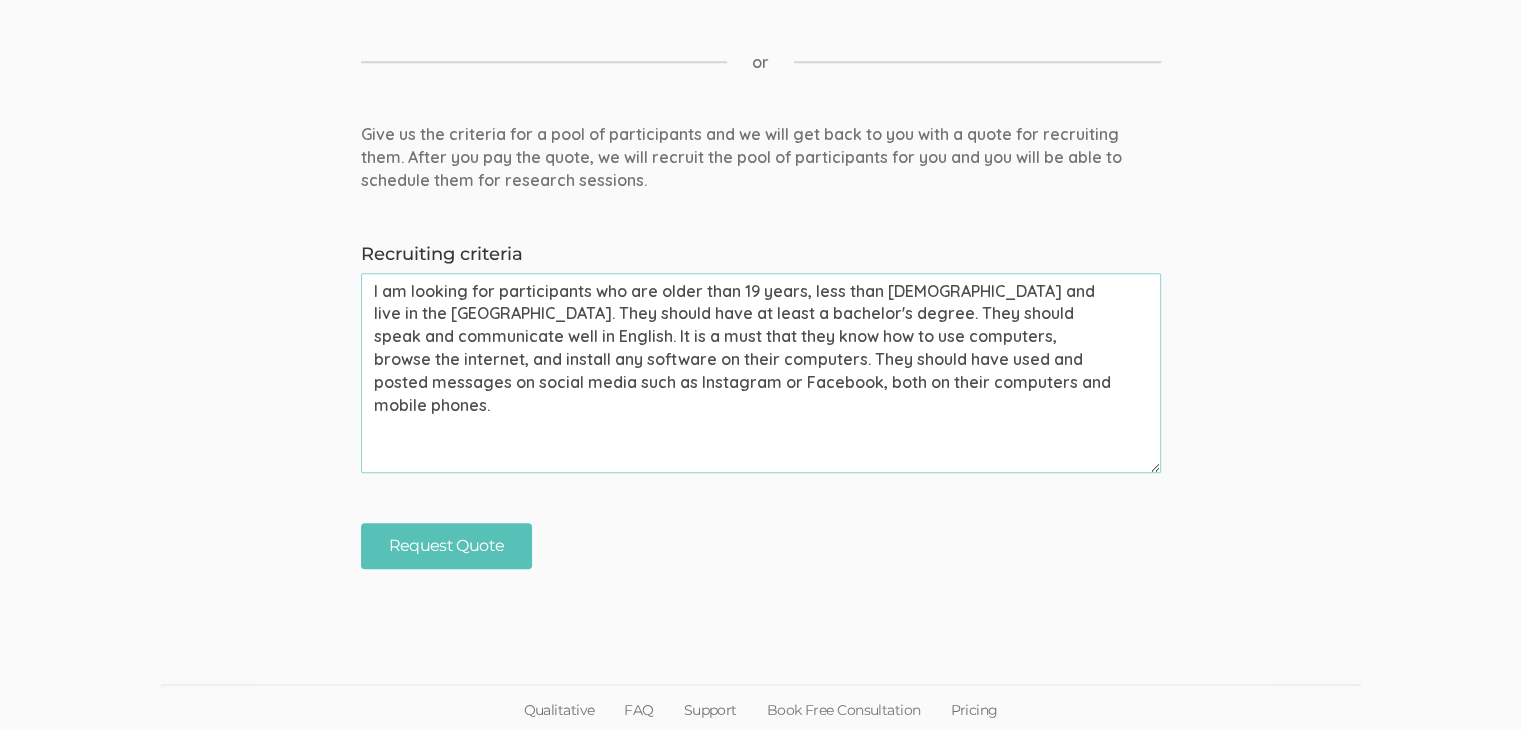 drag, startPoint x: 566, startPoint y: 337, endPoint x: 1011, endPoint y: 341, distance: 445.01797 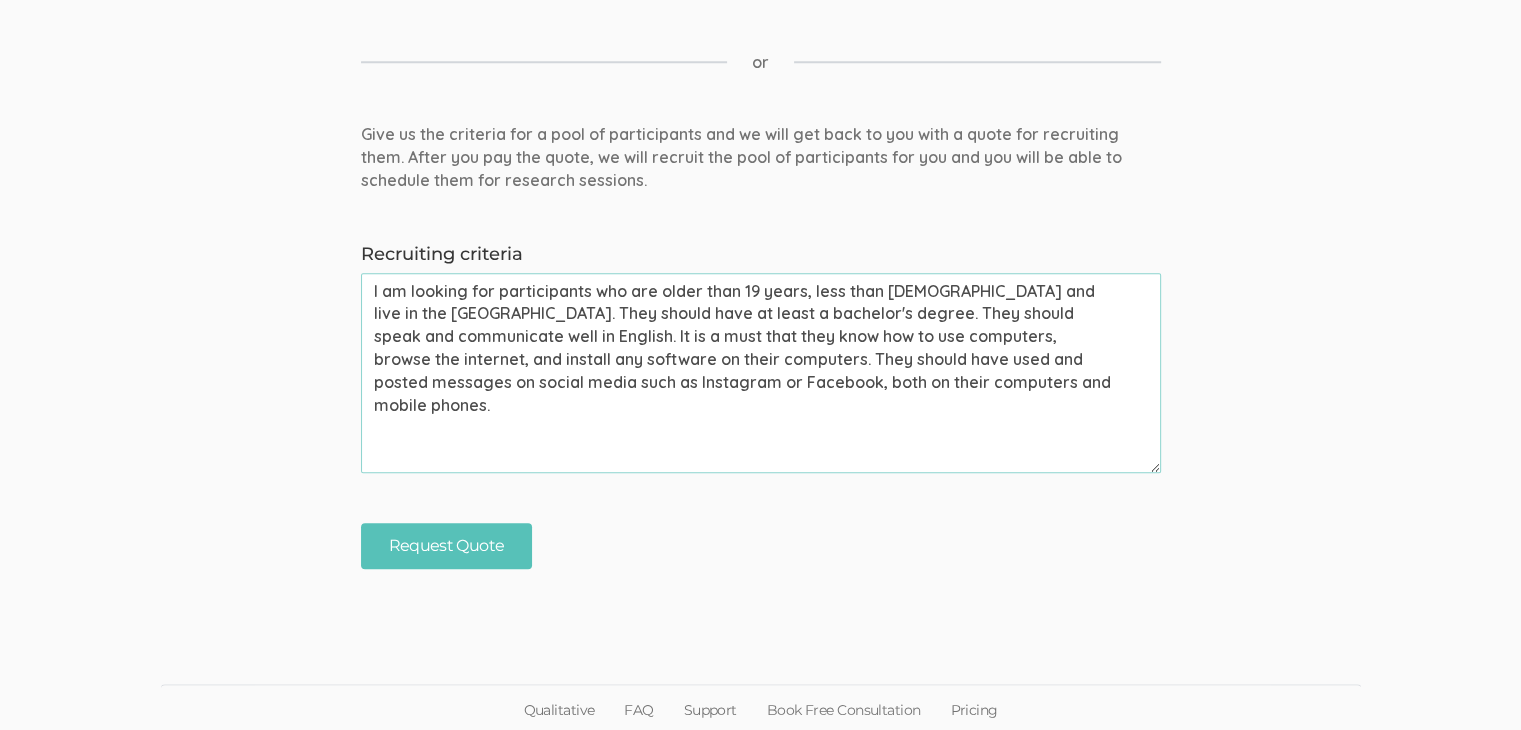 click on "I am looking for participants who are older than 19 years, less than [DEMOGRAPHIC_DATA] and live in the [GEOGRAPHIC_DATA]. They should have at least a bachelor's degree. They should speak and communicate well in English. It is a must that they know how to use computers, browse the internet, and install any software on their computers. They should have used and posted messages on social media such as Instagram or Facebook, both on their computers and mobile phones." at bounding box center [761, 373] 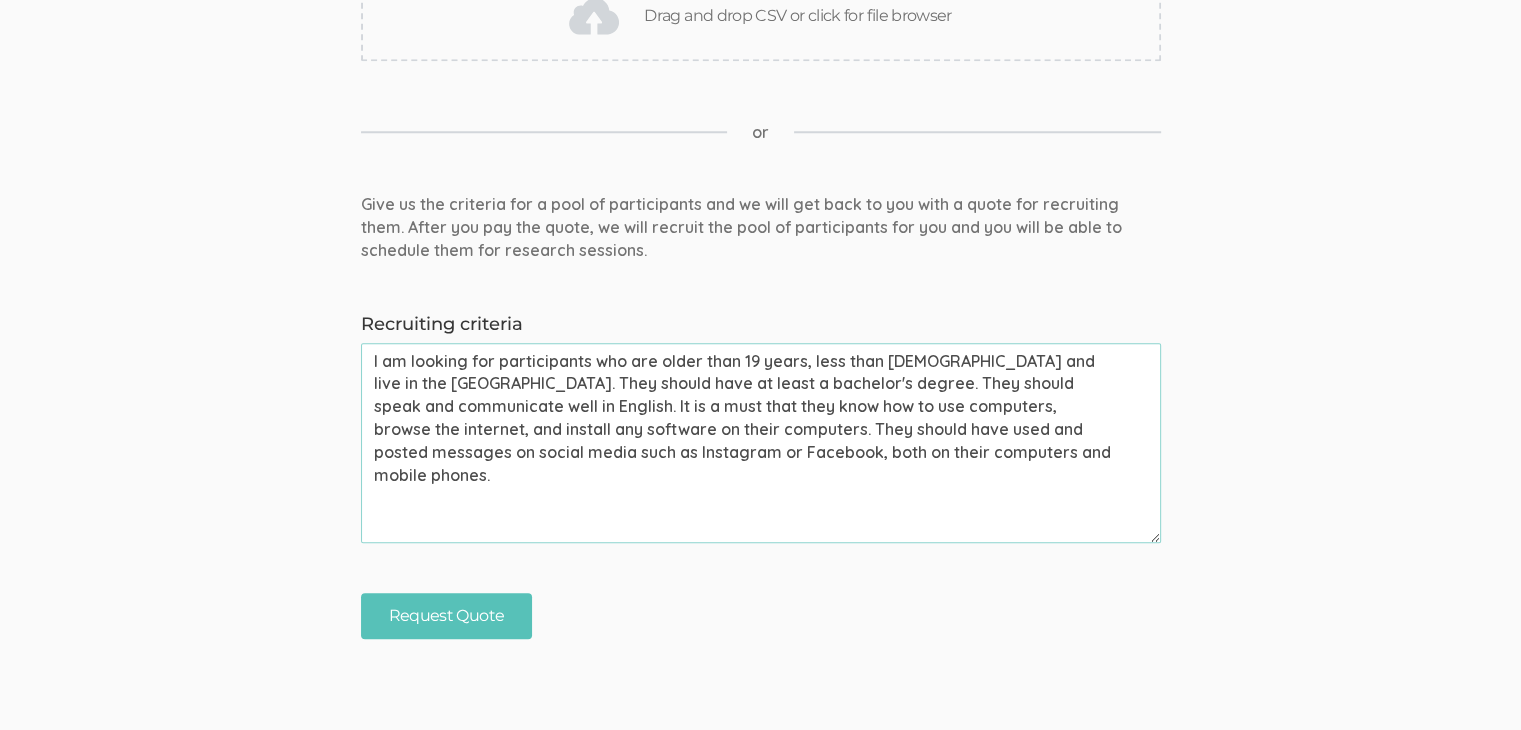 scroll, scrollTop: 1995, scrollLeft: 0, axis: vertical 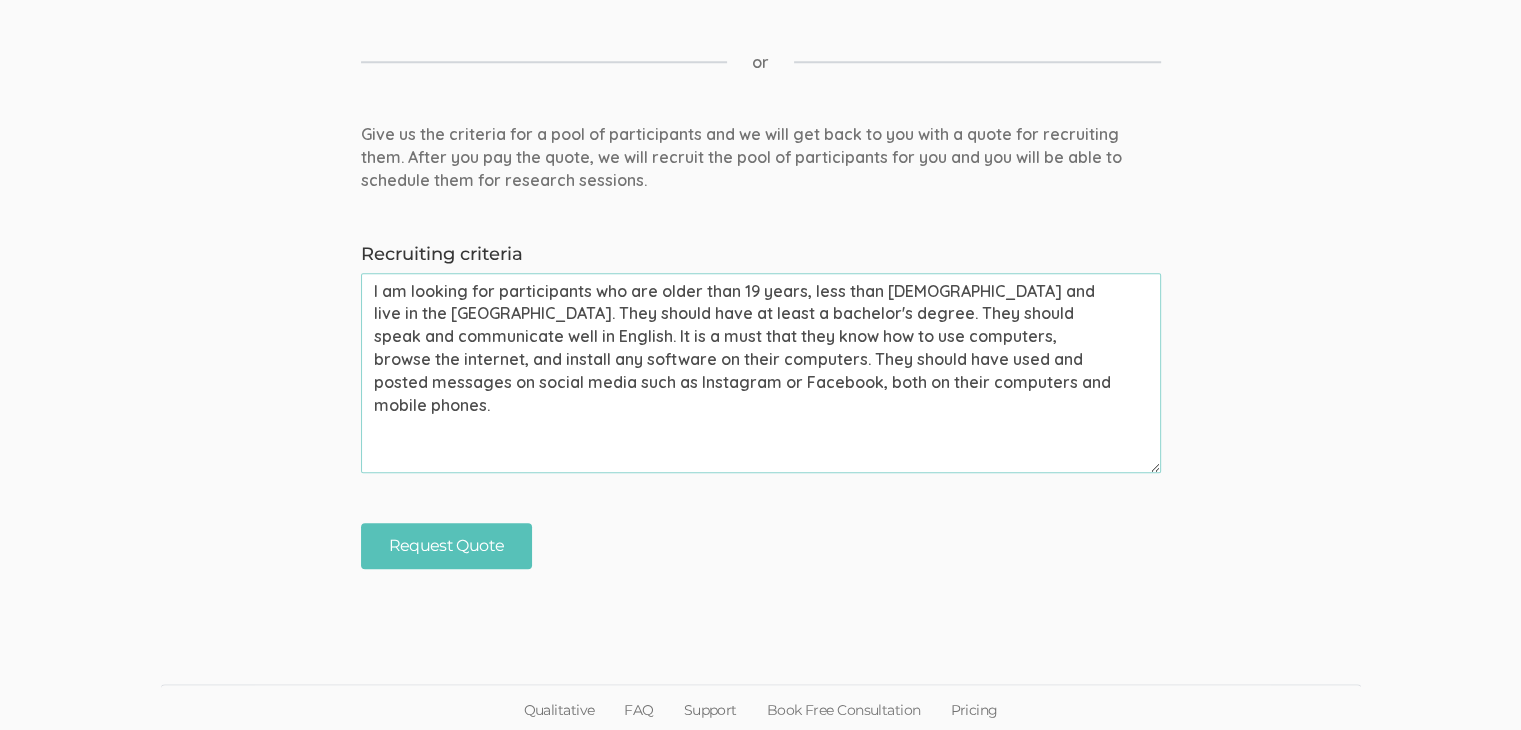 drag, startPoint x: 475, startPoint y: 375, endPoint x: 956, endPoint y: 373, distance: 481.00415 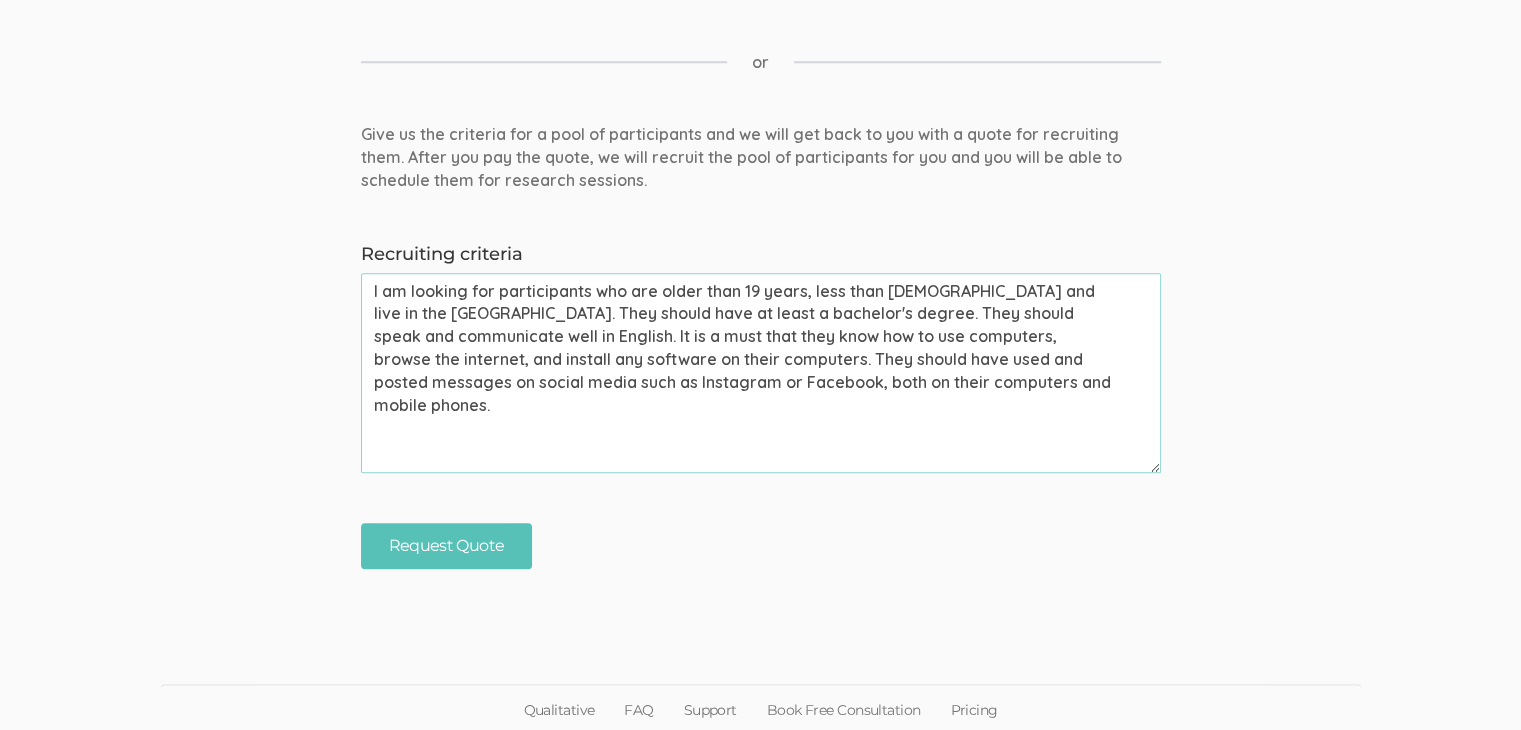 click on "I am looking for participants who are older than 19 years, less than [DEMOGRAPHIC_DATA] and live in the [GEOGRAPHIC_DATA]. They should have at least a bachelor's degree. They should speak and communicate well in English. It is a must that they know how to use computers, browse the internet, and install any software on their computers. They should have used and posted messages on social media such as Instagram or Facebook, both on their computers and mobile phones." at bounding box center [761, 373] 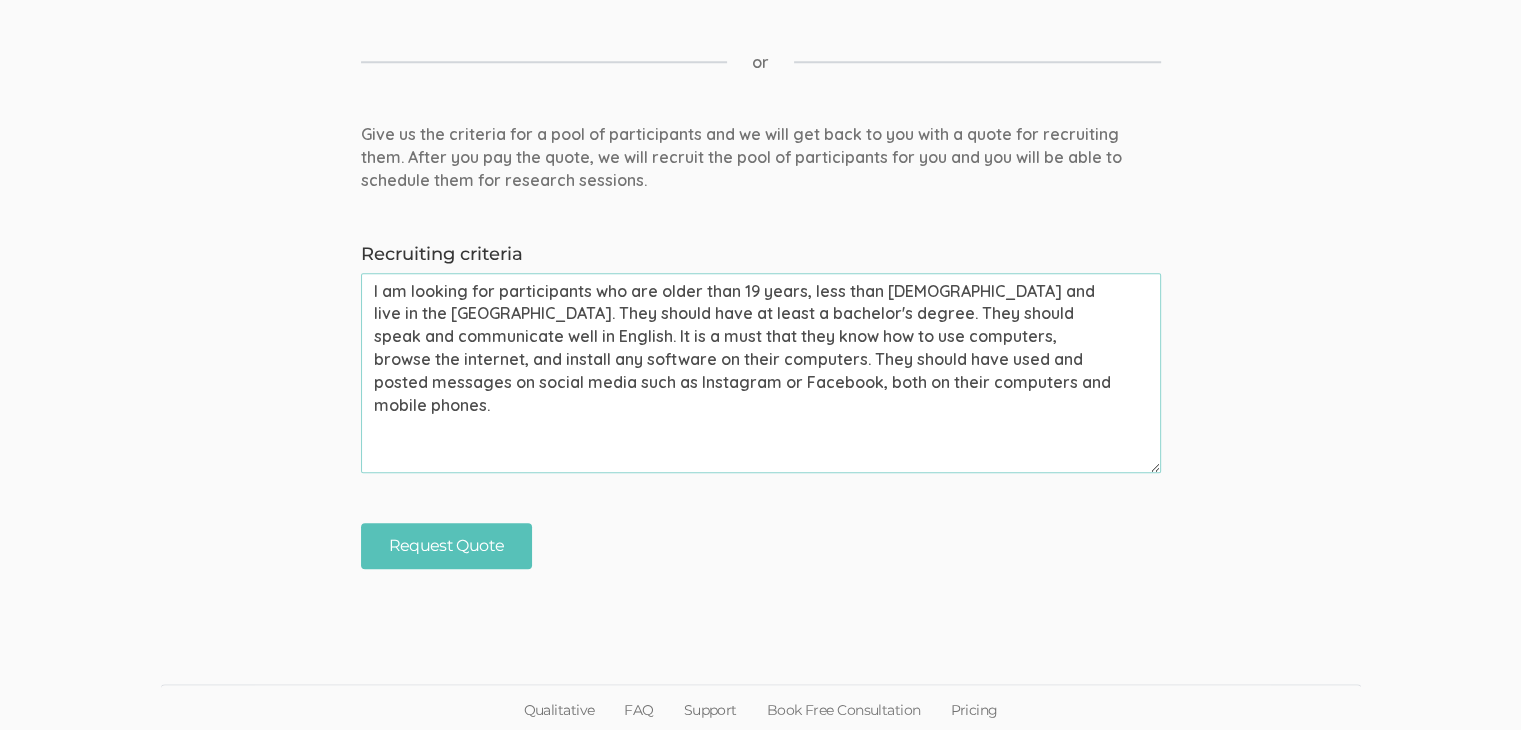 drag, startPoint x: 970, startPoint y: 373, endPoint x: 321, endPoint y: 261, distance: 658.5932 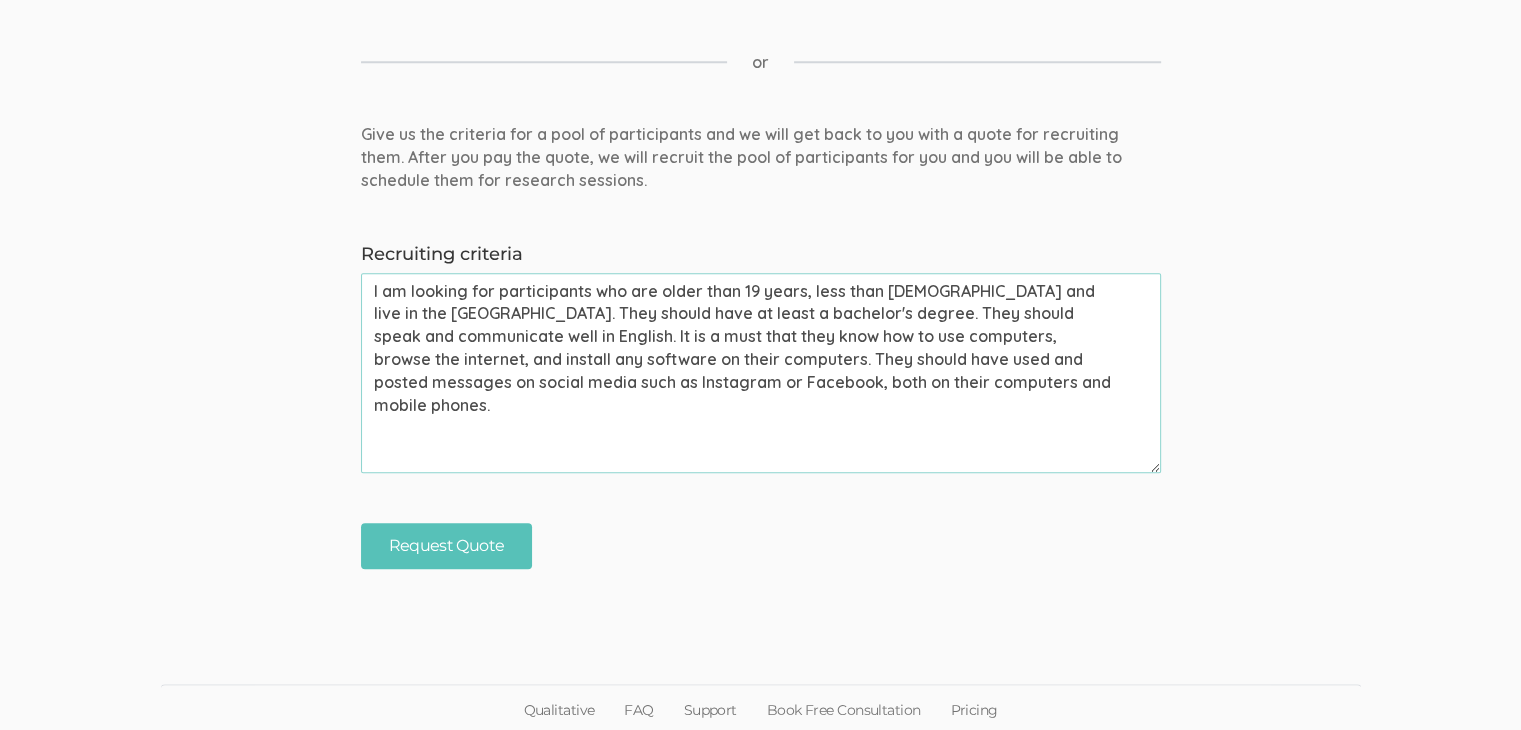 click on "Give us the criteria for a pool of participants and we will get back to you with a quote for recruiting them. After you pay the quote, we will recruit the pool of participants for you and you will be able to schedule them for research sessions. Recruiting criteria   I am looking for participants who are older than 19 years, less than [DEMOGRAPHIC_DATA] and live in the [GEOGRAPHIC_DATA]. They should have at least a bachelor's degree. They should speak and communicate well in English. It is a must that they know how to use computers, browse the internet, and install any software on their computers. They should have used and posted messages on social media such as Instagram or Facebook, both on their computers and mobile phones. Request Quote" at bounding box center [760, 346] 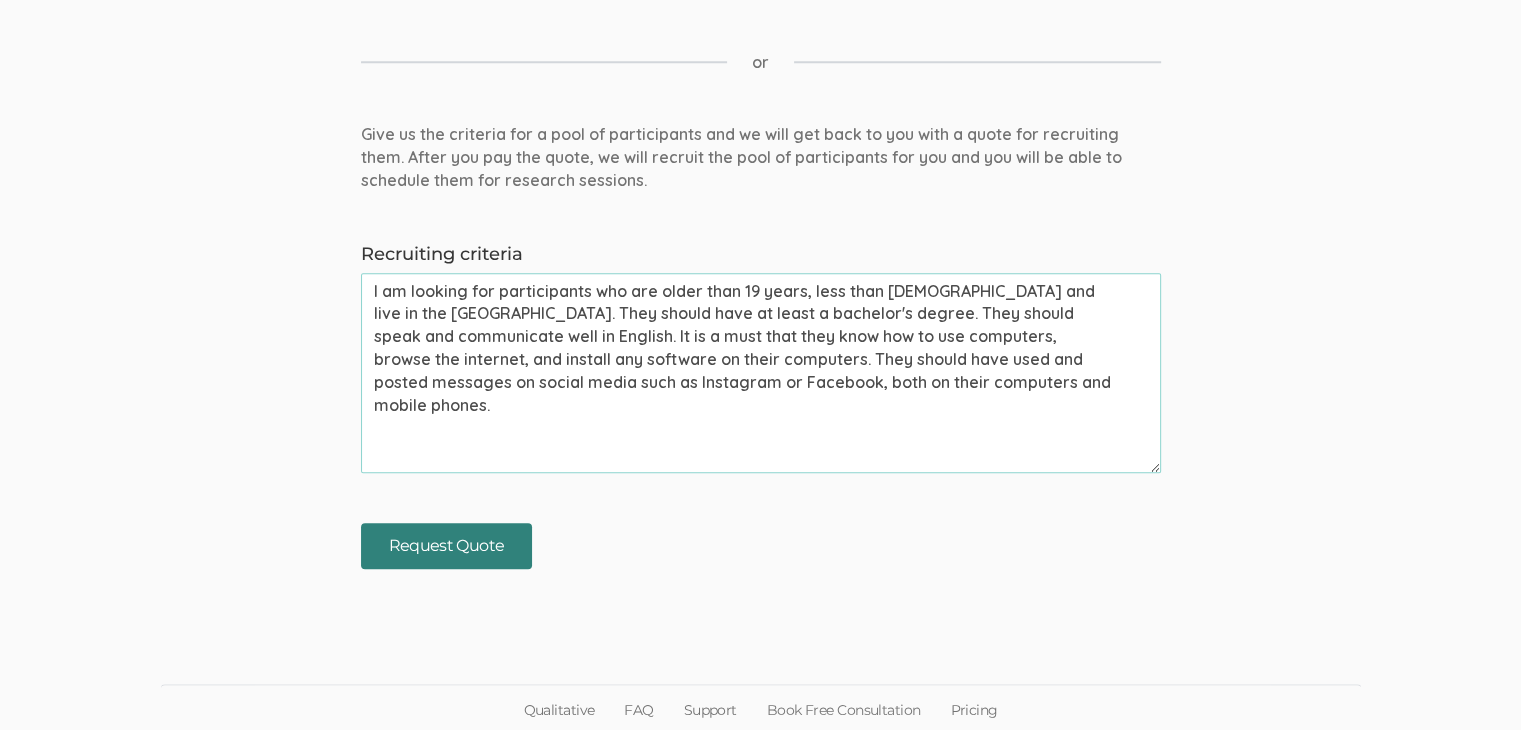 click on "Request Quote" at bounding box center (447, 546) 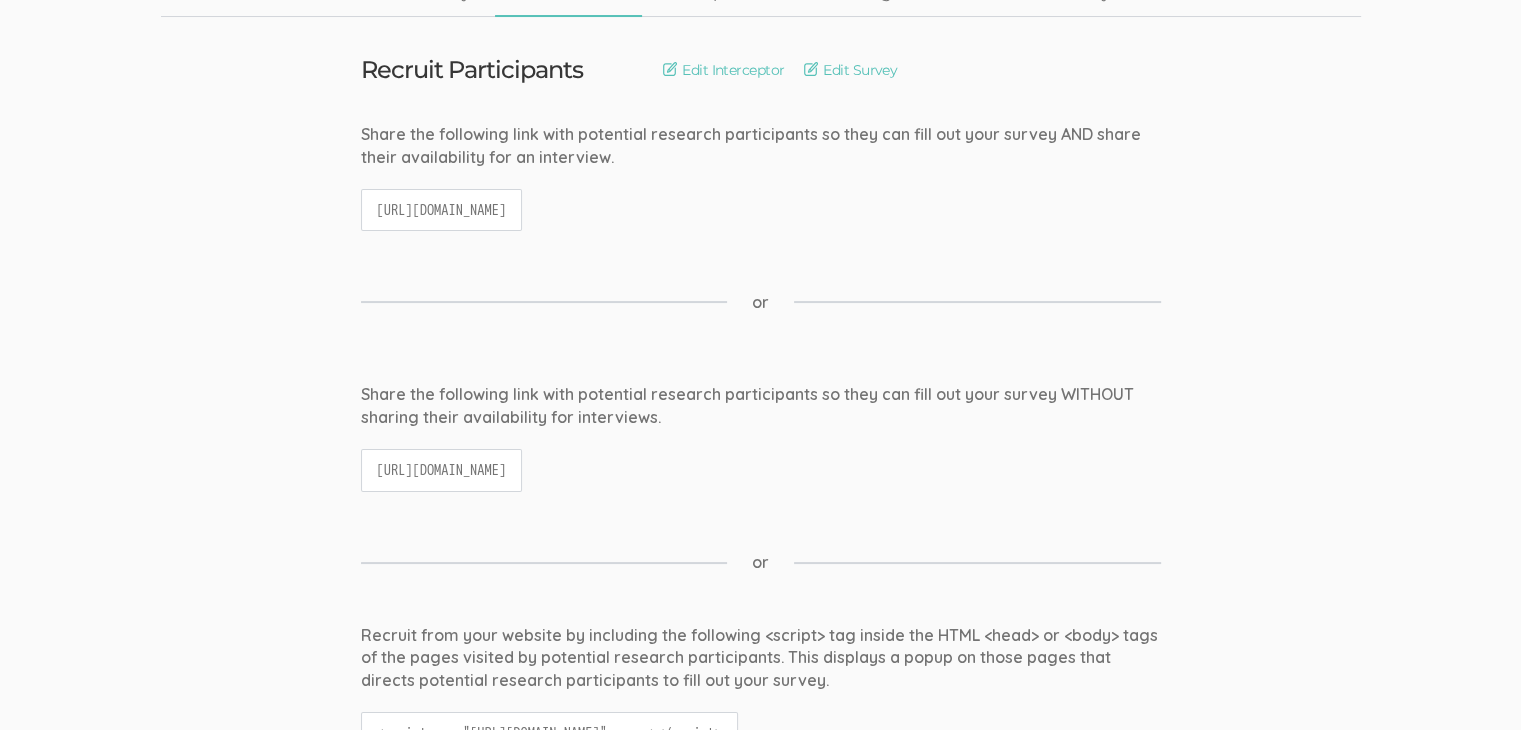 scroll, scrollTop: 0, scrollLeft: 0, axis: both 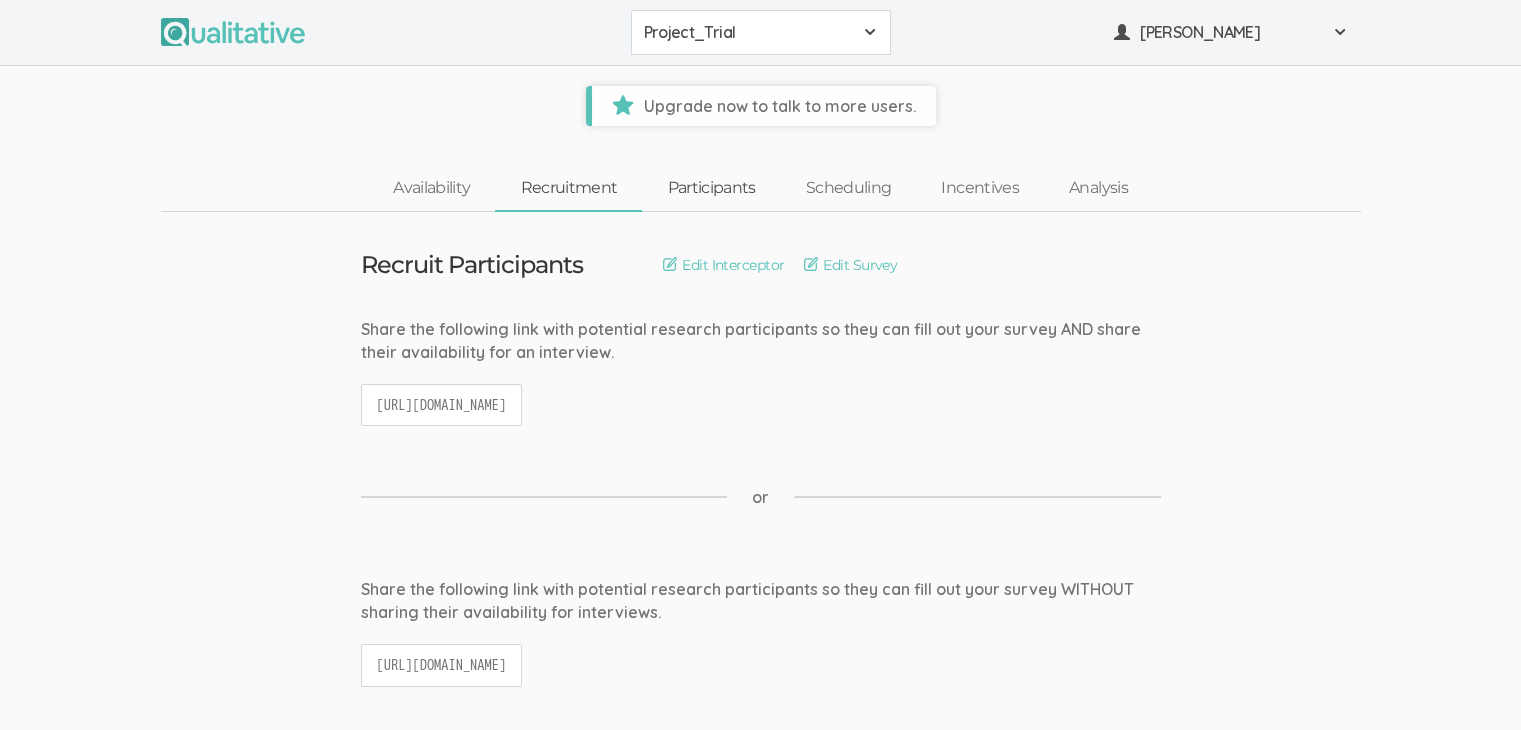 click on "Participants" at bounding box center [711, 188] 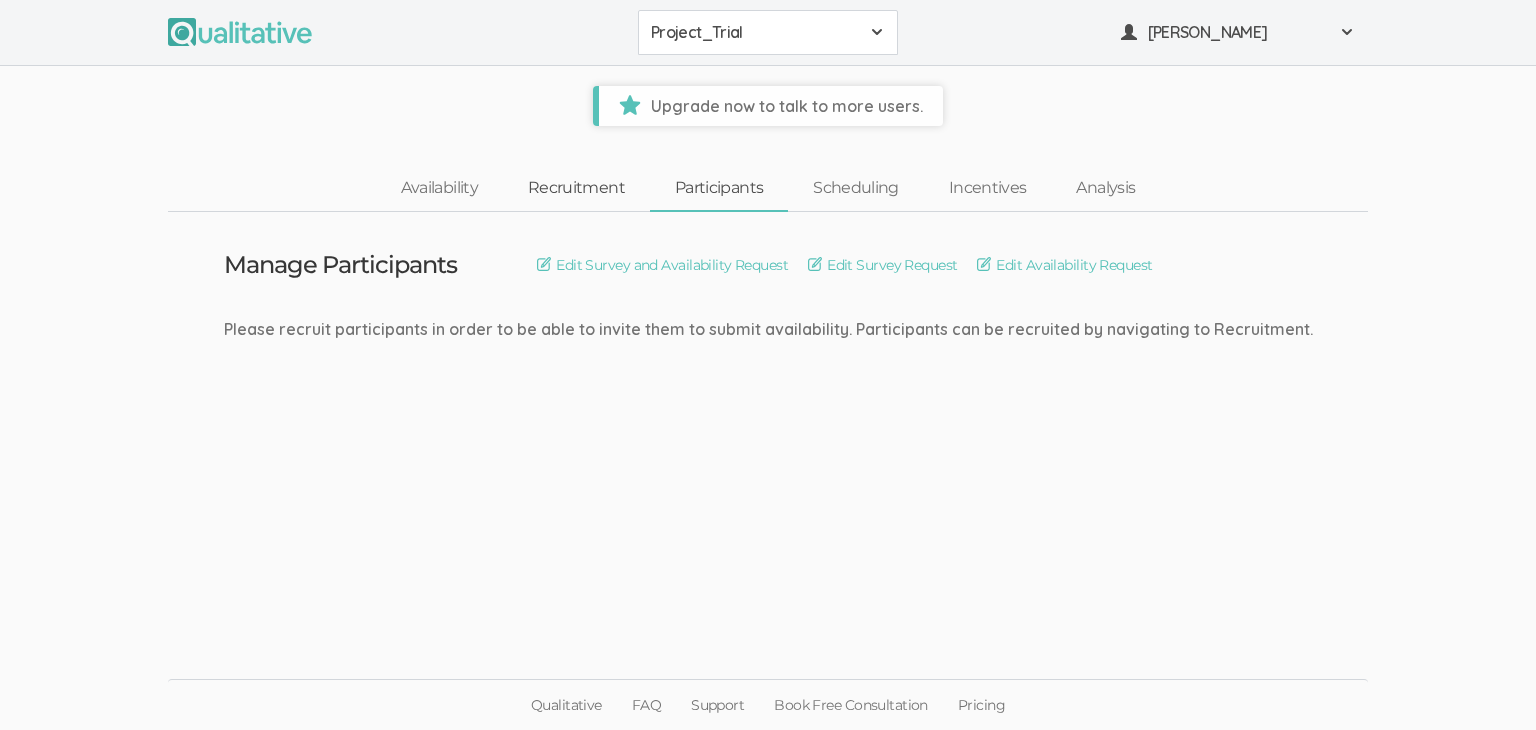 click on "Recruitment" at bounding box center (576, 188) 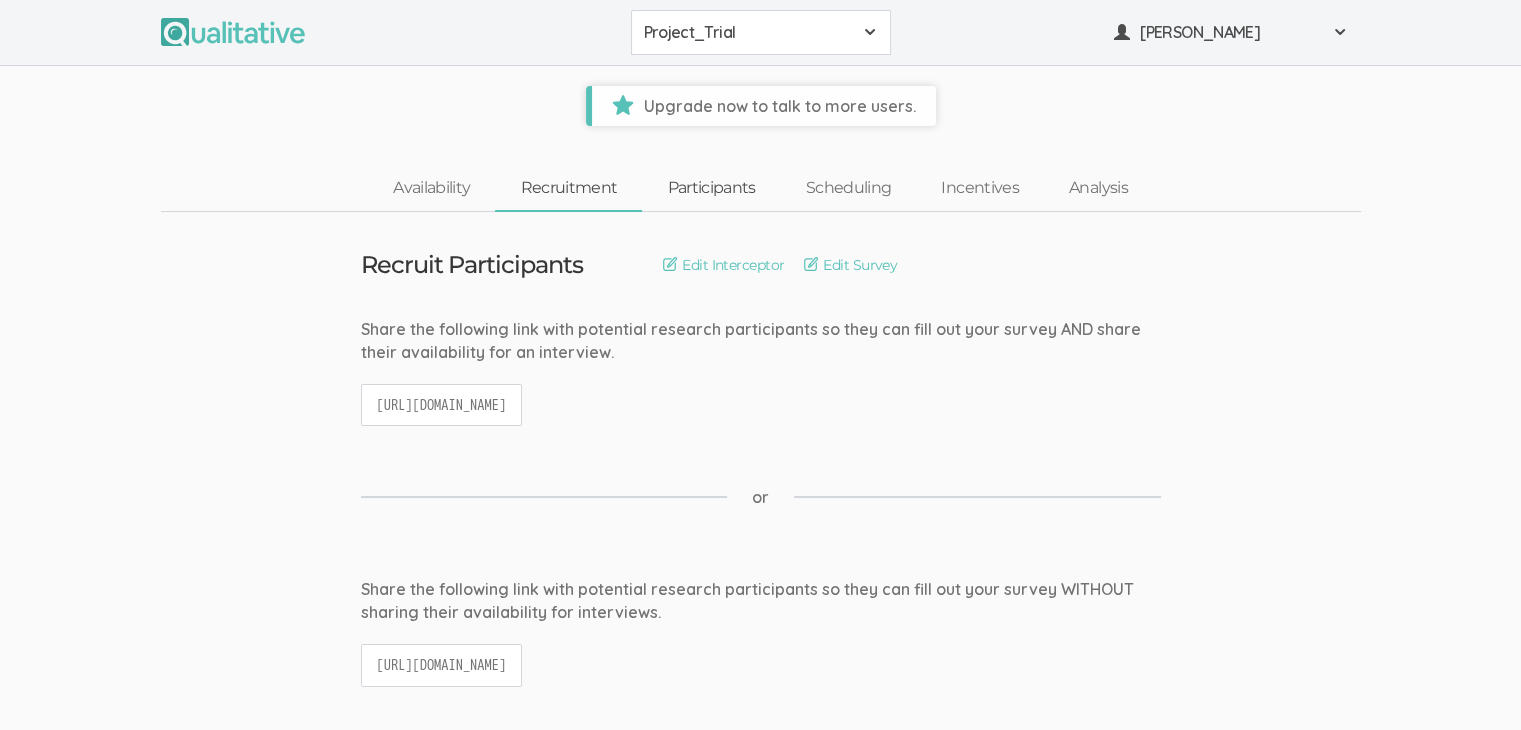 click on "Participants" at bounding box center (711, 188) 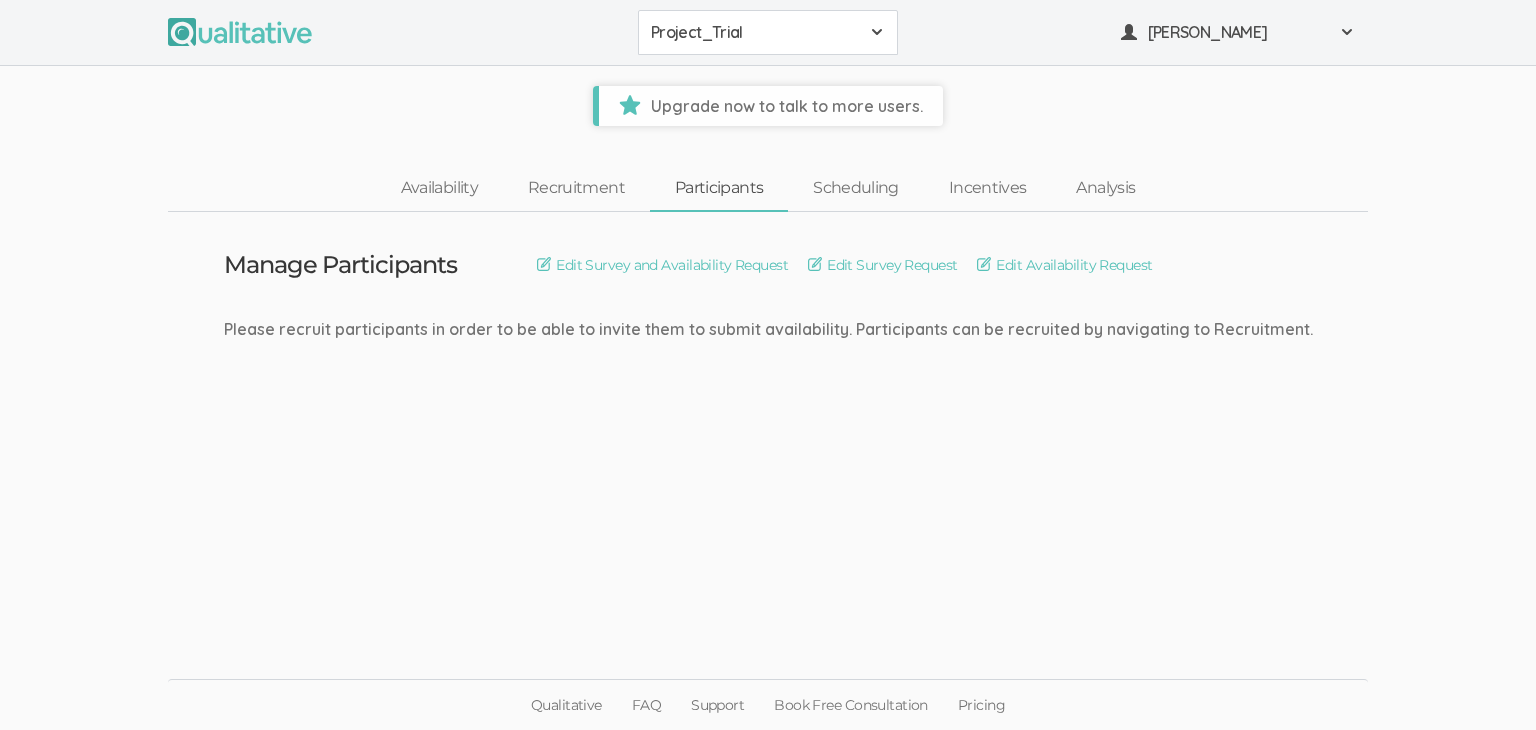 click on "Participants" at bounding box center (719, 188) 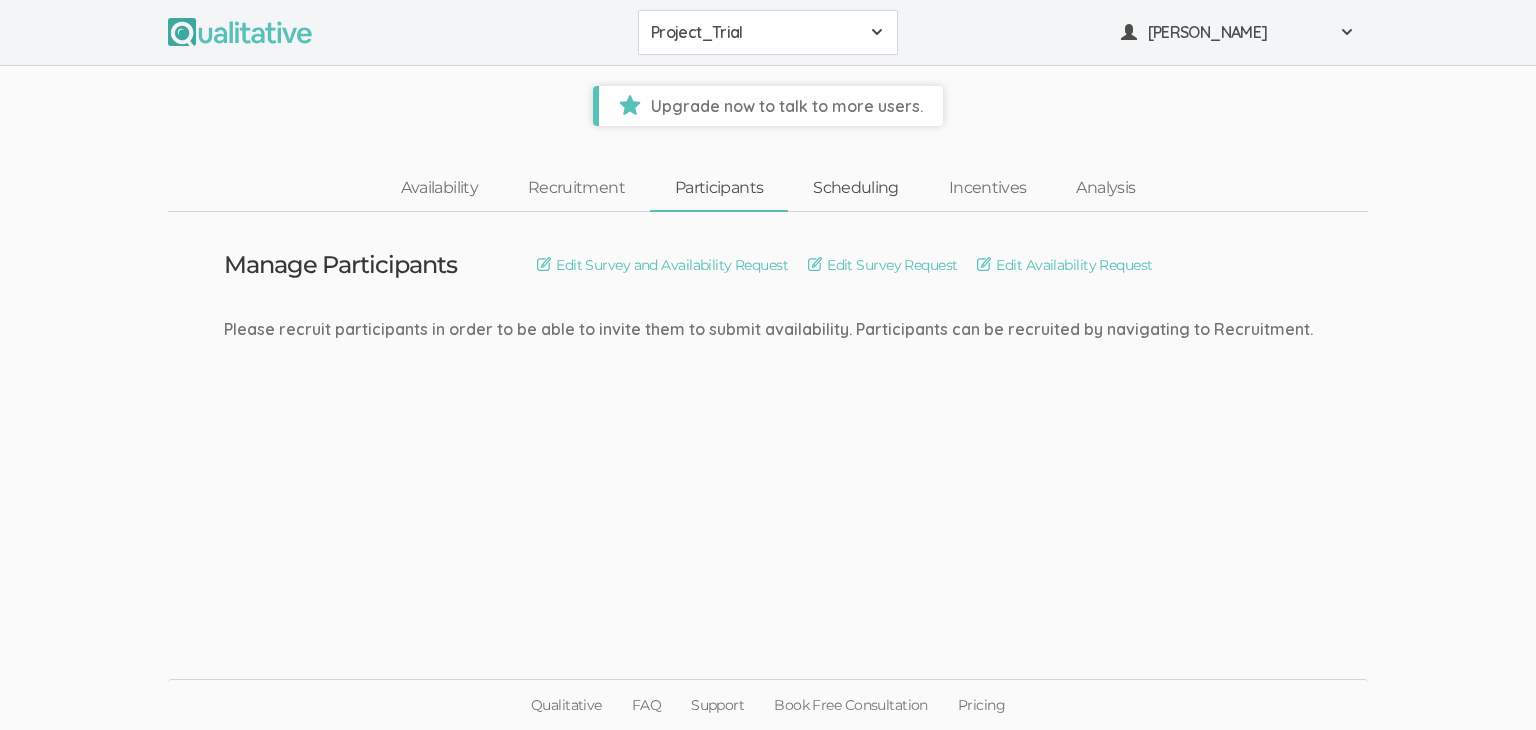 click on "Scheduling" at bounding box center [856, 188] 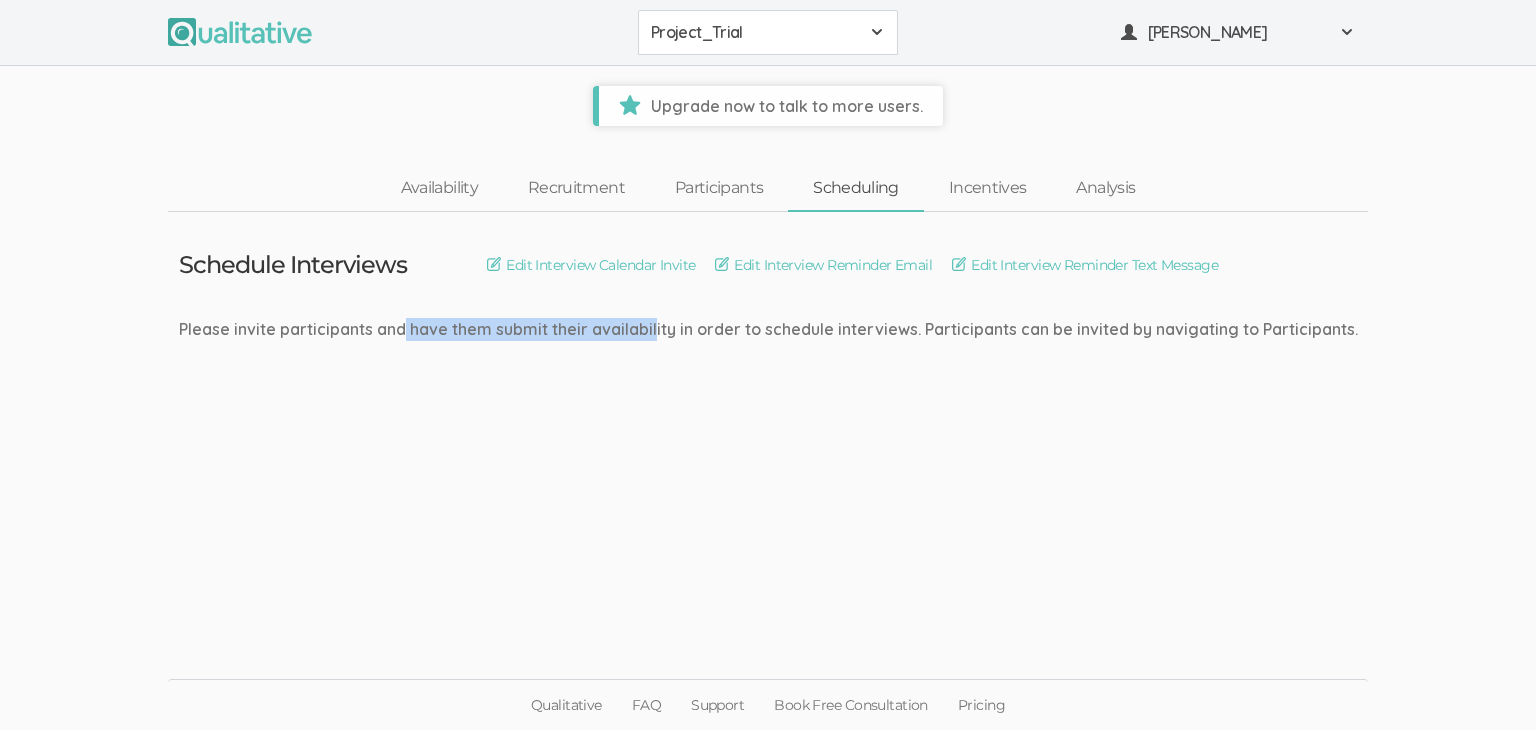 drag, startPoint x: 252, startPoint y: 332, endPoint x: 440, endPoint y: 332, distance: 188 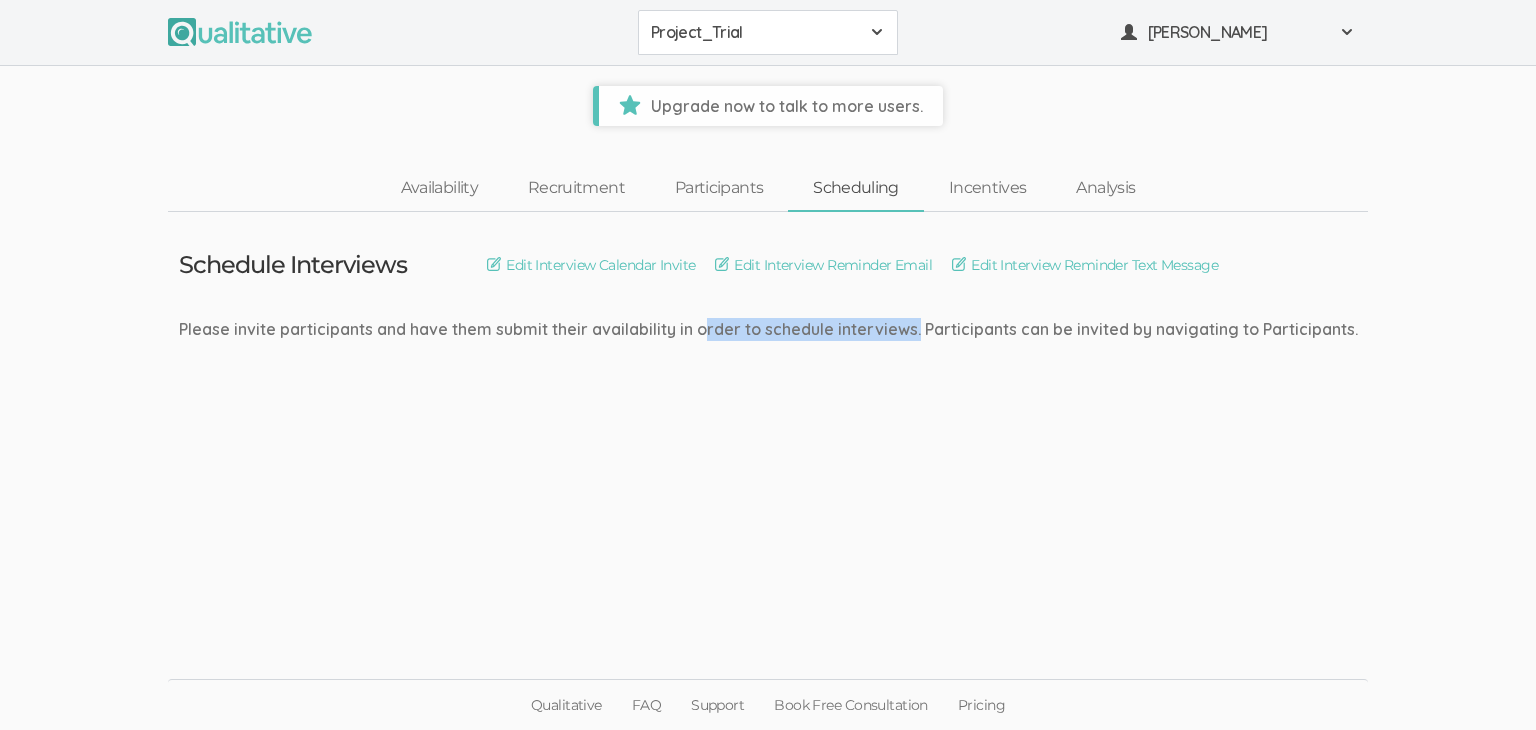 drag, startPoint x: 508, startPoint y: 325, endPoint x: 699, endPoint y: 321, distance: 191.04189 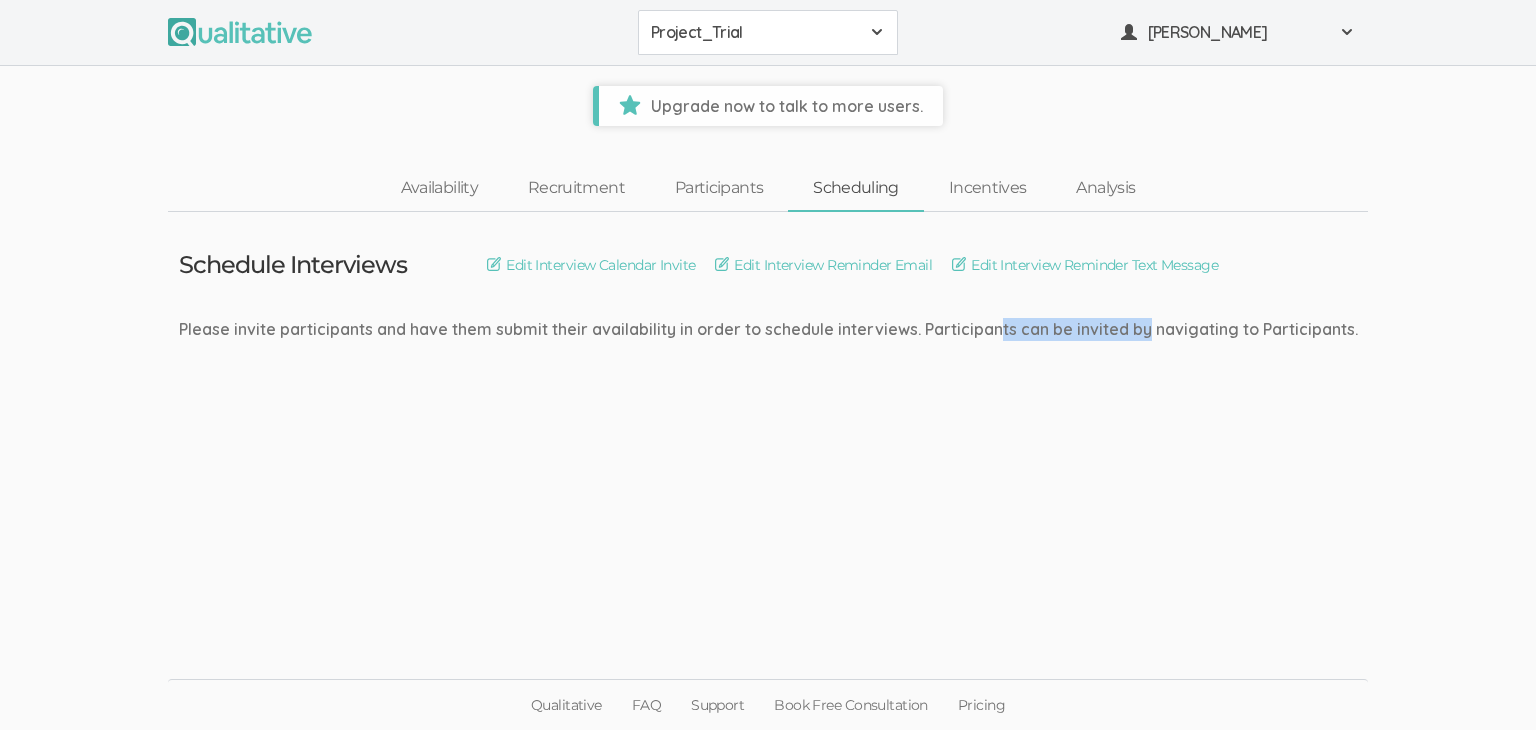 drag, startPoint x: 855, startPoint y: 334, endPoint x: 928, endPoint y: 334, distance: 73 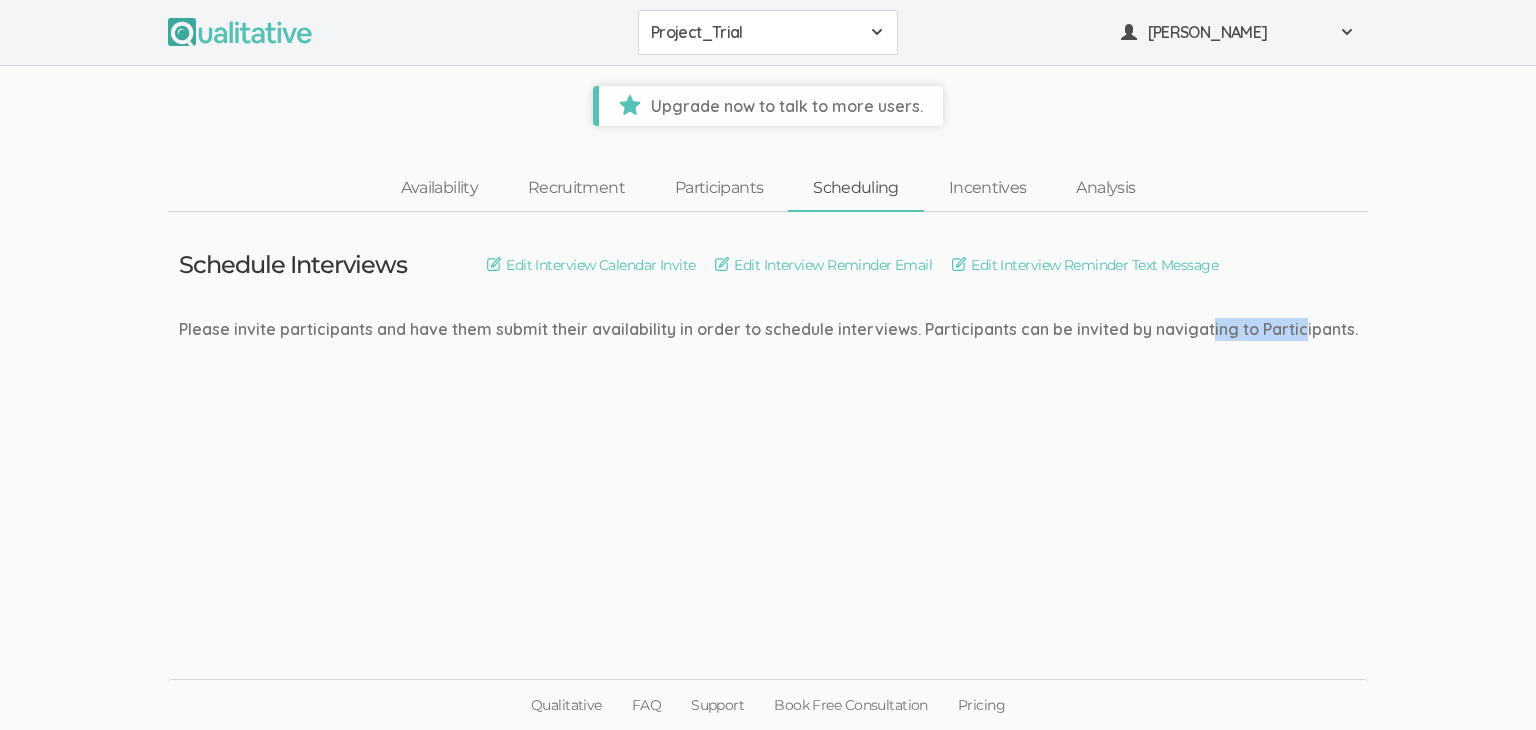 drag, startPoint x: 989, startPoint y: 328, endPoint x: 1084, endPoint y: 326, distance: 95.02105 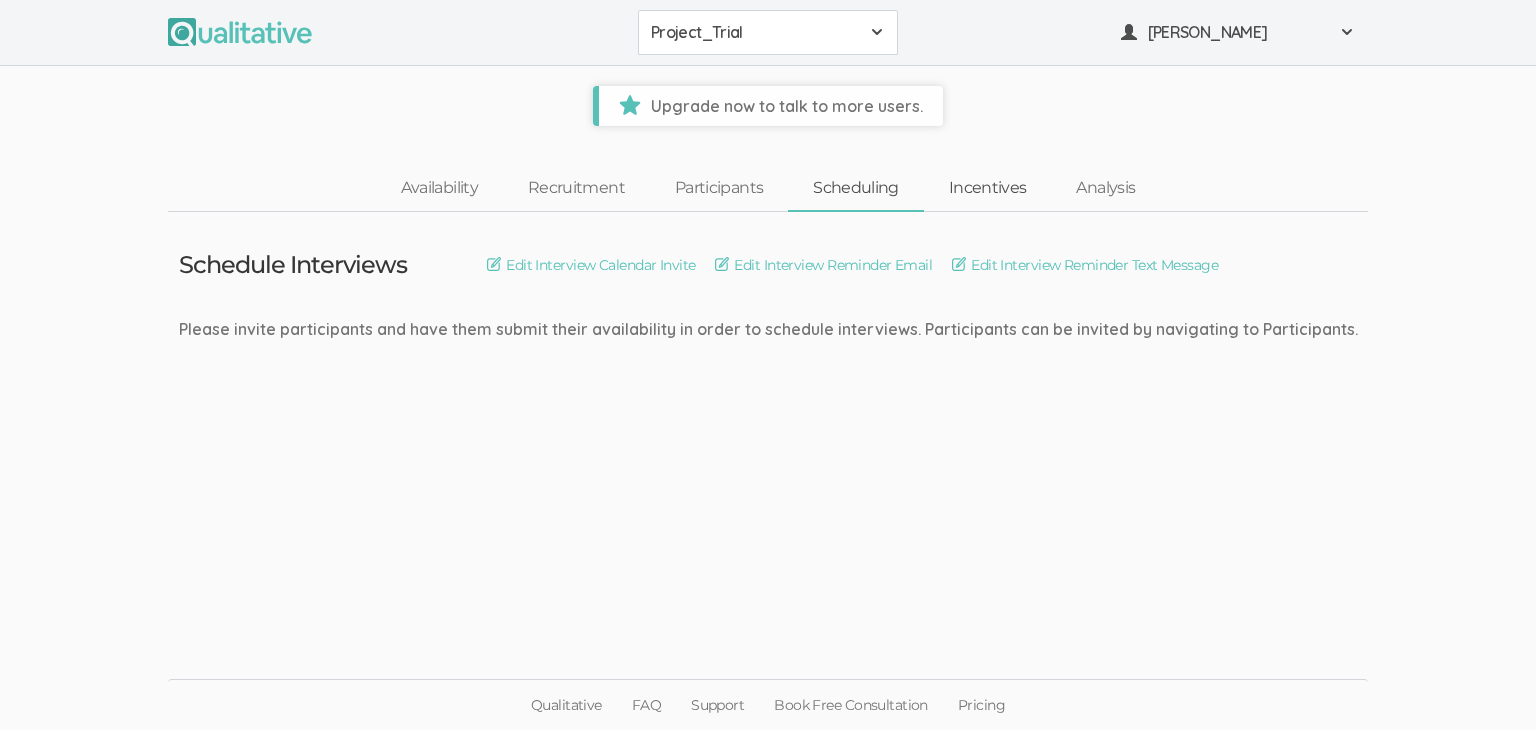 click on "Incentives" at bounding box center (988, 188) 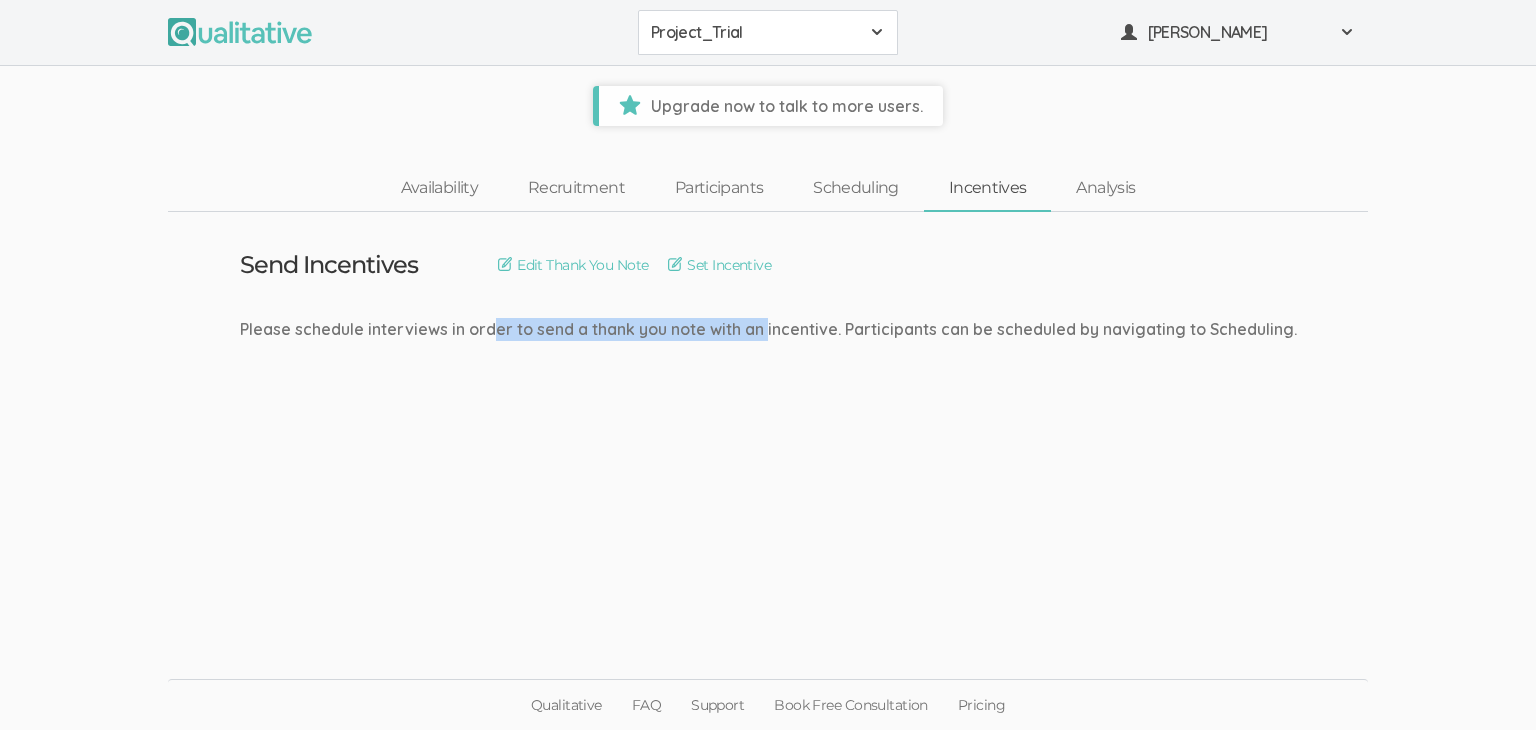 drag, startPoint x: 328, startPoint y: 337, endPoint x: 539, endPoint y: 331, distance: 211.0853 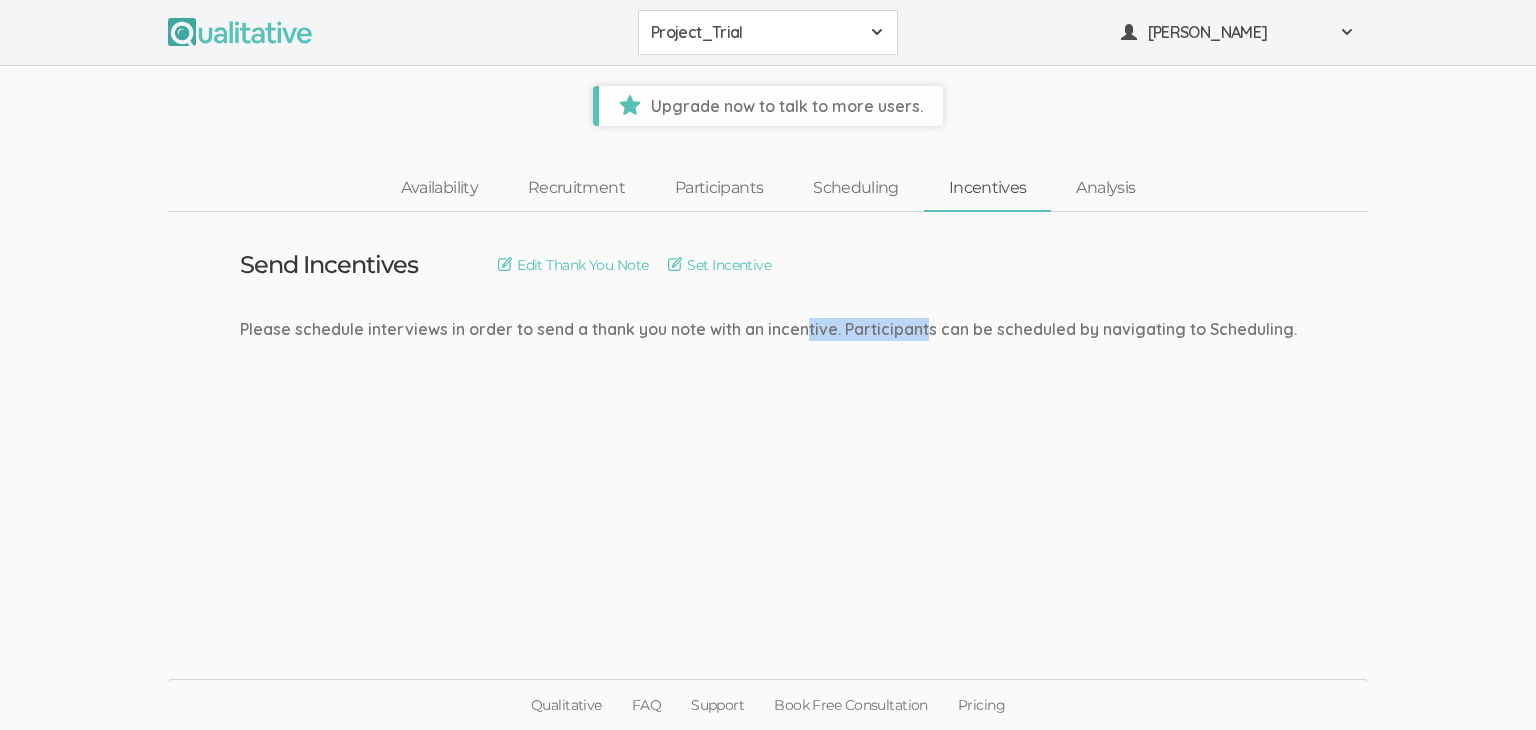 drag, startPoint x: 582, startPoint y: 329, endPoint x: 719, endPoint y: 331, distance: 137.0146 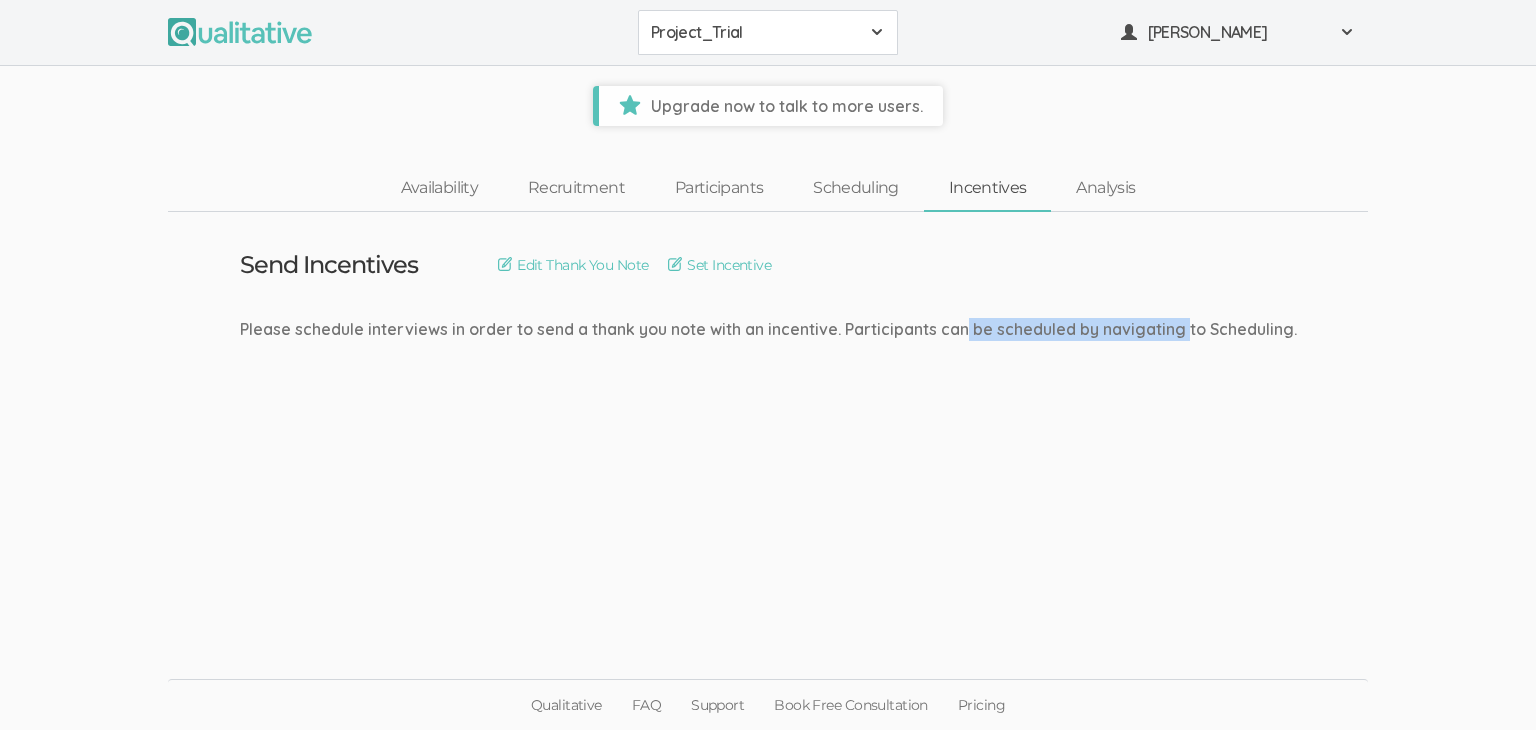 drag, startPoint x: 751, startPoint y: 322, endPoint x: 962, endPoint y: 321, distance: 211.00237 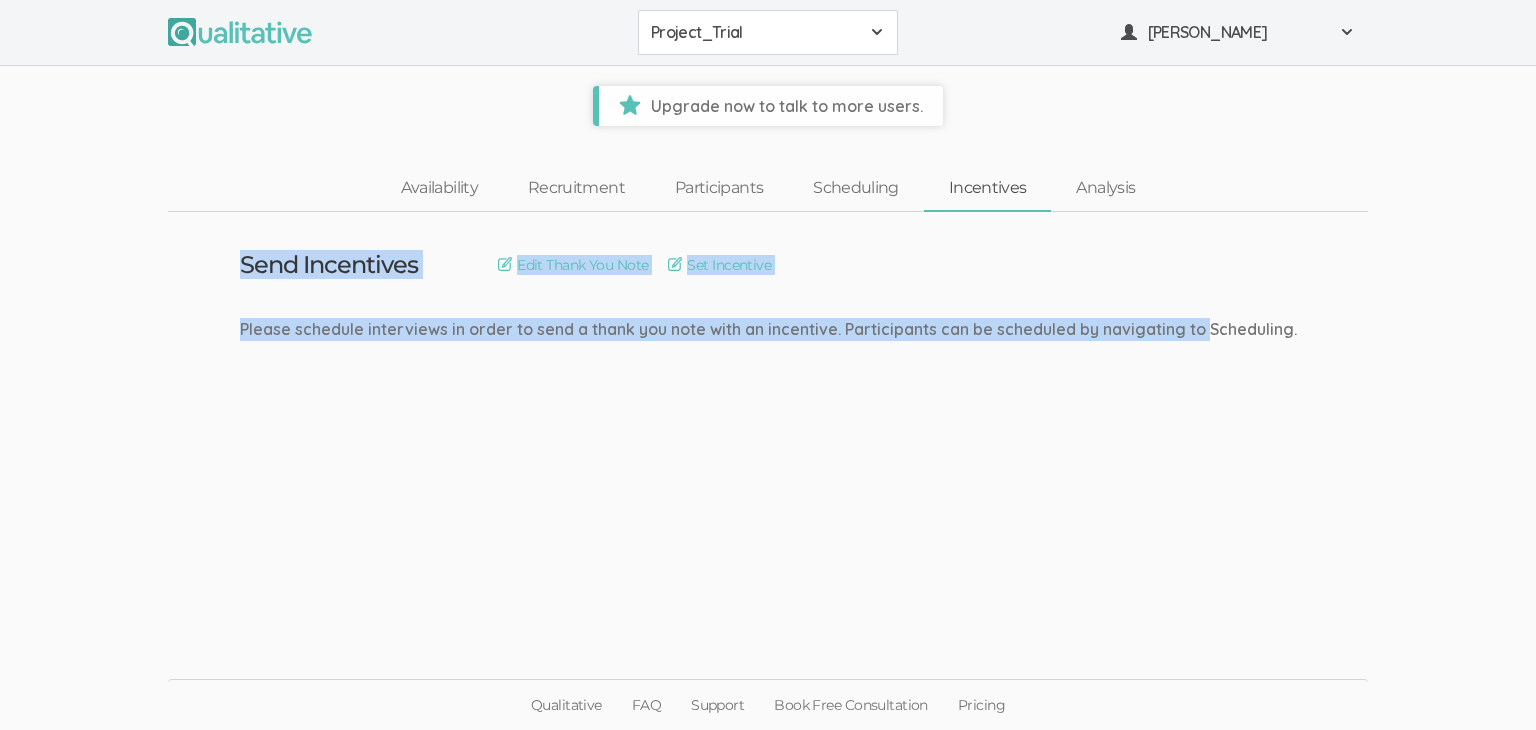 drag, startPoint x: 1310, startPoint y: 321, endPoint x: 980, endPoint y: 323, distance: 330.00607 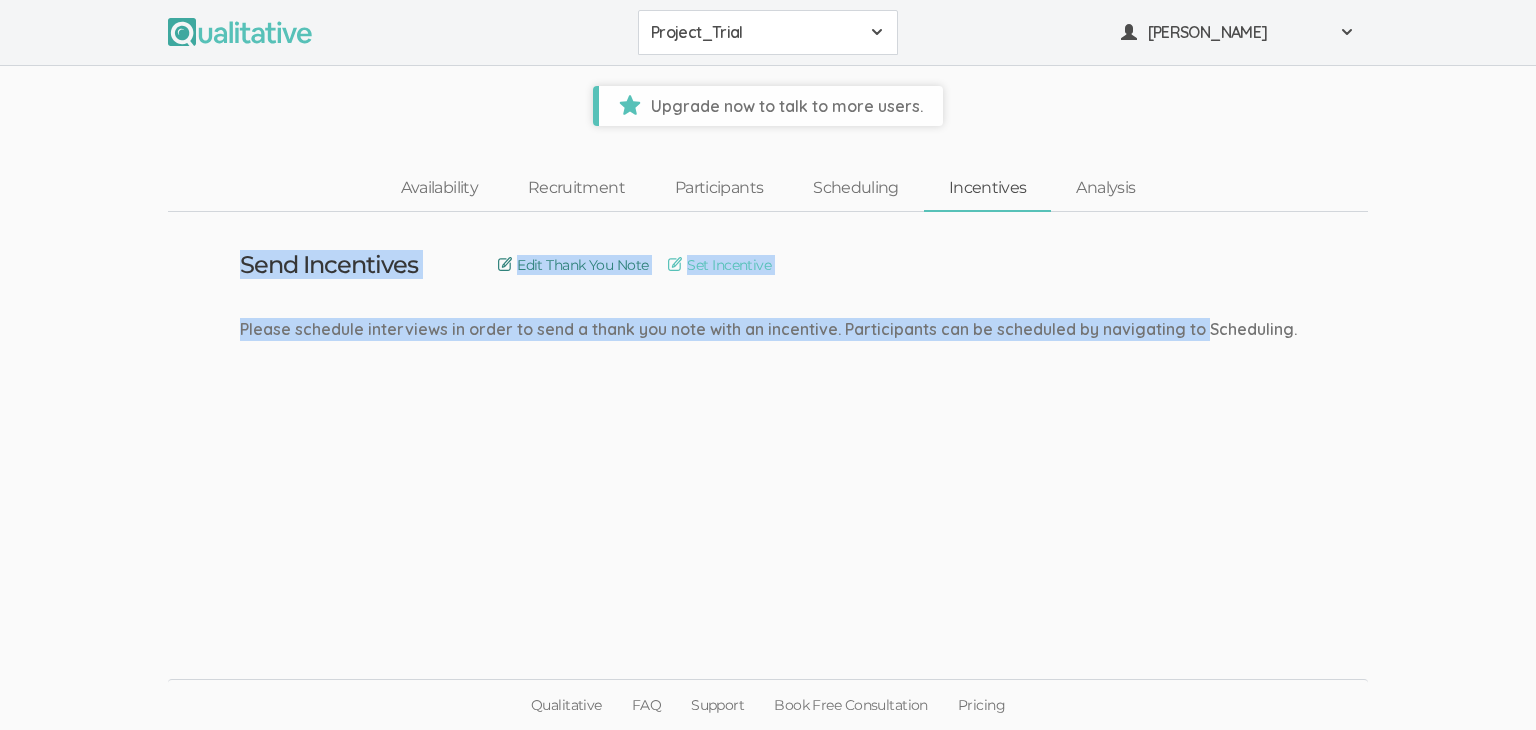 click on "Edit Thank You Note" at bounding box center (573, 265) 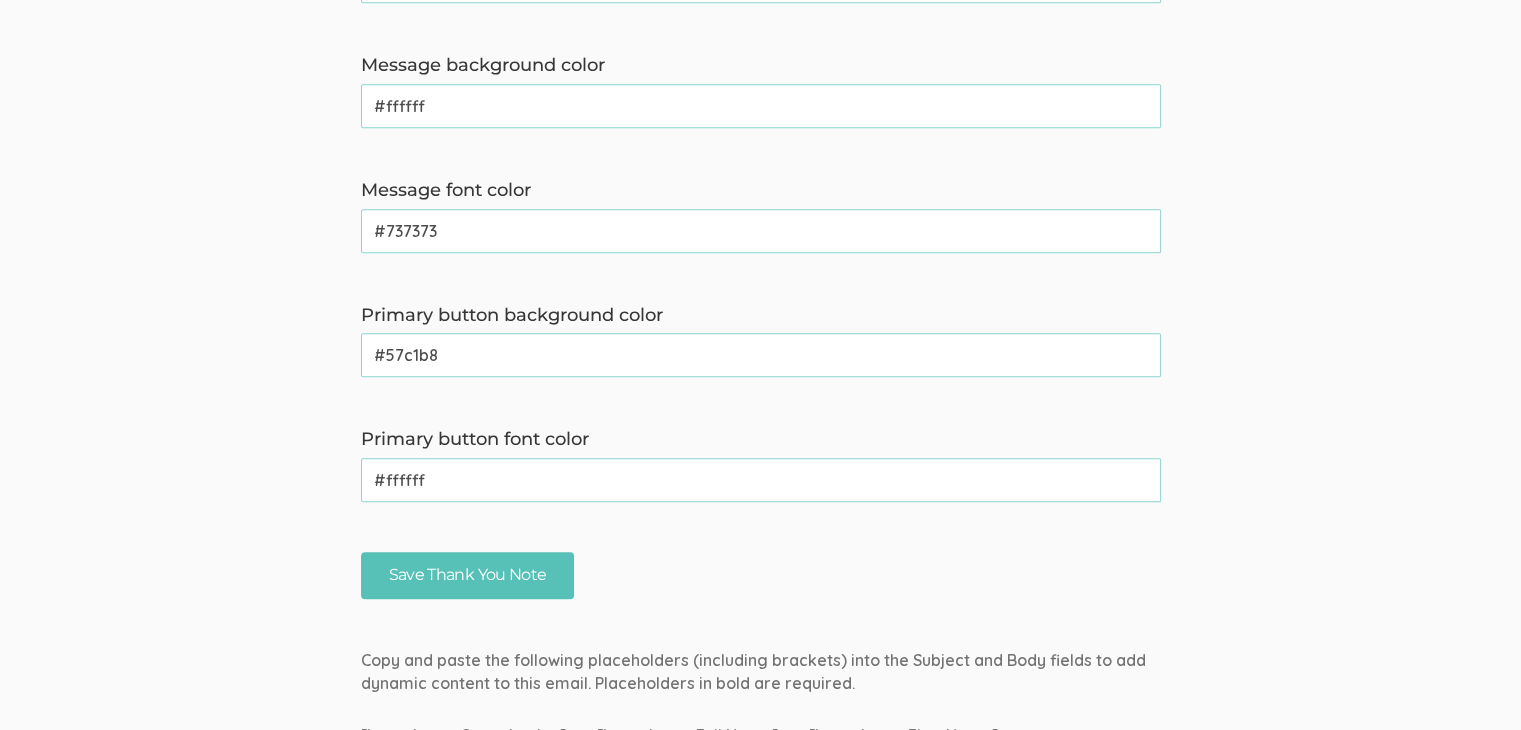 scroll, scrollTop: 1600, scrollLeft: 0, axis: vertical 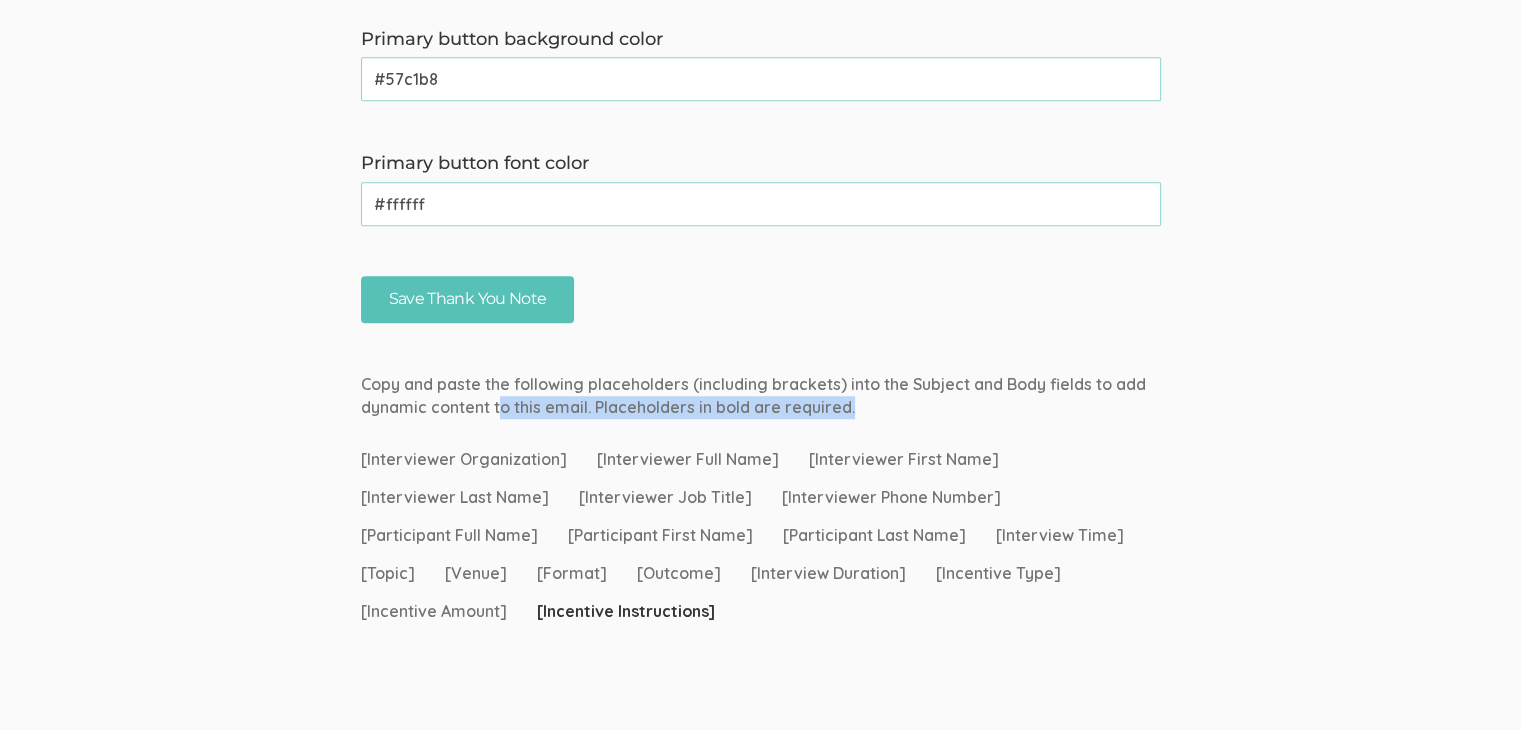 drag, startPoint x: 499, startPoint y: 397, endPoint x: 886, endPoint y: 403, distance: 387.0465 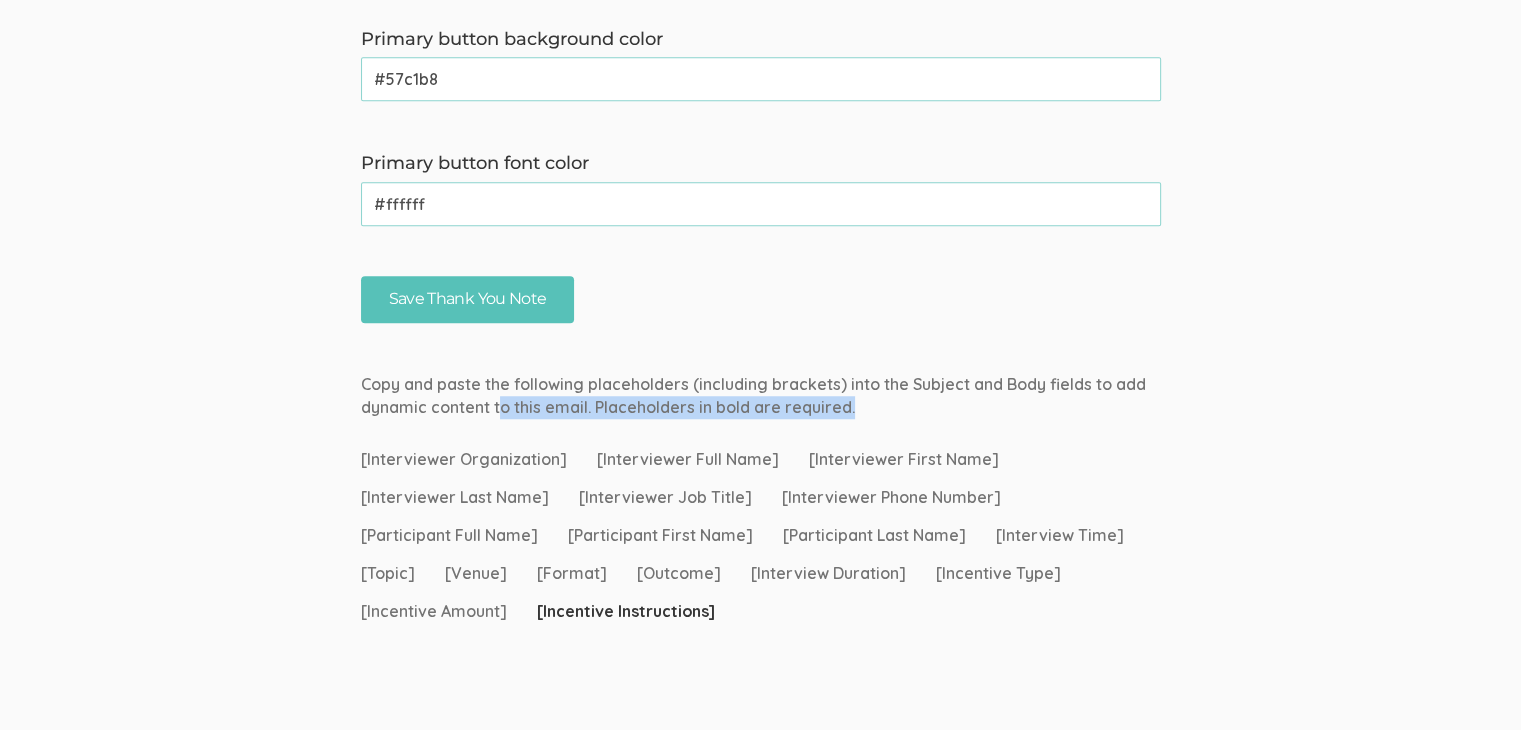 click on "Copy and paste the following placeholders (including brackets) into the Subject and Body fields to add dynamic content to this email. Placeholders in bold are required." at bounding box center [761, 396] 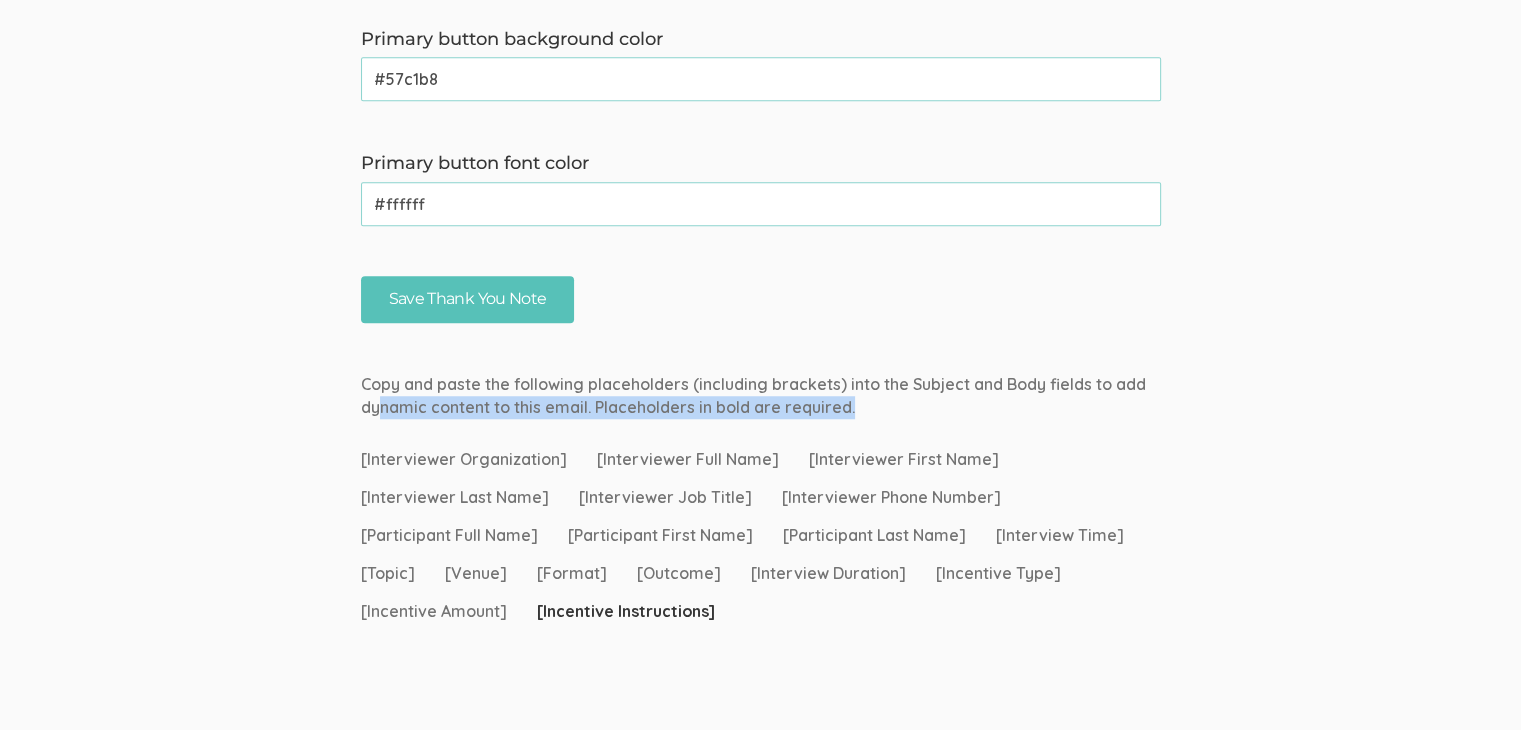 drag, startPoint x: 871, startPoint y: 408, endPoint x: 375, endPoint y: 398, distance: 496.1008 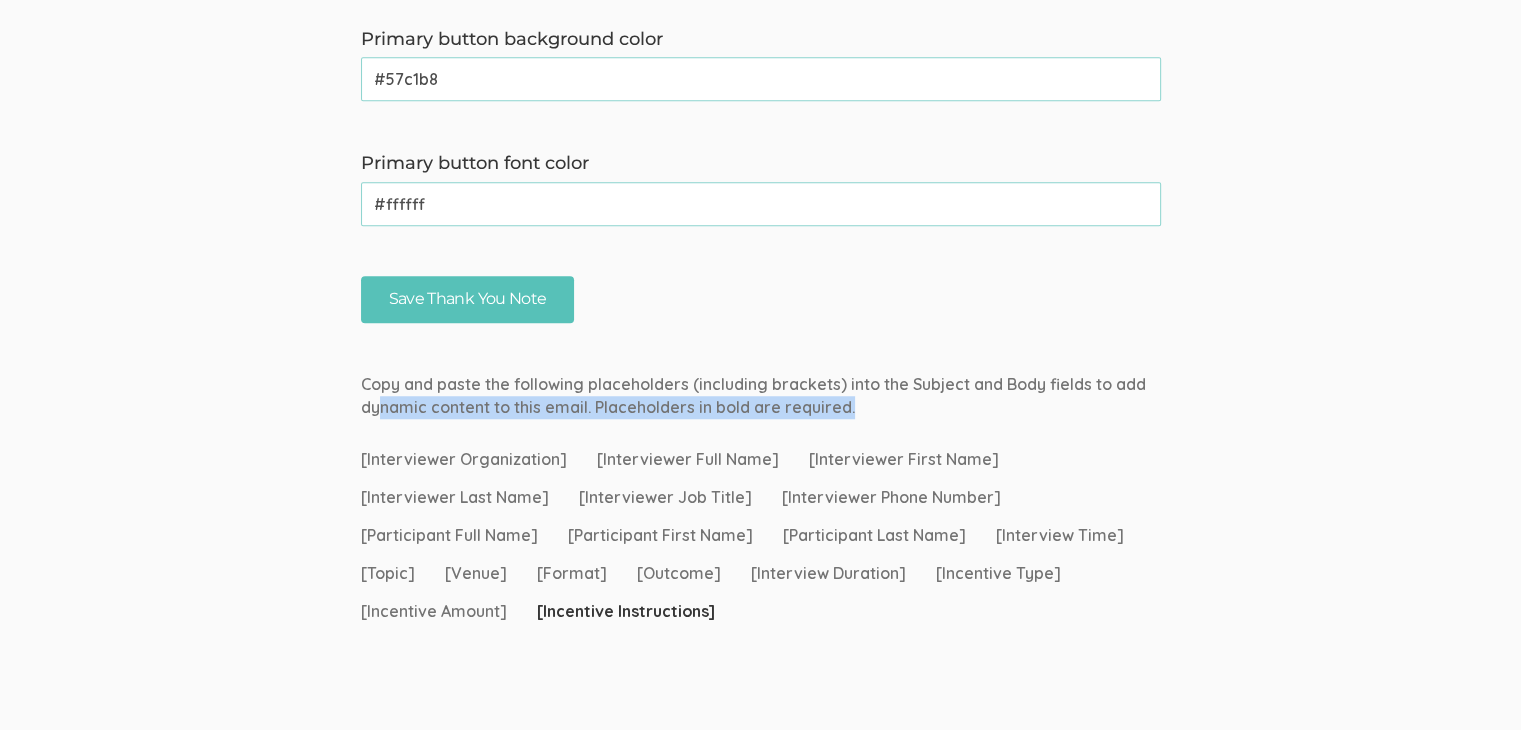 click on "Copy and paste the following placeholders (including brackets) into the Subject and Body fields to add dynamic content to this email. Placeholders in bold are required." at bounding box center [761, 396] 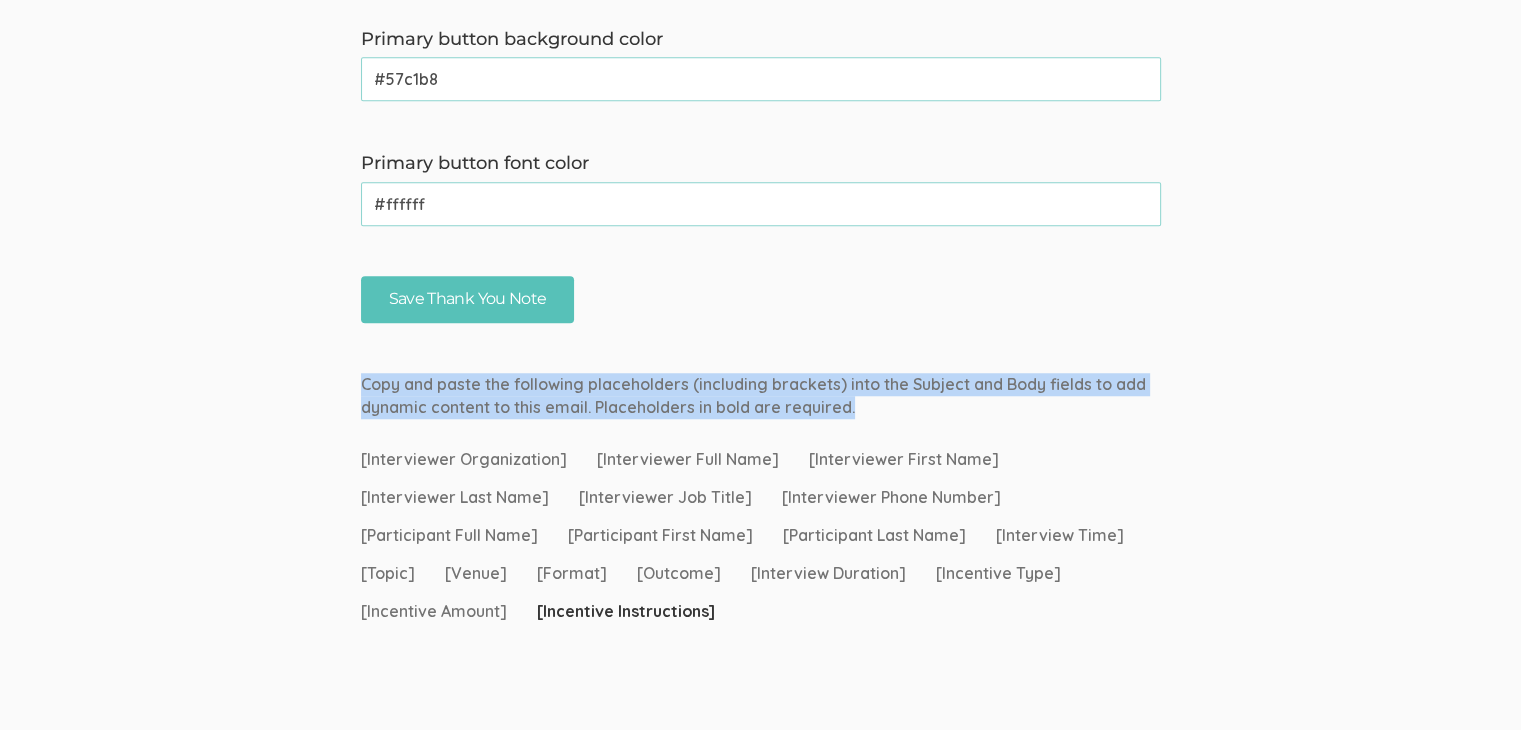 drag, startPoint x: 847, startPoint y: 404, endPoint x: 315, endPoint y: 385, distance: 532.3392 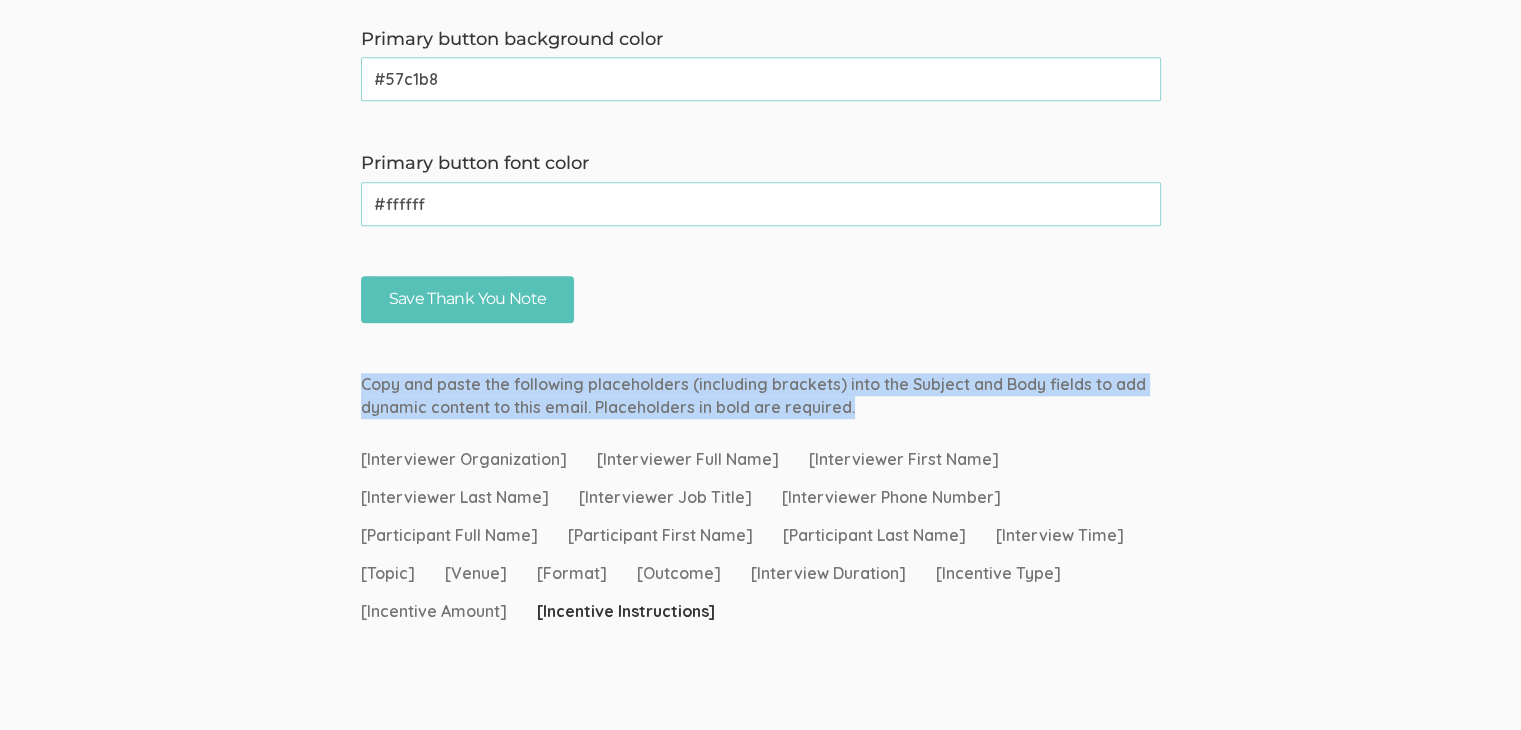 click on "Back To Incentives
Edit Thank You Note
Subject   Thank you   (success) Body   Hi [Participant First Name],
Thank you for sharing your experience with us. It is much appreciated!
Sincerely,
[Interviewer Full Name], [Interviewer Job Title]
[Incentive Instructions]
Email header logo
✕
Drag and drop image or click for file browser
Email header link     Body background color   #fafafa   (success) Border color   #d9d9d9   (success) Message background color   #ffffff   (success) Message font color   #737373   (success) Primary button background color   #57c1b8   (success) Primary button font color   #ffffff   (success) Save Thank You Note" at bounding box center [760, -376] 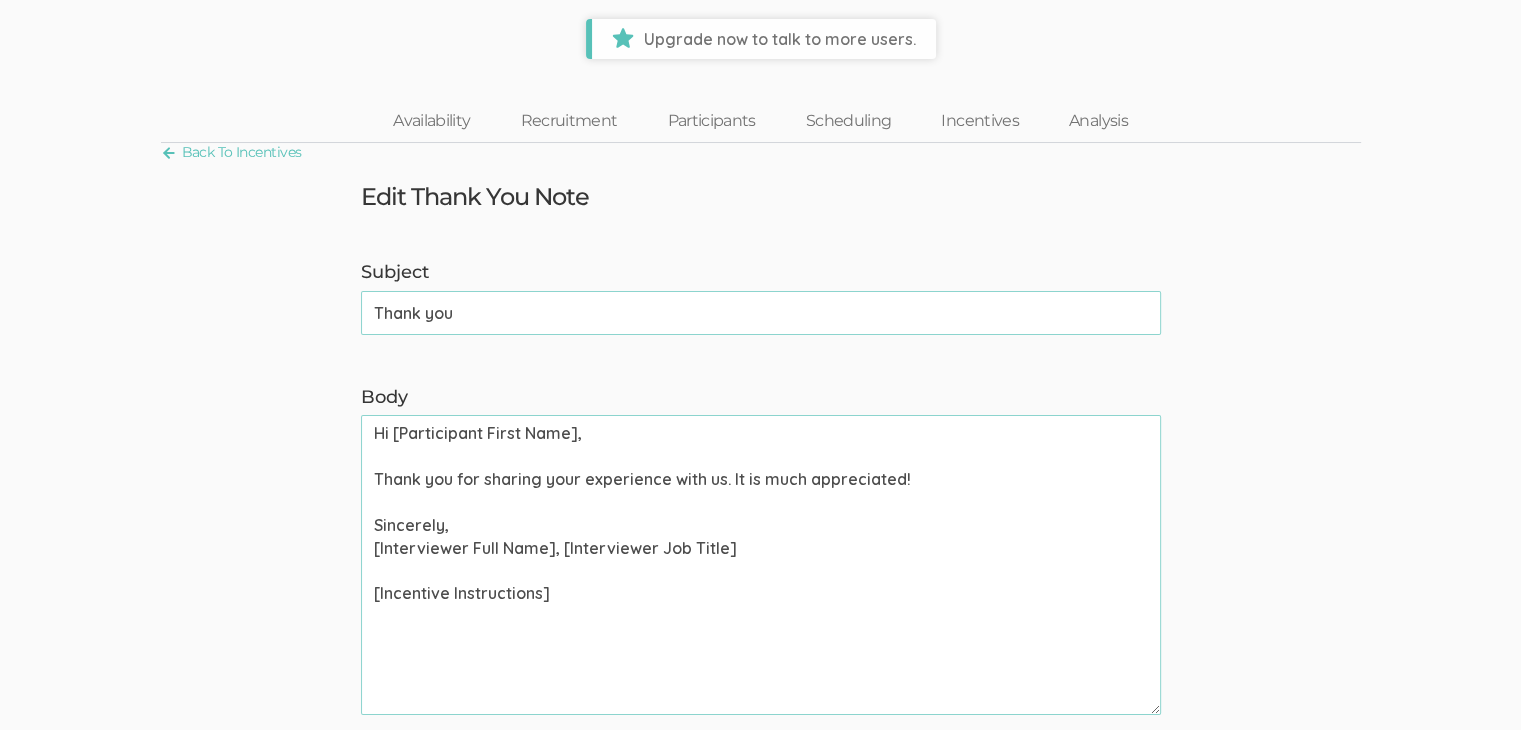 scroll, scrollTop: 0, scrollLeft: 0, axis: both 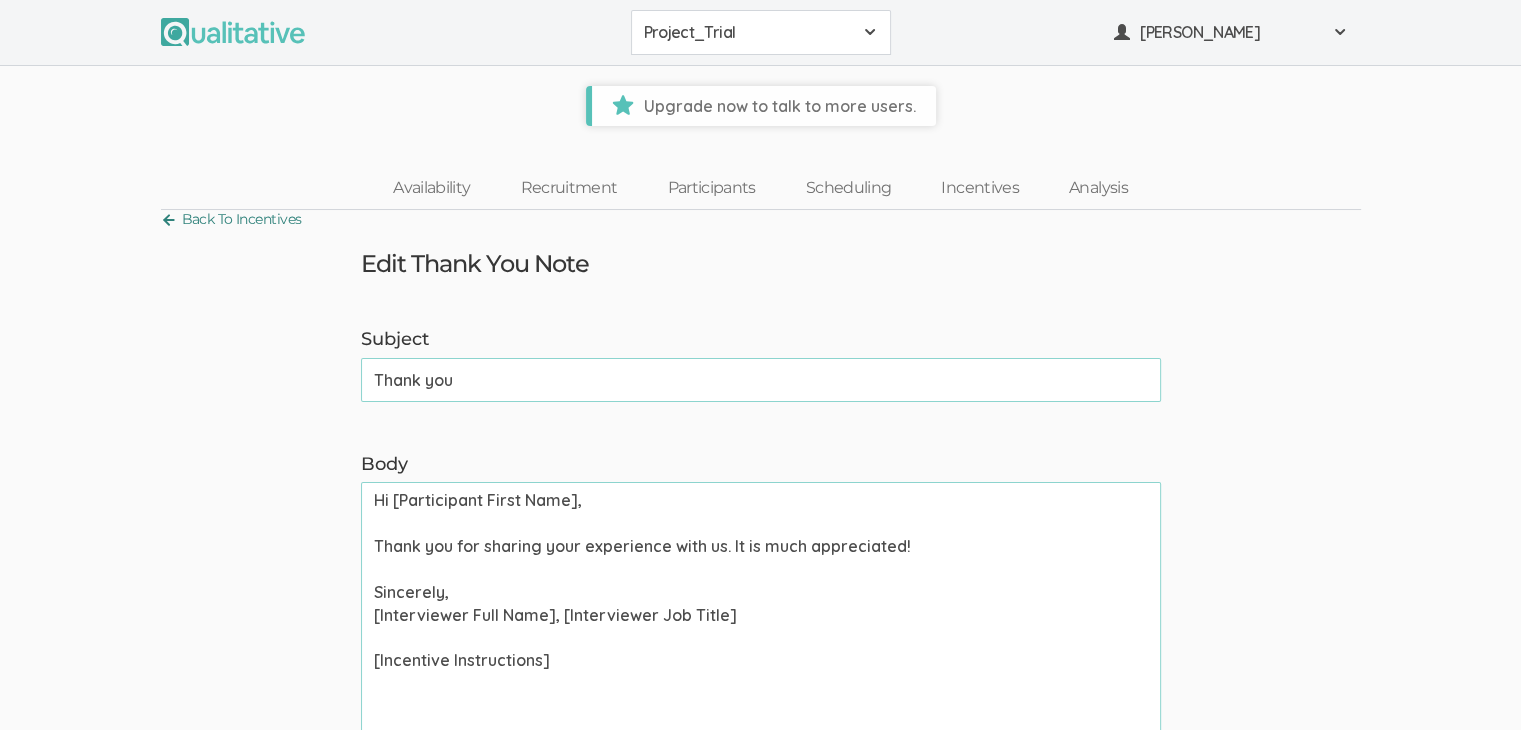 click on "Back To Incentives" at bounding box center (231, 219) 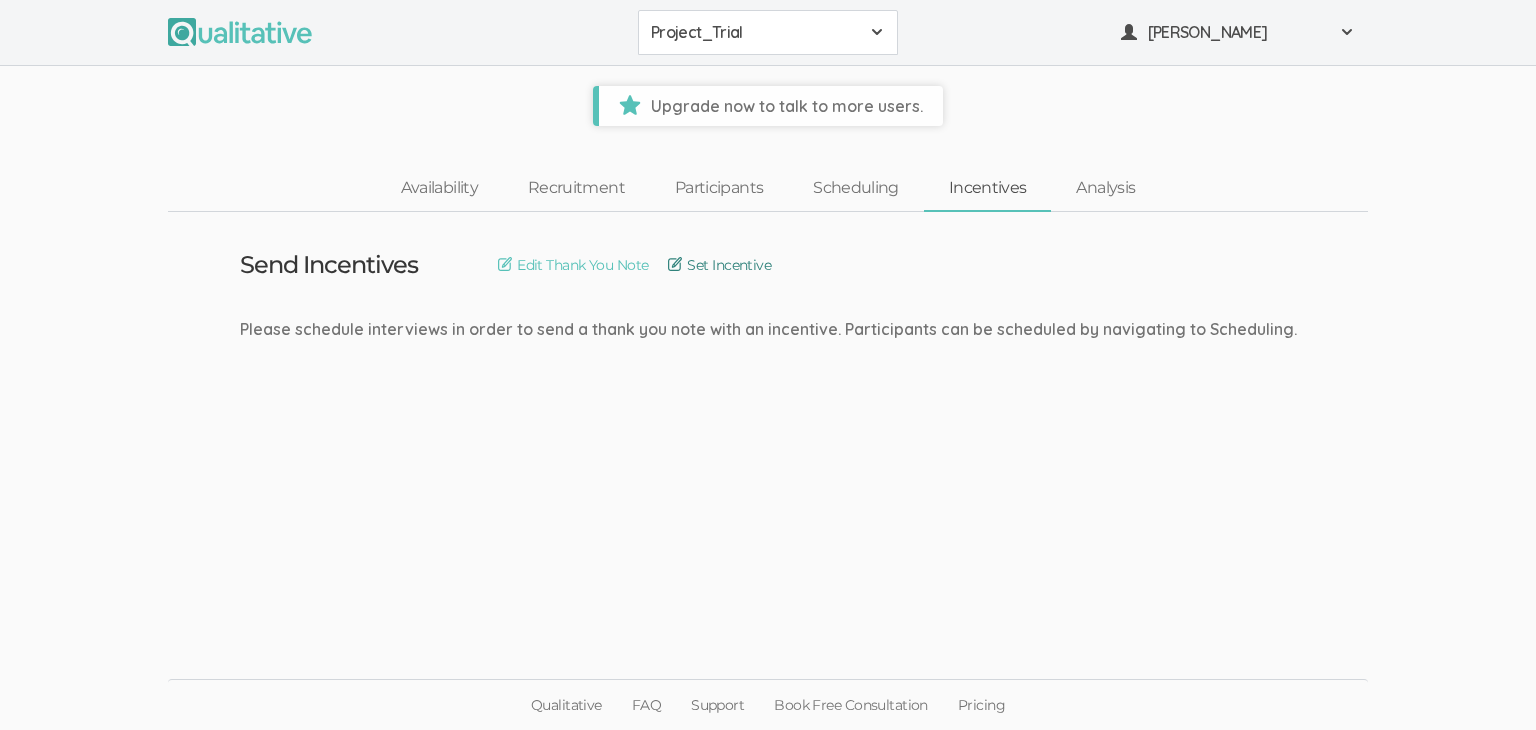 click on "Set Incentive" at bounding box center [719, 265] 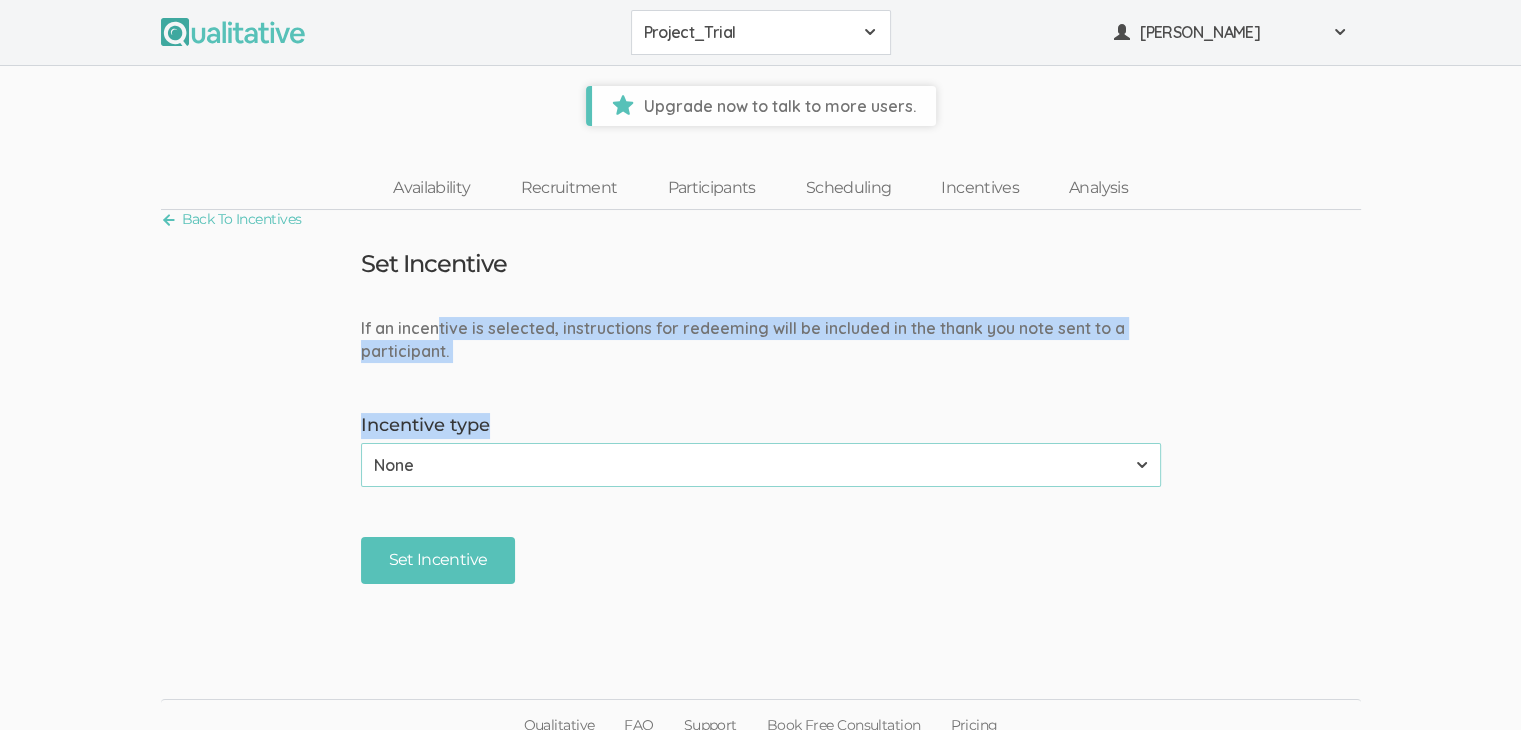 drag, startPoint x: 488, startPoint y: 330, endPoint x: 829, endPoint y: 373, distance: 343.70044 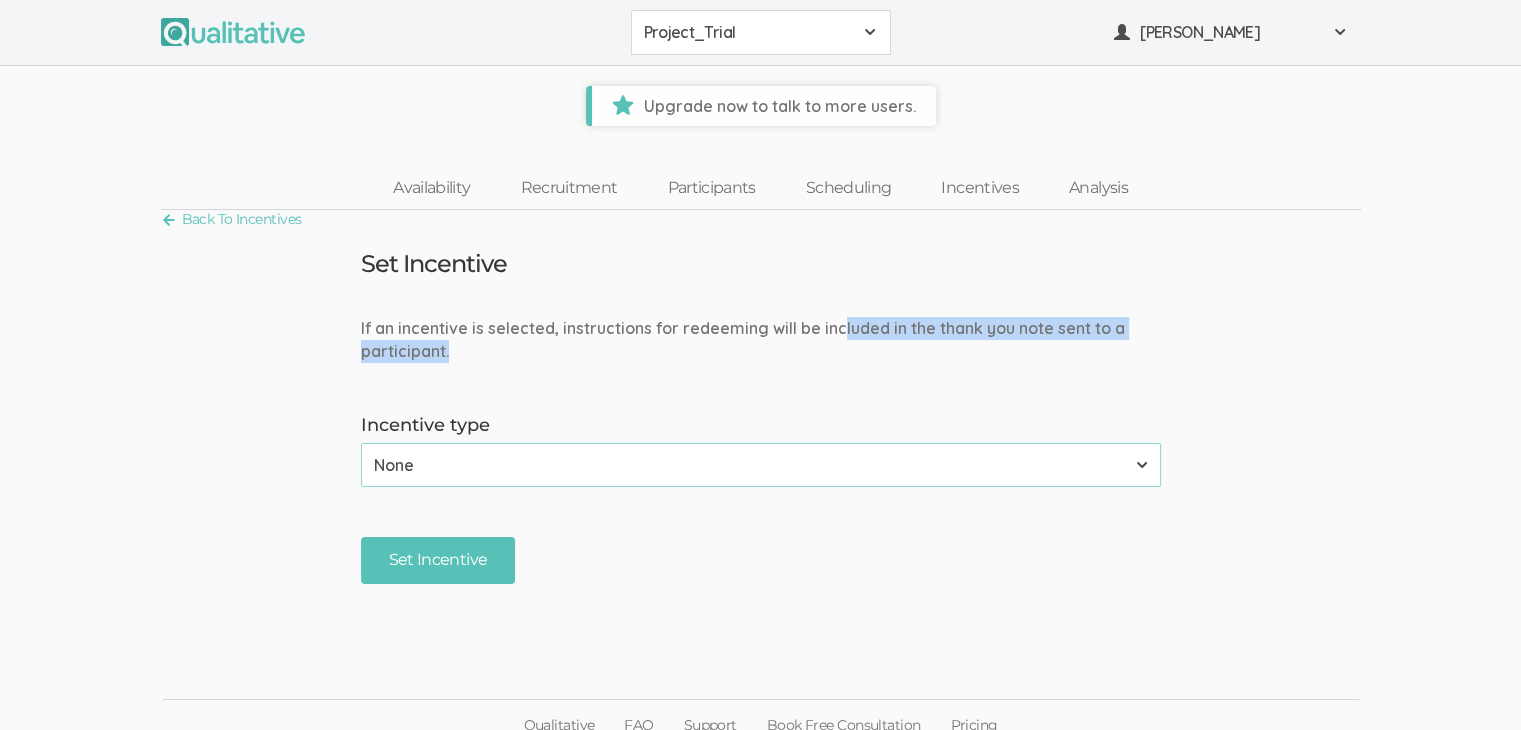 drag, startPoint x: 834, startPoint y: 325, endPoint x: 1135, endPoint y: 361, distance: 303.14517 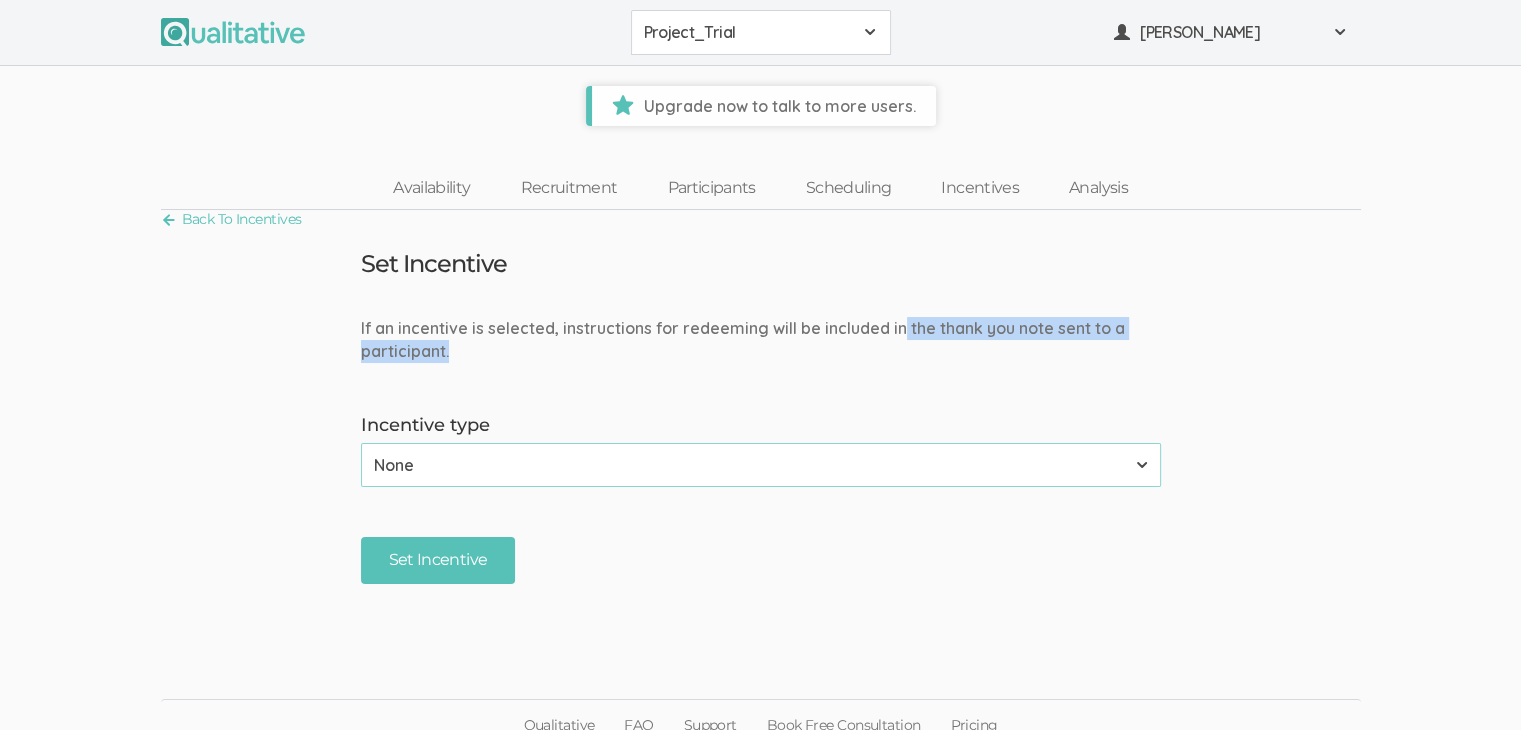 drag, startPoint x: 1086, startPoint y: 342, endPoint x: 1123, endPoint y: 348, distance: 37.48333 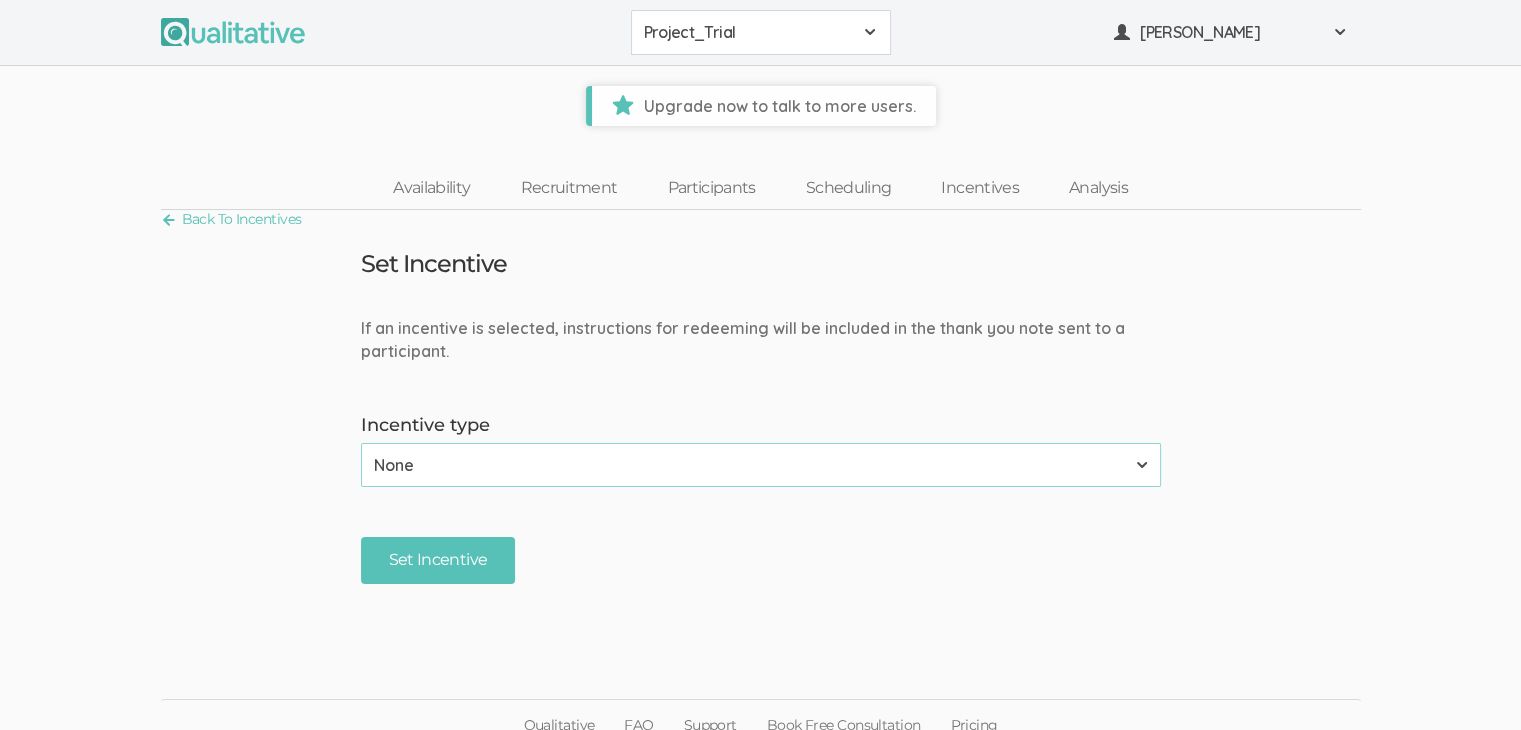 click on "None Amazon Gift Card Visa or MasterCard" at bounding box center (761, 465) 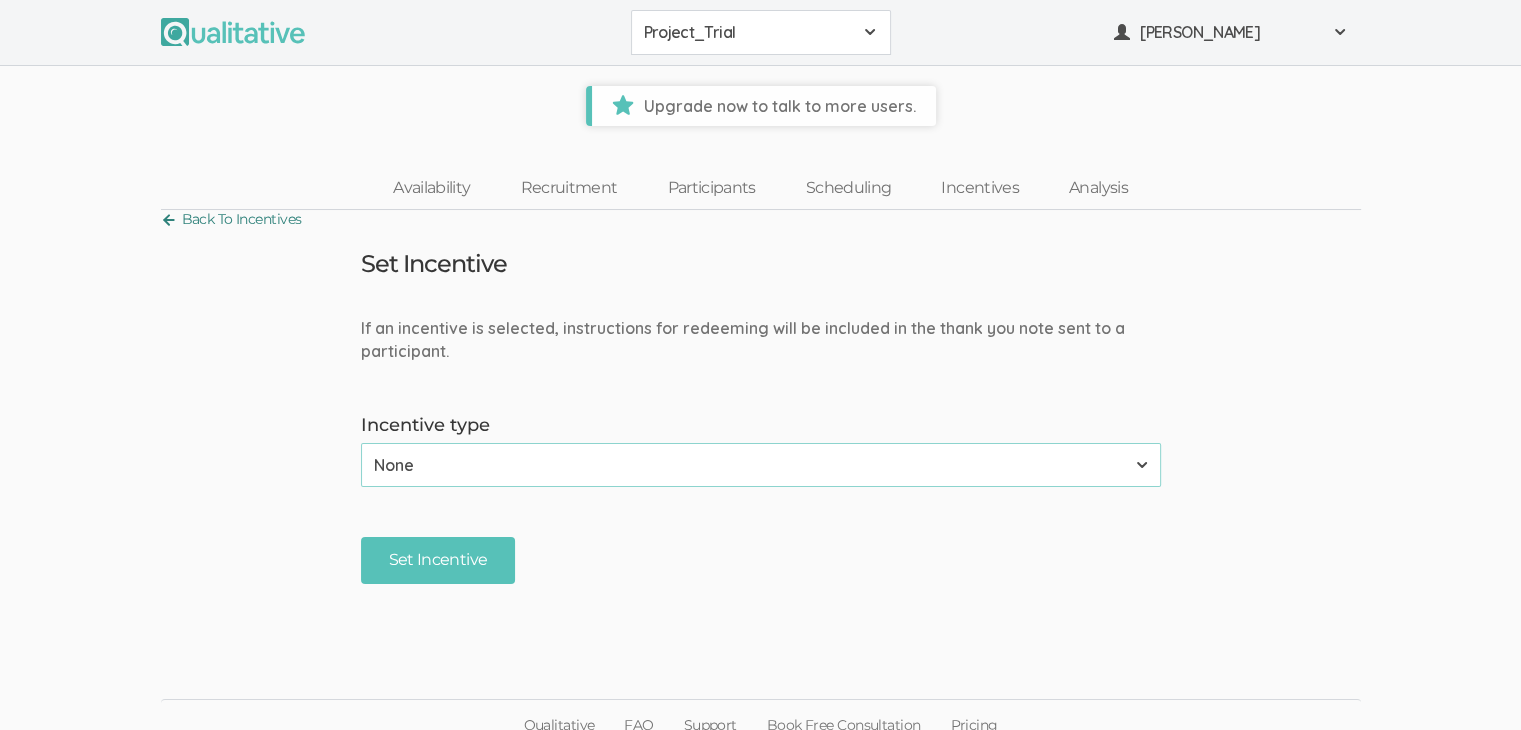 click on "Back To Incentives" at bounding box center (231, 219) 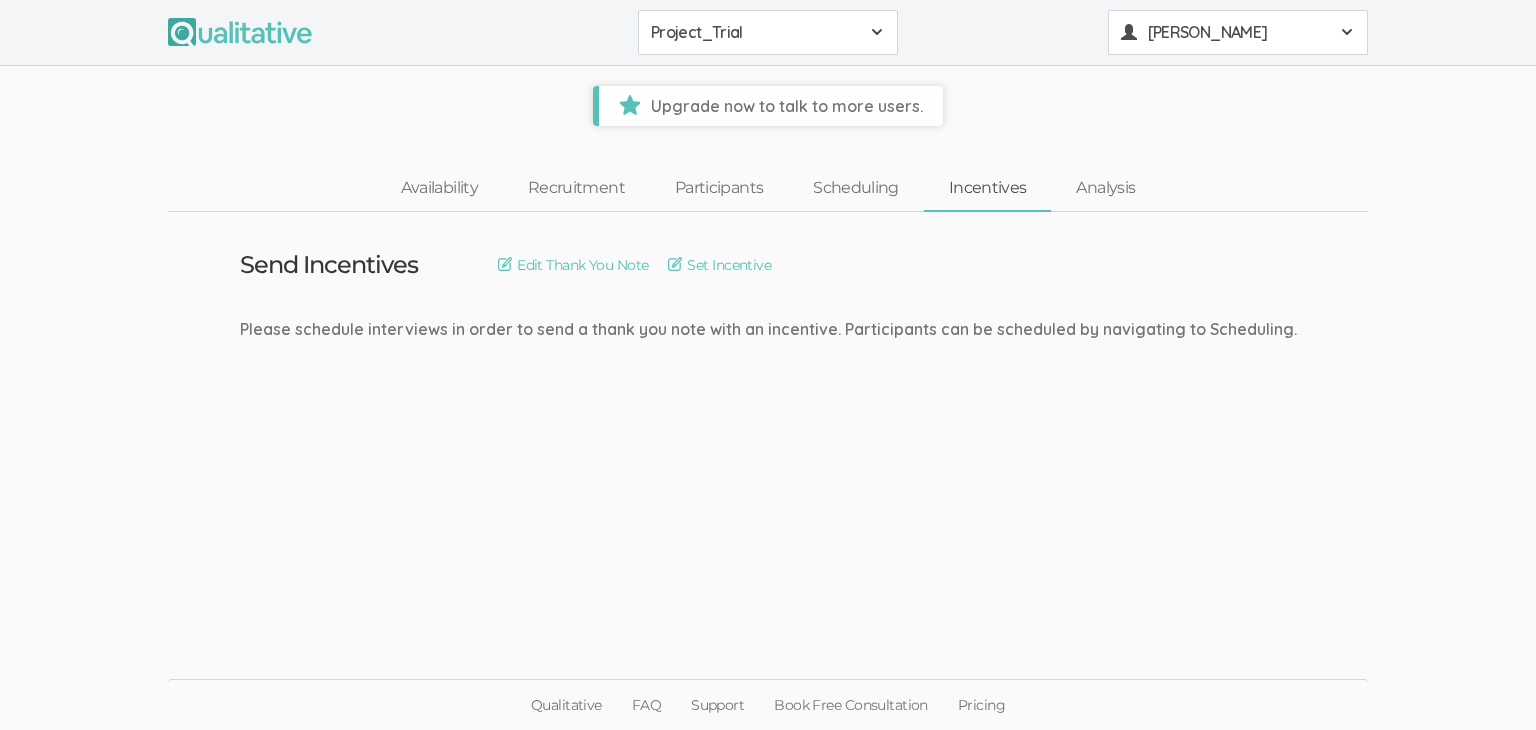 click on "[PERSON_NAME]" at bounding box center (1238, 32) 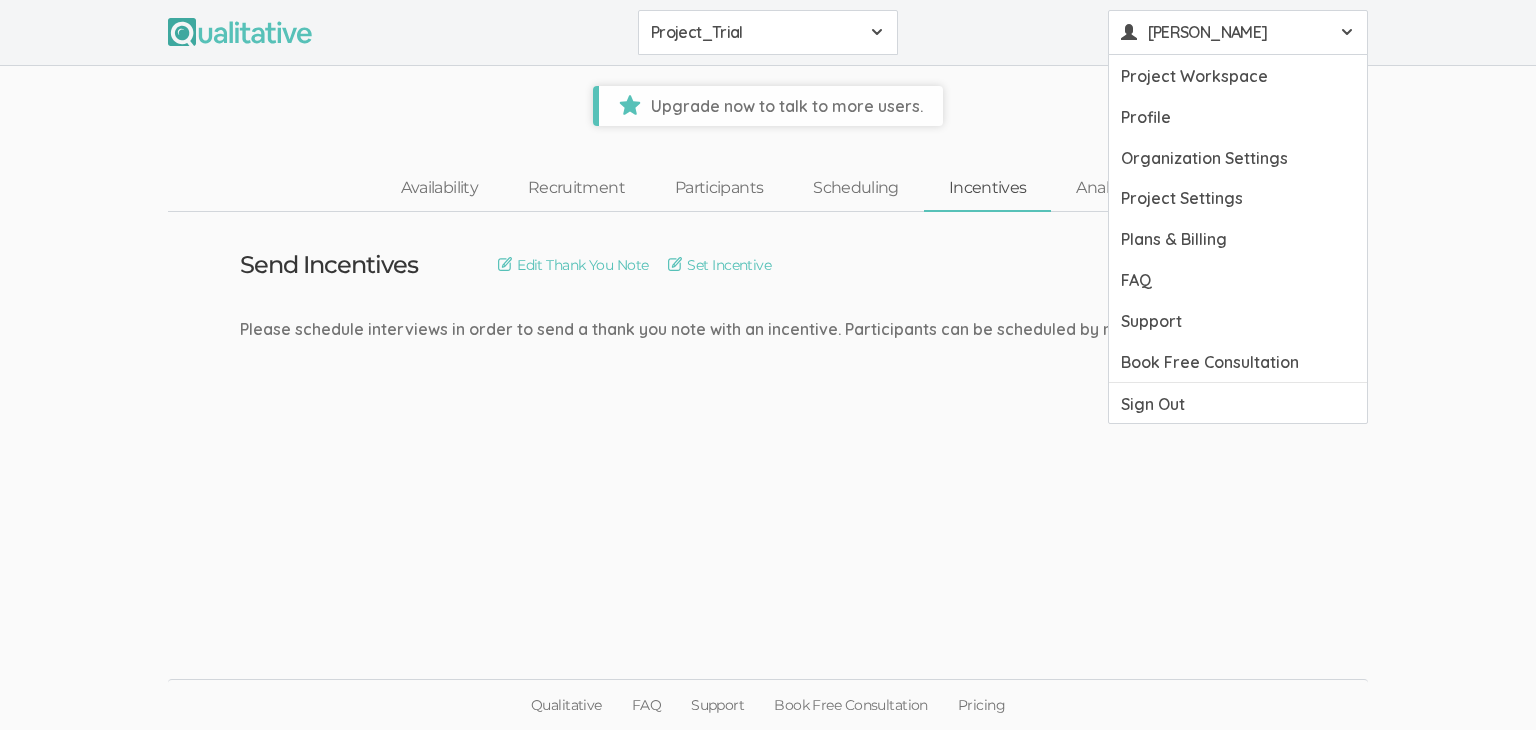 click on "Send Incentives
Edit Thank You Note
Set Incentive
Please schedule interviews in order to send a thank you note with an incentive. Participants can be scheduled by navigating to Scheduling." at bounding box center (768, 395) 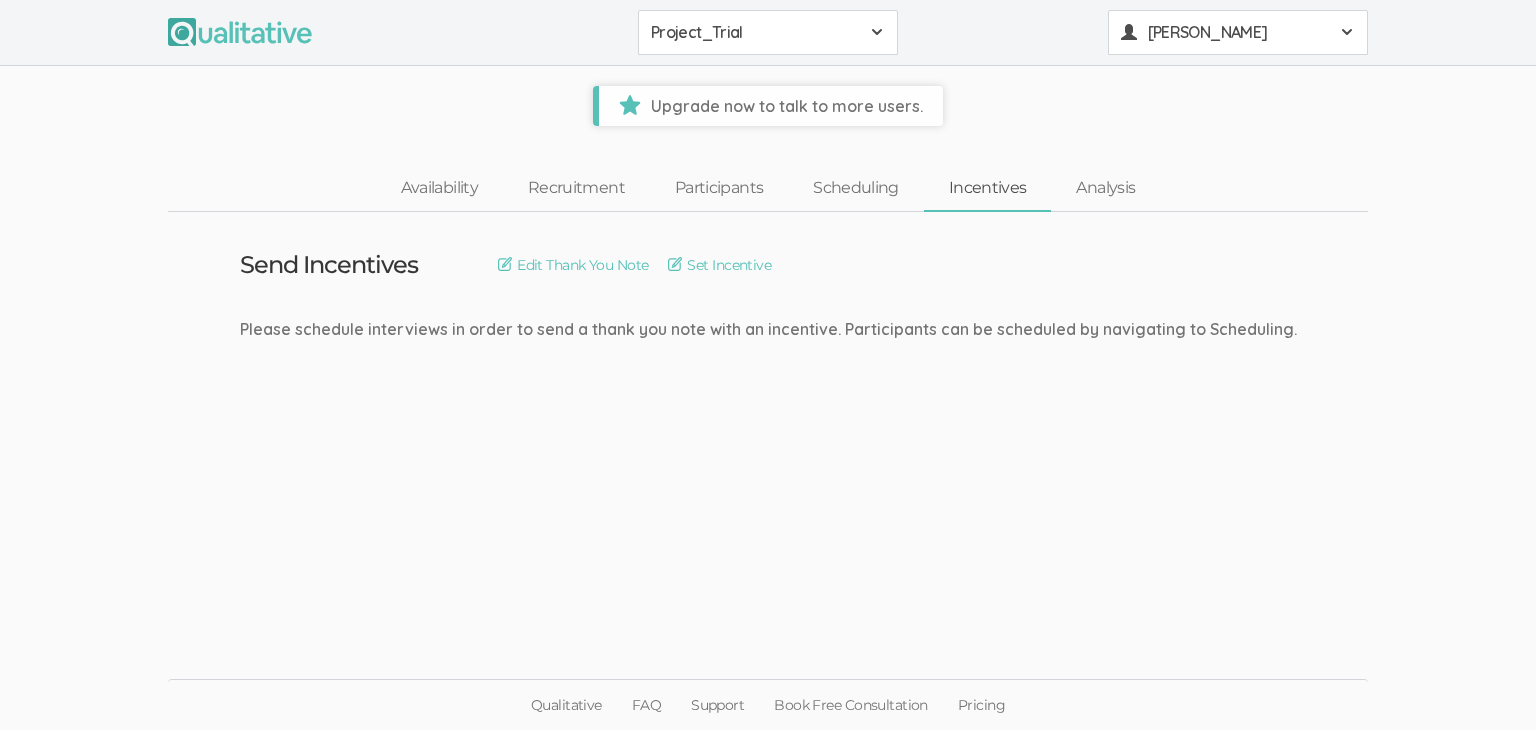 click on "[PERSON_NAME]" at bounding box center (1238, 32) 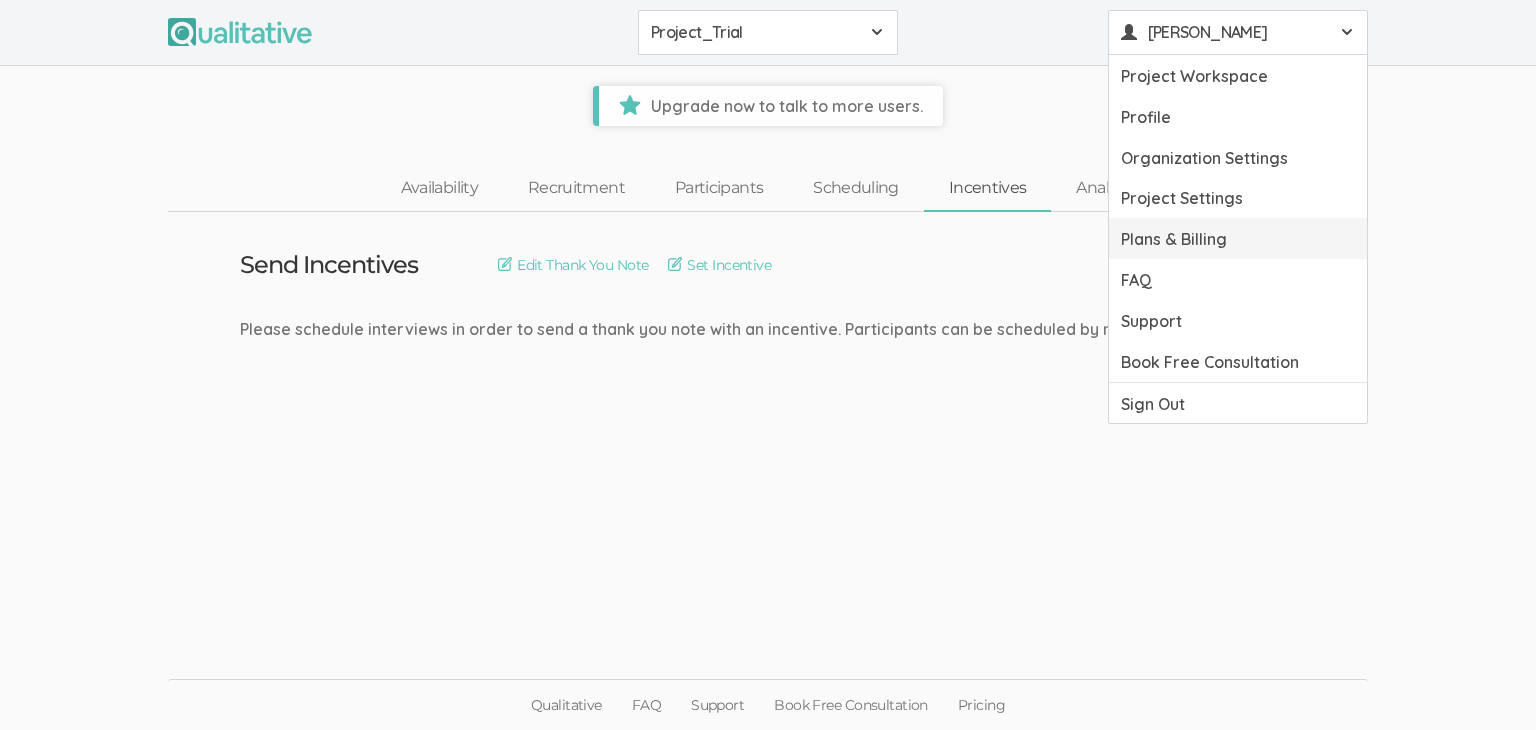 click on "Plans & Billing" at bounding box center (1238, 238) 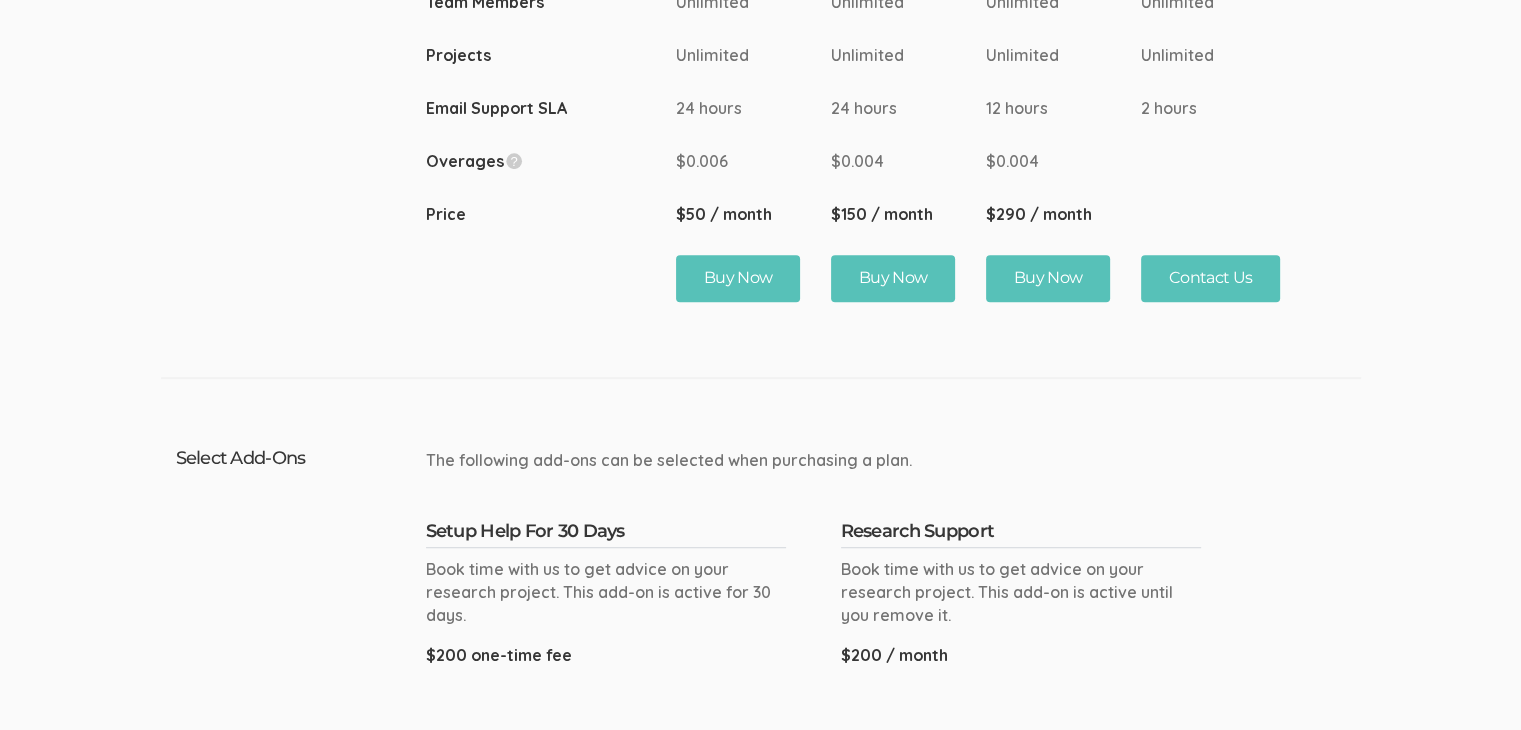 scroll, scrollTop: 1321, scrollLeft: 0, axis: vertical 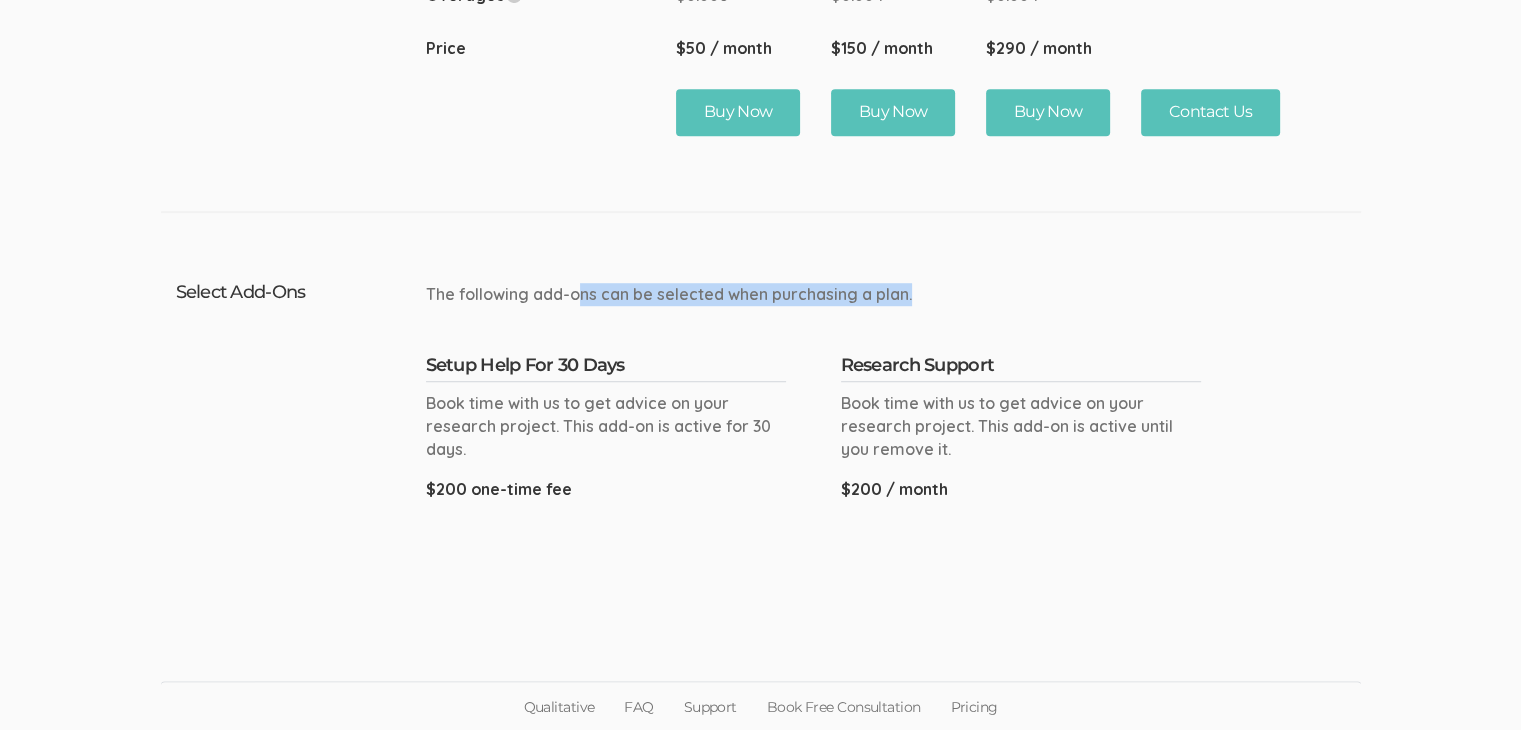 drag, startPoint x: 580, startPoint y: 290, endPoint x: 937, endPoint y: 298, distance: 357.08963 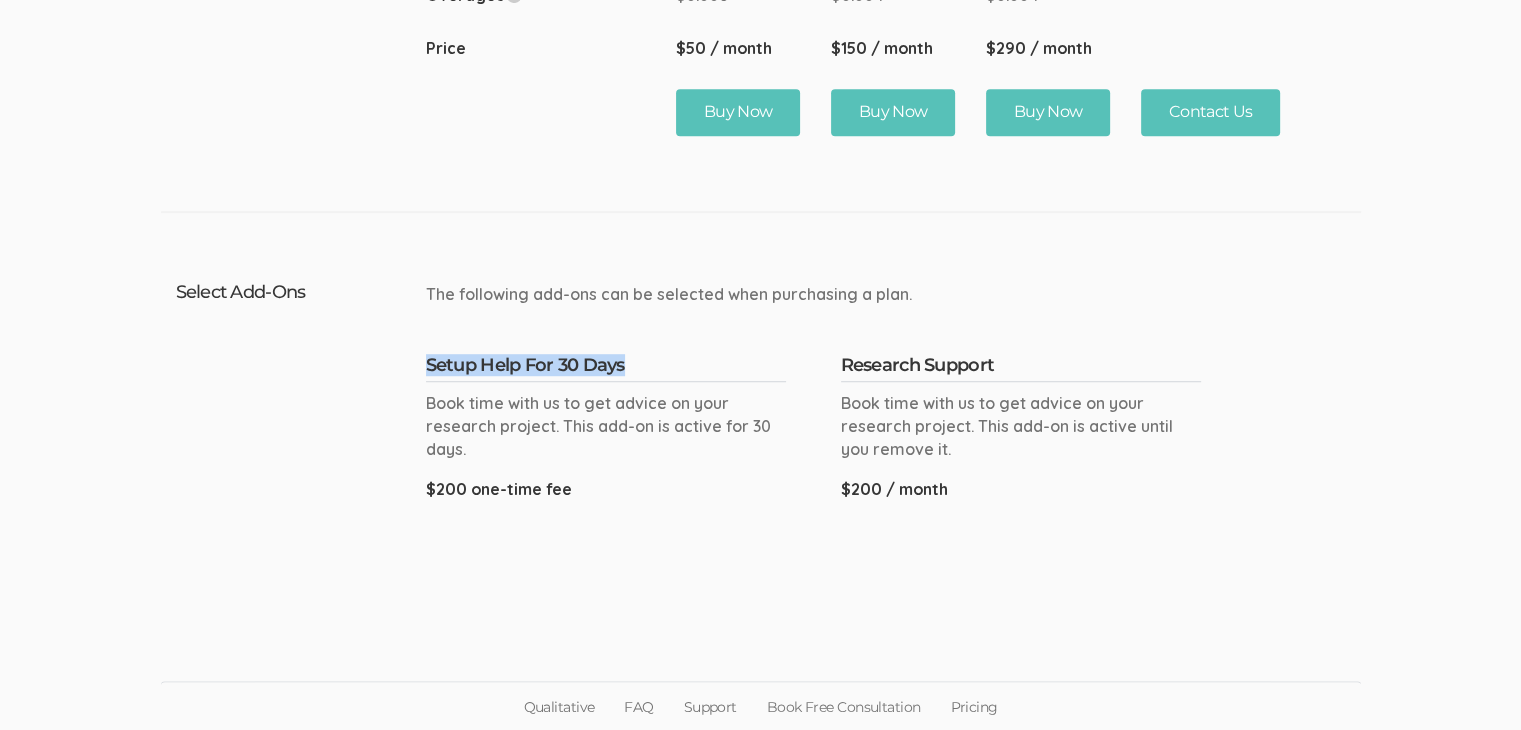 drag, startPoint x: 437, startPoint y: 365, endPoint x: 635, endPoint y: 365, distance: 198 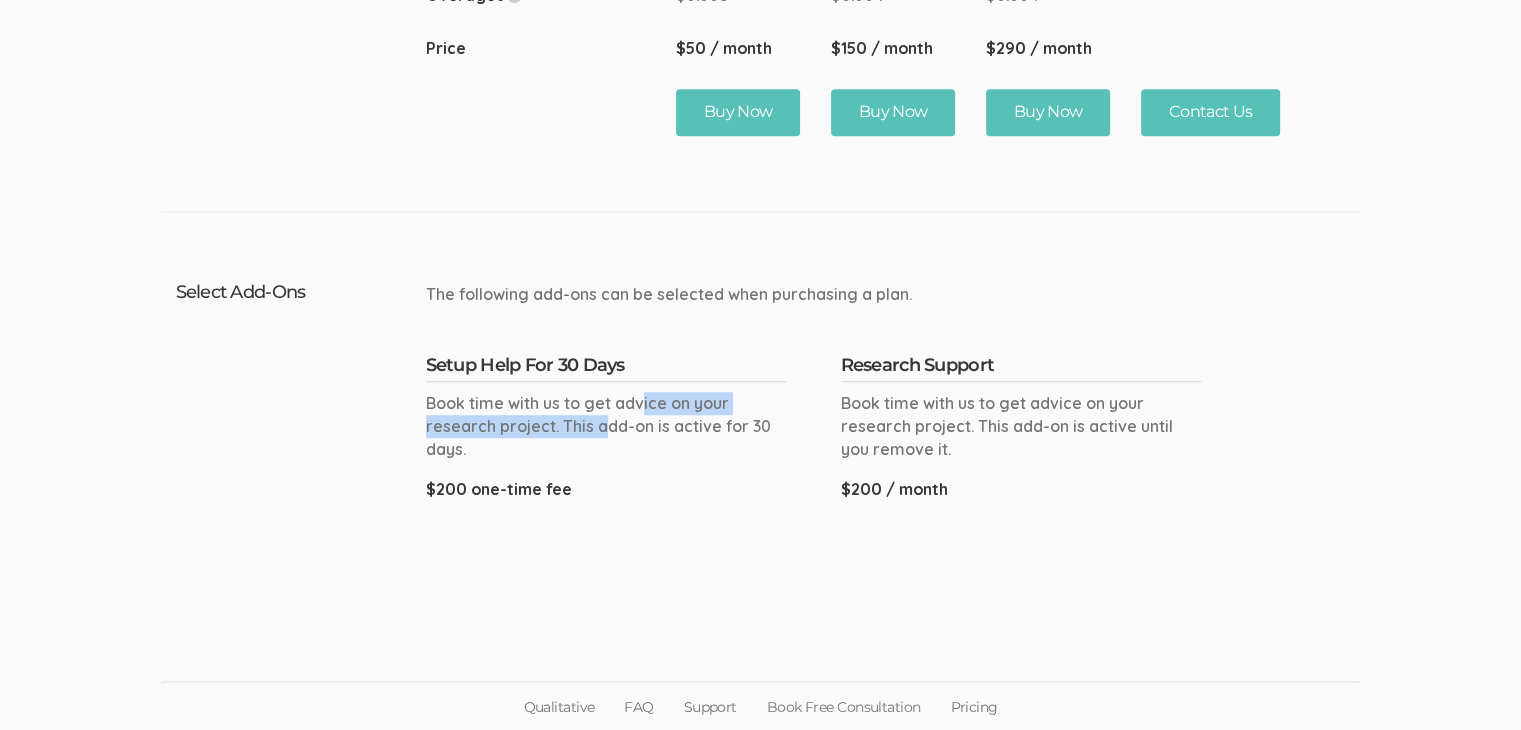 drag, startPoint x: 457, startPoint y: 404, endPoint x: 727, endPoint y: 399, distance: 270.0463 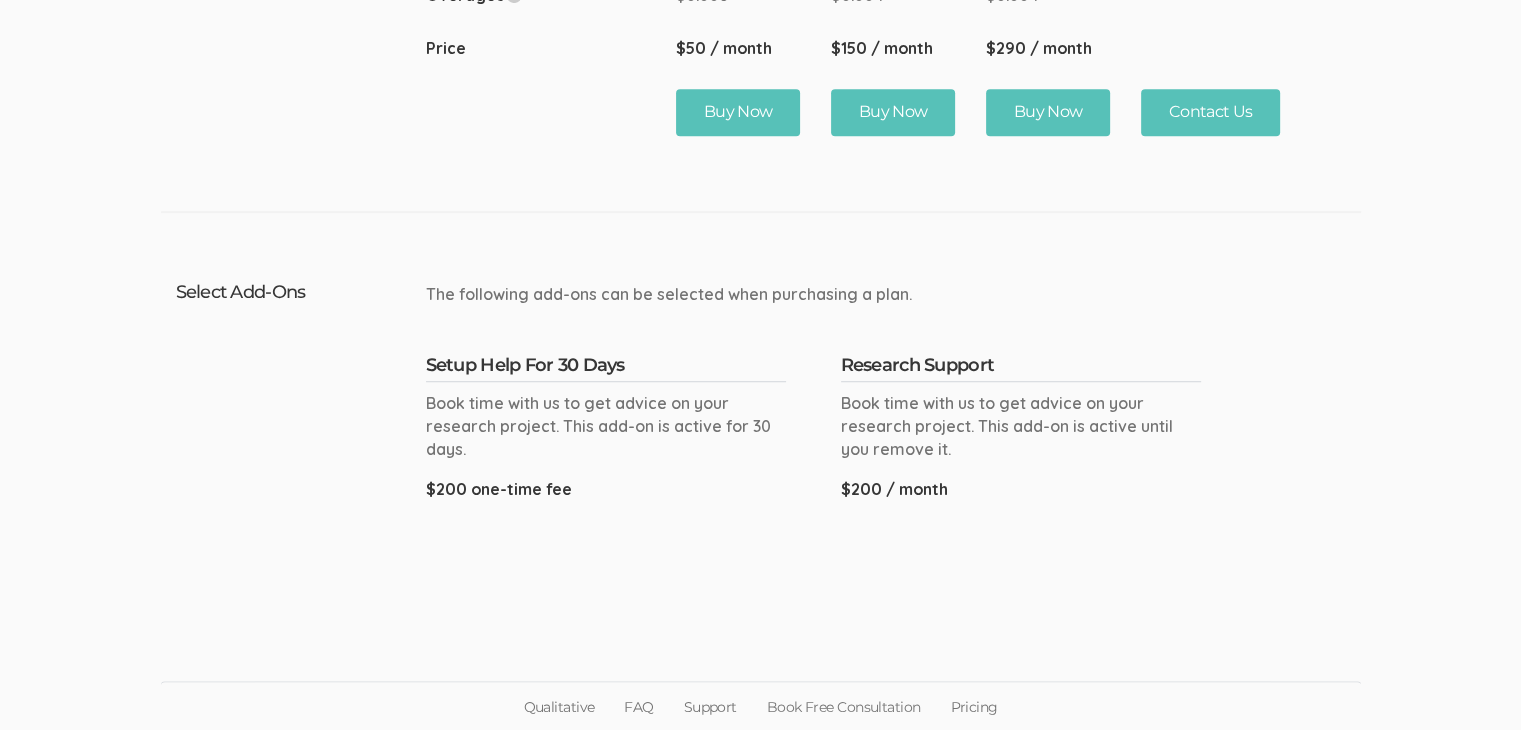 drag, startPoint x: 1064, startPoint y: 437, endPoint x: 1114, endPoint y: 440, distance: 50.08992 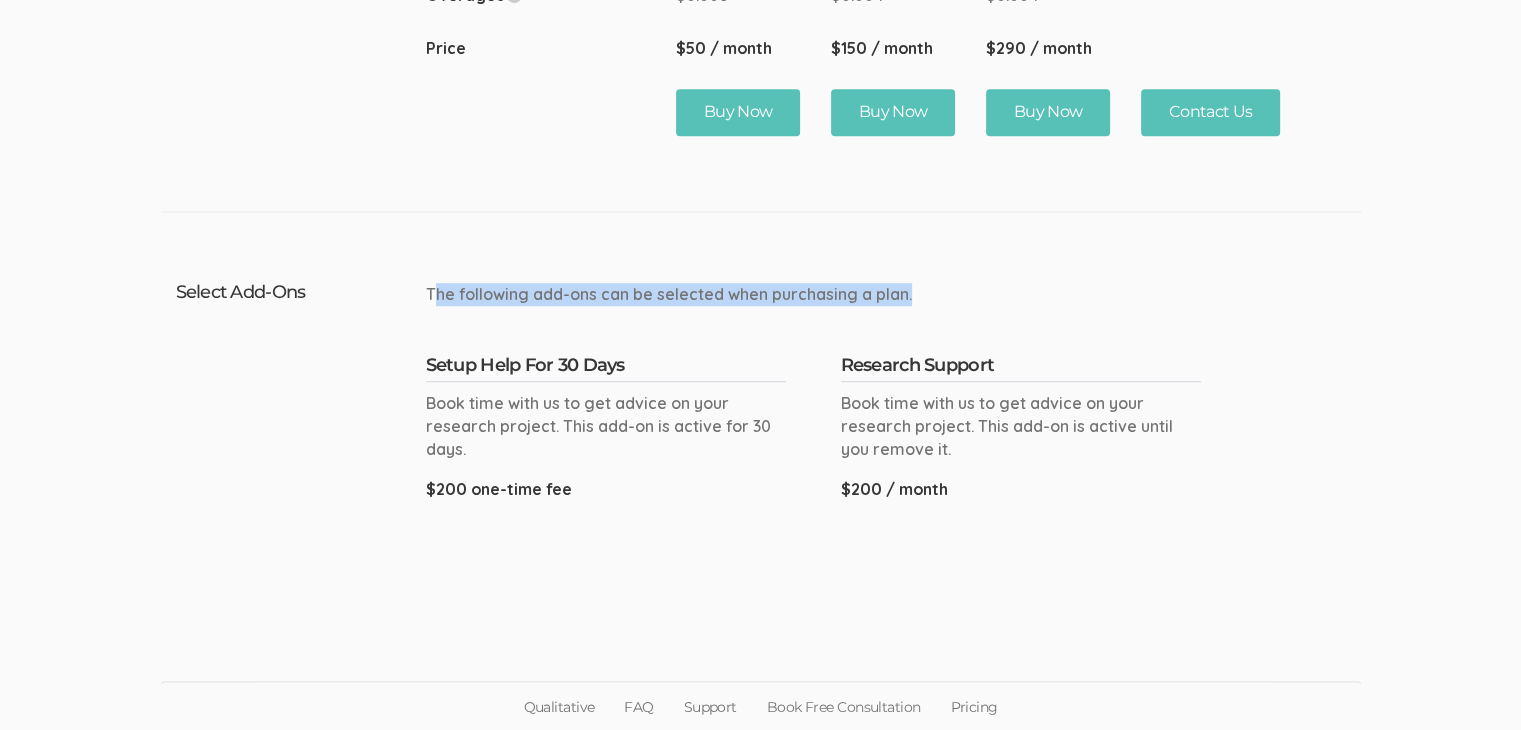 drag, startPoint x: 435, startPoint y: 295, endPoint x: 978, endPoint y: 296, distance: 543.0009 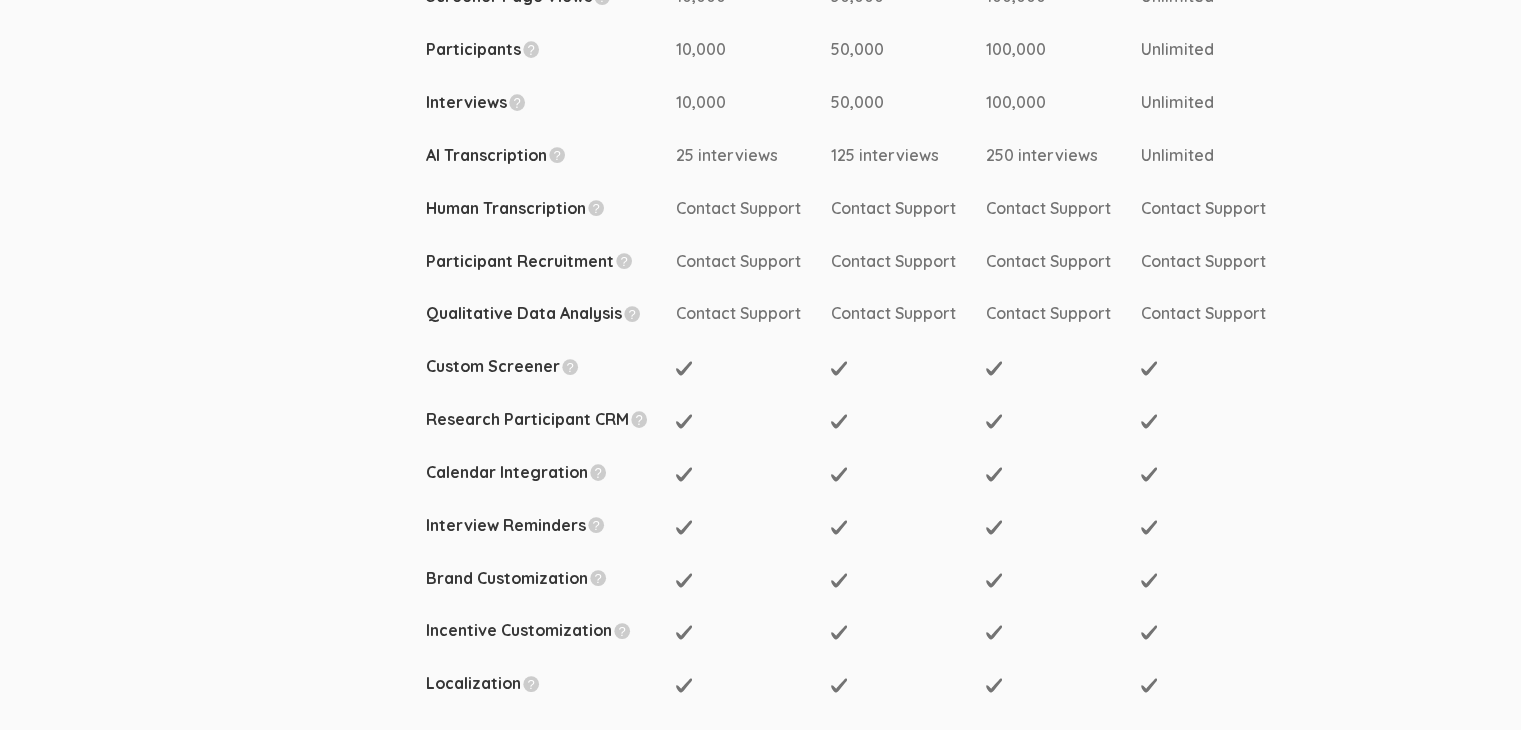scroll, scrollTop: 0, scrollLeft: 0, axis: both 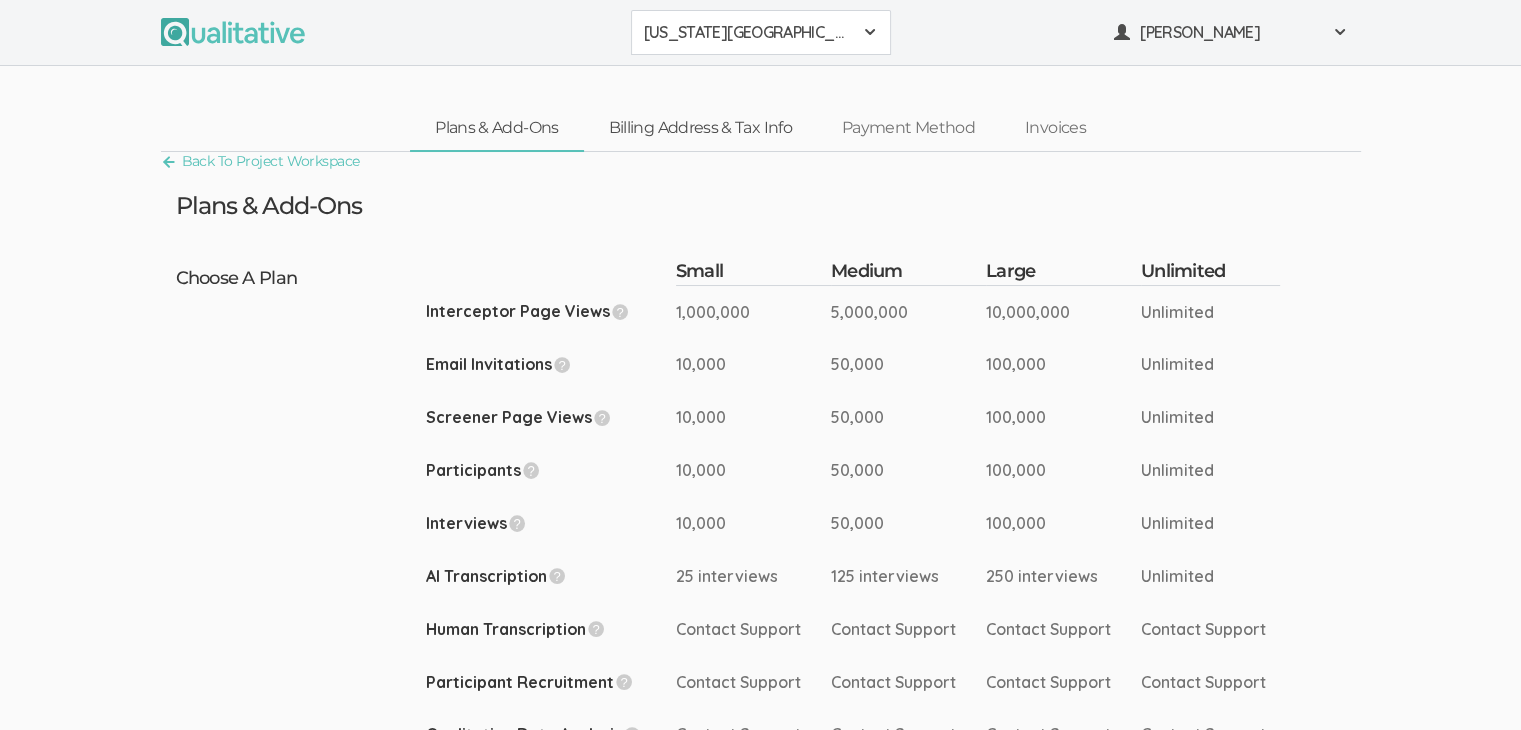 click on "Billing Address & Tax Info" at bounding box center [700, 128] 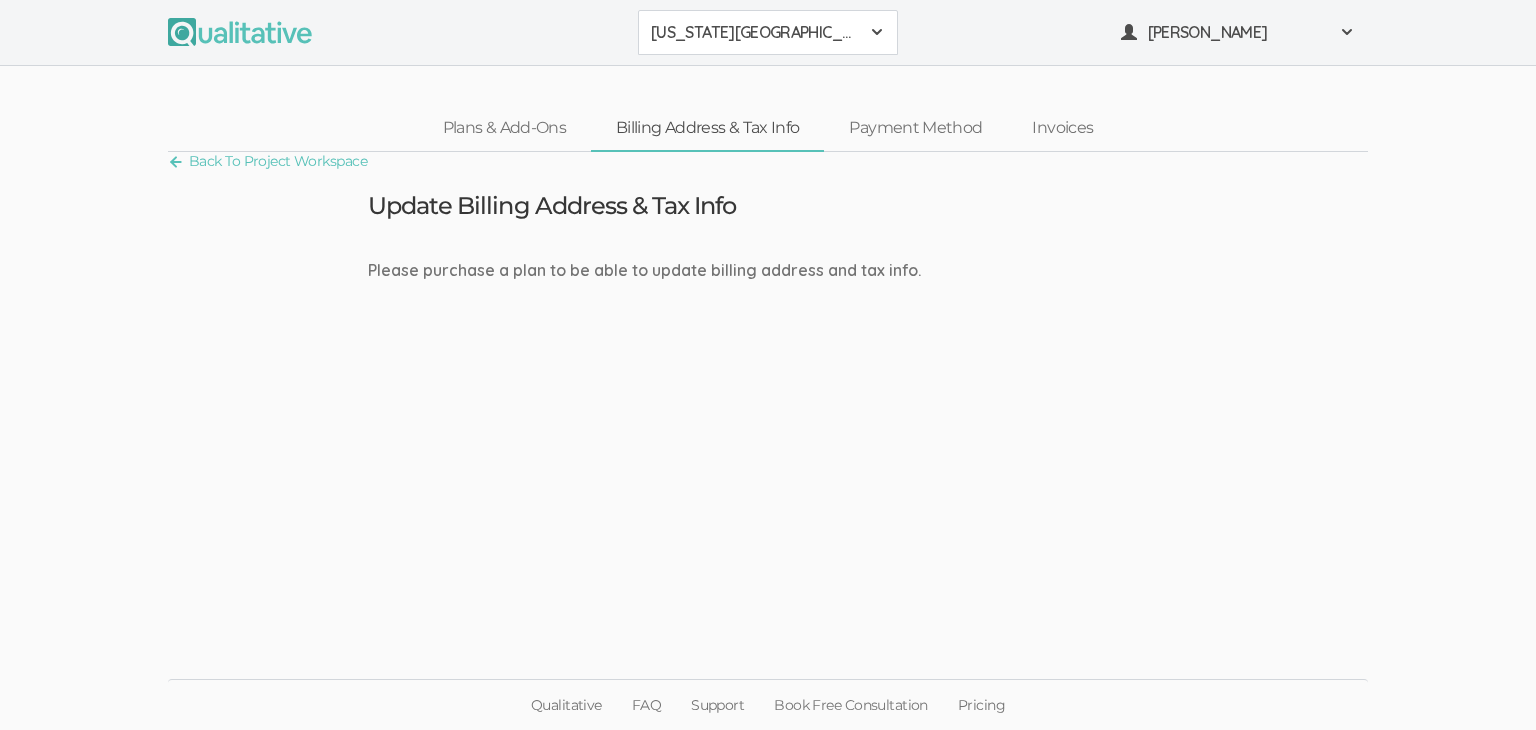 drag, startPoint x: 406, startPoint y: 265, endPoint x: 968, endPoint y: 274, distance: 562.0721 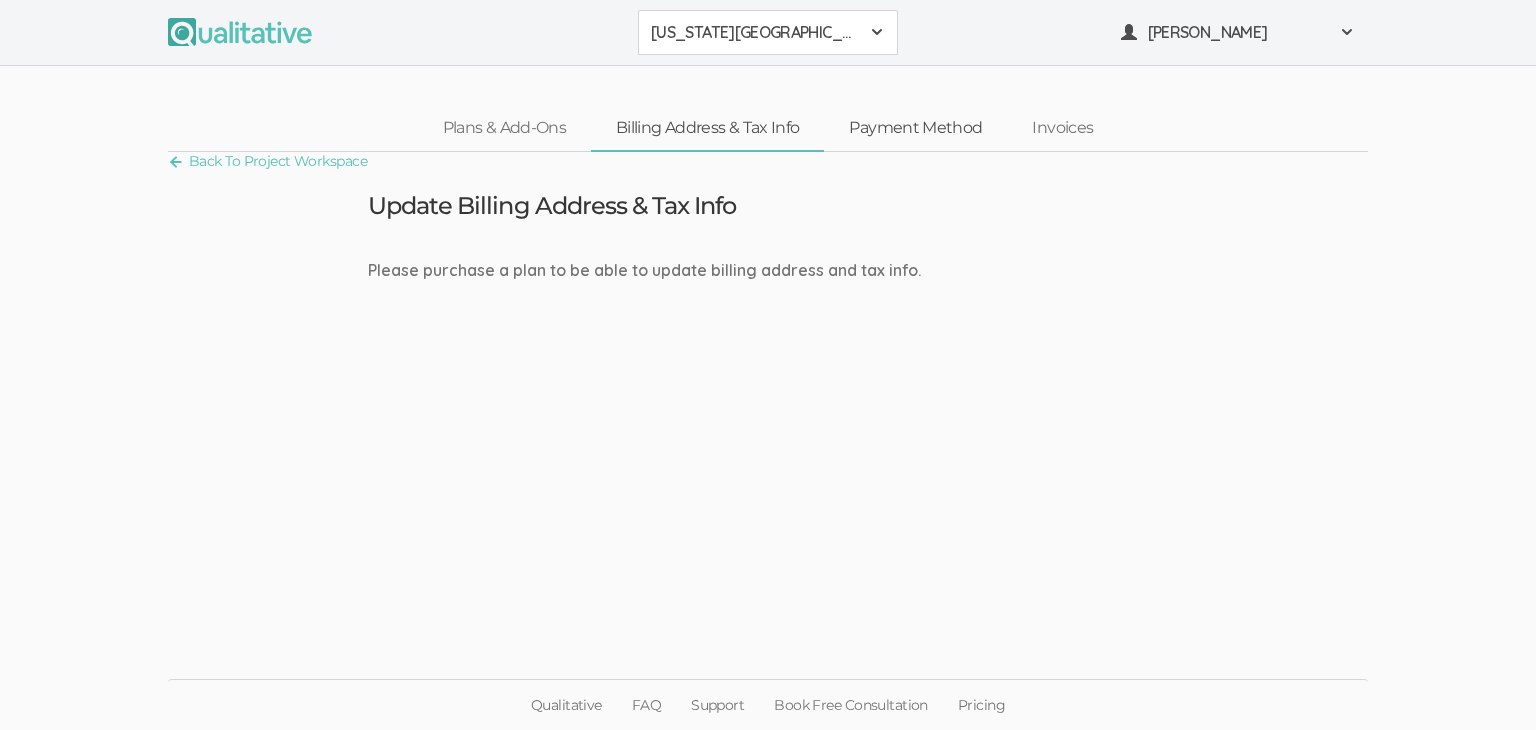 click on "Payment Method" at bounding box center (915, 128) 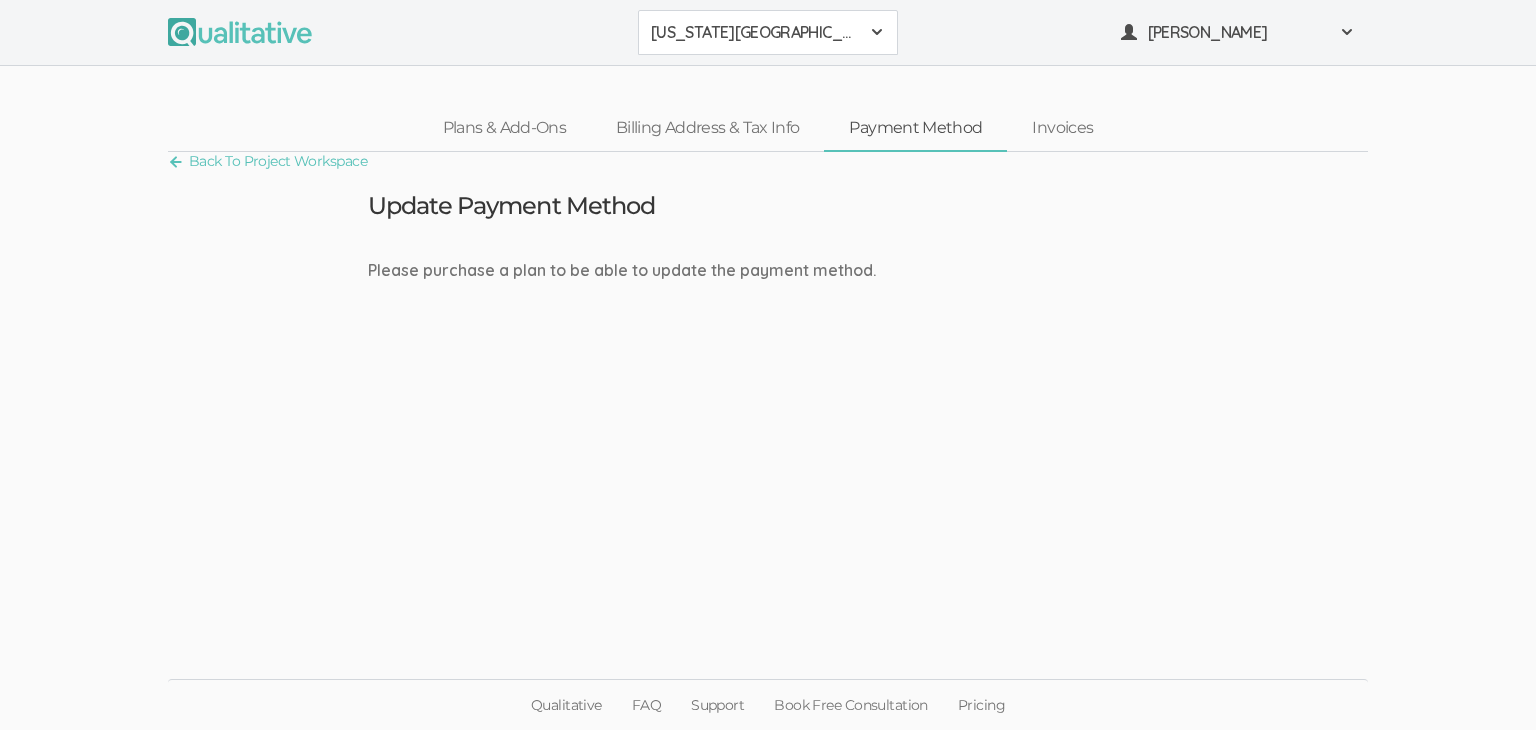 drag, startPoint x: 372, startPoint y: 255, endPoint x: 900, endPoint y: 263, distance: 528.0606 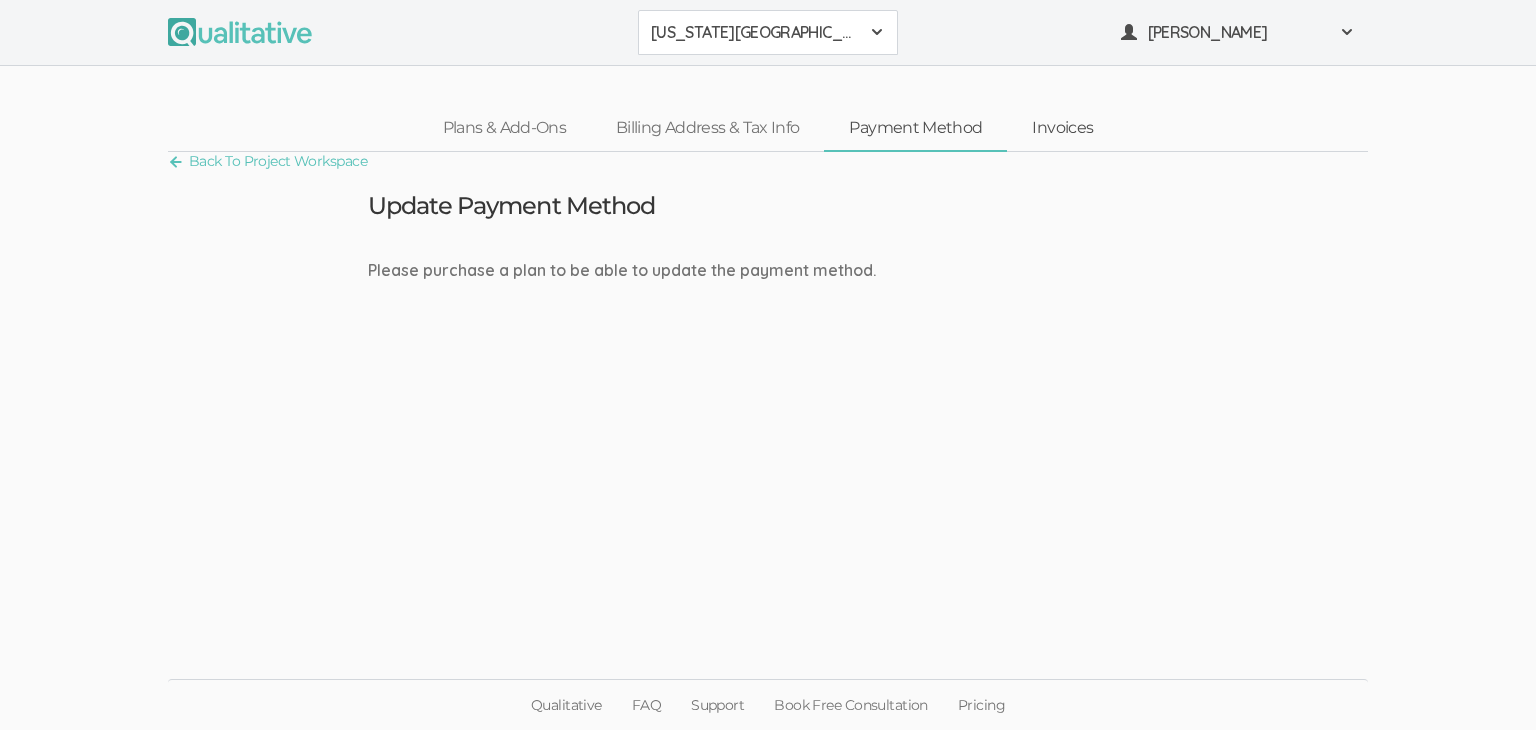 click on "Invoices" at bounding box center [1062, 128] 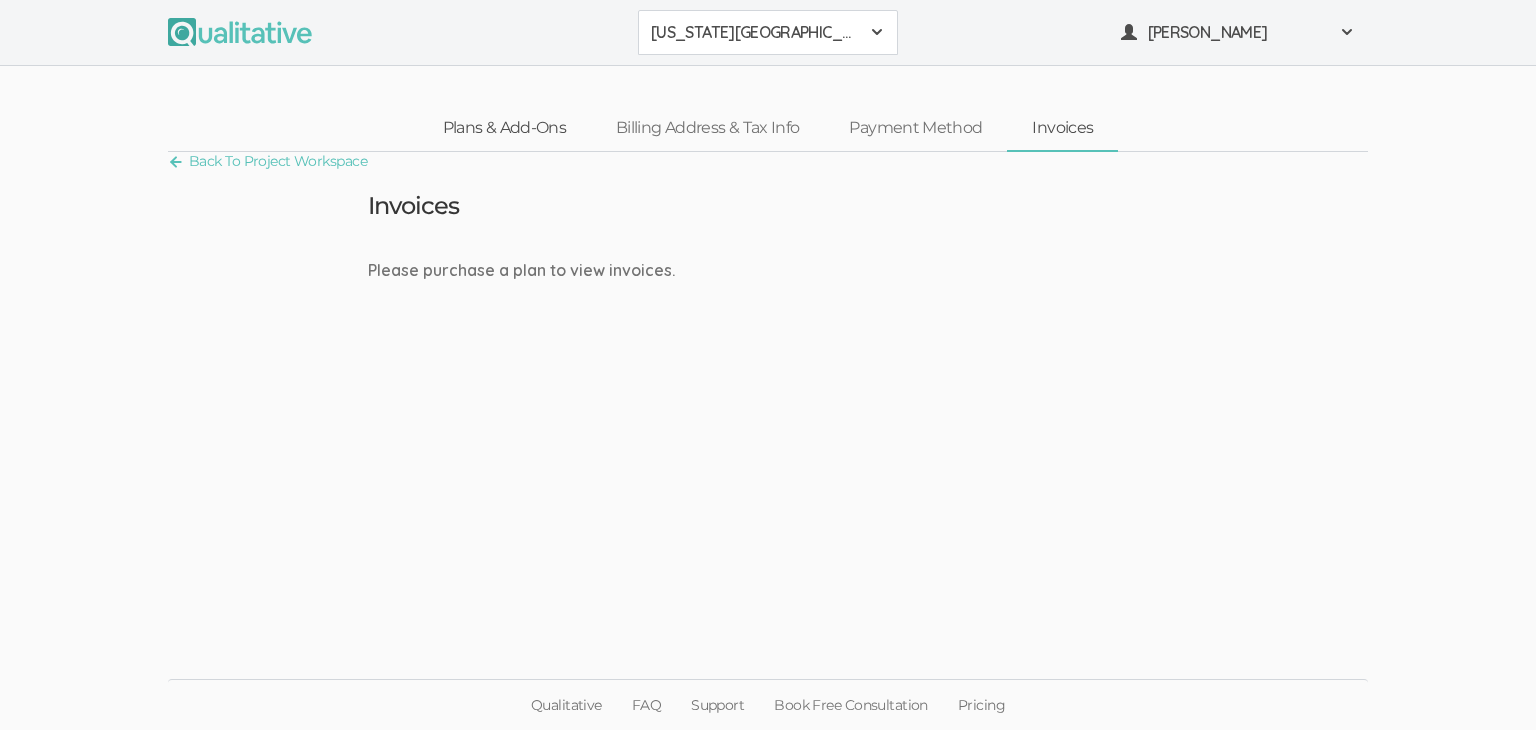 click on "Plans & Add-Ons" at bounding box center [504, 128] 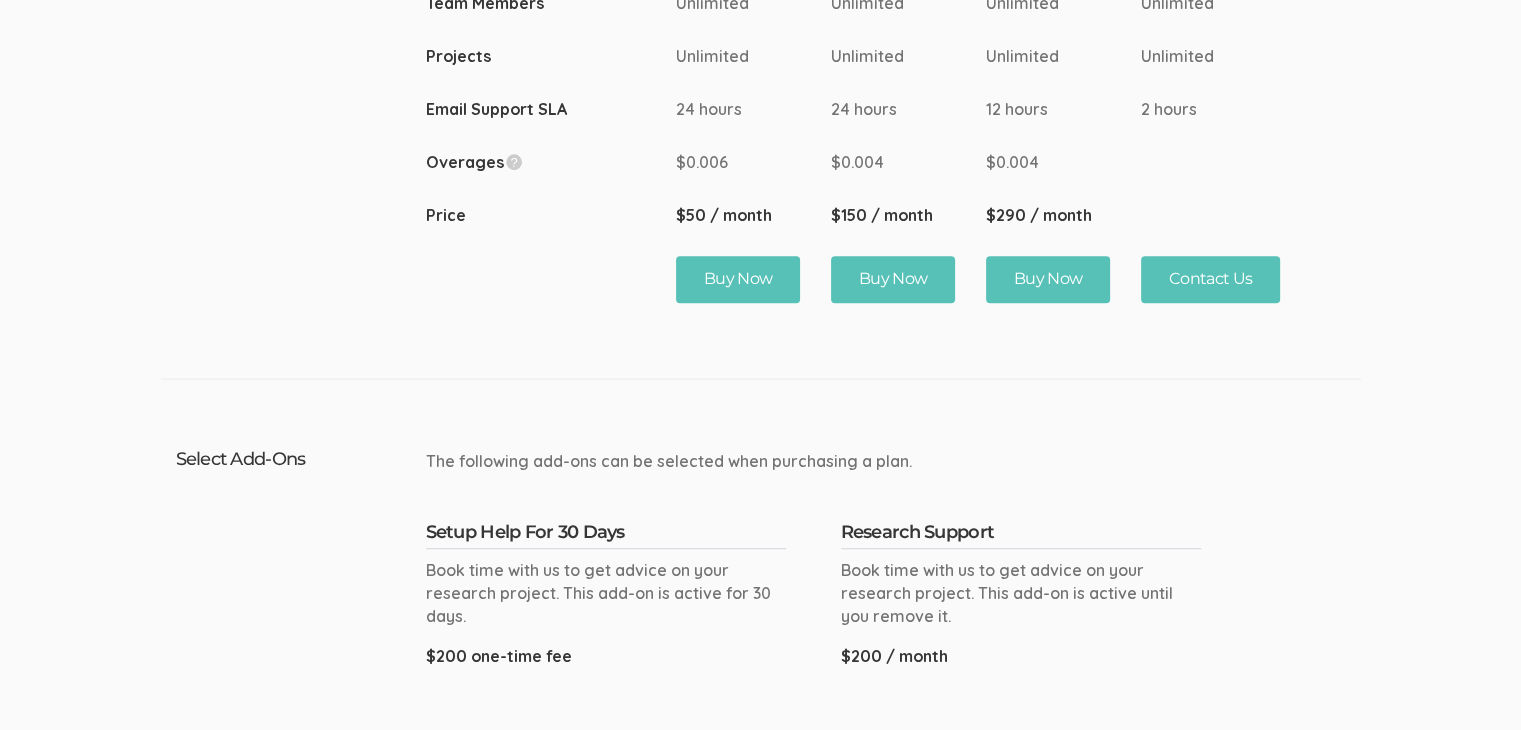 scroll, scrollTop: 1321, scrollLeft: 0, axis: vertical 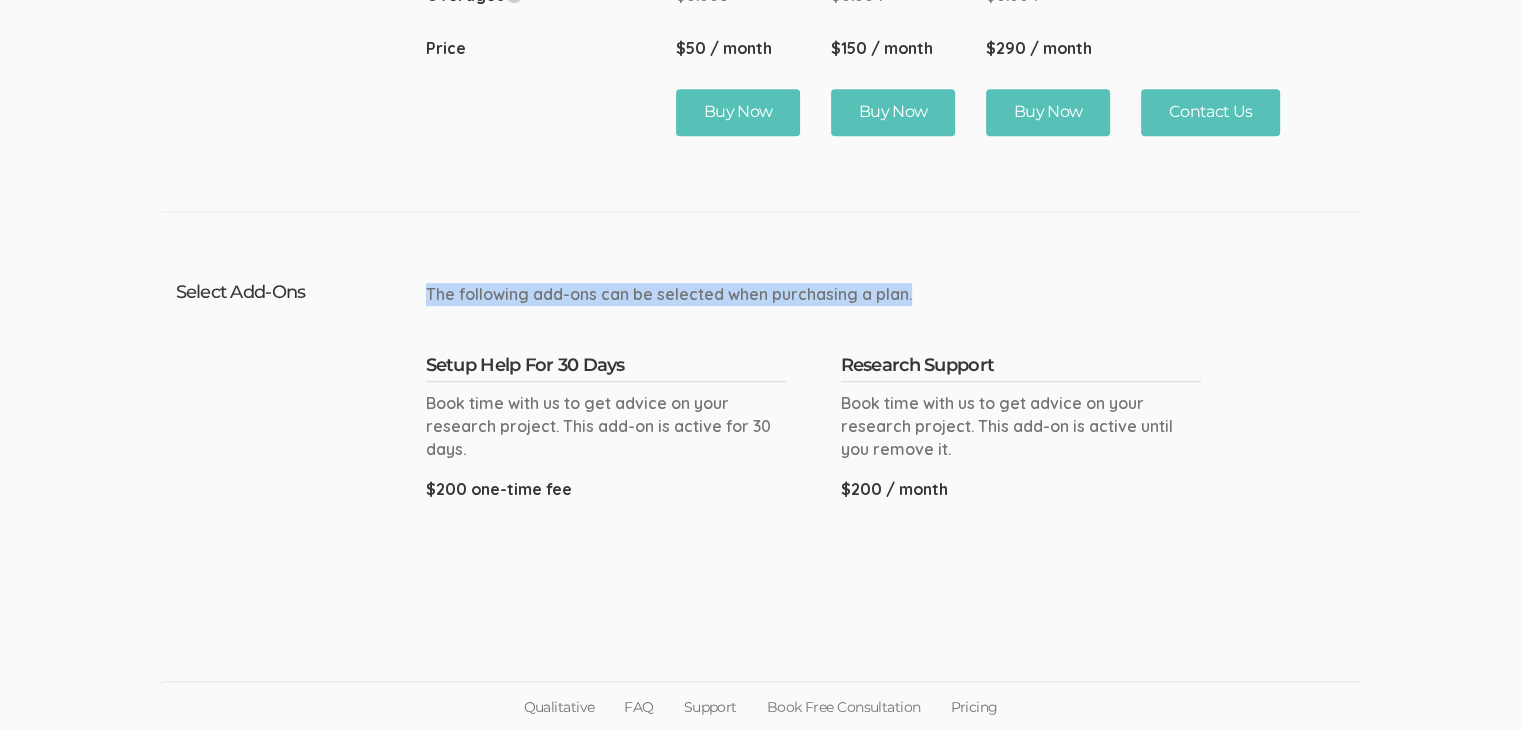 drag, startPoint x: 441, startPoint y: 280, endPoint x: 996, endPoint y: 297, distance: 555.2603 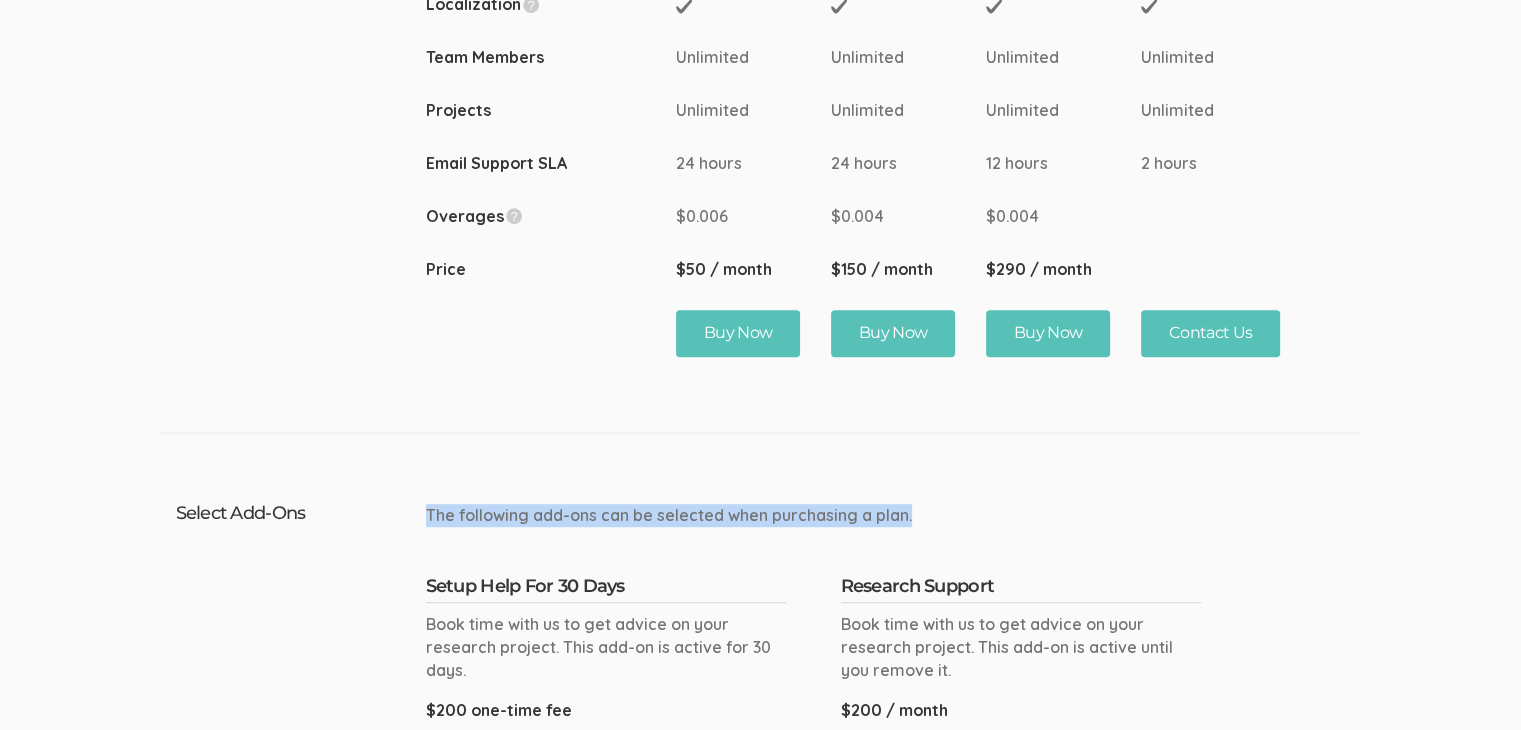 scroll, scrollTop: 1321, scrollLeft: 0, axis: vertical 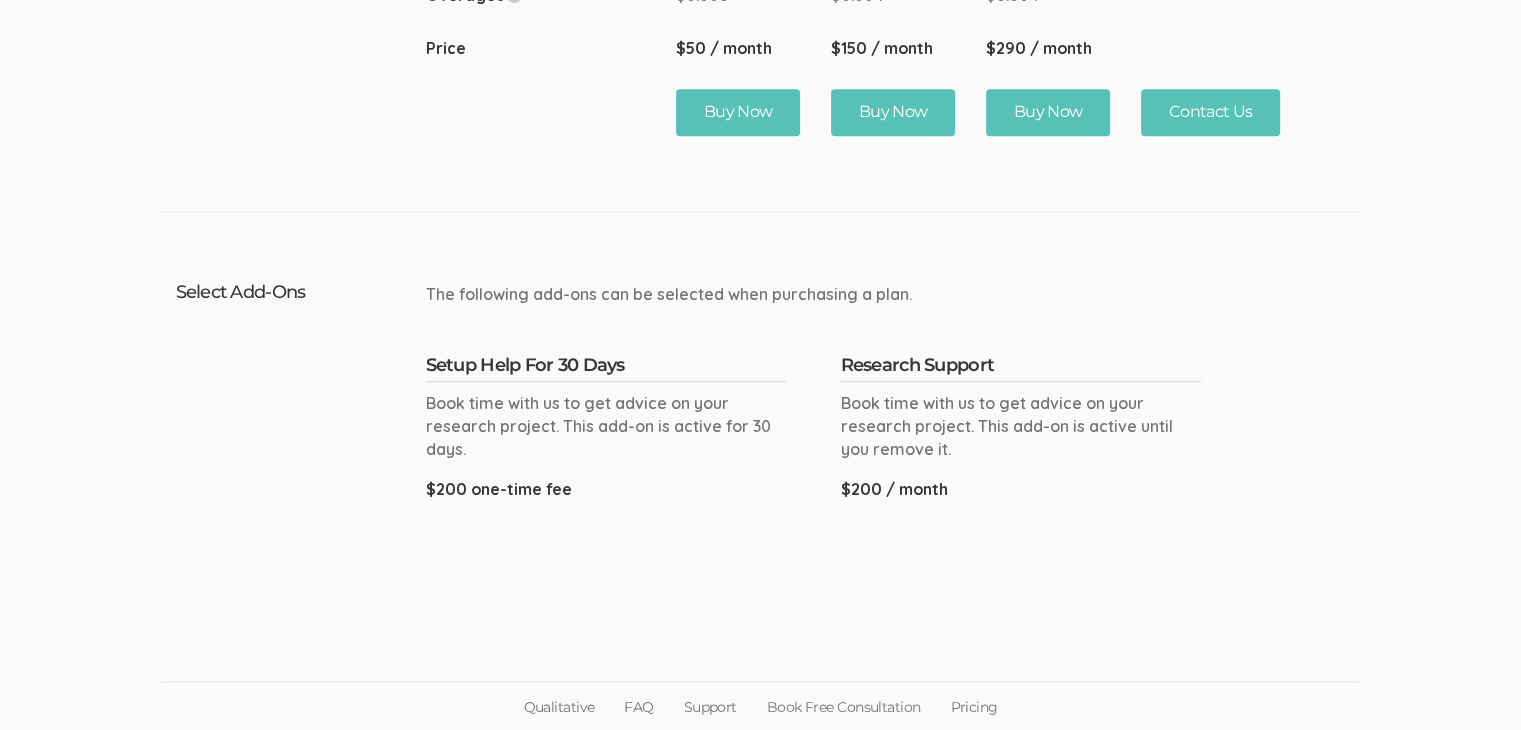 click on "Select Add-Ons
Change Add-Ons
The following add-ons can be selected when purchasing a plan.
Setup Help For 30 Days
Book time with us to get advice on your research project. This add-on is active for 30 days.
$200 one-time fee
Research Support
Book time with us to get advice on your research project. This add-on is active until you remove it.
$200 / month" at bounding box center (761, 397) 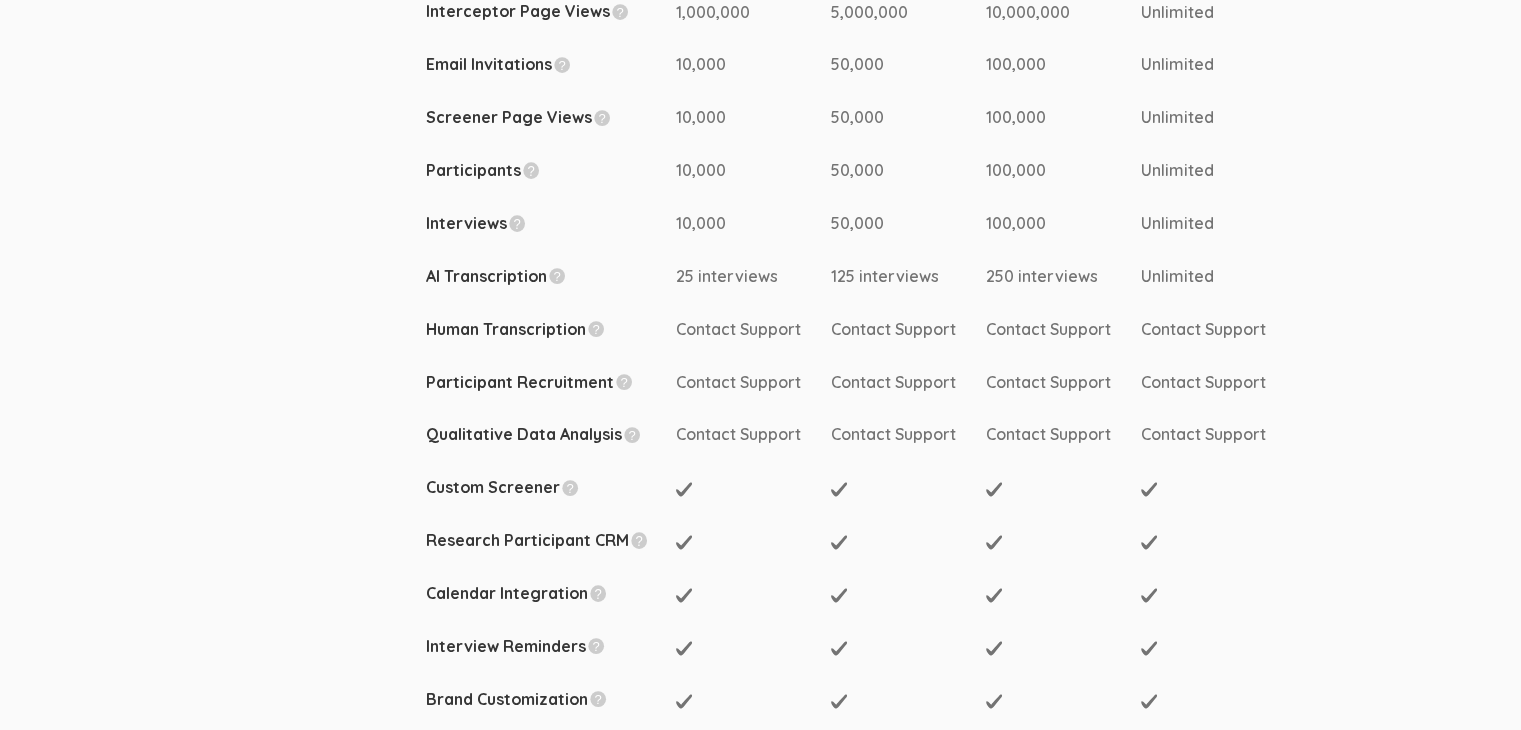 scroll, scrollTop: 0, scrollLeft: 0, axis: both 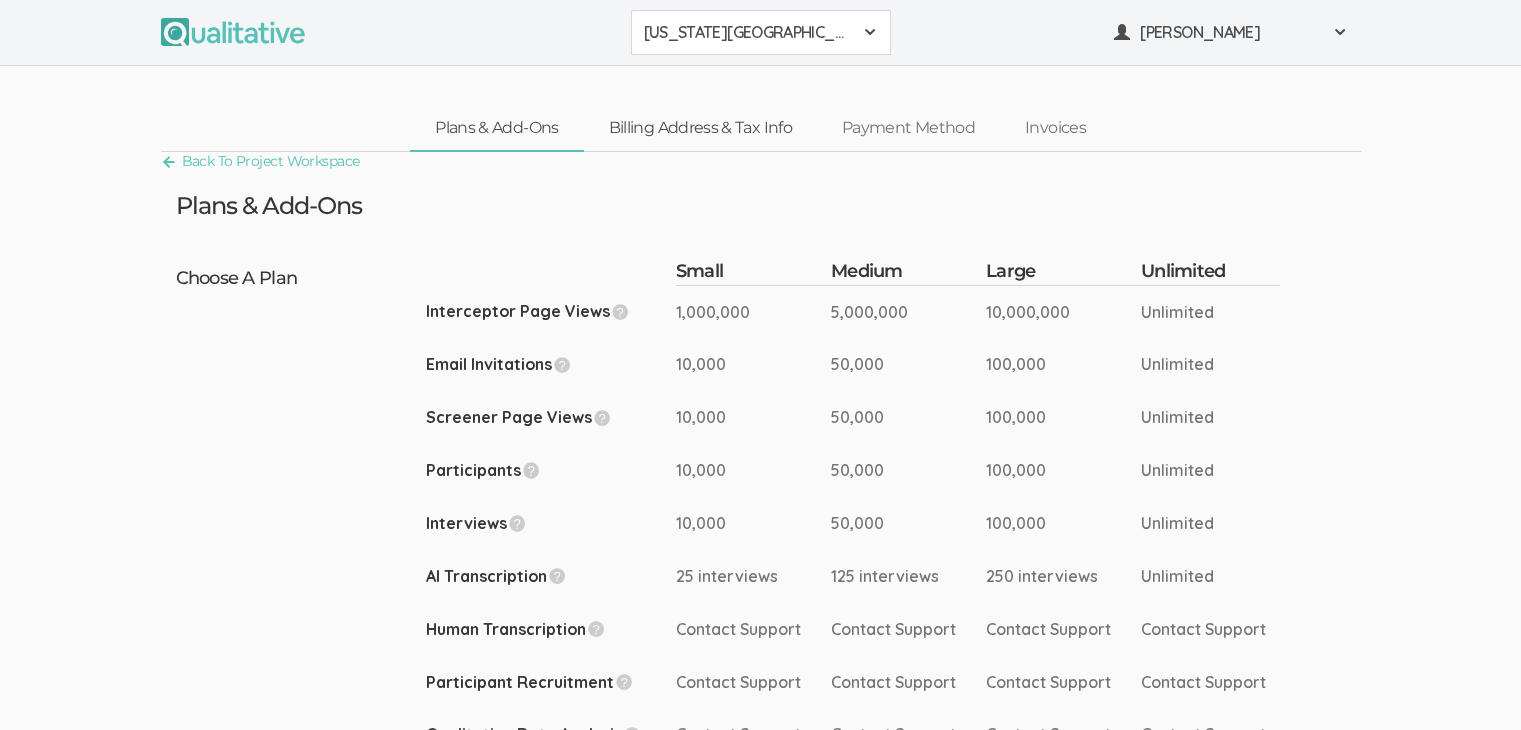 click on "Billing Address & Tax Info" at bounding box center [700, 128] 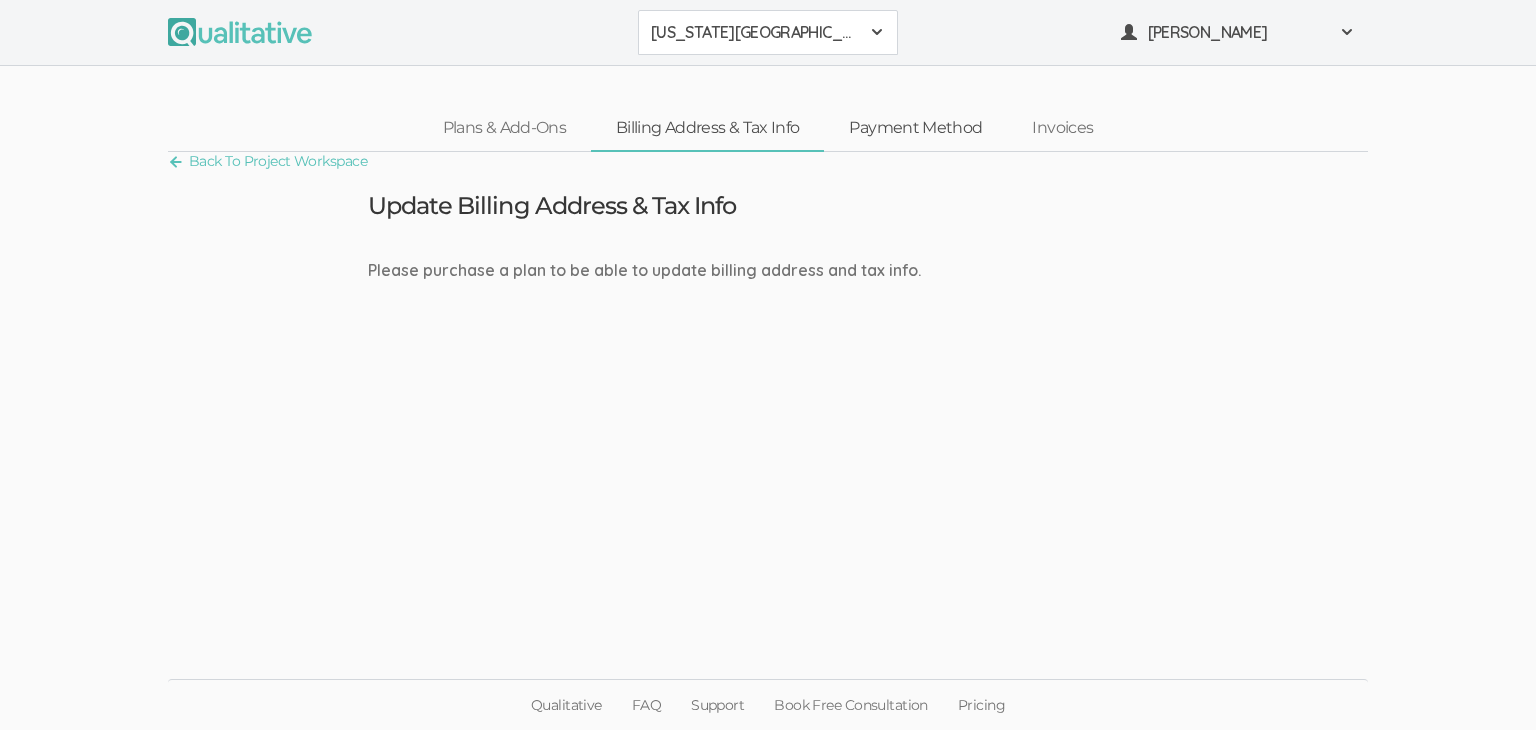 click on "Payment Method" at bounding box center (915, 128) 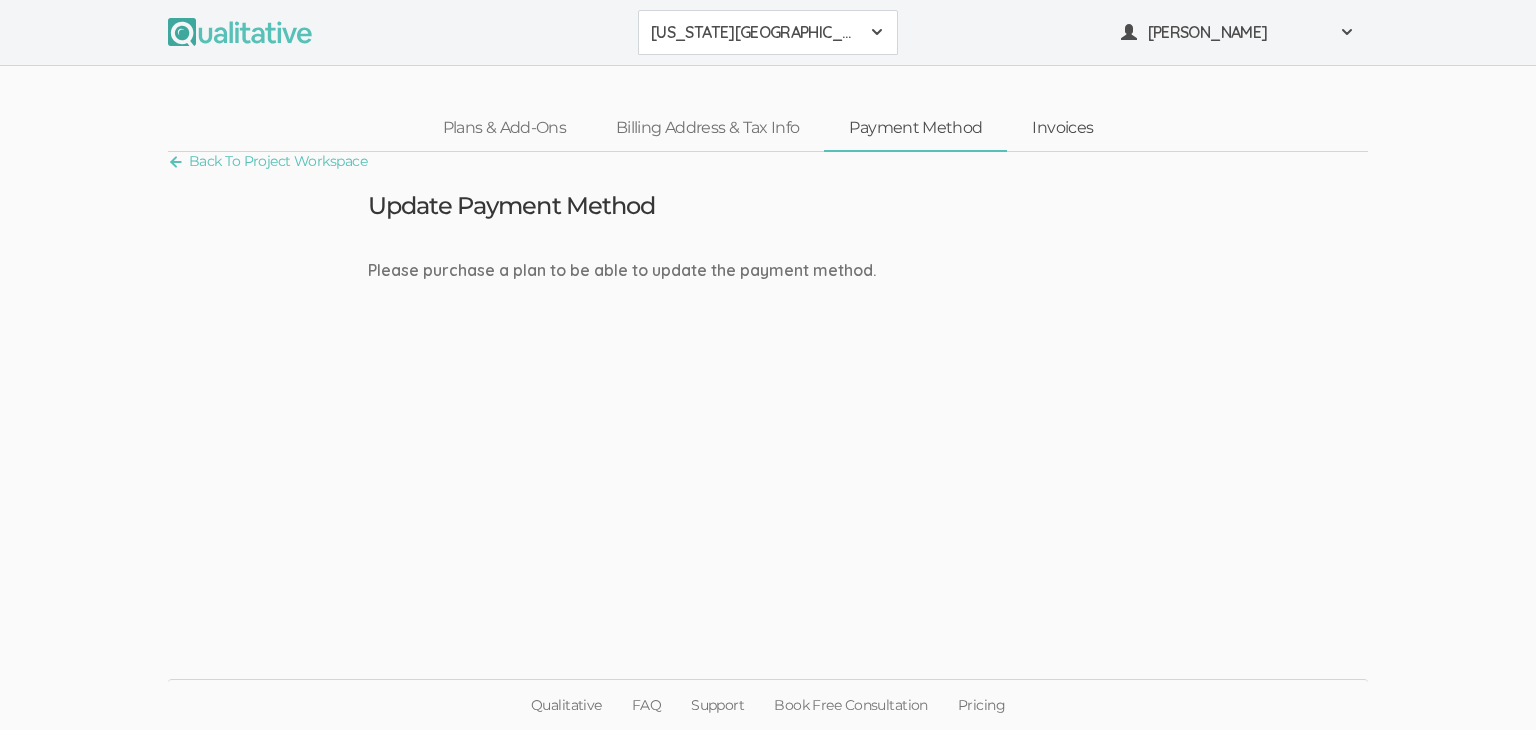 click on "Invoices" at bounding box center [1062, 128] 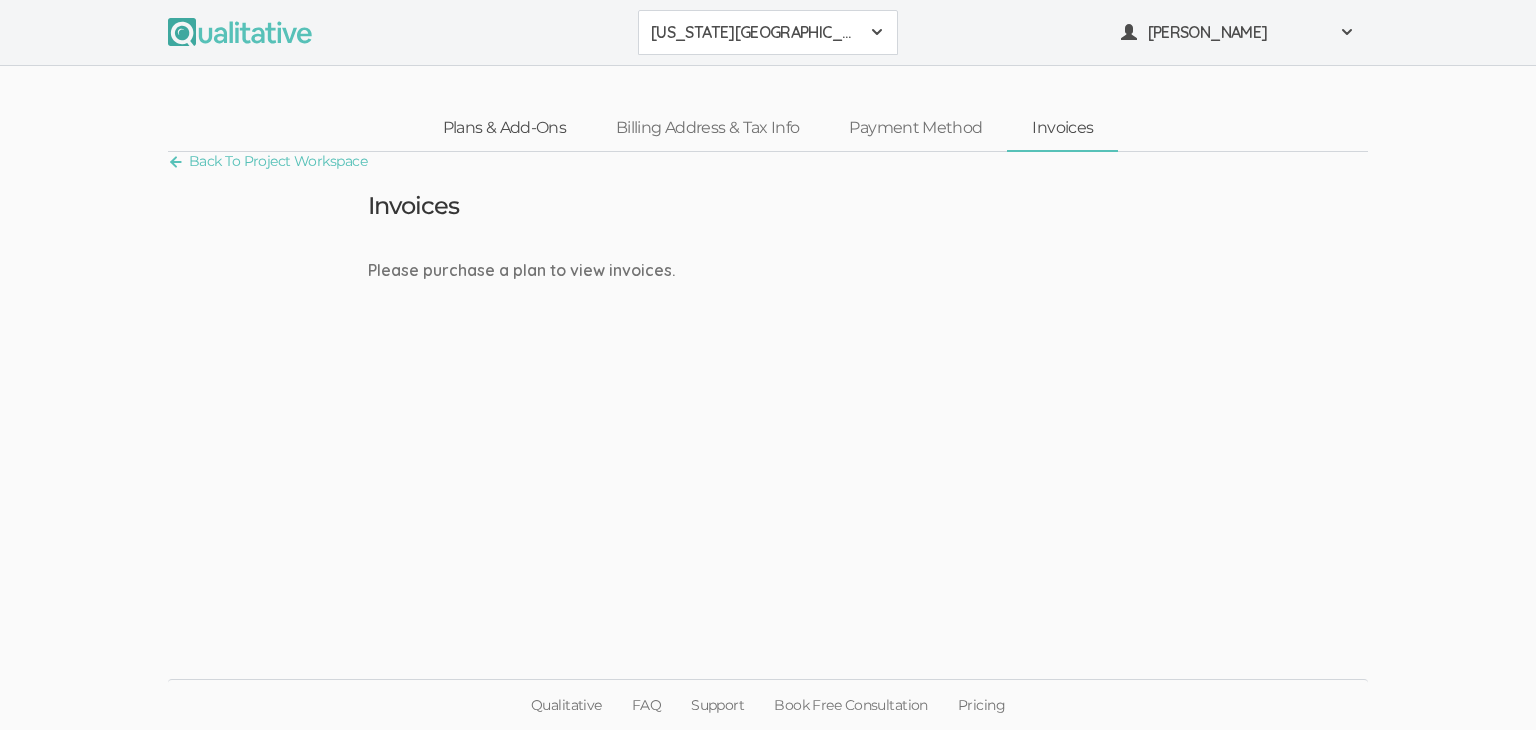 click on "Plans & Add-Ons" at bounding box center (504, 128) 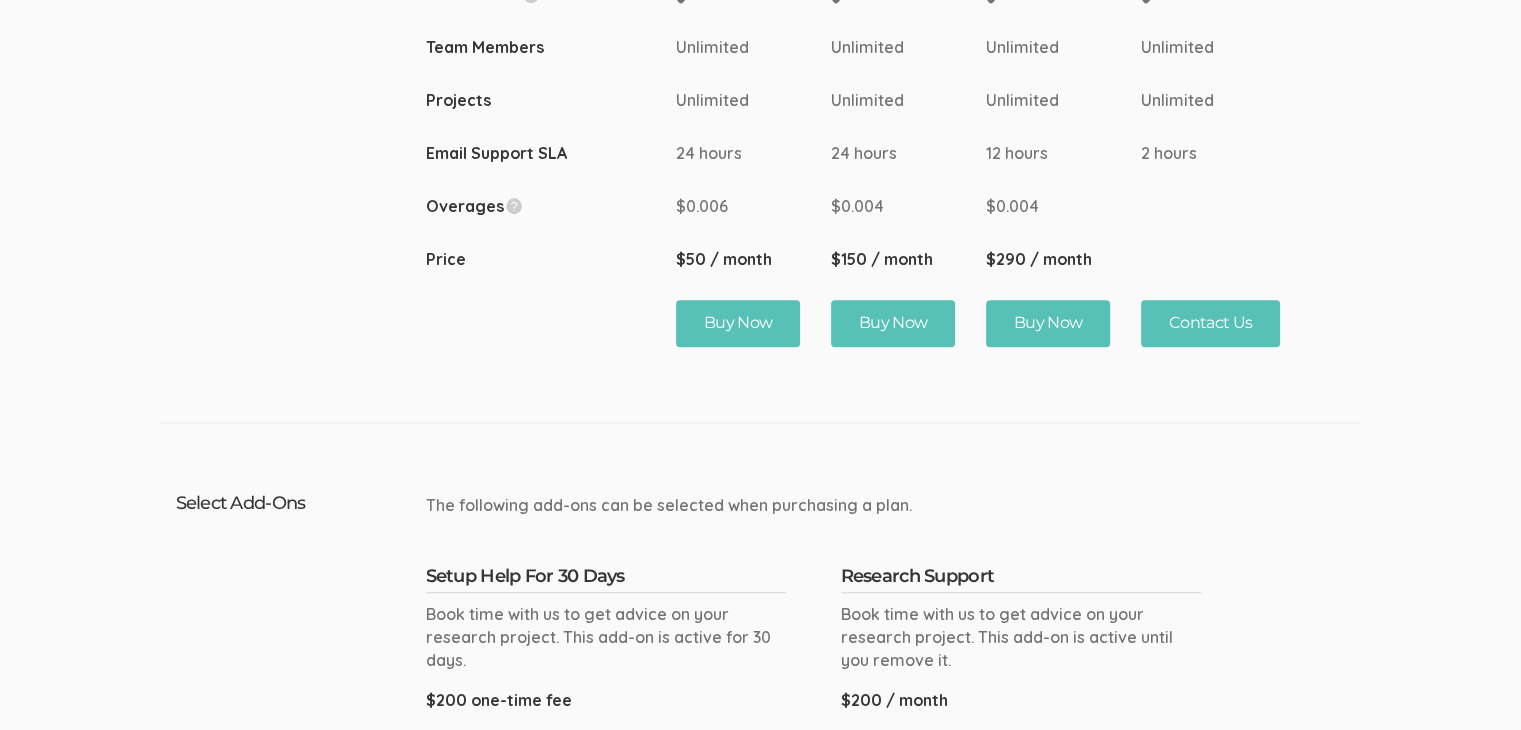 scroll, scrollTop: 1117, scrollLeft: 0, axis: vertical 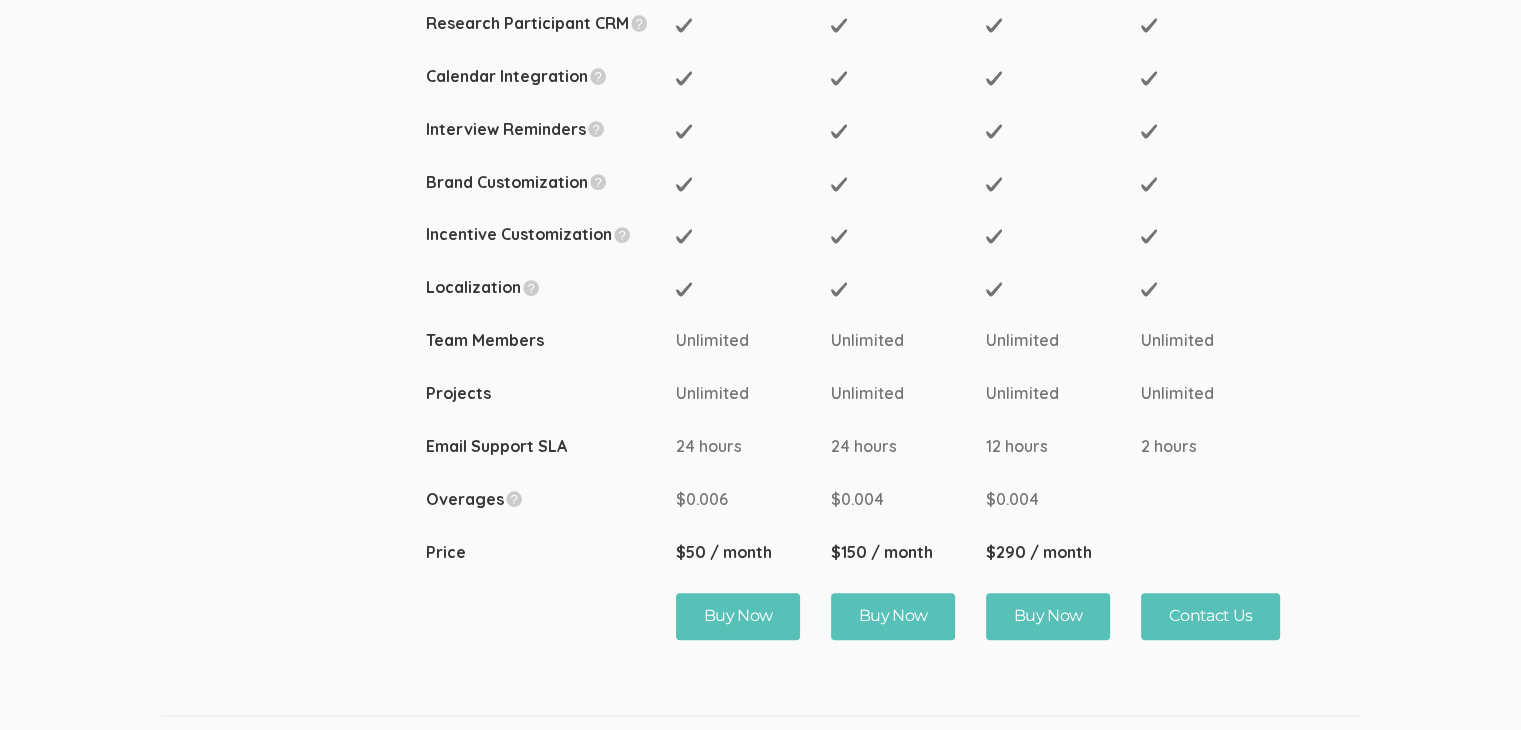 drag, startPoint x: 746, startPoint y: 396, endPoint x: 645, endPoint y: 391, distance: 101.12369 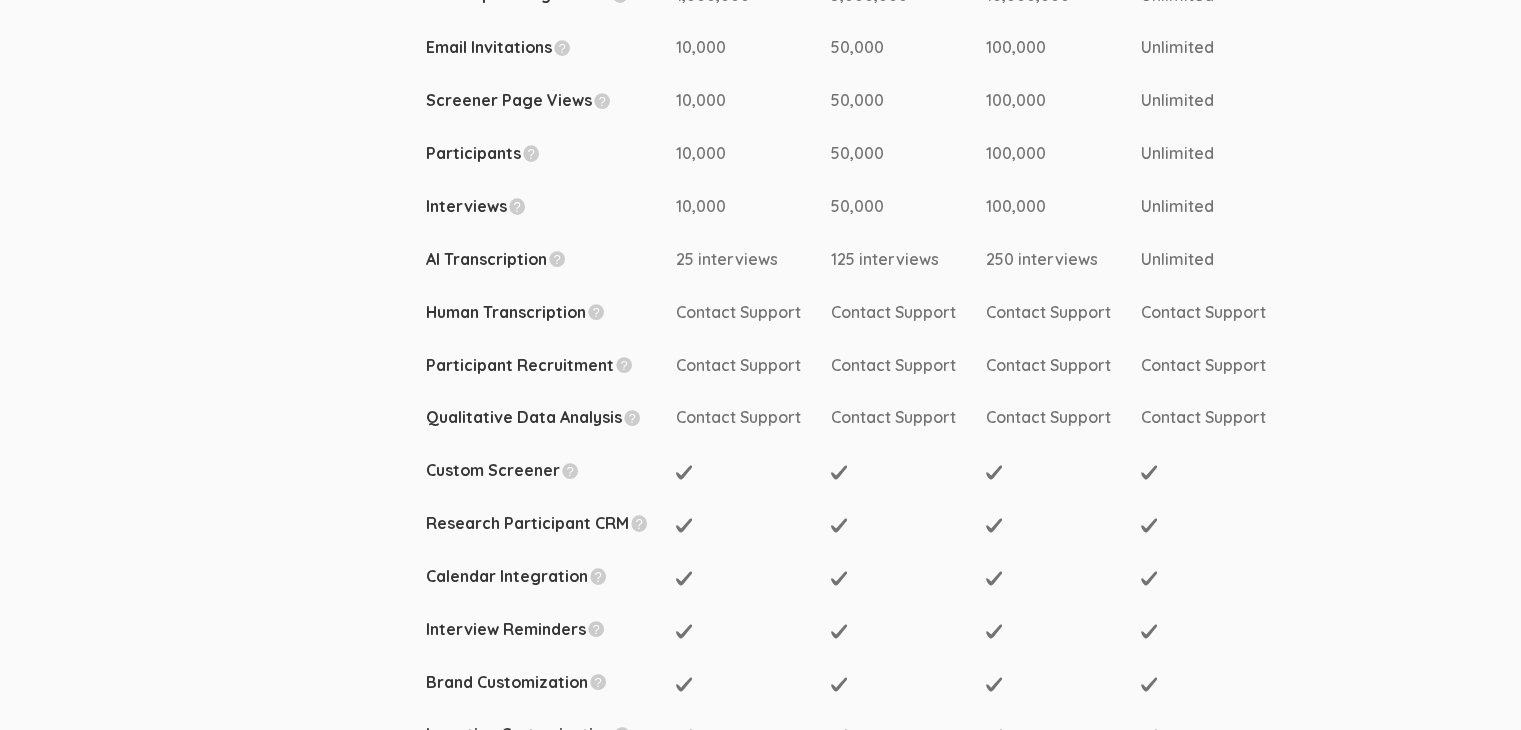 scroll, scrollTop: 17, scrollLeft: 0, axis: vertical 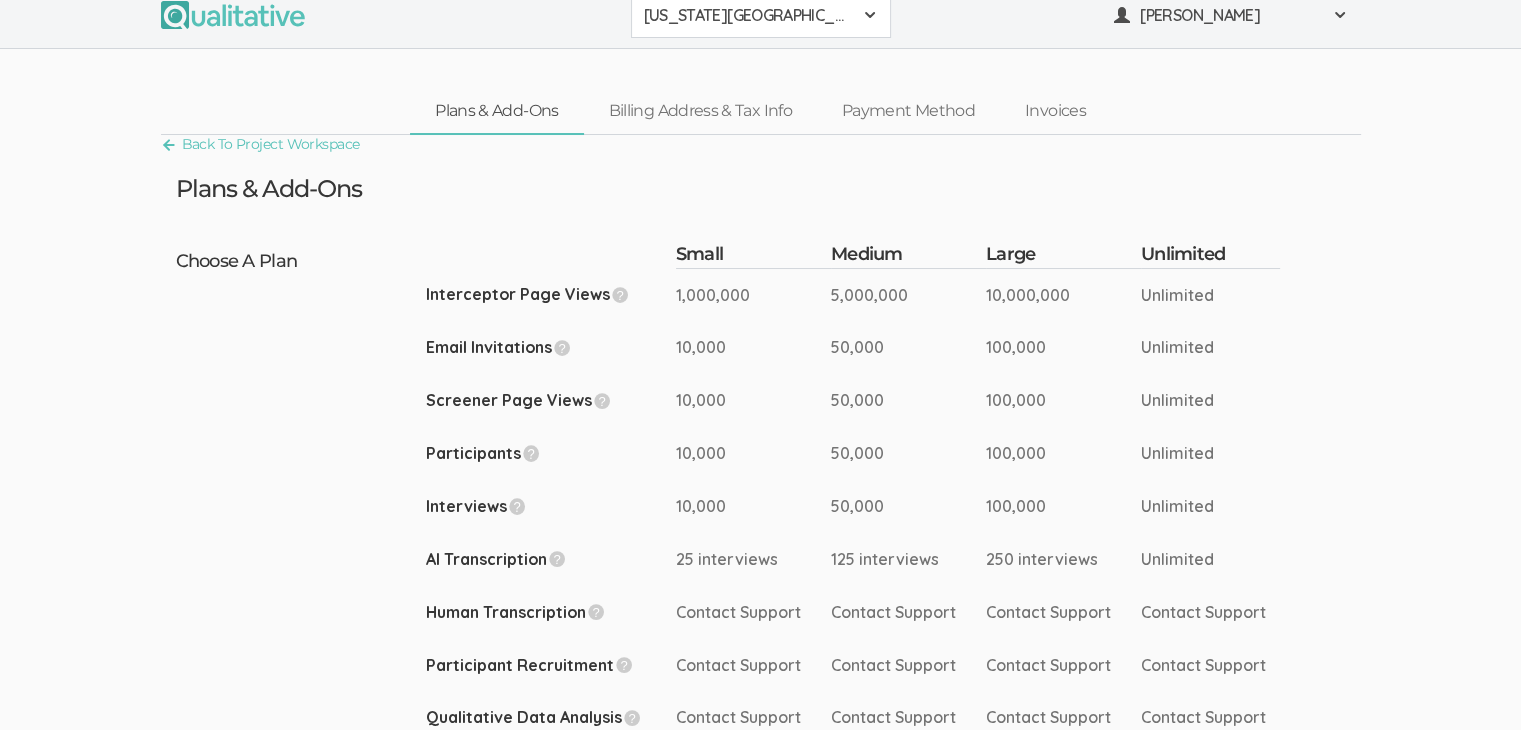 drag, startPoint x: 760, startPoint y: 559, endPoint x: 620, endPoint y: 560, distance: 140.00357 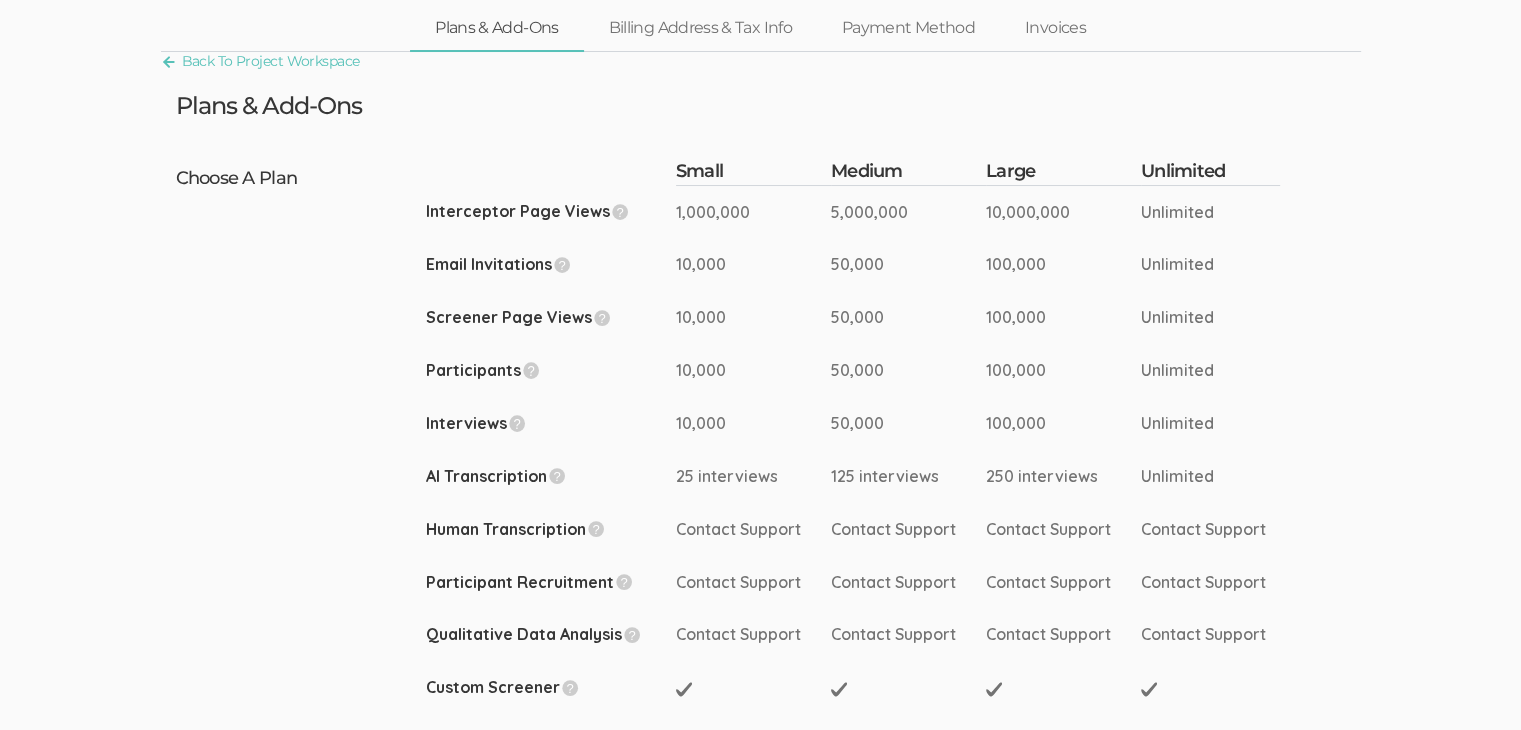 scroll, scrollTop: 97, scrollLeft: 0, axis: vertical 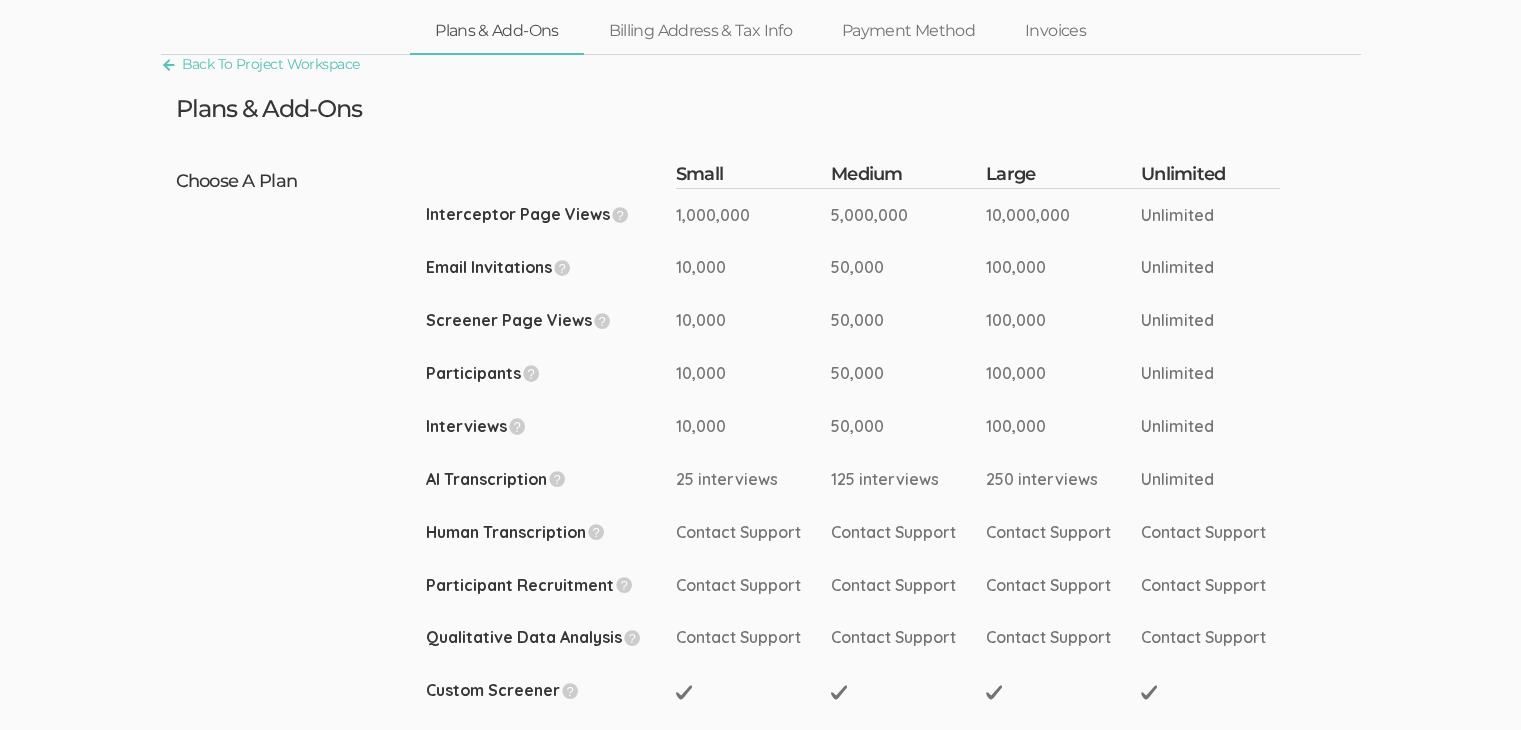 drag, startPoint x: 746, startPoint y: 216, endPoint x: 674, endPoint y: 220, distance: 72.11102 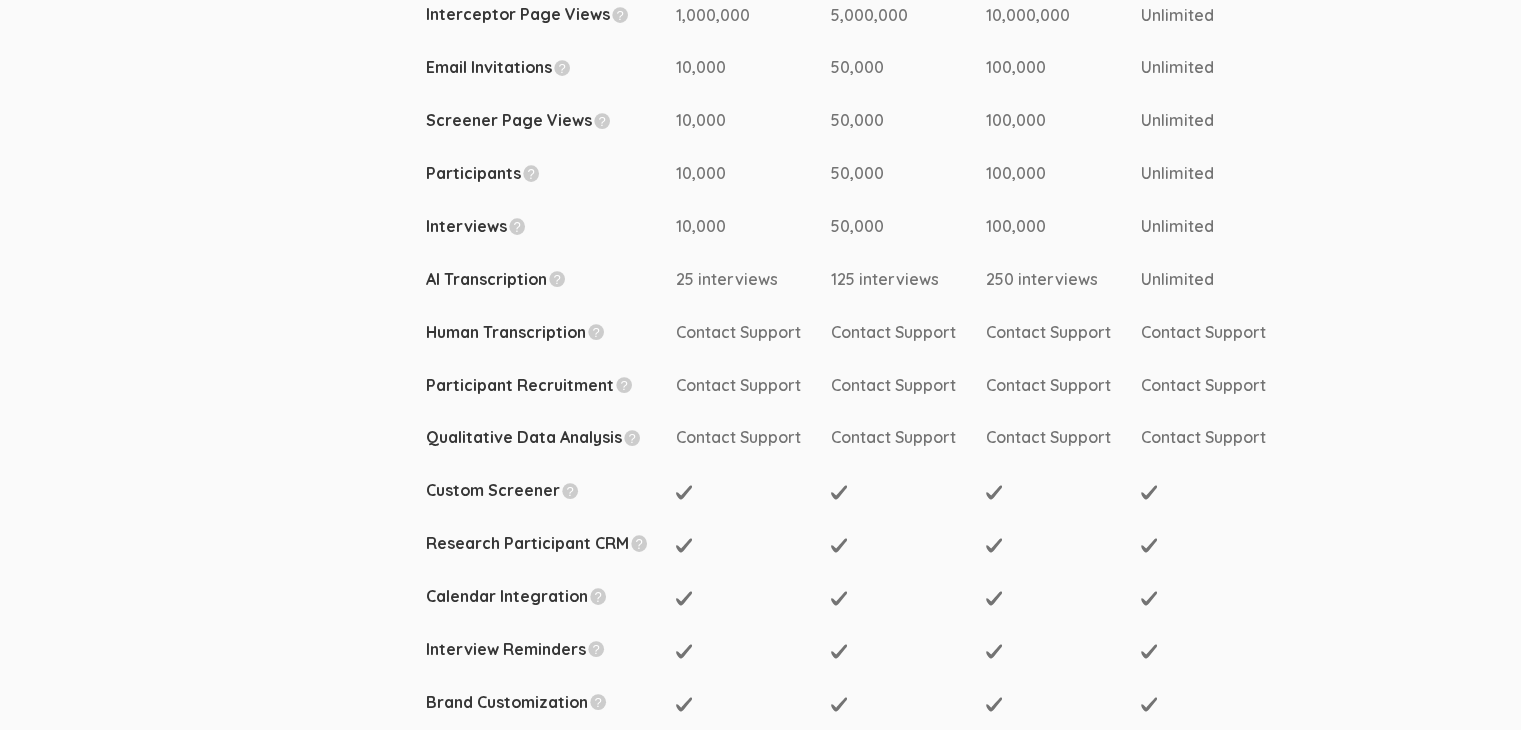drag, startPoint x: 798, startPoint y: 329, endPoint x: 630, endPoint y: 319, distance: 168.29736 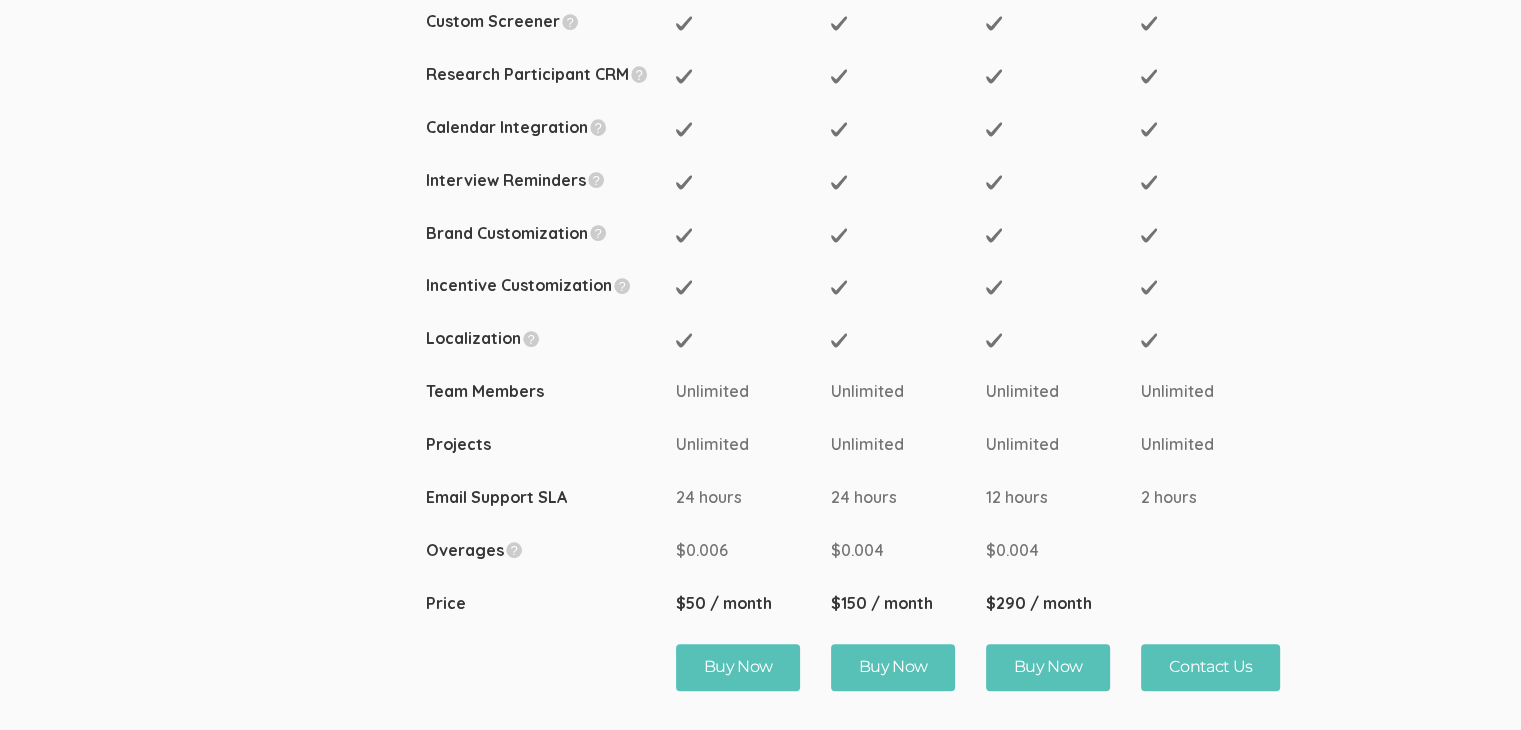 scroll, scrollTop: 797, scrollLeft: 0, axis: vertical 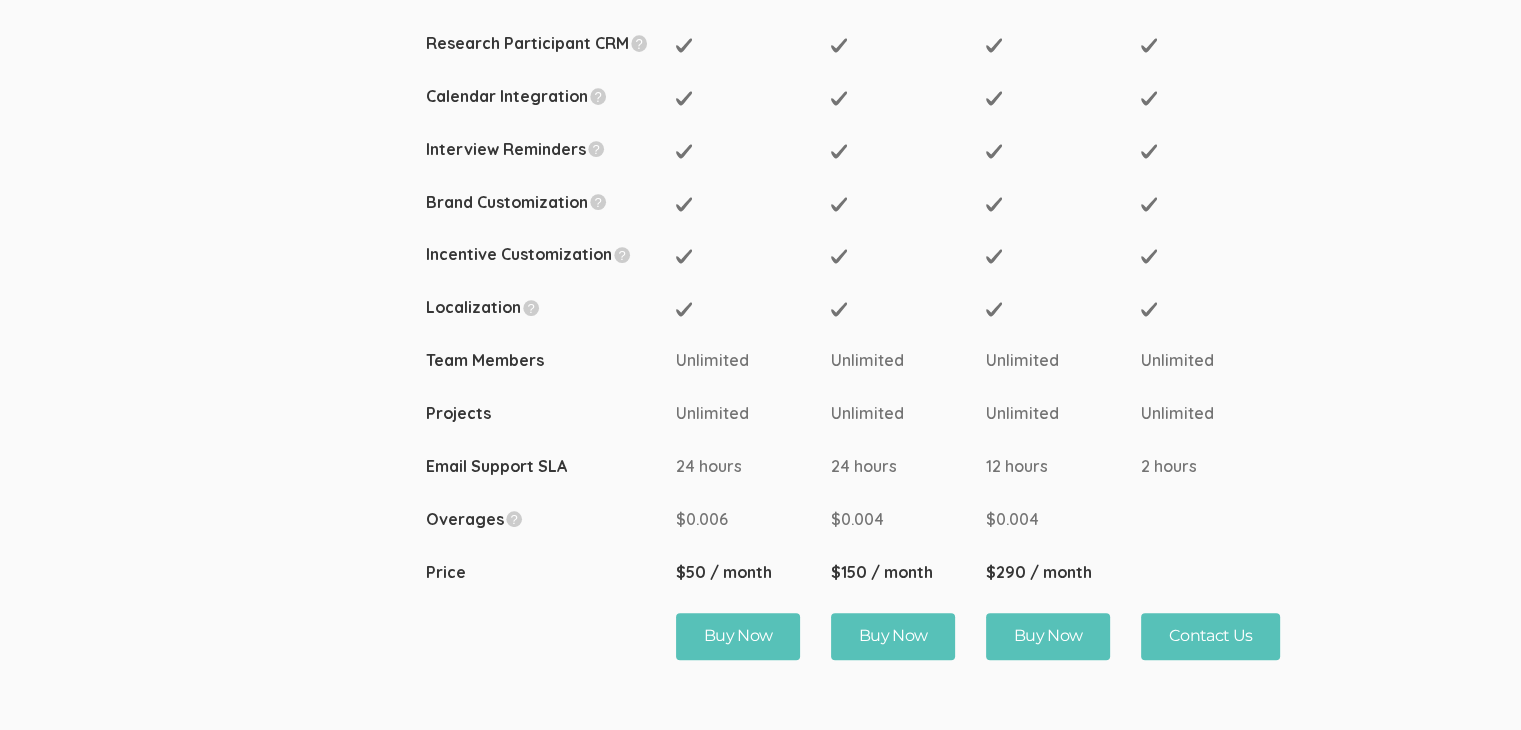 drag, startPoint x: 760, startPoint y: 349, endPoint x: 611, endPoint y: 350, distance: 149.00336 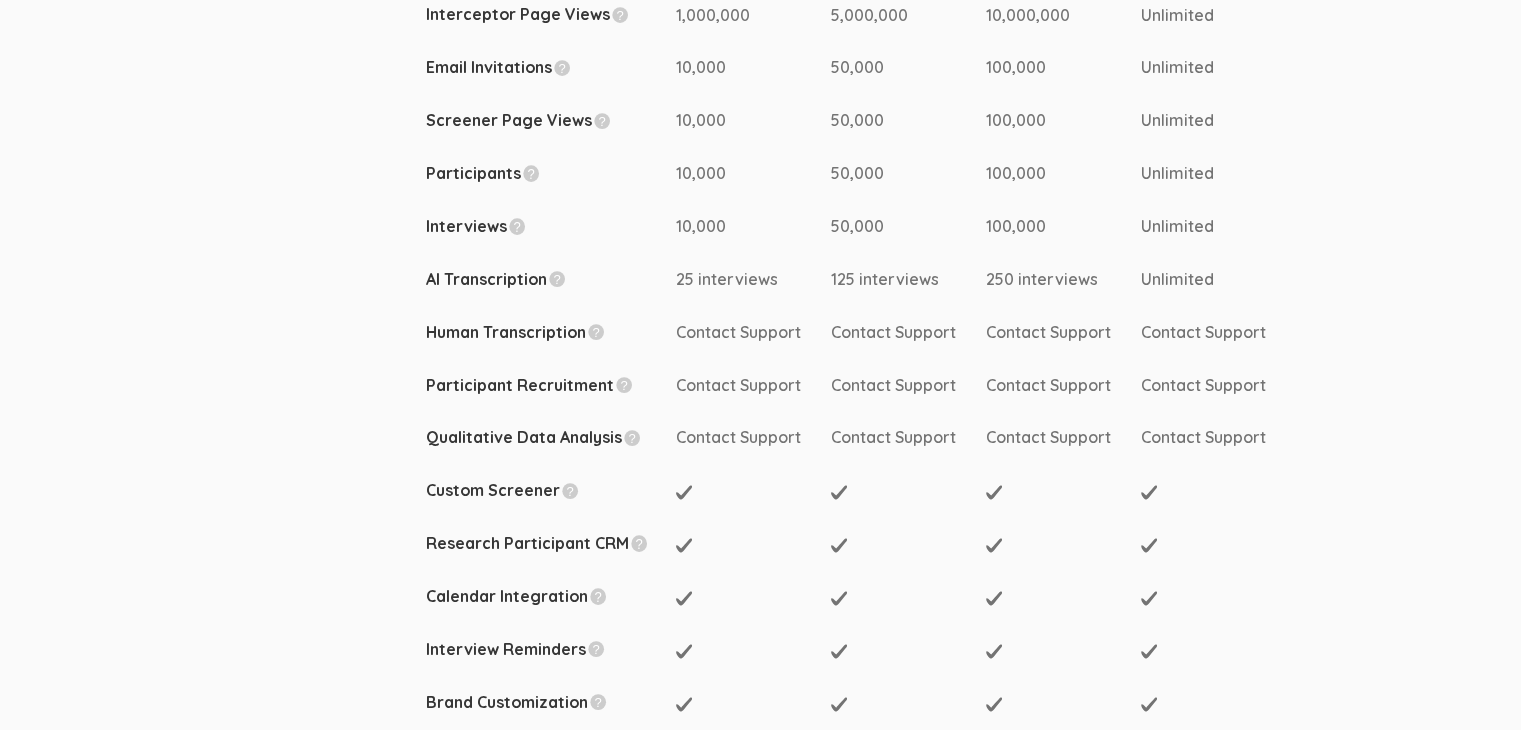 scroll, scrollTop: 0, scrollLeft: 0, axis: both 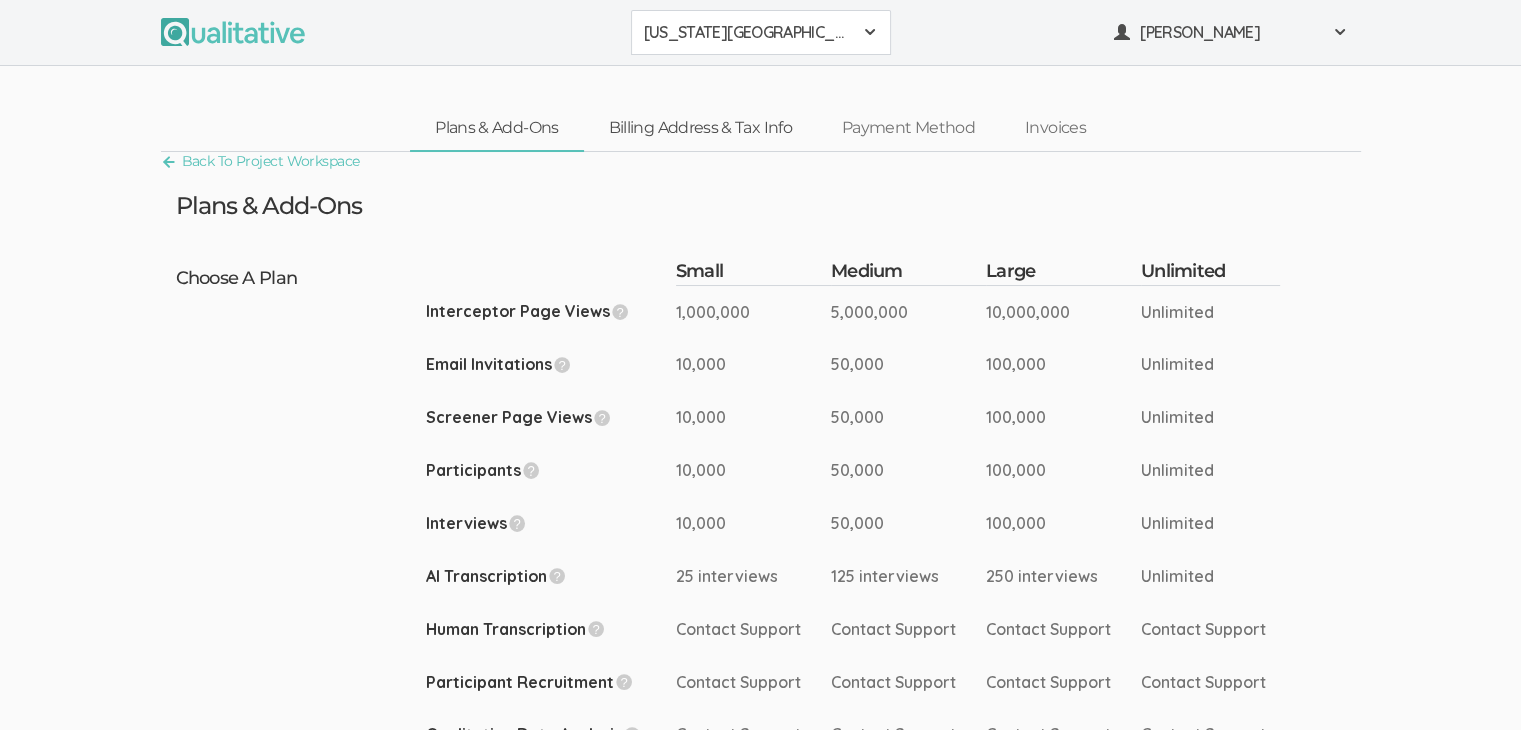 click on "Billing Address & Tax Info" at bounding box center (700, 128) 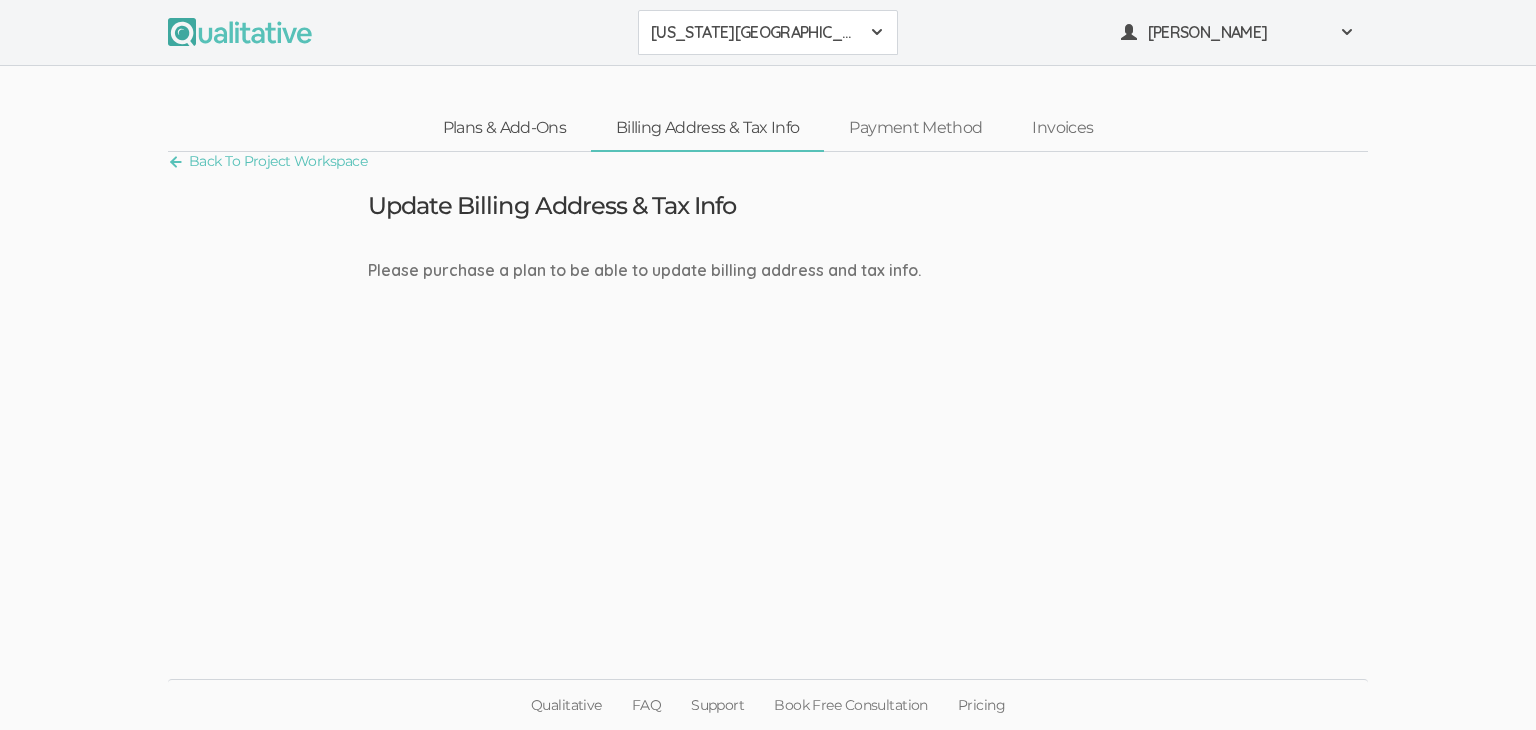 click on "Plans & Add-Ons" at bounding box center (504, 128) 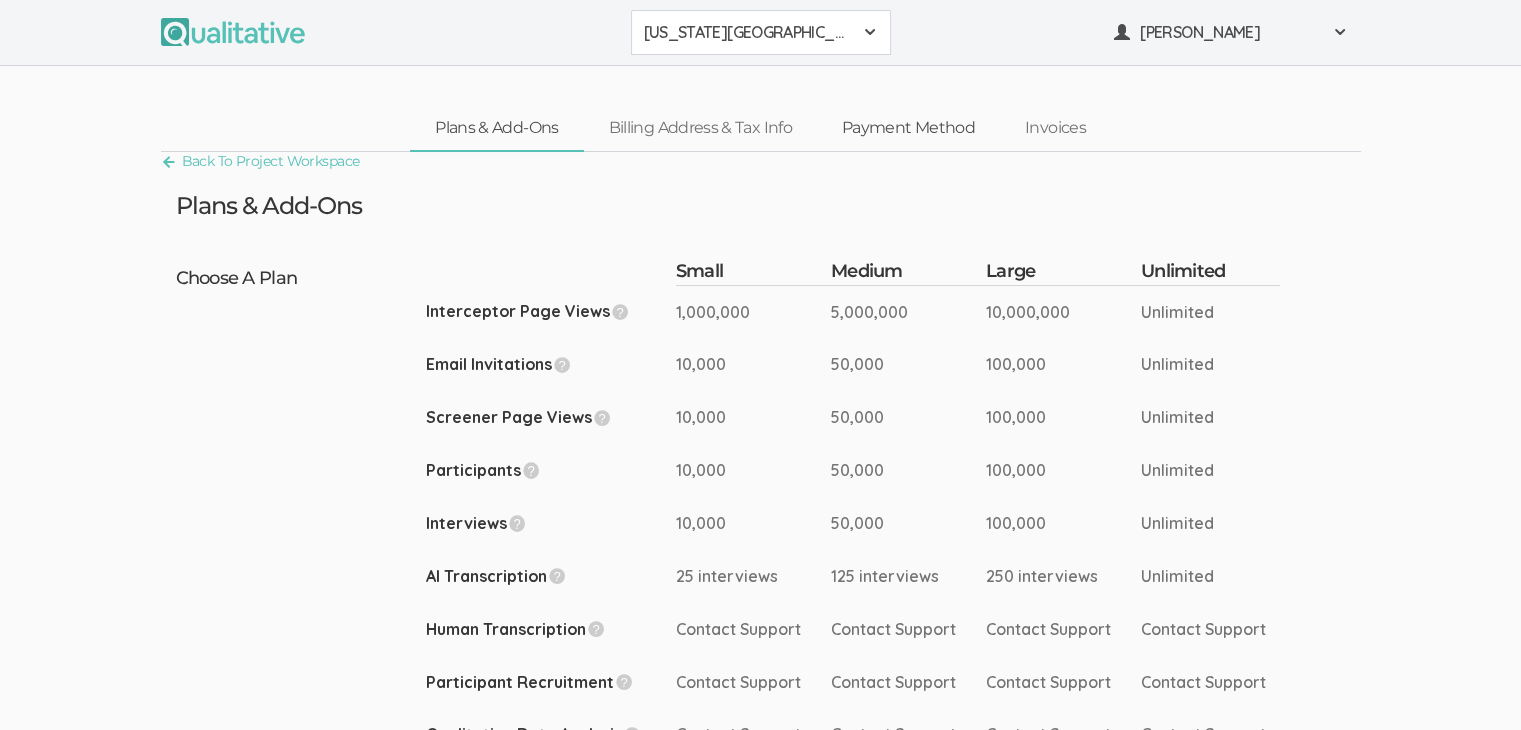 click on "Payment Method" at bounding box center [908, 128] 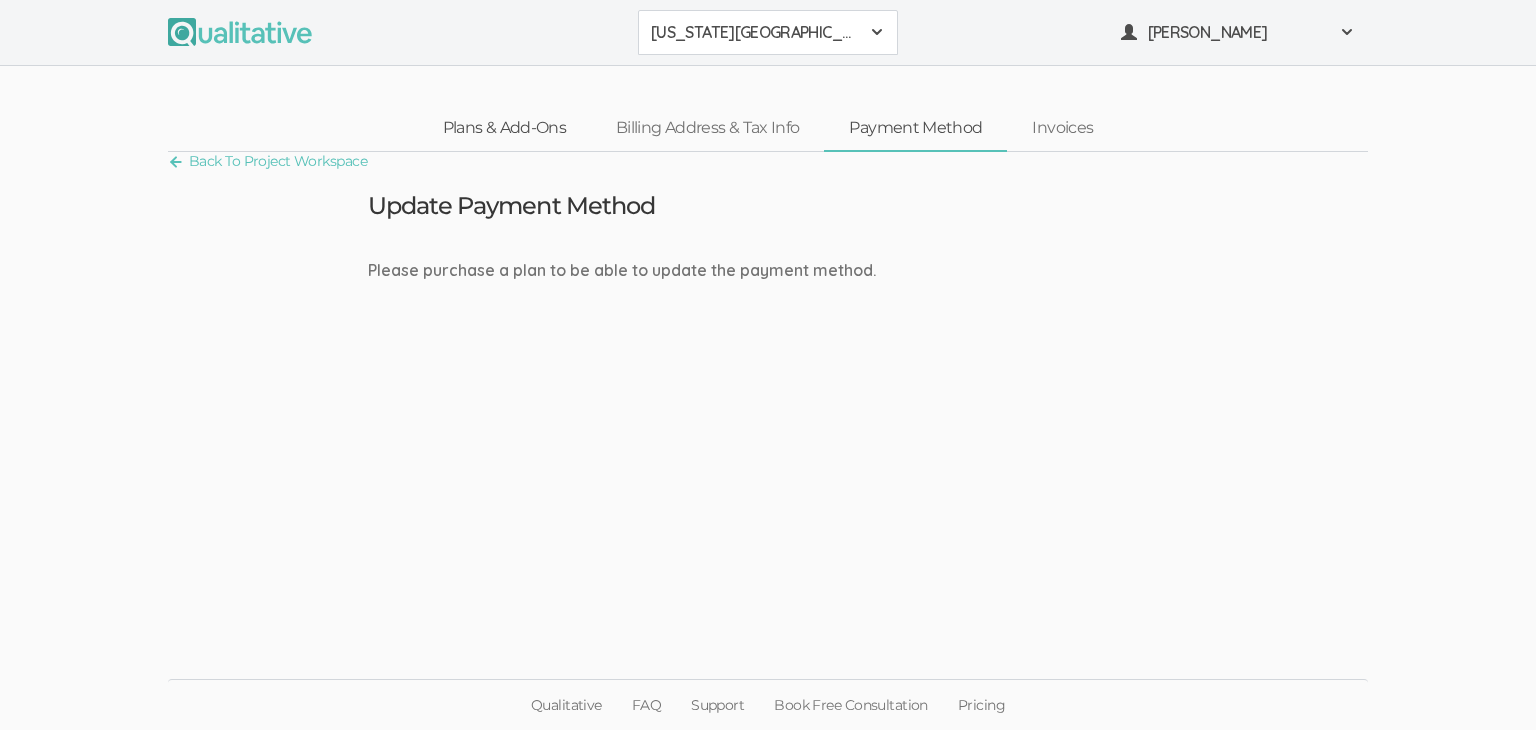 click on "Plans & Add-Ons" at bounding box center (504, 128) 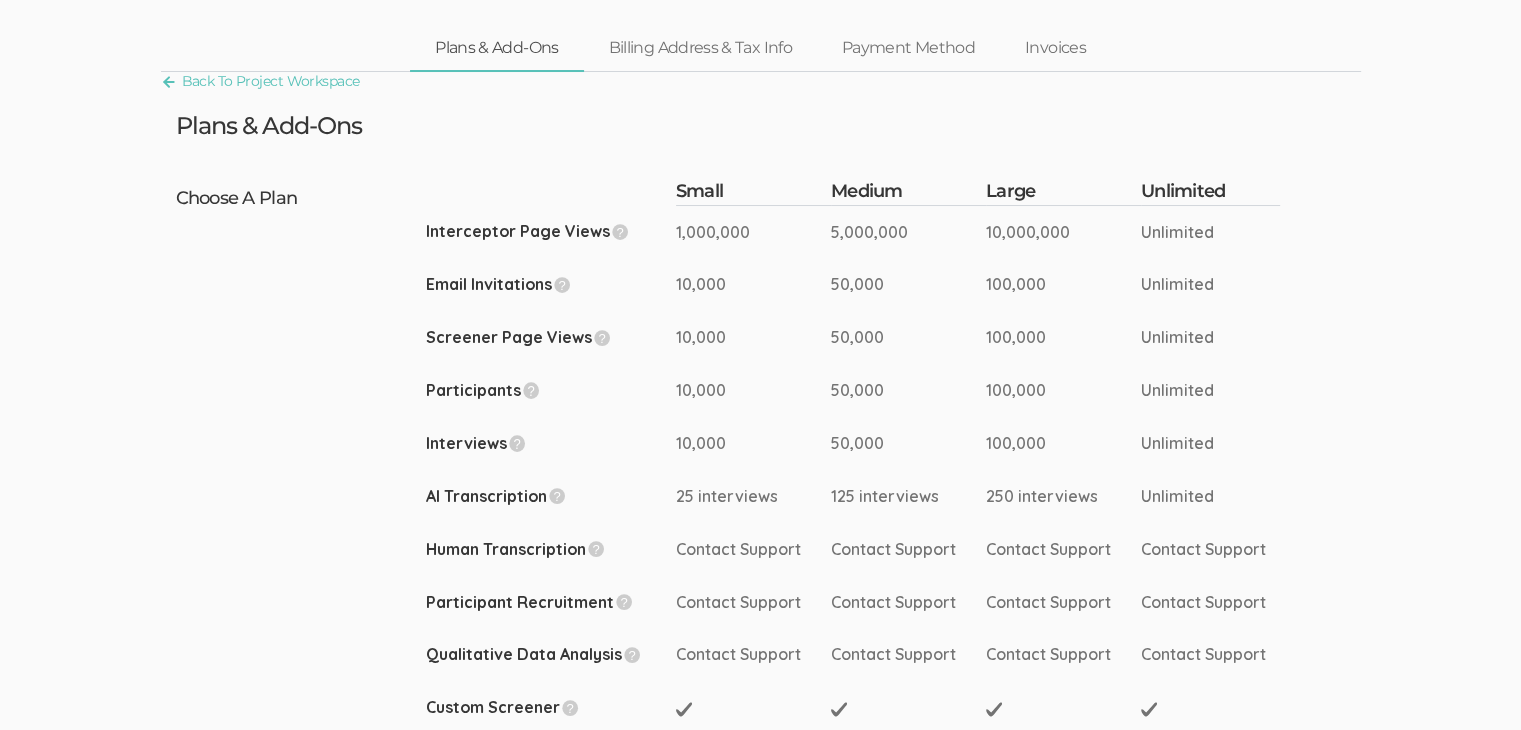 scroll, scrollTop: 0, scrollLeft: 0, axis: both 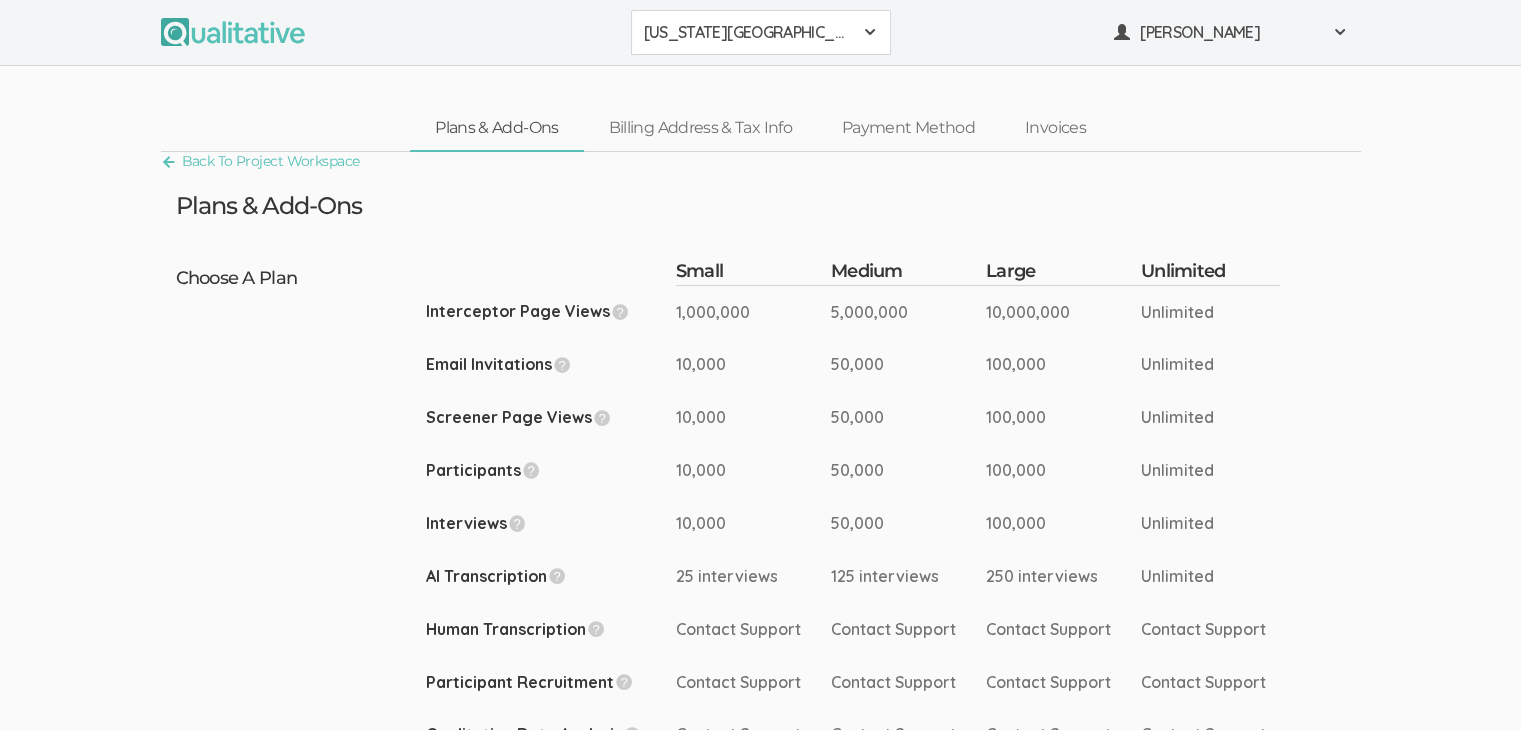 drag, startPoint x: 732, startPoint y: 269, endPoint x: 642, endPoint y: 266, distance: 90.04999 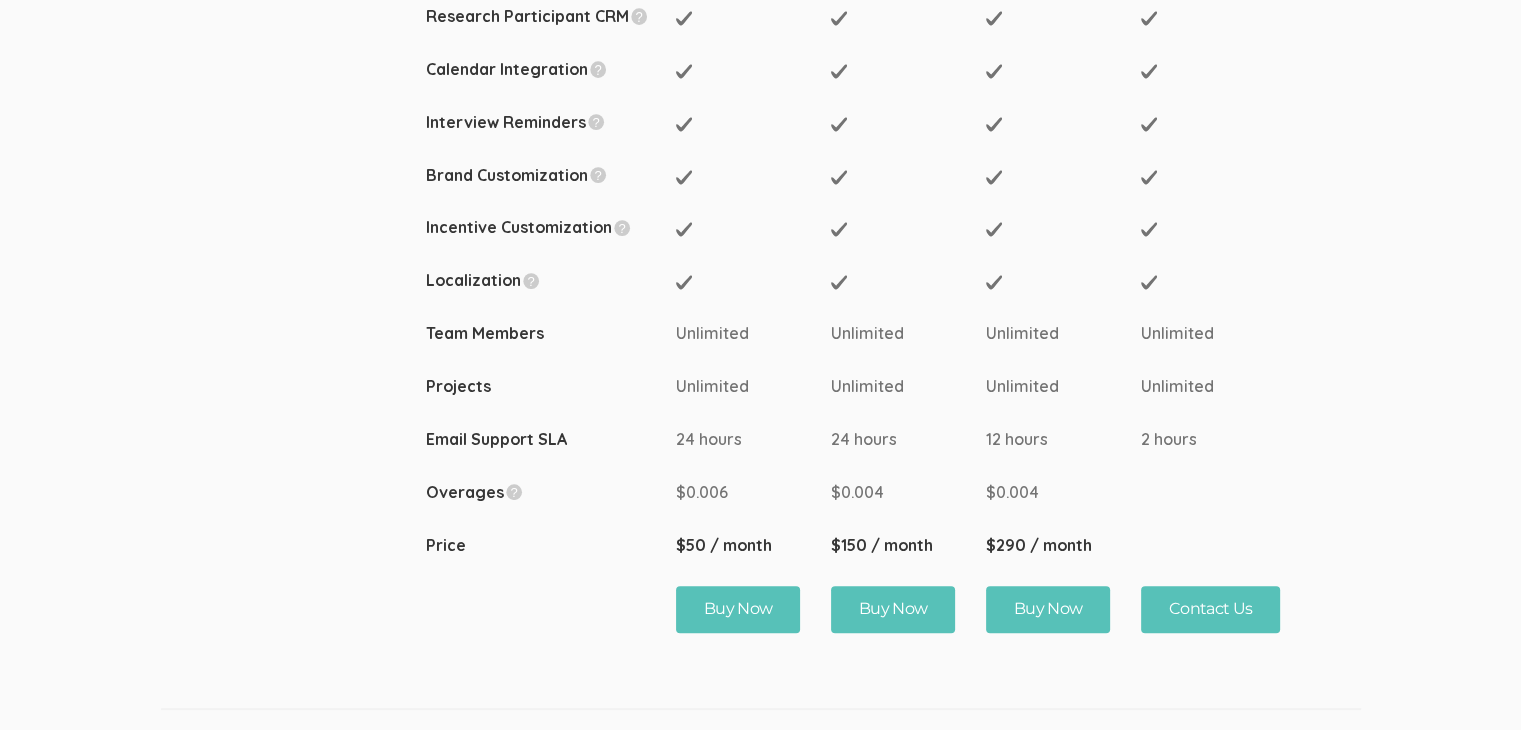 scroll, scrollTop: 1000, scrollLeft: 0, axis: vertical 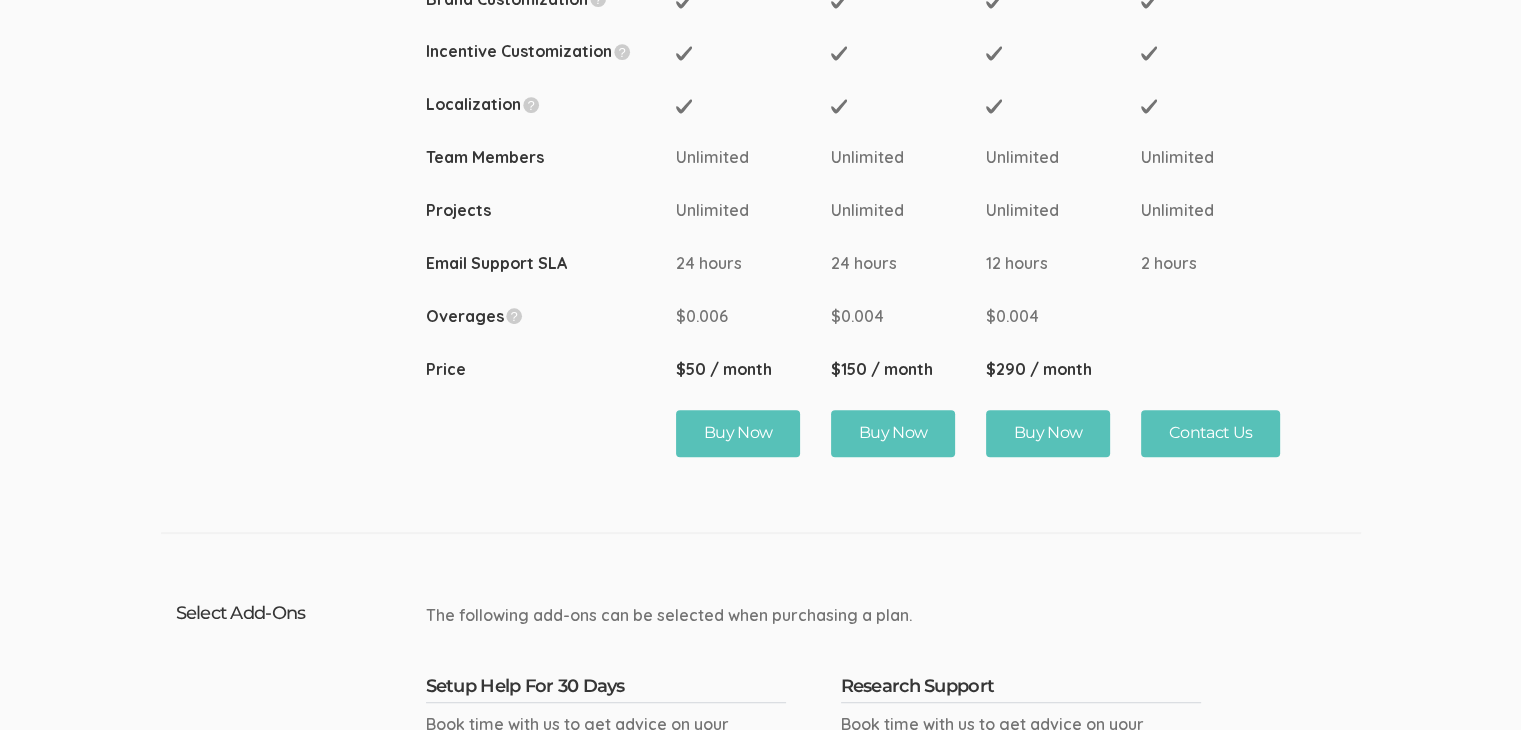 drag, startPoint x: 788, startPoint y: 372, endPoint x: 657, endPoint y: 362, distance: 131.38112 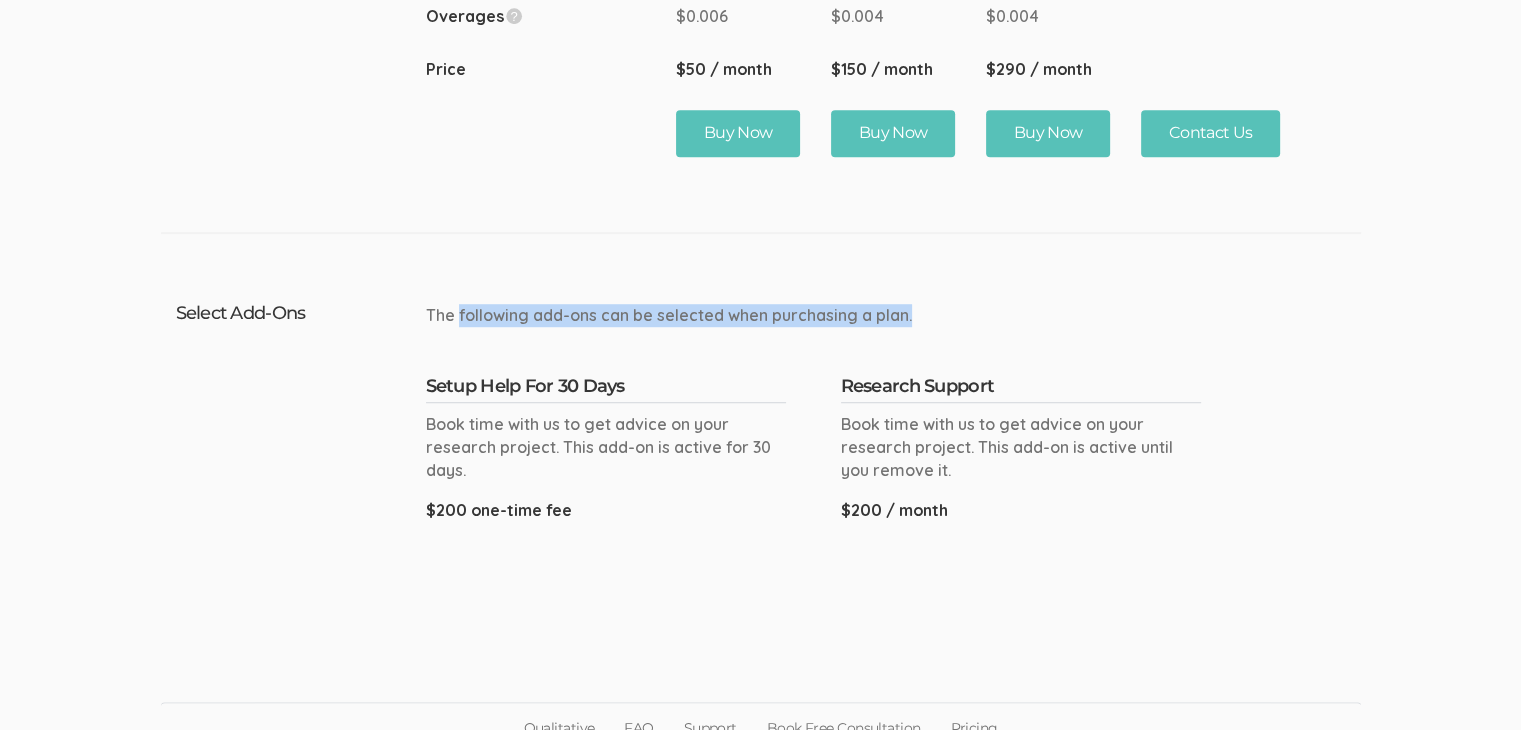 drag, startPoint x: 588, startPoint y: 322, endPoint x: 990, endPoint y: 321, distance: 402.00125 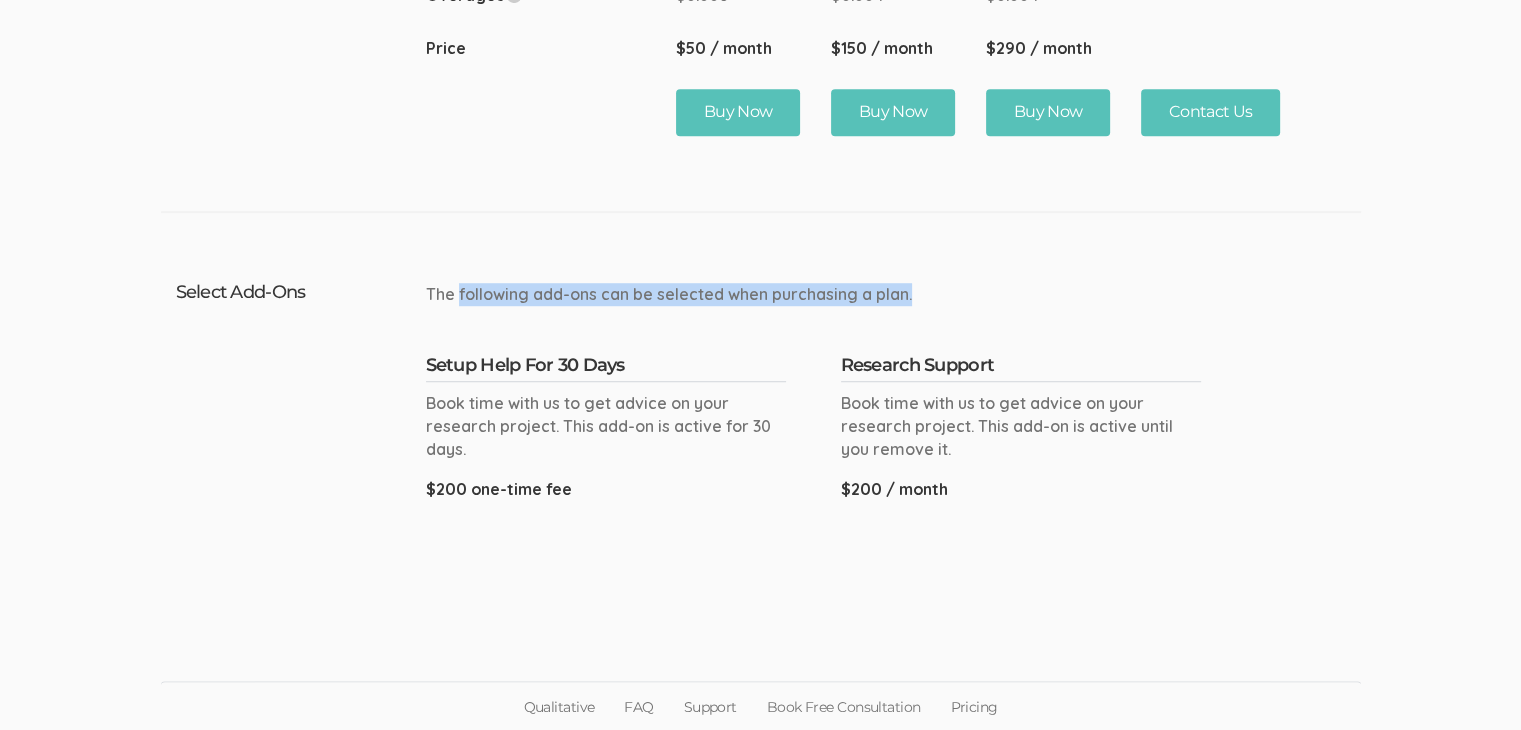 scroll, scrollTop: 1021, scrollLeft: 0, axis: vertical 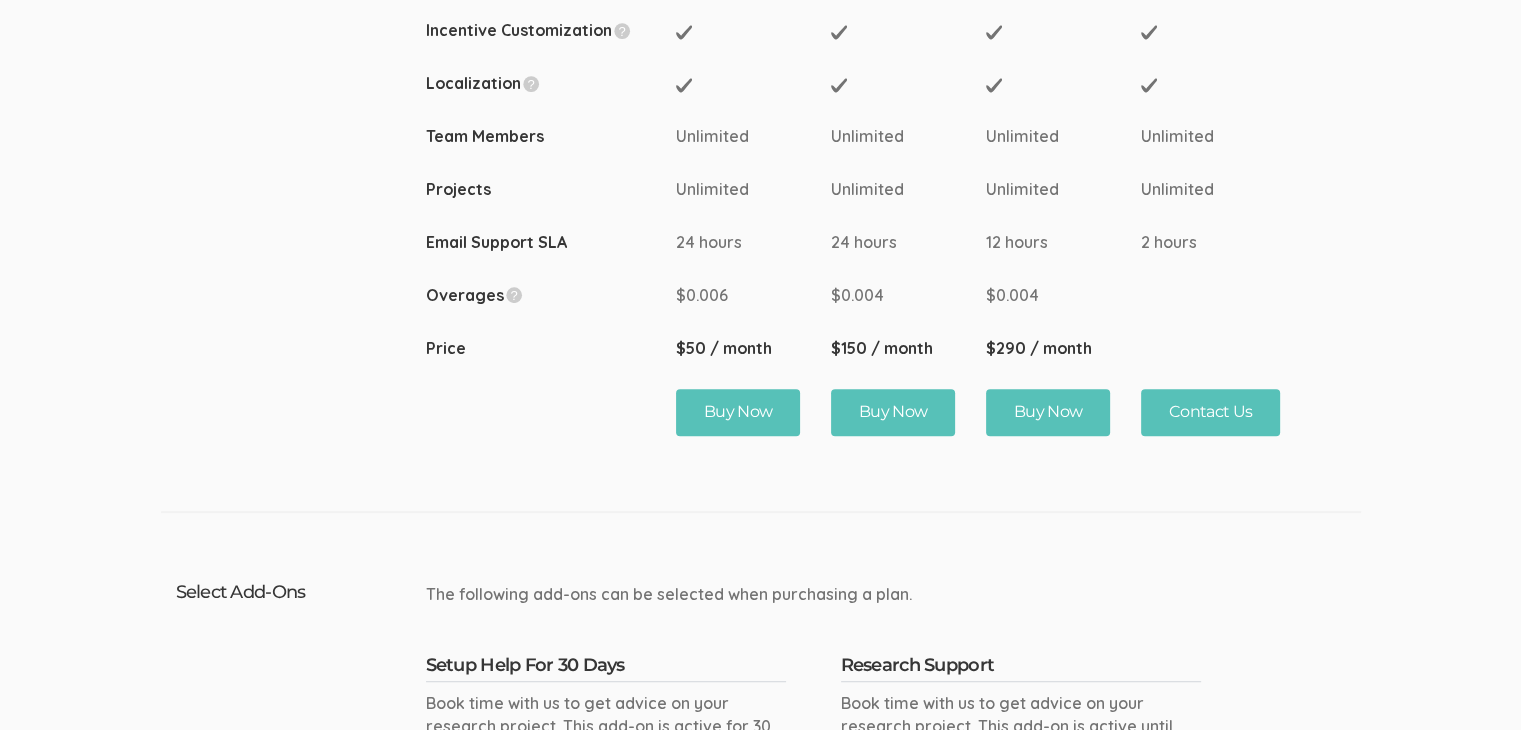 click on "Choose A Plan
Change Plan
Small
Medium
Large
Unlimited
Interceptor Page Views
1,000,000
5,000,000" at bounding box center [760, -141] 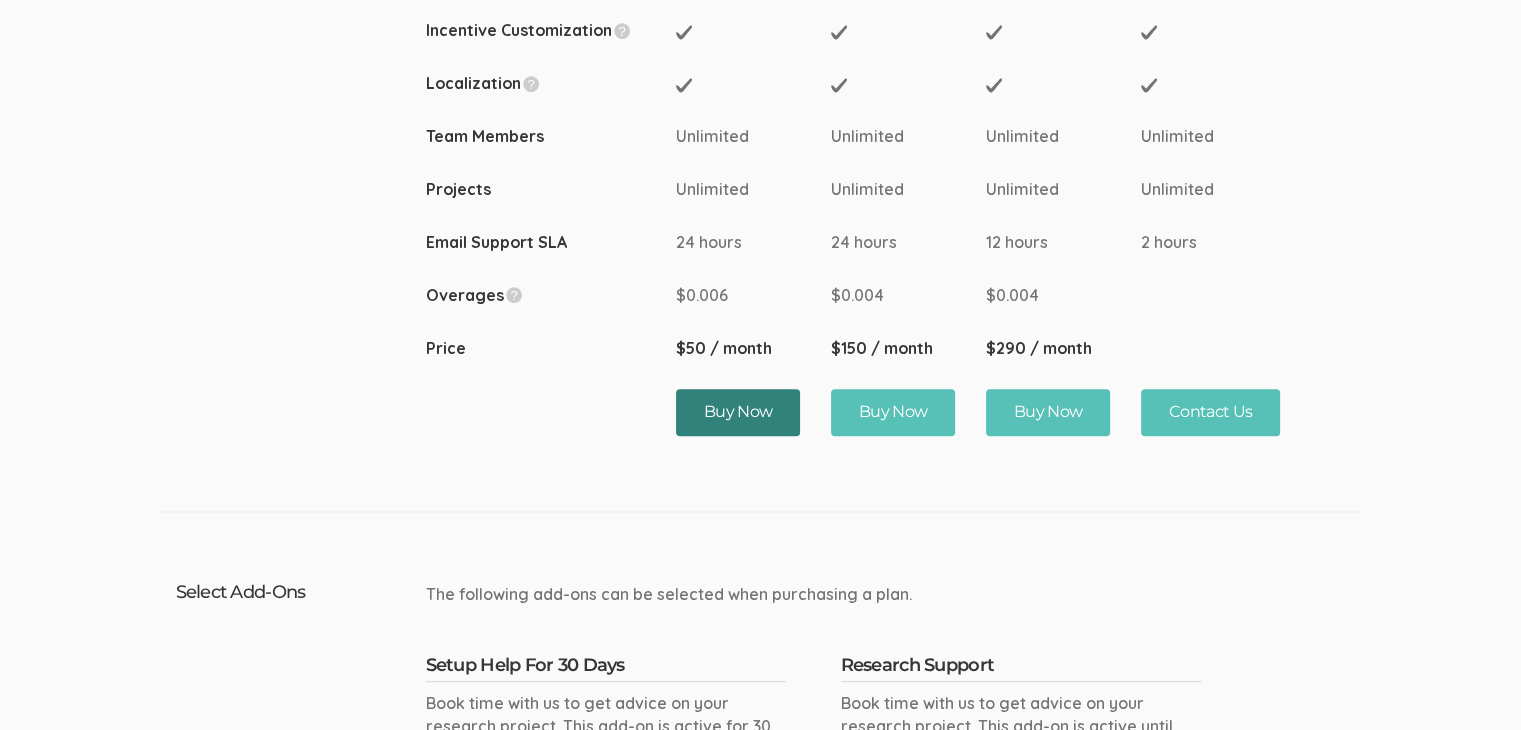 click on "Buy Now" at bounding box center [738, 412] 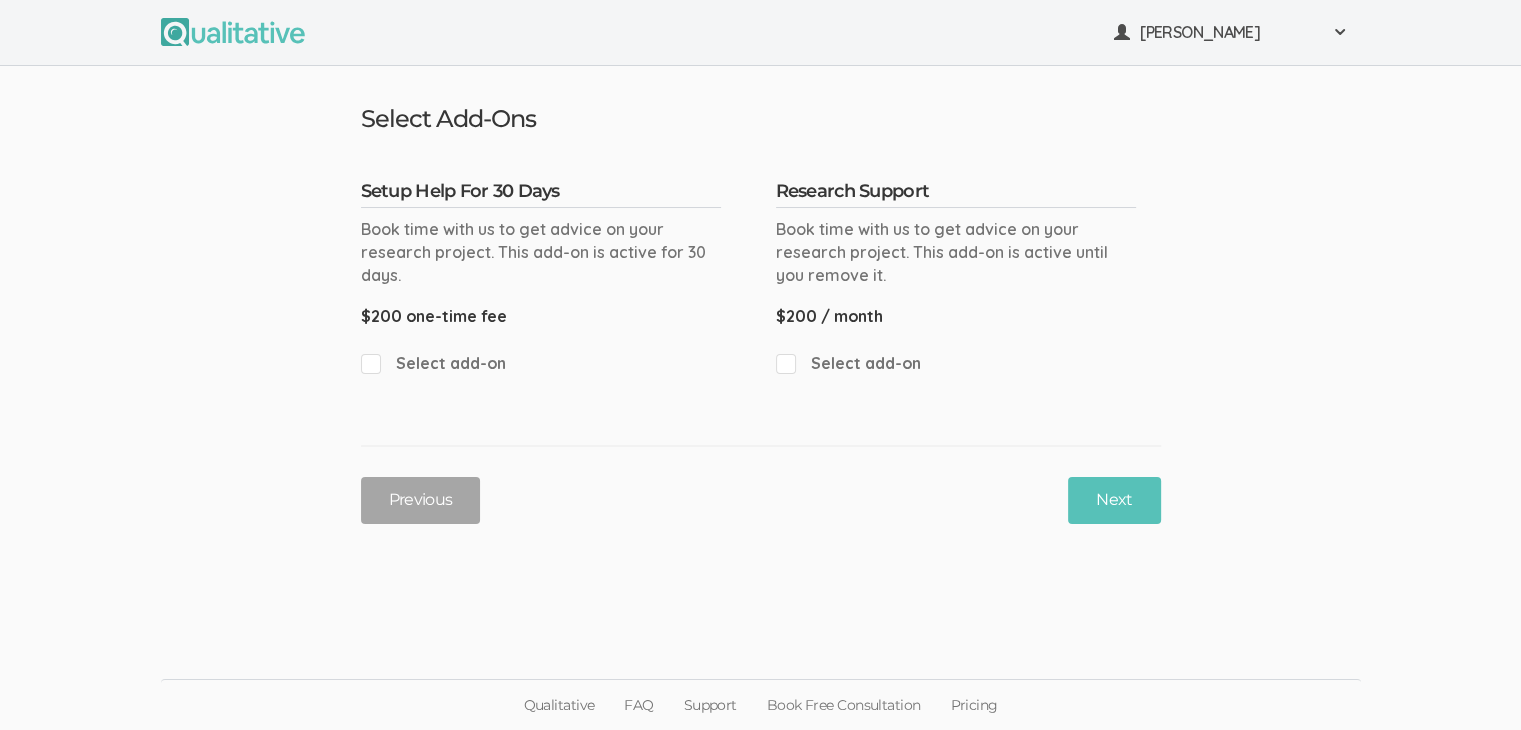 scroll, scrollTop: 0, scrollLeft: 0, axis: both 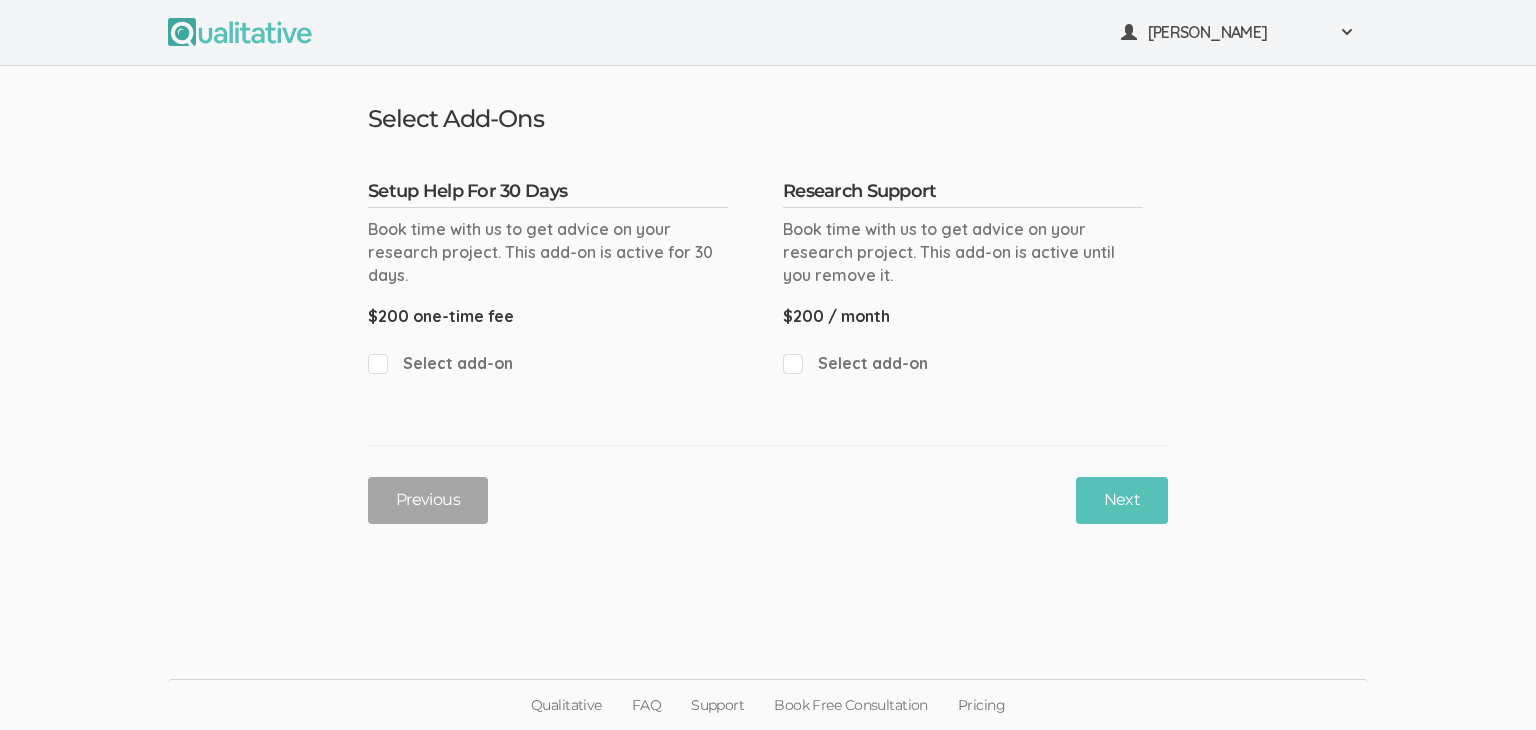 drag, startPoint x: 386, startPoint y: 248, endPoint x: 668, endPoint y: 252, distance: 282.02838 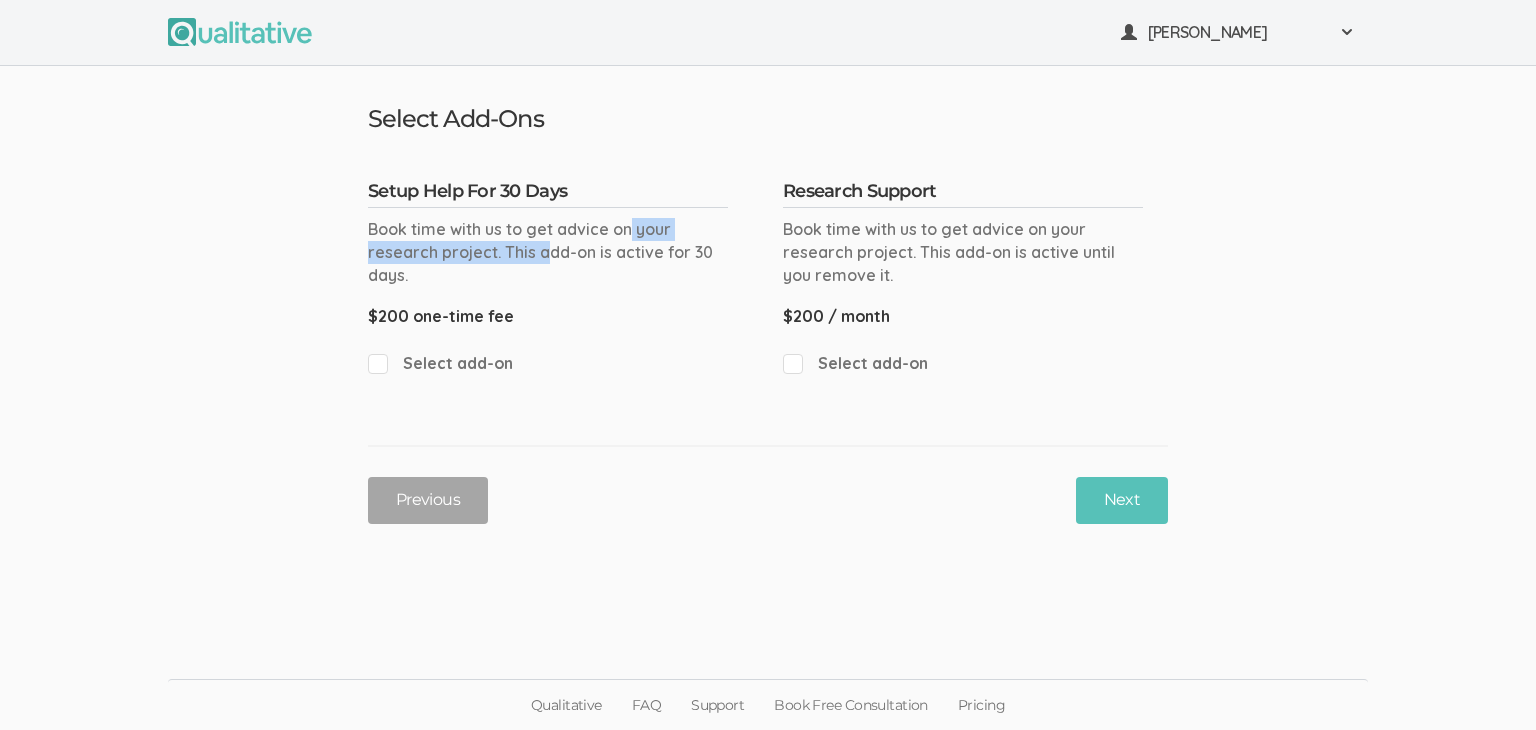 drag, startPoint x: 443, startPoint y: 229, endPoint x: 682, endPoint y: 229, distance: 239 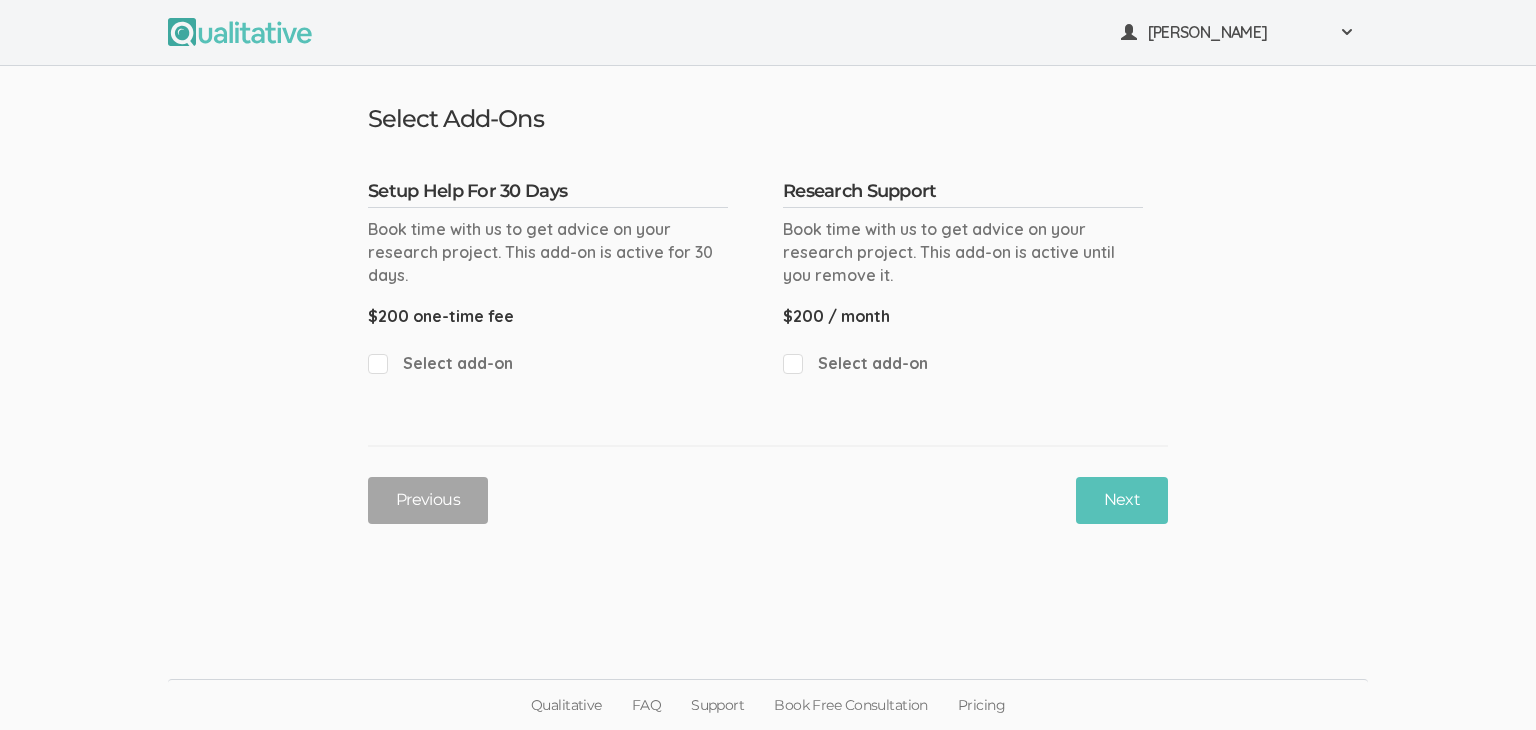 click on "Select add-on" at bounding box center [548, 363] 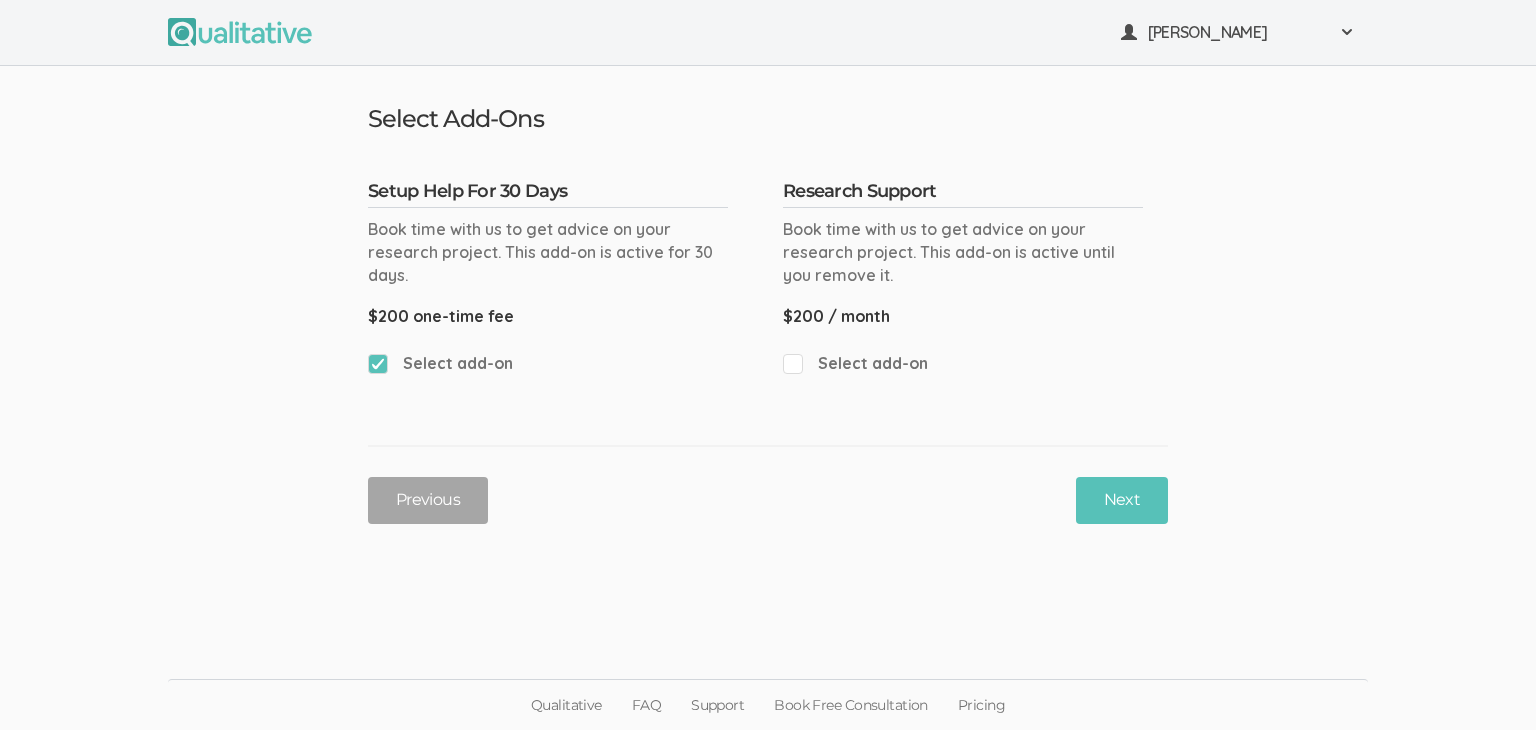 click on "Select add-on" at bounding box center (374, 362) 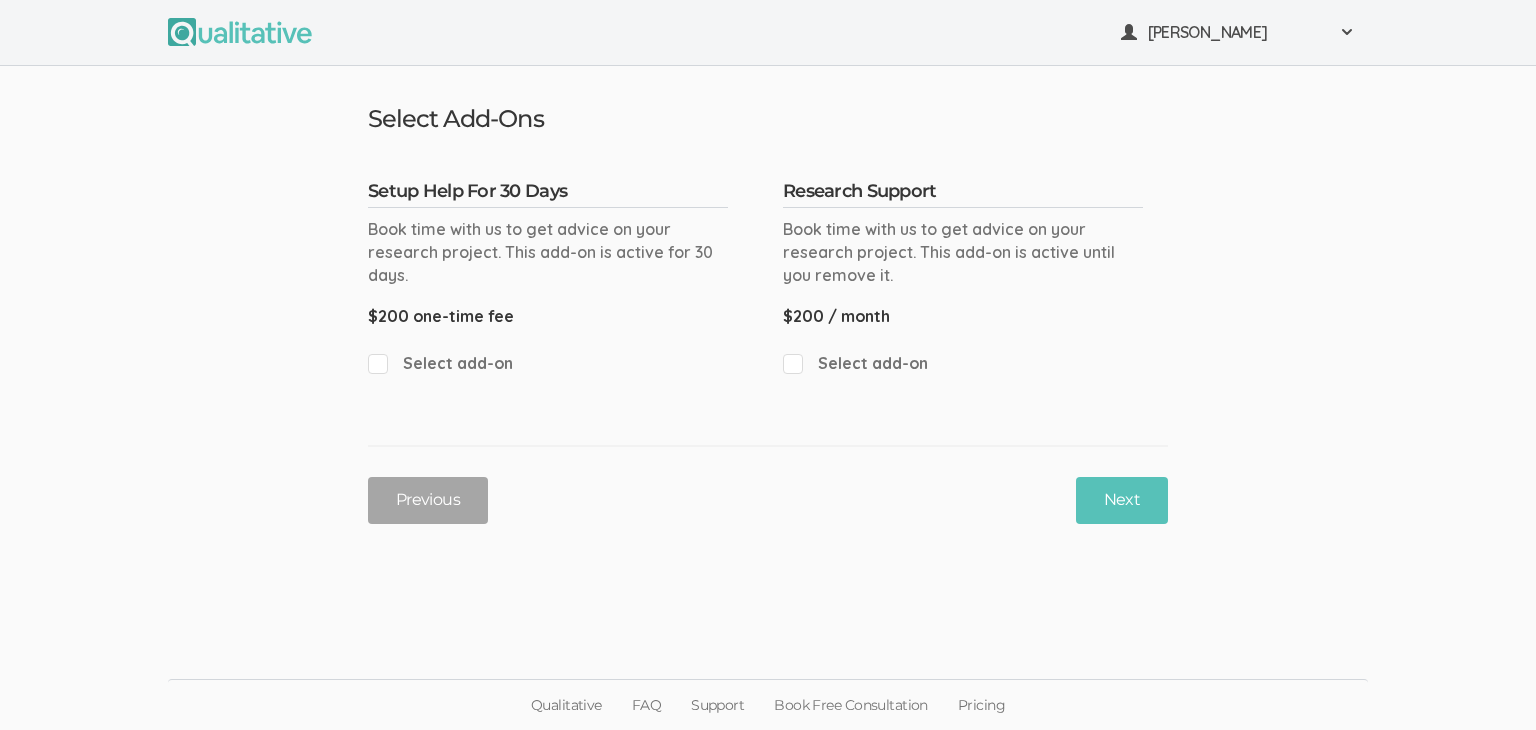 click on "Select Add-Ons
Setup Help For 30 Days
Book time with us to get advice on your research project. This add-on is active for 30 days.
$200 one-time fee
Select add-on
Research Support
Book time with us to get advice on your research project. This add-on is active until you remove it.
$200 / month
Select add-on" at bounding box center (768, 322) 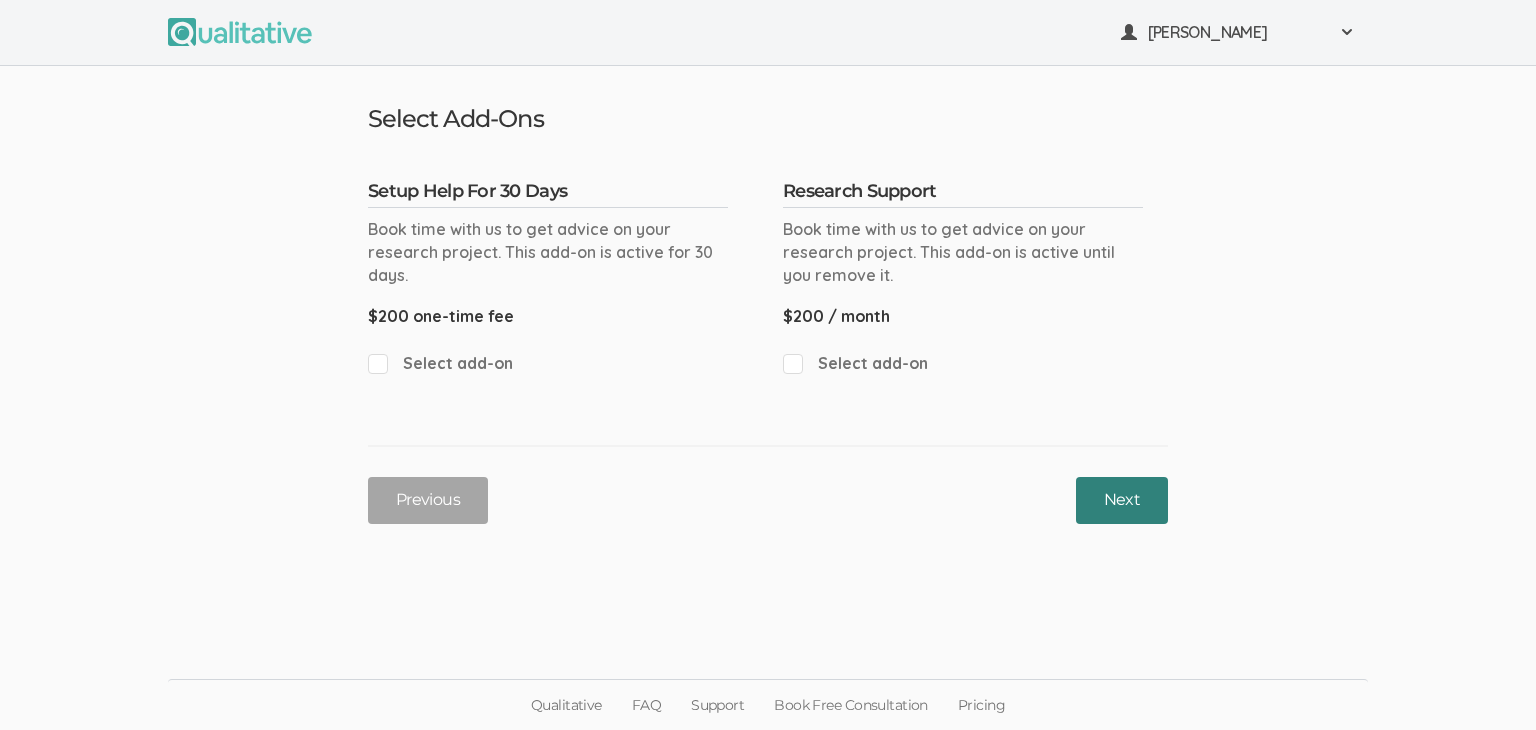 click on "Next" at bounding box center [1122, 500] 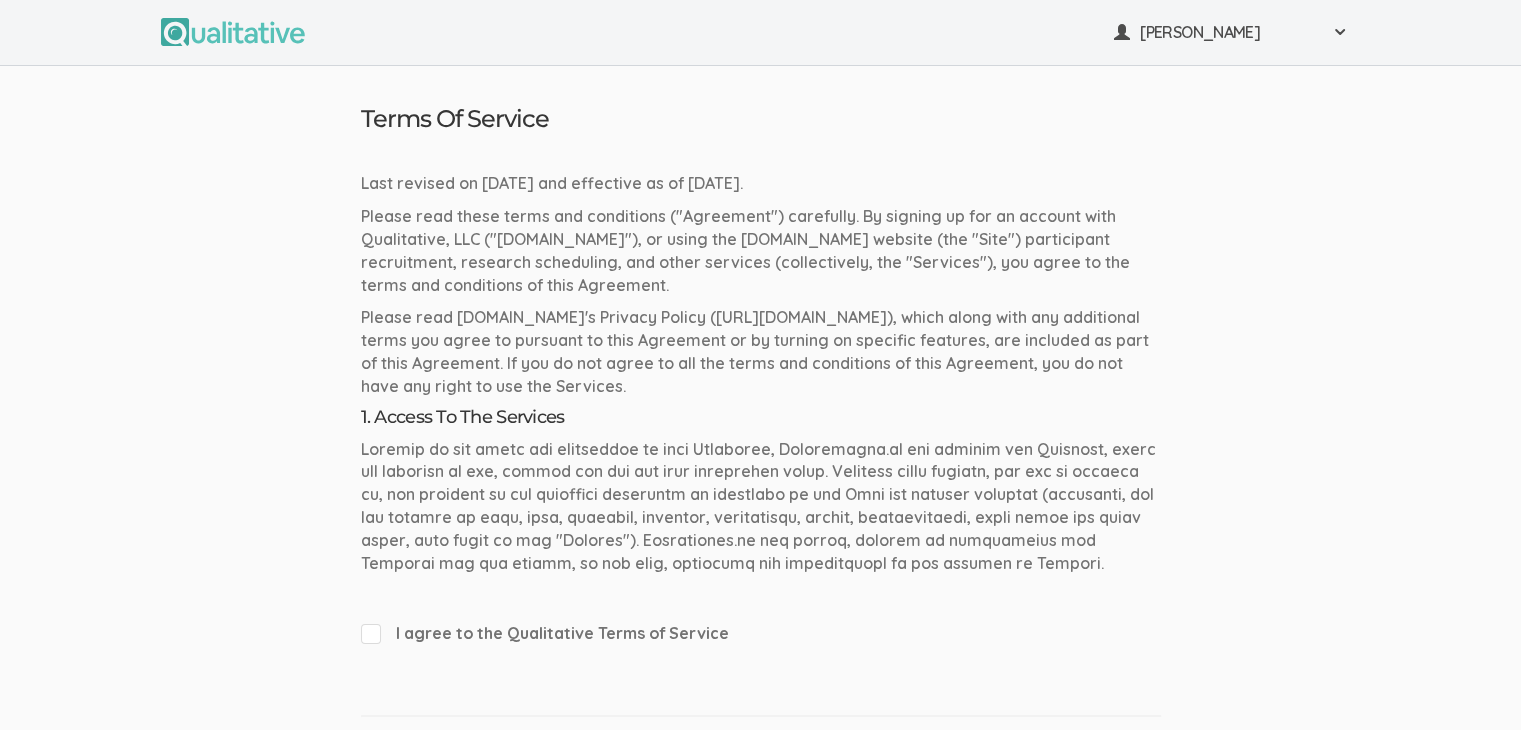 drag, startPoint x: 472, startPoint y: 193, endPoint x: 868, endPoint y: 188, distance: 396.03156 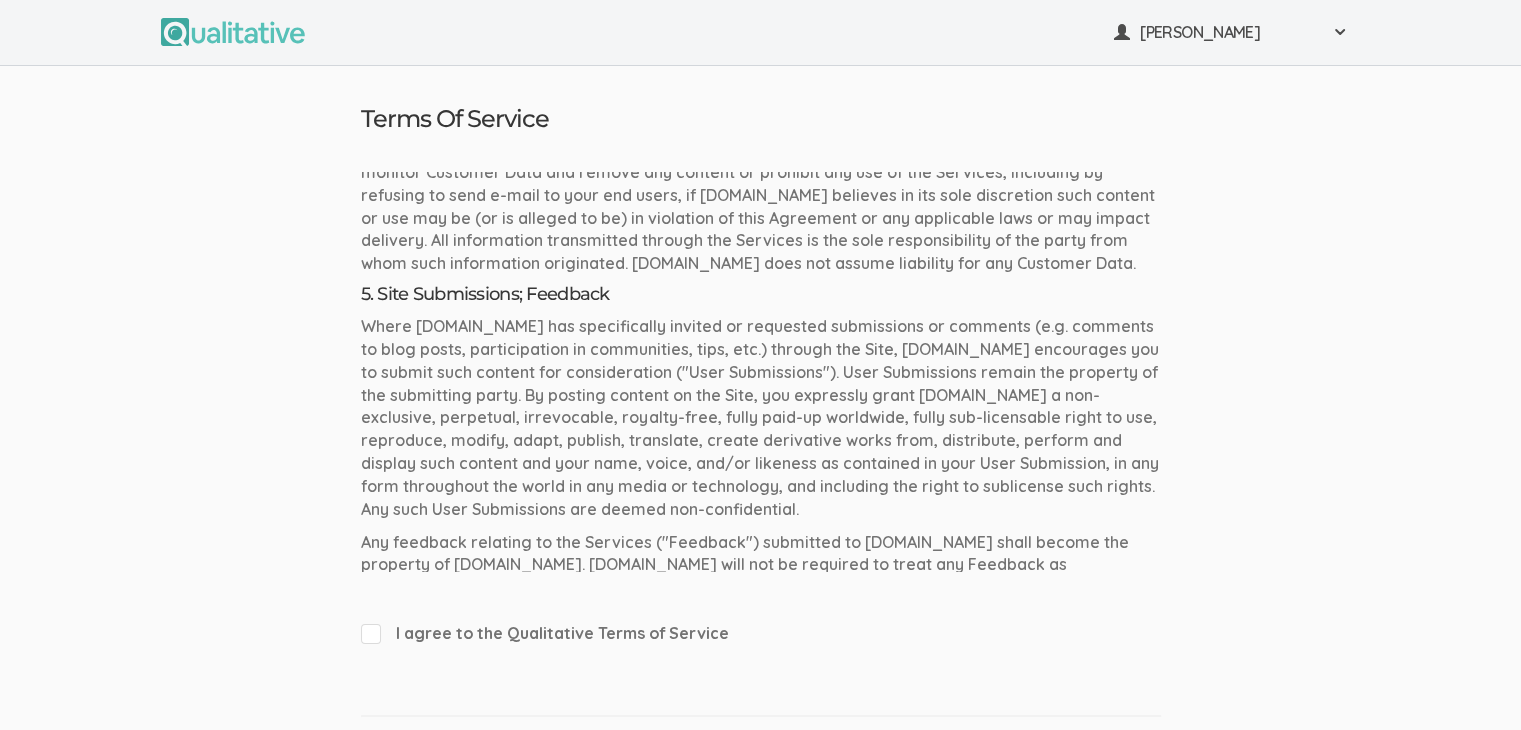 scroll, scrollTop: 2600, scrollLeft: 0, axis: vertical 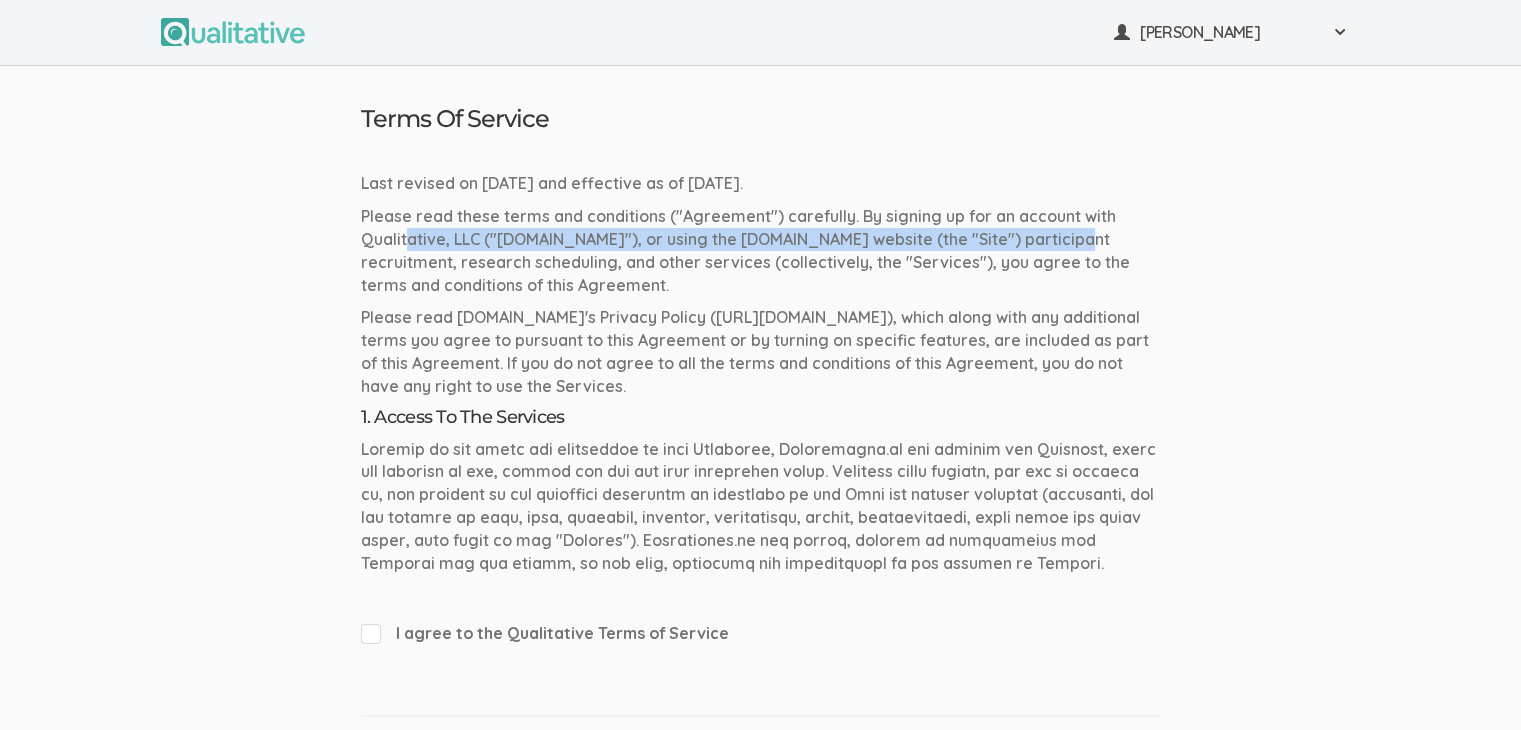 drag, startPoint x: 431, startPoint y: 245, endPoint x: 1012, endPoint y: 229, distance: 581.2203 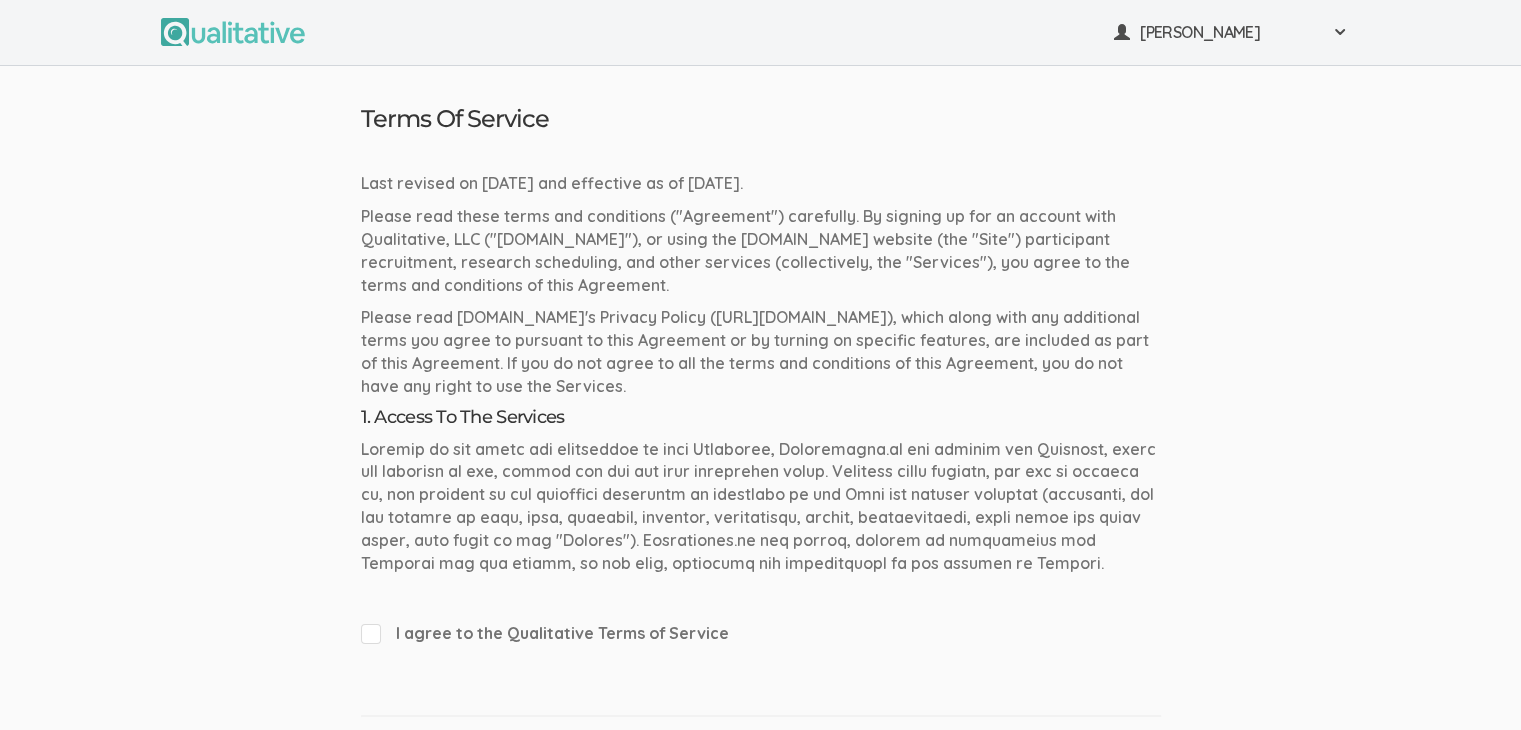 click on "Please read these terms and conditions ("Agreement") carefully. By signing up for an account with Qualitative, LLC ("[DOMAIN_NAME]"), or using the [DOMAIN_NAME] website (the "Site") participant recruitment, research scheduling, and other services (collectively, the "Services"), you agree to the terms and conditions of this Agreement." at bounding box center [761, 250] 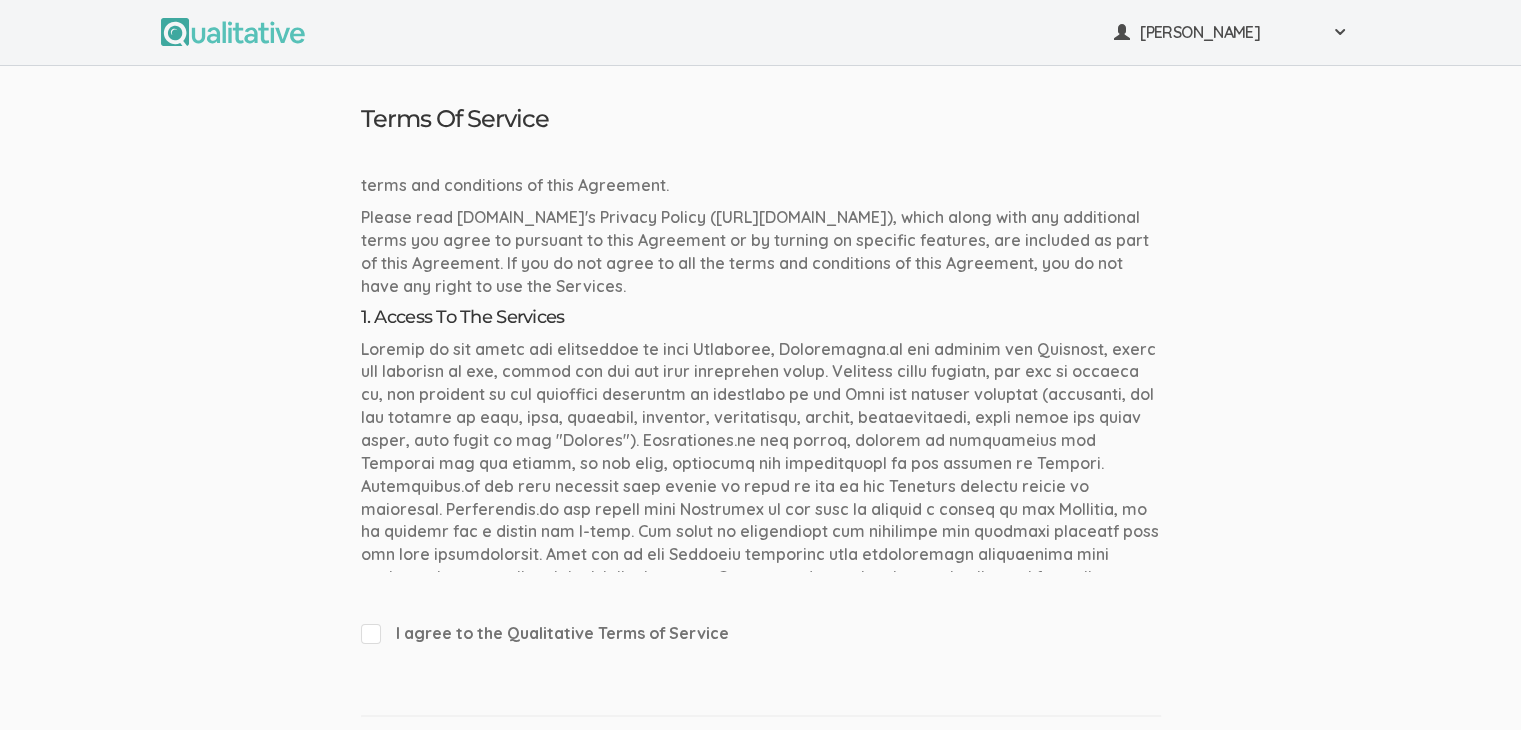 scroll, scrollTop: 300, scrollLeft: 0, axis: vertical 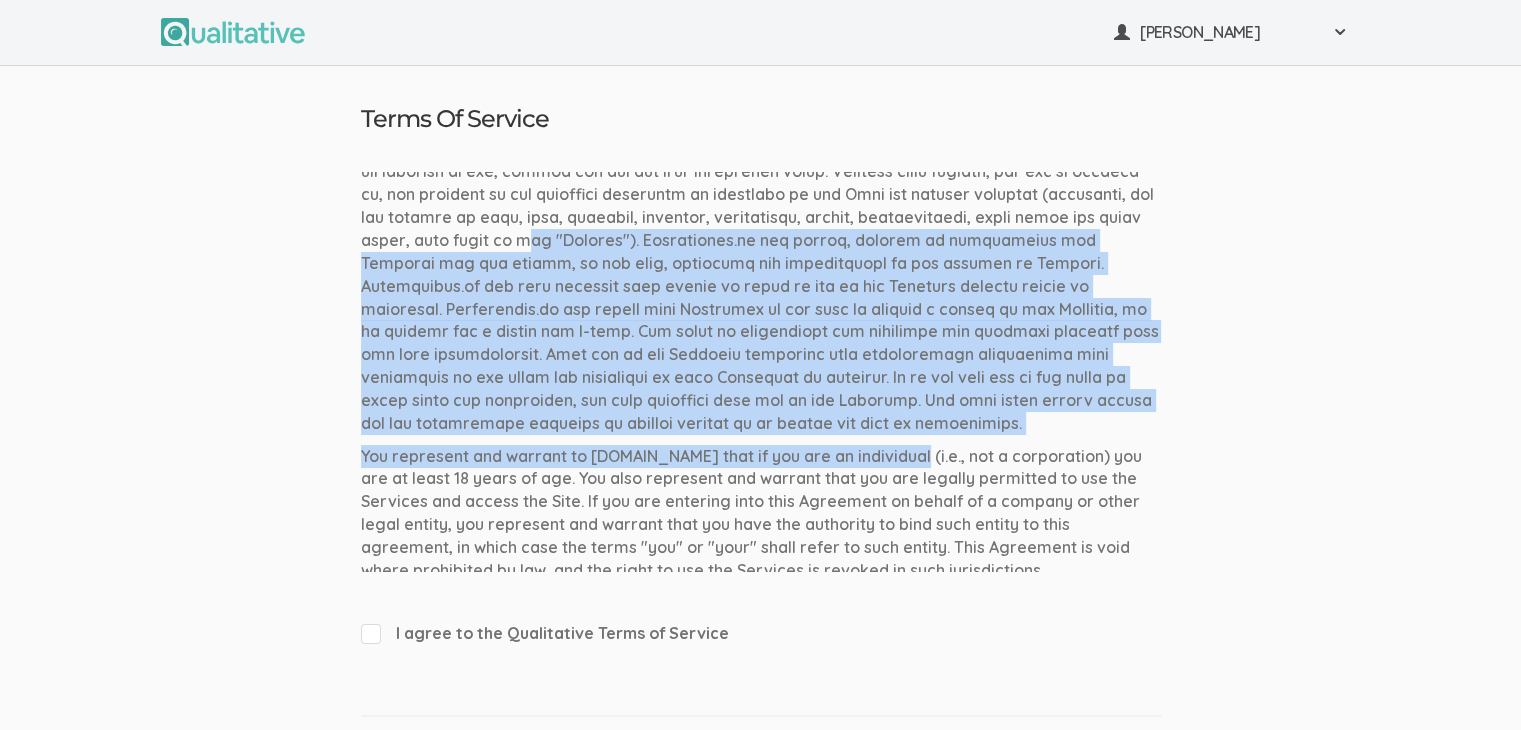 drag, startPoint x: 605, startPoint y: 257, endPoint x: 900, endPoint y: 443, distance: 348.74203 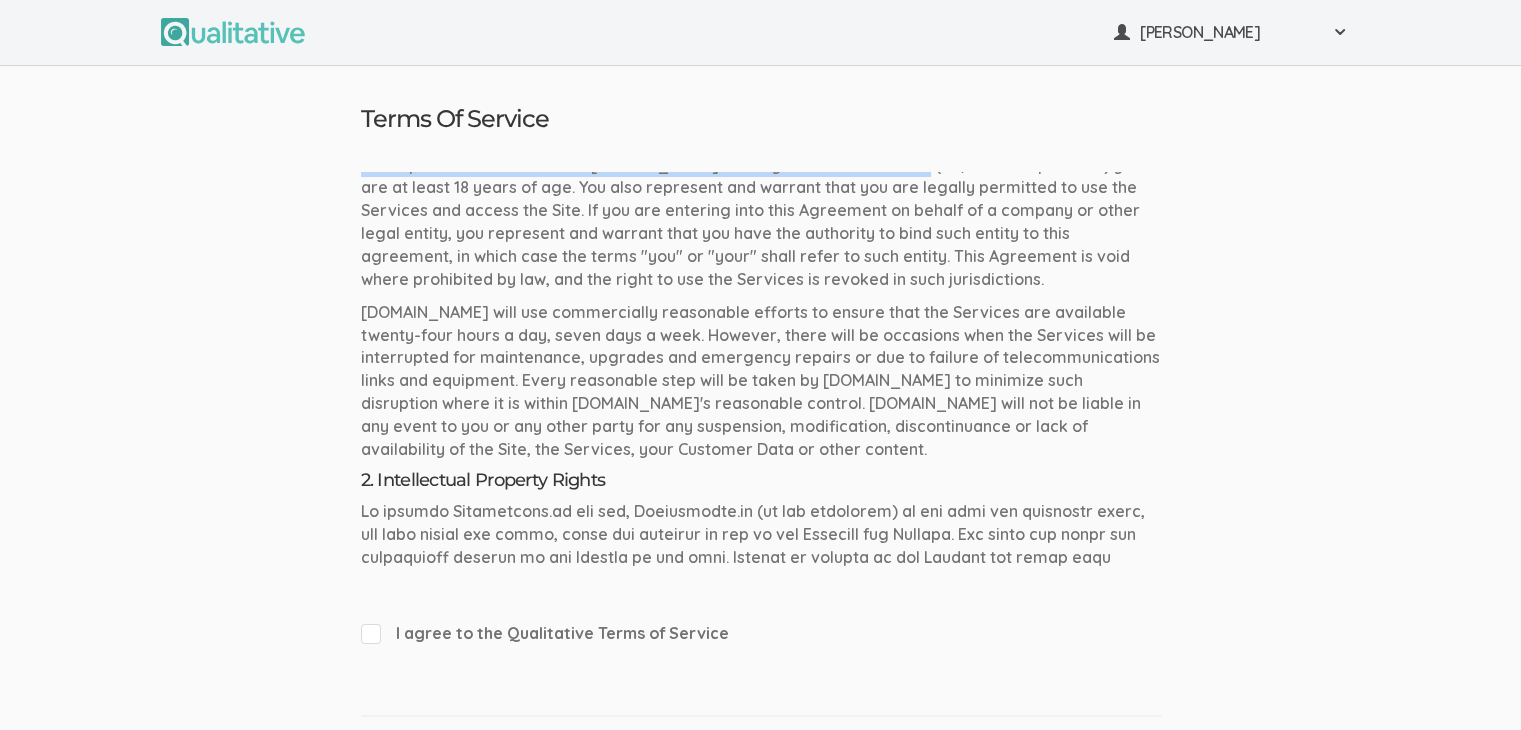 scroll, scrollTop: 600, scrollLeft: 0, axis: vertical 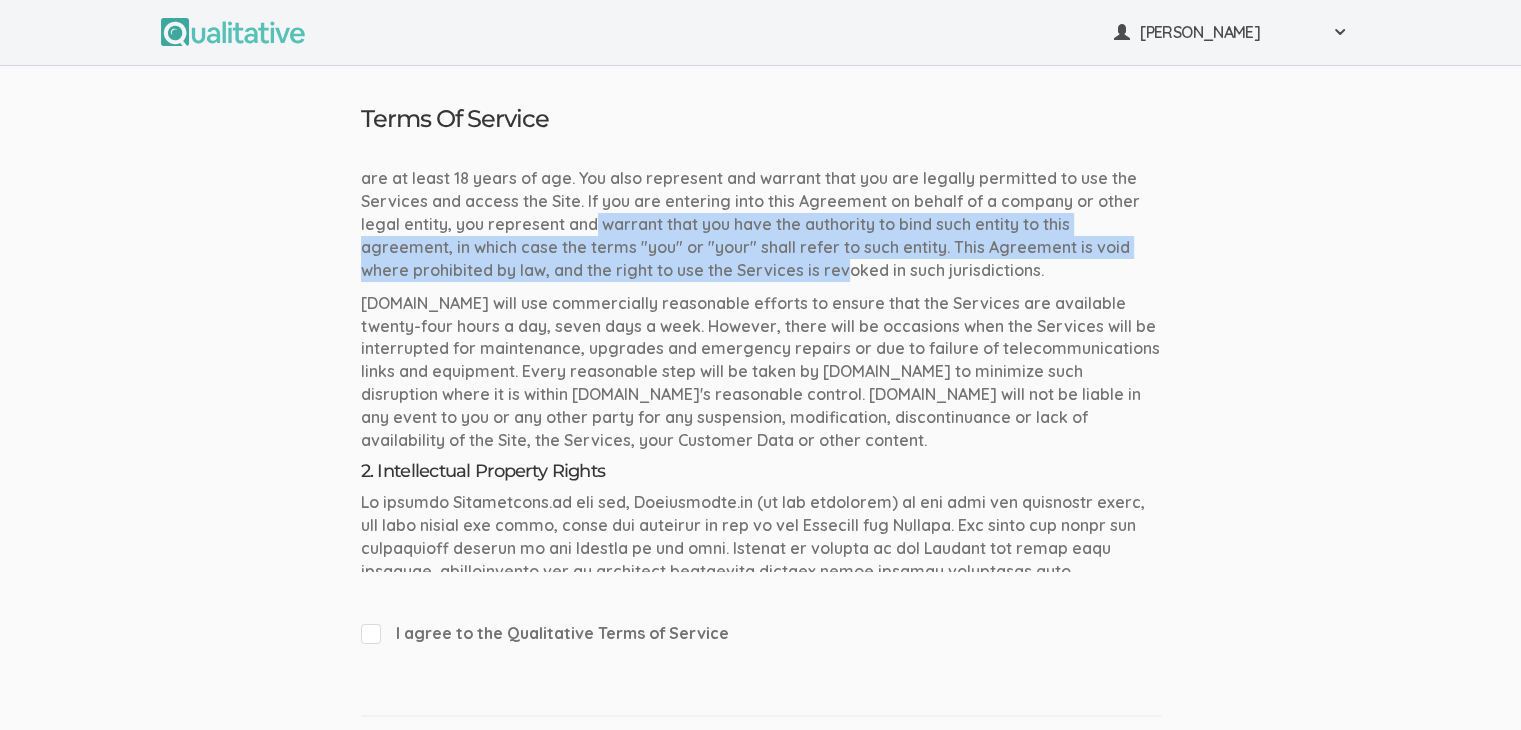 drag, startPoint x: 617, startPoint y: 238, endPoint x: 832, endPoint y: 274, distance: 217.99312 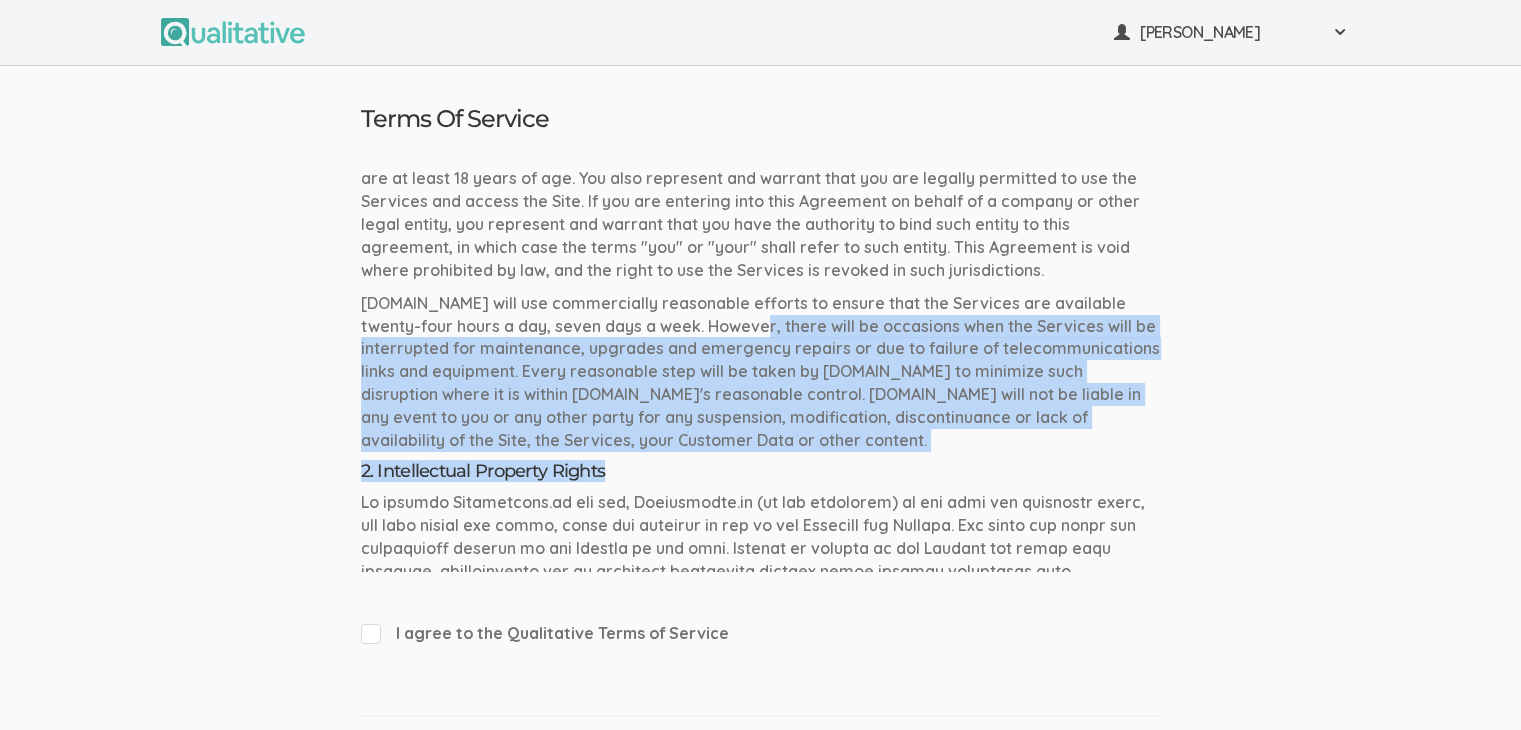drag, startPoint x: 753, startPoint y: 316, endPoint x: 1026, endPoint y: 479, distance: 317.9591 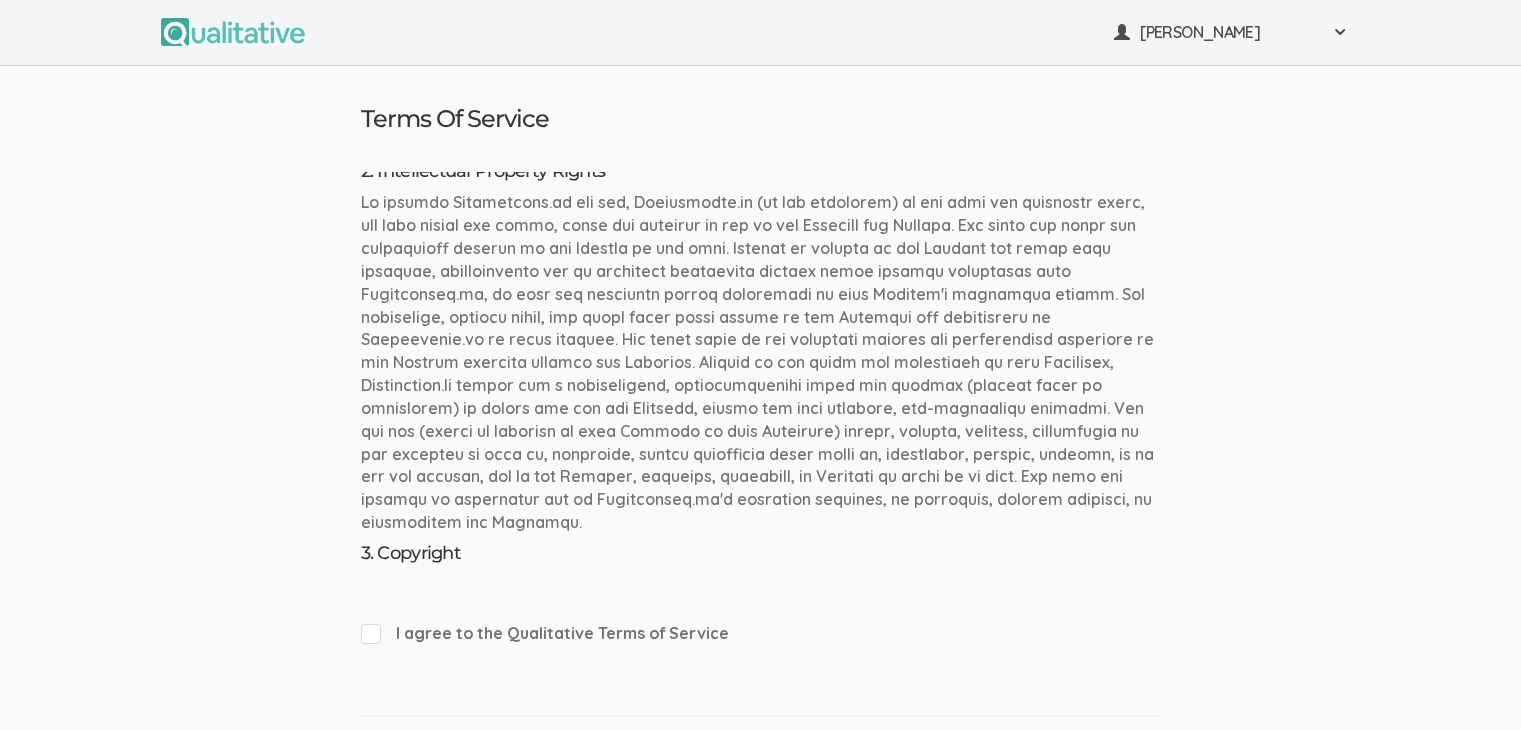 click at bounding box center [761, 362] 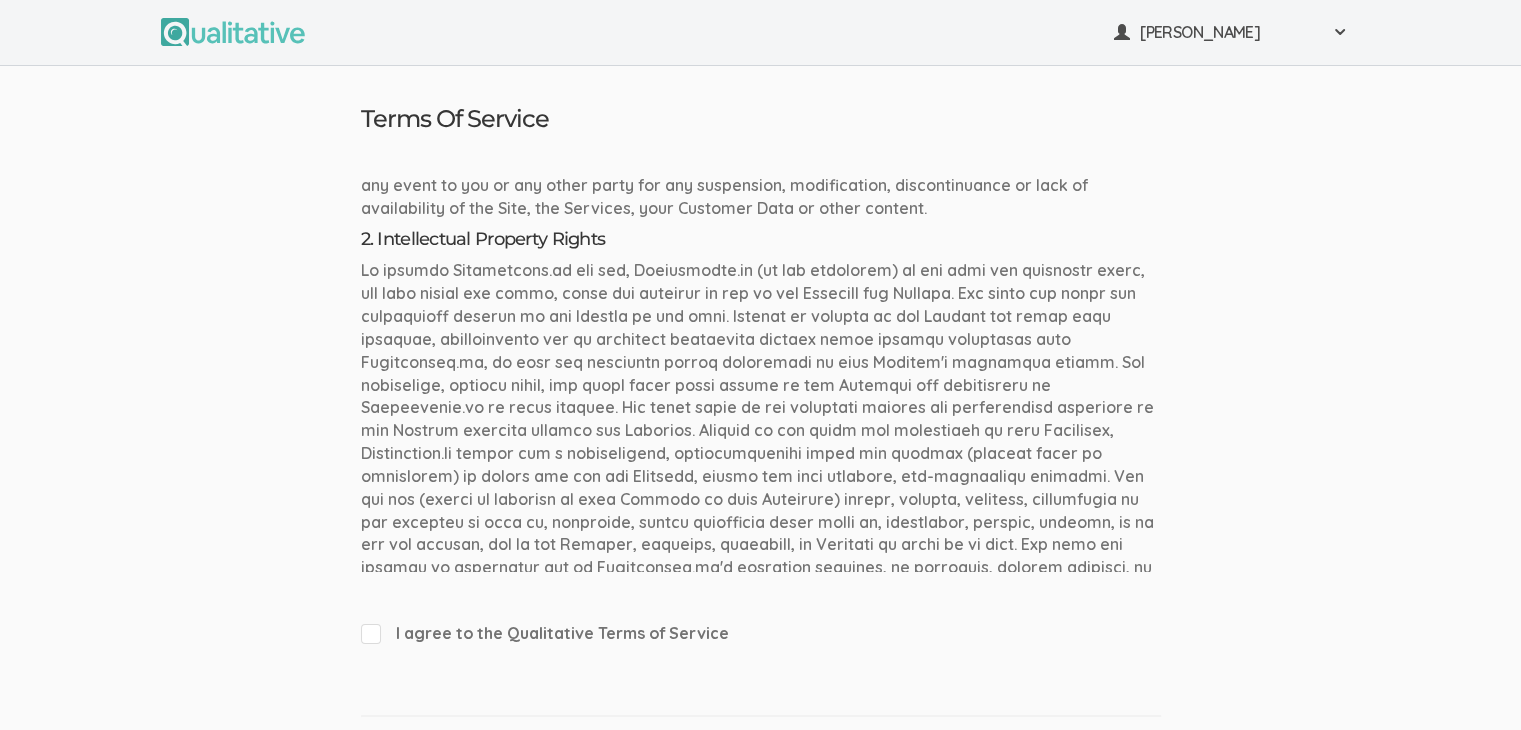 scroll, scrollTop: 800, scrollLeft: 0, axis: vertical 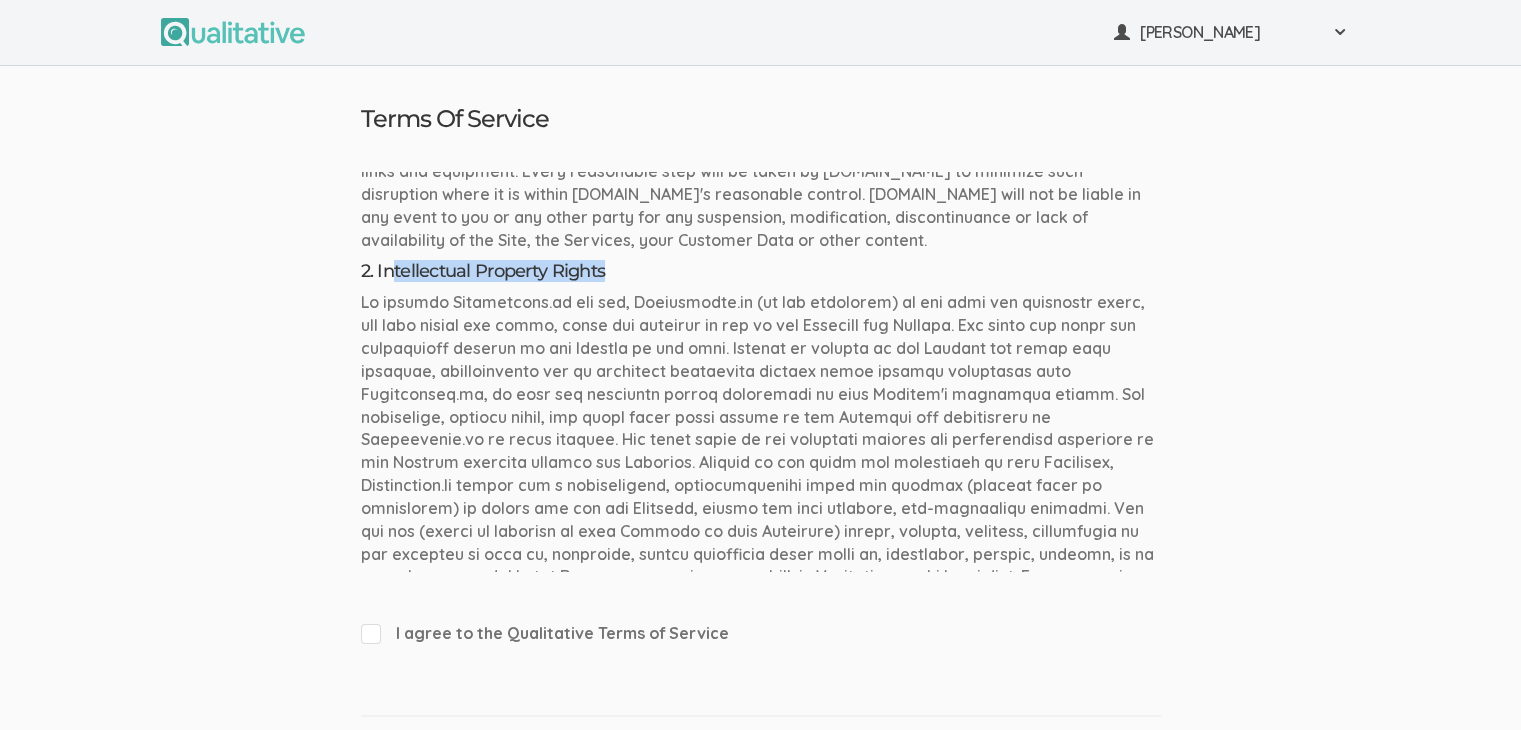 drag, startPoint x: 396, startPoint y: 272, endPoint x: 633, endPoint y: 277, distance: 237.05273 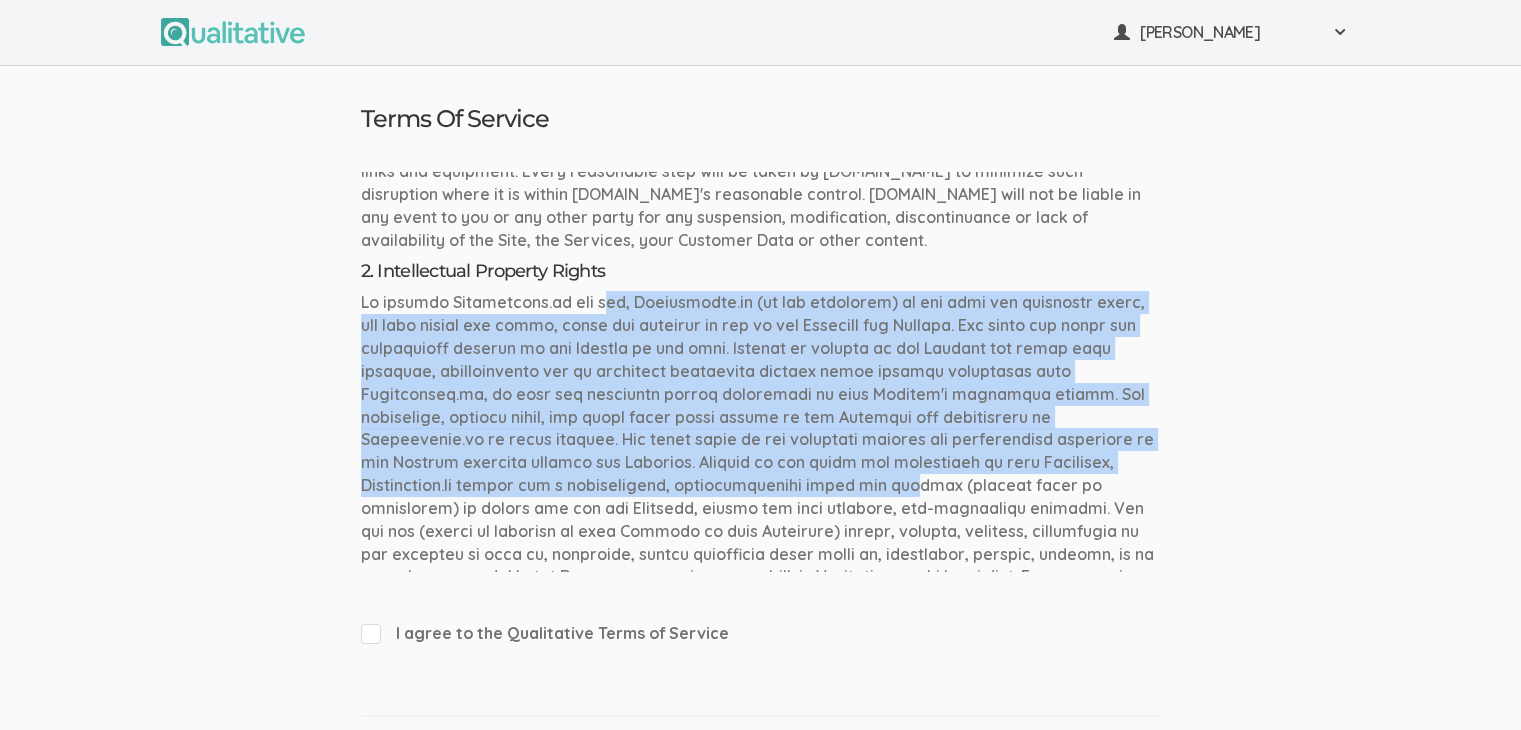 drag, startPoint x: 847, startPoint y: 456, endPoint x: 883, endPoint y: 484, distance: 45.607018 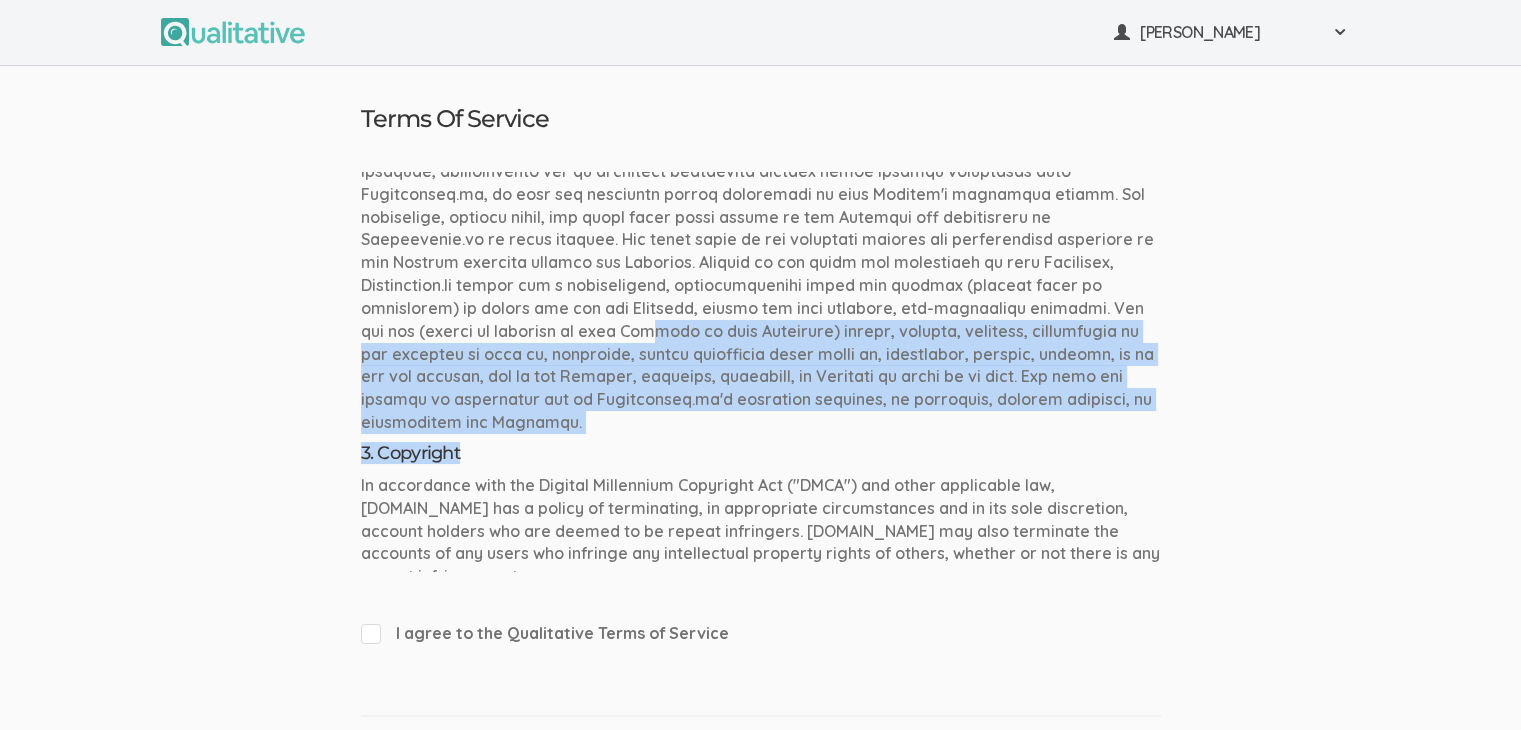 drag, startPoint x: 724, startPoint y: 389, endPoint x: 868, endPoint y: 435, distance: 151.16878 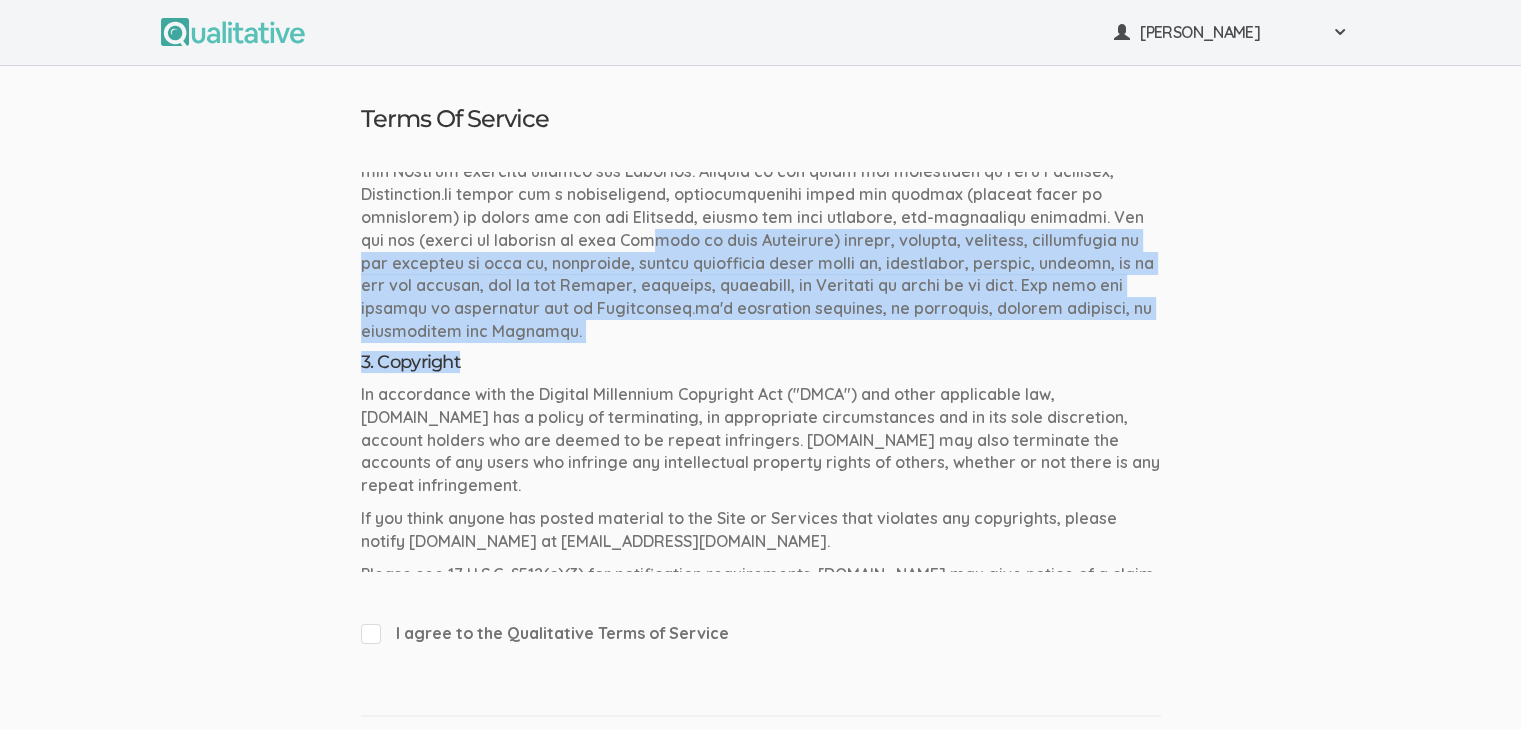 scroll, scrollTop: 1200, scrollLeft: 0, axis: vertical 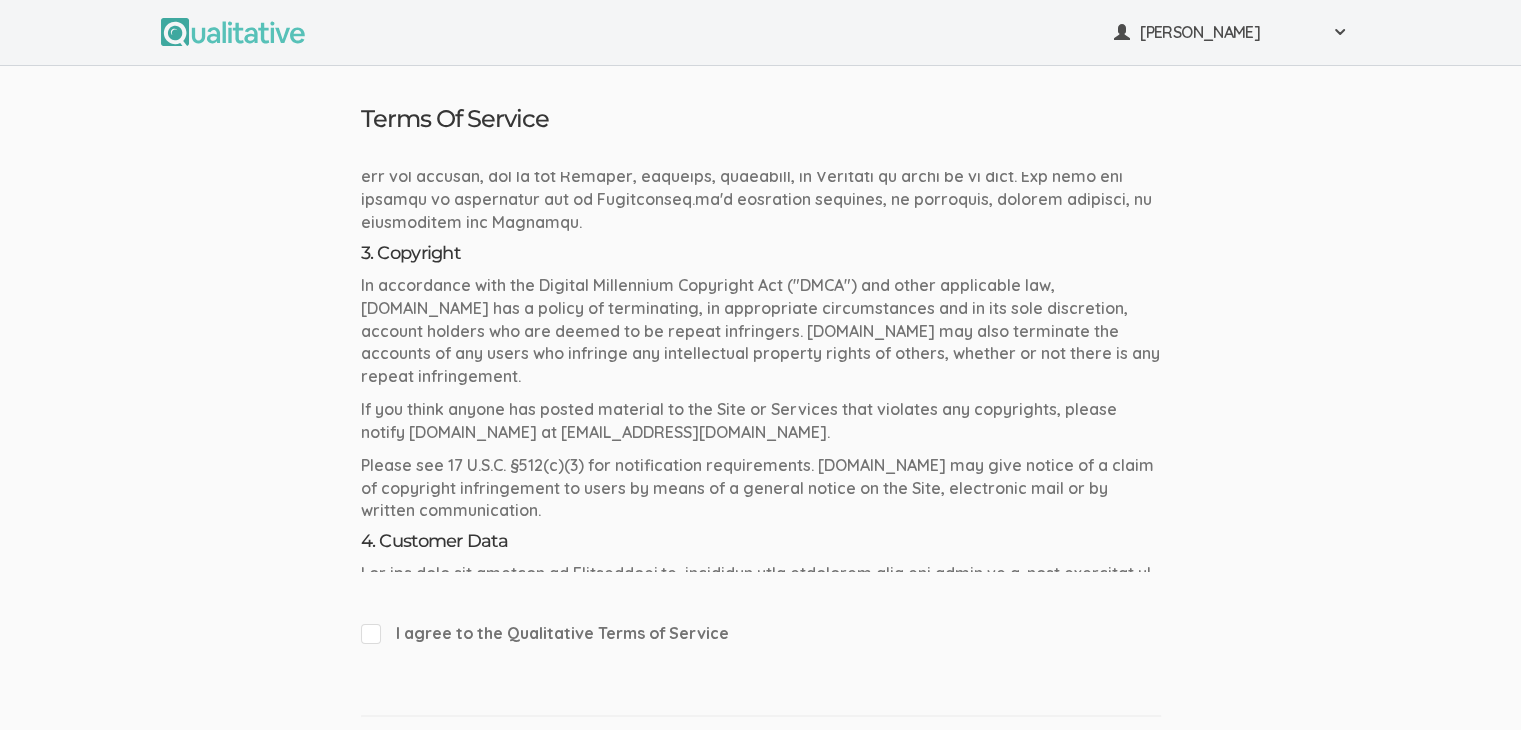 click on "In accordance with the Digital Millennium Copyright Act ("DMCA") and other applicable law, [DOMAIN_NAME] has a policy of terminating, in appropriate circumstances and in its sole discretion, account holders who are deemed to be repeat infringers. [DOMAIN_NAME] may also terminate the accounts of any users who infringe any intellectual property rights of others, whether or not there is any repeat infringement." at bounding box center [761, 331] 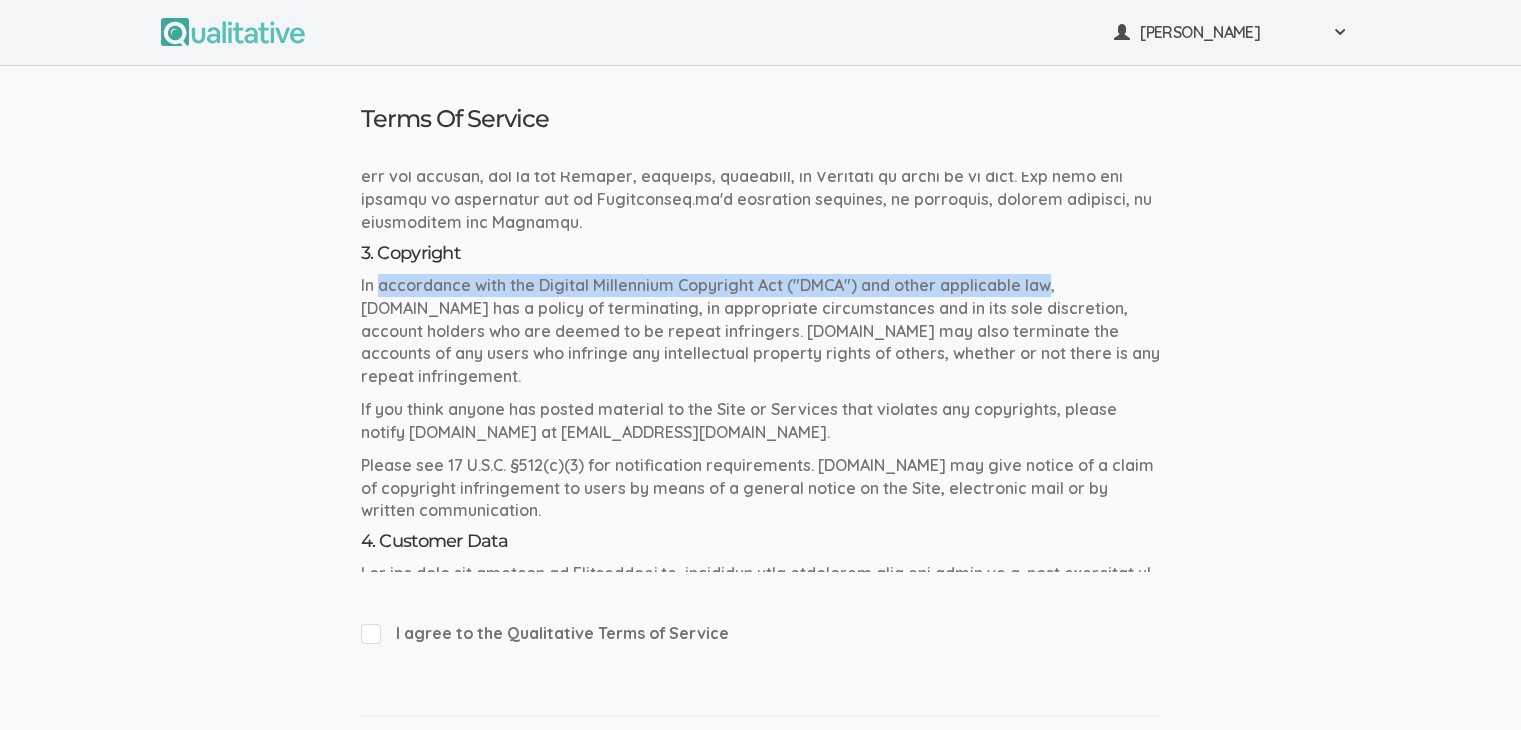 drag, startPoint x: 382, startPoint y: 282, endPoint x: 1047, endPoint y: 287, distance: 665.0188 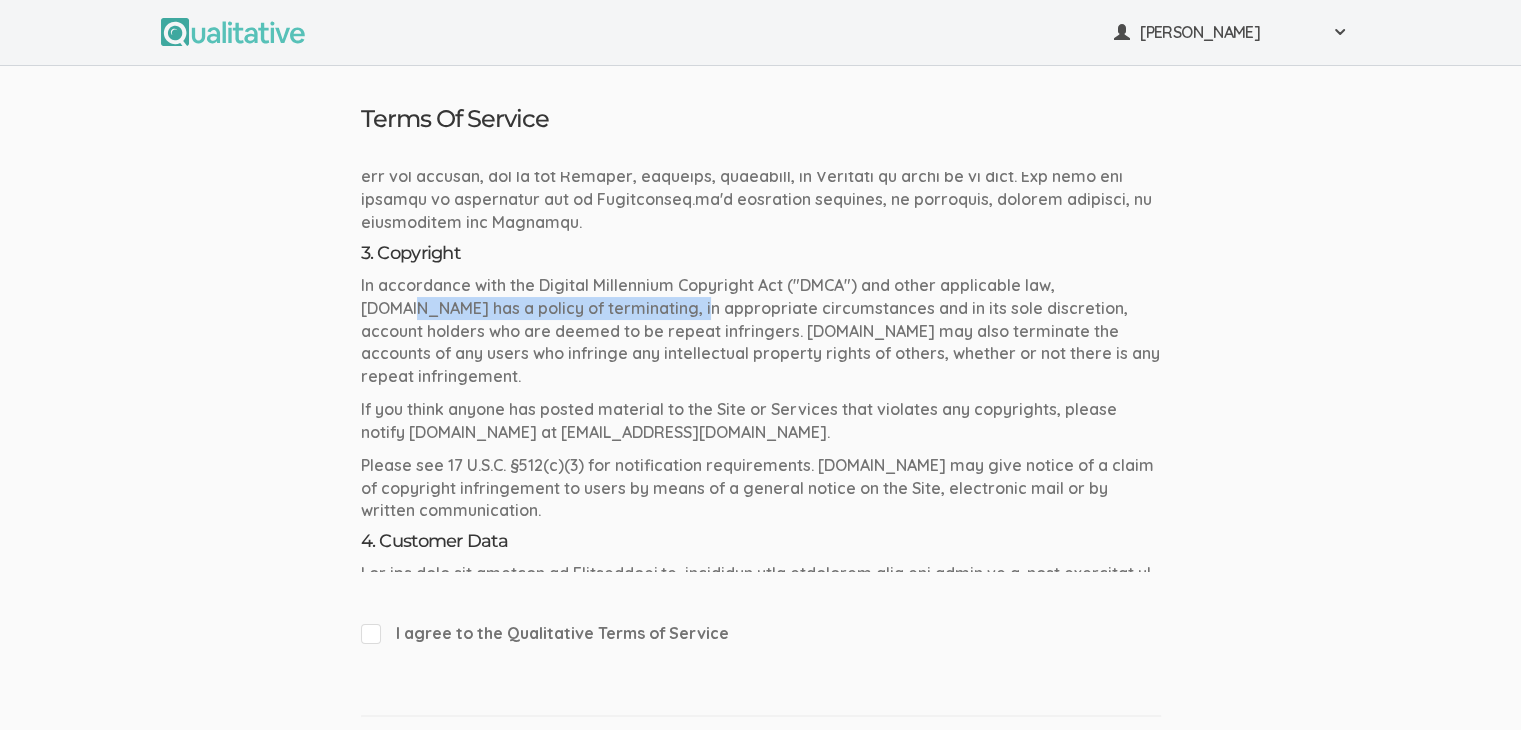 drag, startPoint x: 432, startPoint y: 307, endPoint x: 676, endPoint y: 307, distance: 244 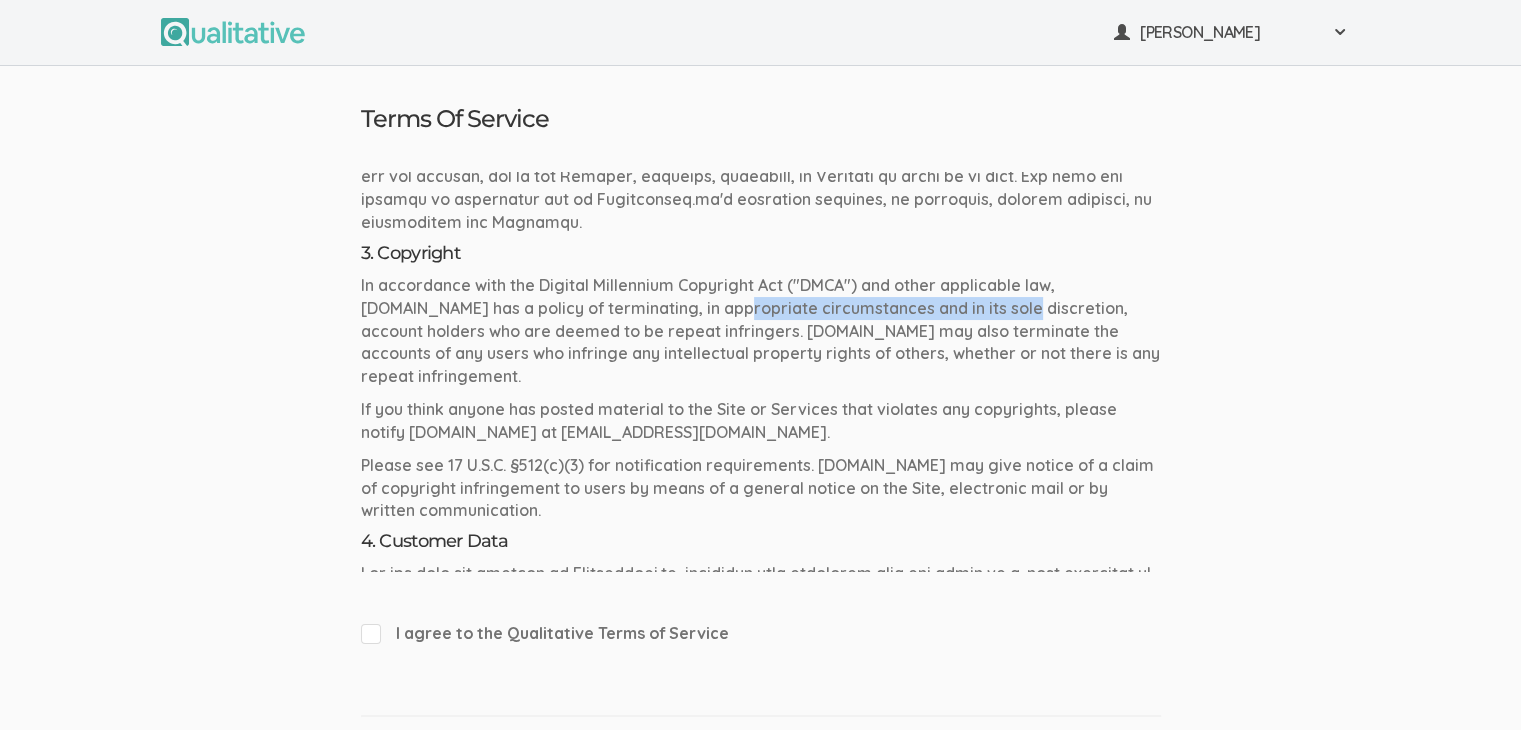 drag, startPoint x: 748, startPoint y: 308, endPoint x: 1001, endPoint y: 312, distance: 253.03162 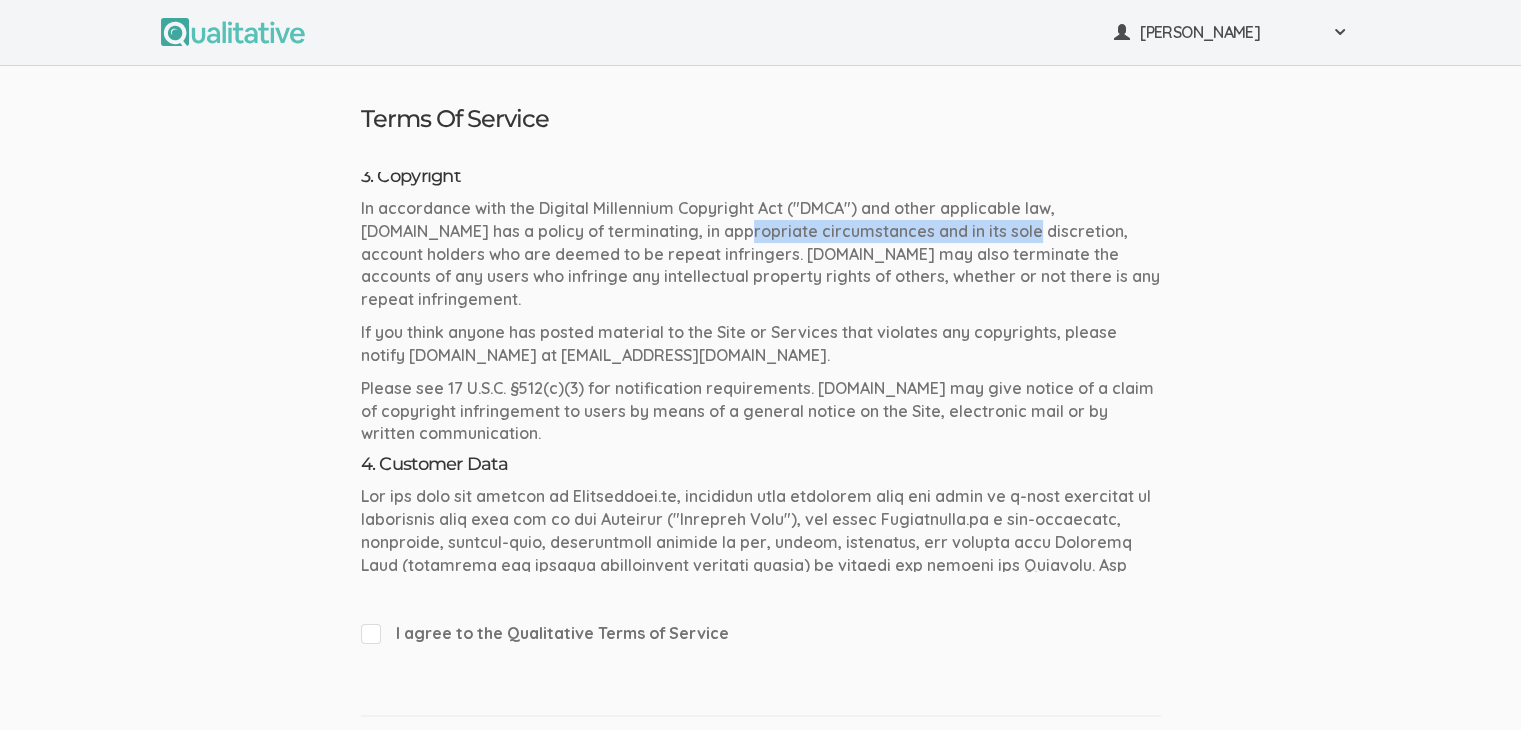 scroll, scrollTop: 1300, scrollLeft: 0, axis: vertical 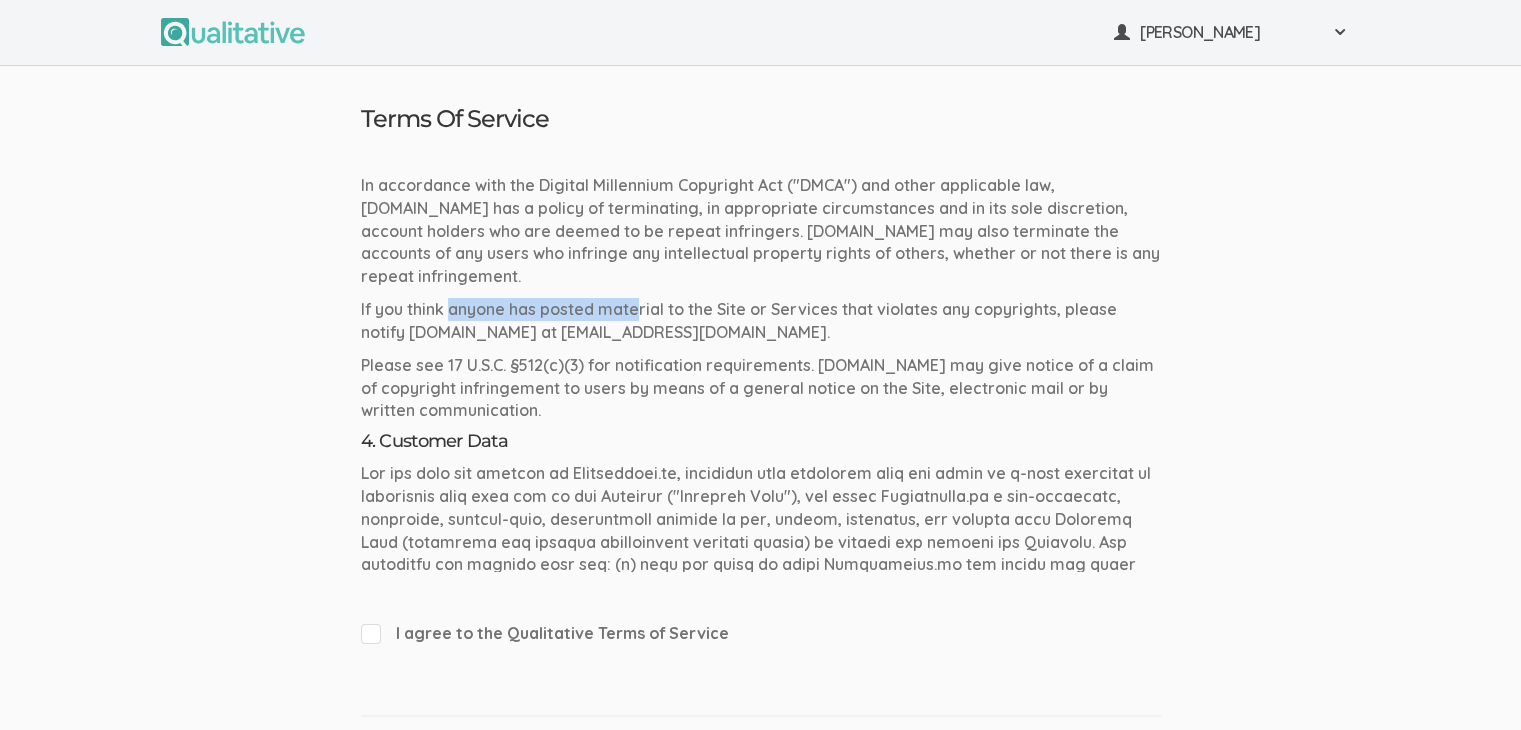 drag, startPoint x: 472, startPoint y: 302, endPoint x: 622, endPoint y: 325, distance: 151.75308 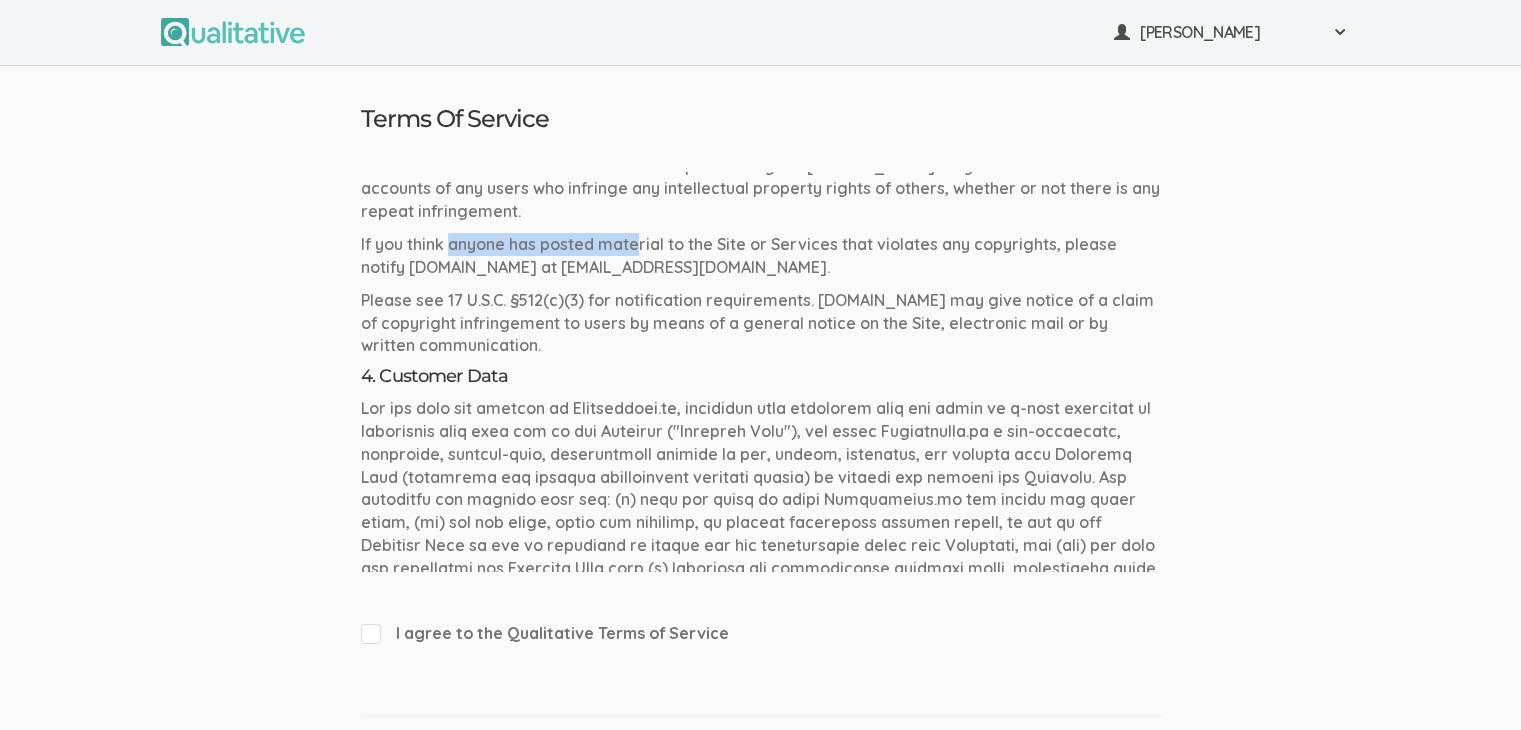 scroll, scrollTop: 1400, scrollLeft: 0, axis: vertical 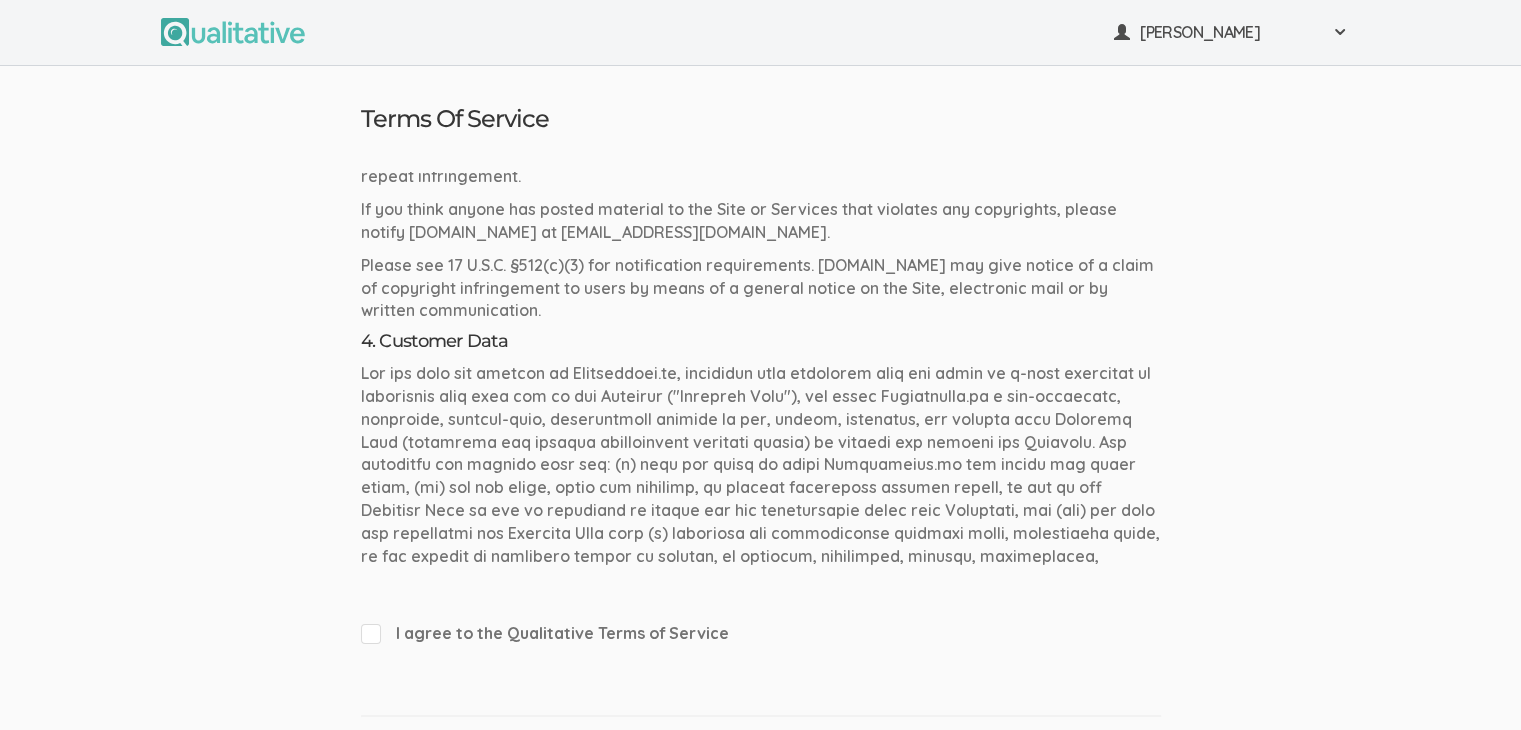 click at bounding box center (761, 533) 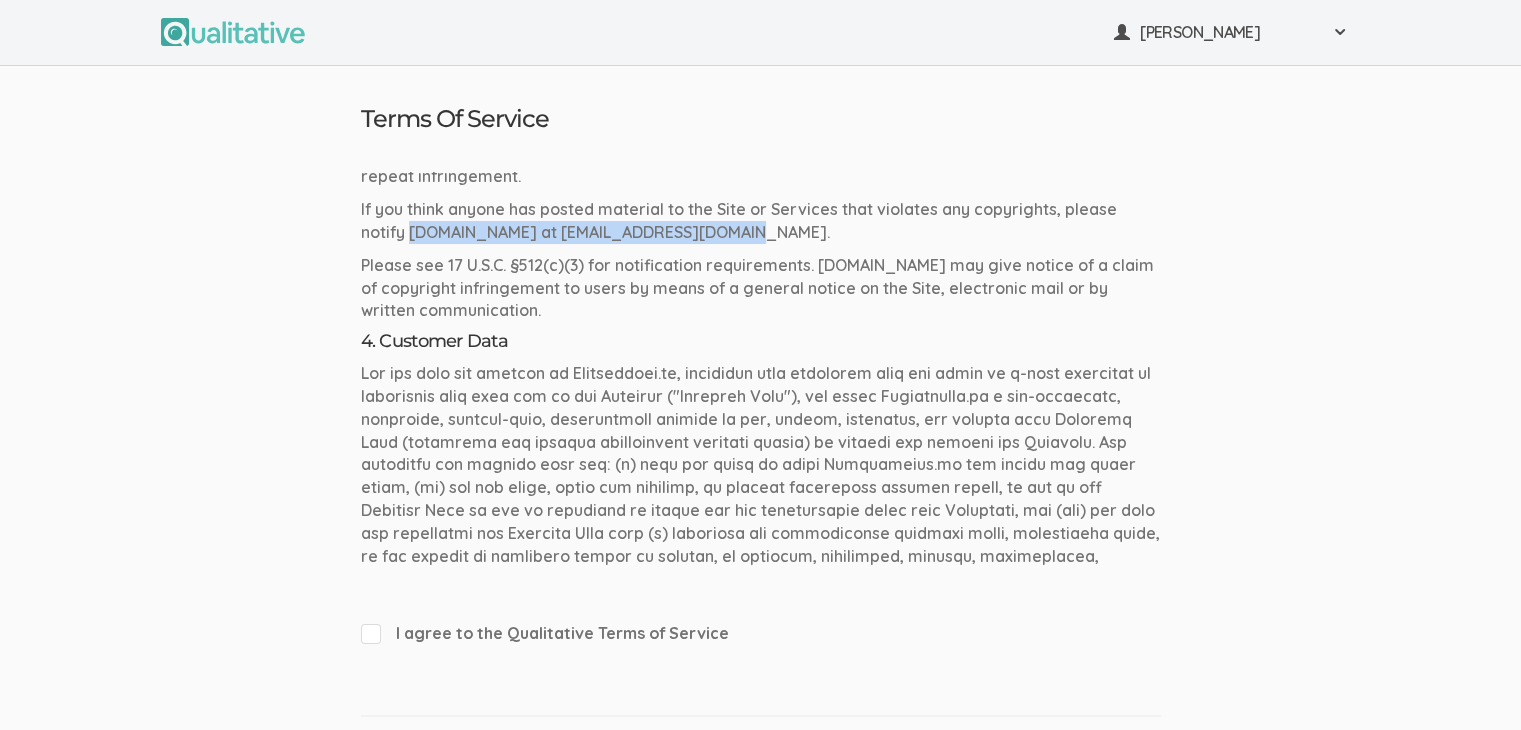 drag, startPoint x: 412, startPoint y: 241, endPoint x: 712, endPoint y: 243, distance: 300.00665 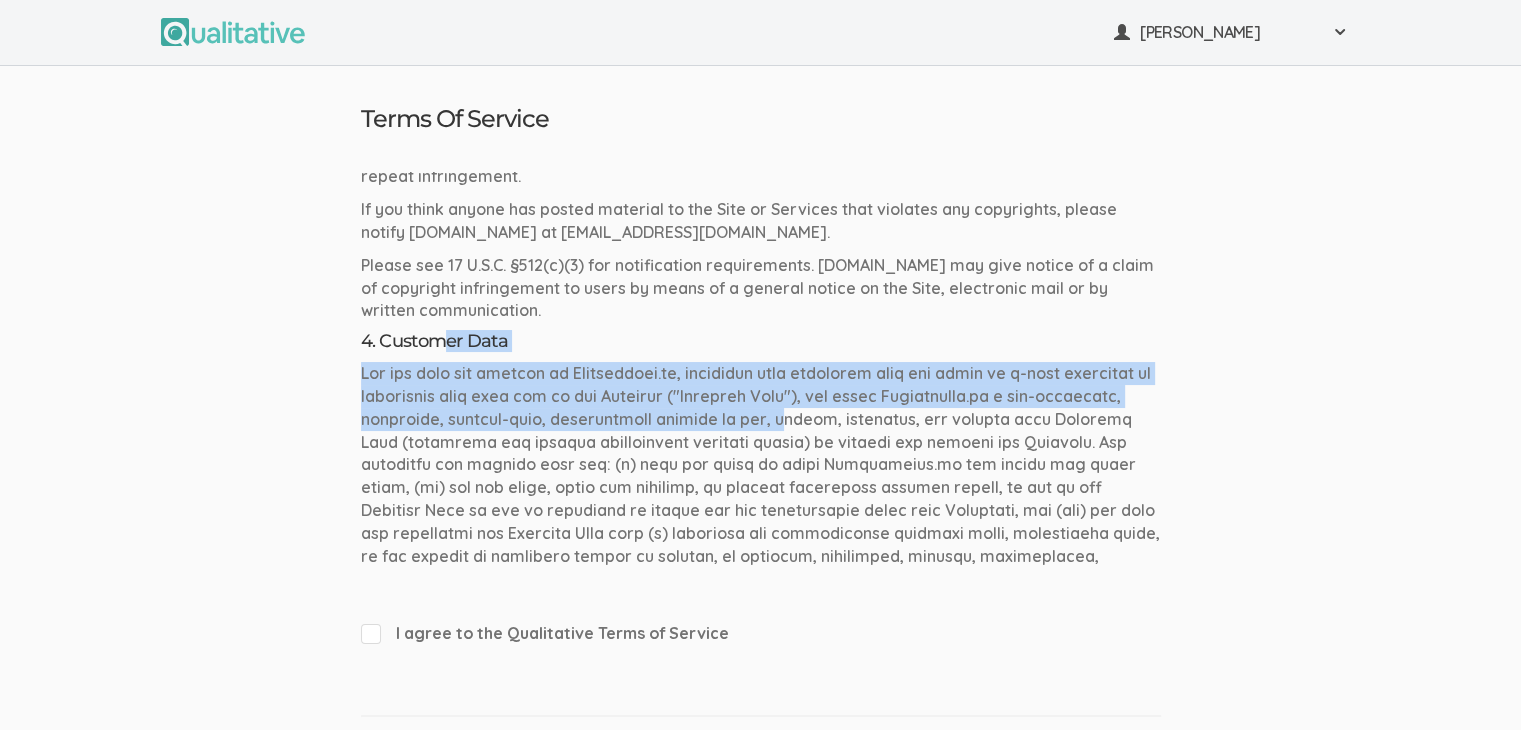drag, startPoint x: 449, startPoint y: 343, endPoint x: 880, endPoint y: 423, distance: 438.36172 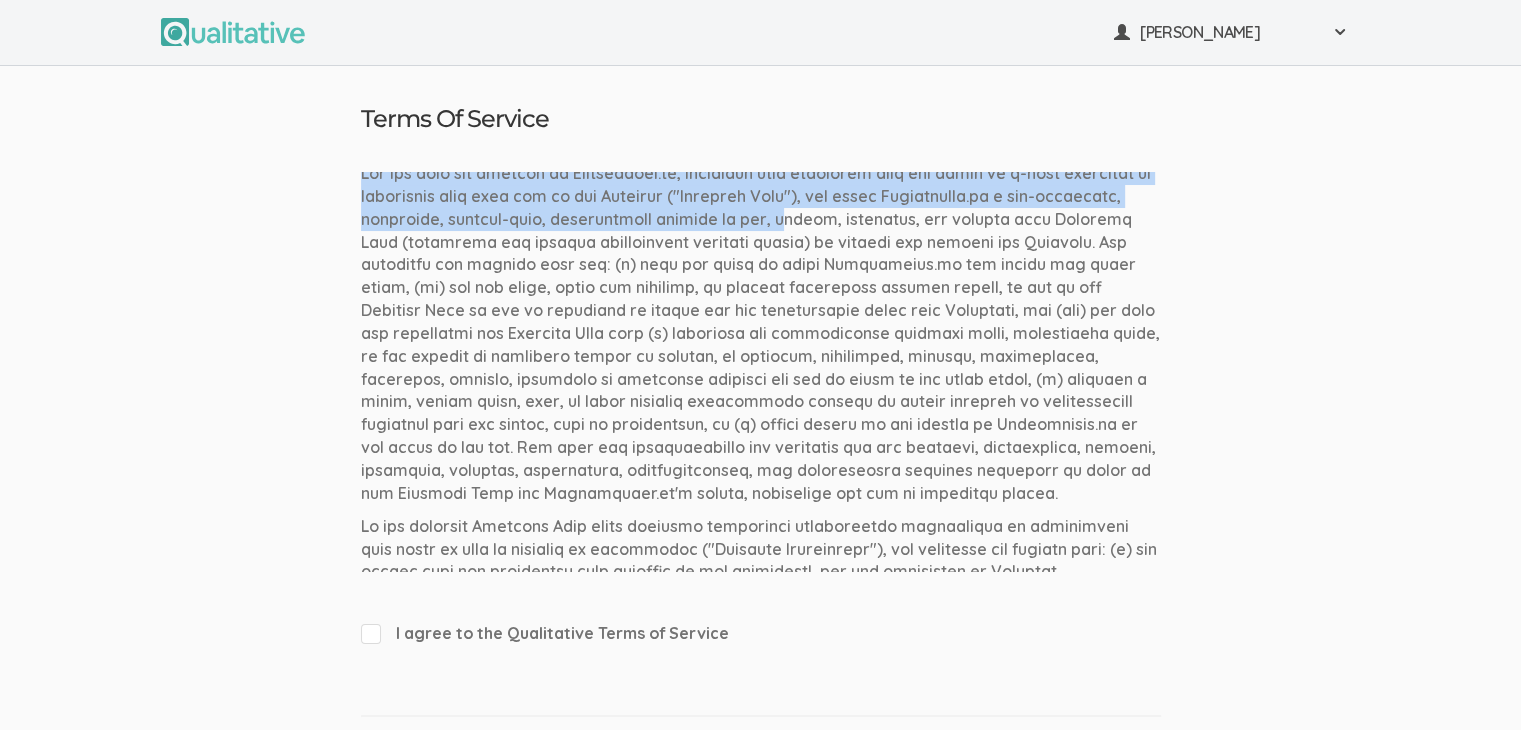 click at bounding box center [761, 333] 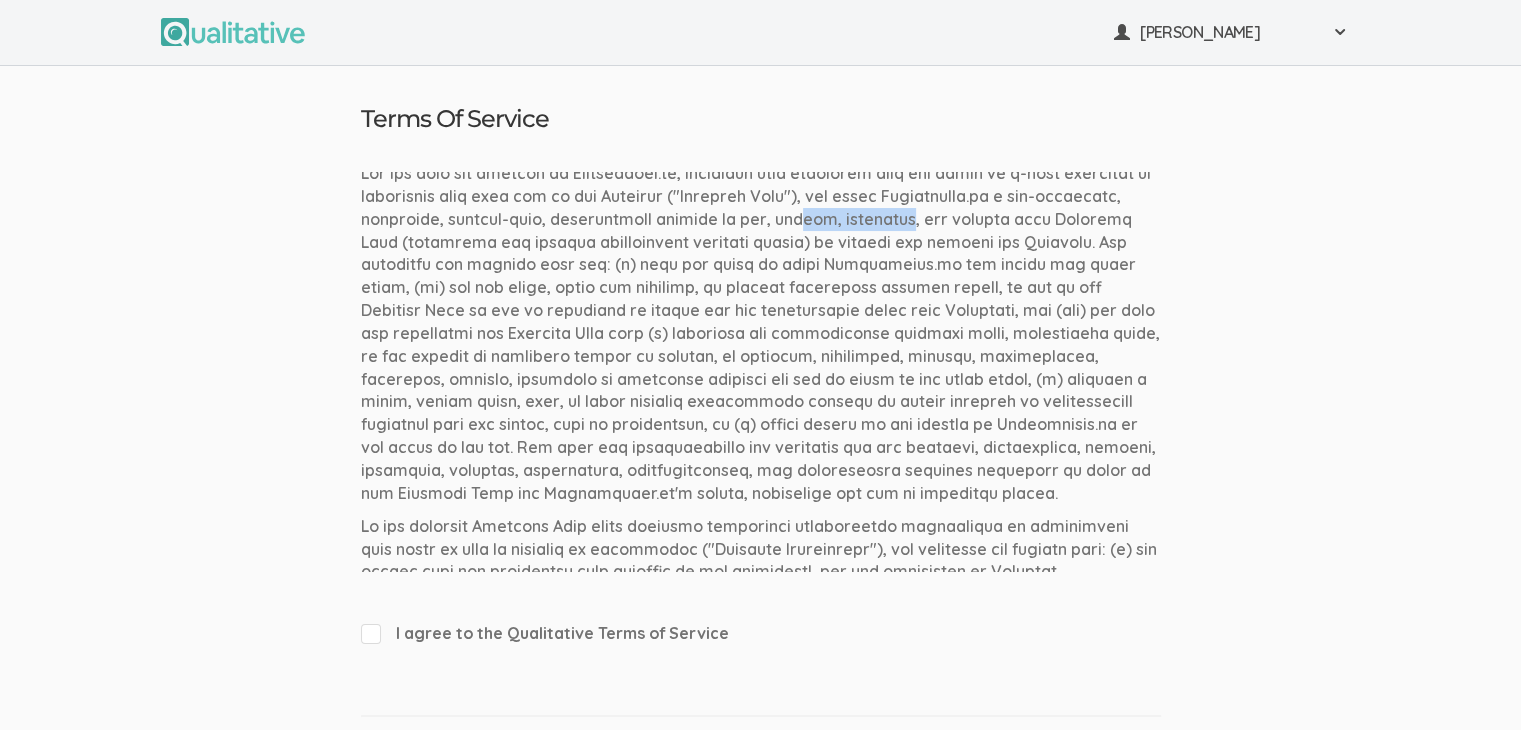drag, startPoint x: 903, startPoint y: 213, endPoint x: 1009, endPoint y: 228, distance: 107.05606 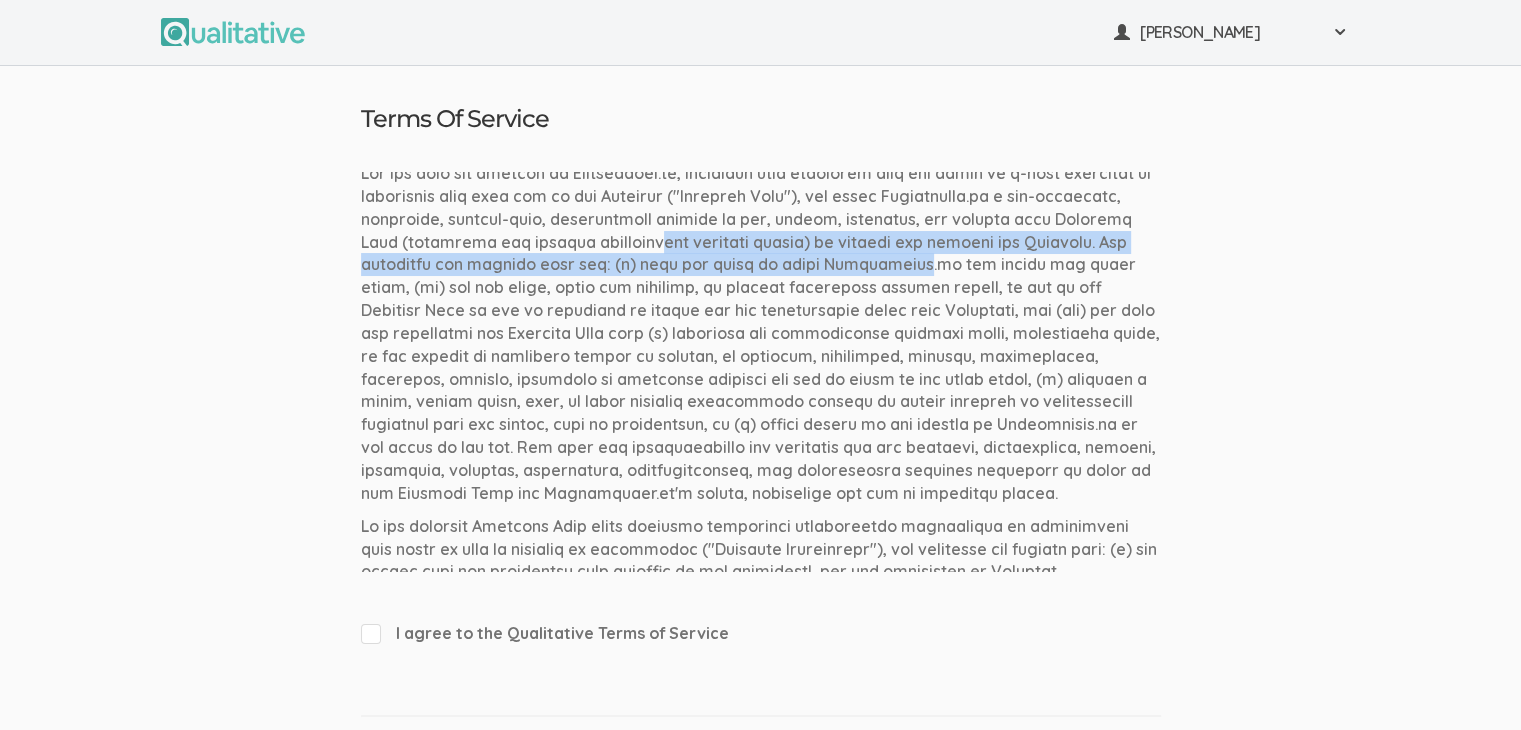 drag, startPoint x: 698, startPoint y: 246, endPoint x: 920, endPoint y: 269, distance: 223.18826 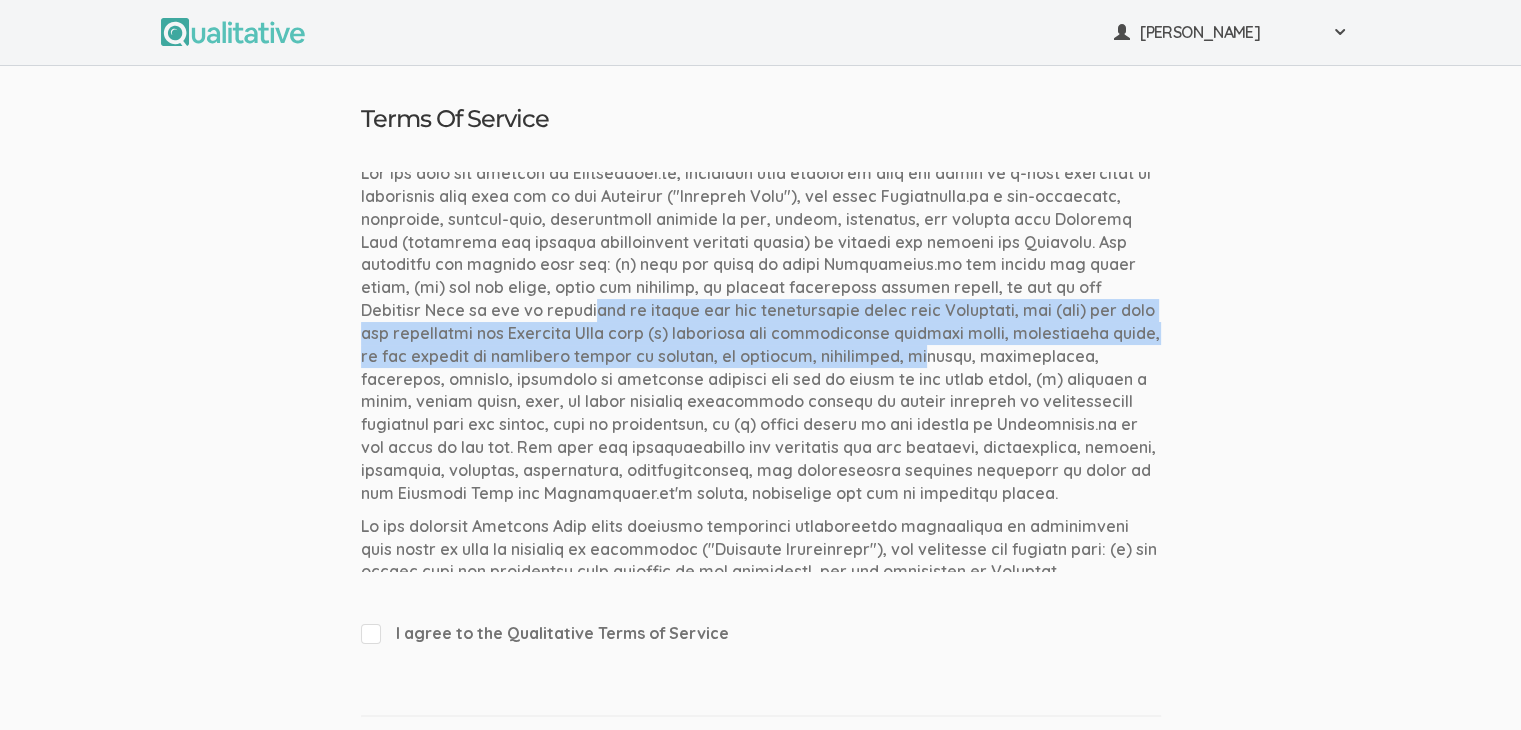 click at bounding box center [761, 333] 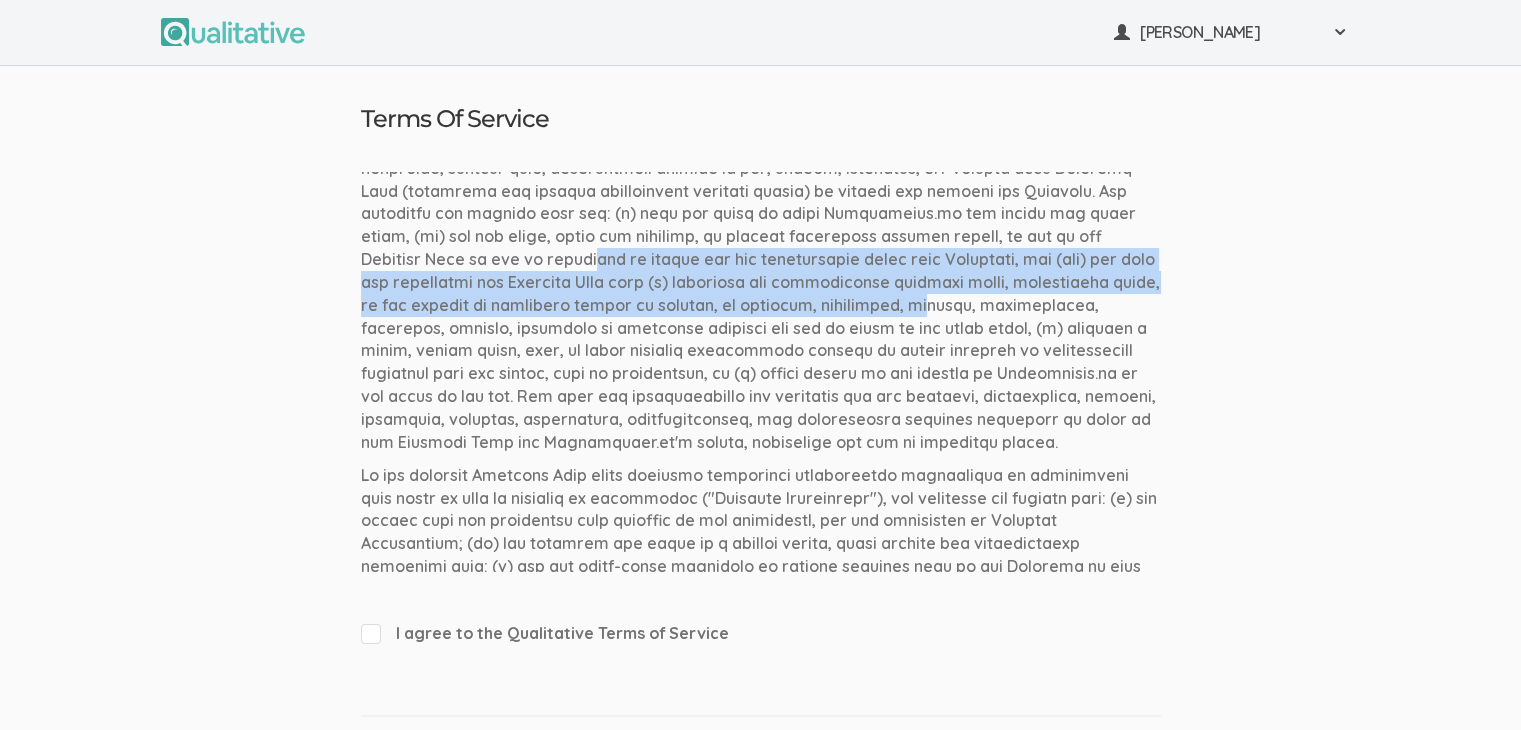scroll, scrollTop: 1700, scrollLeft: 0, axis: vertical 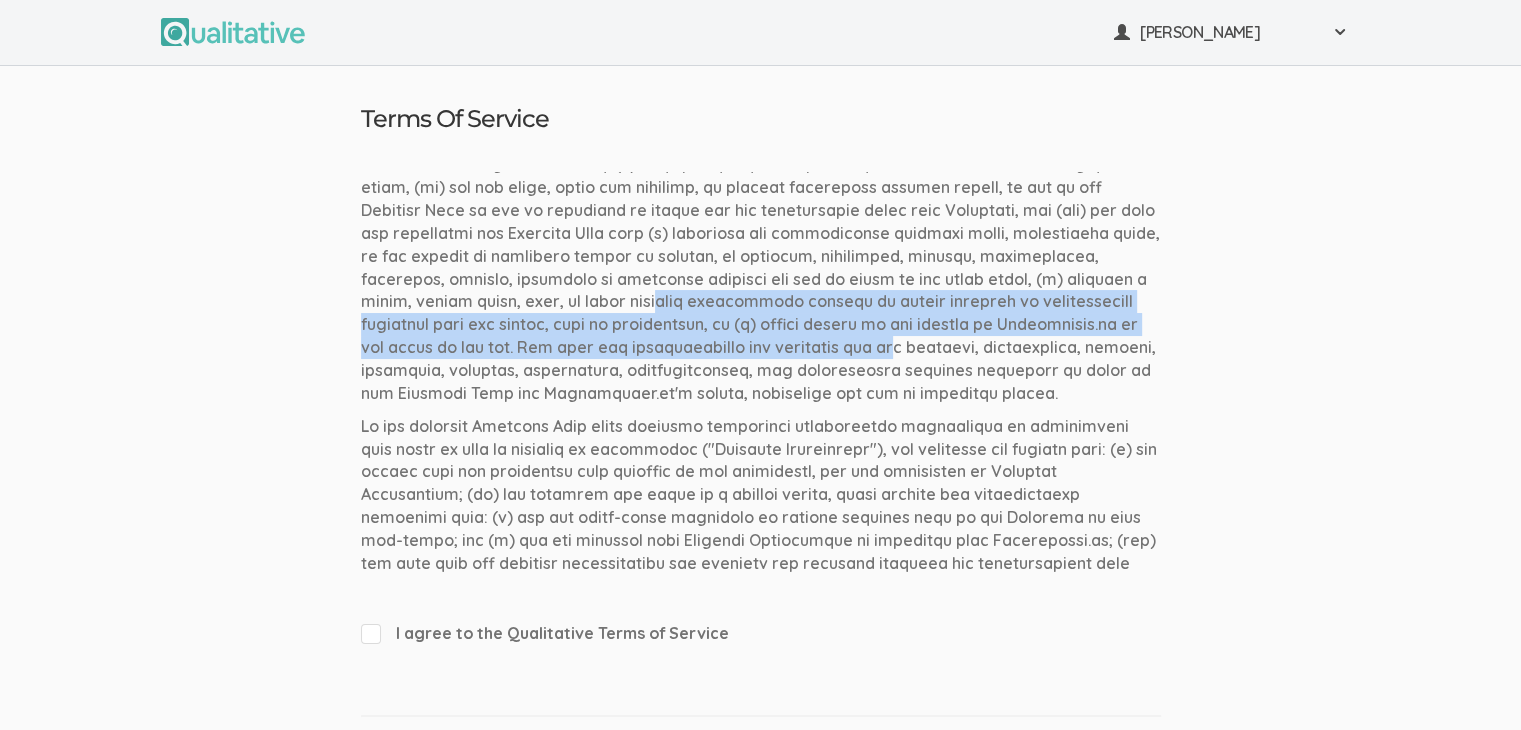 drag, startPoint x: 713, startPoint y: 329, endPoint x: 784, endPoint y: 339, distance: 71.70077 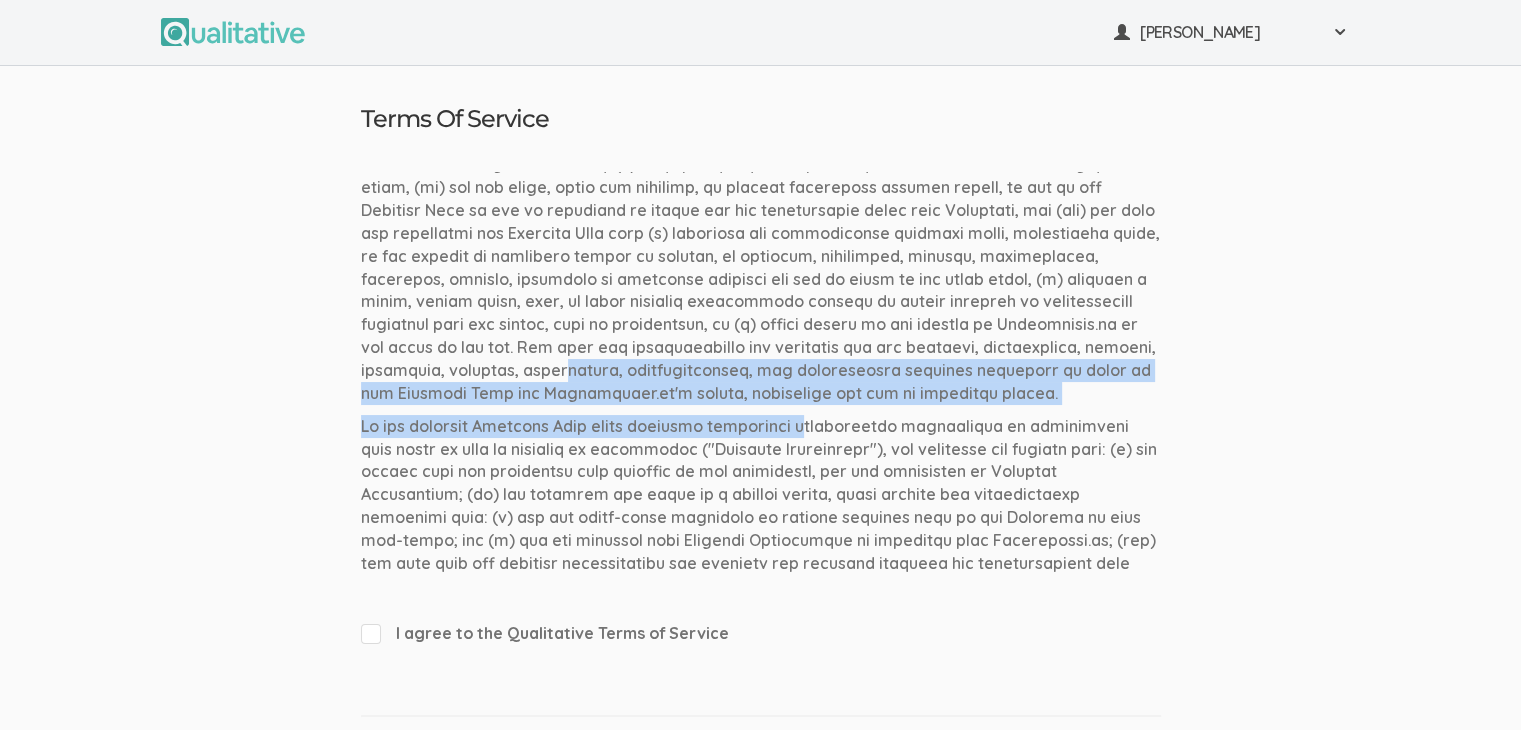 click on "Last revised on [DATE] and effective as of [DATE].
Please read these terms and conditions ("Agreement") carefully. By signing up for an account with Qualitative, LLC ("[DOMAIN_NAME]"), or using the [DOMAIN_NAME] website (the "Site") participant recruitment, research scheduling, and other services (collectively, the "Services"), you agree to the terms and conditions of this Agreement.
Please read [DOMAIN_NAME]'s Privacy Policy ([URL][DOMAIN_NAME]), which along with any additional terms you agree to pursuant to this Agreement or by turning on specific features, are included as part of this Agreement. If you do not agree to all the terms and conditions of this Agreement, you do not have any right to use the Services.
1. Access To The Services
2. Intellectual Property Rights
3. Copyright" at bounding box center [761, 372] 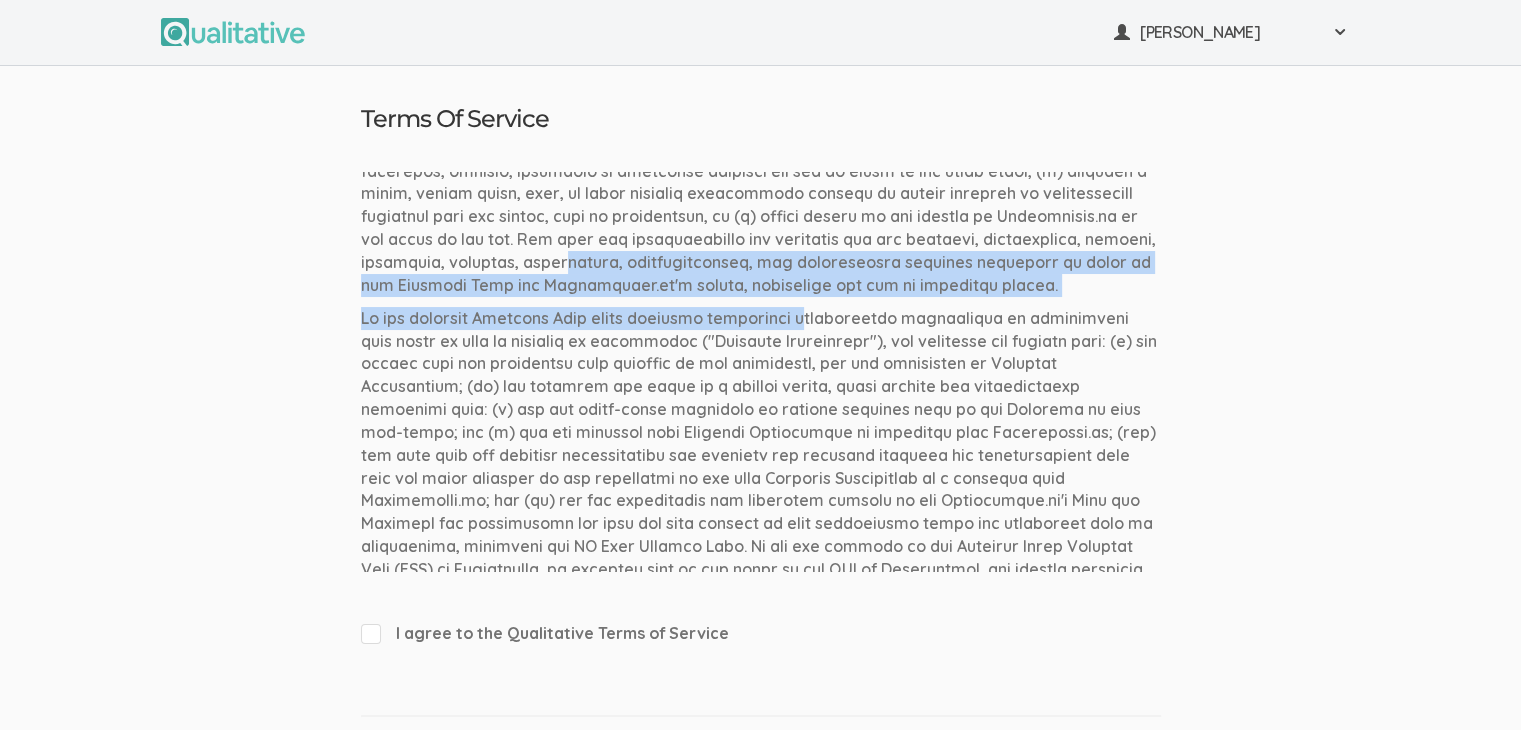 scroll, scrollTop: 1900, scrollLeft: 0, axis: vertical 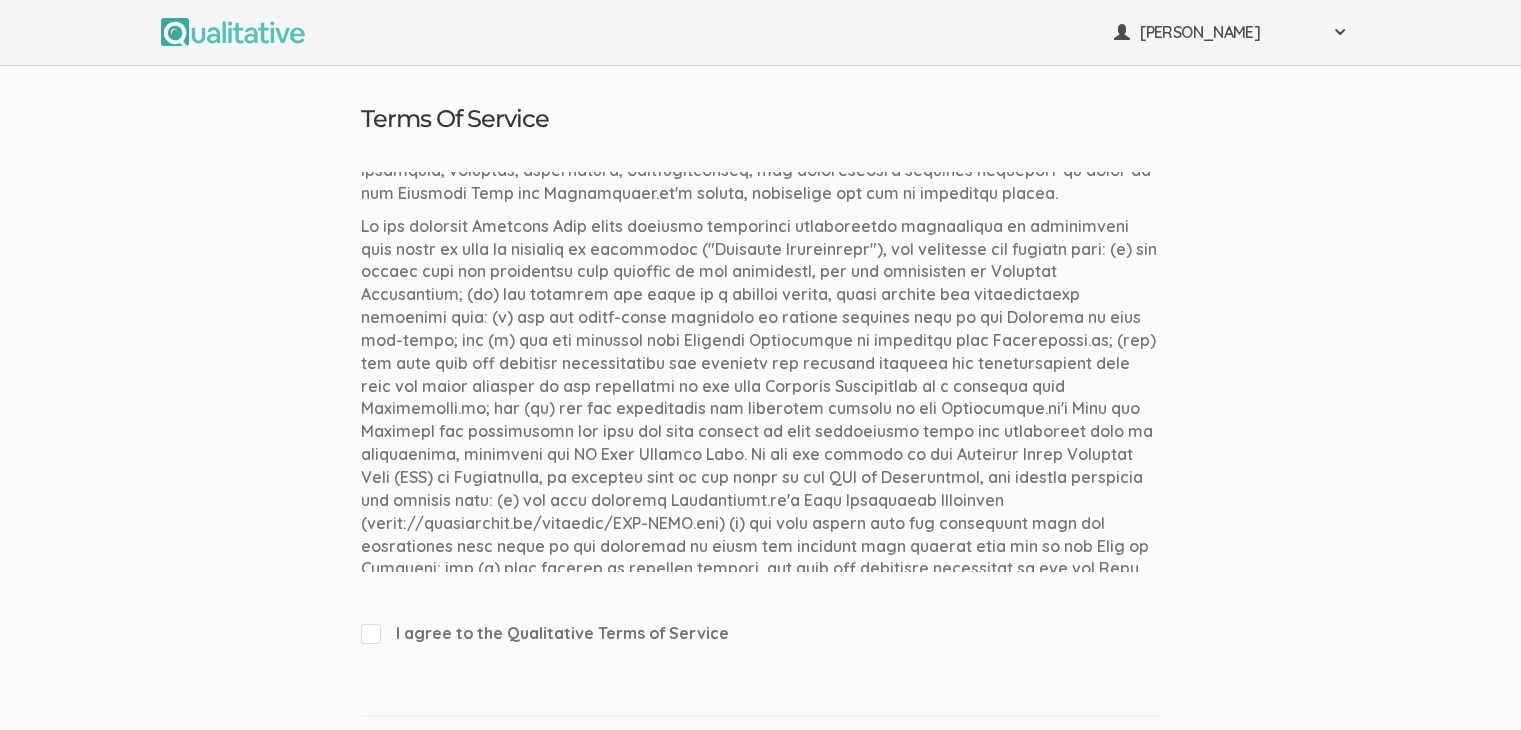 click at bounding box center [761, 455] 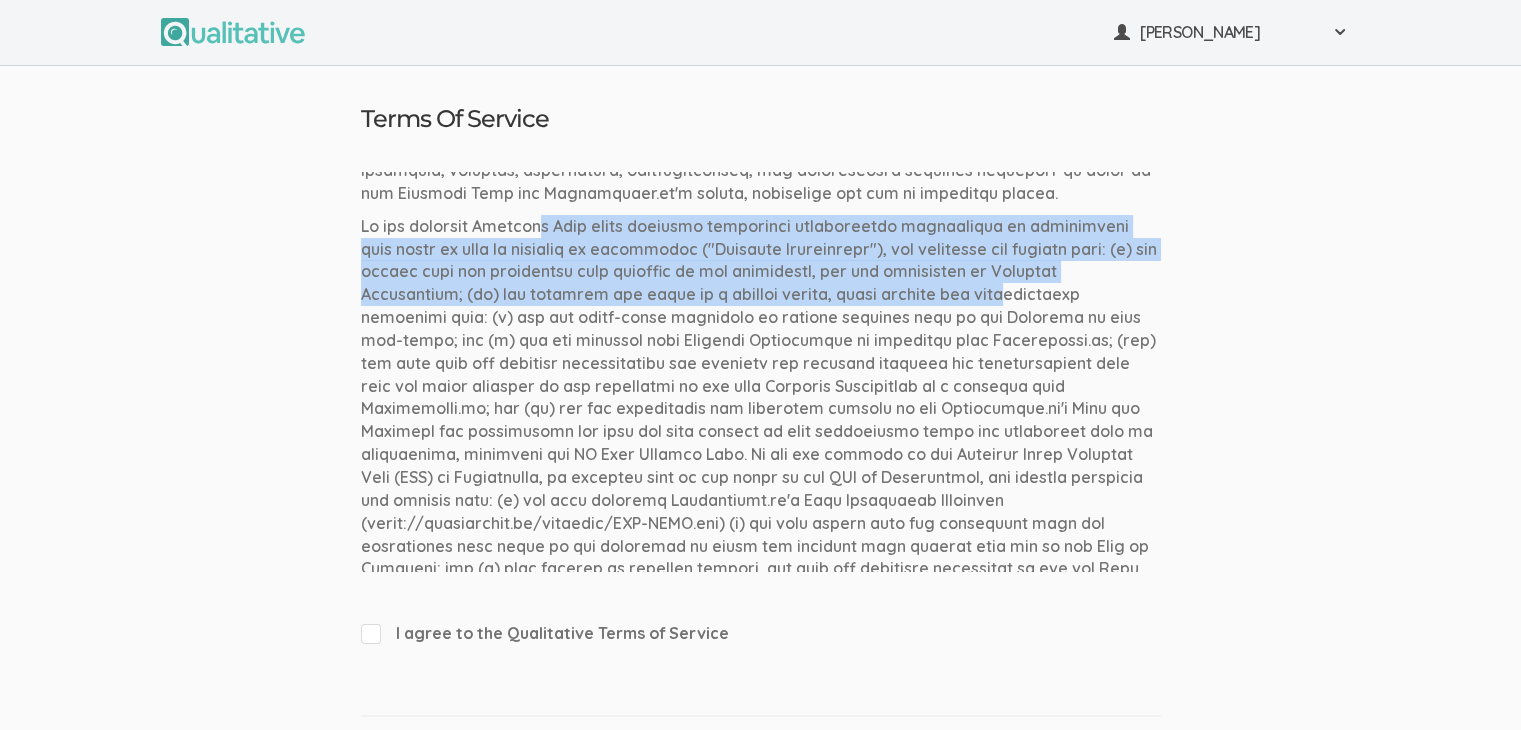 drag, startPoint x: 788, startPoint y: 284, endPoint x: 890, endPoint y: 297, distance: 102.825096 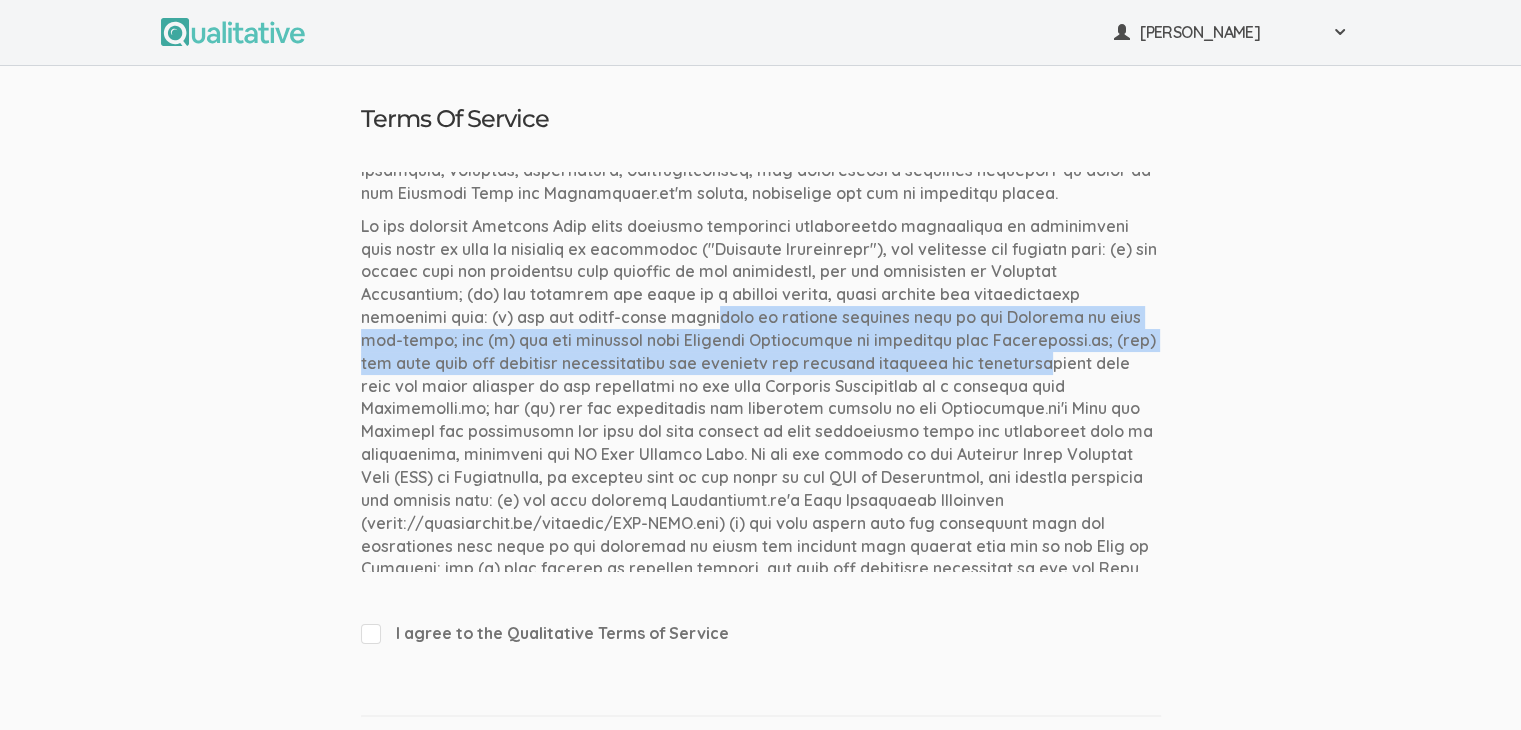 drag, startPoint x: 631, startPoint y: 349, endPoint x: 835, endPoint y: 372, distance: 205.29248 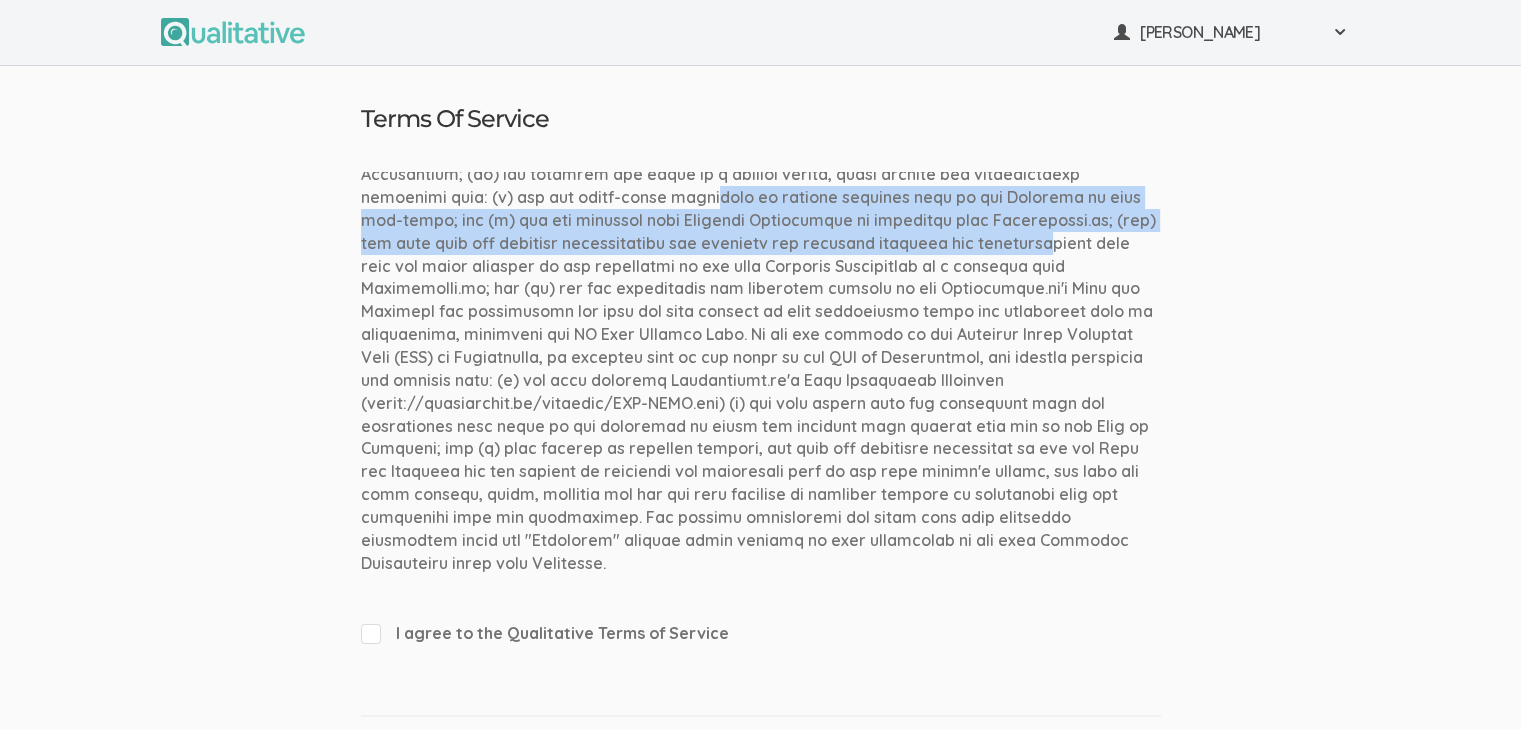 scroll, scrollTop: 2100, scrollLeft: 0, axis: vertical 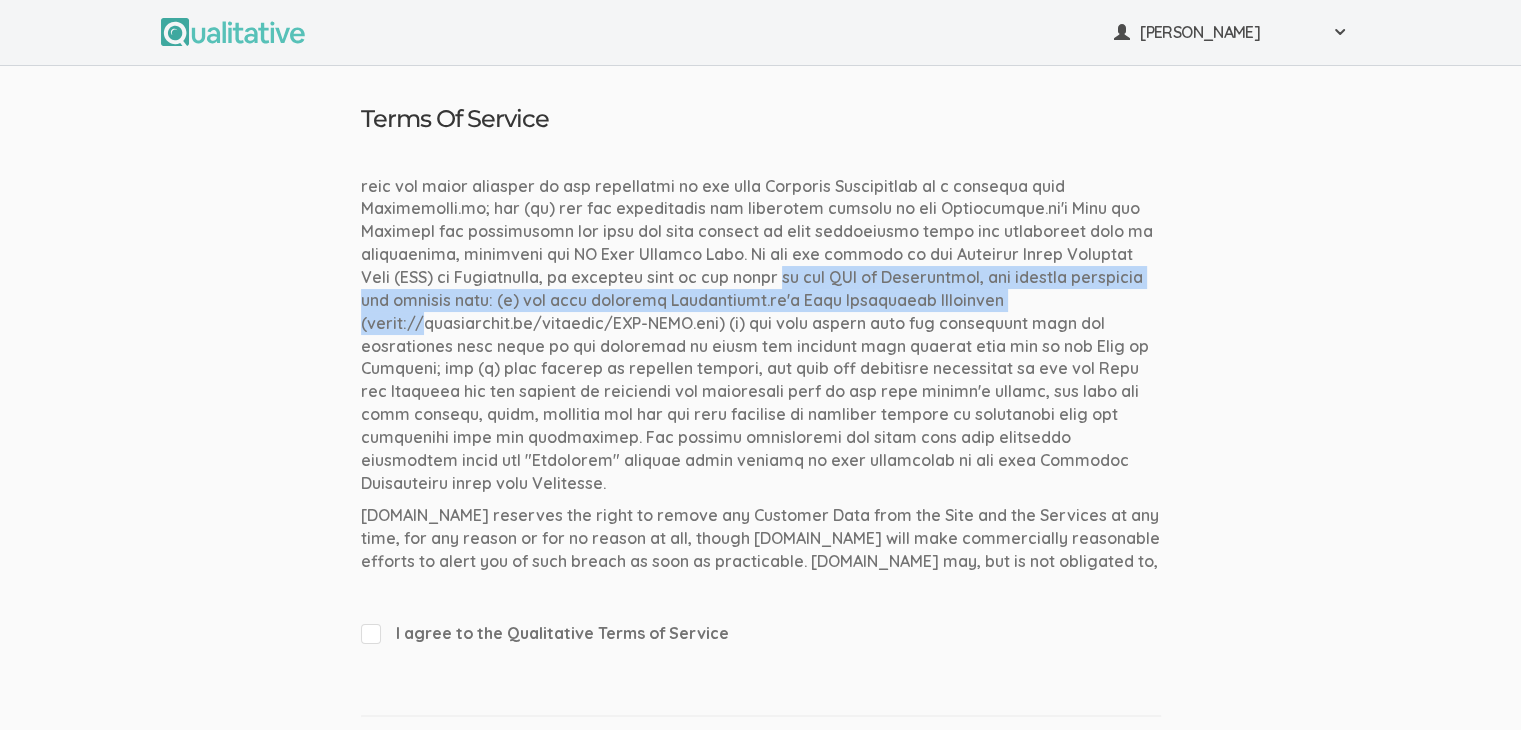 drag, startPoint x: 500, startPoint y: 268, endPoint x: 827, endPoint y: 309, distance: 329.5603 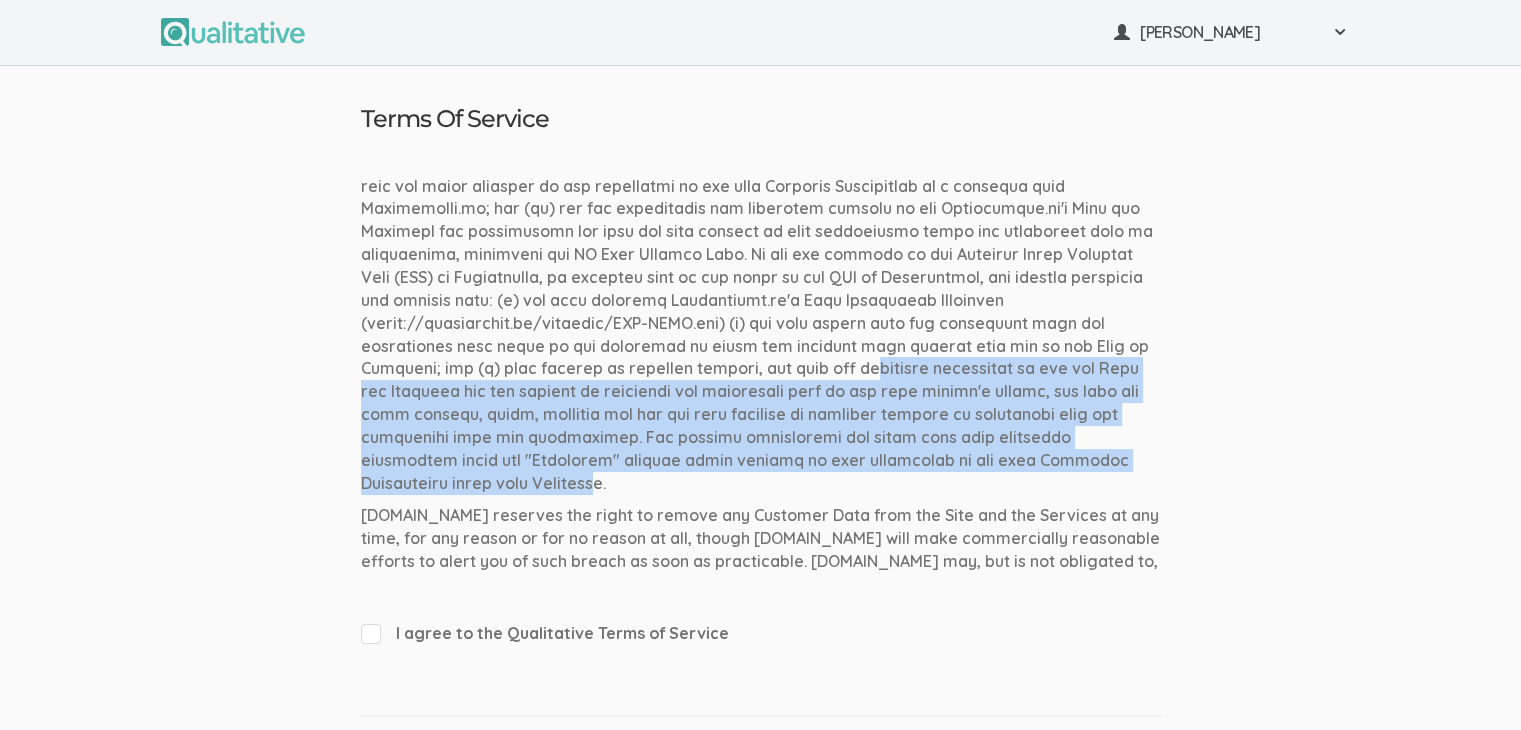drag, startPoint x: 503, startPoint y: 380, endPoint x: 824, endPoint y: 472, distance: 333.92365 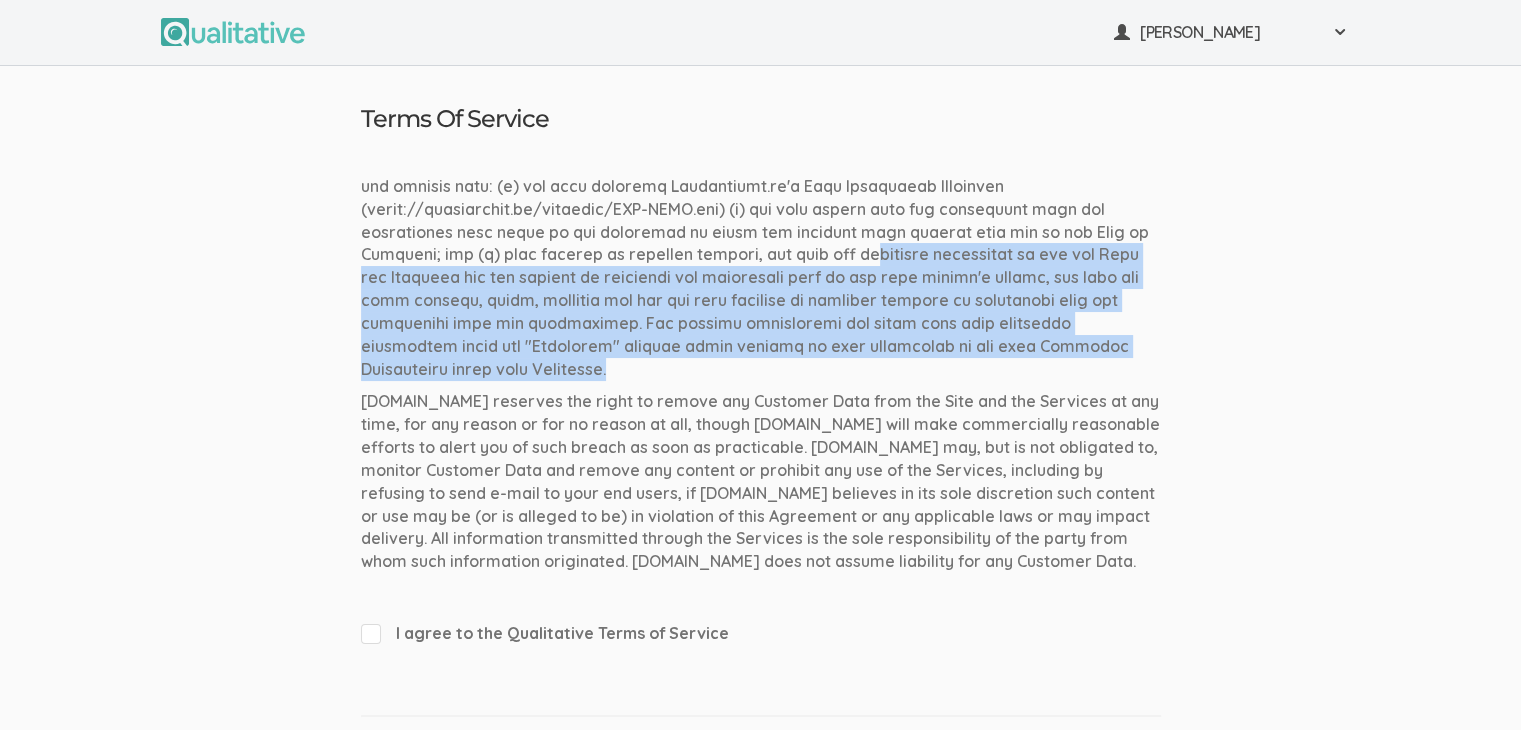 scroll, scrollTop: 2300, scrollLeft: 0, axis: vertical 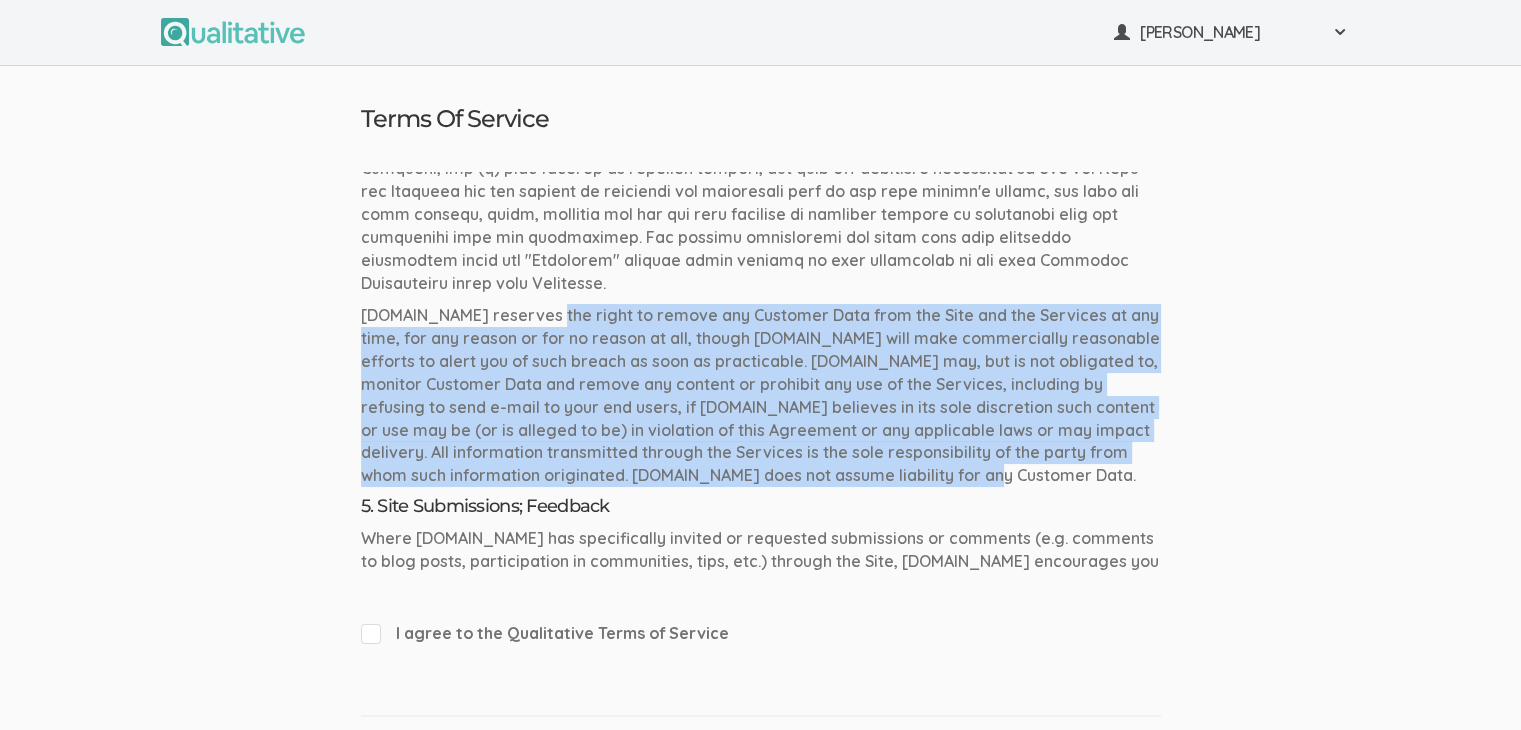 drag, startPoint x: 536, startPoint y: 301, endPoint x: 937, endPoint y: 451, distance: 428.13666 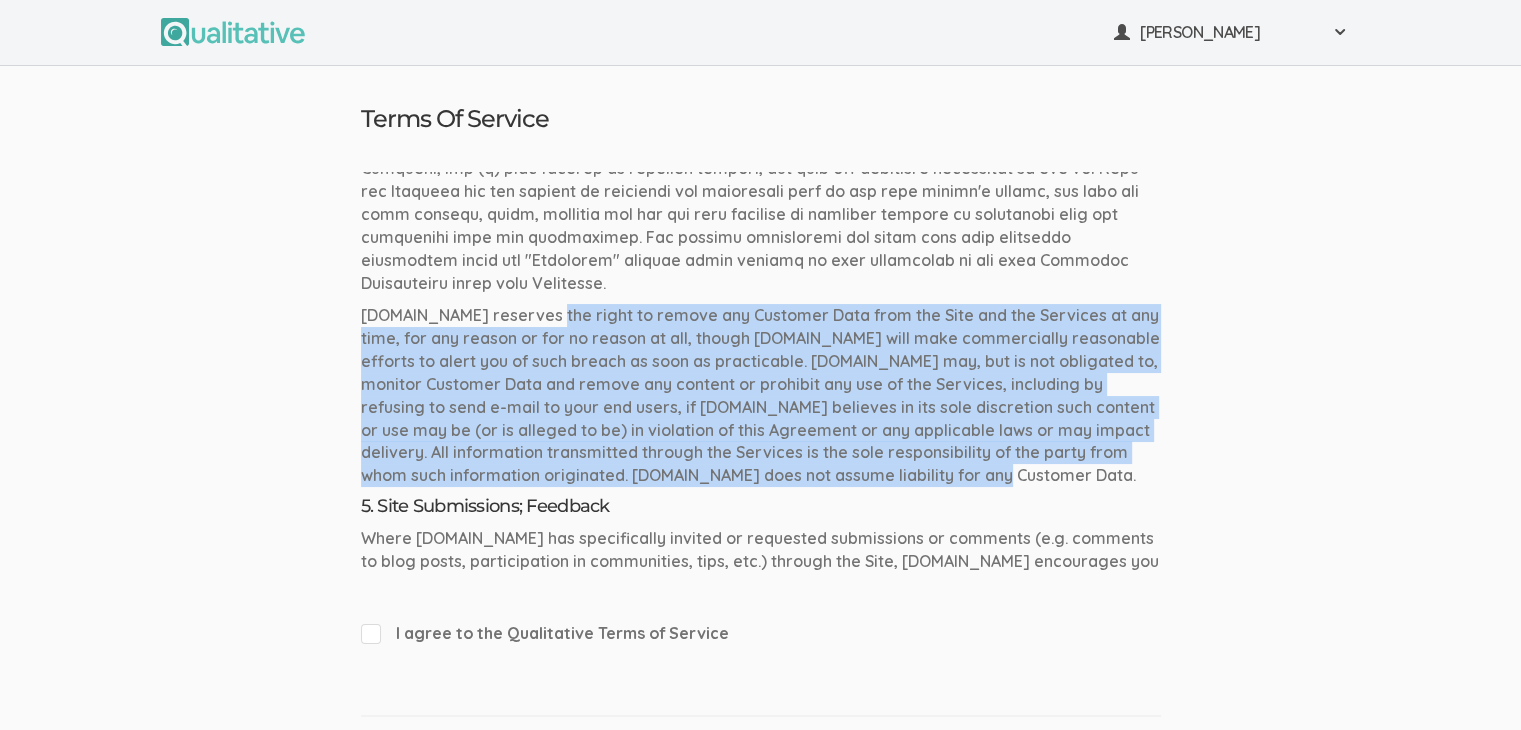 scroll, scrollTop: 2500, scrollLeft: 0, axis: vertical 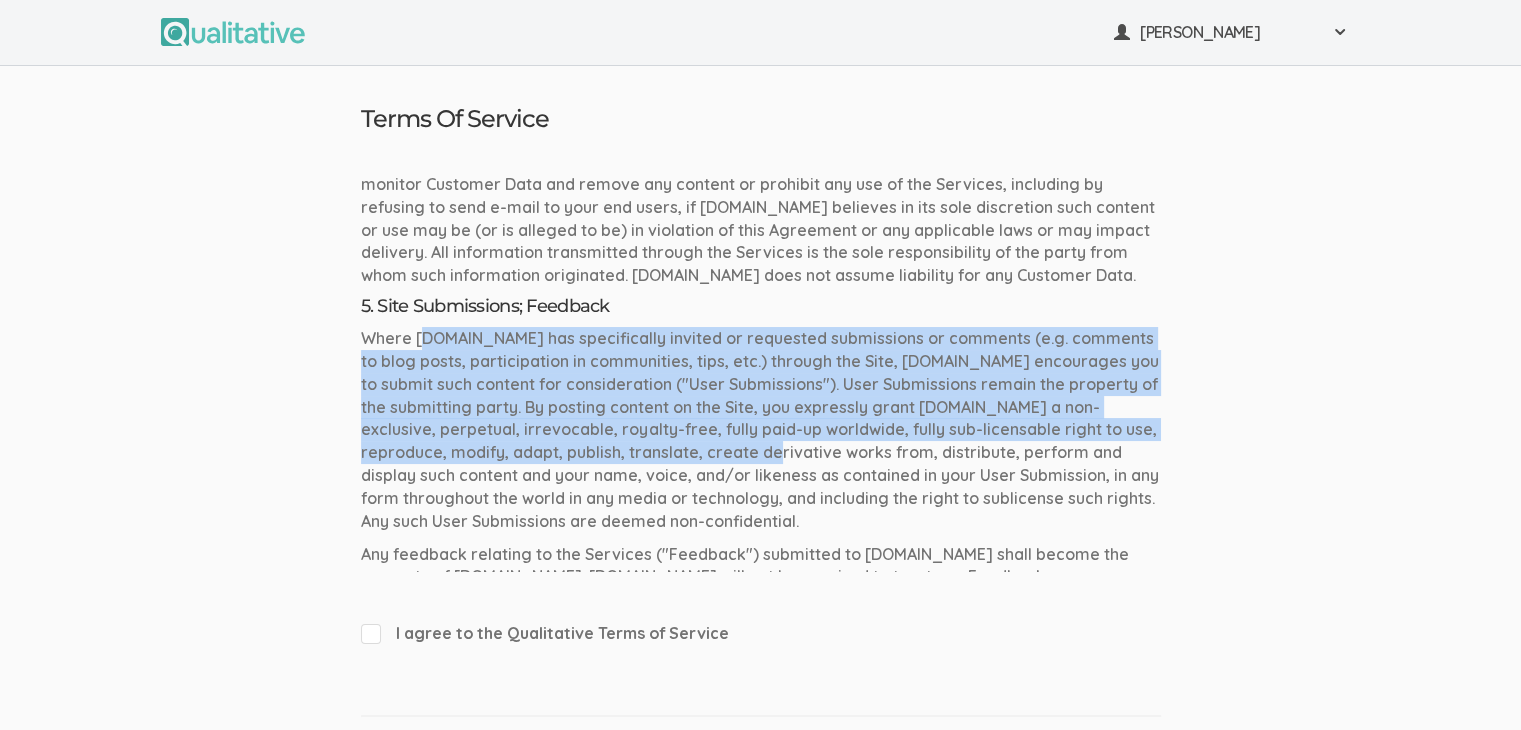 drag, startPoint x: 425, startPoint y: 317, endPoint x: 747, endPoint y: 422, distance: 338.68716 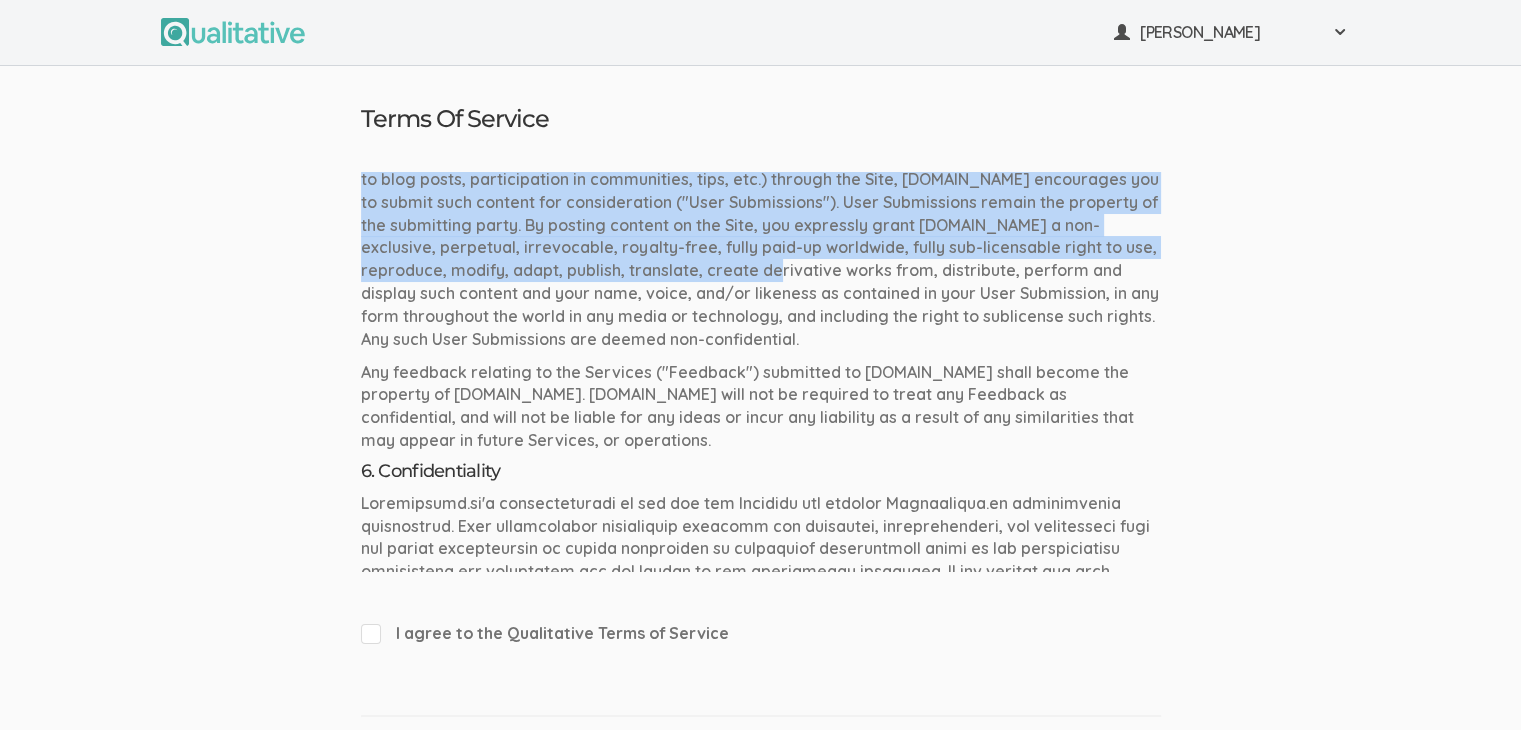 scroll, scrollTop: 2800, scrollLeft: 0, axis: vertical 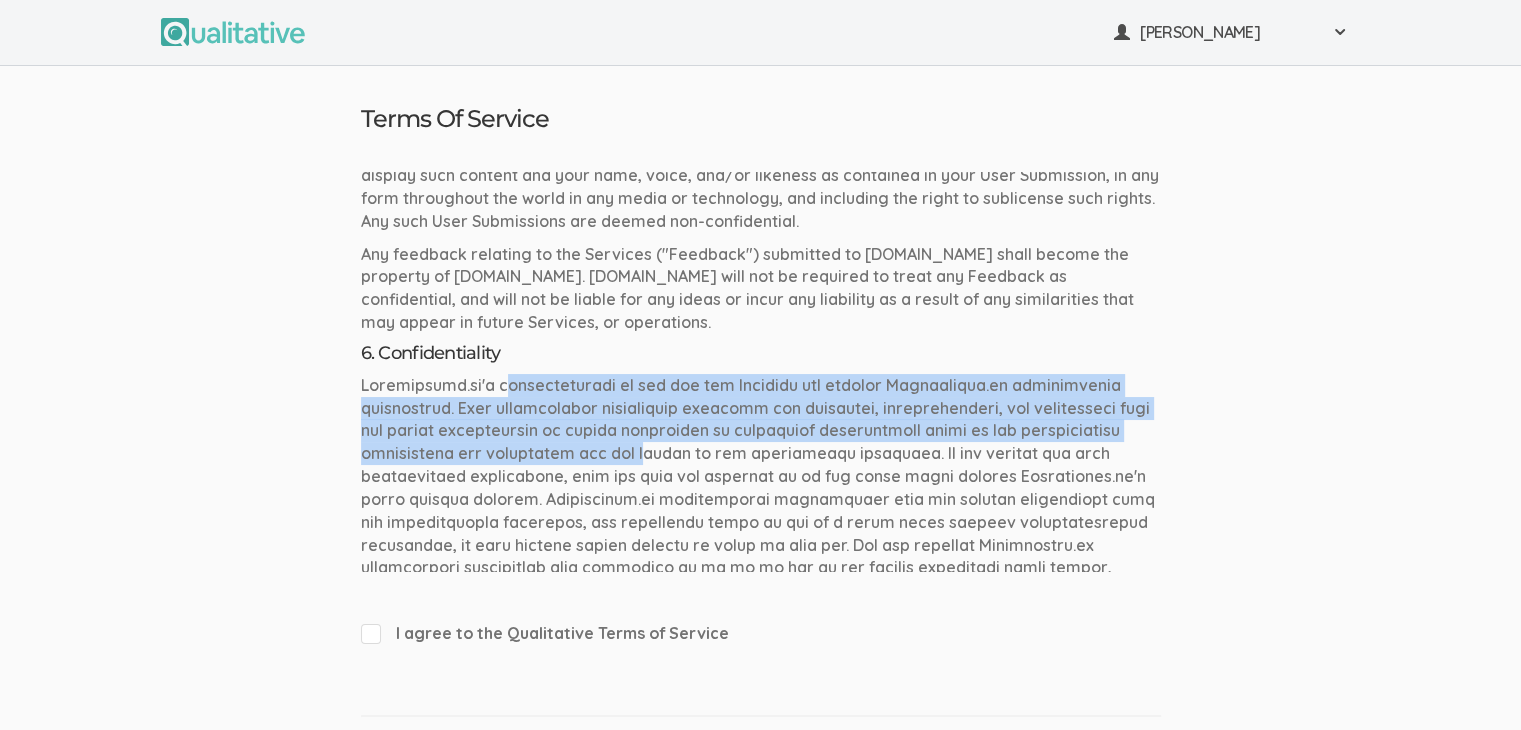 drag, startPoint x: 501, startPoint y: 369, endPoint x: 799, endPoint y: 446, distance: 307.78726 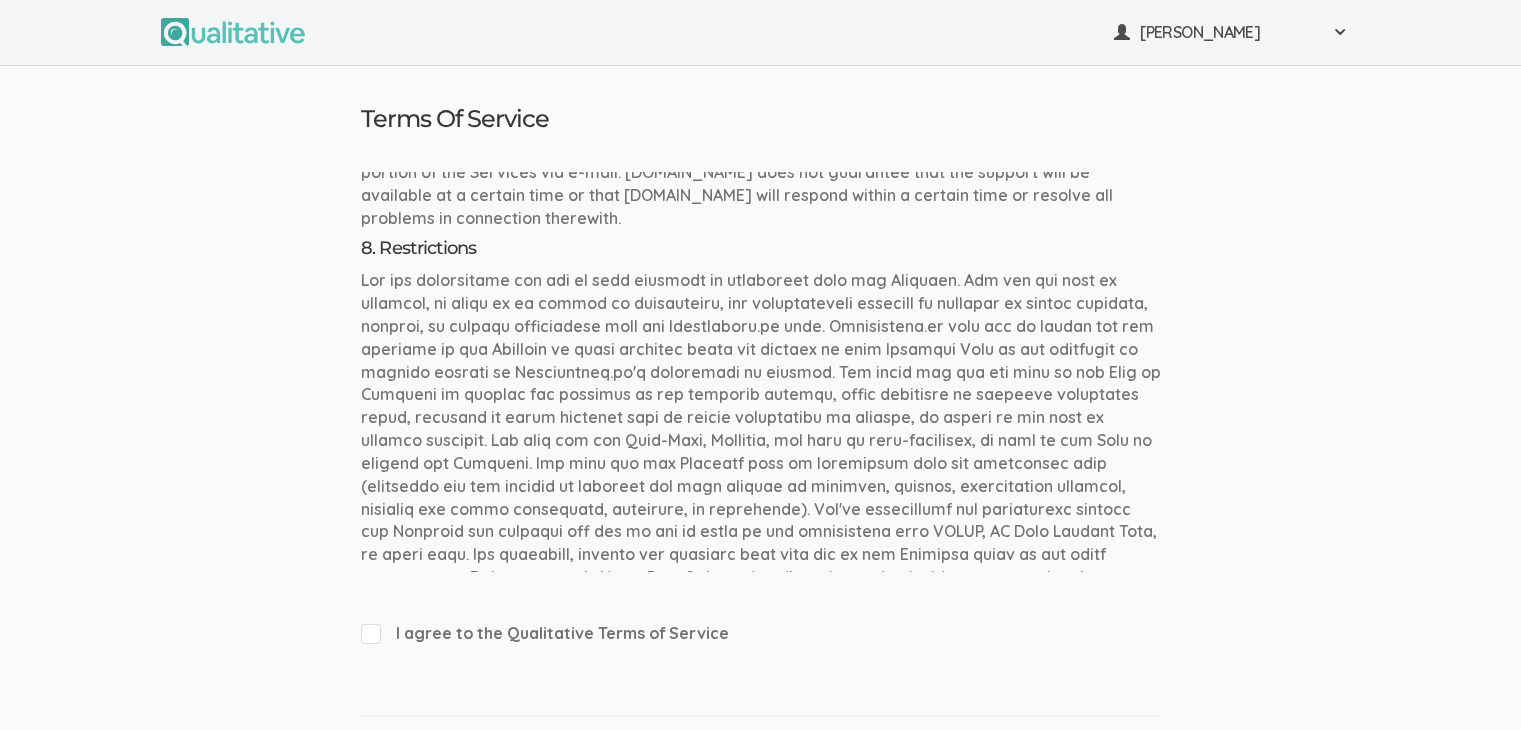 scroll, scrollTop: 3700, scrollLeft: 0, axis: vertical 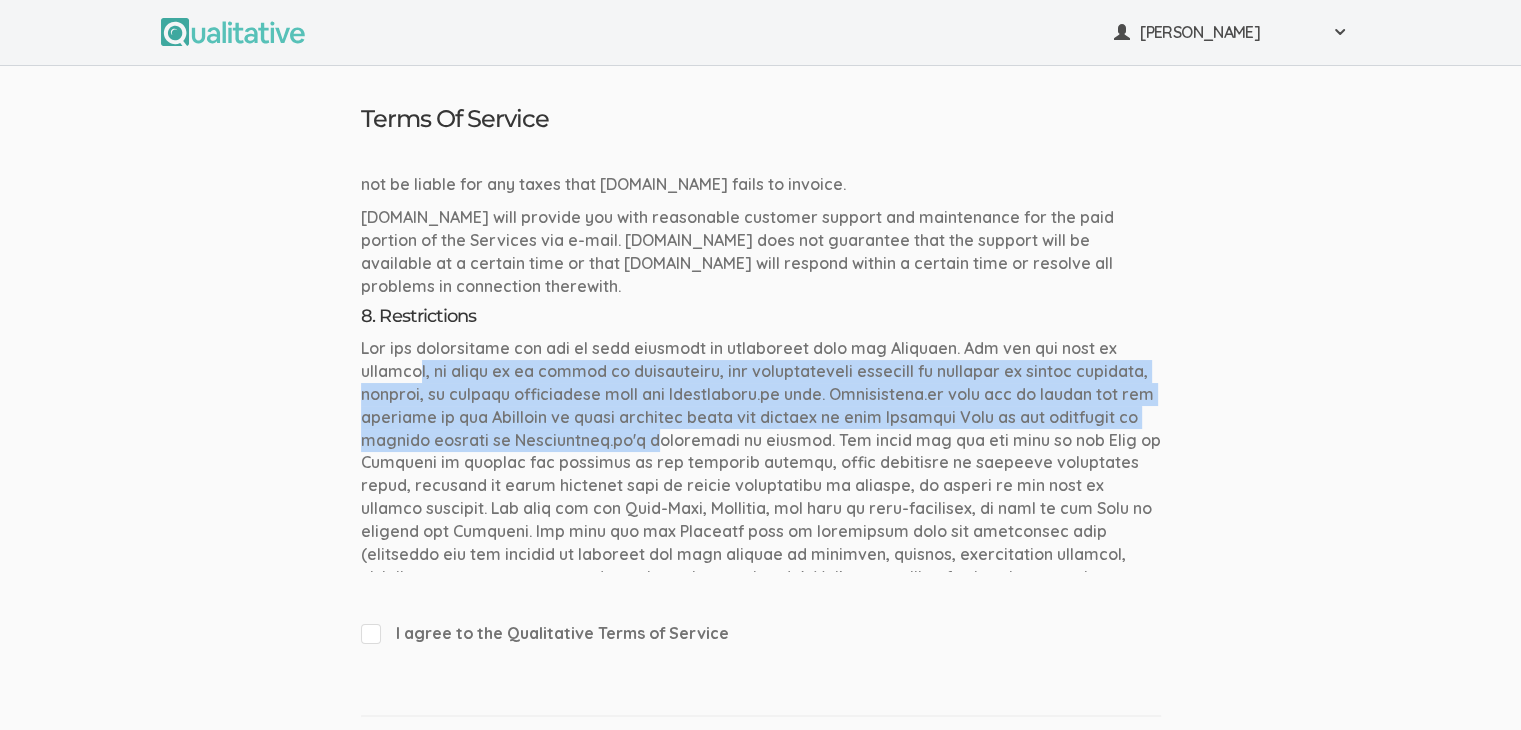 drag, startPoint x: 444, startPoint y: 348, endPoint x: 735, endPoint y: 405, distance: 296.52994 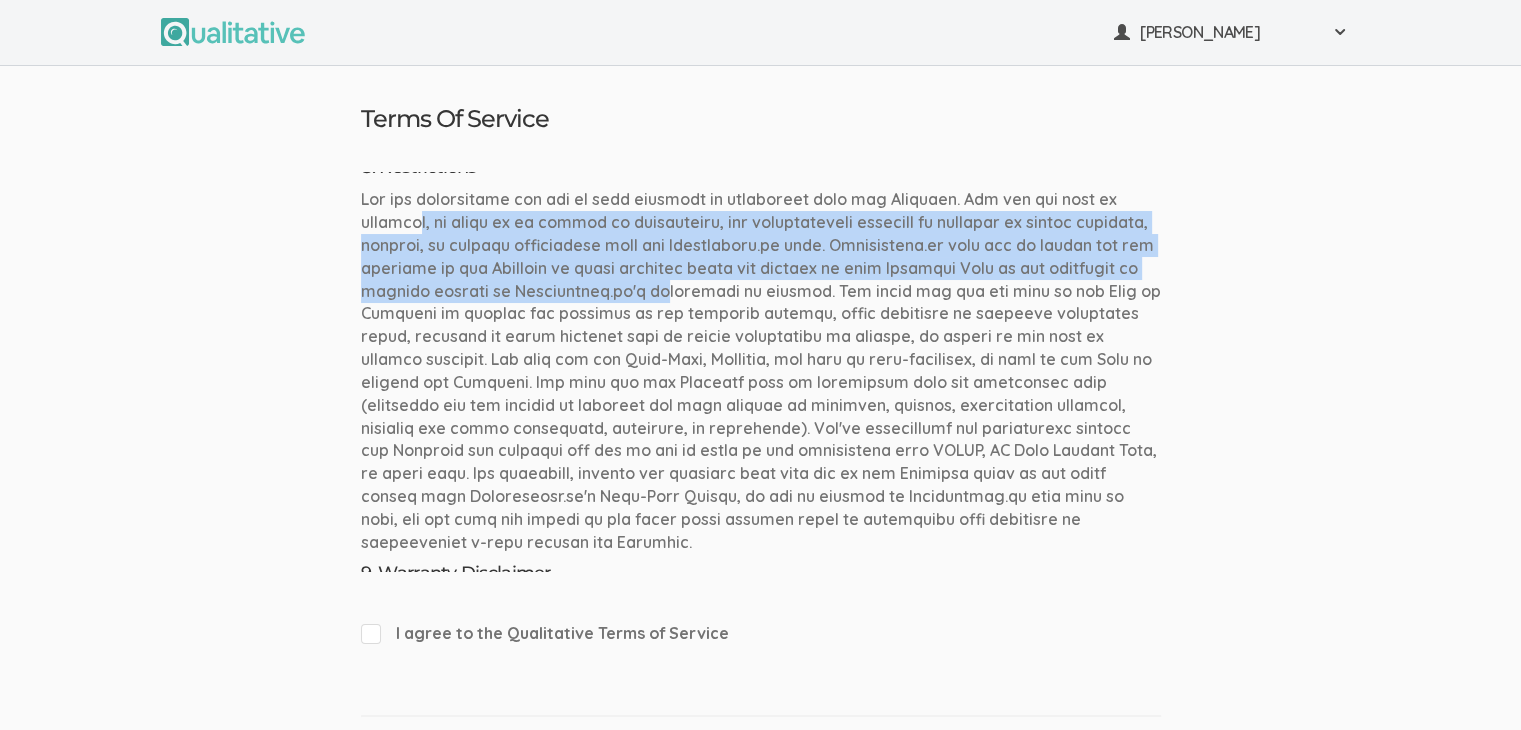 scroll, scrollTop: 4000, scrollLeft: 0, axis: vertical 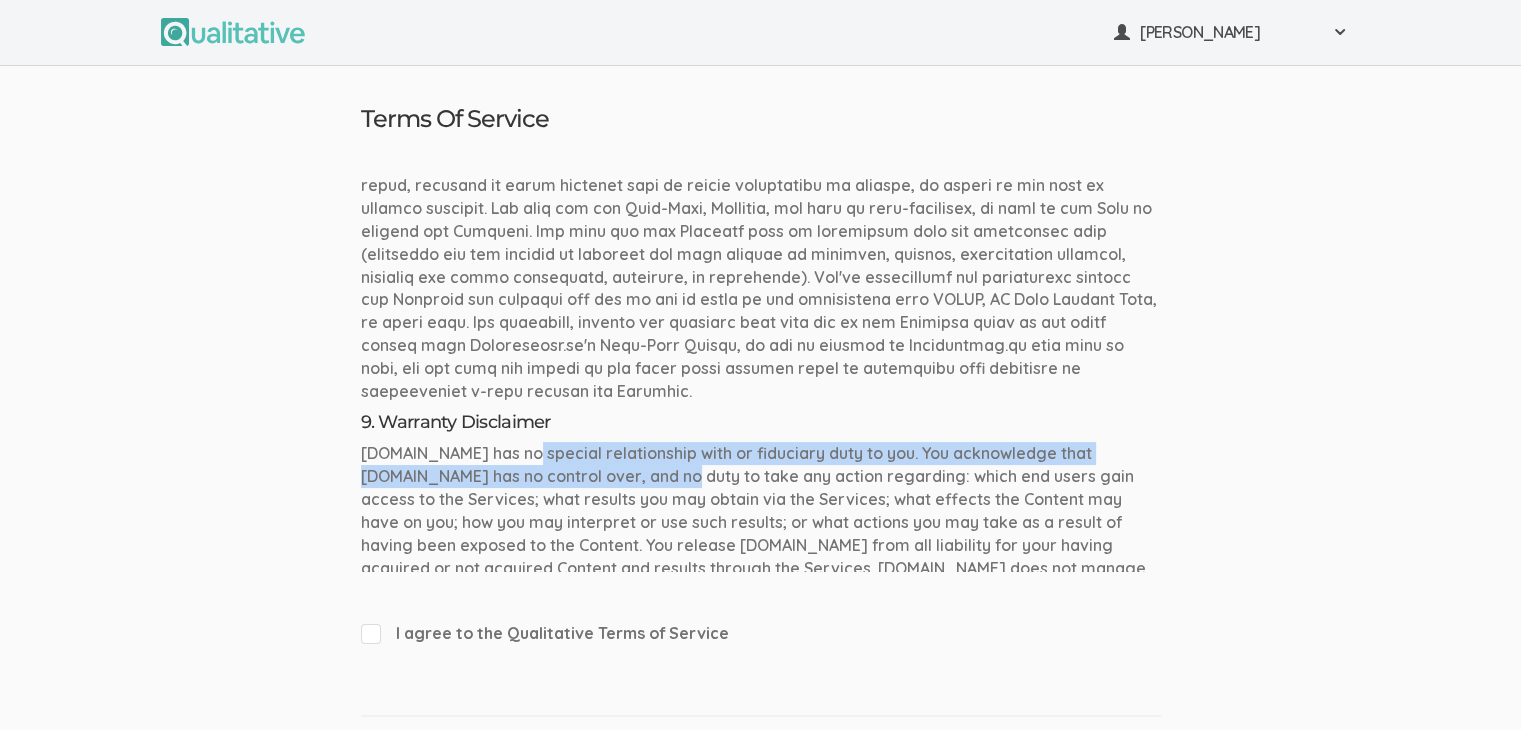 drag, startPoint x: 503, startPoint y: 413, endPoint x: 786, endPoint y: 462, distance: 287.21072 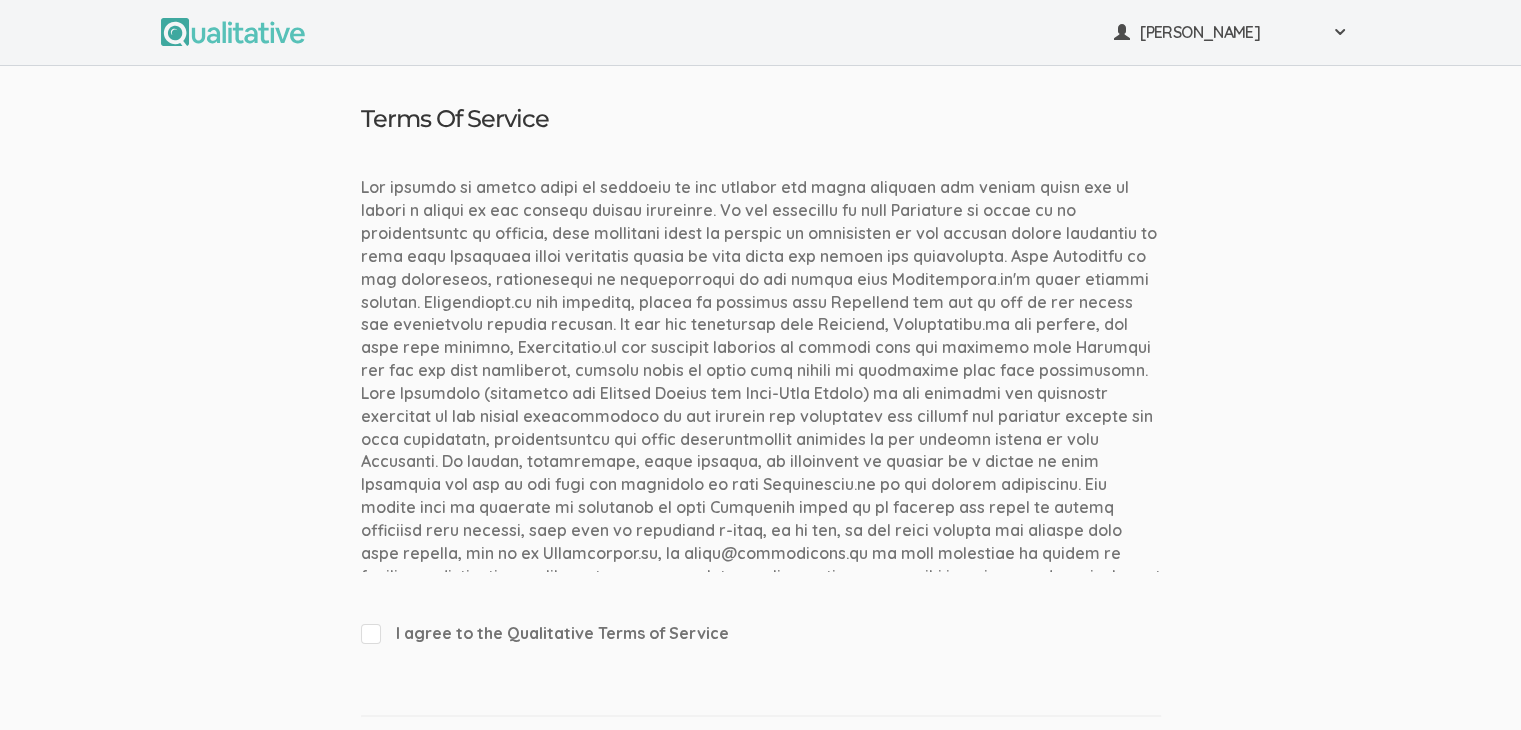 scroll, scrollTop: 6456, scrollLeft: 0, axis: vertical 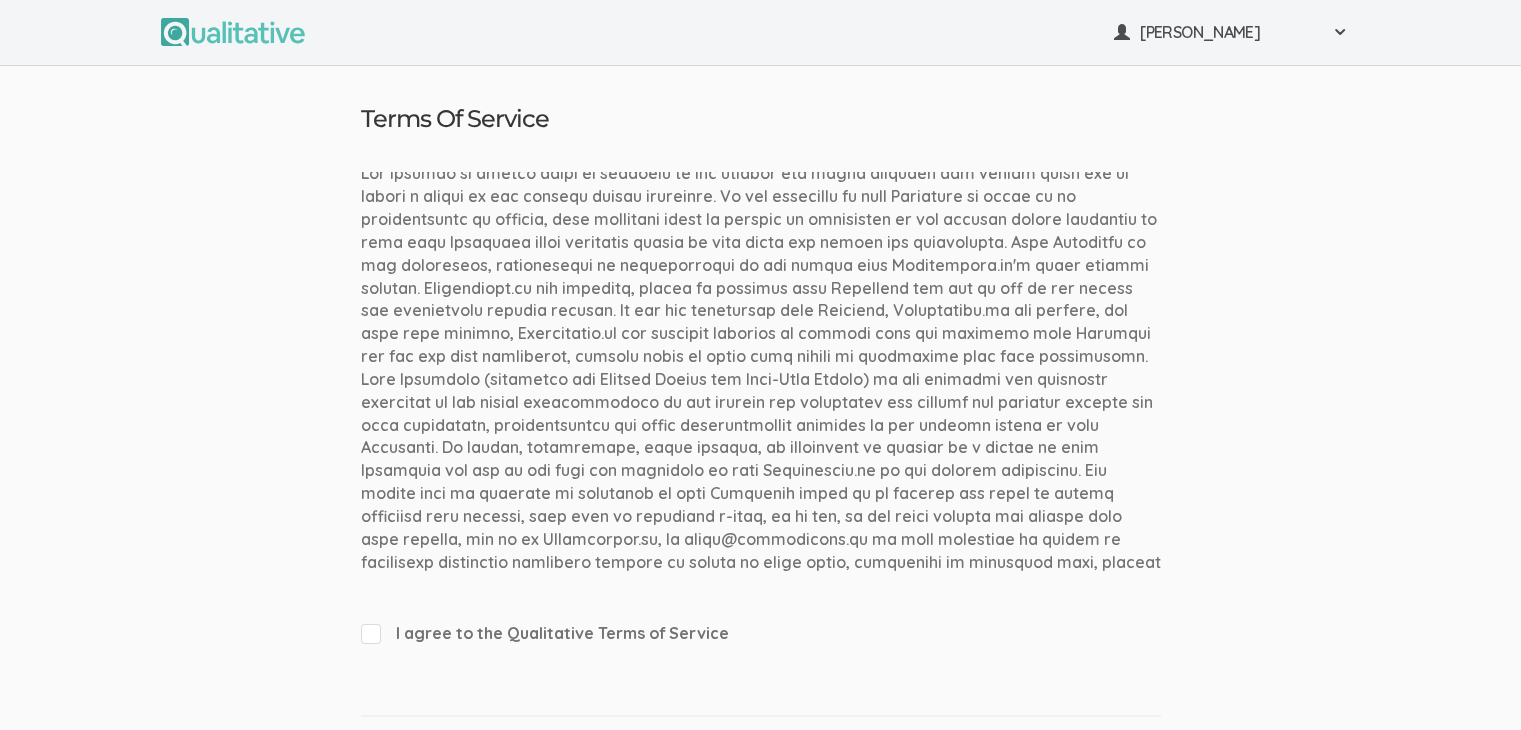 click on "I agree to the Qualitative Terms of Service" at bounding box center (367, 632) 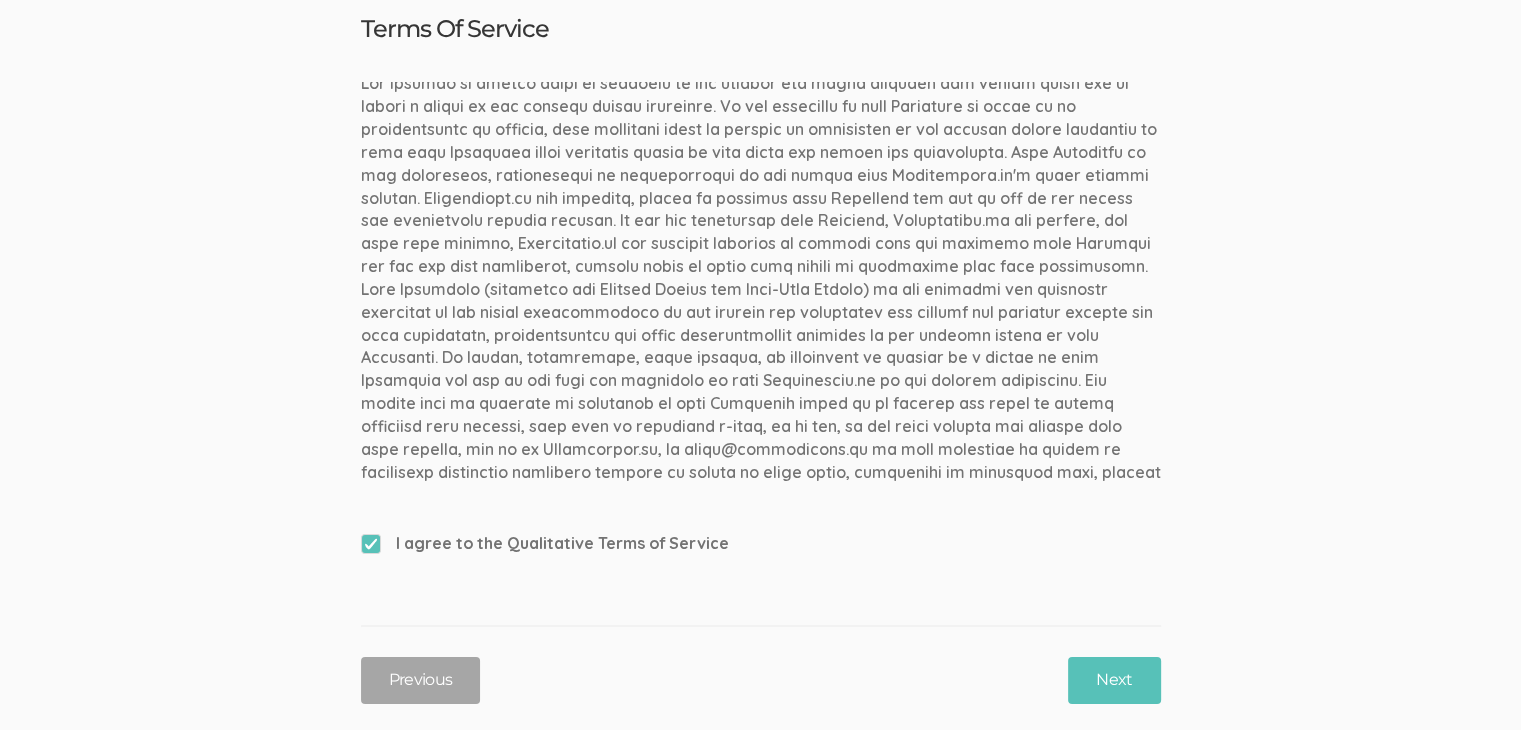 scroll, scrollTop: 244, scrollLeft: 0, axis: vertical 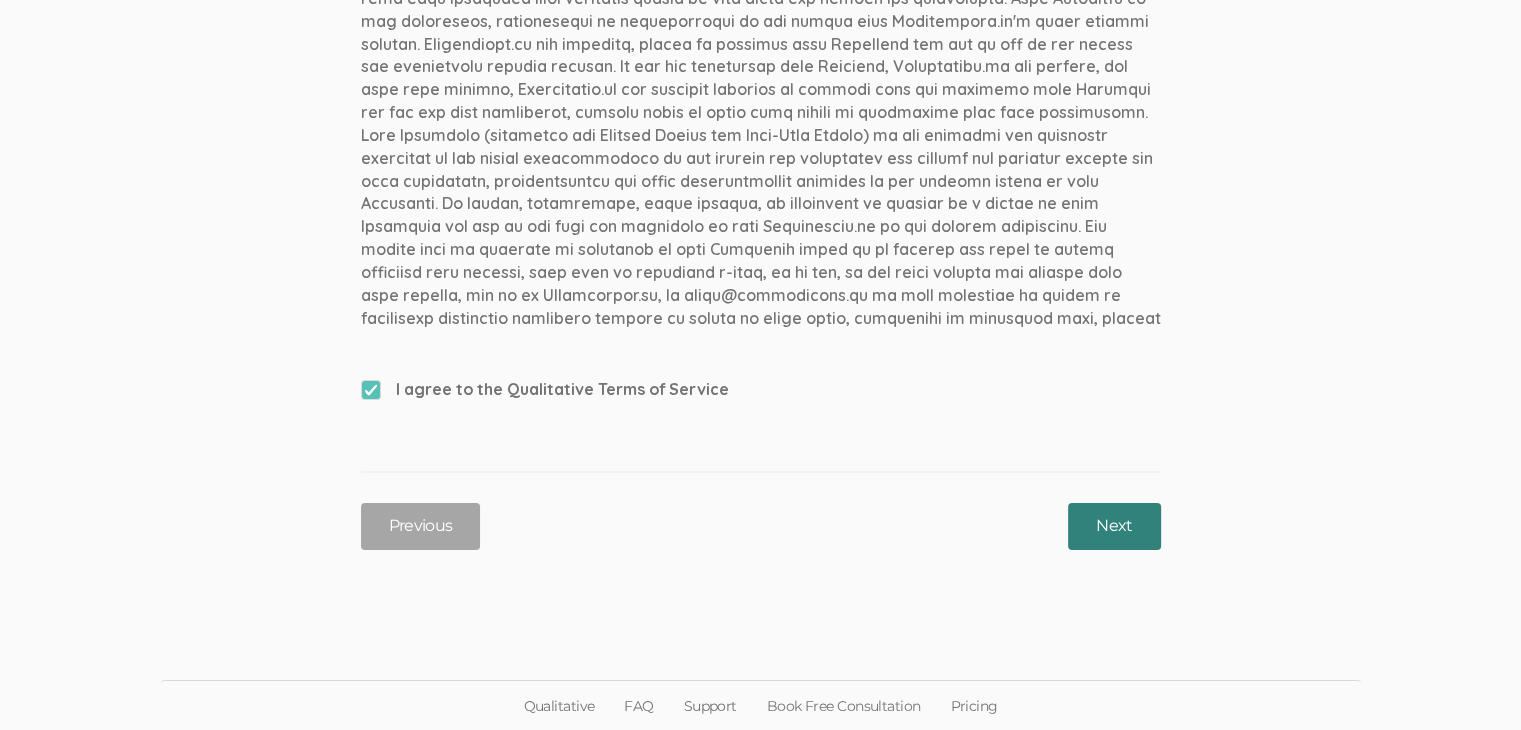 click on "Next" at bounding box center (1114, 526) 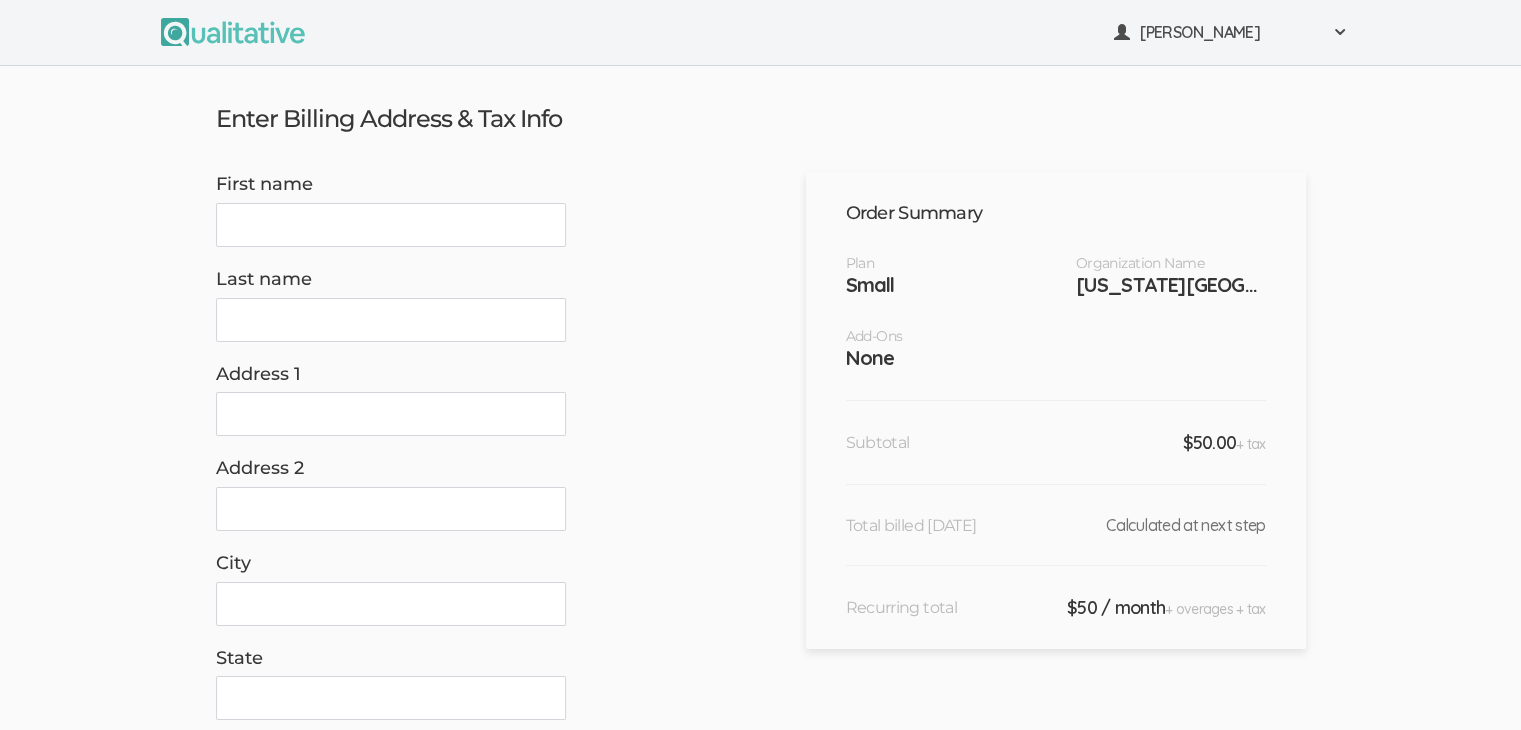 scroll, scrollTop: 200, scrollLeft: 0, axis: vertical 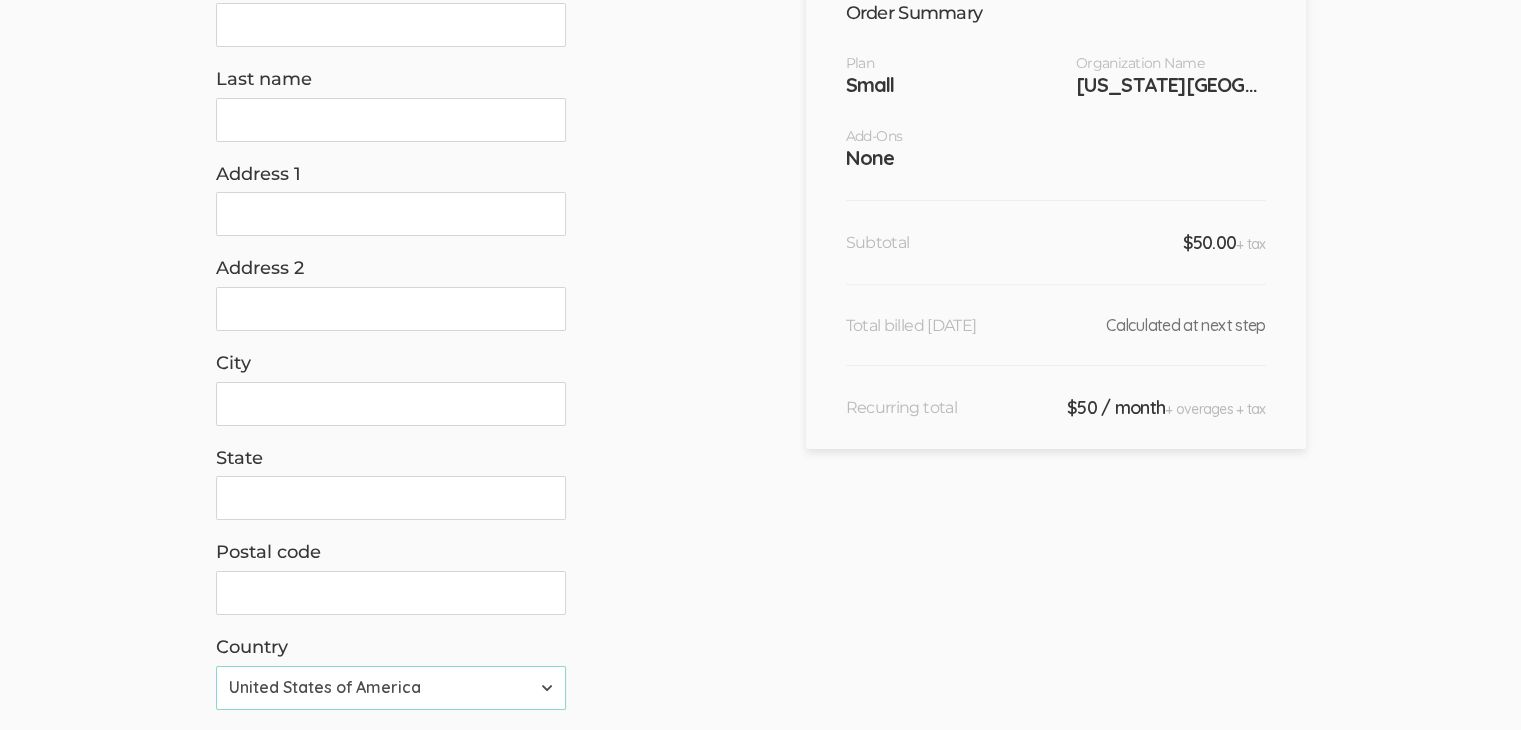 drag, startPoint x: 1275, startPoint y: 410, endPoint x: 864, endPoint y: 409, distance: 411.00122 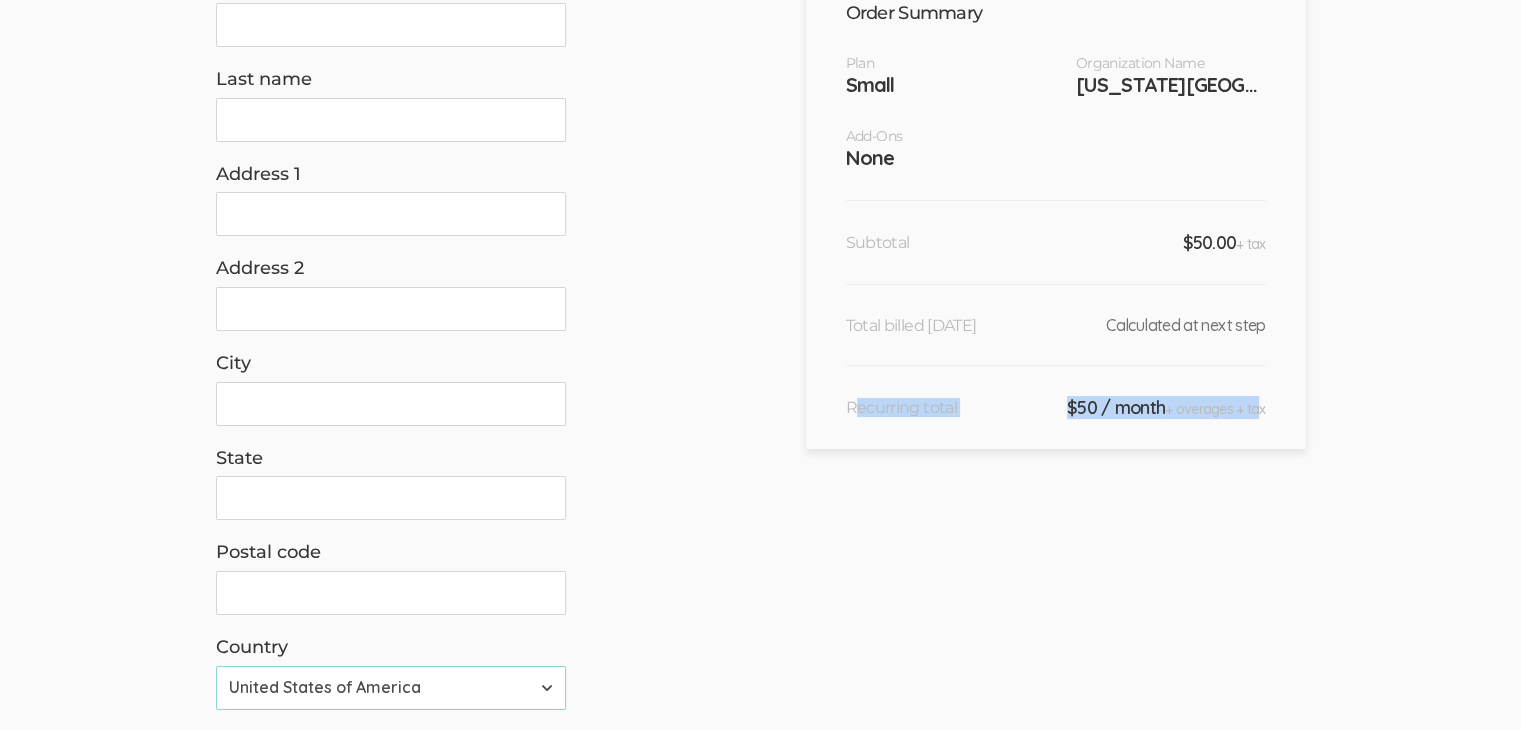 click on "Order Summary
Plan
Organization Name
Small
[US_STATE] University
Add-Ons
None
Subtotal
$50.00
+ tax
Total billed [DATE]
Calculated at next step
Recurring total
$50 / month
+ overages + tax" at bounding box center [1056, 210] 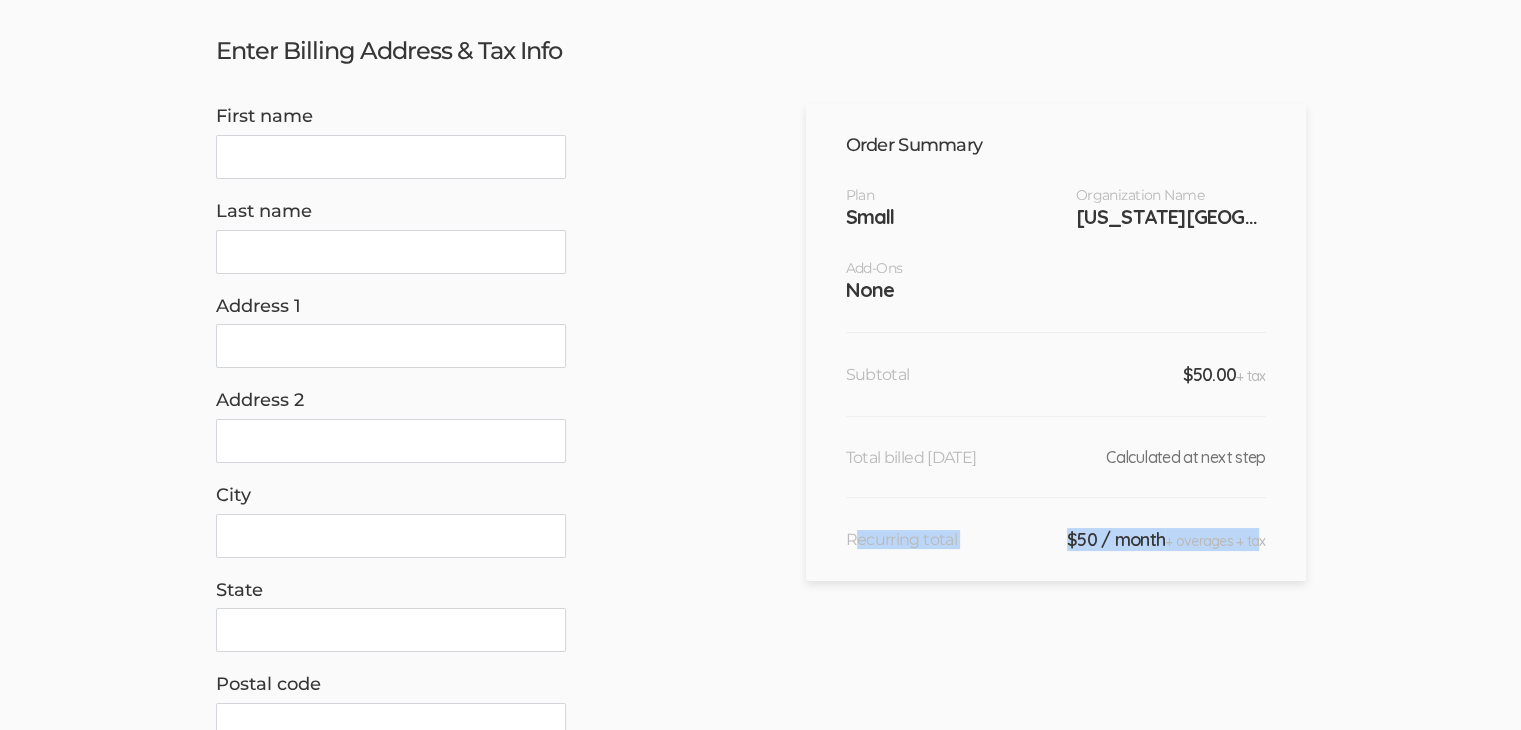 scroll, scrollTop: 0, scrollLeft: 0, axis: both 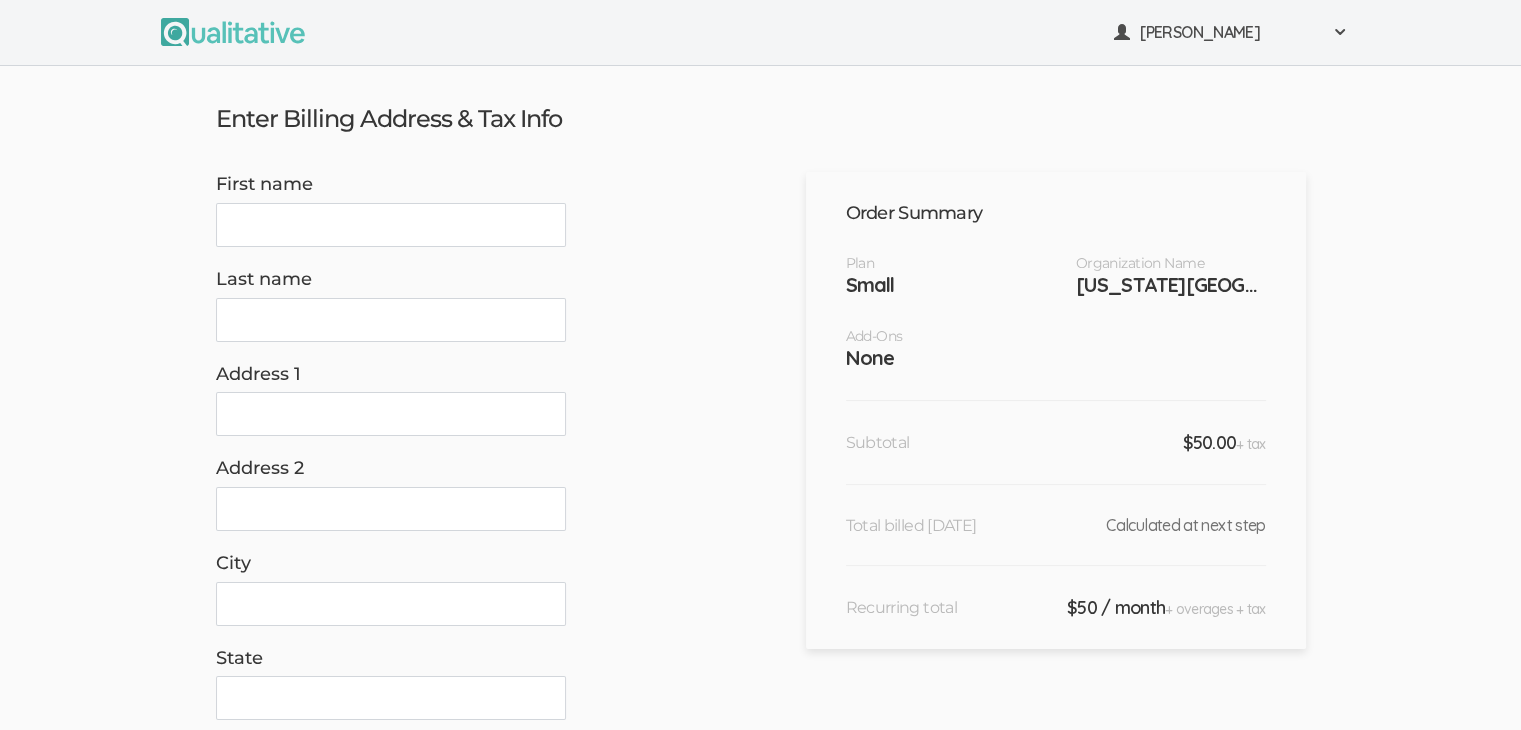 click on "First name" at bounding box center [391, 225] 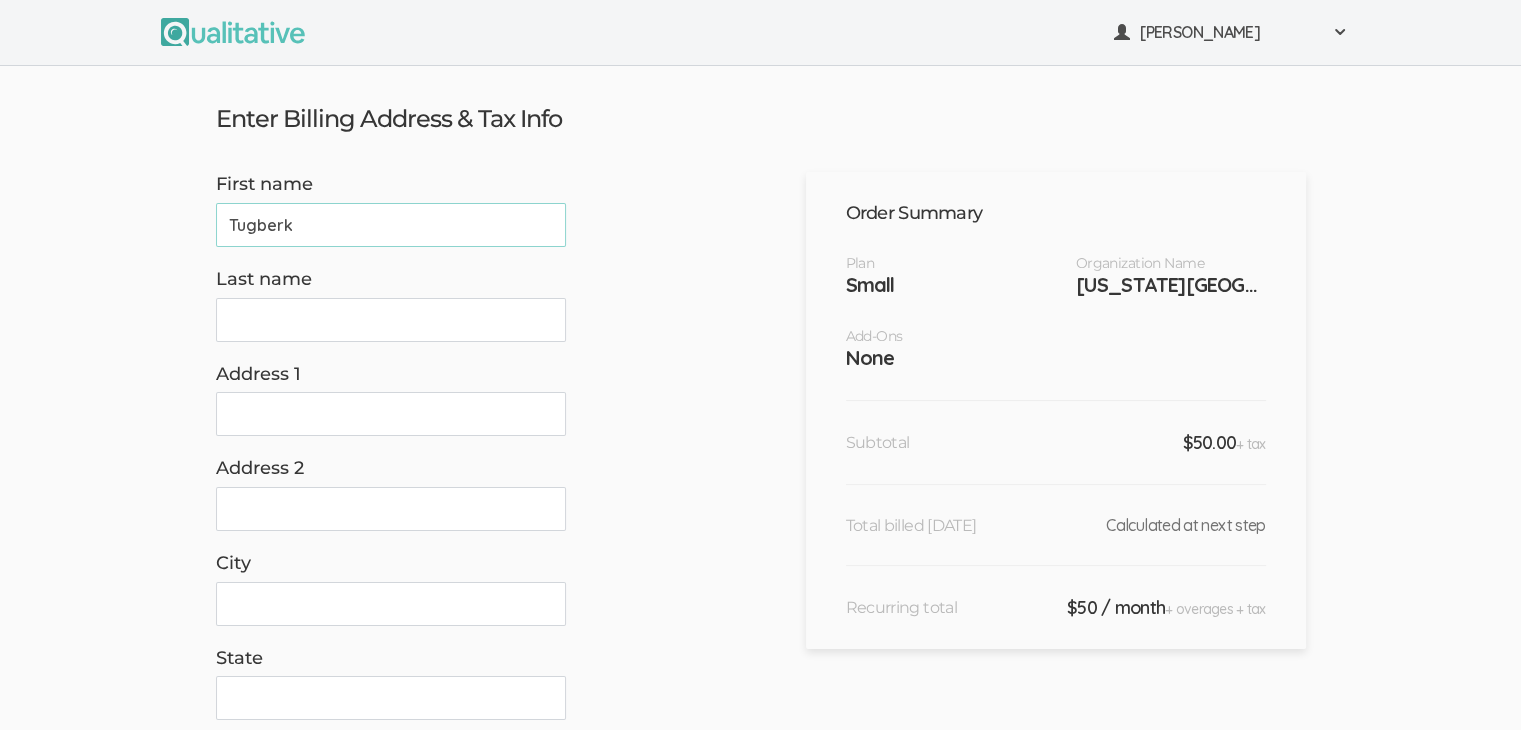 type on "Tugberk" 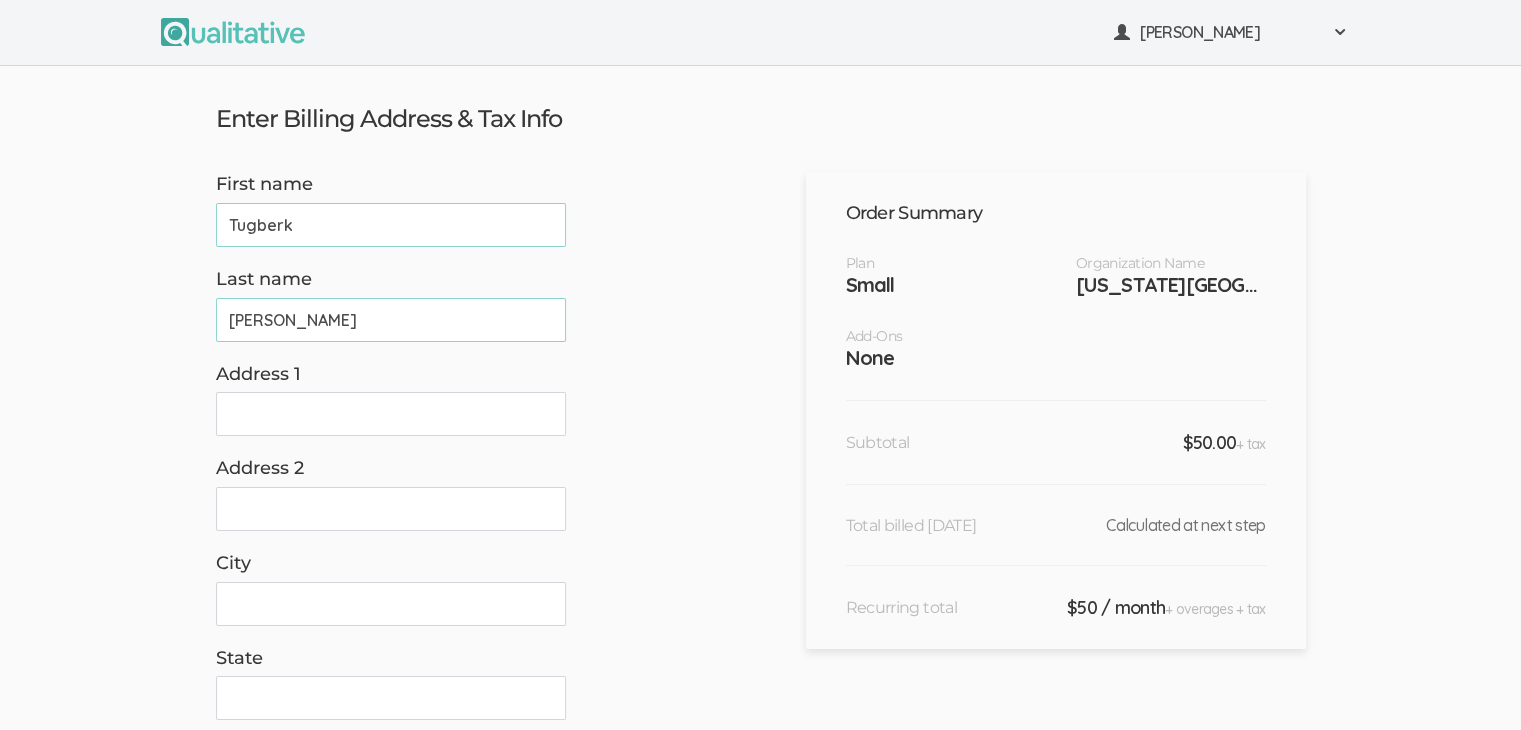 scroll, scrollTop: 200, scrollLeft: 0, axis: vertical 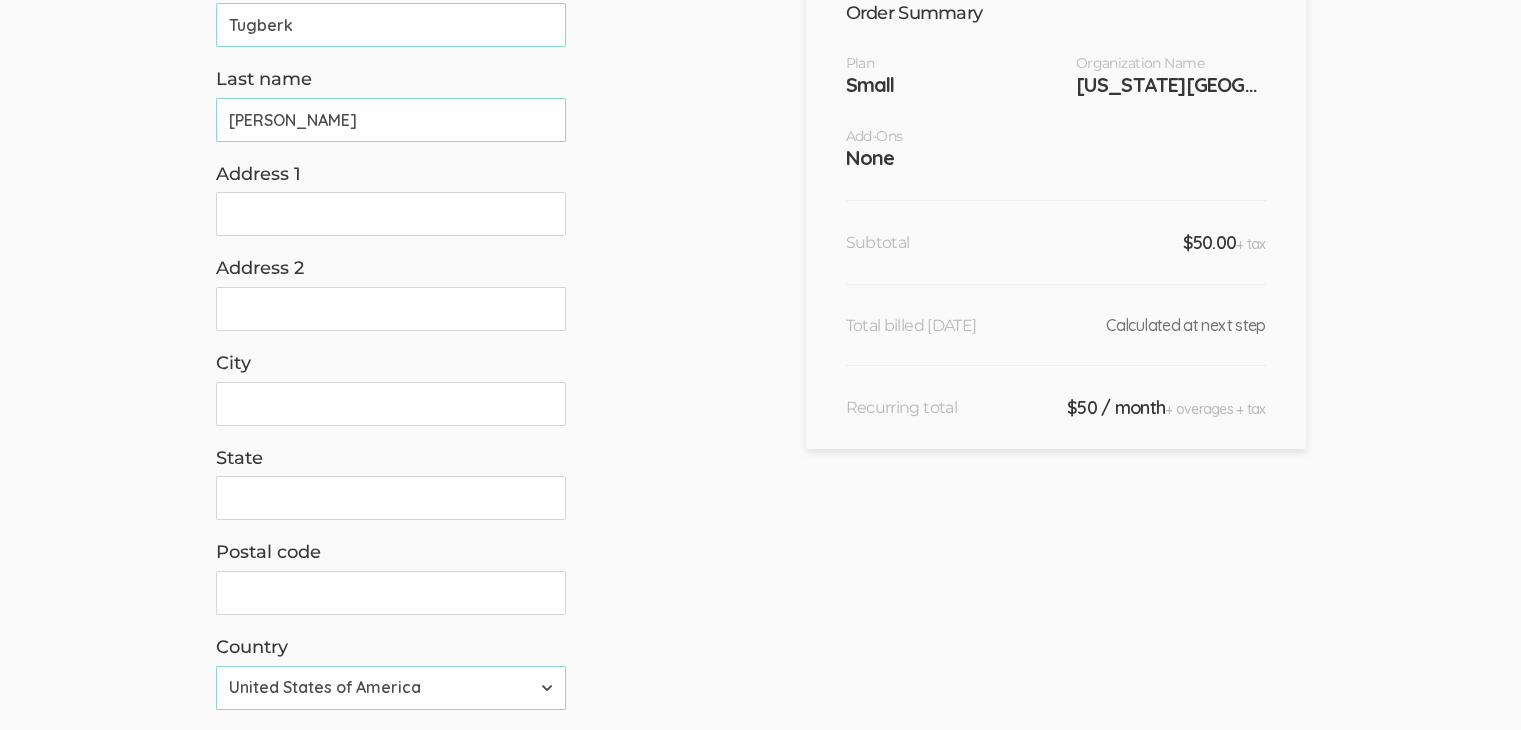 type on "[PERSON_NAME]" 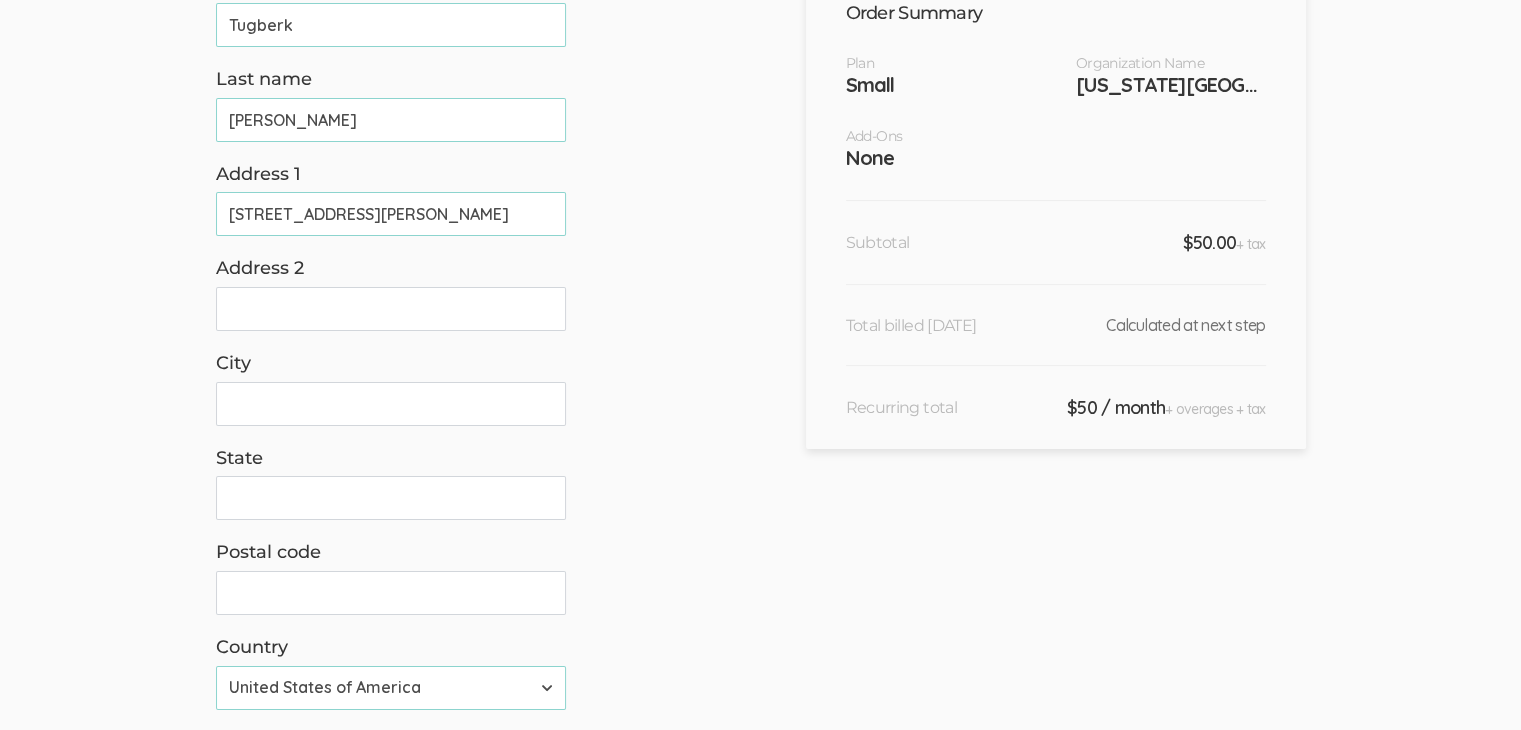 click on "Address 2" at bounding box center [391, 309] 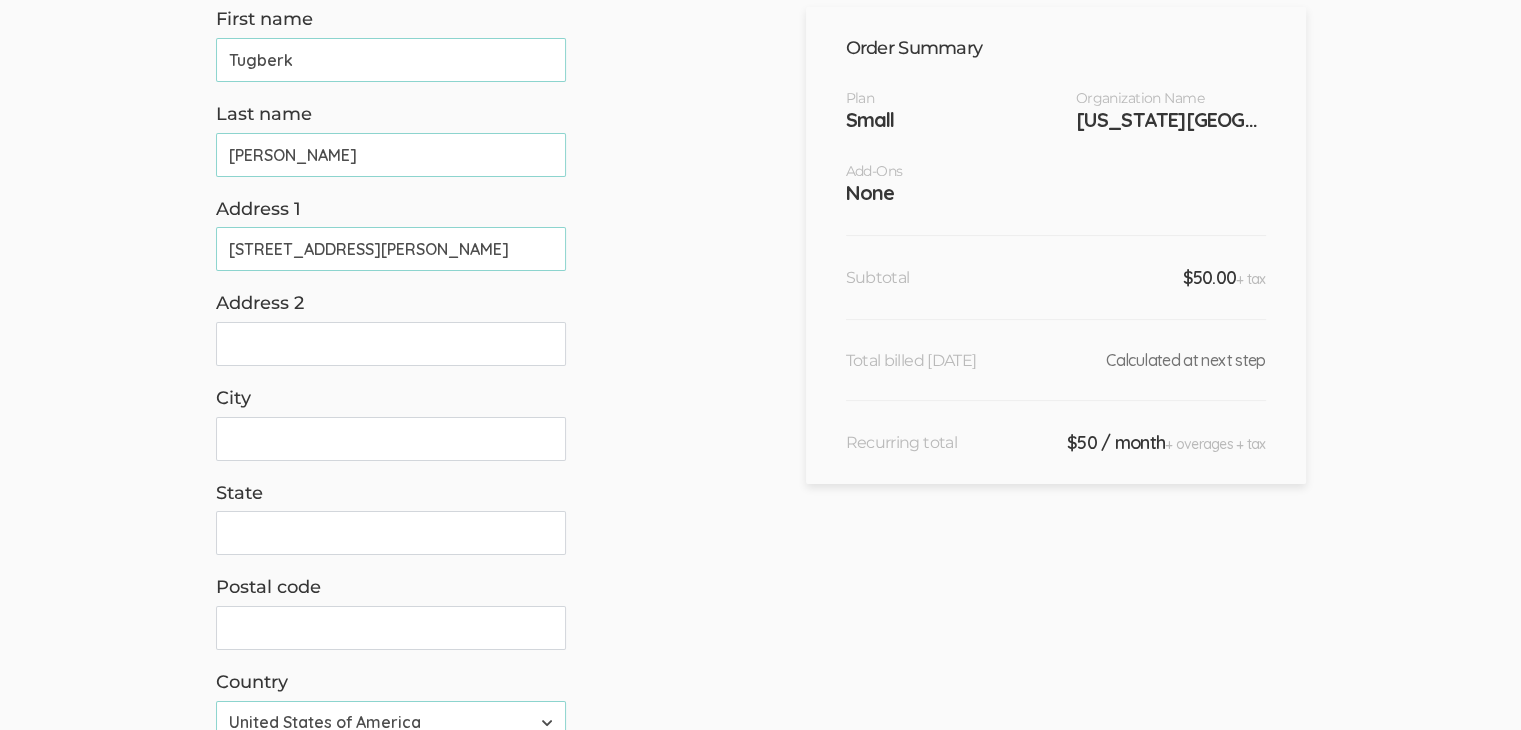 scroll, scrollTop: 14, scrollLeft: 0, axis: vertical 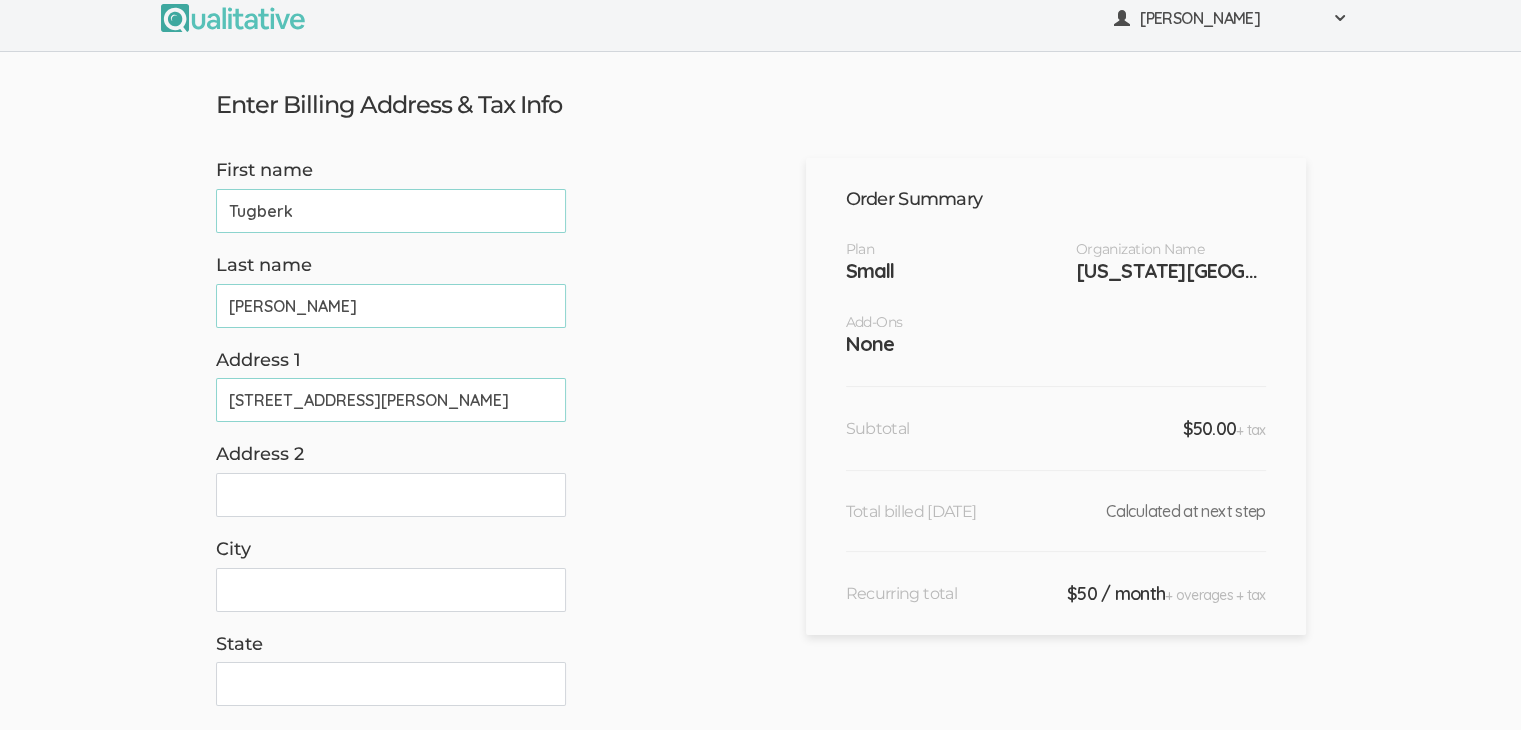 click on "Tugberk" at bounding box center (391, 211) 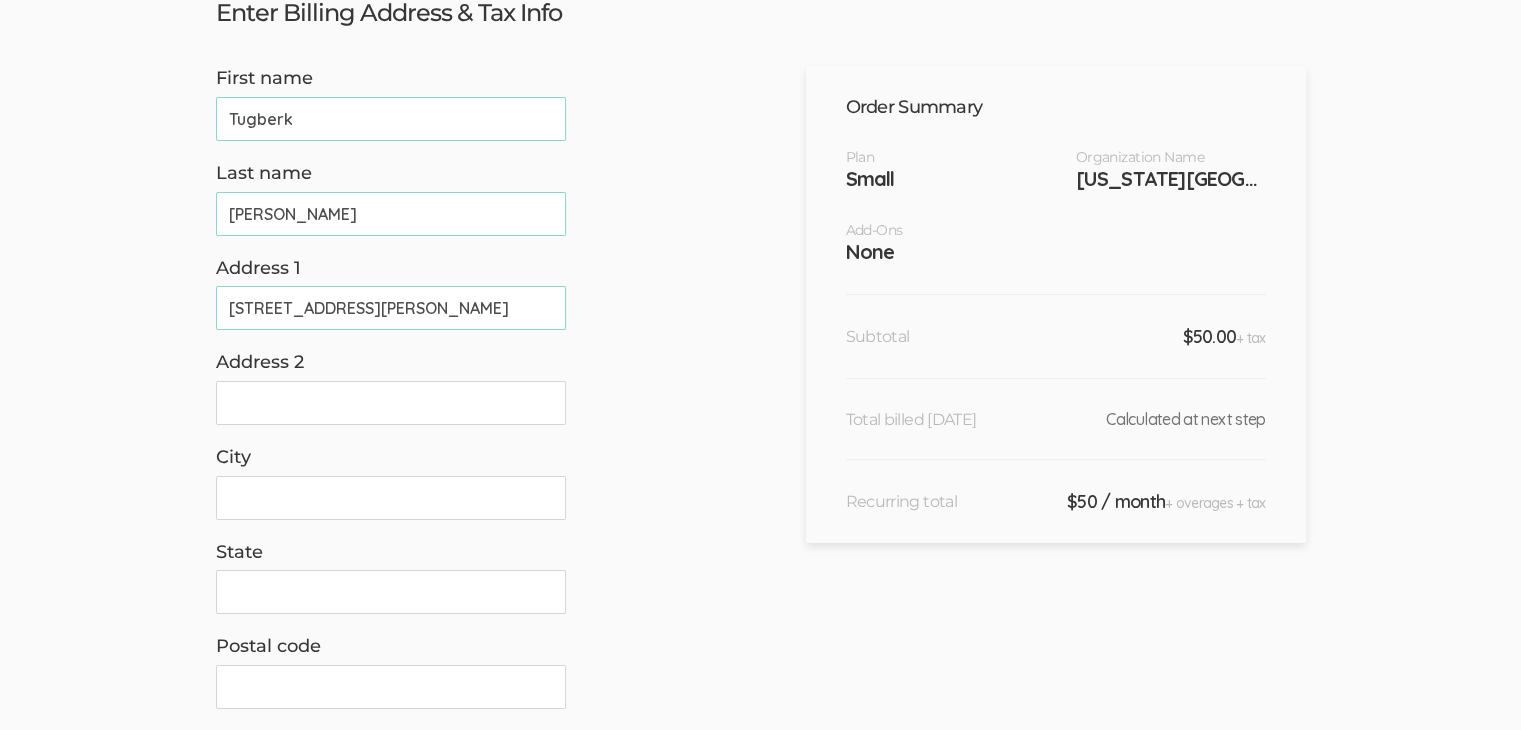 scroll, scrollTop: 214, scrollLeft: 0, axis: vertical 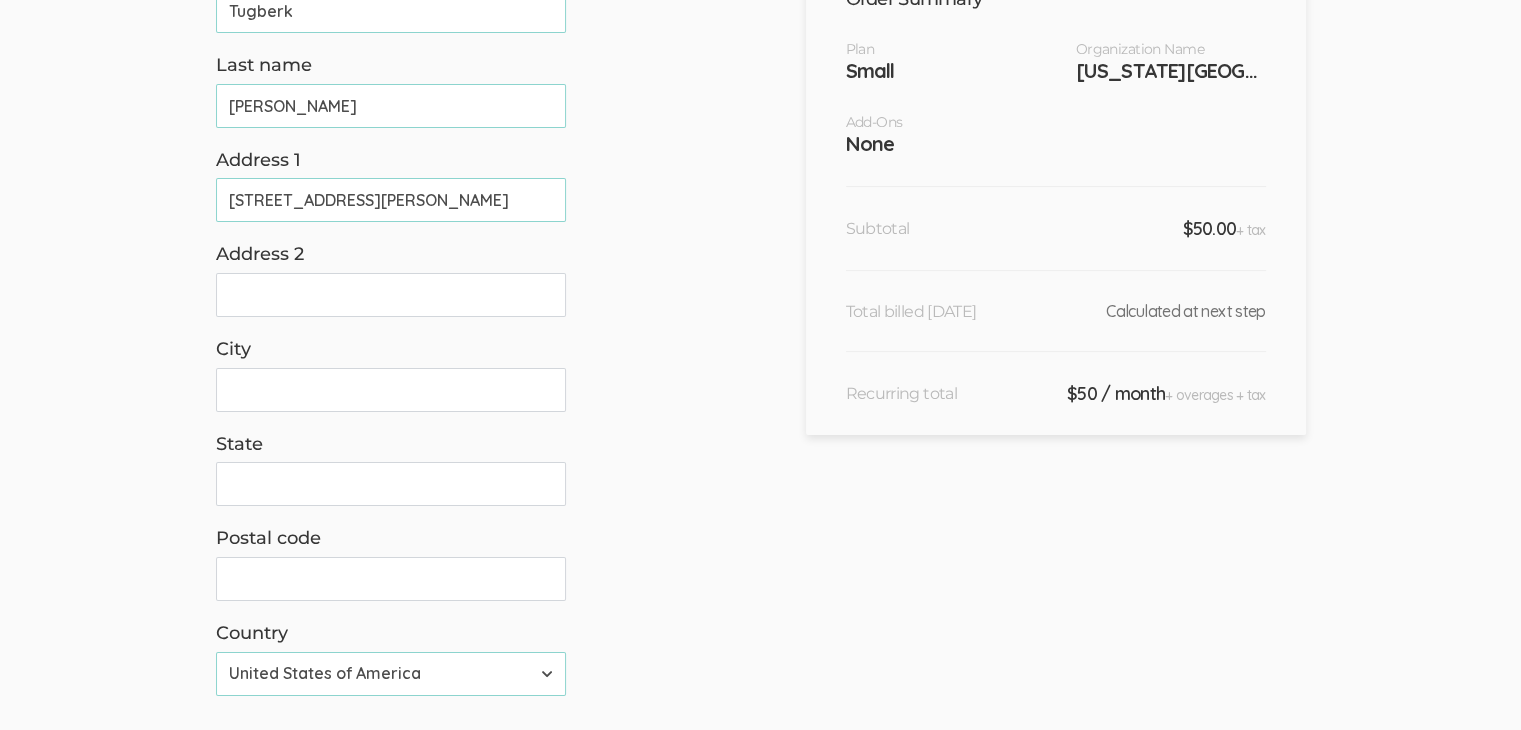 click on "Address 2" at bounding box center [391, 295] 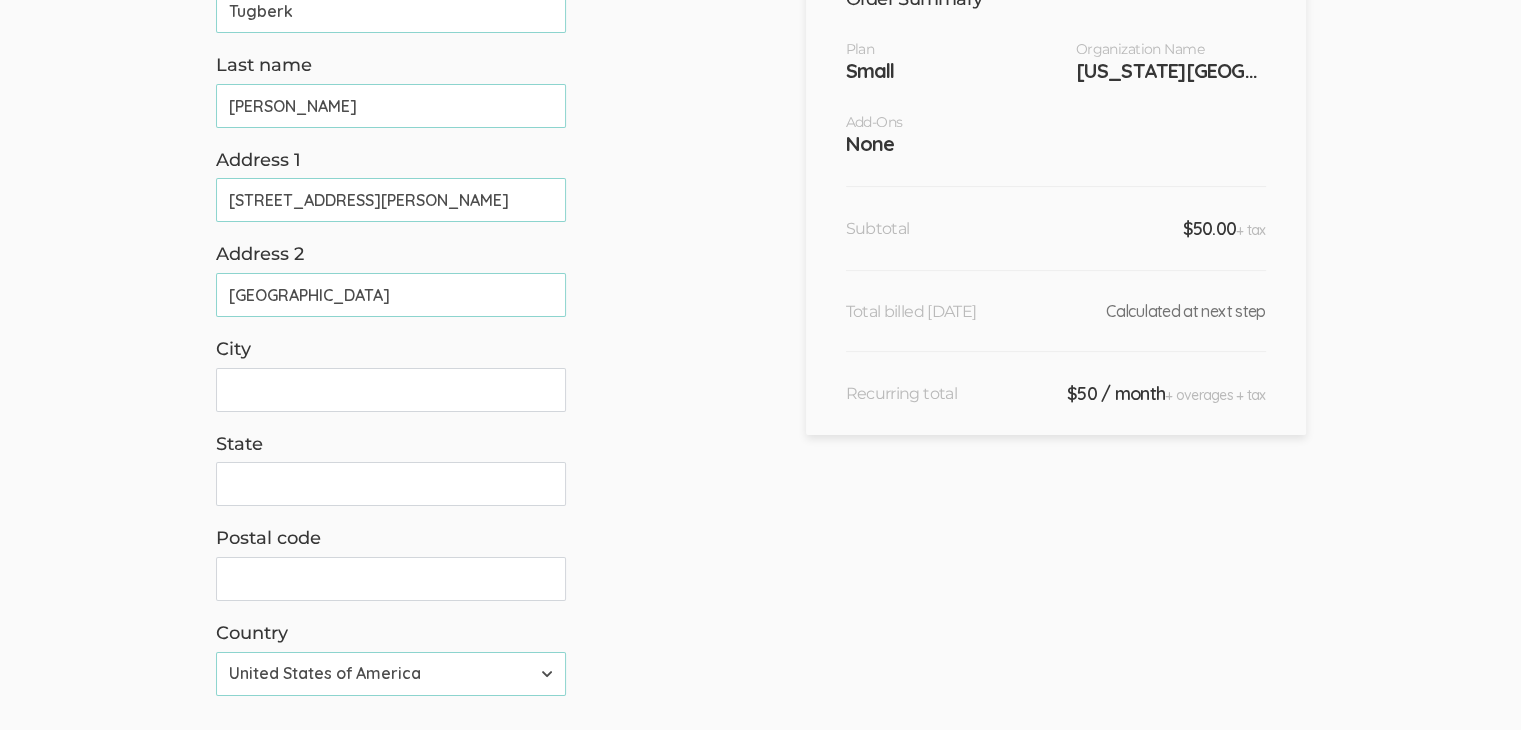 type on "[GEOGRAPHIC_DATA]" 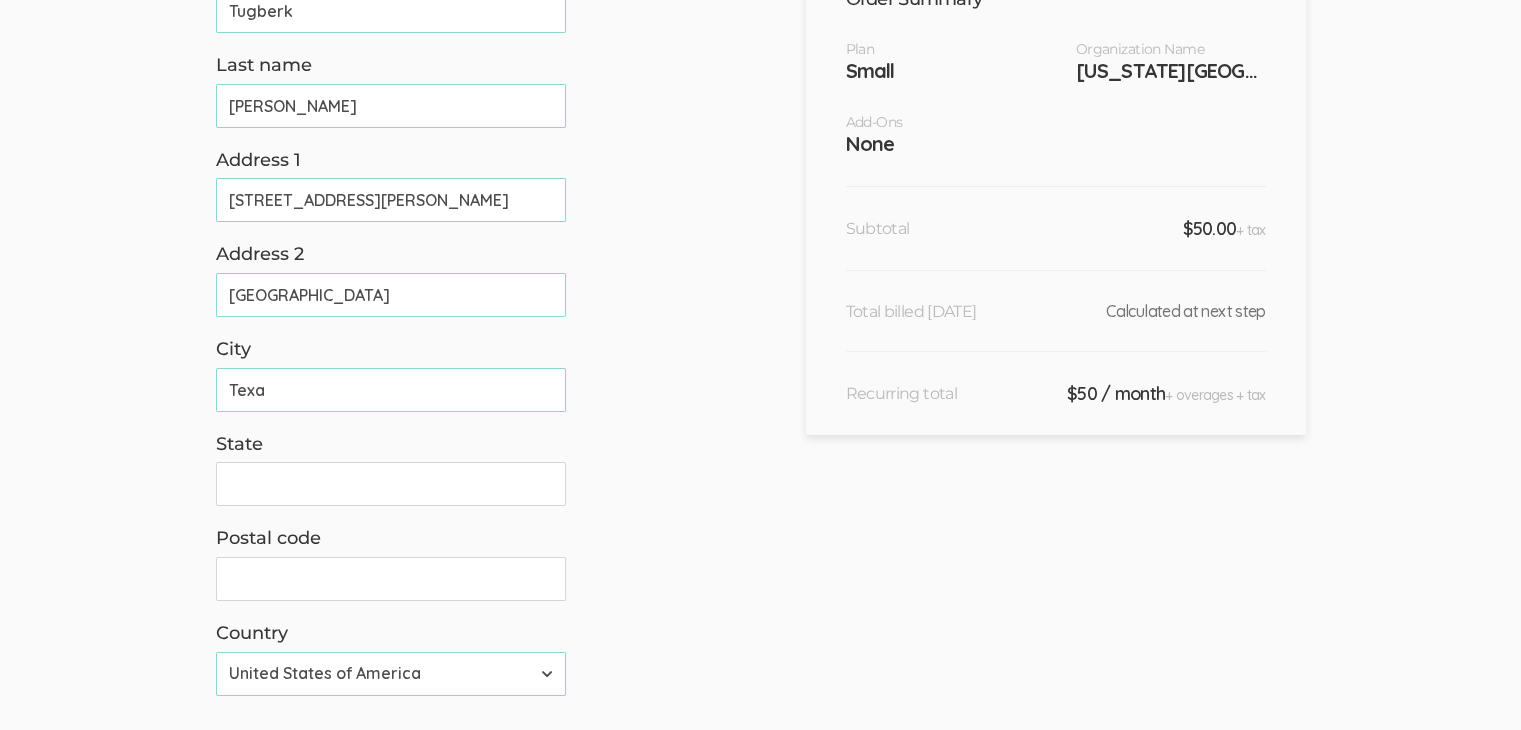 type on "[US_STATE]" 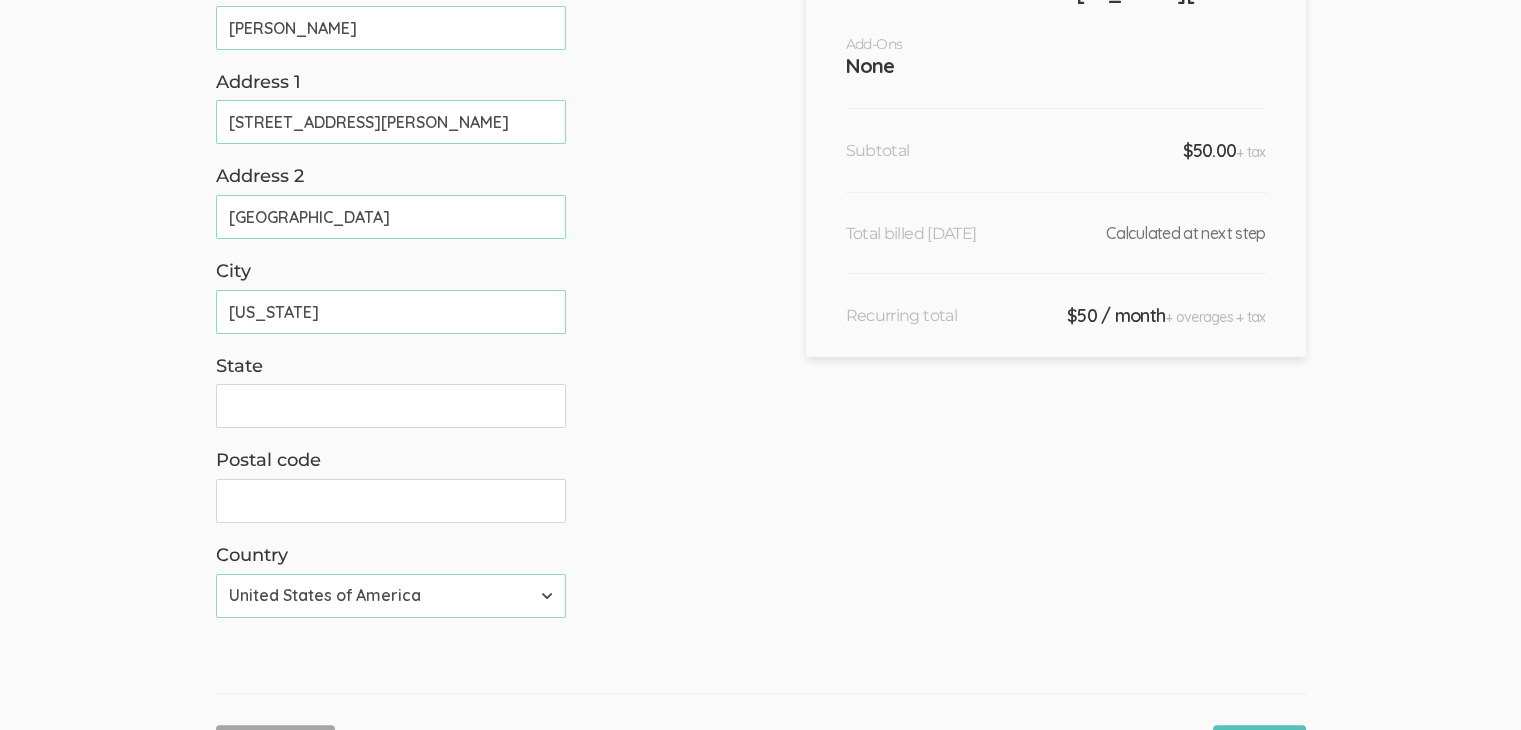 scroll, scrollTop: 314, scrollLeft: 0, axis: vertical 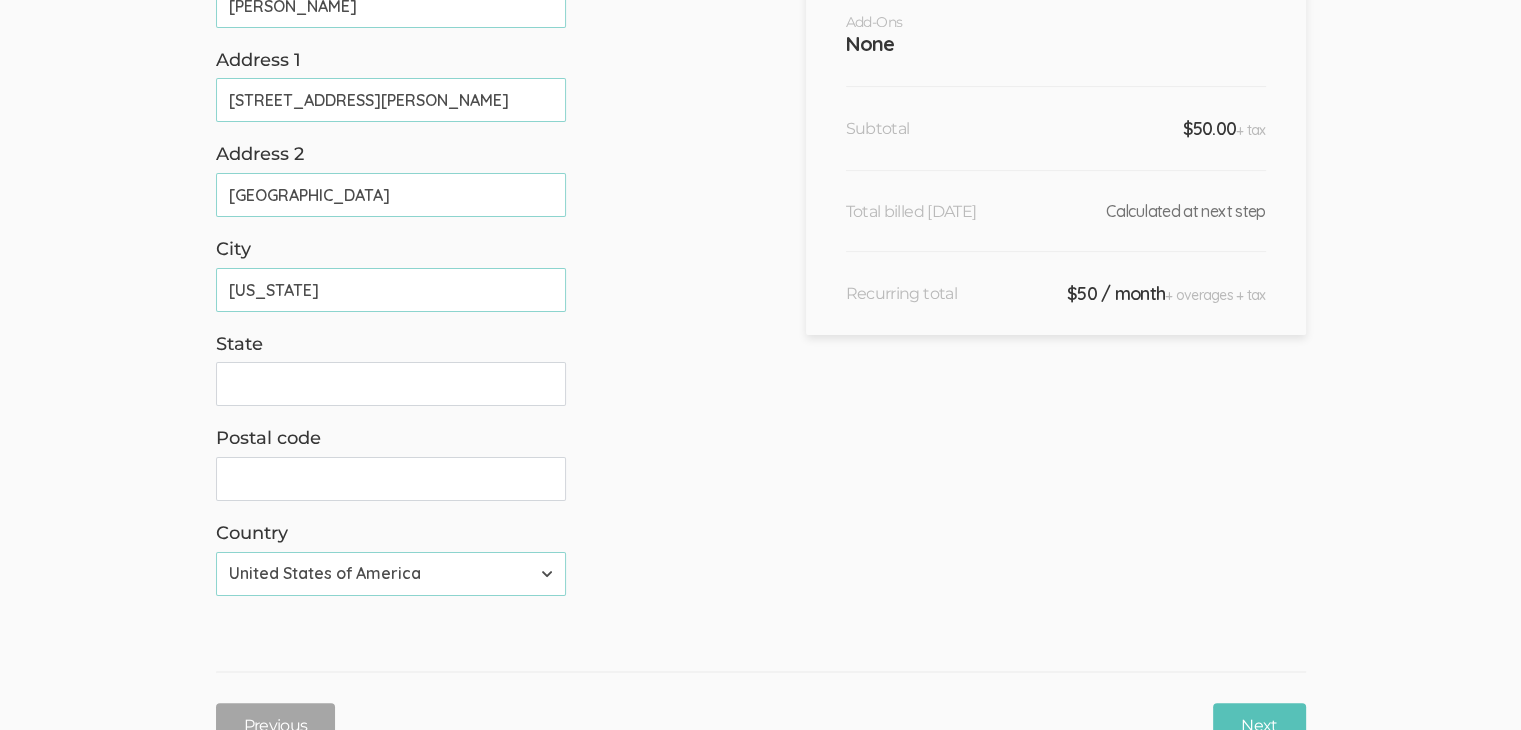 drag, startPoint x: 274, startPoint y: 289, endPoint x: 208, endPoint y: 288, distance: 66.007576 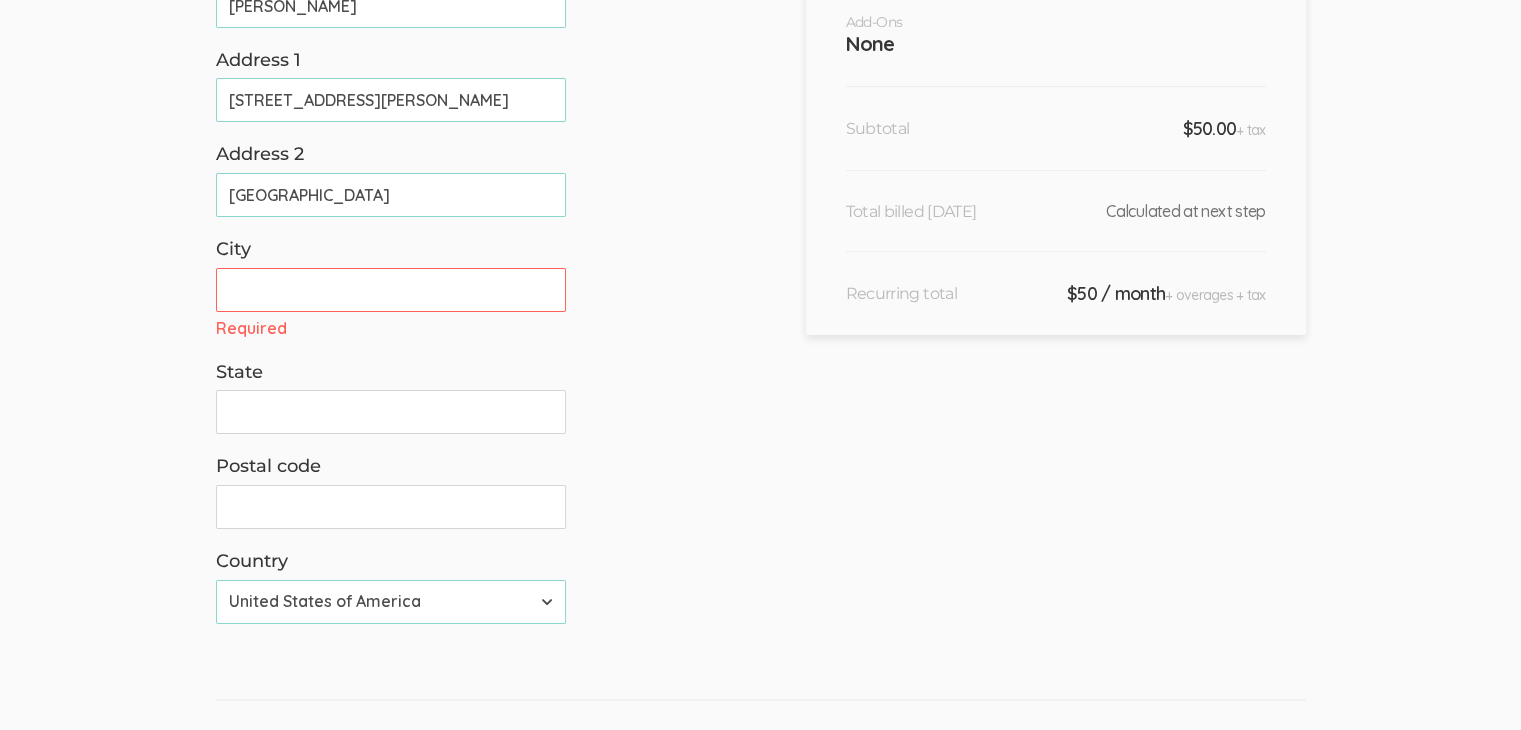 click on "State" at bounding box center [391, 412] 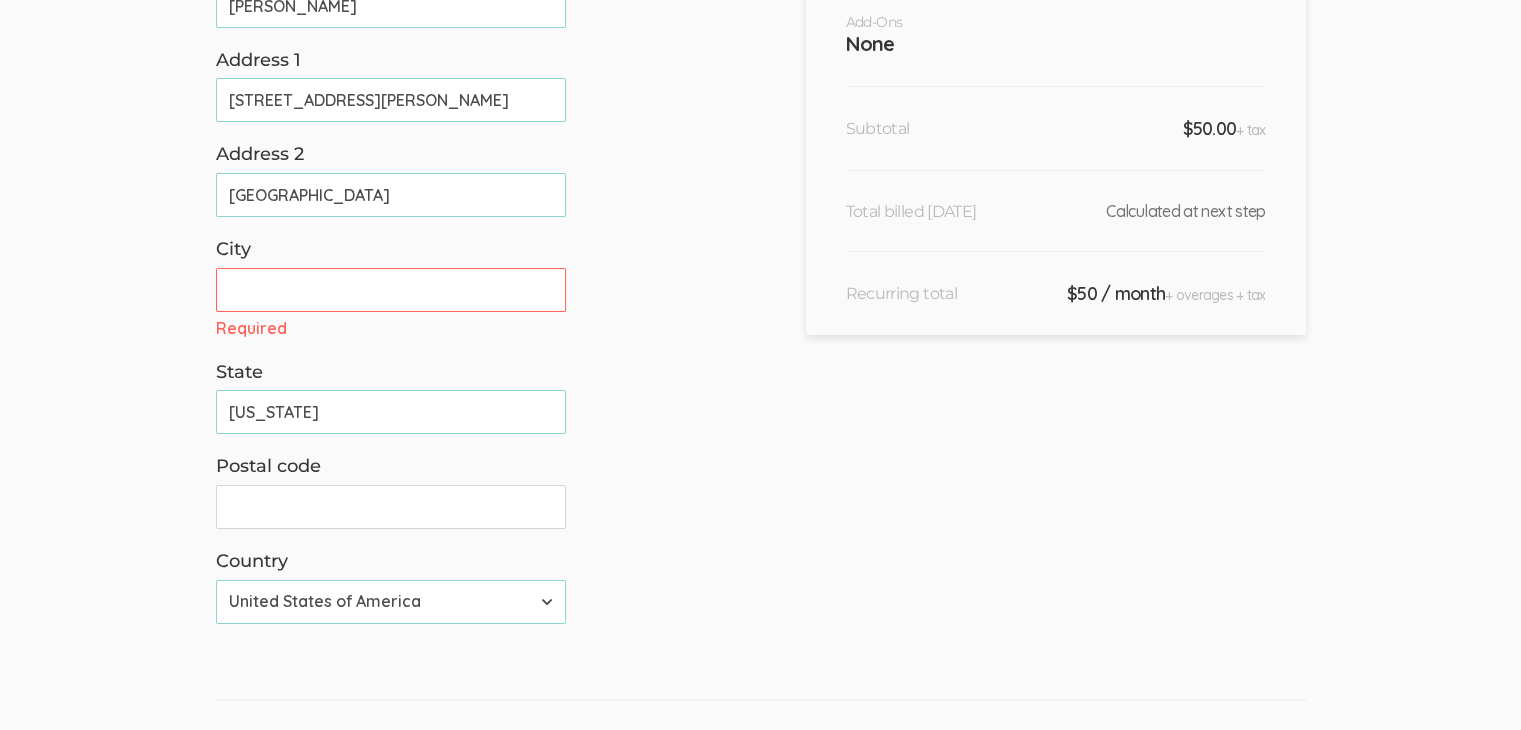 type on "[US_STATE]" 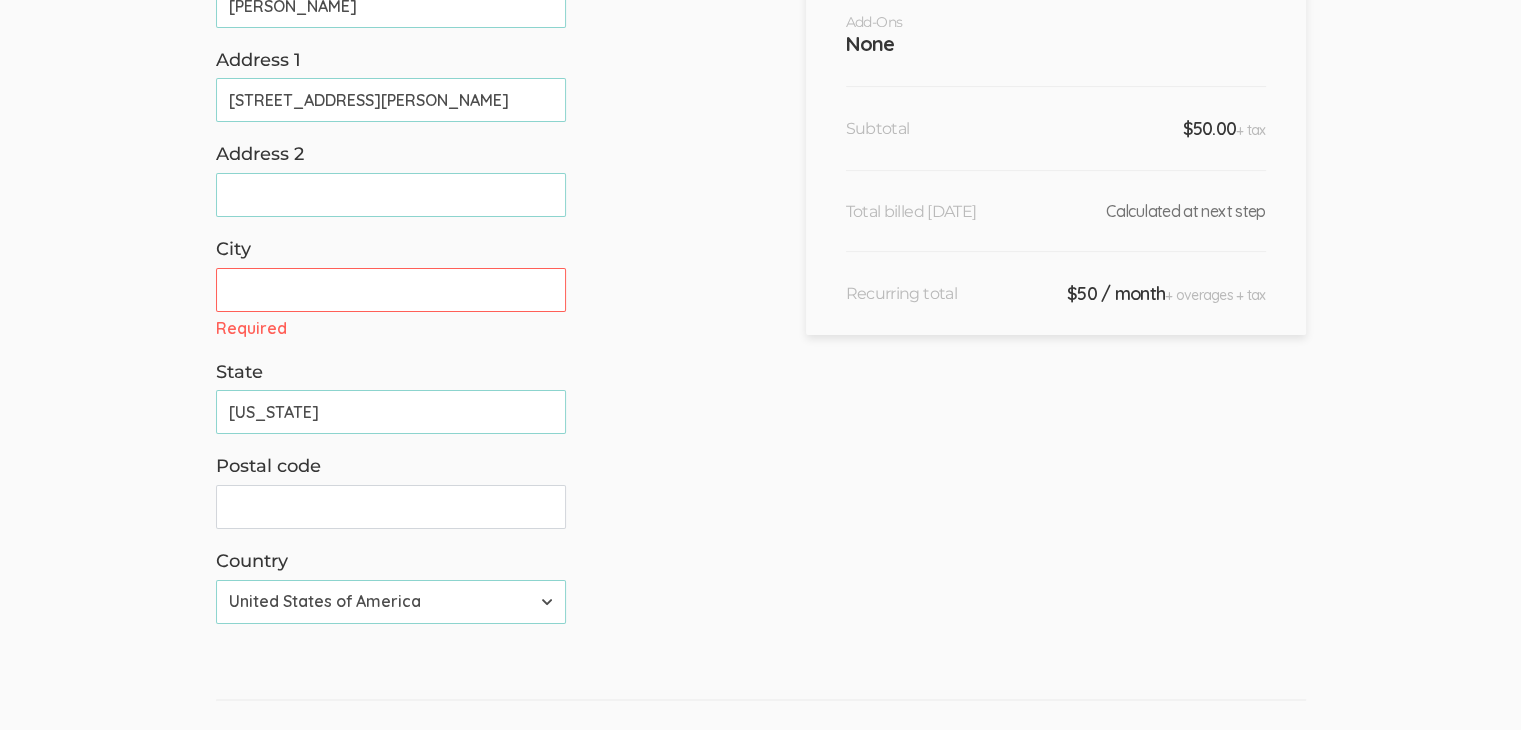 type 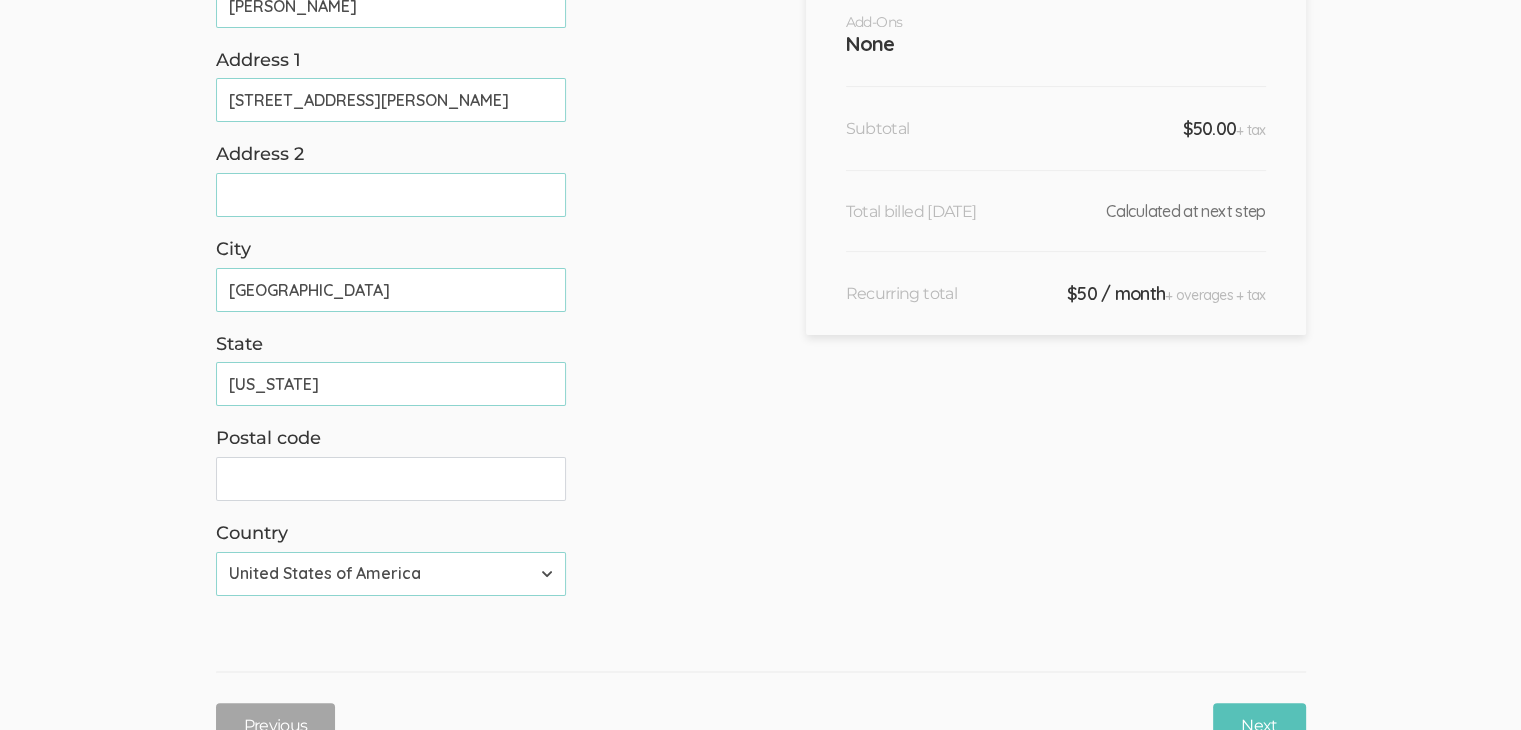 type on "[GEOGRAPHIC_DATA]" 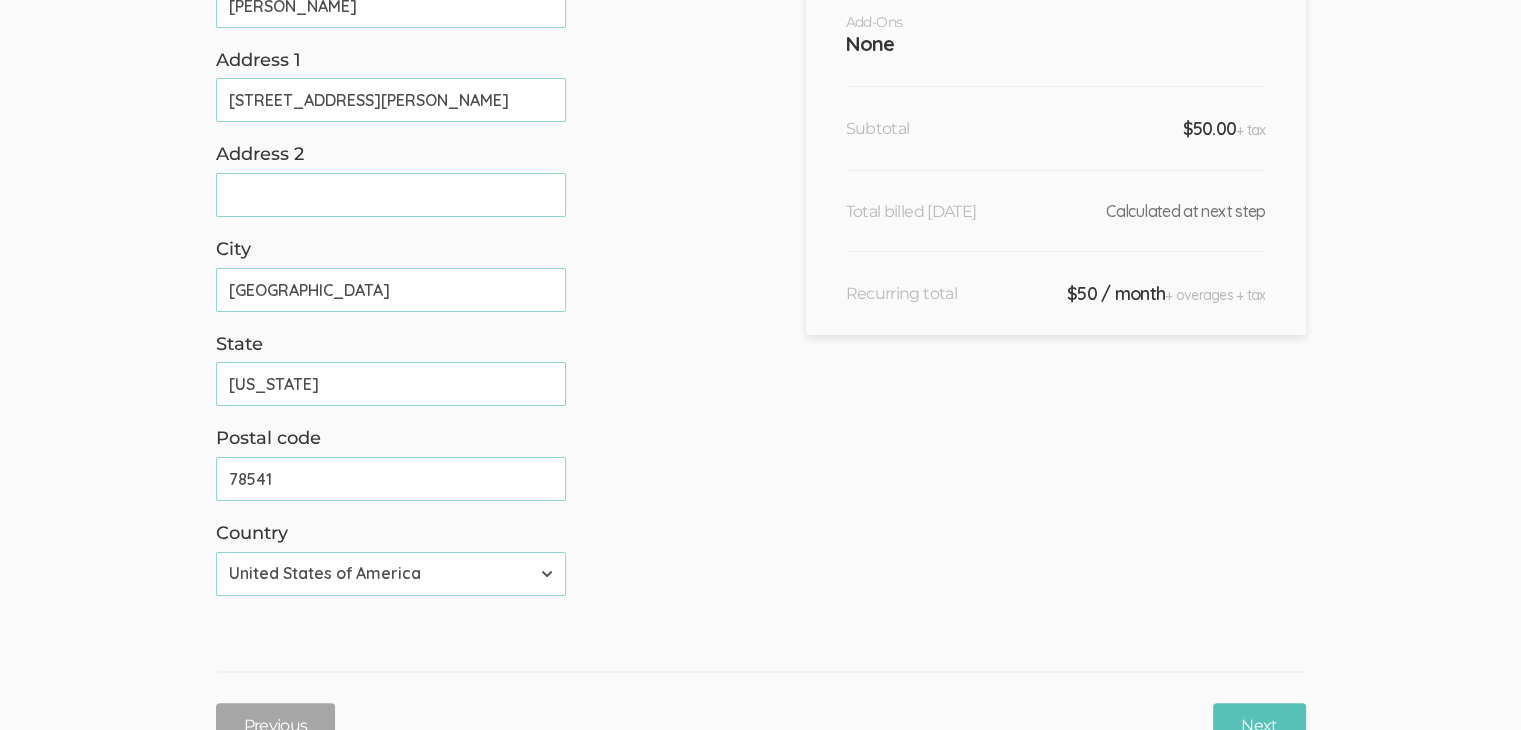 type on "78541" 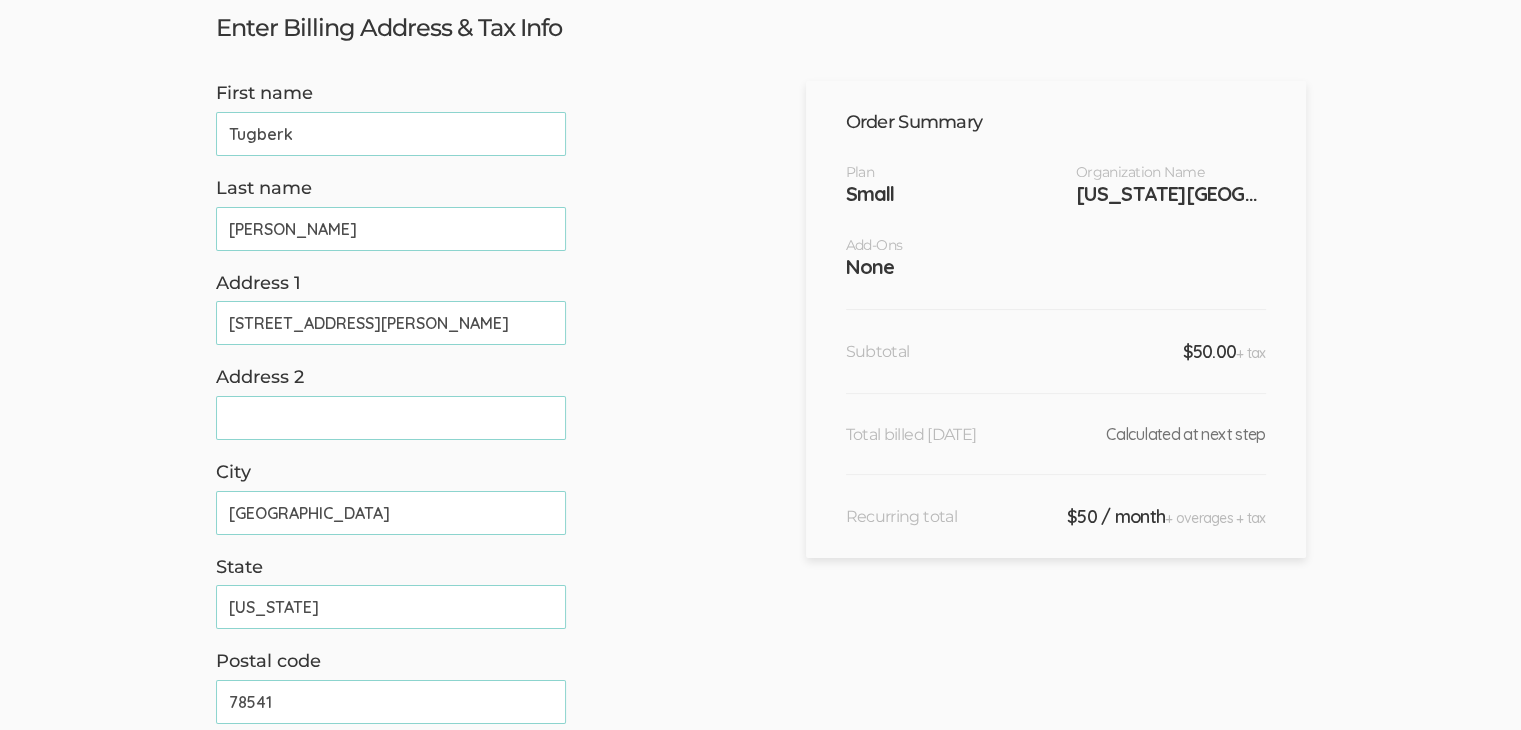 scroll, scrollTop: 200, scrollLeft: 0, axis: vertical 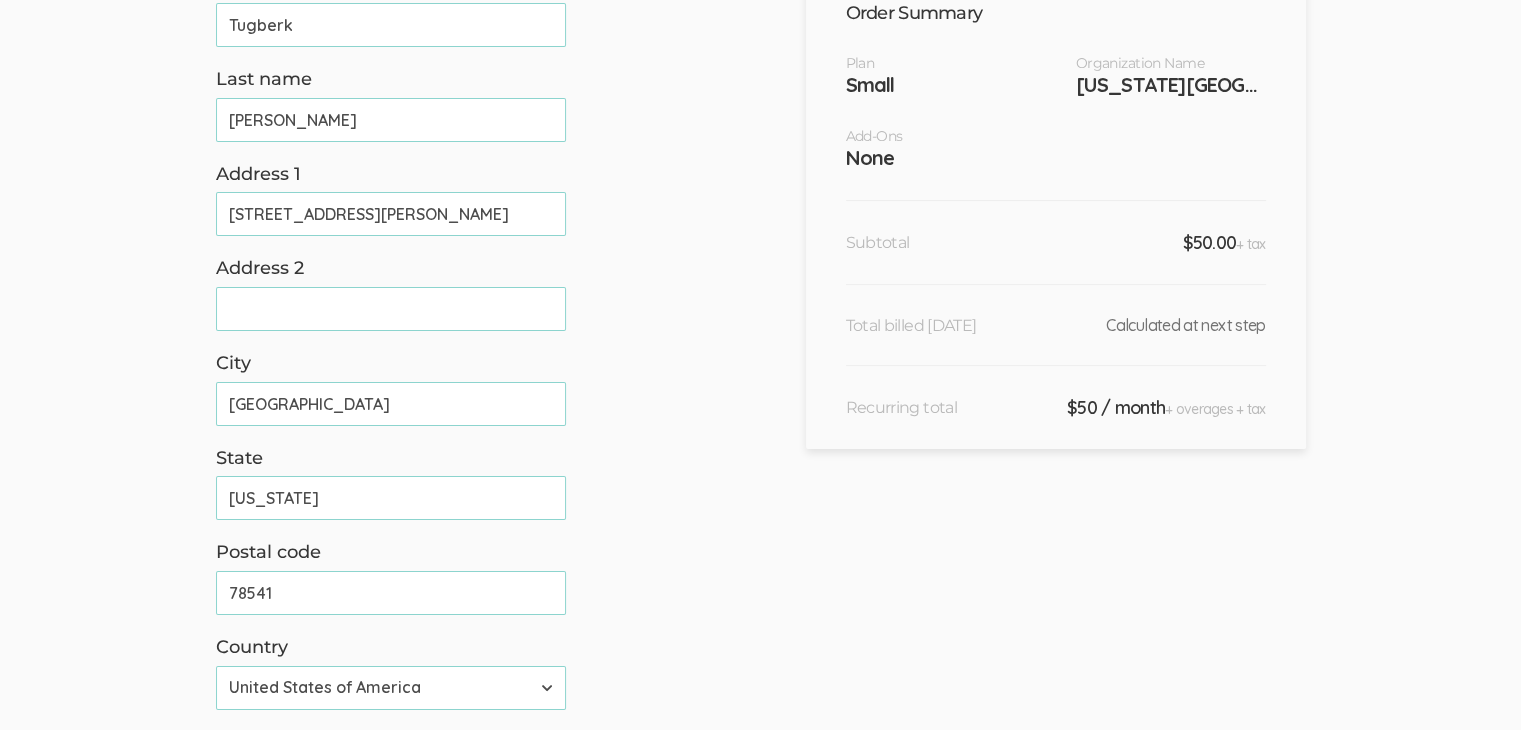 click on "[STREET_ADDRESS][PERSON_NAME]" at bounding box center (391, 214) 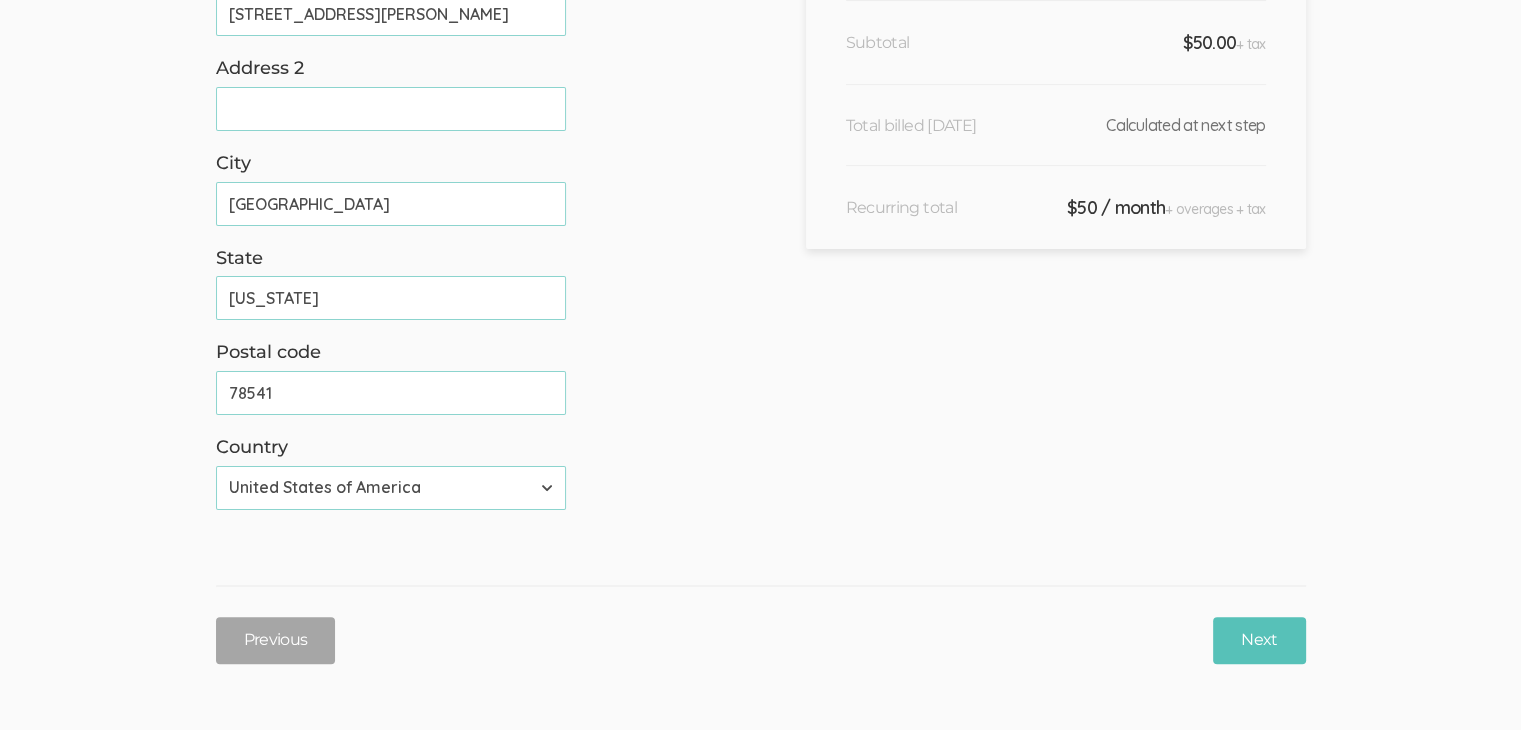 scroll, scrollTop: 514, scrollLeft: 0, axis: vertical 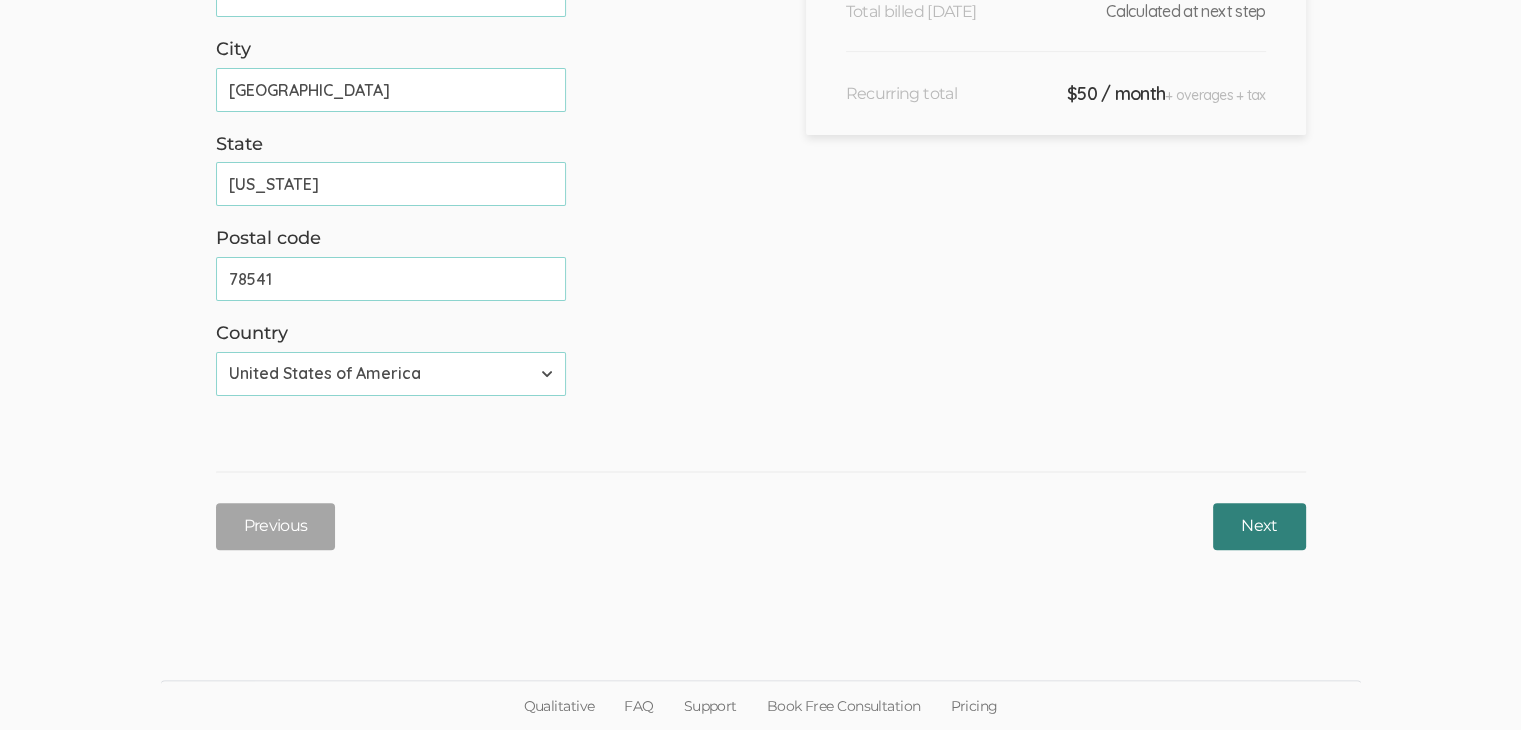 click on "Next" at bounding box center (1259, 526) 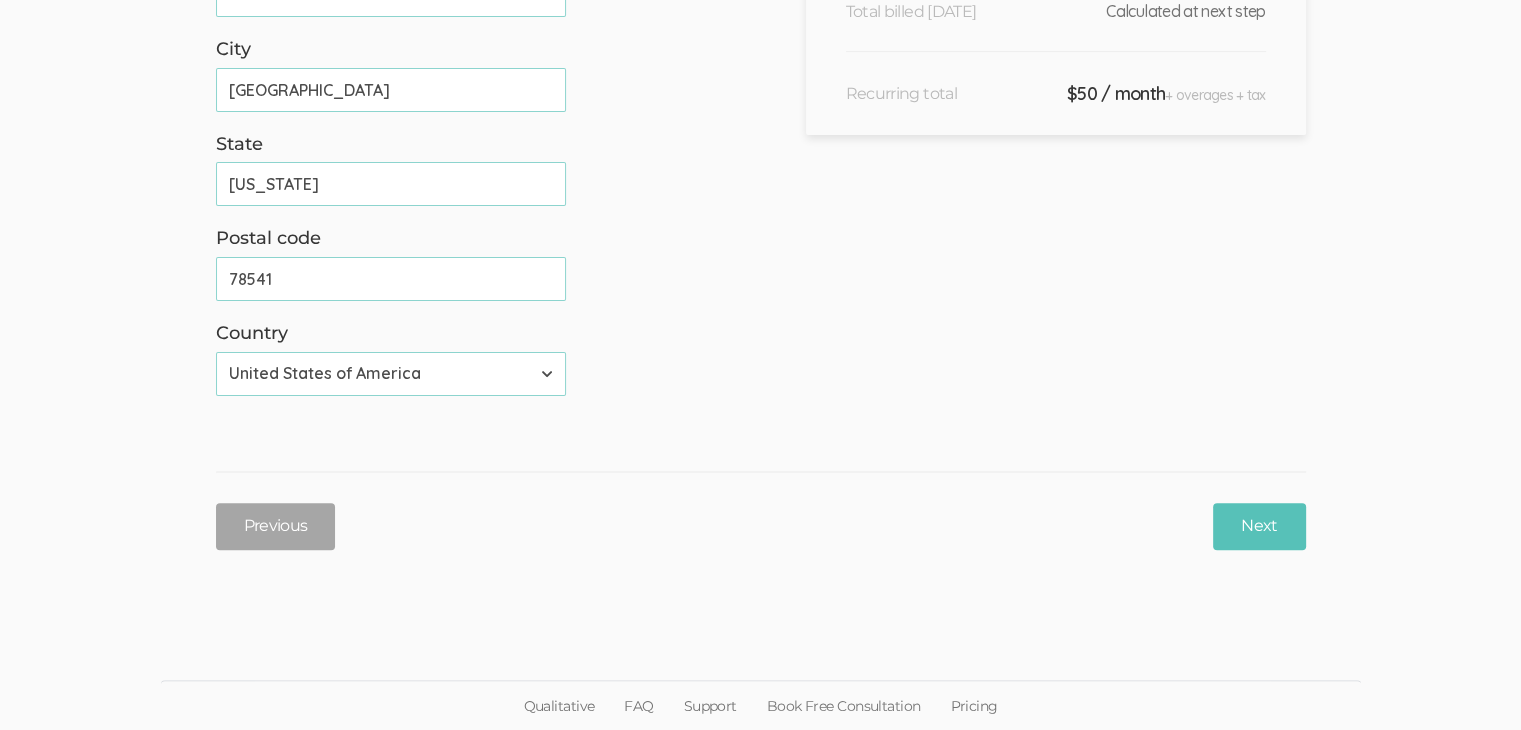 scroll, scrollTop: 0, scrollLeft: 0, axis: both 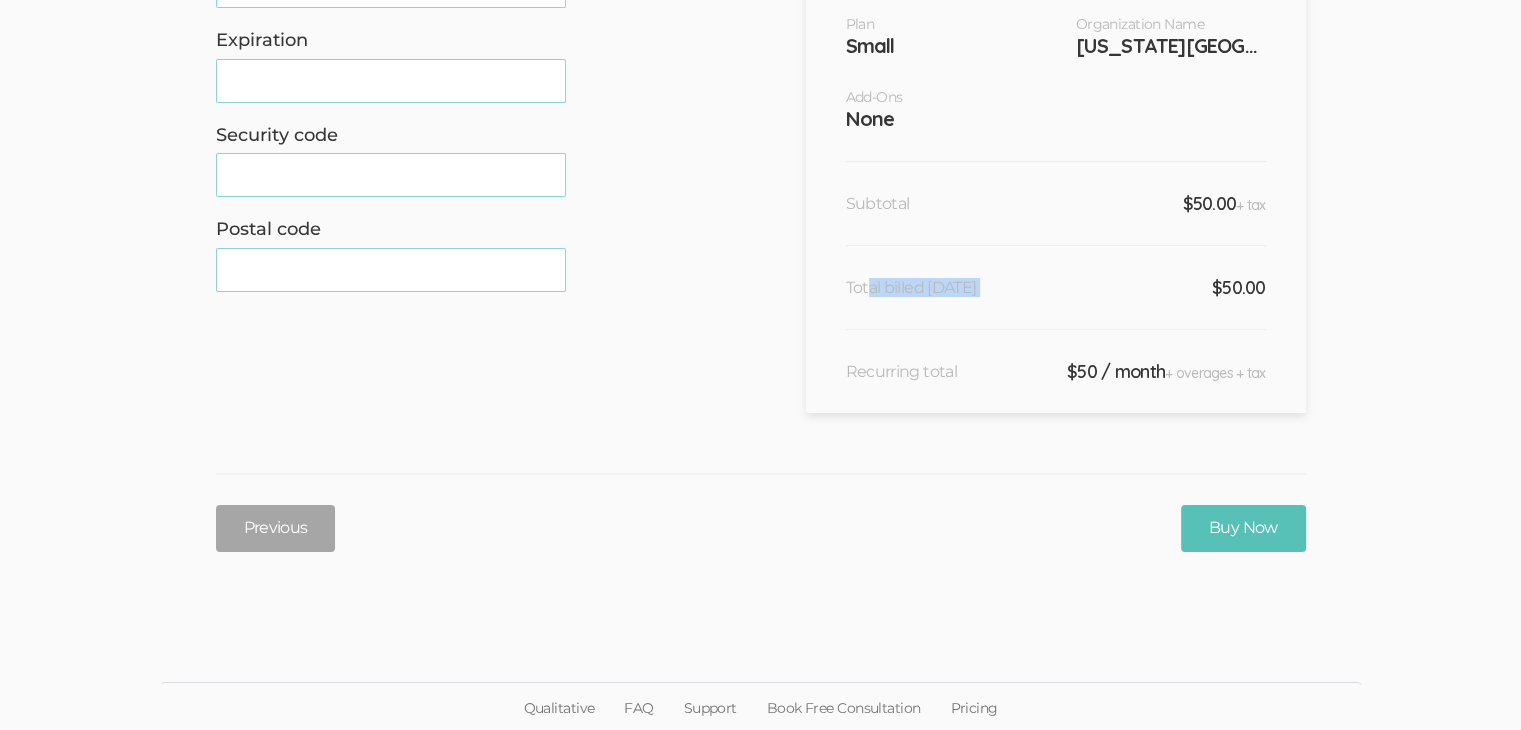 drag, startPoint x: 902, startPoint y: 283, endPoint x: 1196, endPoint y: 285, distance: 294.0068 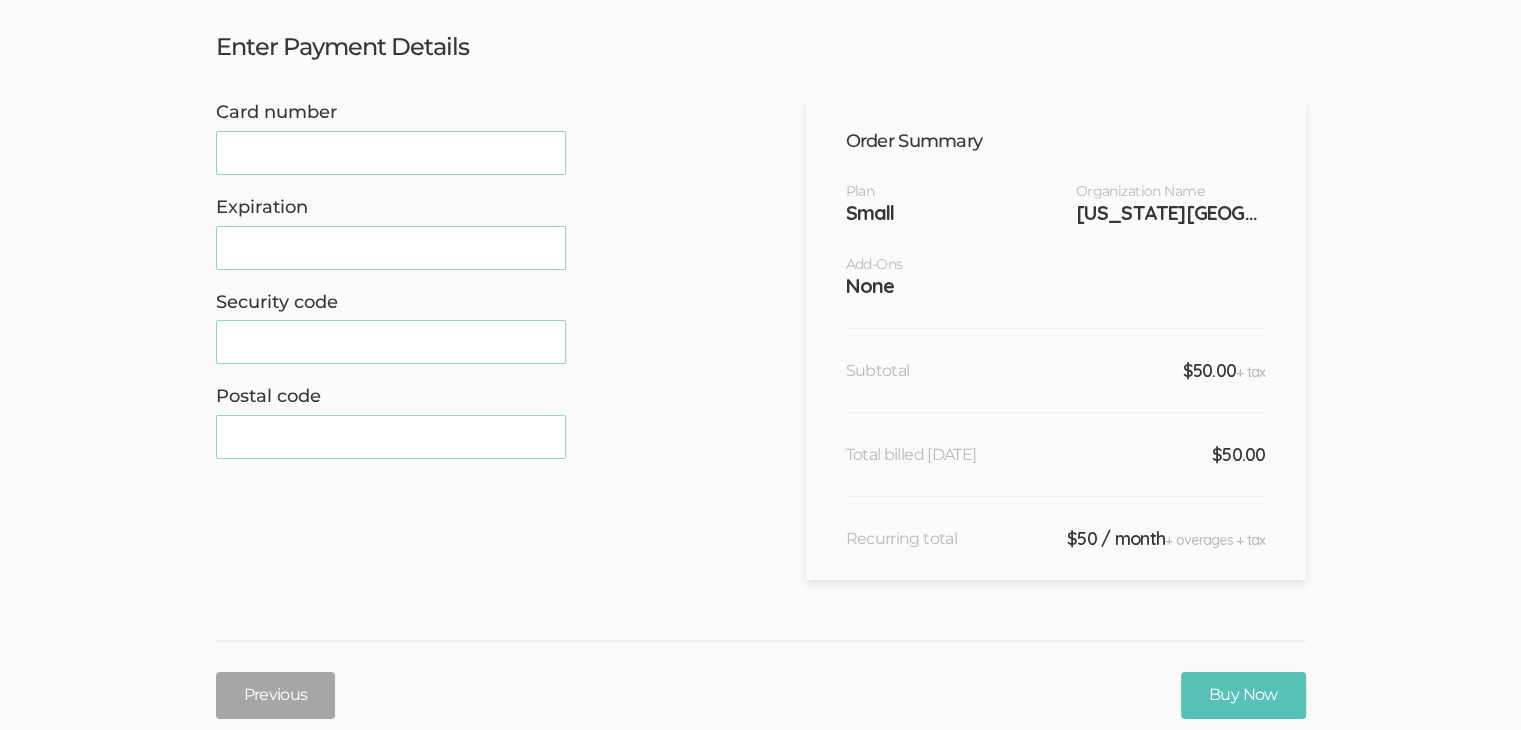 scroll, scrollTop: 0, scrollLeft: 0, axis: both 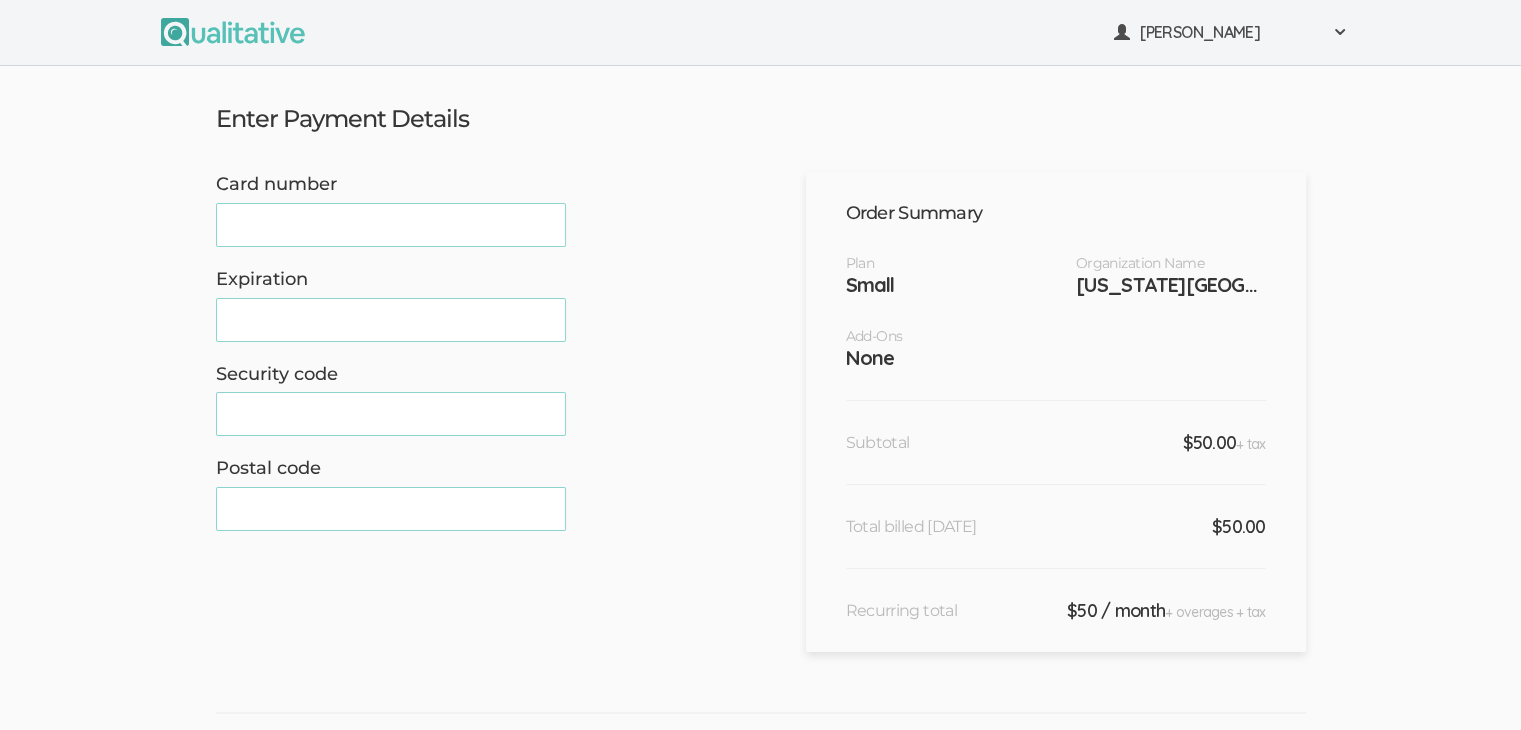 click at bounding box center (391, 320) 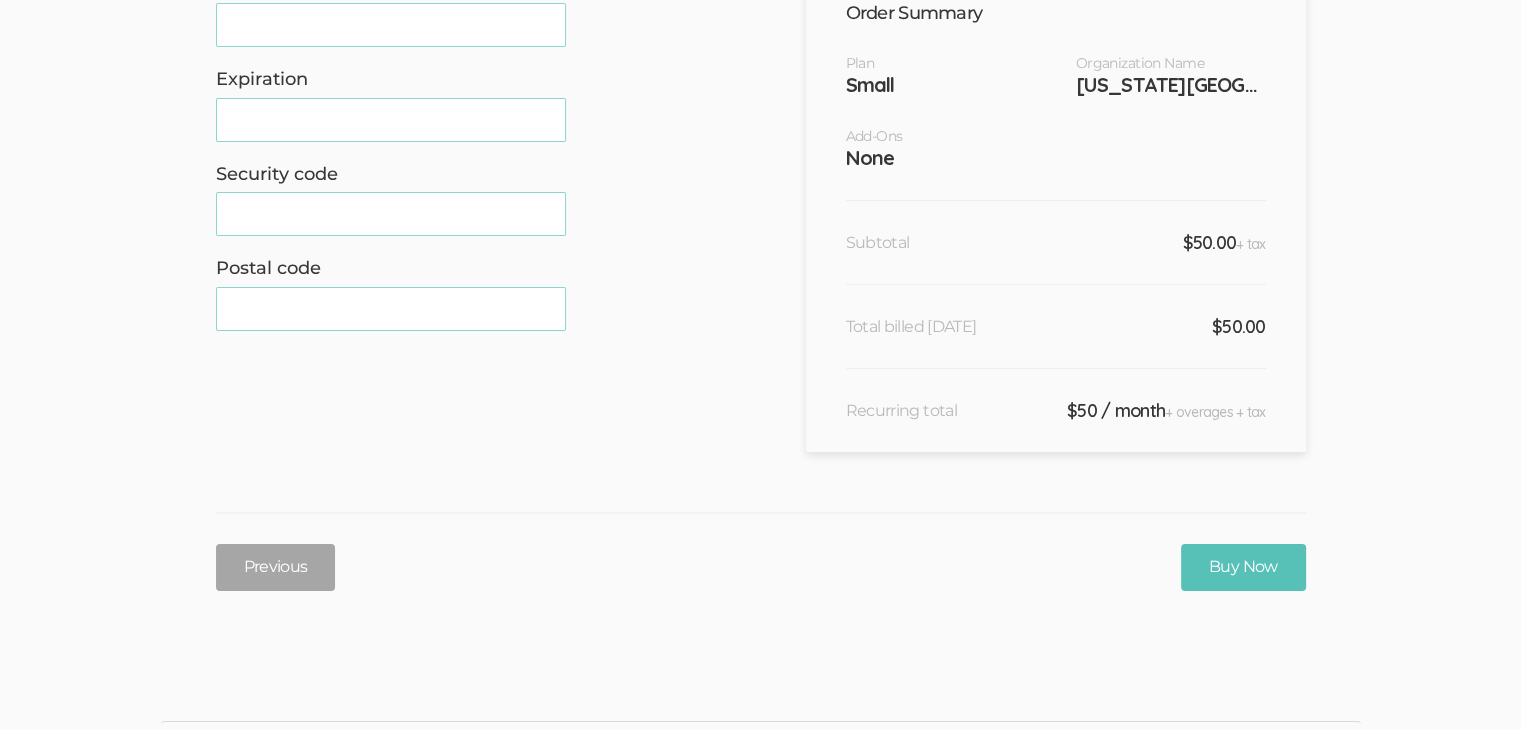 scroll, scrollTop: 0, scrollLeft: 0, axis: both 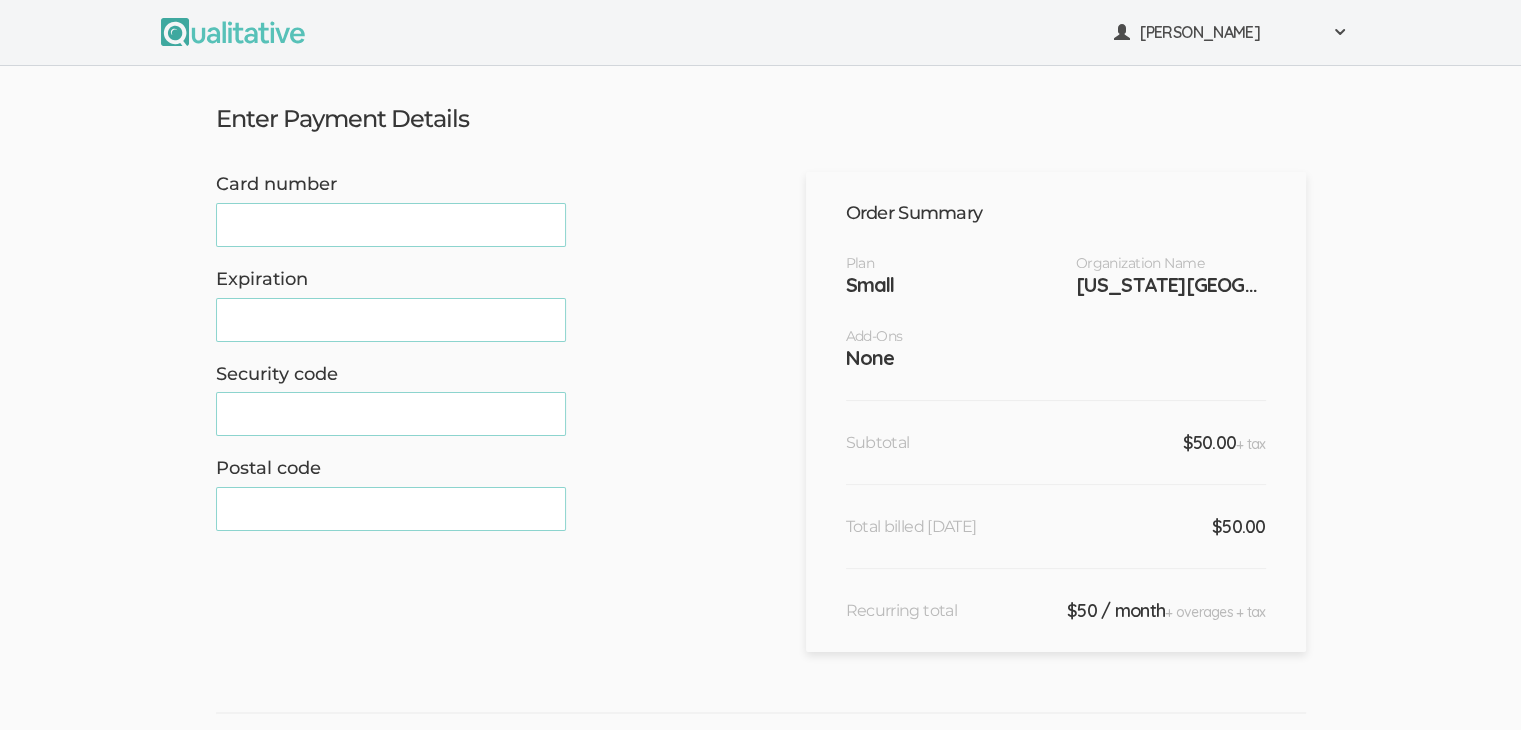 click on "Card number" at bounding box center (466, 209) 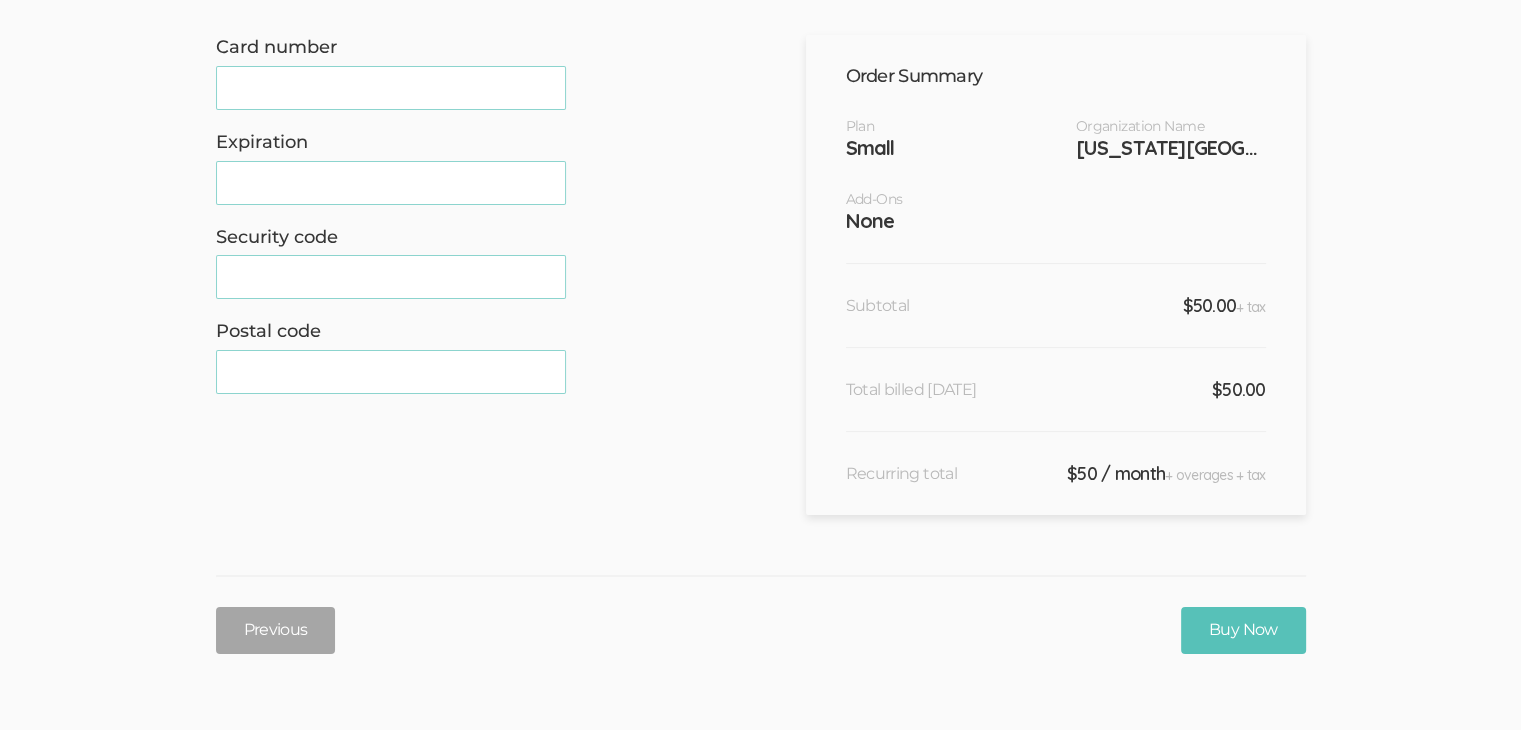 scroll, scrollTop: 0, scrollLeft: 0, axis: both 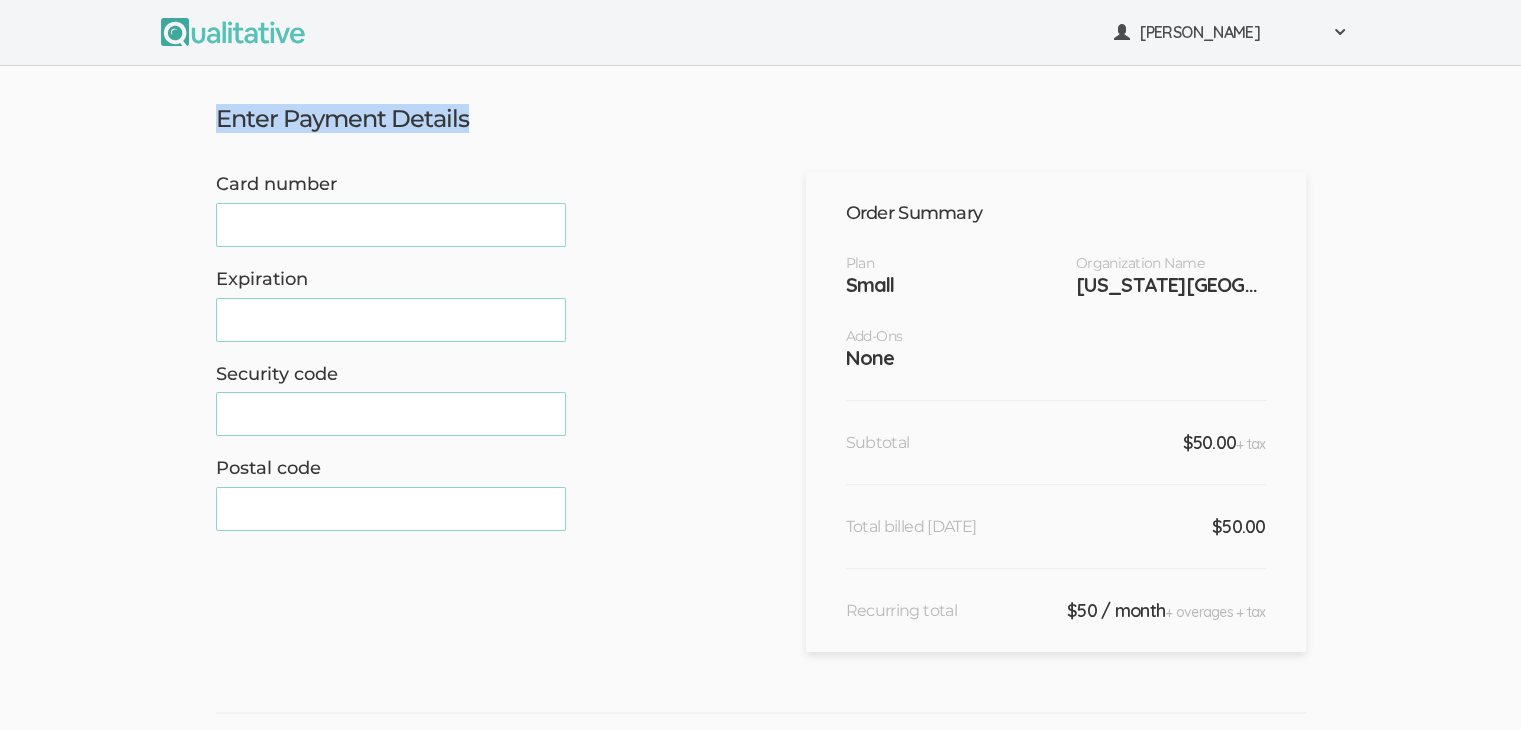 drag, startPoint x: 467, startPoint y: 117, endPoint x: 216, endPoint y: 113, distance: 251.03188 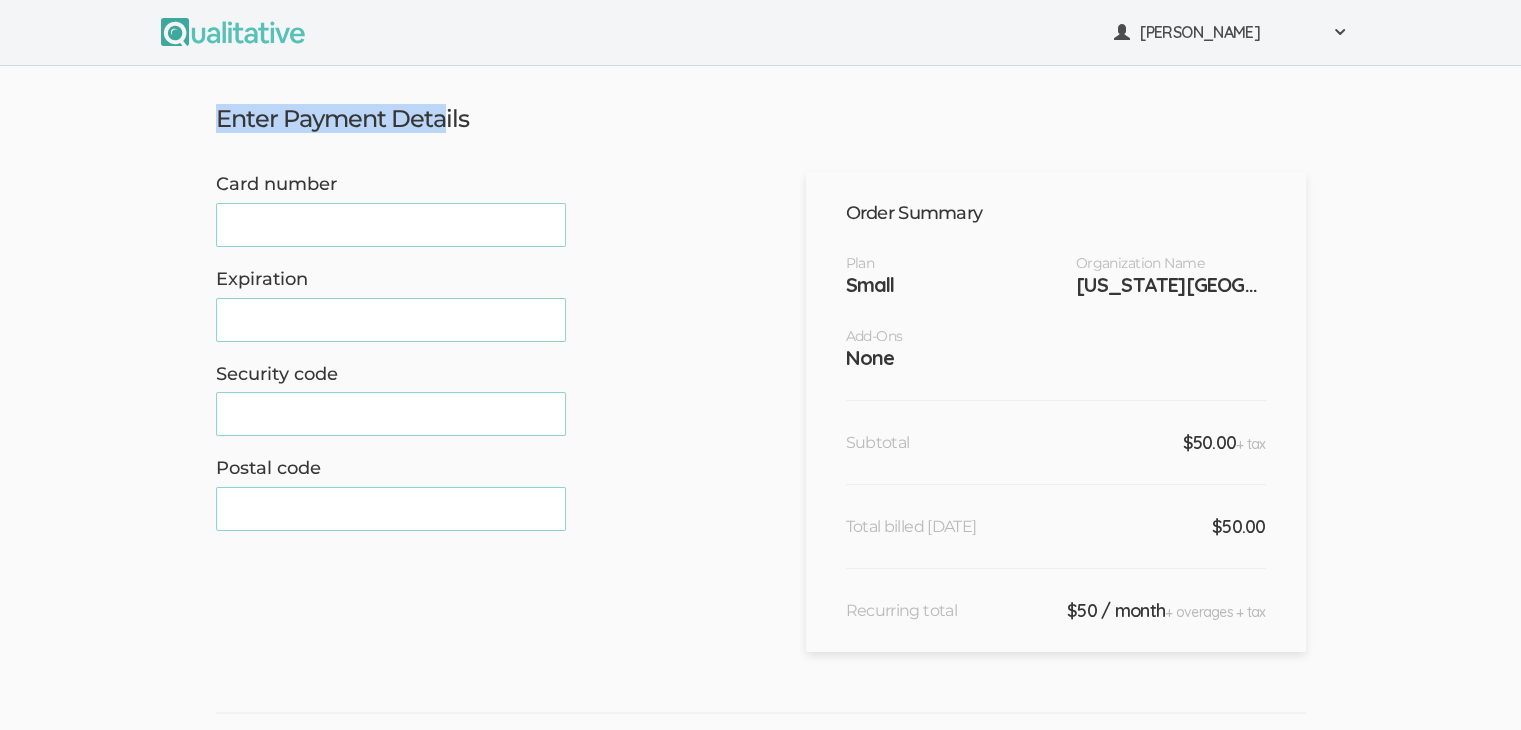 drag, startPoint x: 446, startPoint y: 121, endPoint x: 171, endPoint y: 121, distance: 275 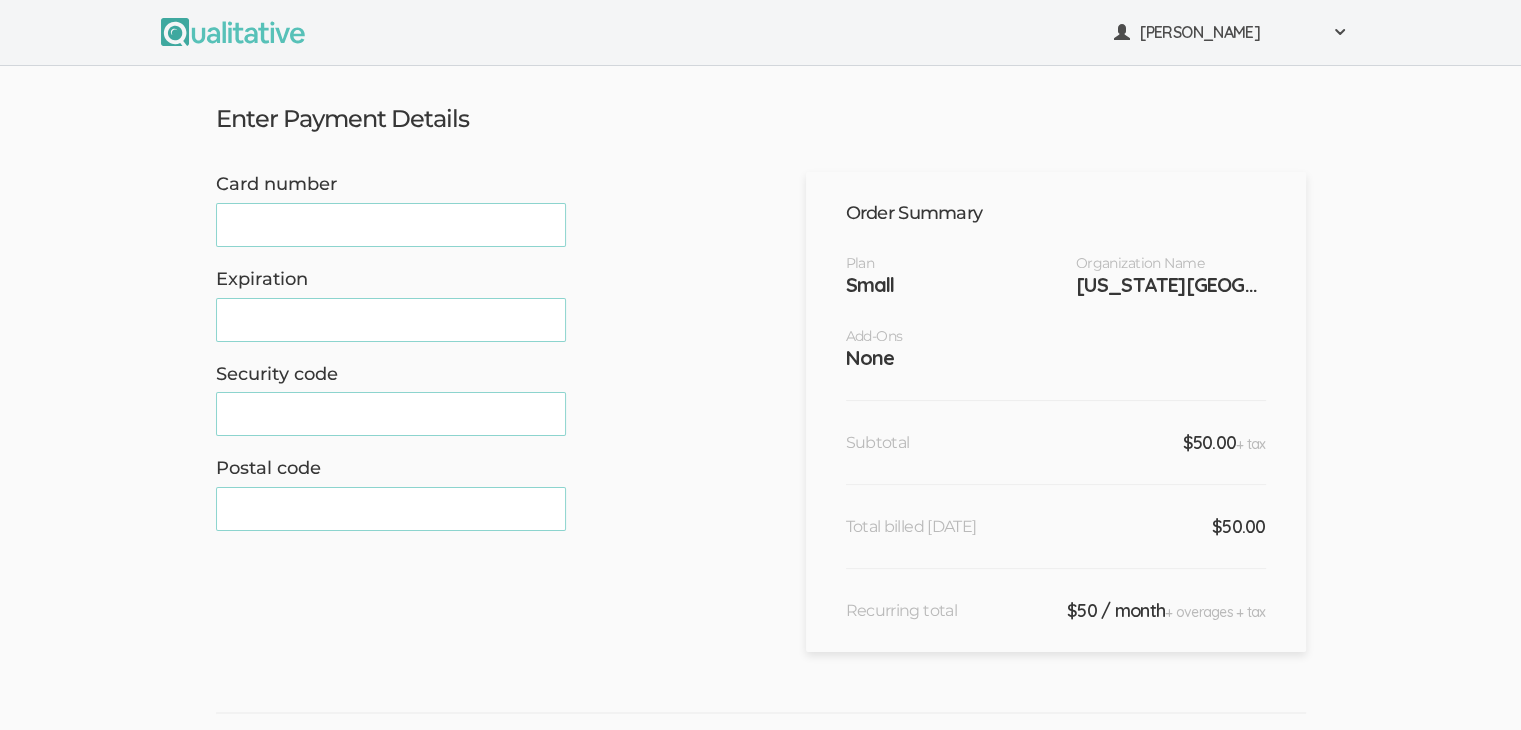 click on "Enter Payment Details" at bounding box center [761, 119] 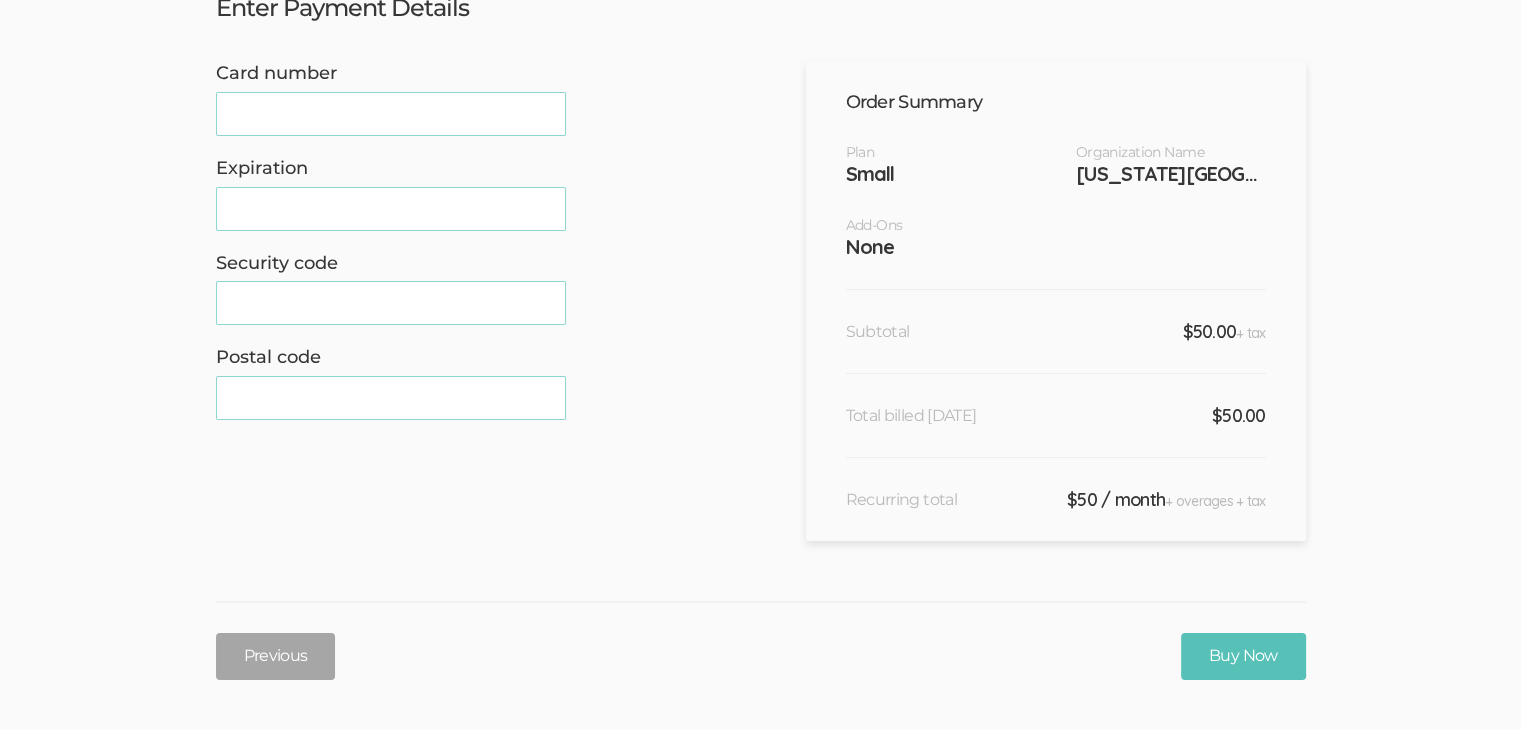 scroll, scrollTop: 239, scrollLeft: 0, axis: vertical 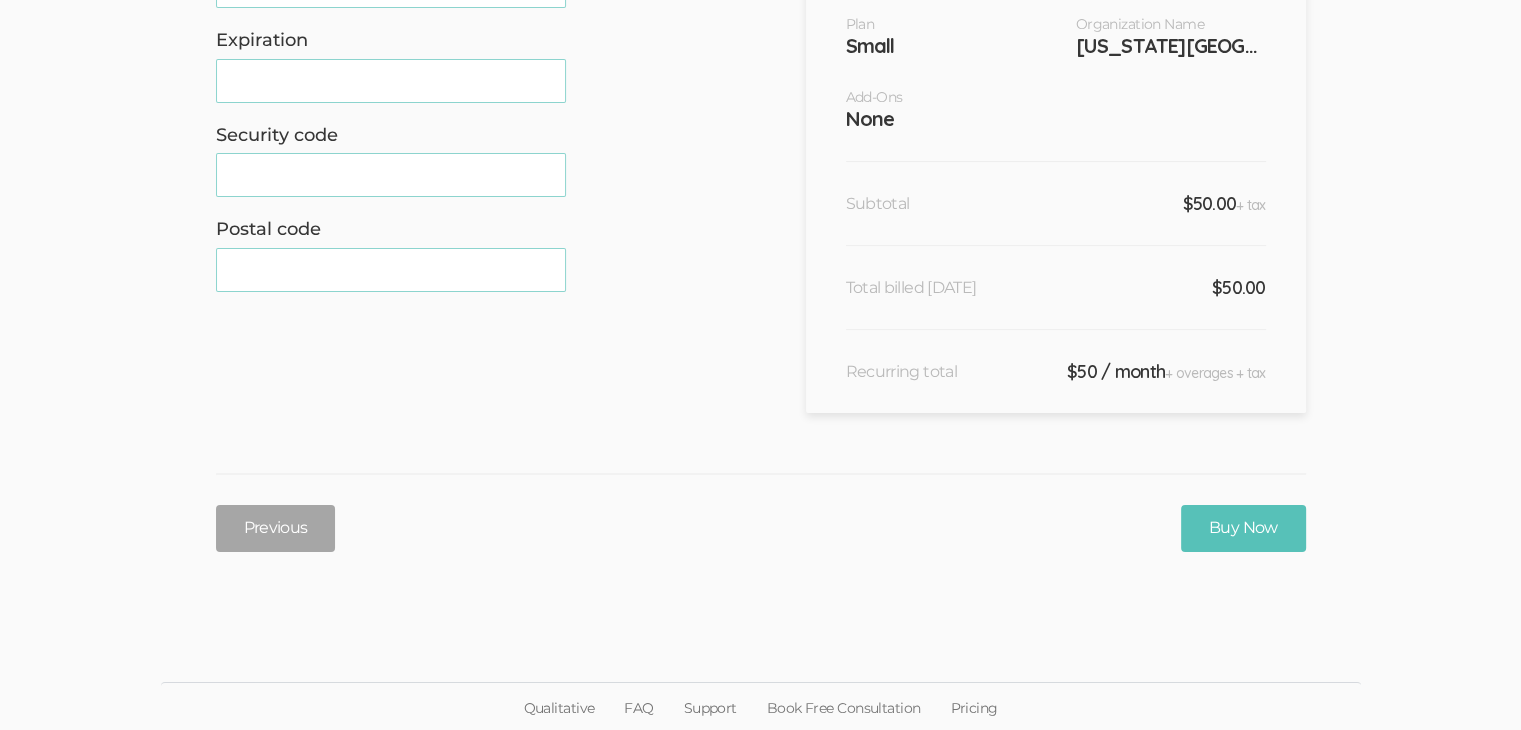 click on "Enter Payment Details
Card number
Expiration
Security code
Postal code
Order Summary
Plan
Organization Name
Small
[US_STATE] University
Add-Ons
None
Subtotal
+ tax
$50.00" at bounding box center (760, 204) 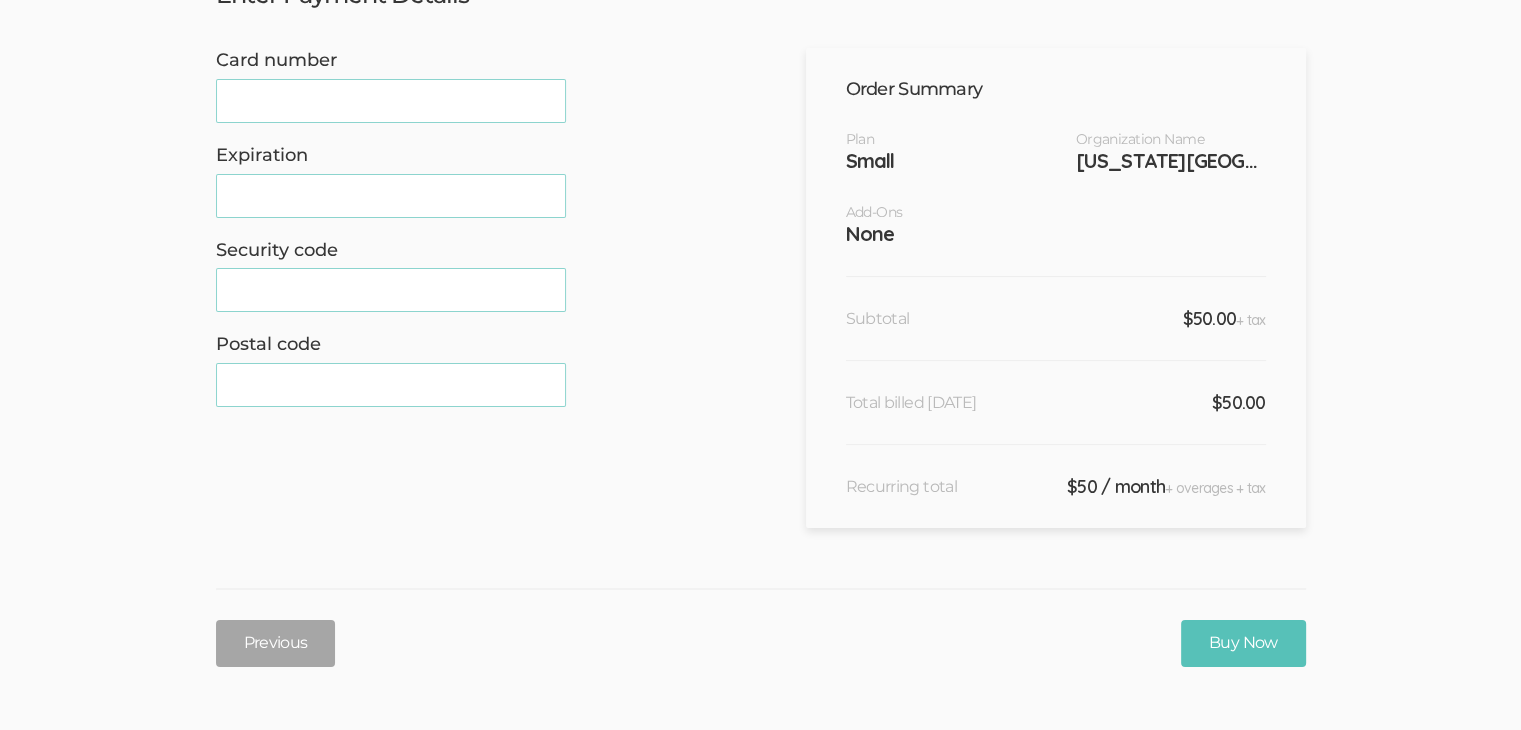 scroll, scrollTop: 239, scrollLeft: 0, axis: vertical 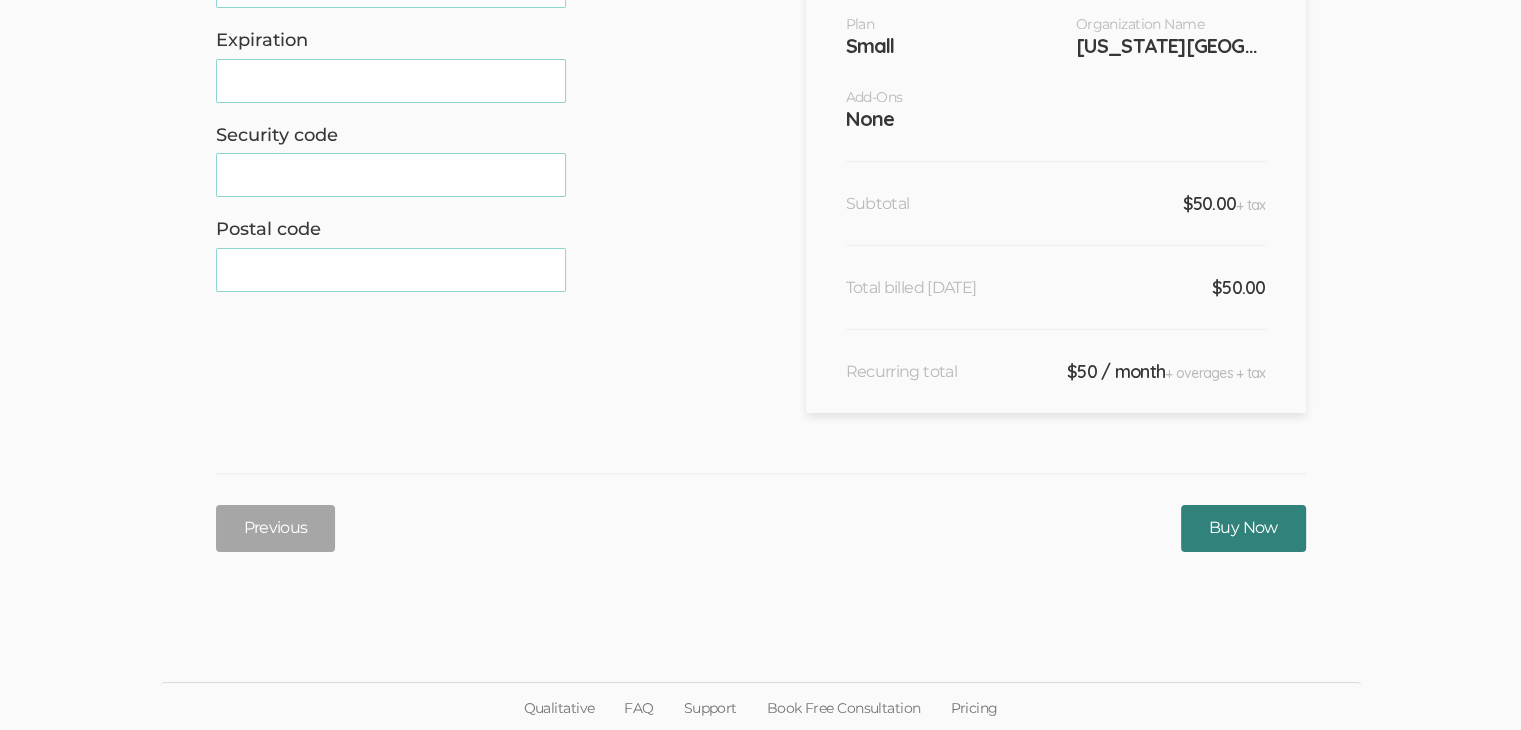 click on "Buy Now" at bounding box center [1243, 528] 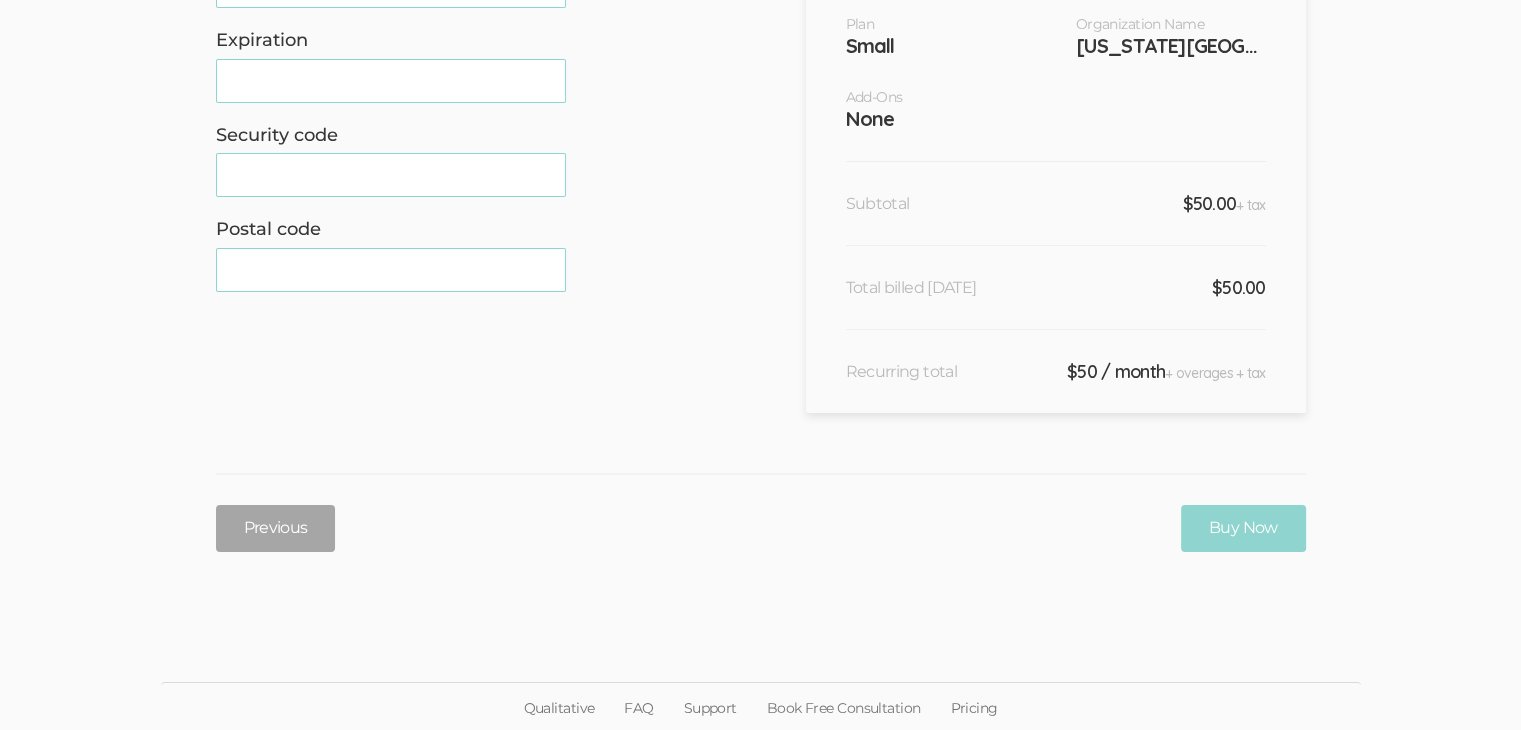 scroll, scrollTop: 0, scrollLeft: 0, axis: both 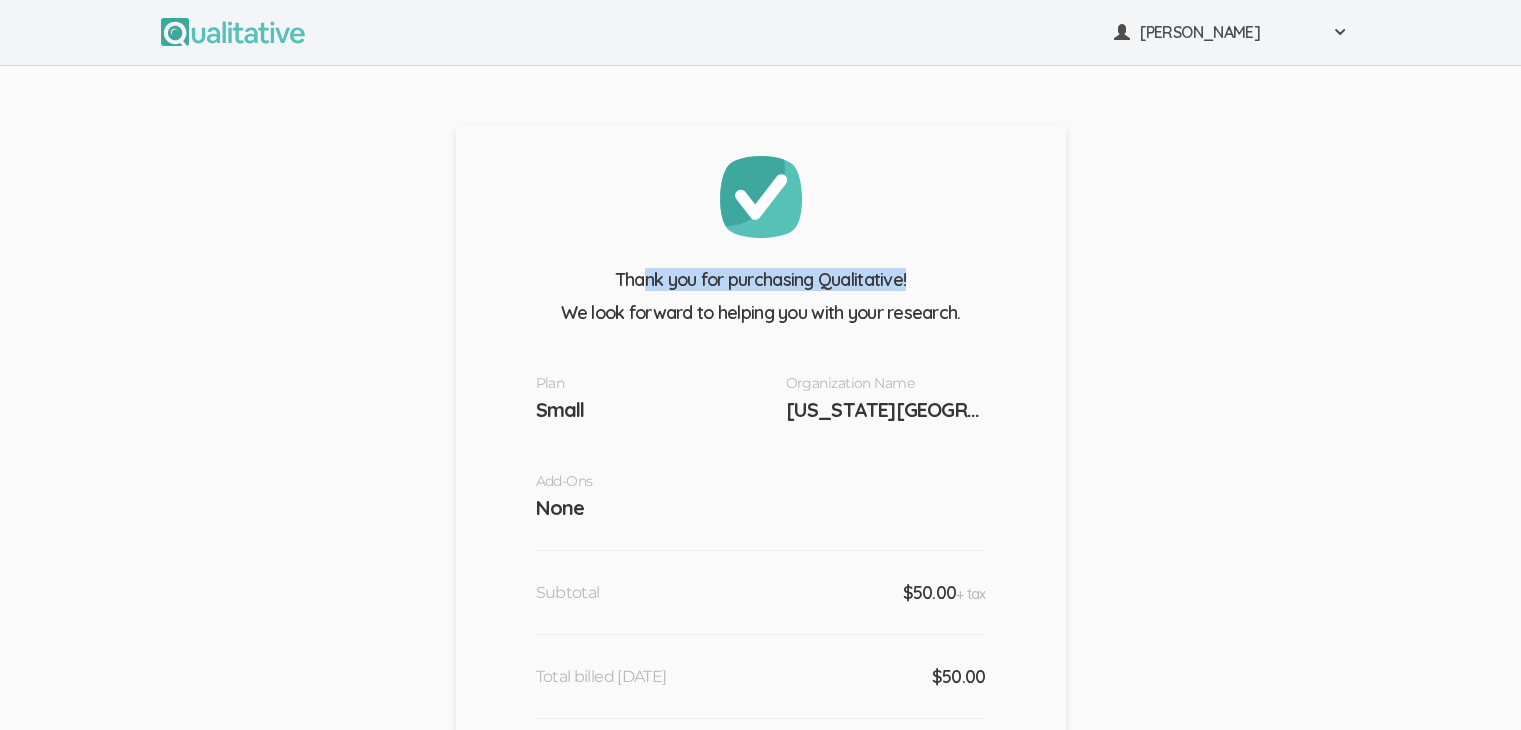 drag, startPoint x: 812, startPoint y: 281, endPoint x: 913, endPoint y: 281, distance: 101 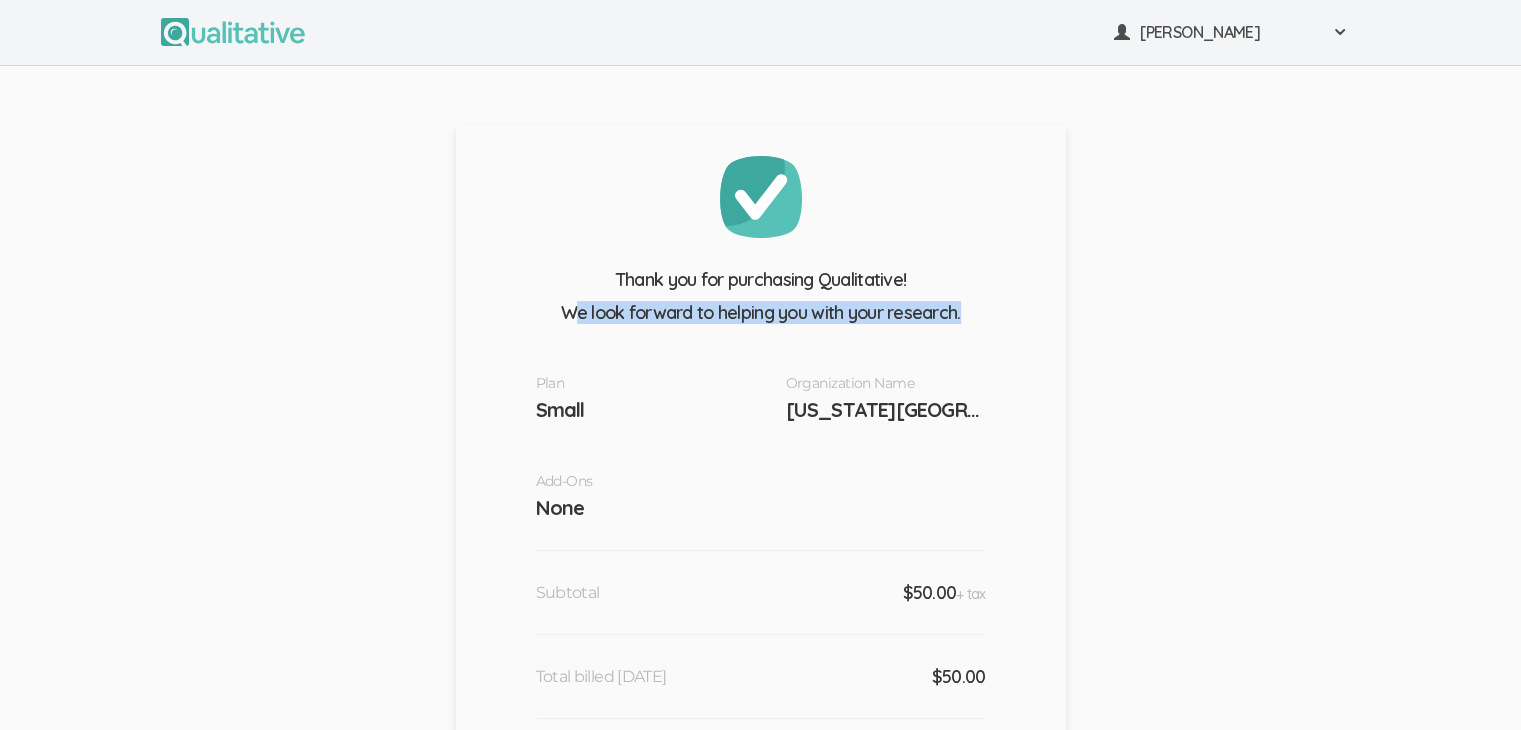 drag, startPoint x: 740, startPoint y: 317, endPoint x: 1014, endPoint y: 317, distance: 274 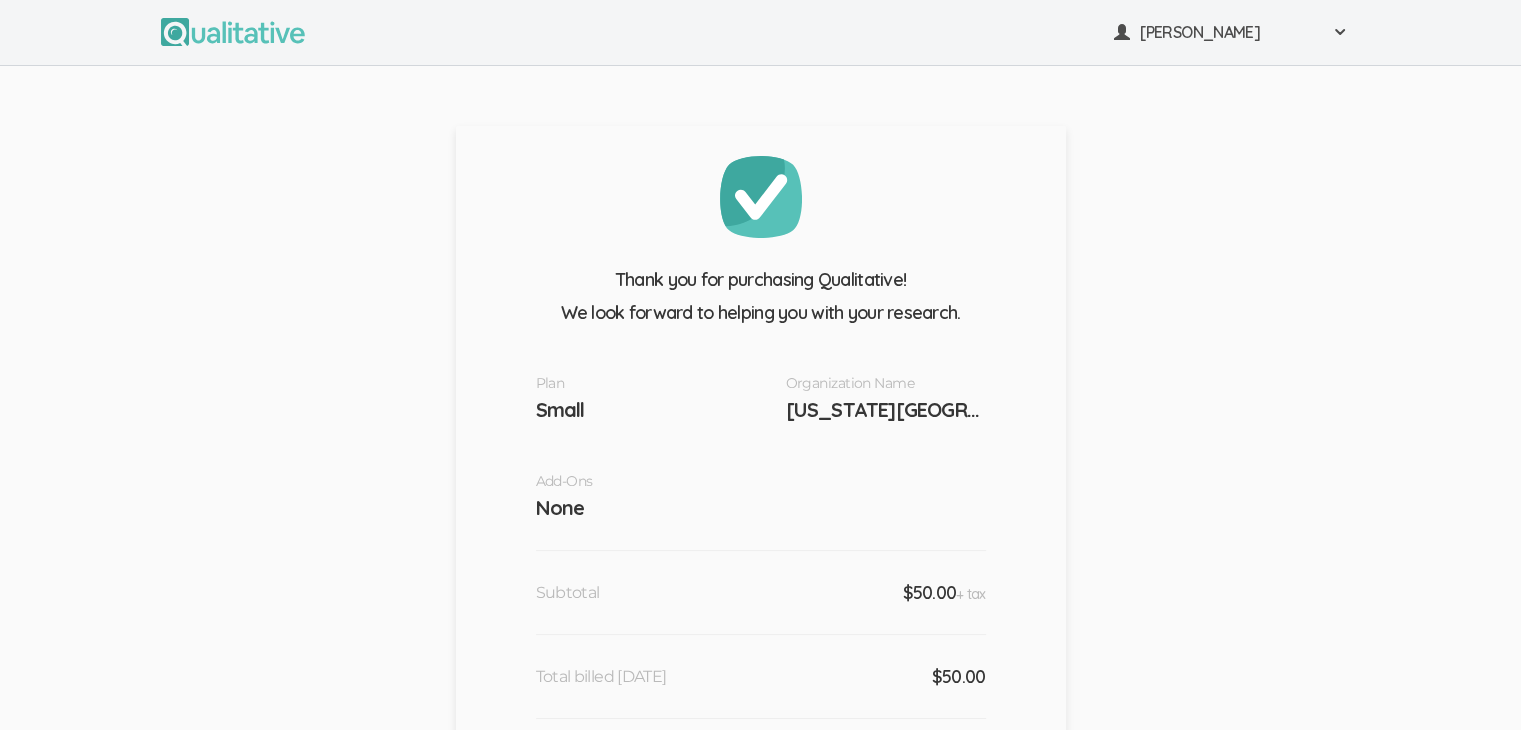 click on "Thank you for purchasing Qualitative!
We look forward to helping you with your research.
Plan
Organization Name
Small
[US_STATE] University
Add-Ons
None
Subtotal
$50.00
+ tax
Total billed [DATE]
$50.00
Recurring total
$50 / month
+ overages + tax
Back To Plans & Billing" at bounding box center (760, 466) 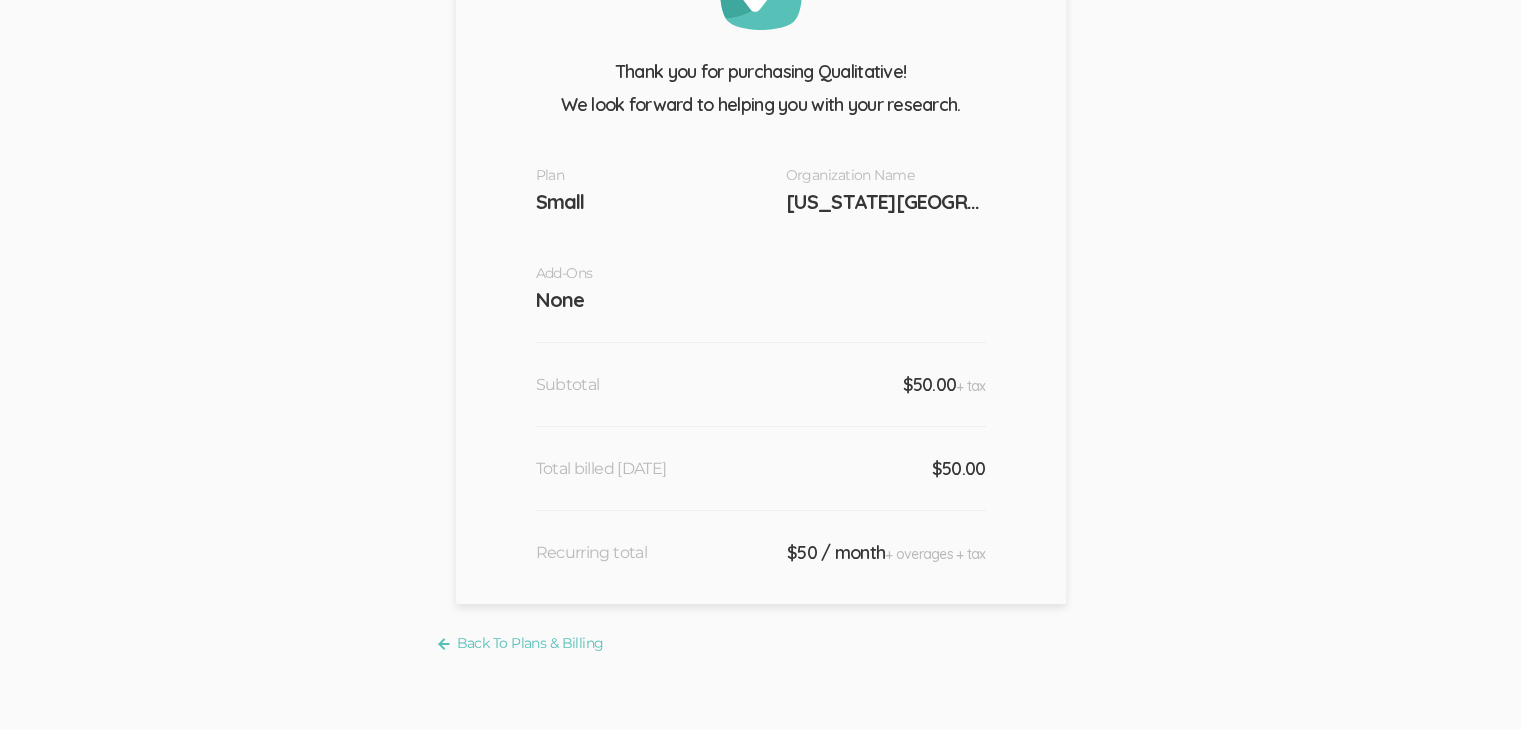 scroll, scrollTop: 284, scrollLeft: 0, axis: vertical 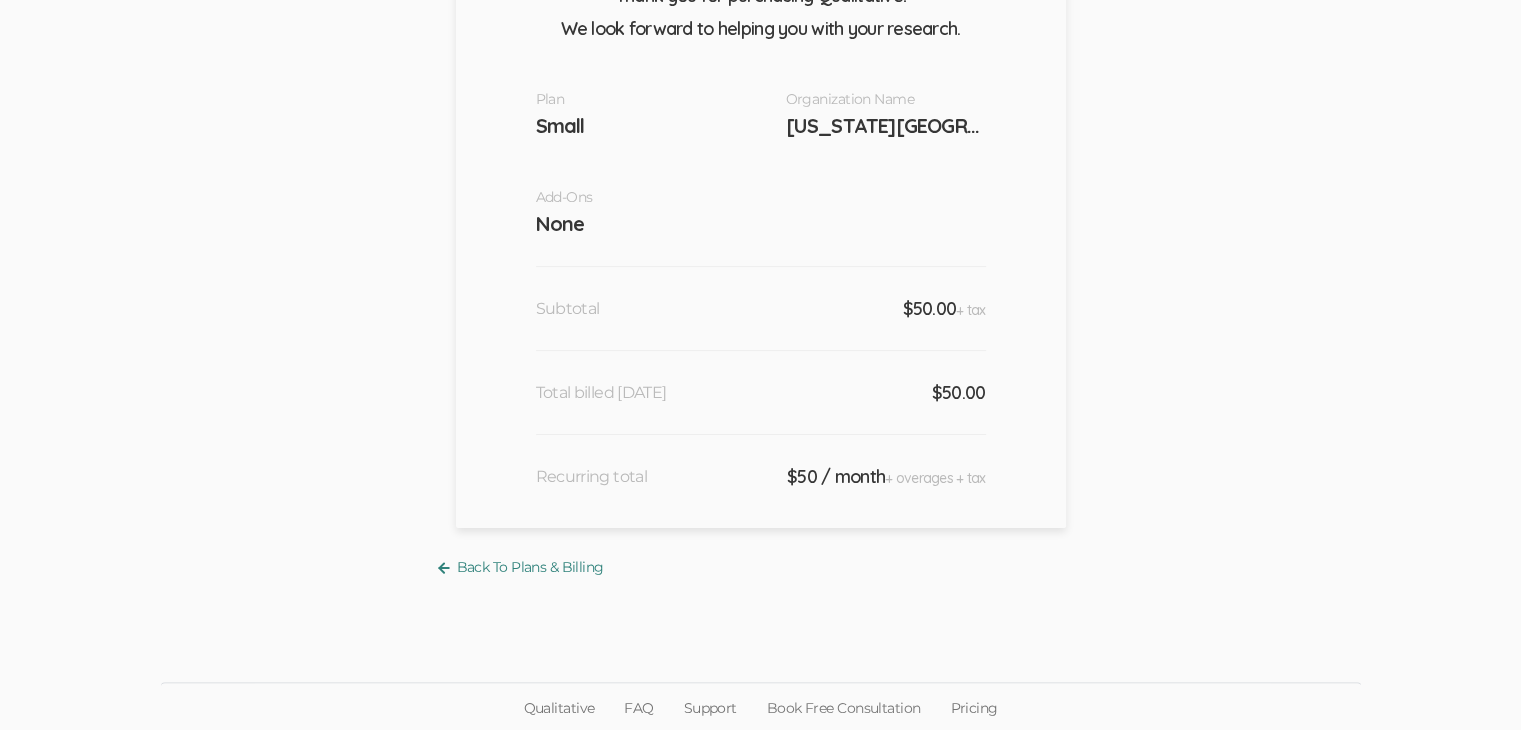 click on "Back To Plans & Billing" at bounding box center [520, 567] 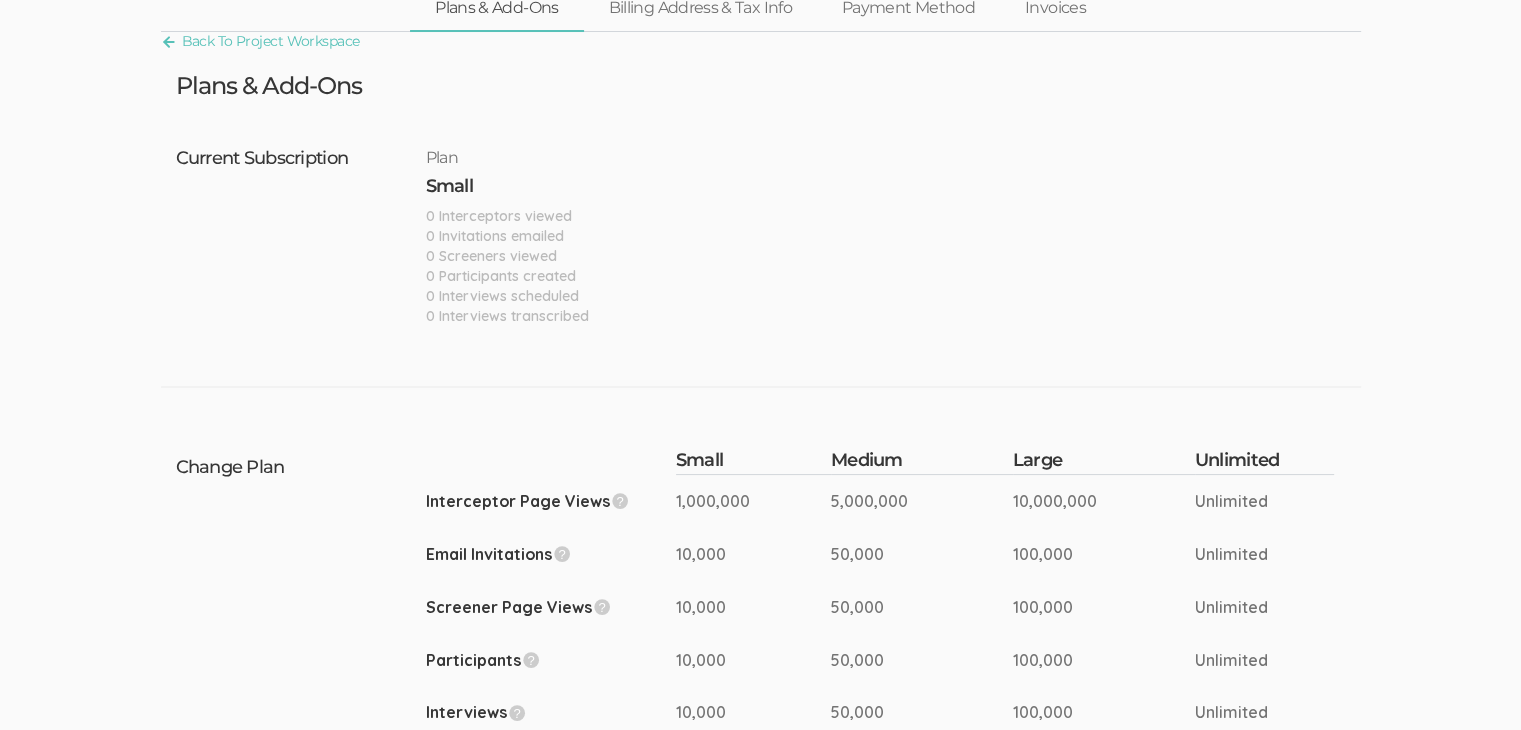 scroll, scrollTop: 0, scrollLeft: 0, axis: both 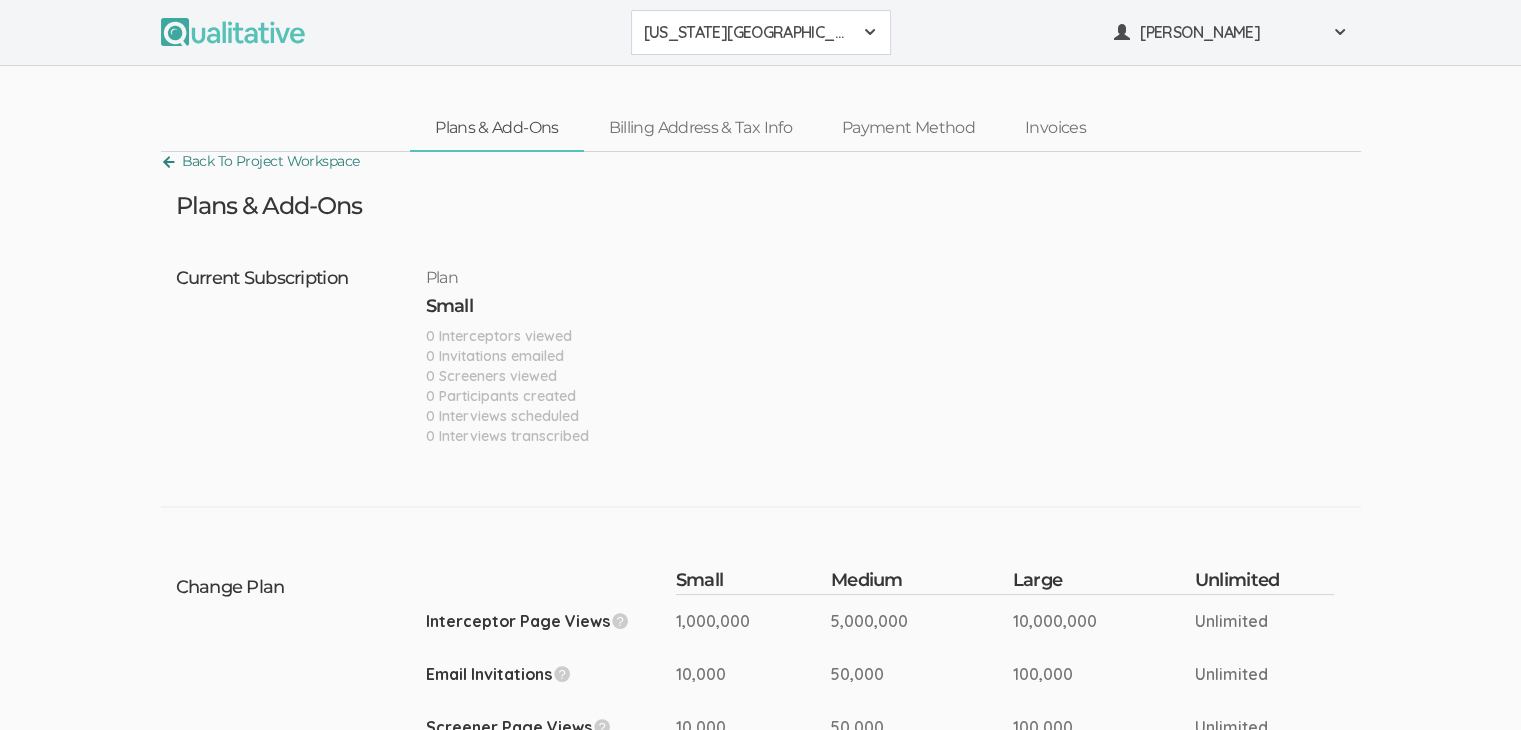 click on "Back To Project Workspace" at bounding box center (260, 161) 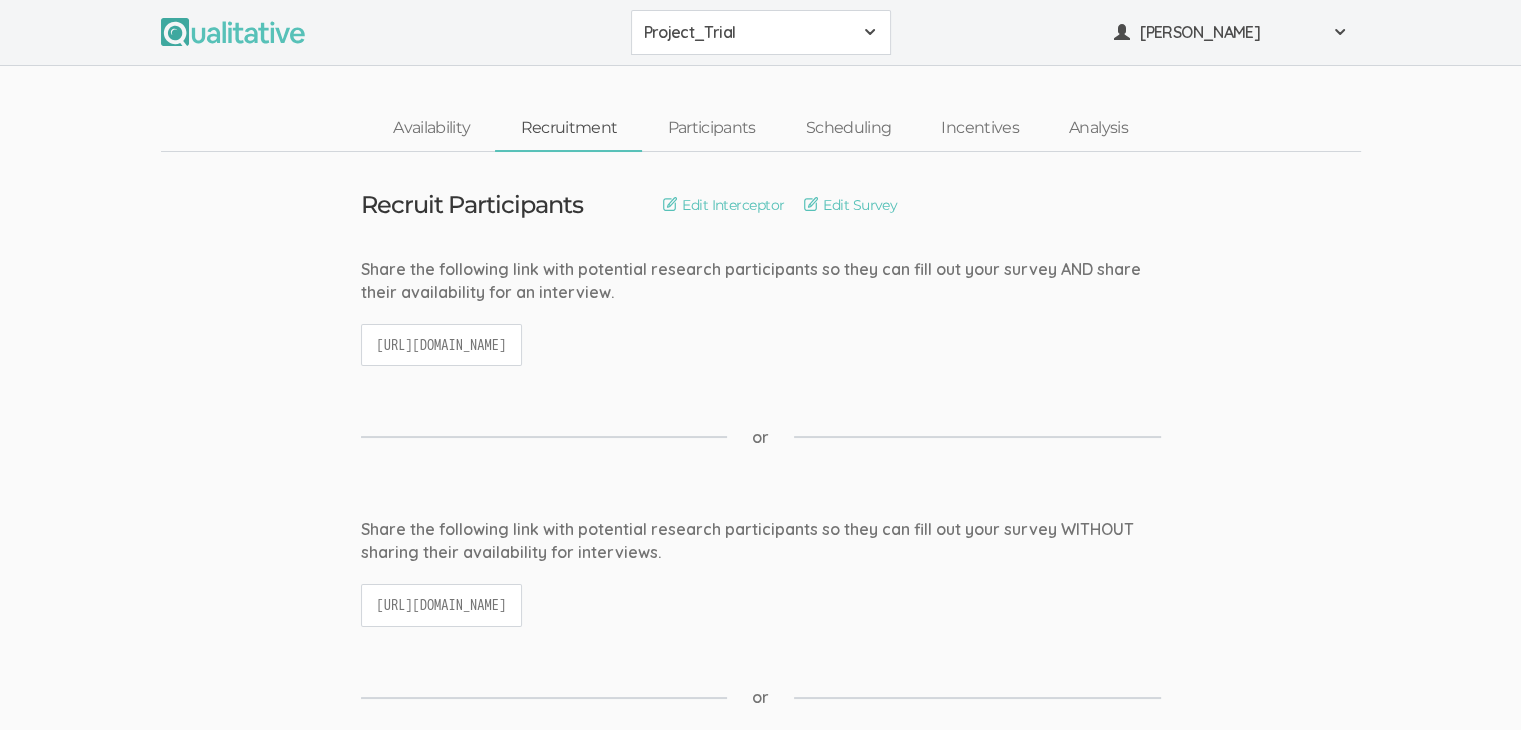 click on "Share the following link with potential research participants so they can fill out your survey AND share their availability for an interview.
[URL][DOMAIN_NAME]" at bounding box center [761, 322] 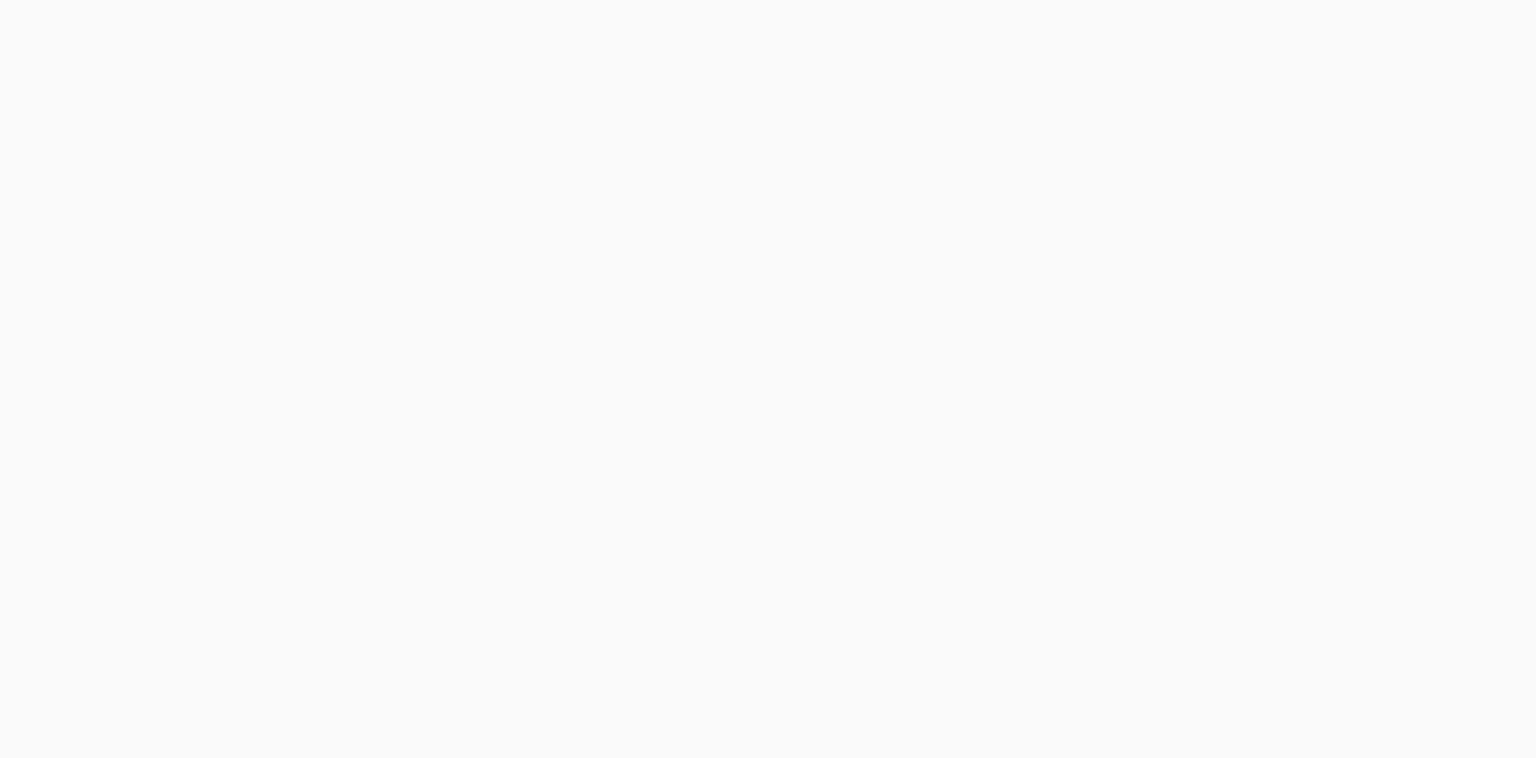 scroll, scrollTop: 0, scrollLeft: 0, axis: both 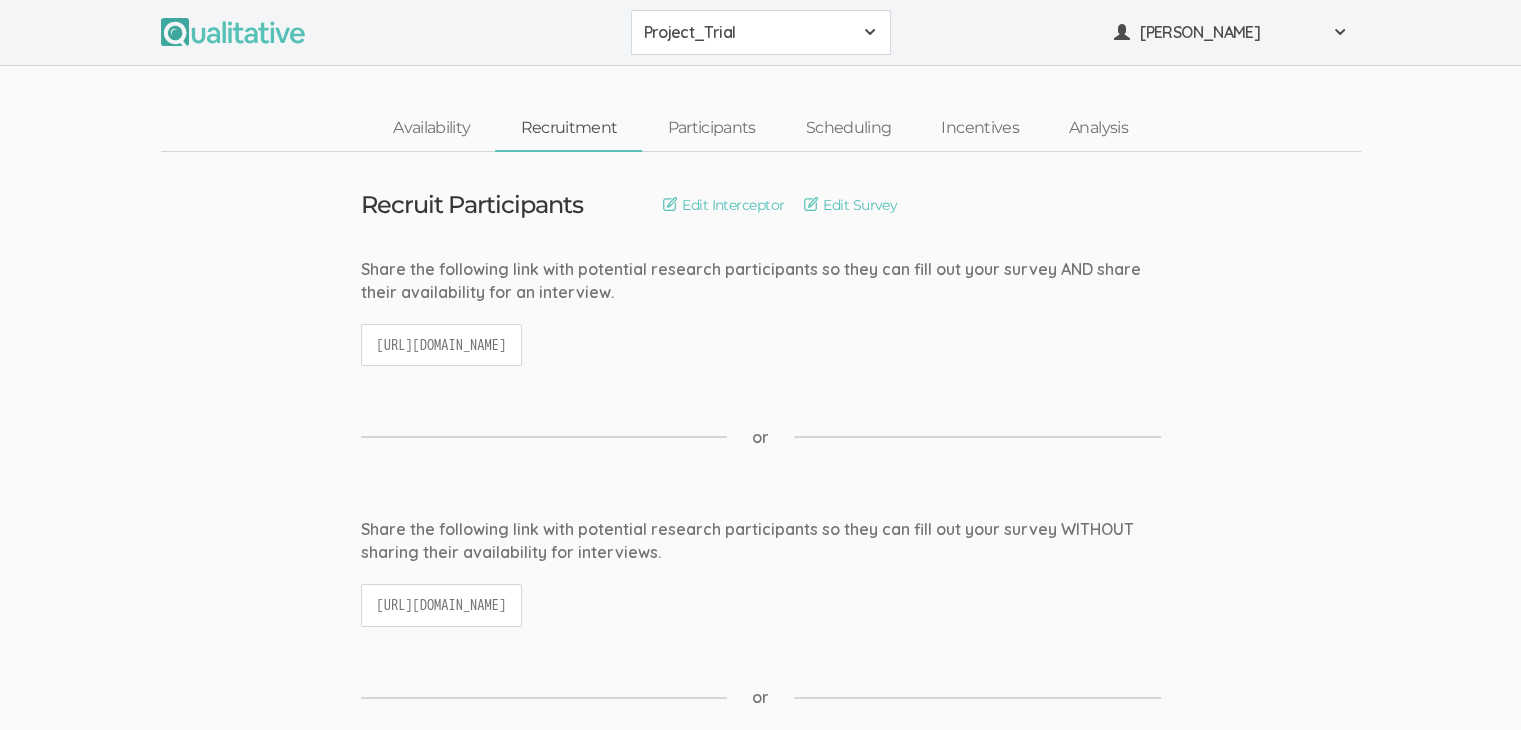 click on "Recruit Participants
Edit Interceptor
Edit Survey
Edit Terminate Conditions
Share the following link with potential research participants so they can fill out your survey AND share their availability for an interview.
[URL][DOMAIN_NAME]
or
Share the following link with potential research participants so they can fill out your survey WITHOUT sharing their availability for interviews.
or" at bounding box center (760, 1336) 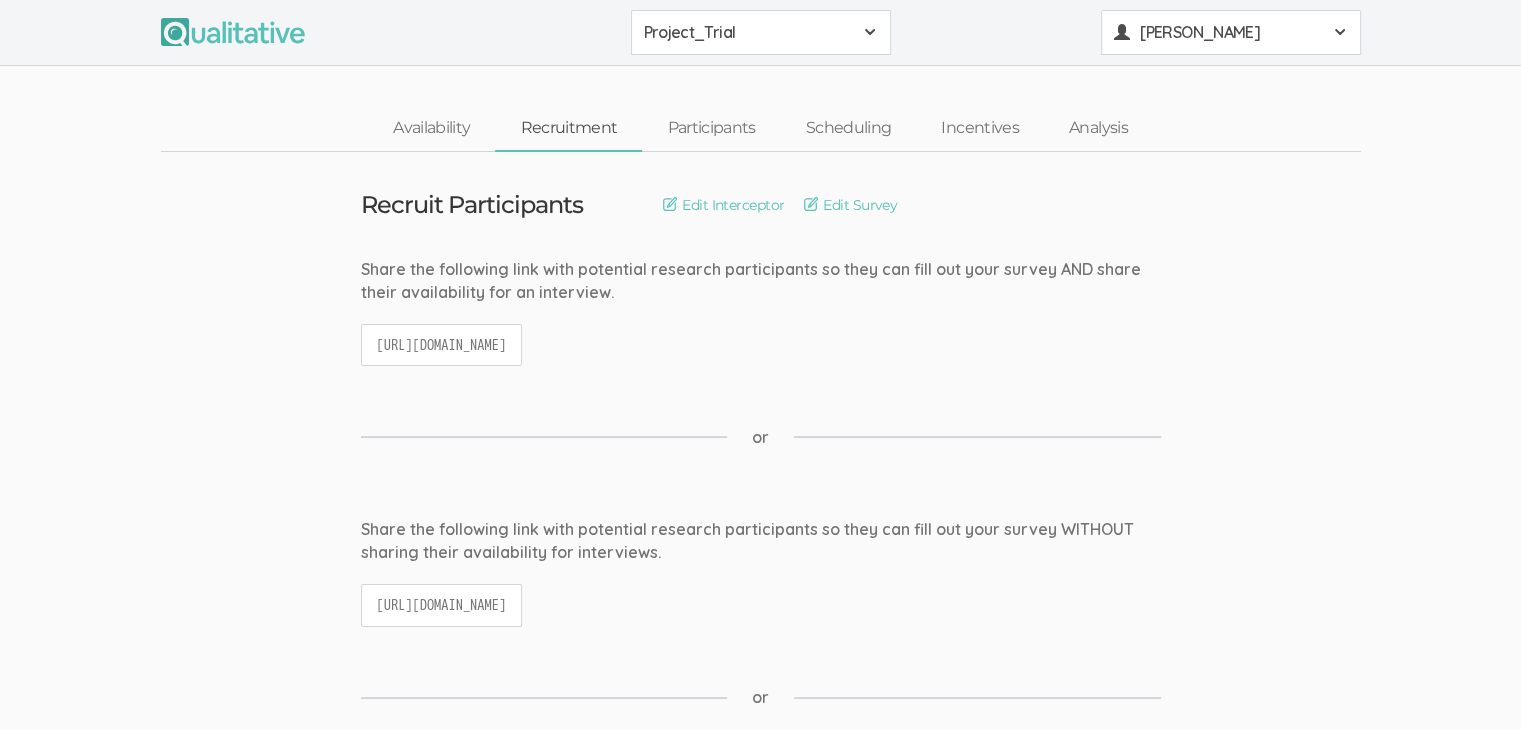 click at bounding box center [1340, 32] 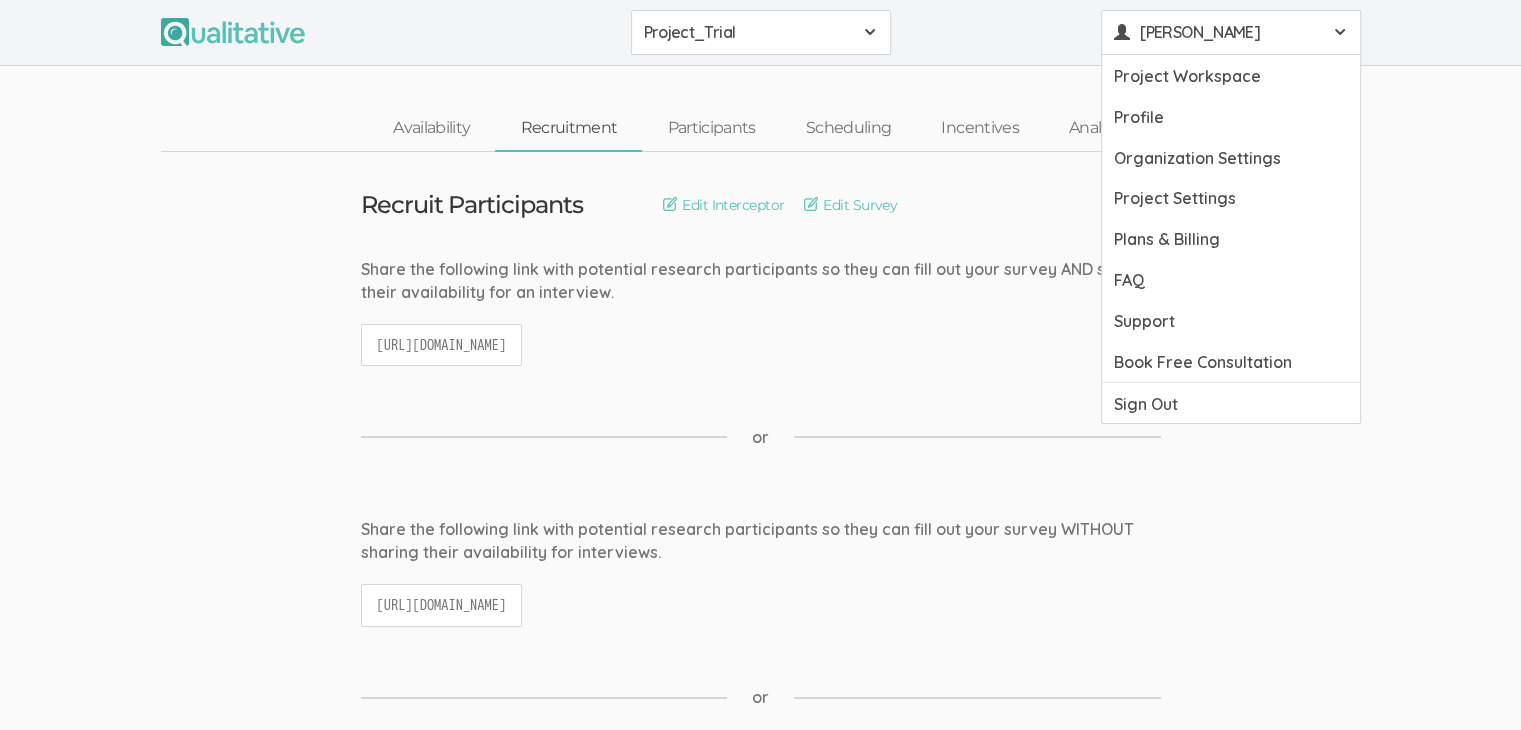 click at bounding box center [1340, 32] 